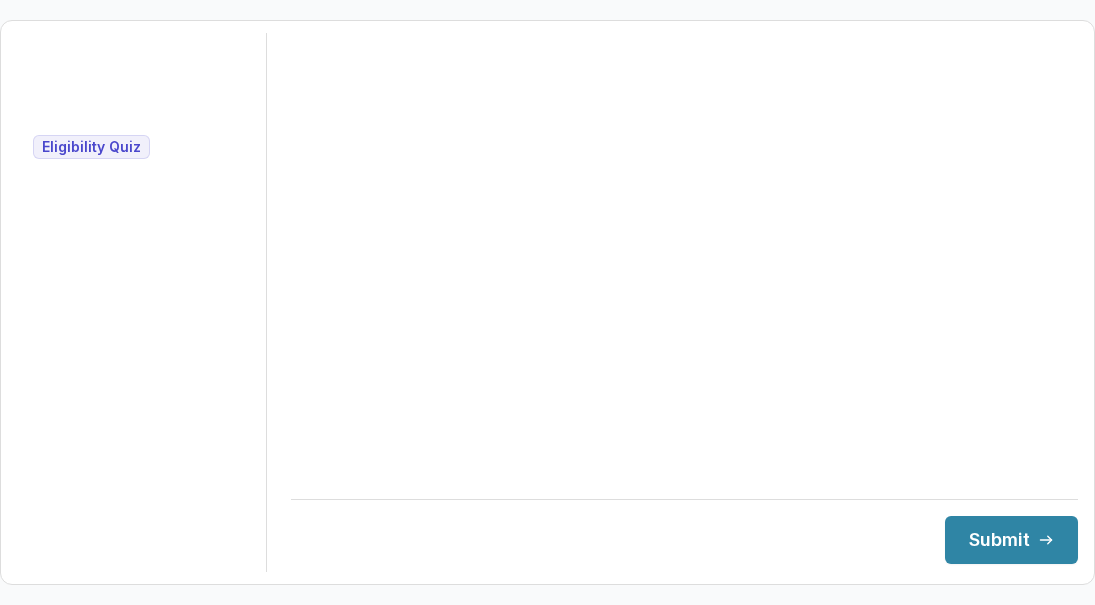 scroll, scrollTop: 0, scrollLeft: 0, axis: both 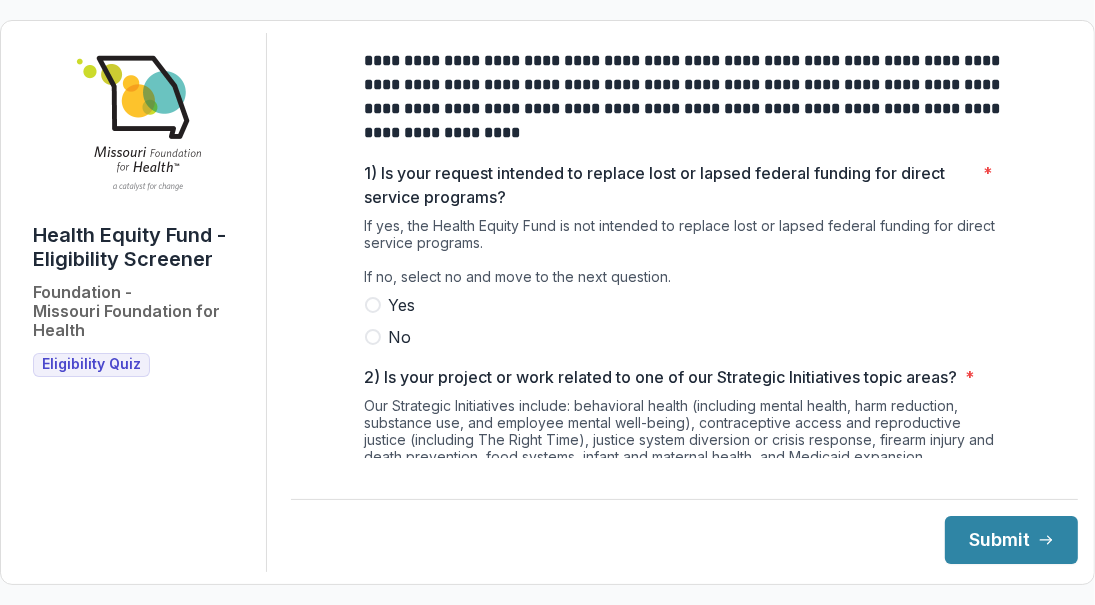 click at bounding box center (373, 337) 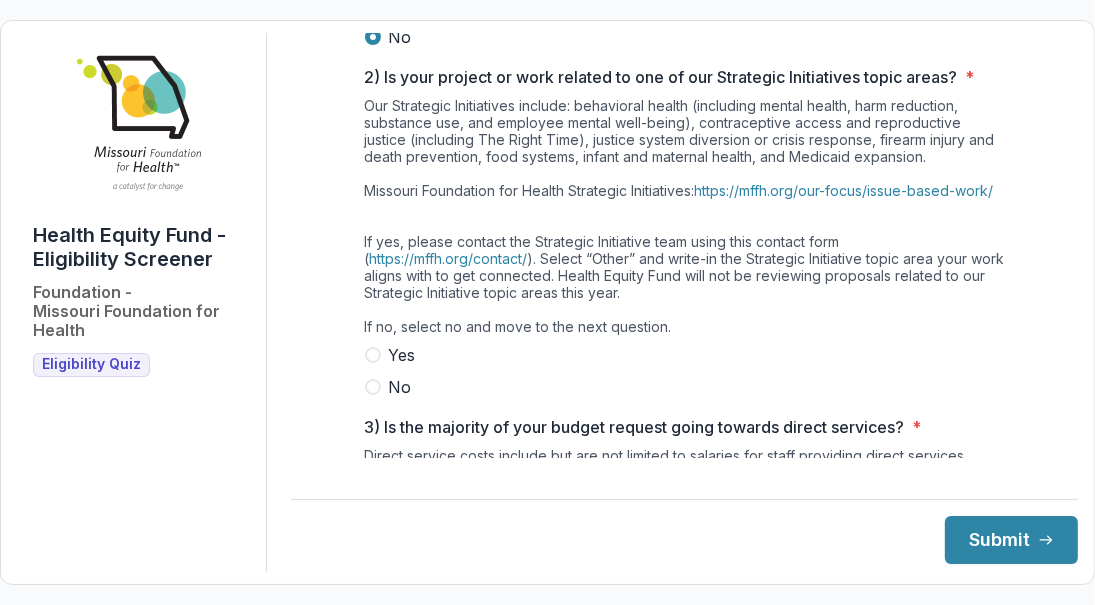 scroll, scrollTop: 400, scrollLeft: 0, axis: vertical 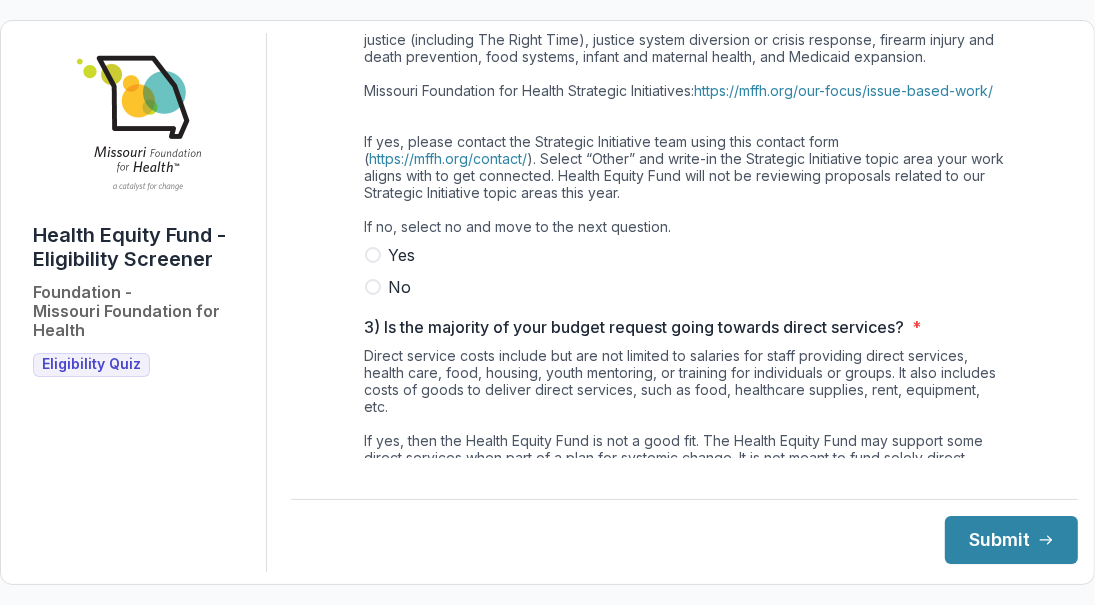 click on "No" at bounding box center (685, 287) 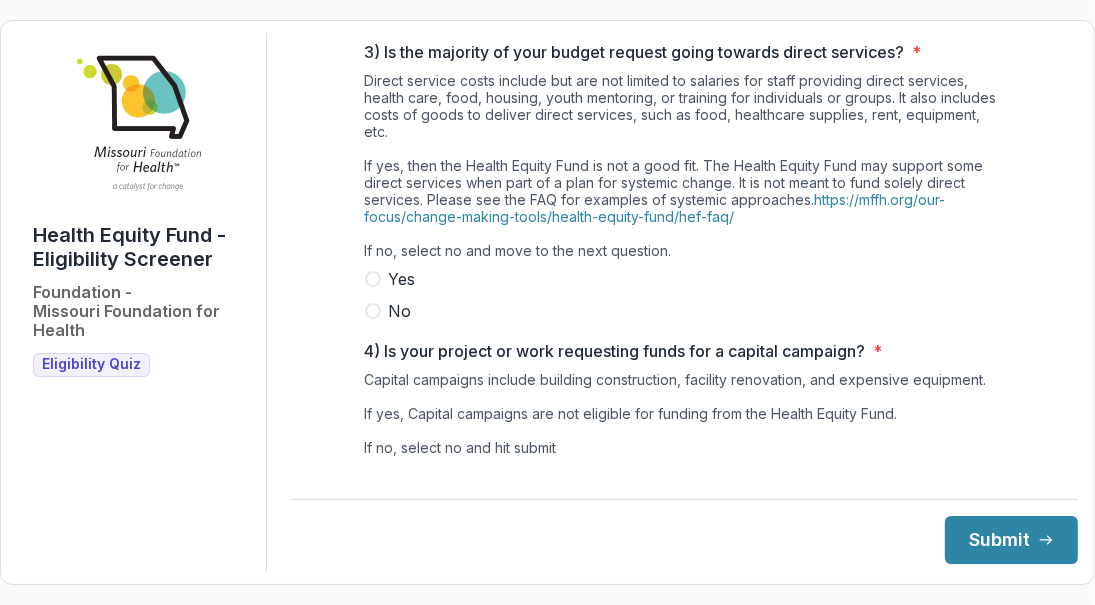 scroll, scrollTop: 700, scrollLeft: 0, axis: vertical 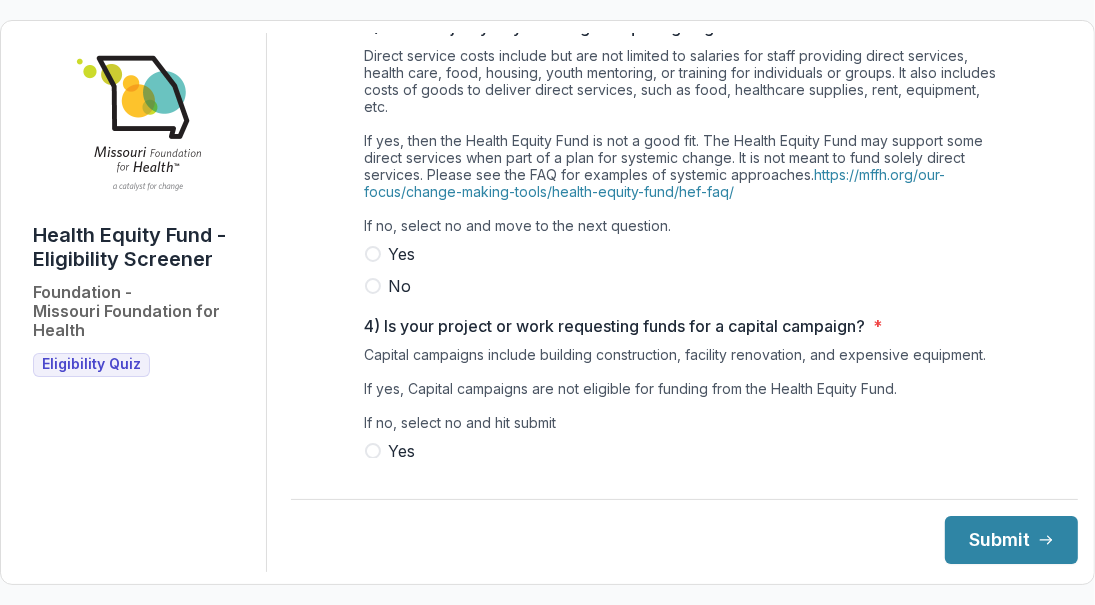 click at bounding box center [373, 286] 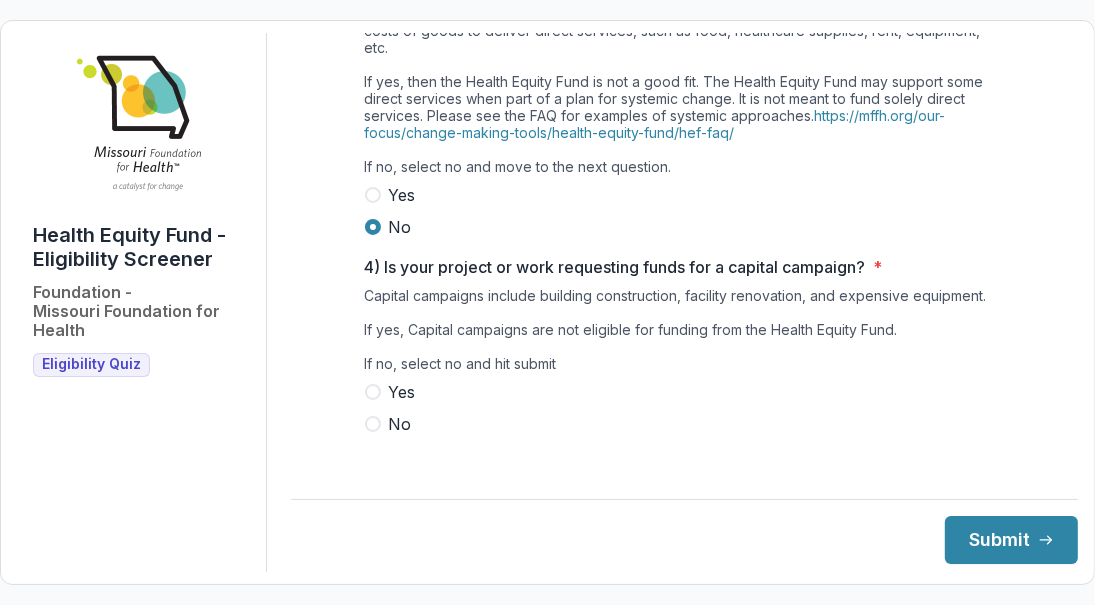 scroll, scrollTop: 778, scrollLeft: 0, axis: vertical 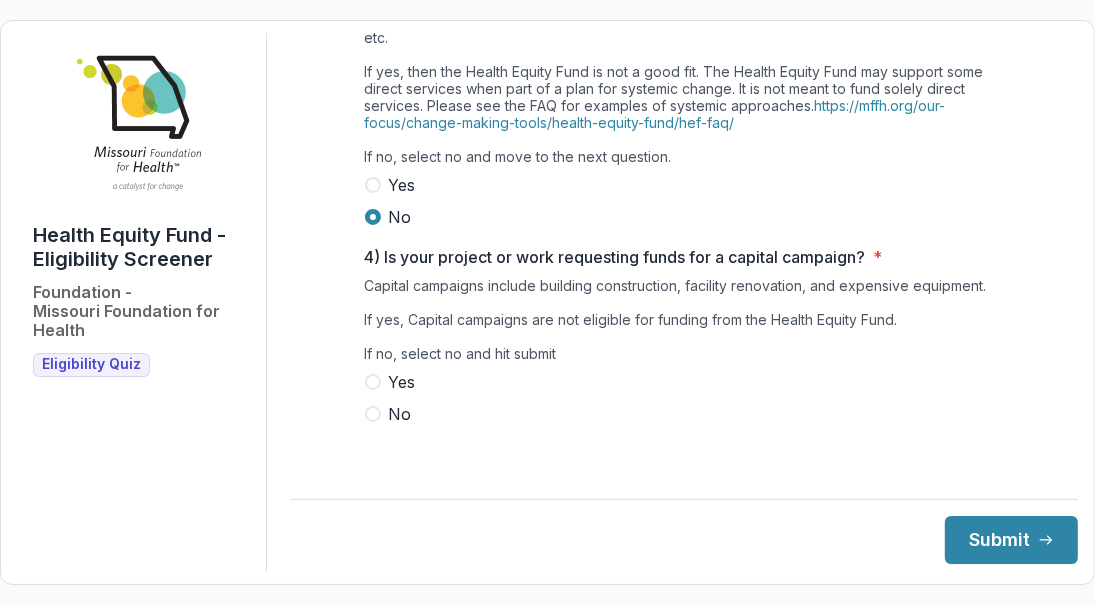 click at bounding box center [373, 414] 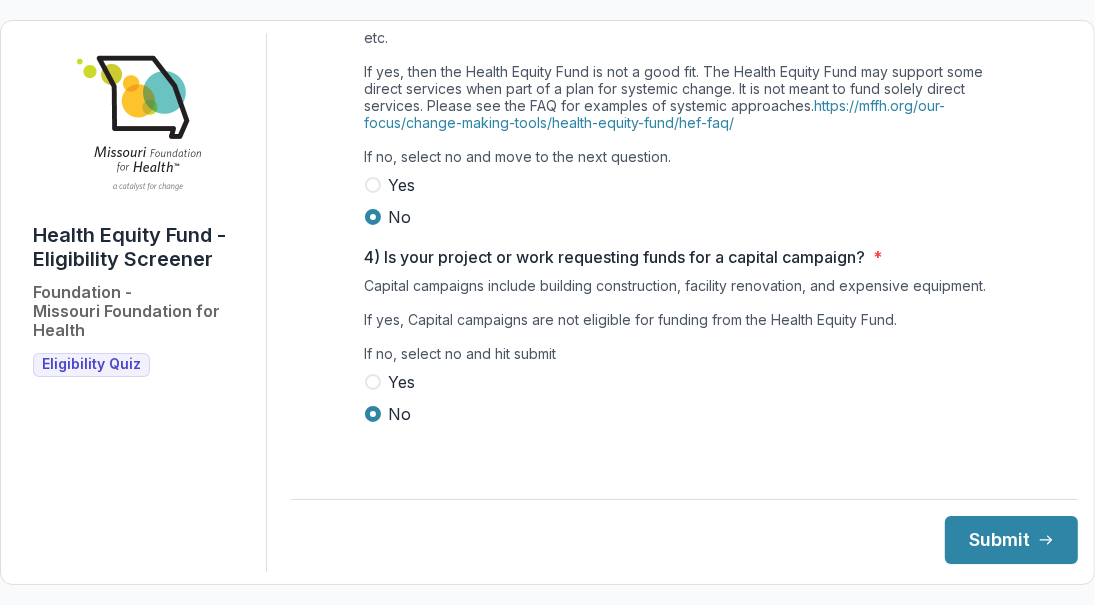 click on "Submit" at bounding box center [1011, 540] 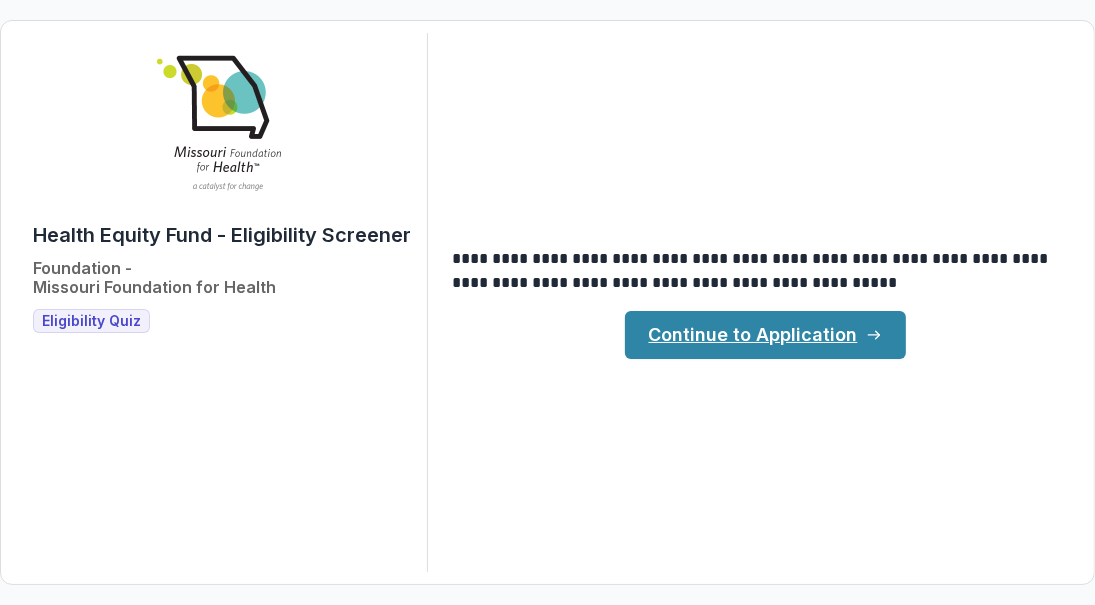 click on "Continue to Application" at bounding box center [765, 335] 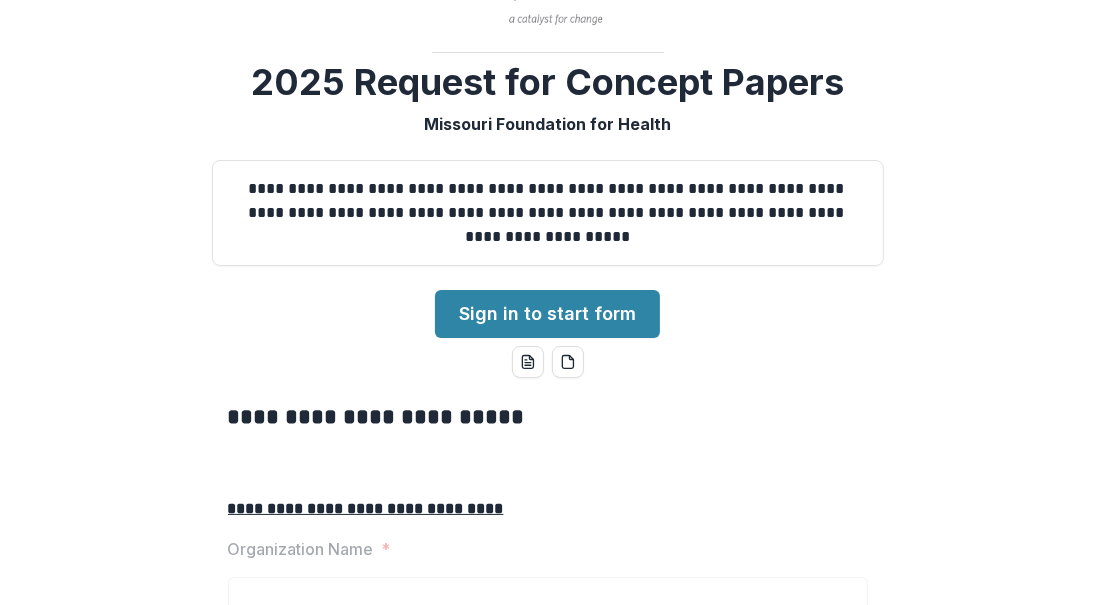 scroll, scrollTop: 200, scrollLeft: 0, axis: vertical 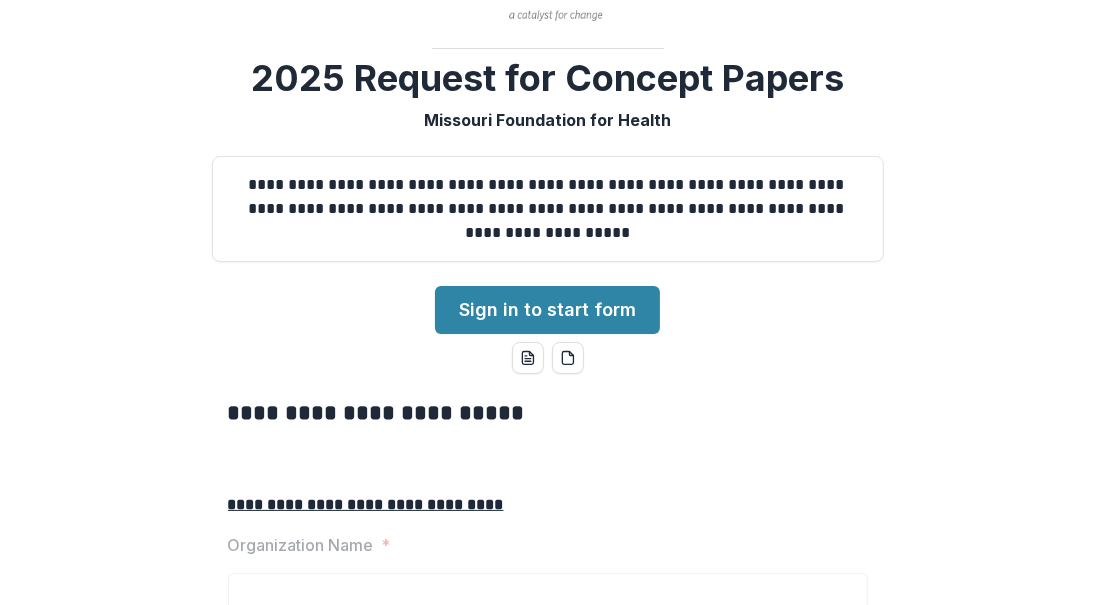 click on "Sign in to start form" at bounding box center (547, 310) 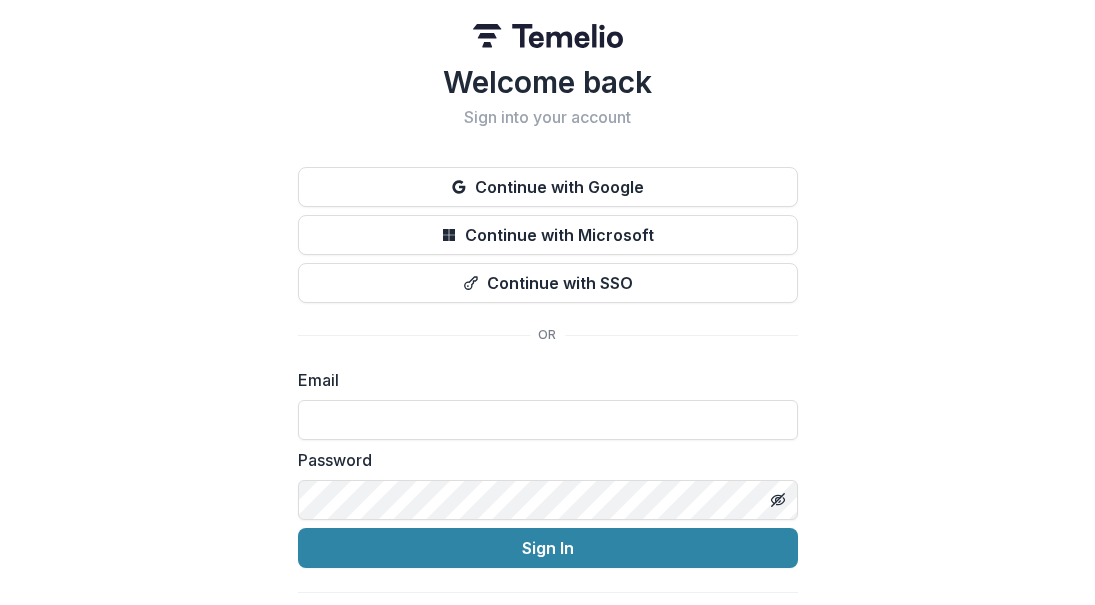 scroll, scrollTop: 0, scrollLeft: 0, axis: both 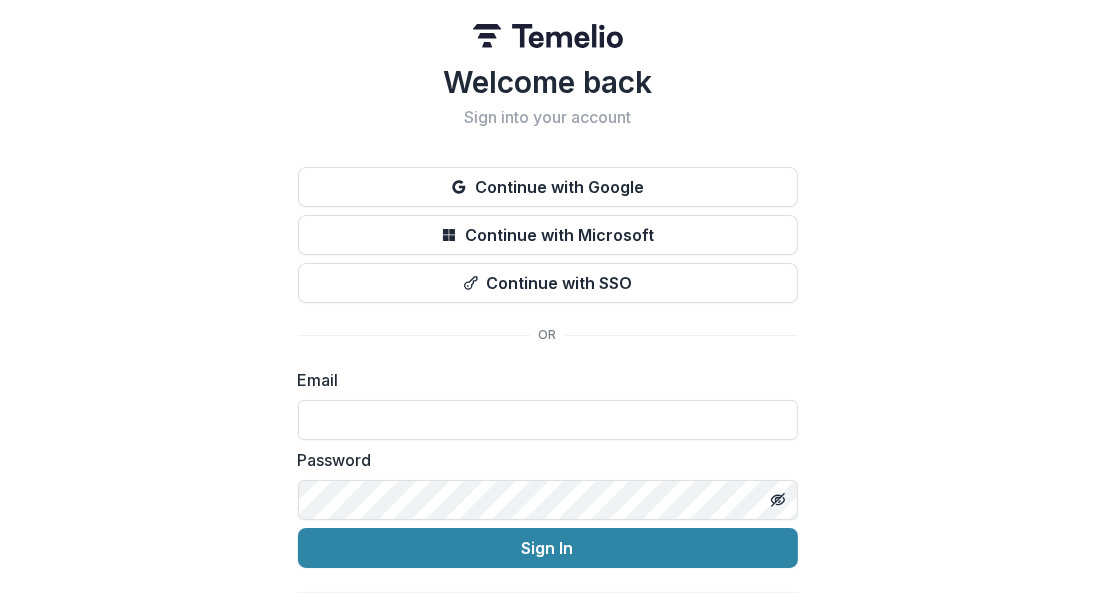 click at bounding box center (548, 420) 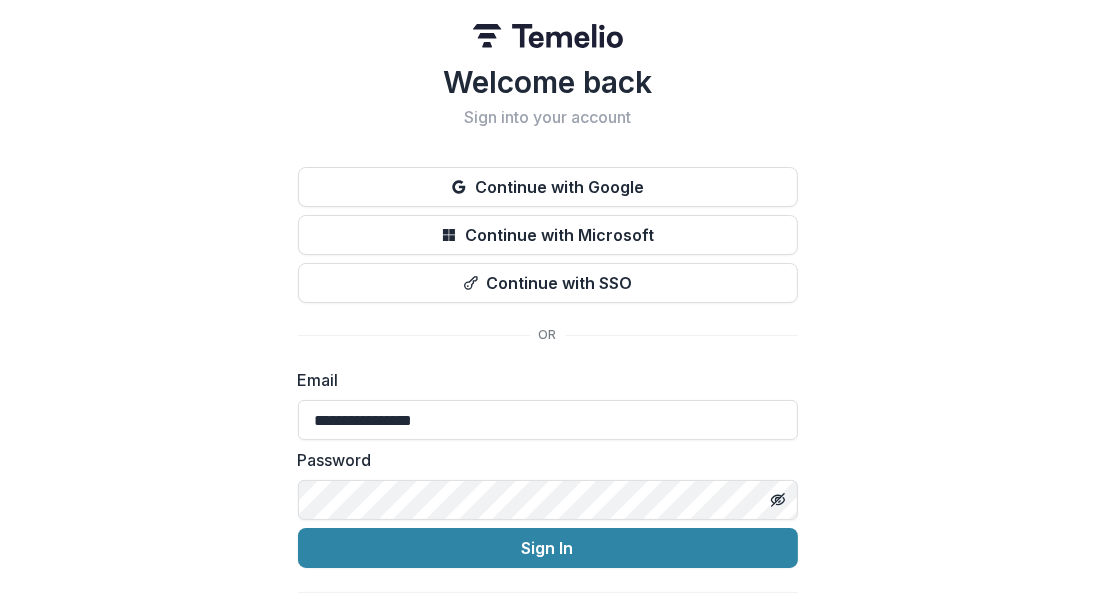 click 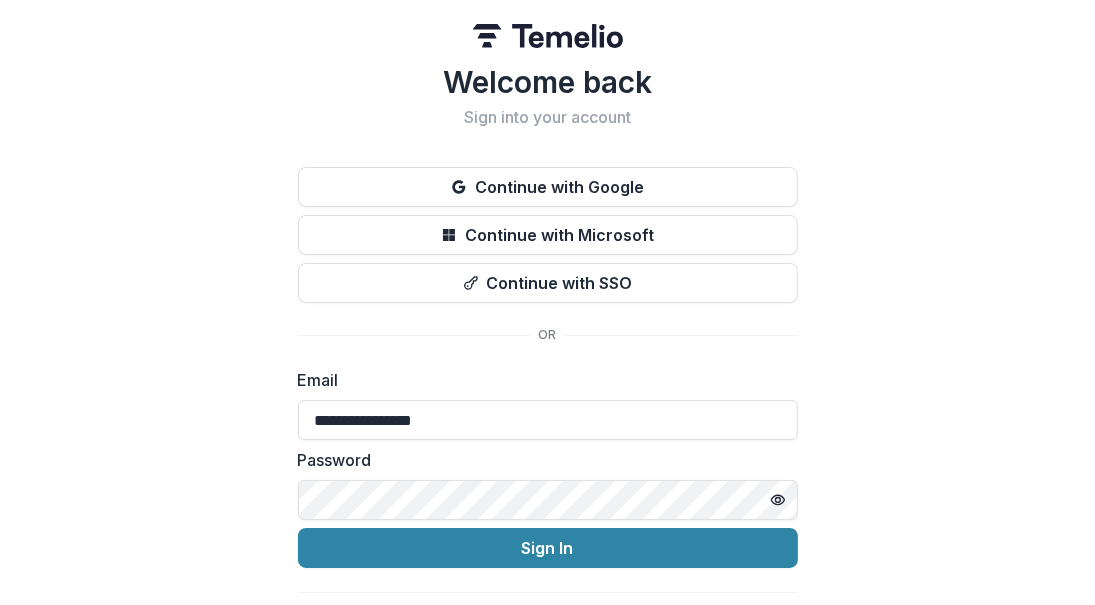 click on "Sign In" at bounding box center [548, 548] 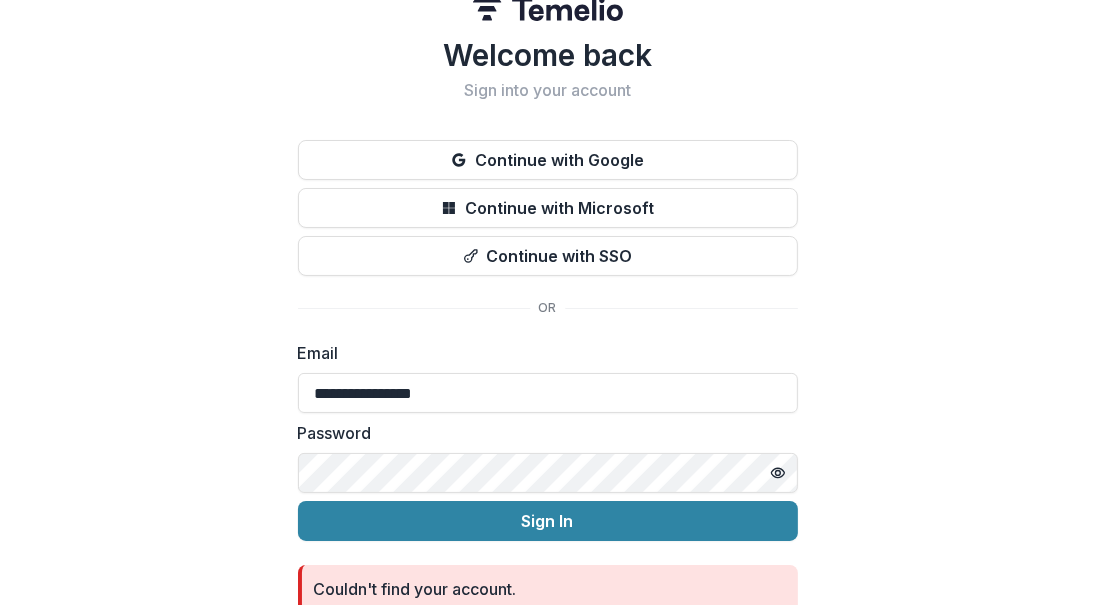 scroll, scrollTop: 20, scrollLeft: 0, axis: vertical 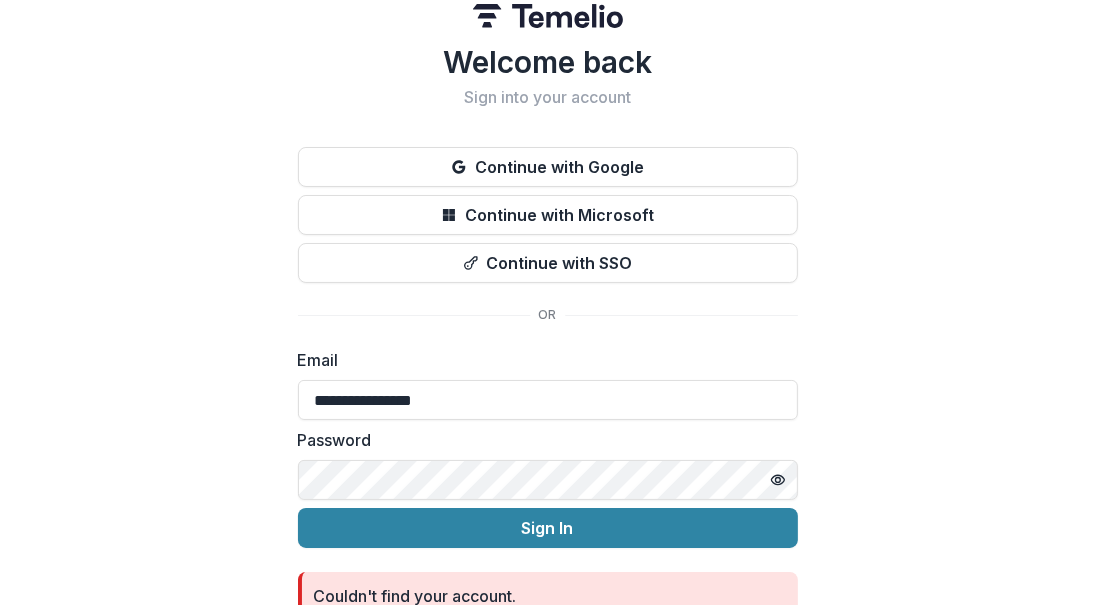 click on "Continue with Microsoft" at bounding box center (548, 215) 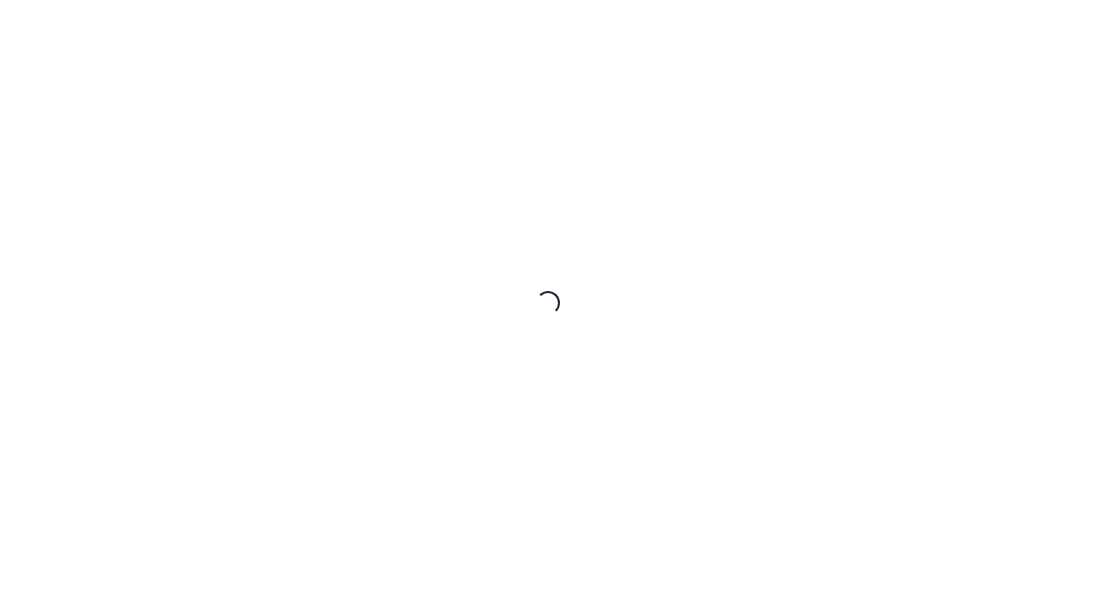 scroll, scrollTop: 0, scrollLeft: 0, axis: both 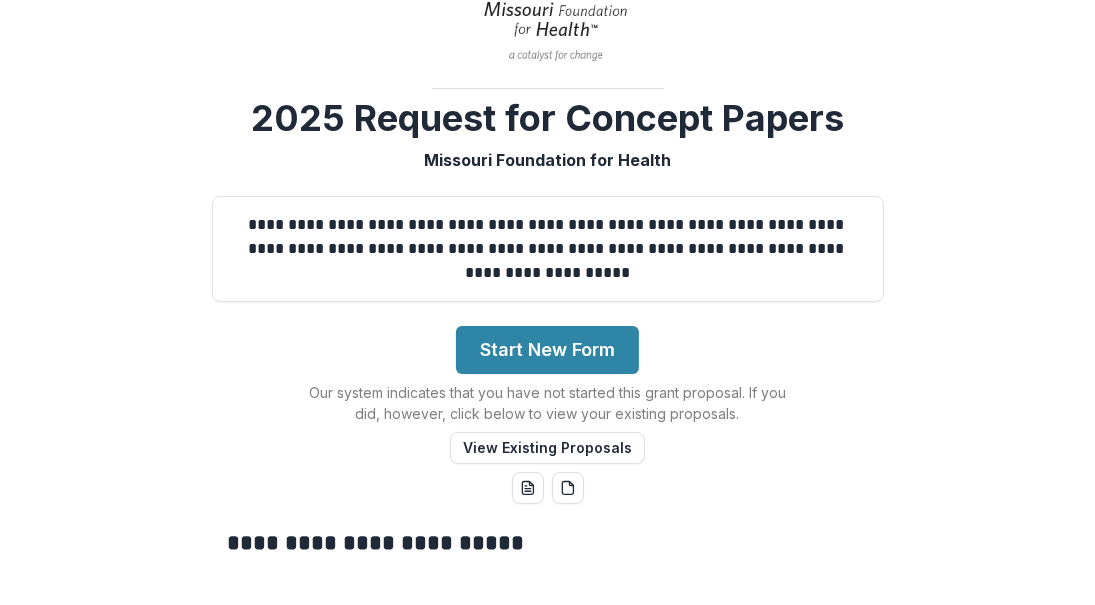 click on "Start New Form" at bounding box center (547, 350) 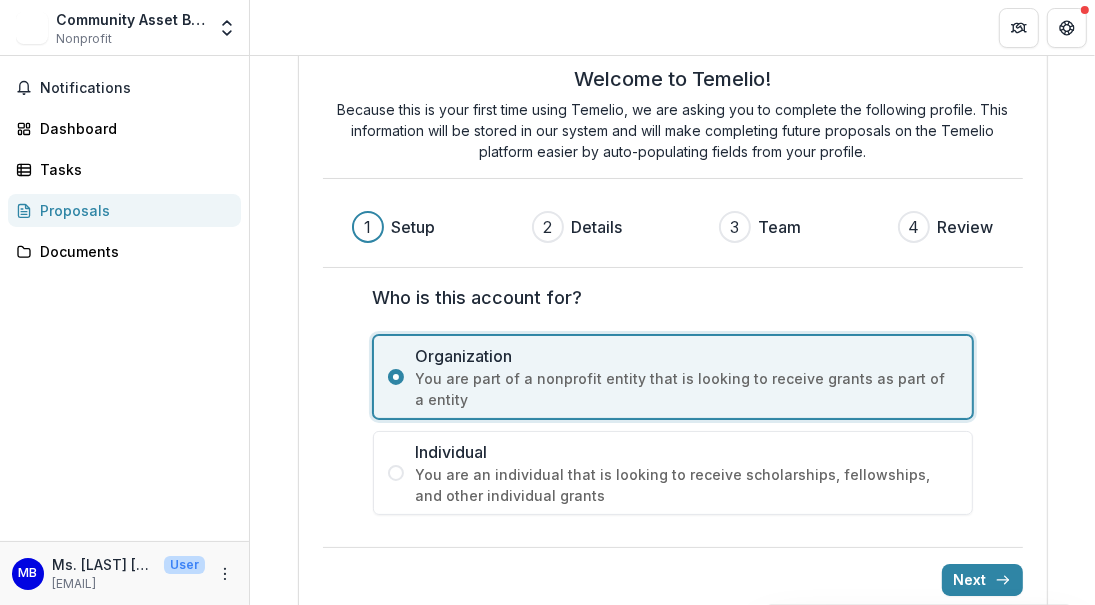 scroll, scrollTop: 83, scrollLeft: 0, axis: vertical 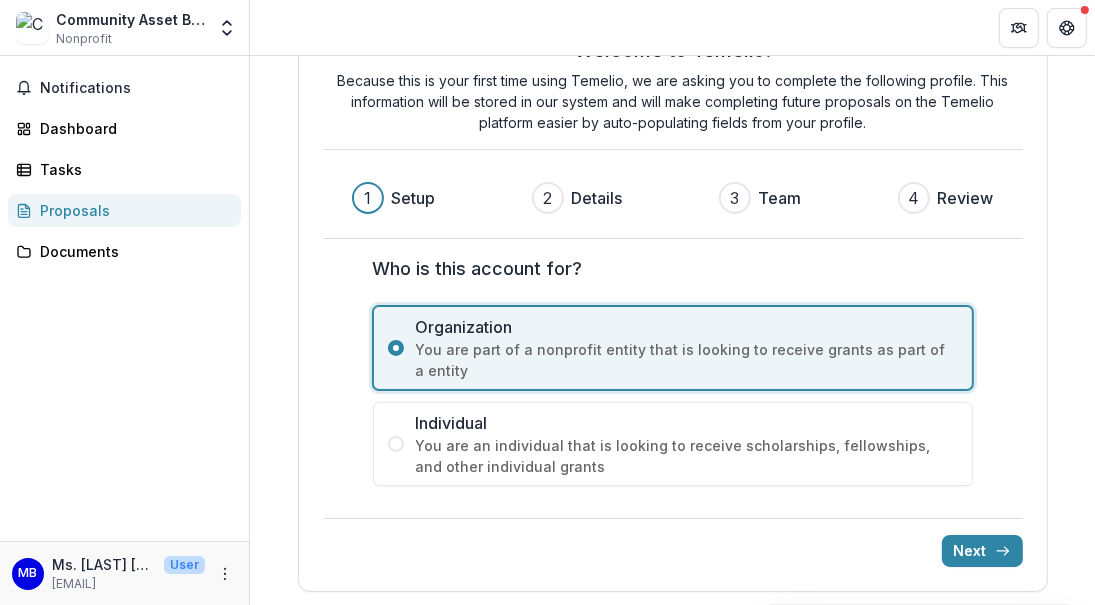 click on "Next" at bounding box center [982, 551] 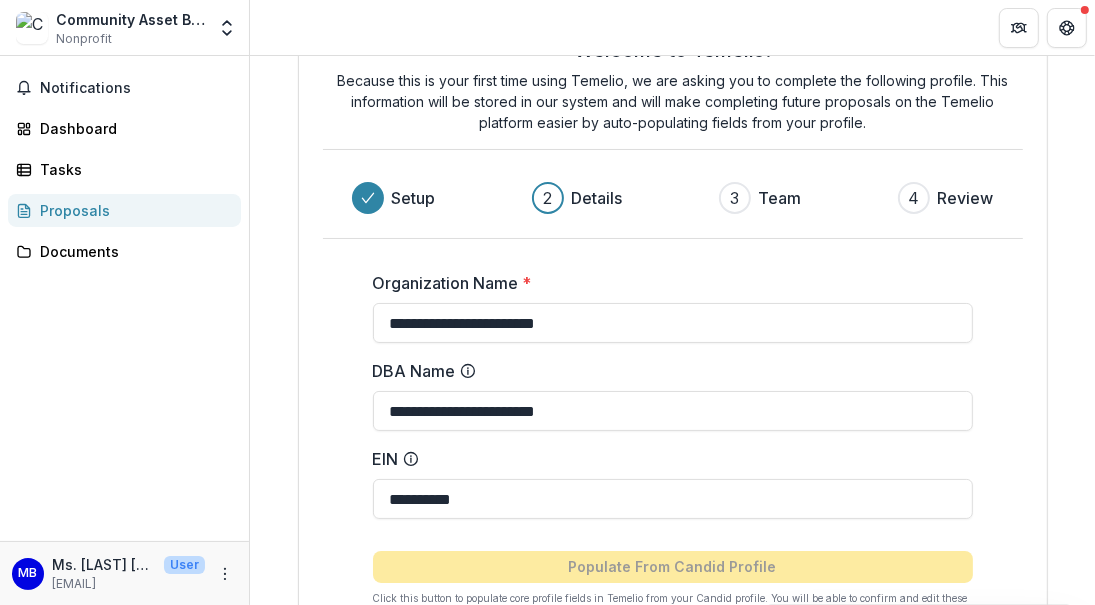 click on "**********" at bounding box center (673, 323) 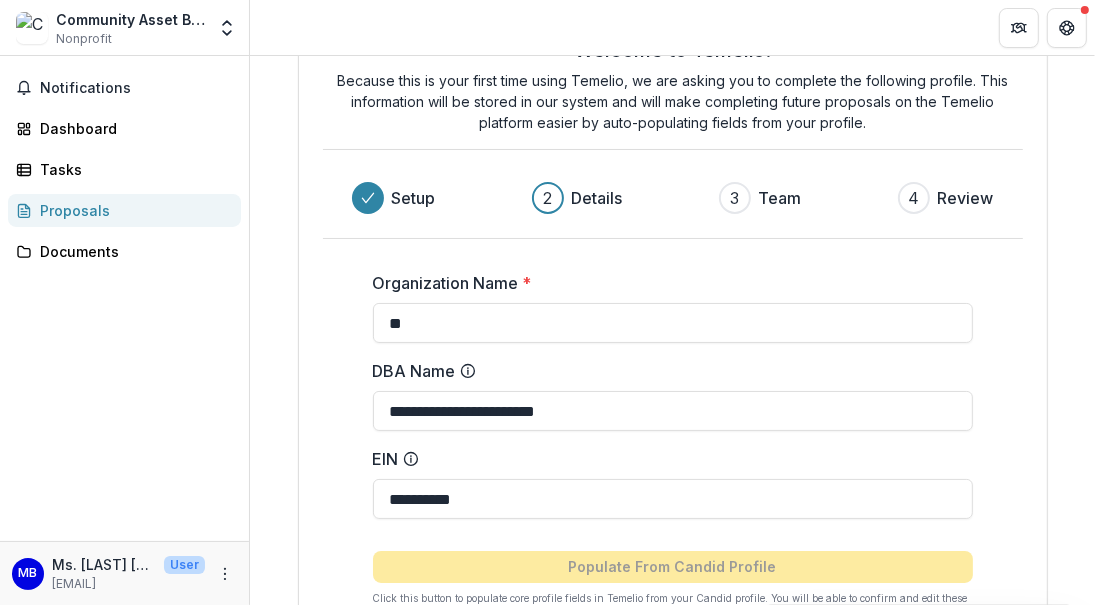 type on "*" 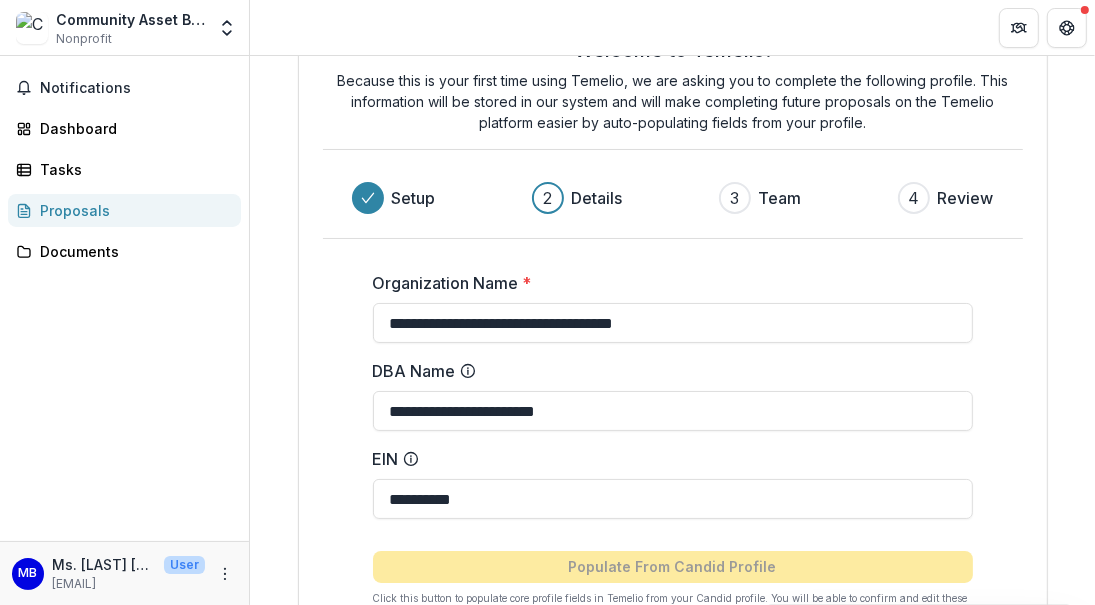 click on "**********" at bounding box center [673, 323] 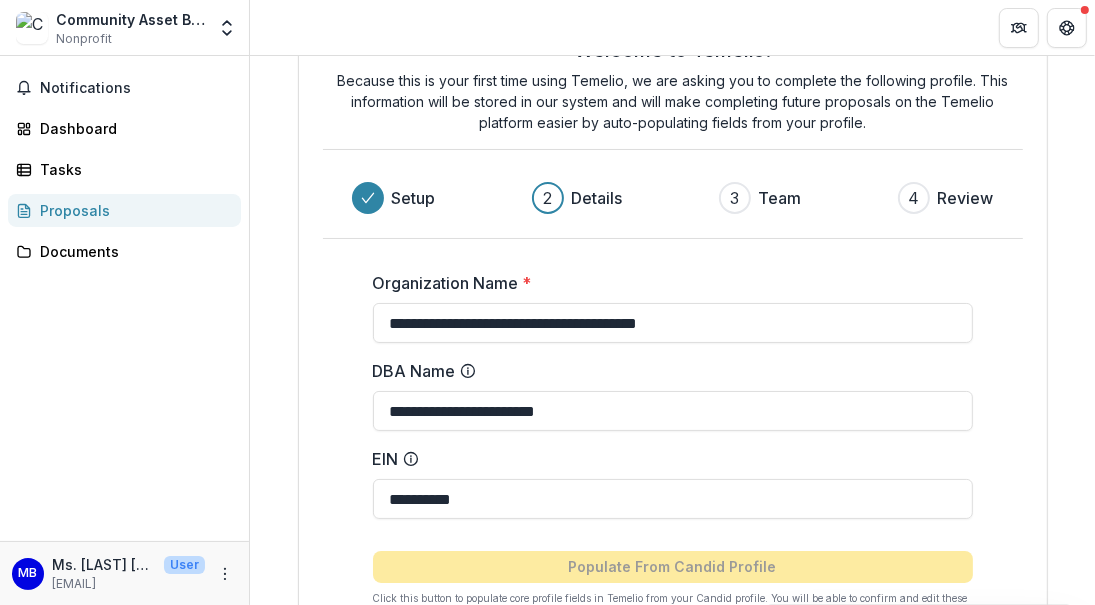 type on "**********" 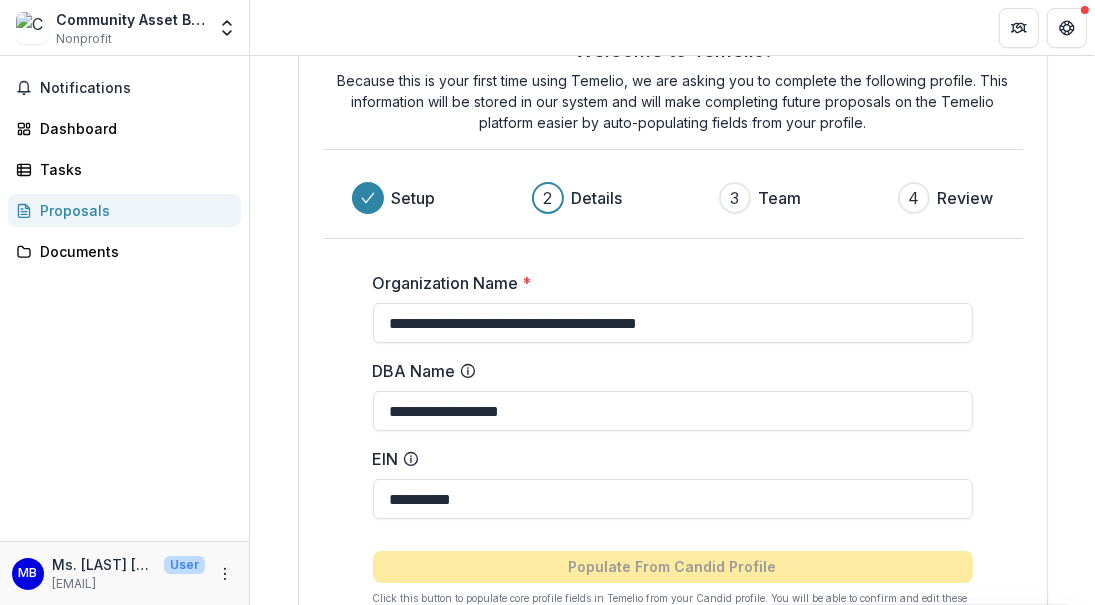 type on "**********" 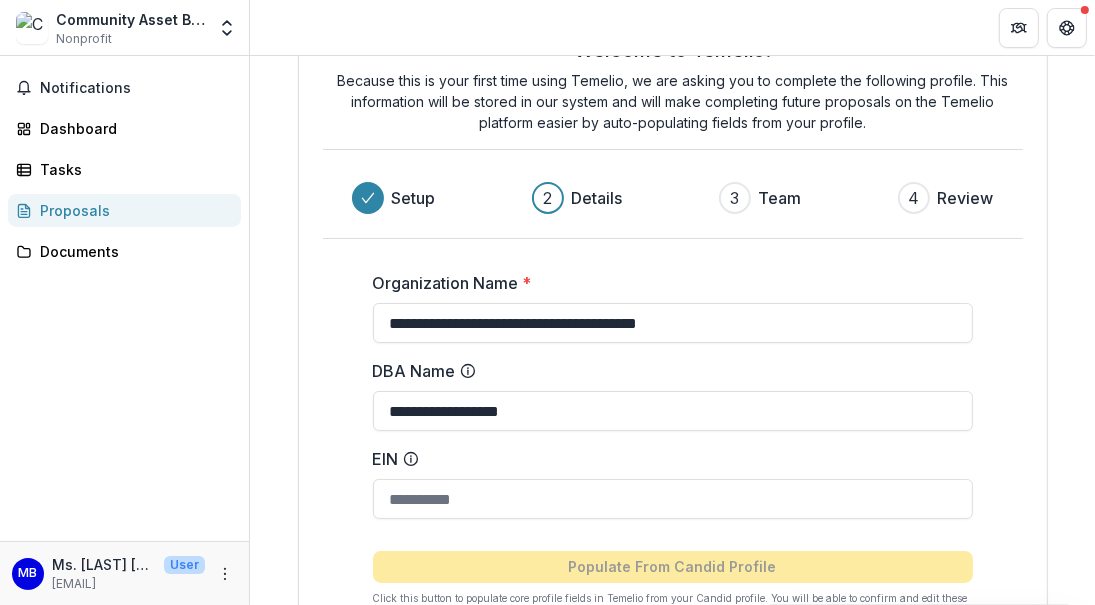 drag, startPoint x: 499, startPoint y: 498, endPoint x: 316, endPoint y: 479, distance: 183.98369 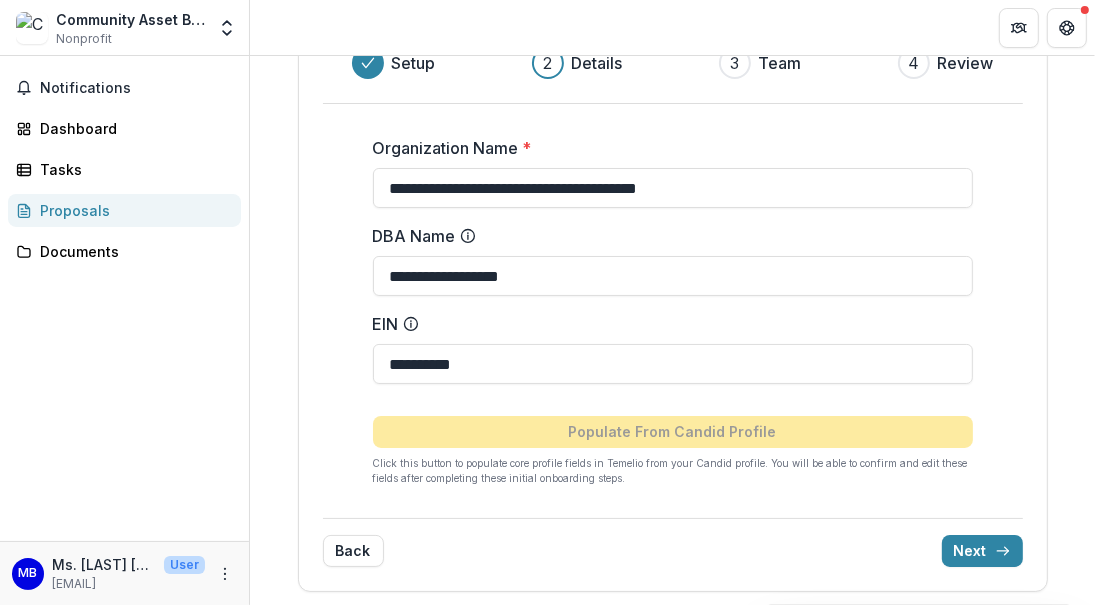 scroll, scrollTop: 219, scrollLeft: 0, axis: vertical 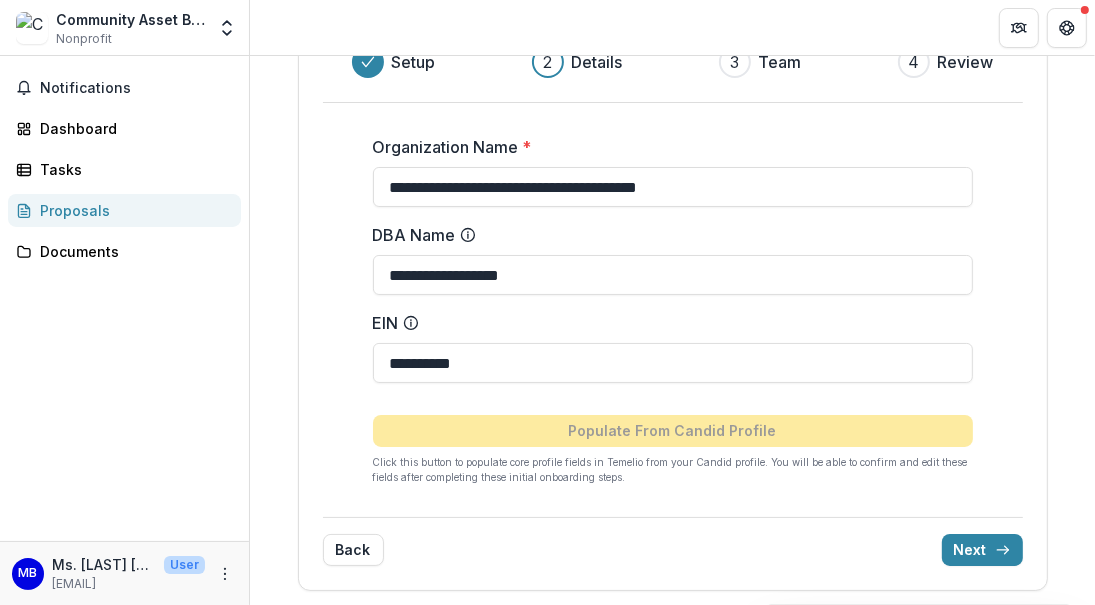 type on "**********" 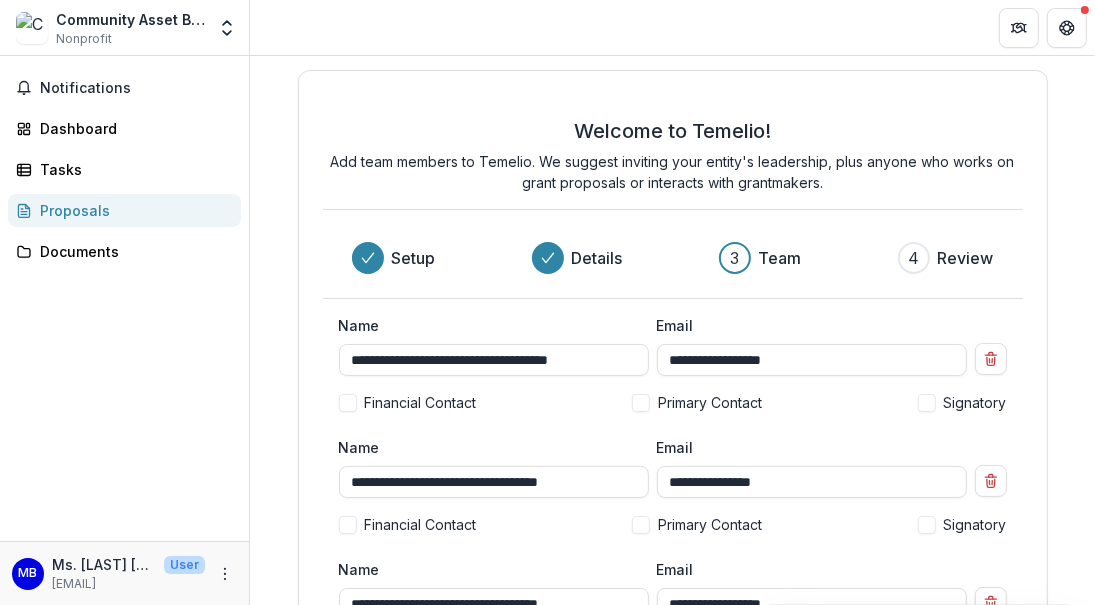 scroll, scrollTop: 0, scrollLeft: 0, axis: both 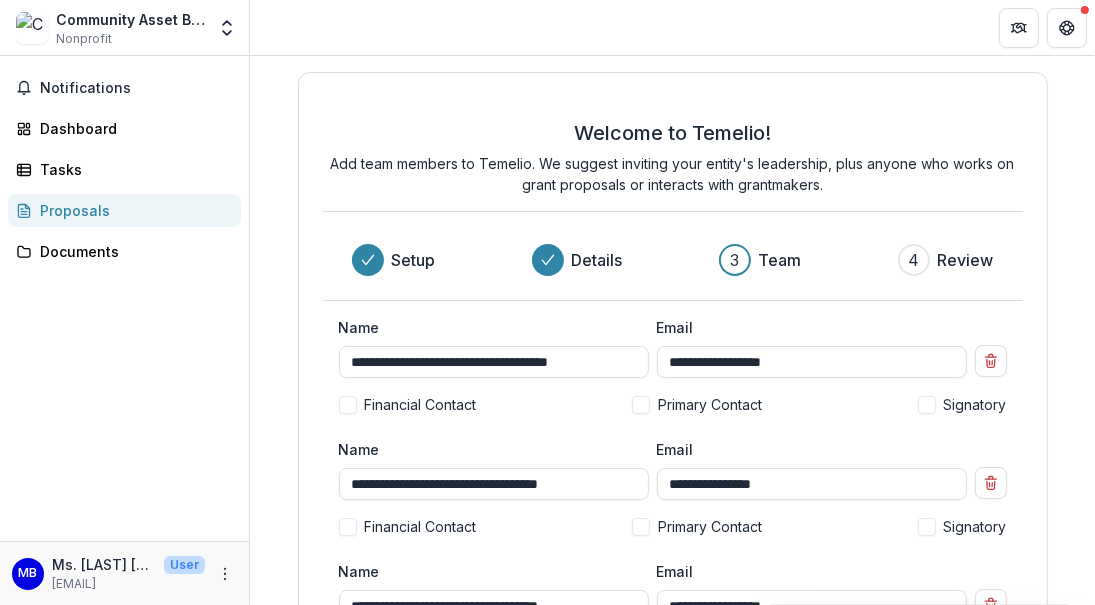 click on "**********" at bounding box center [494, 362] 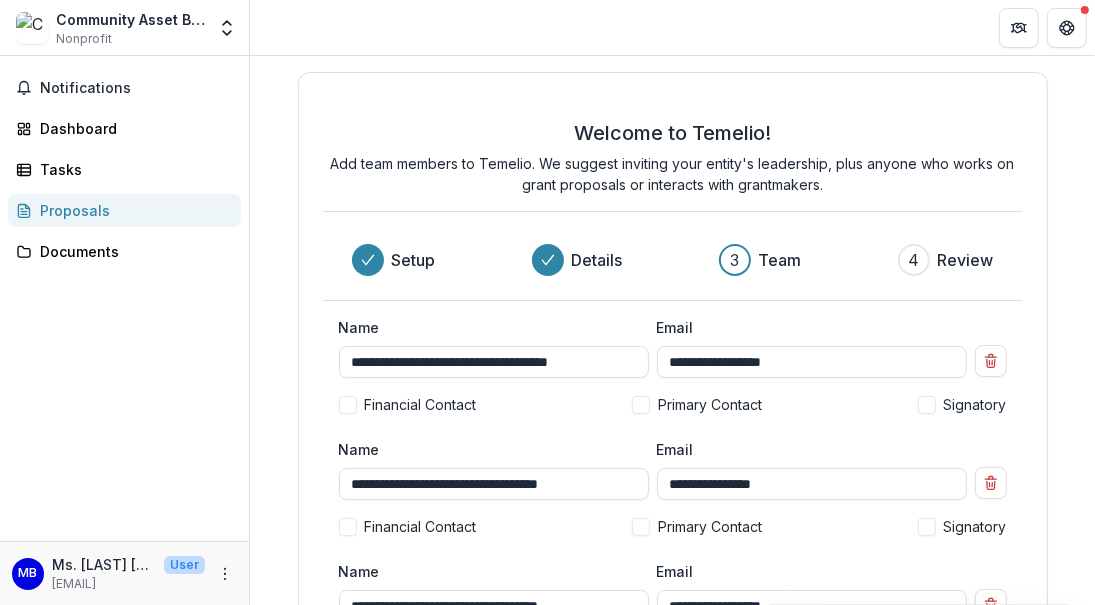 drag, startPoint x: 350, startPoint y: 357, endPoint x: 674, endPoint y: 380, distance: 324.81534 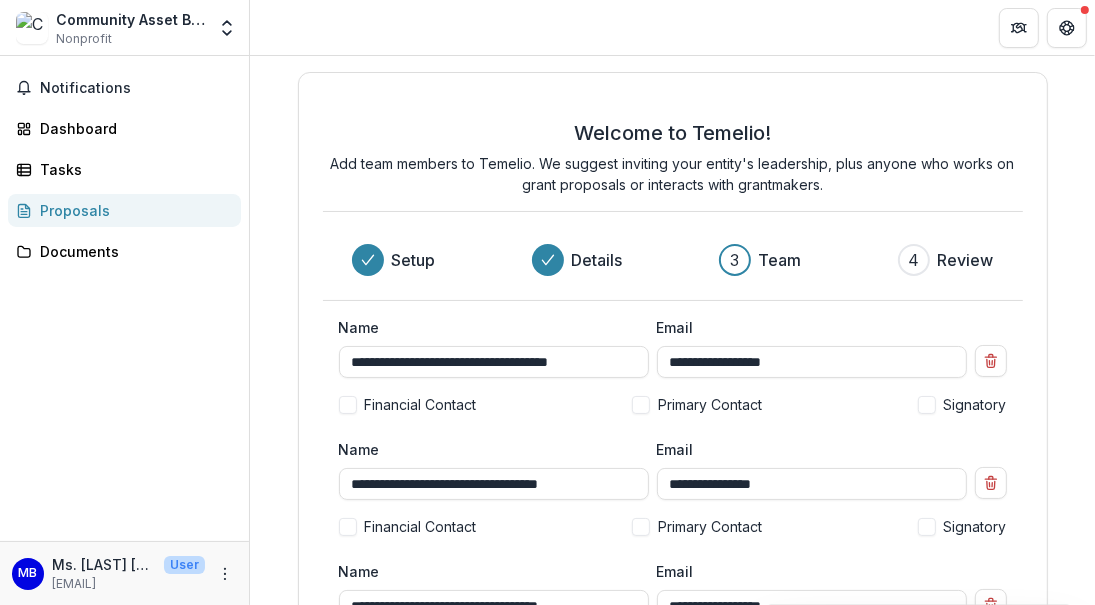 click on "**********" at bounding box center (673, 374) 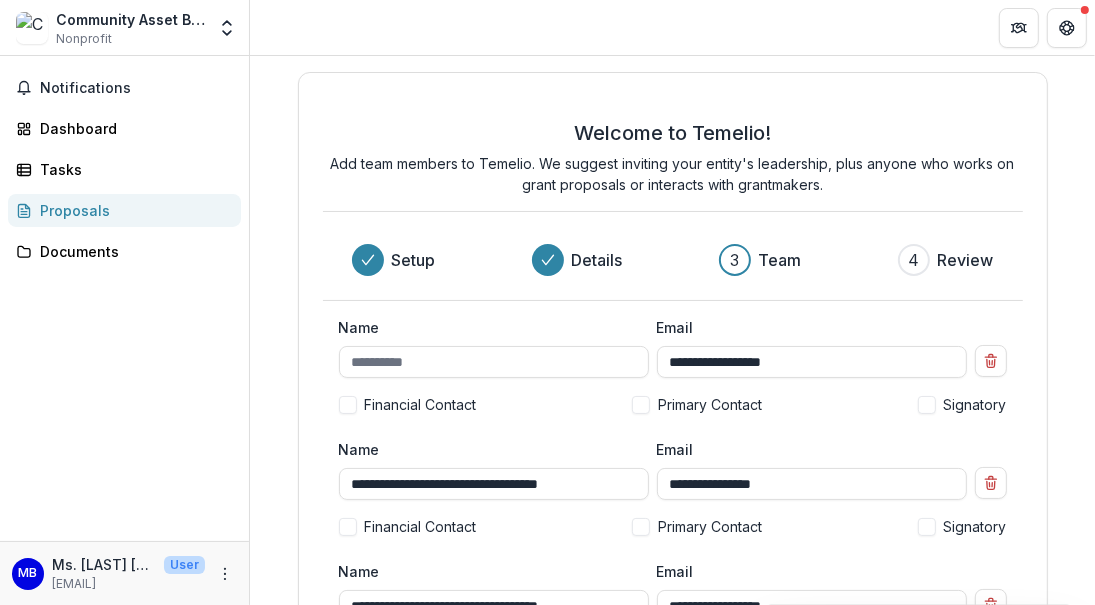 scroll, scrollTop: 0, scrollLeft: 0, axis: both 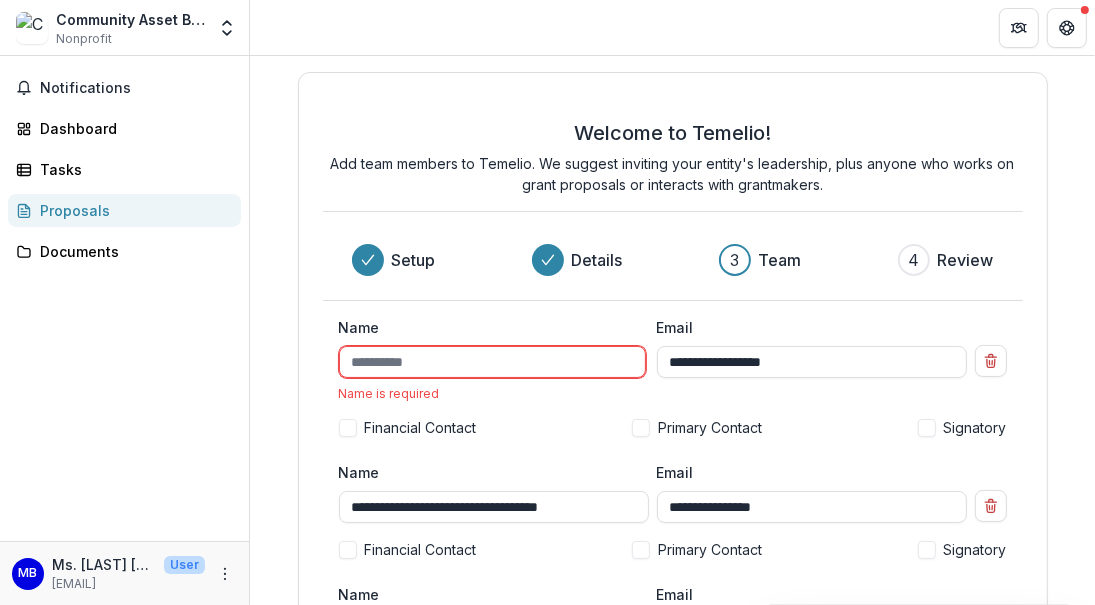 type 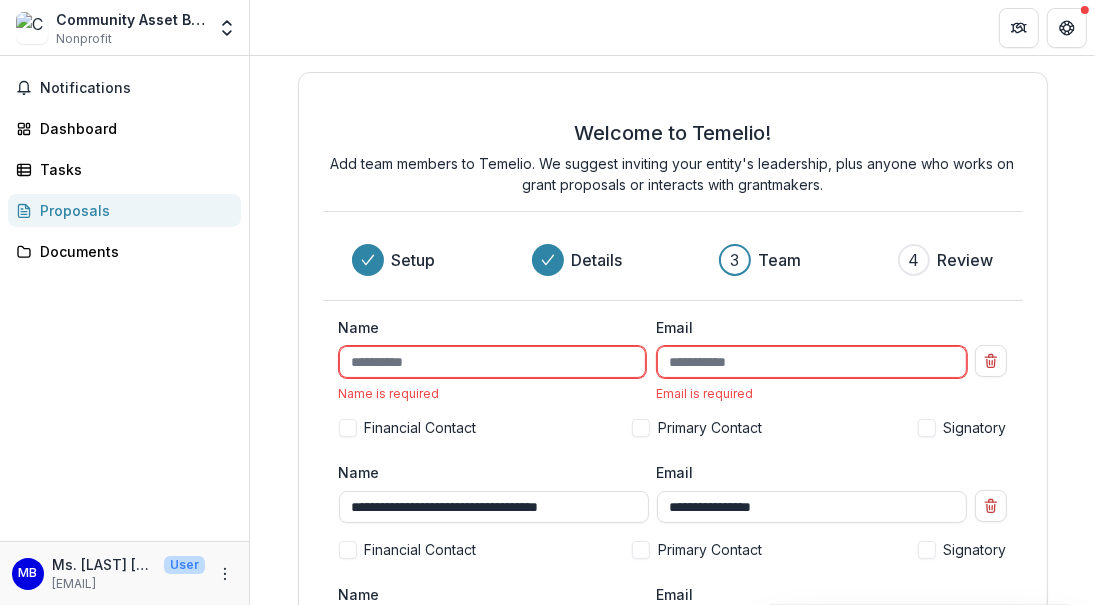 type 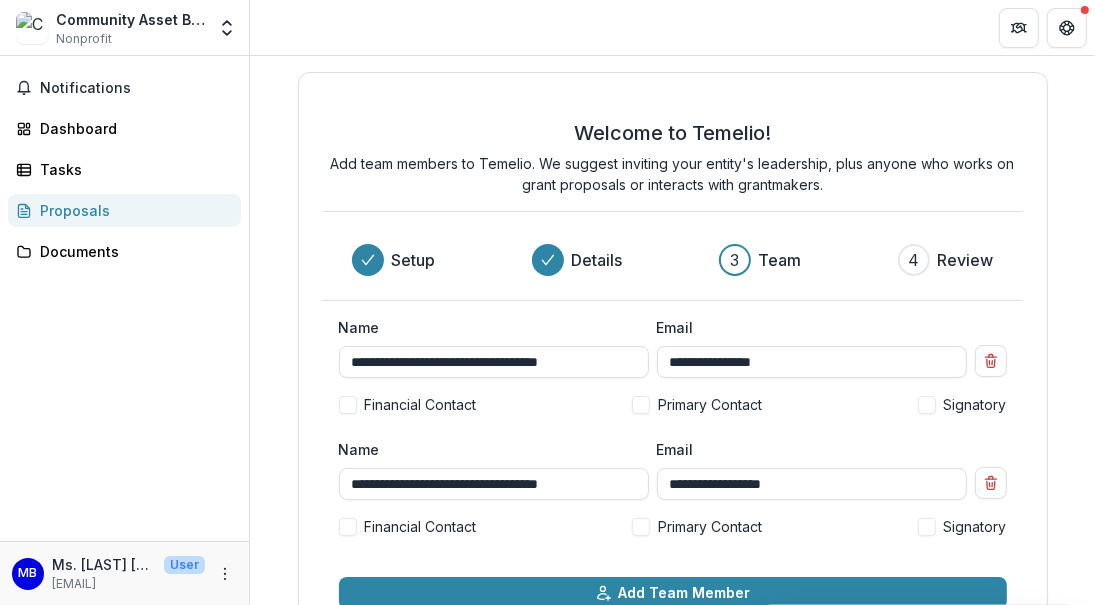 drag, startPoint x: 623, startPoint y: 359, endPoint x: 488, endPoint y: 361, distance: 135.01482 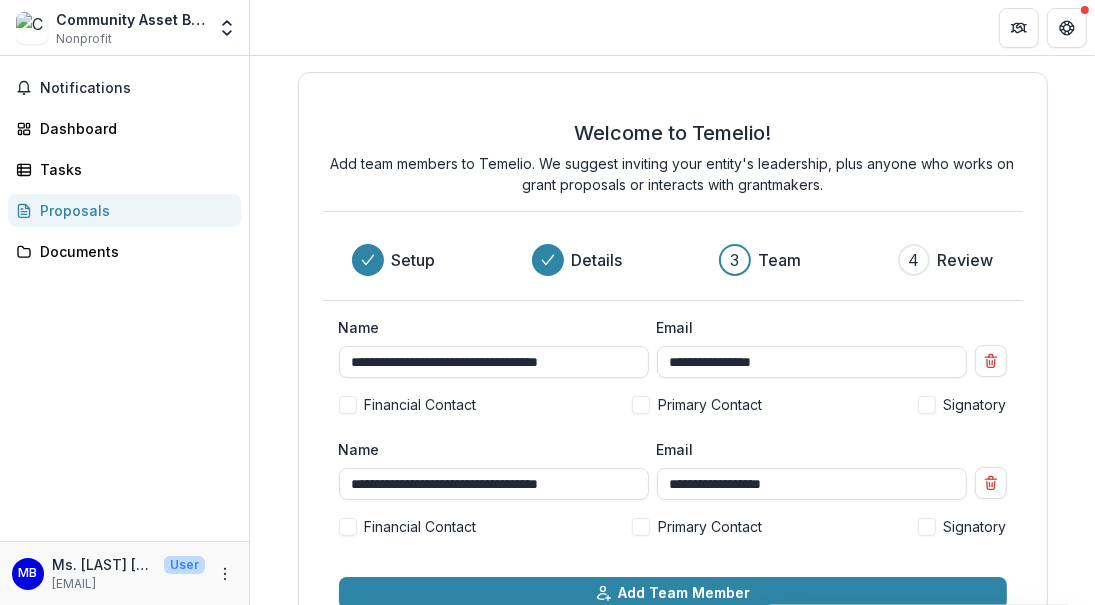 click on "**********" at bounding box center [494, 362] 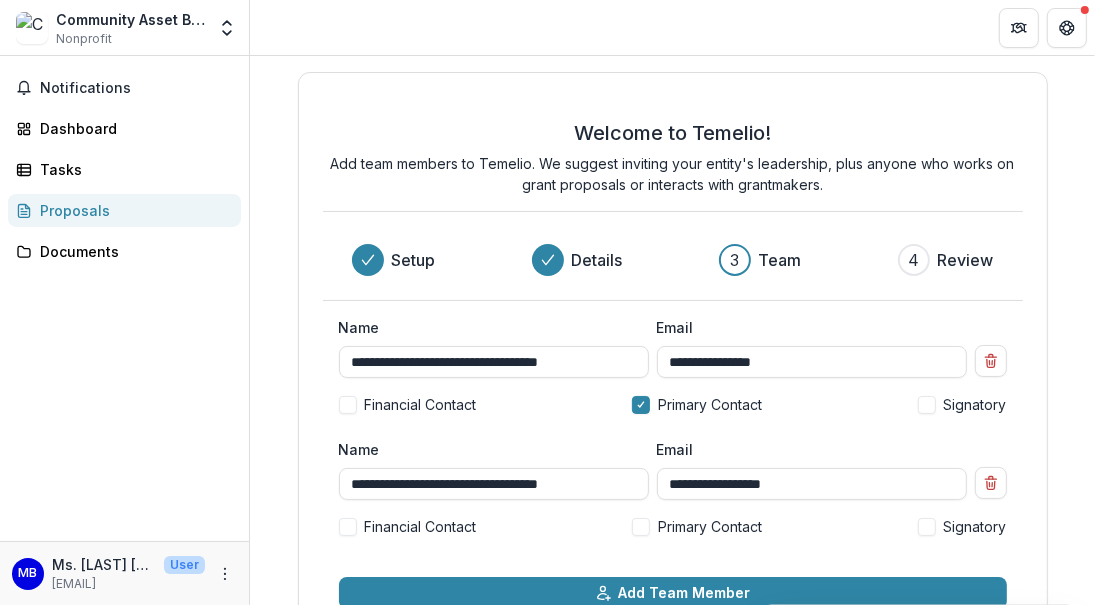 click on "**********" at bounding box center [494, 484] 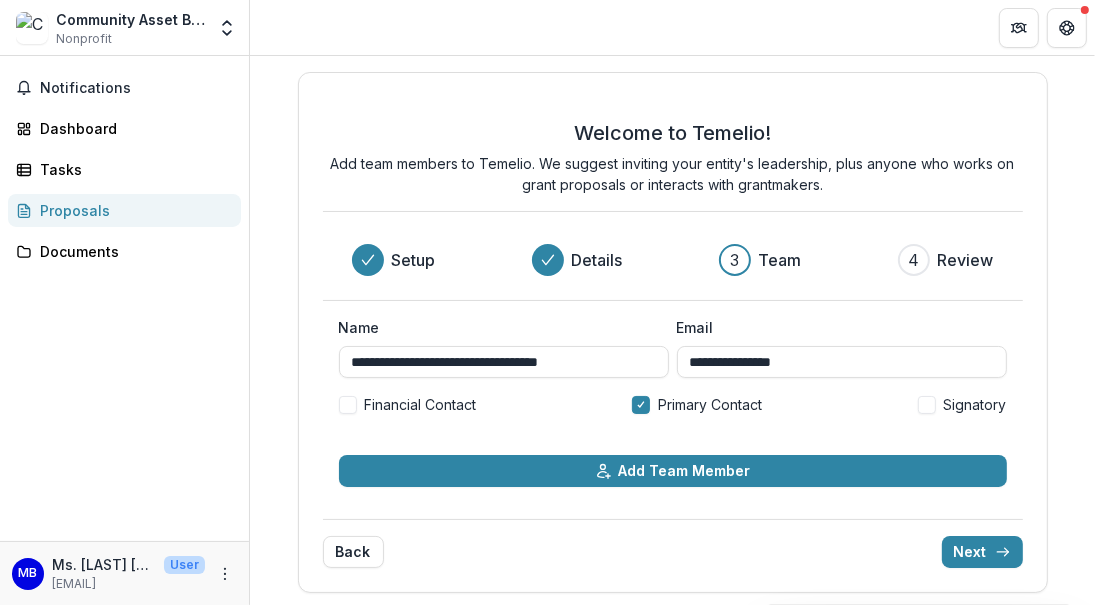 click on "Add Team Member" at bounding box center [673, 471] 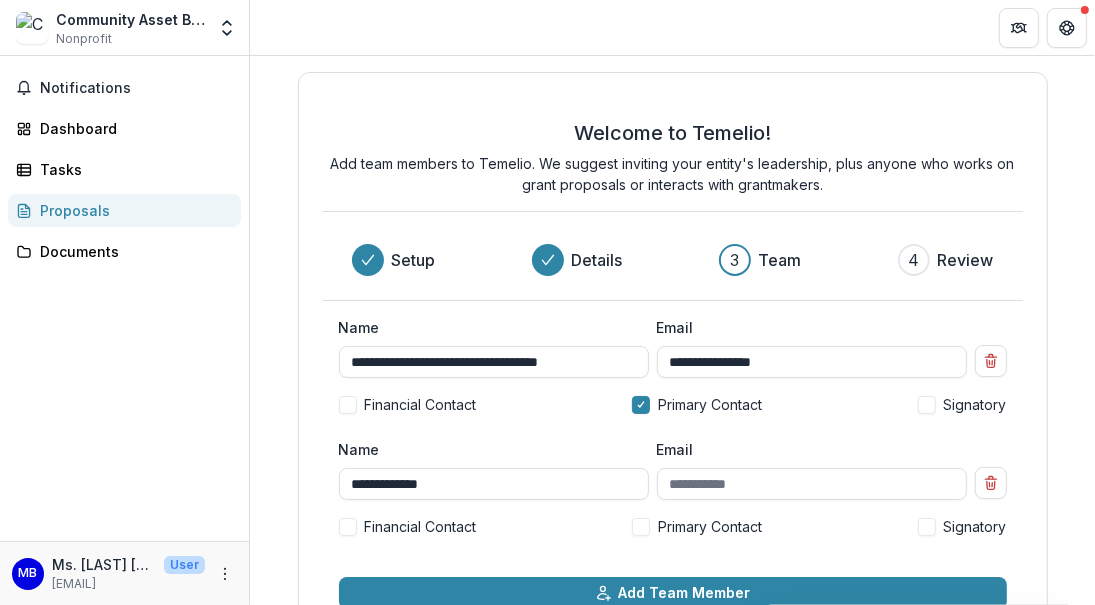 type on "**********" 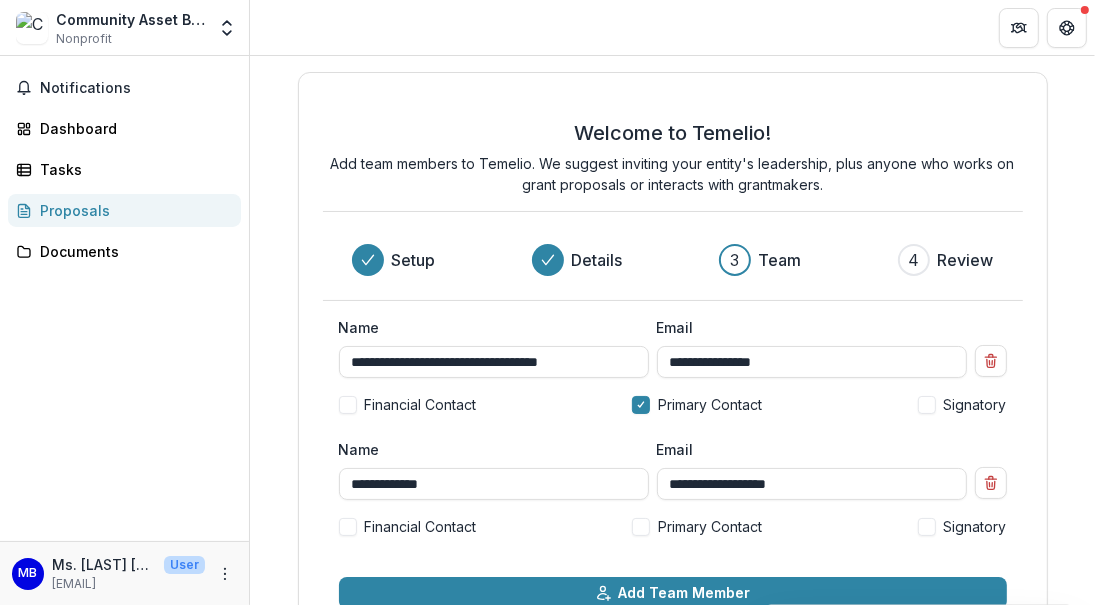 type on "**********" 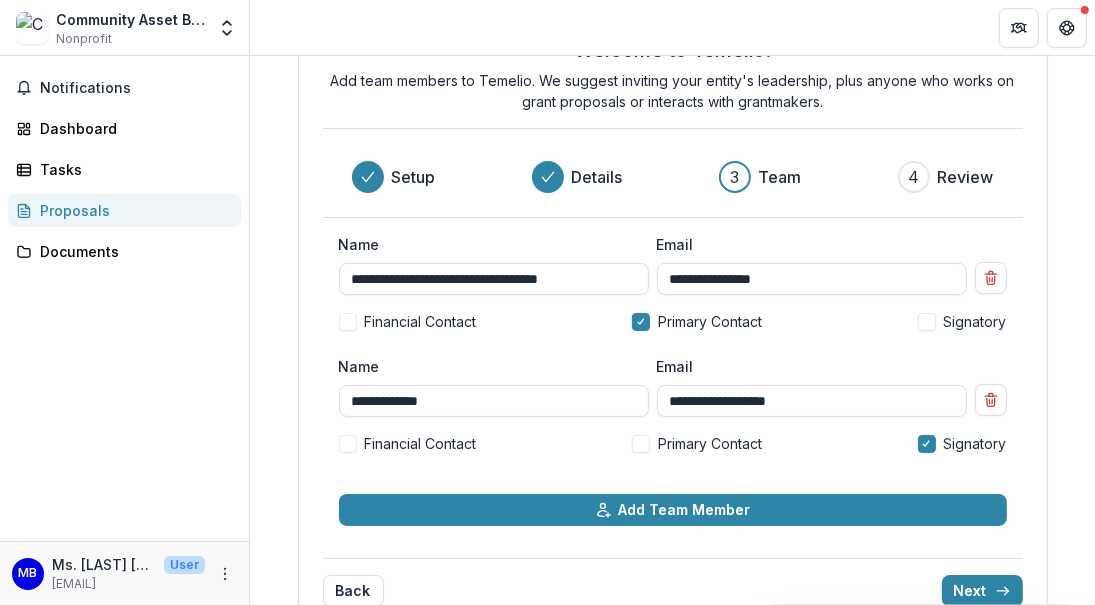 scroll, scrollTop: 100, scrollLeft: 0, axis: vertical 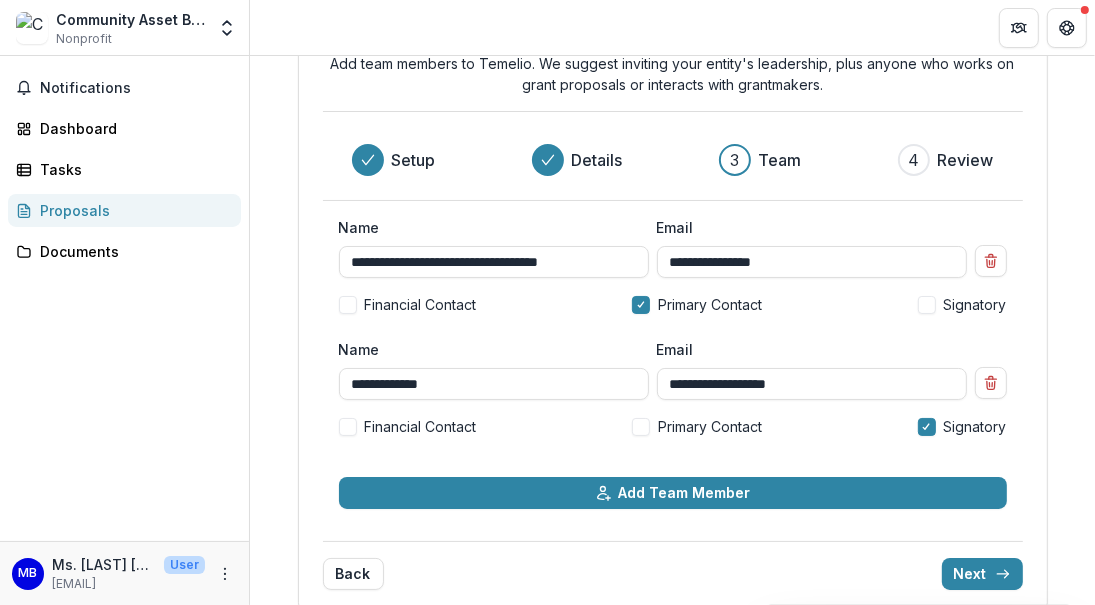 click on "Add Team Member" at bounding box center [673, 493] 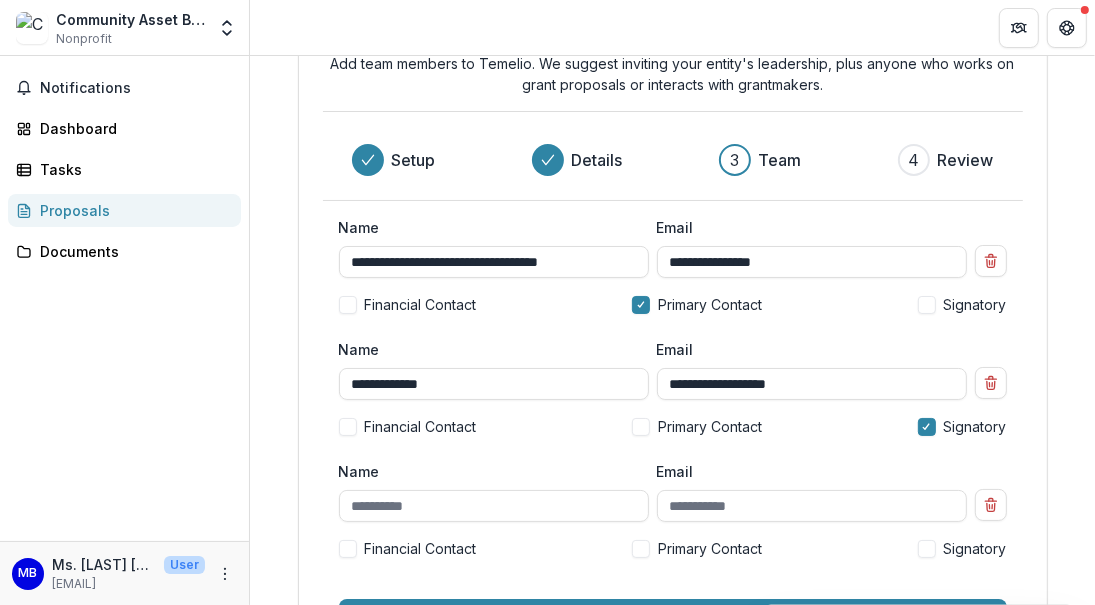drag, startPoint x: 425, startPoint y: 504, endPoint x: 408, endPoint y: 500, distance: 17.464249 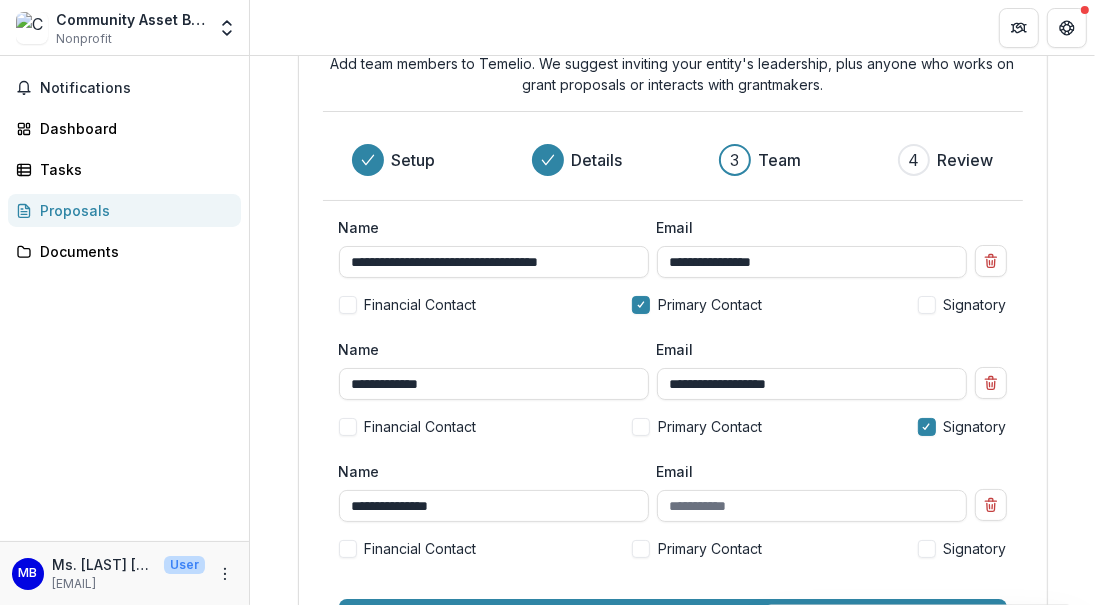 type on "**********" 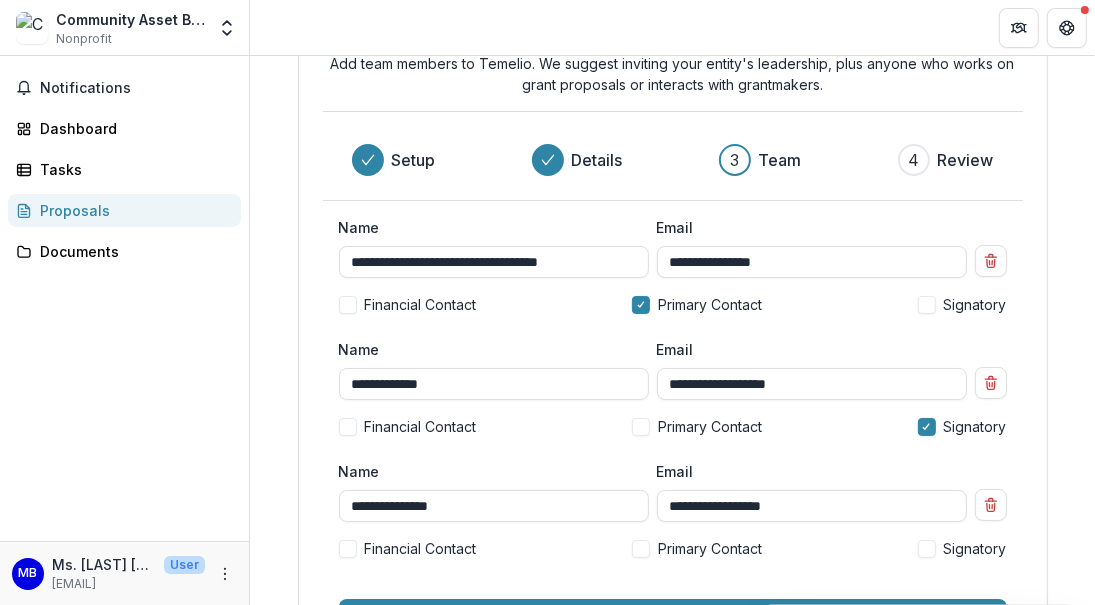 type on "**********" 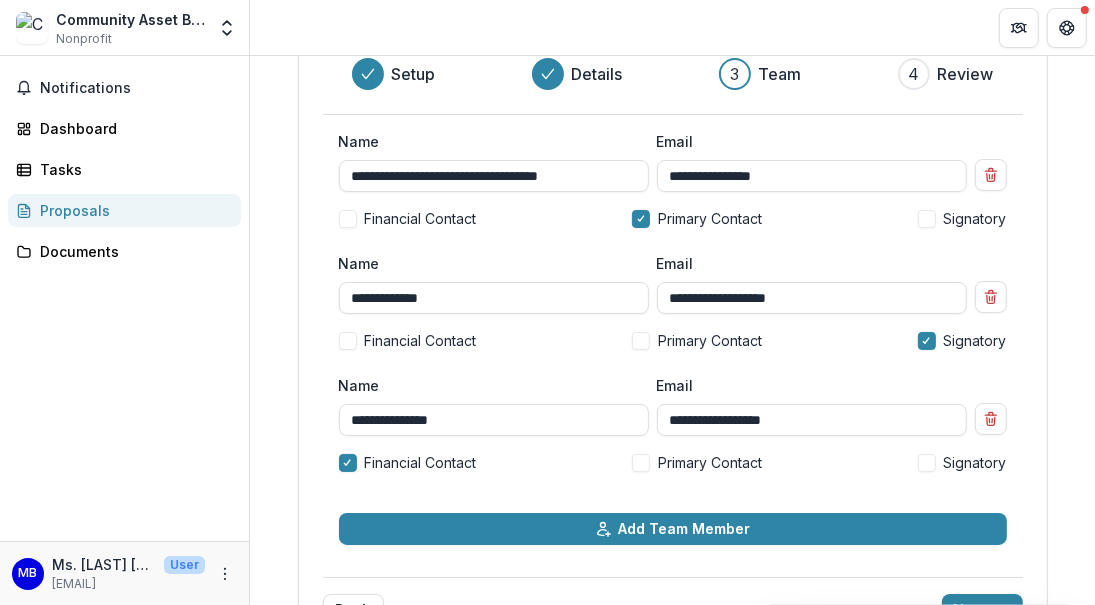 scroll, scrollTop: 246, scrollLeft: 0, axis: vertical 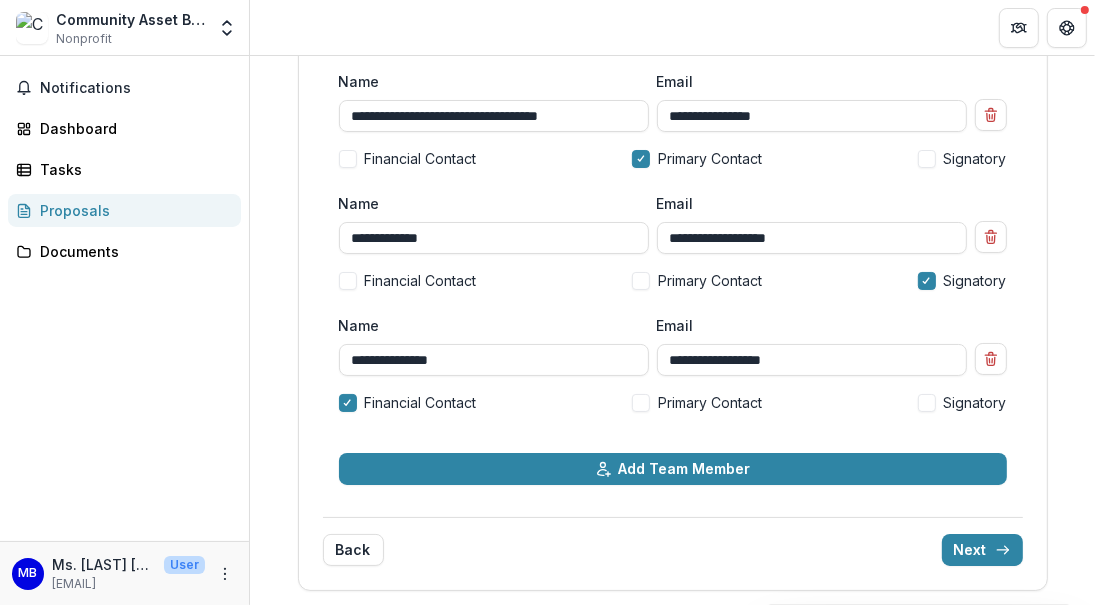 click on "Next" at bounding box center (982, 550) 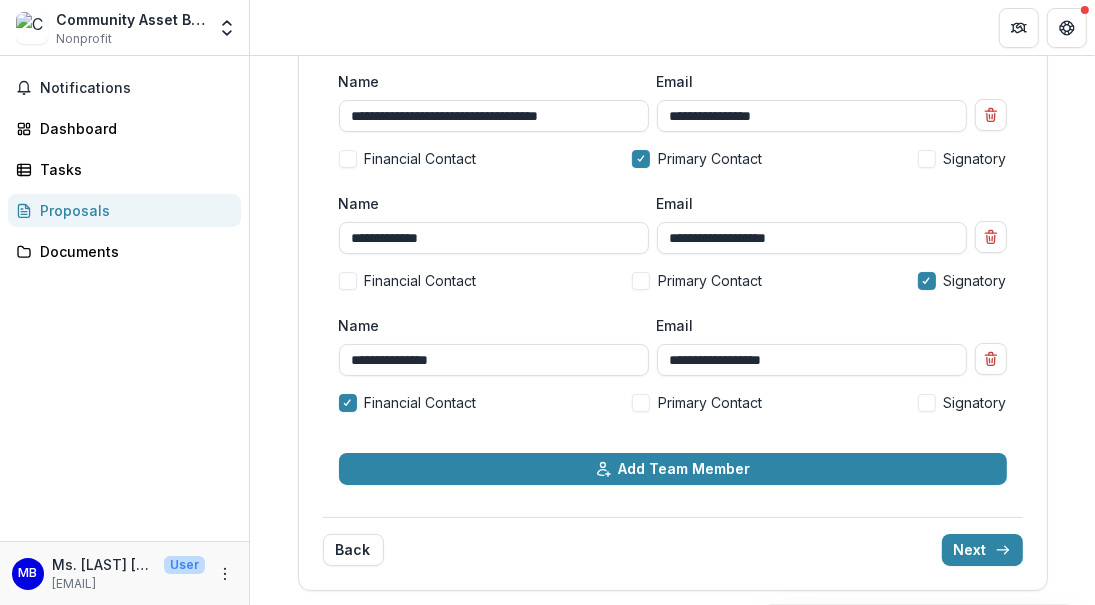 scroll, scrollTop: 214, scrollLeft: 0, axis: vertical 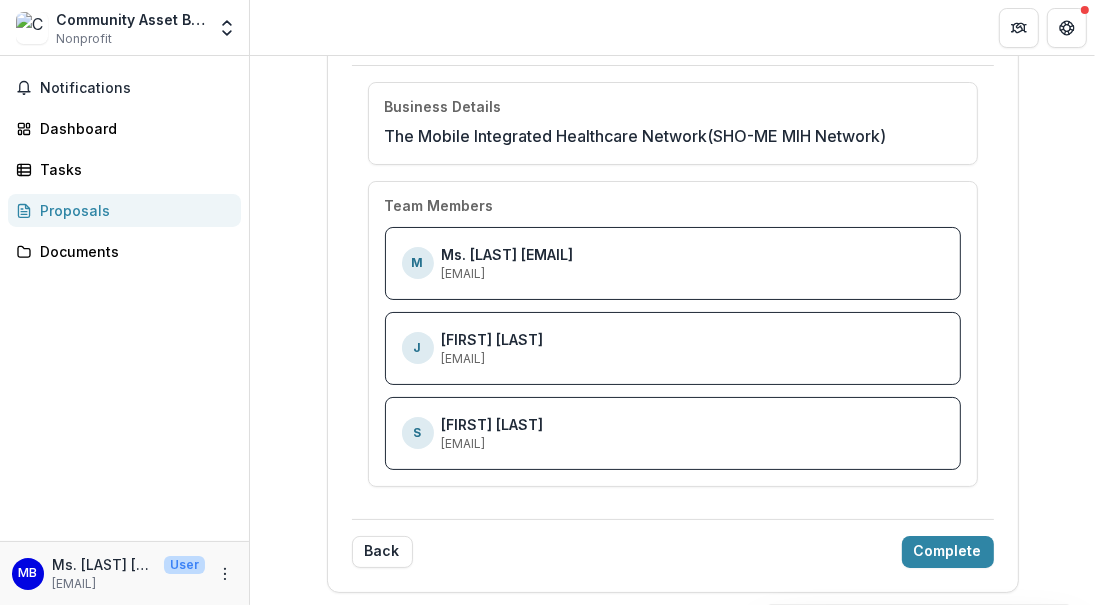 click on "Complete" at bounding box center [948, 552] 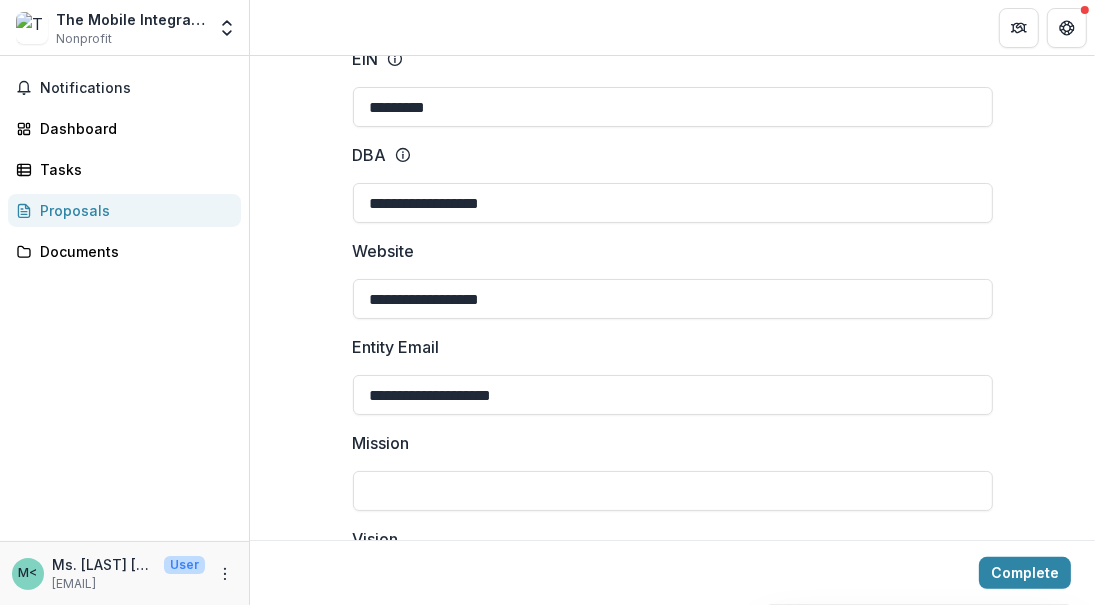 scroll, scrollTop: 300, scrollLeft: 0, axis: vertical 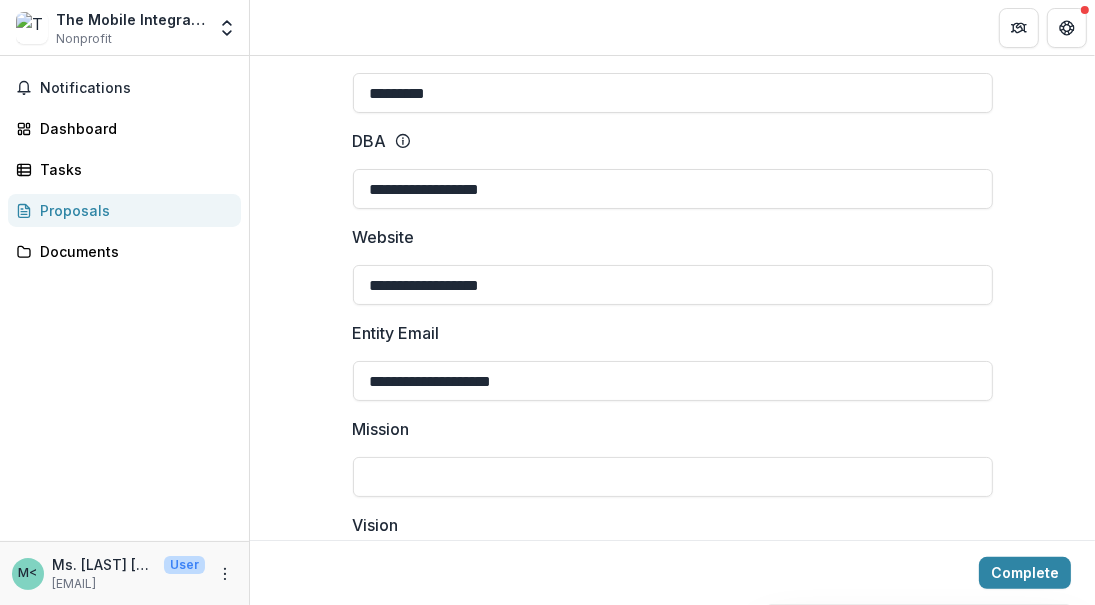 drag, startPoint x: 523, startPoint y: 285, endPoint x: 298, endPoint y: 264, distance: 225.97787 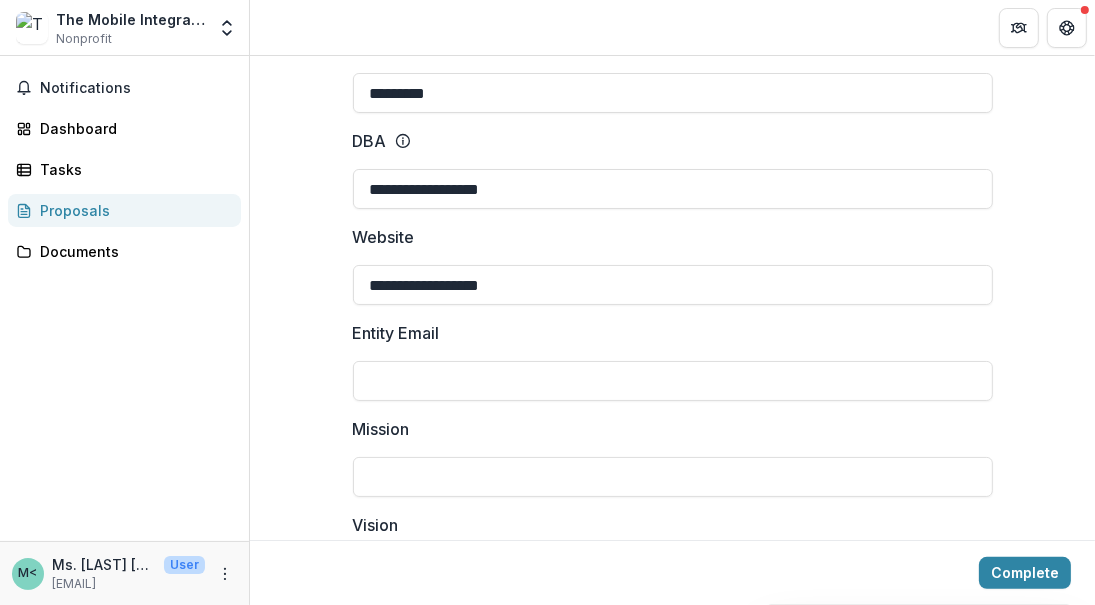 type 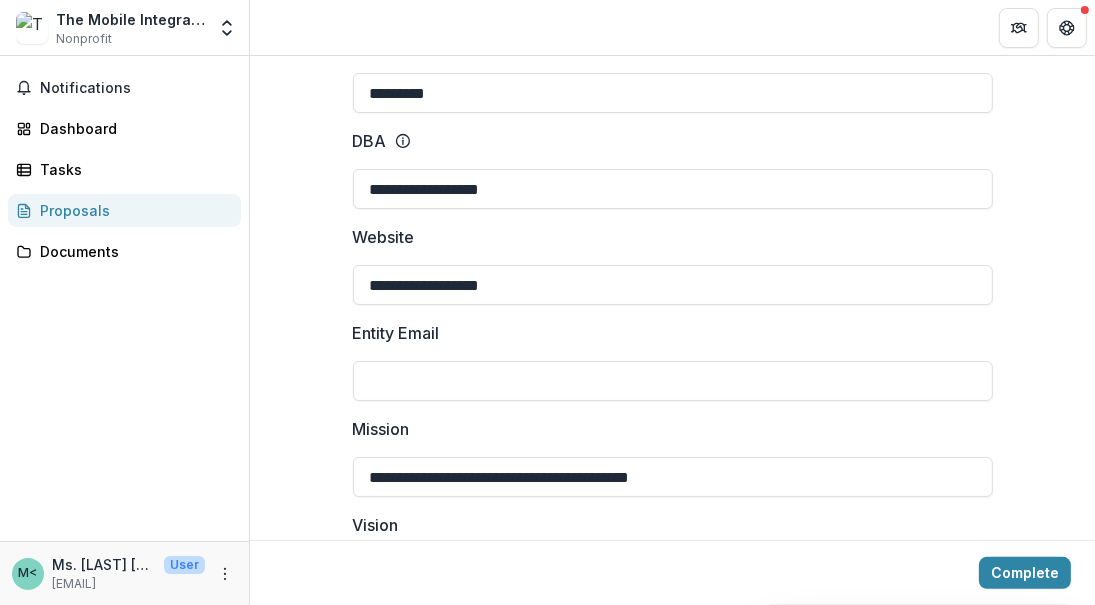 type on "**********" 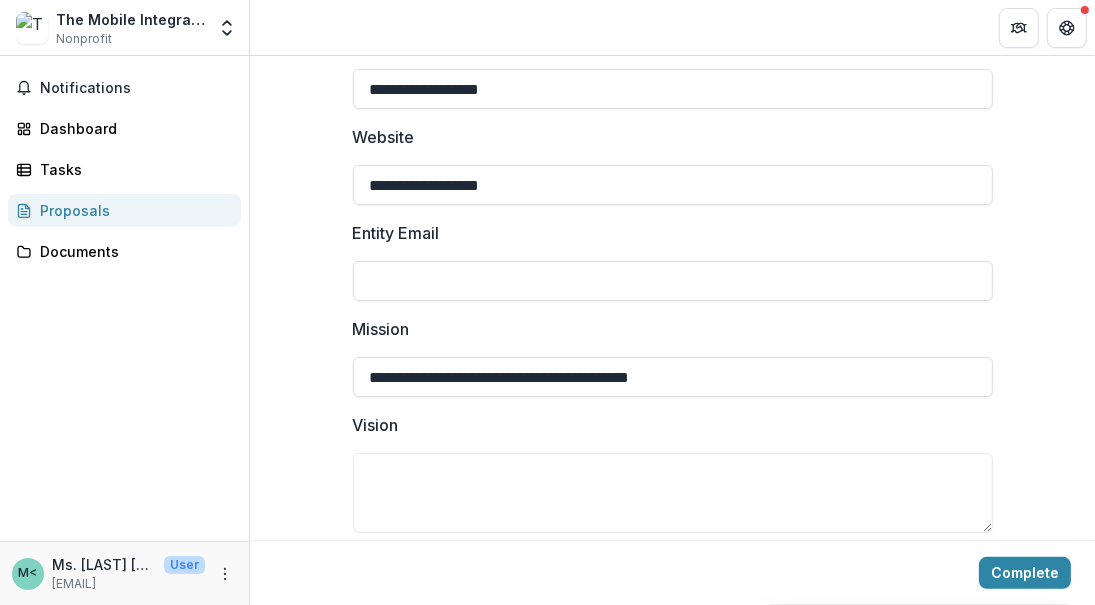 click on "Vision" at bounding box center [673, 493] 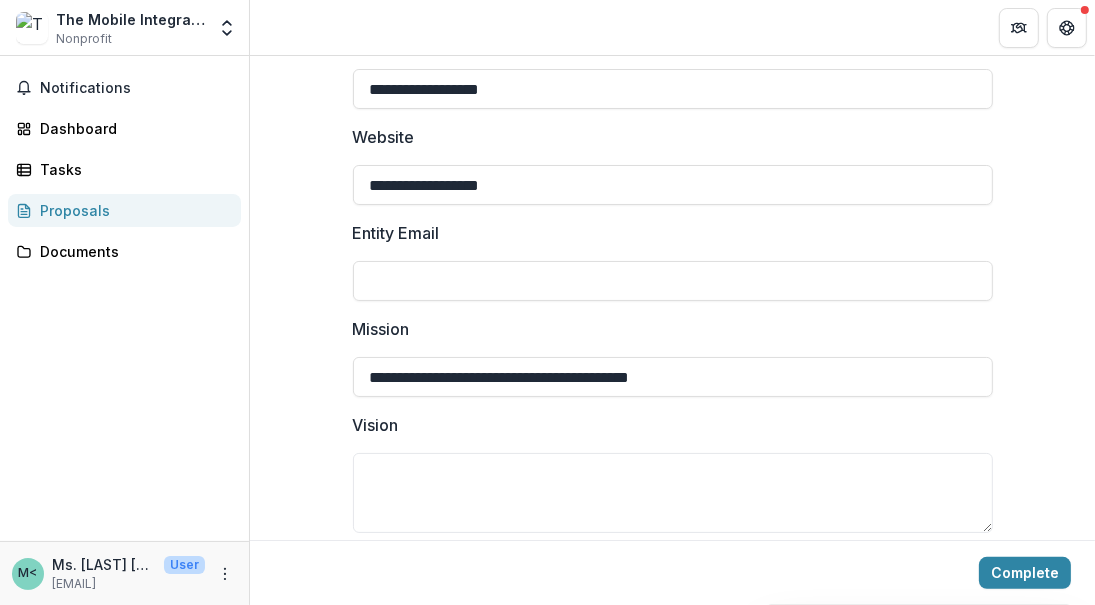 click on "Vision" at bounding box center [673, 493] 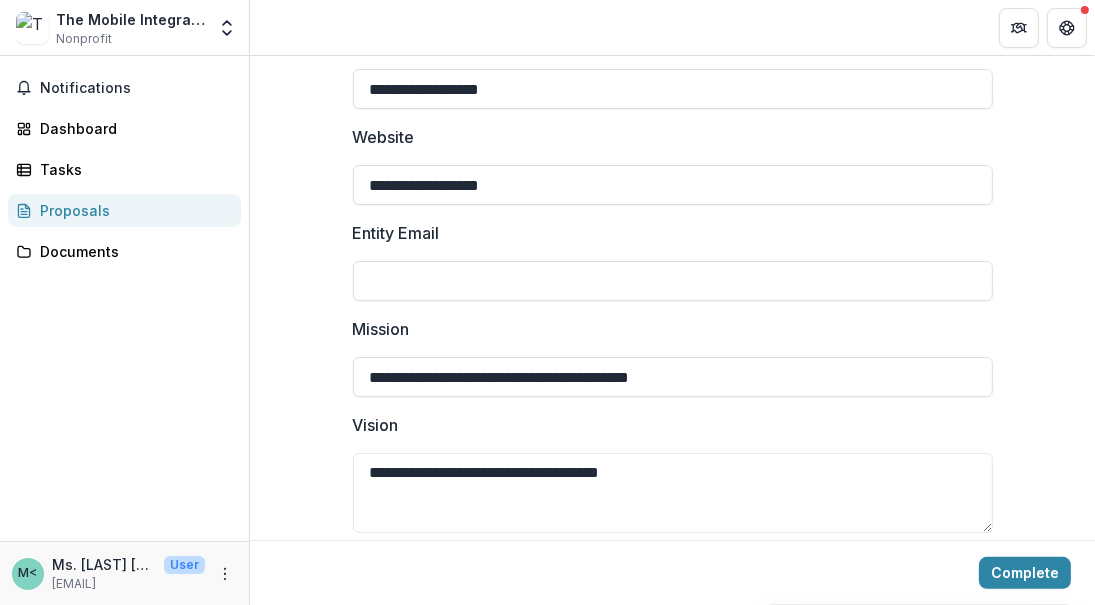 type on "**********" 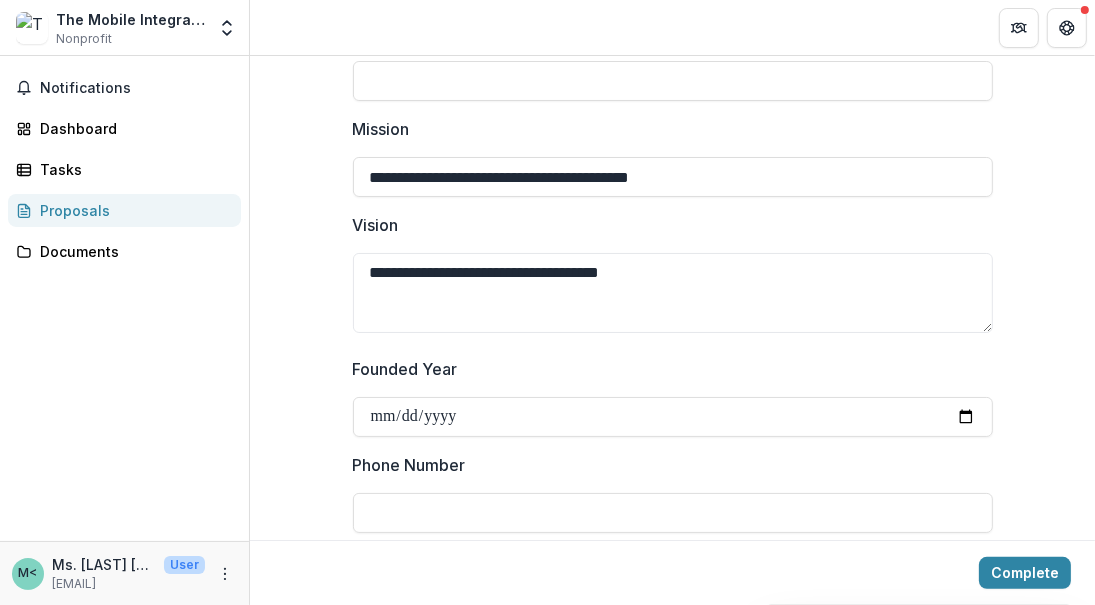 scroll, scrollTop: 700, scrollLeft: 0, axis: vertical 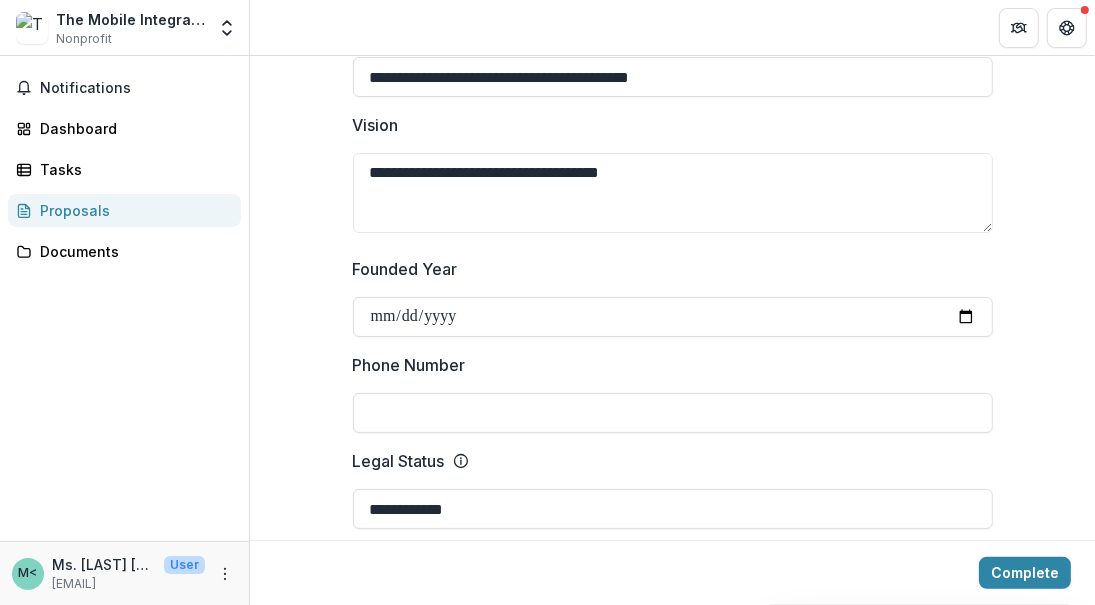 click on "**********" at bounding box center [673, 317] 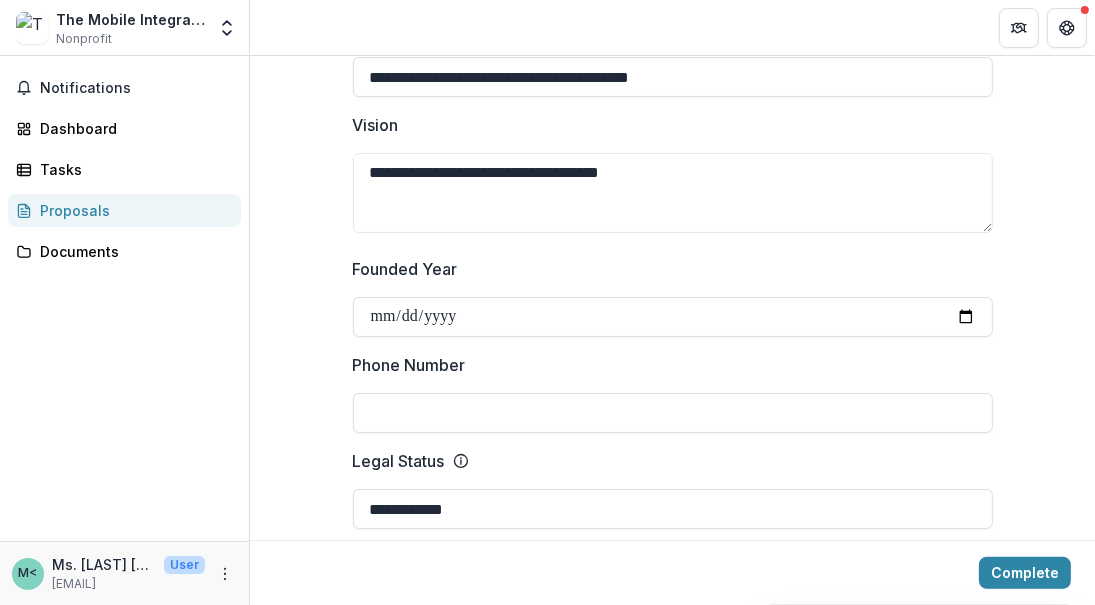type on "**********" 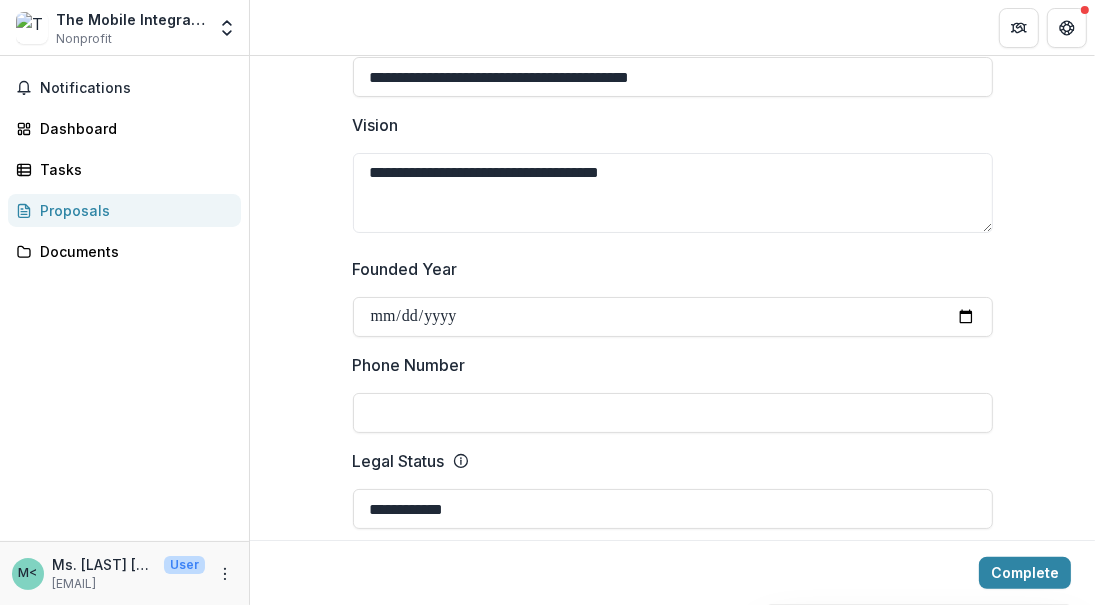 click on "Phone Number" at bounding box center (673, 413) 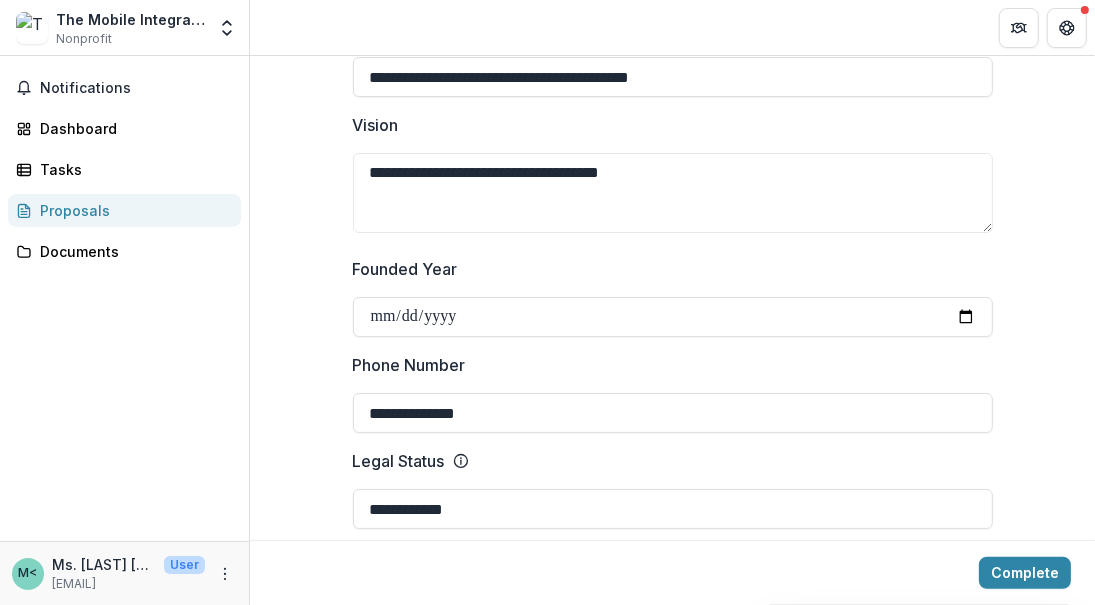 type on "**********" 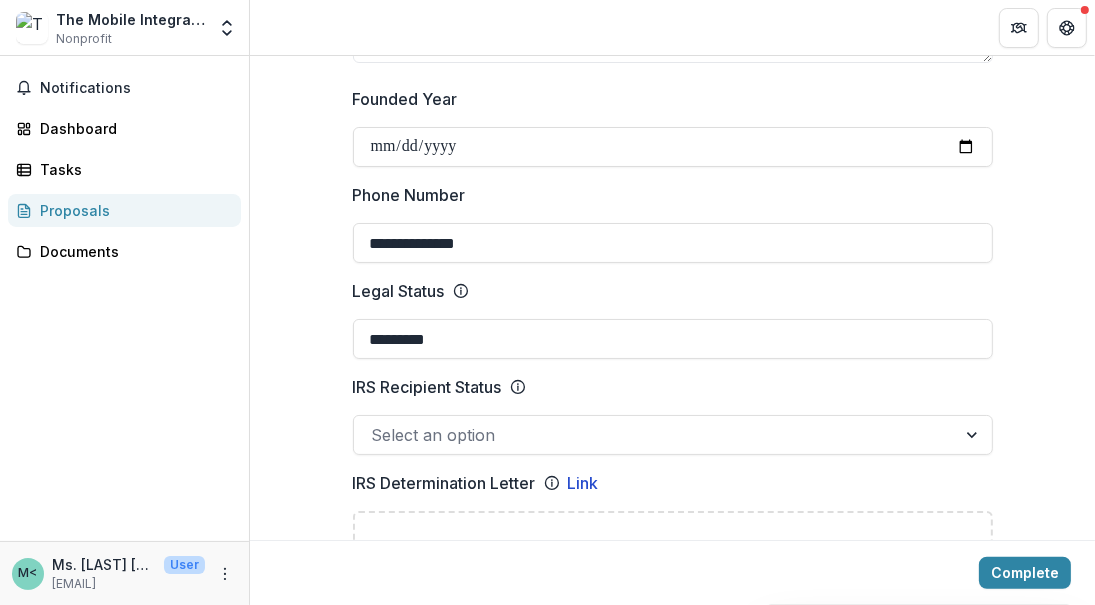 scroll, scrollTop: 900, scrollLeft: 0, axis: vertical 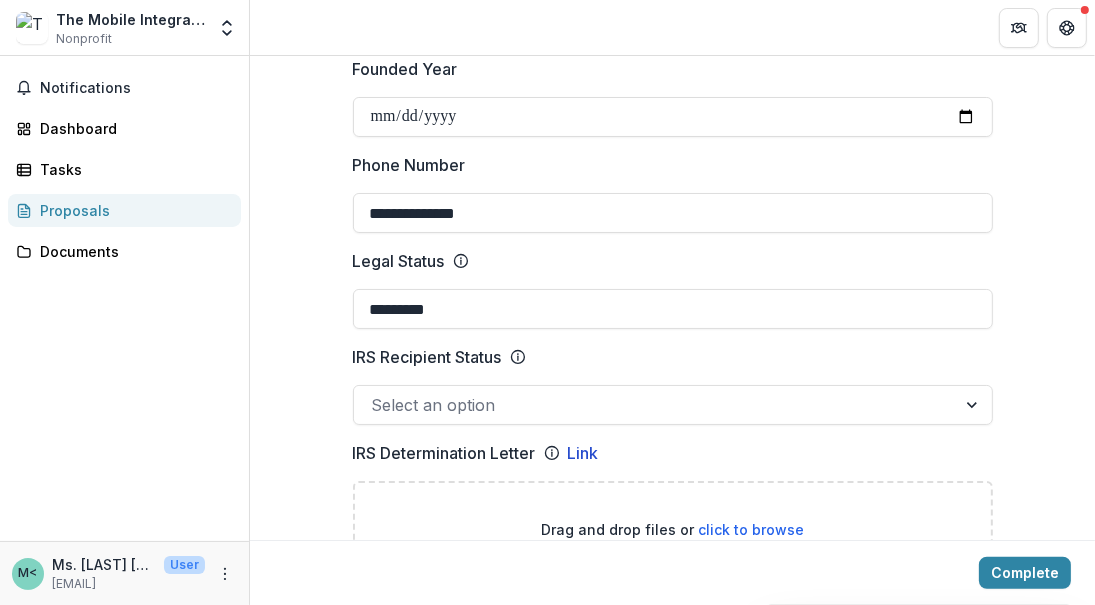 type on "*********" 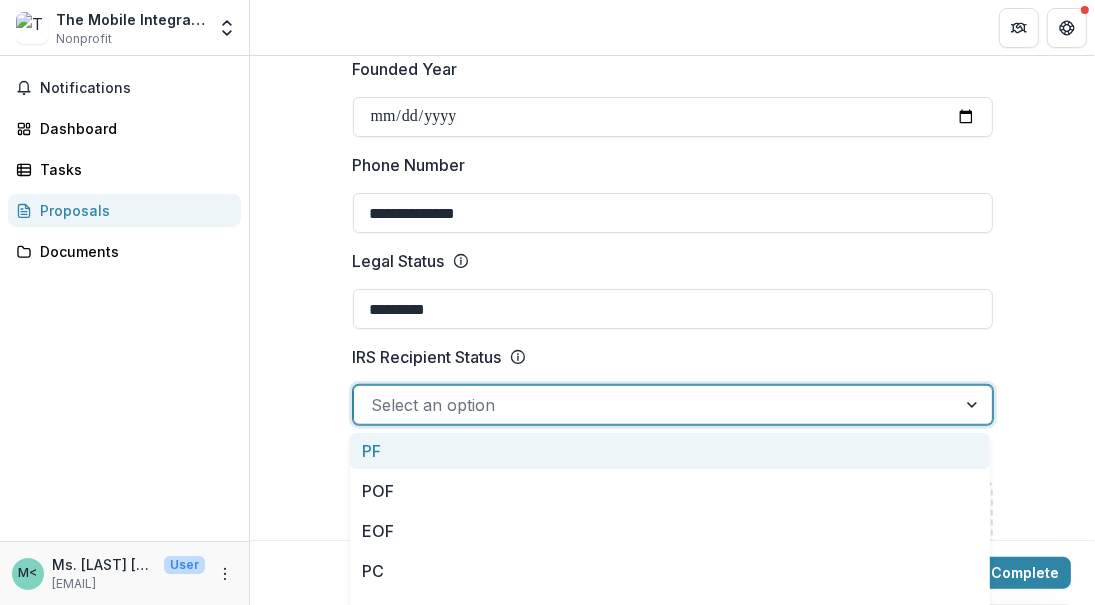 click at bounding box center [655, 405] 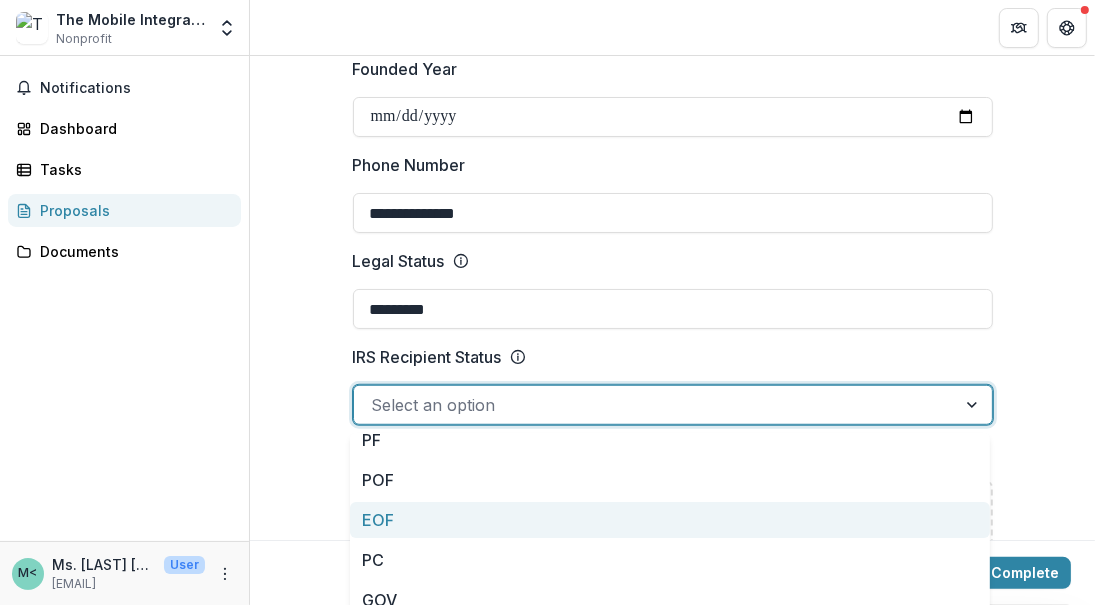 scroll, scrollTop: 0, scrollLeft: 0, axis: both 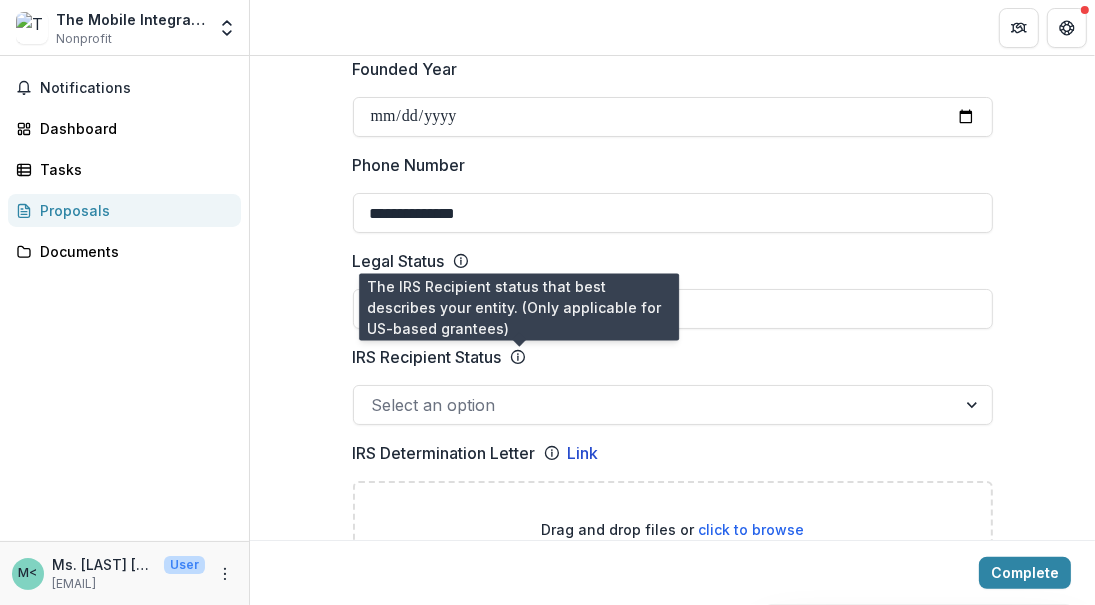 click 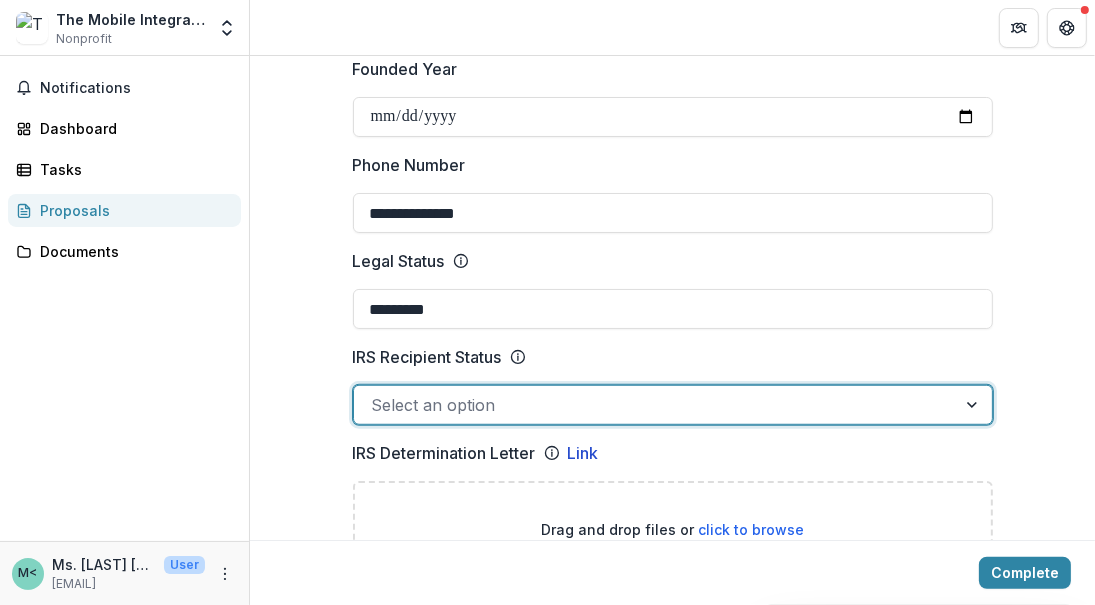 click 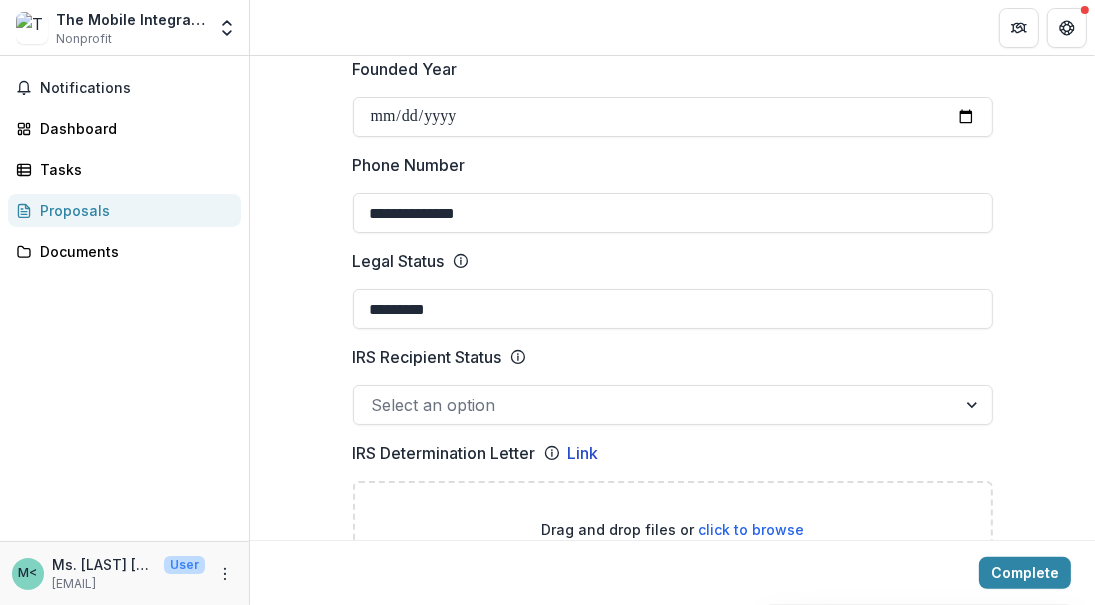 click on "IRS Recipient Status" at bounding box center (439, 357) 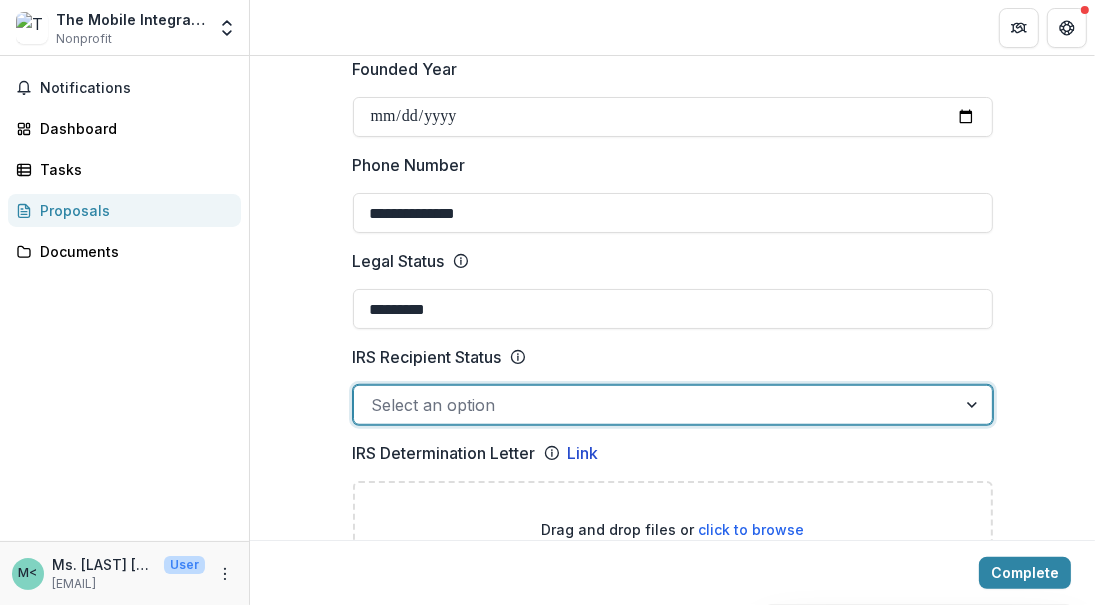 click 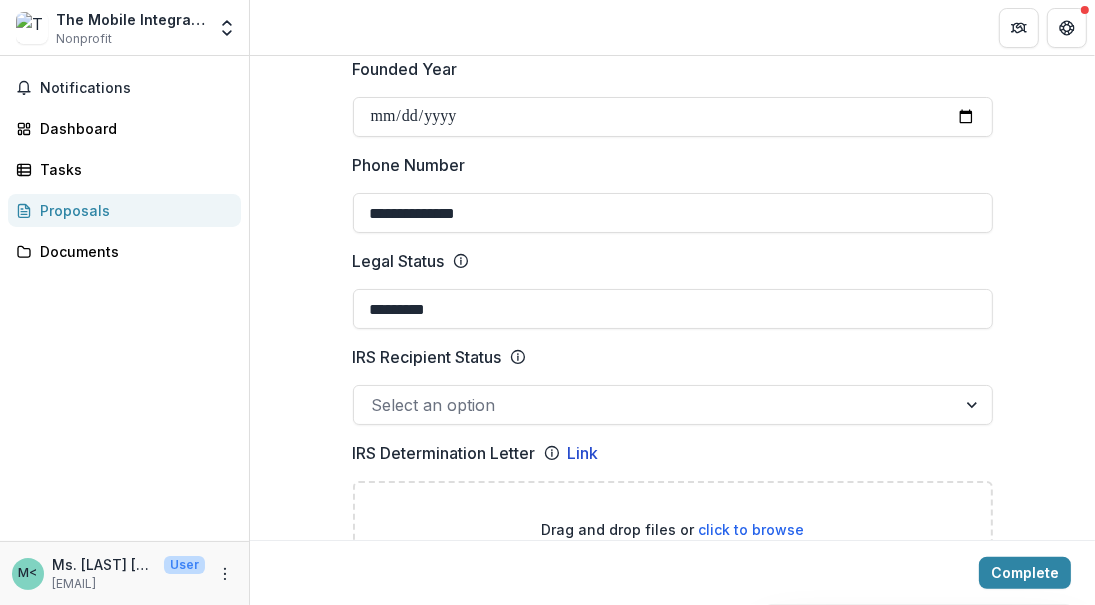 click 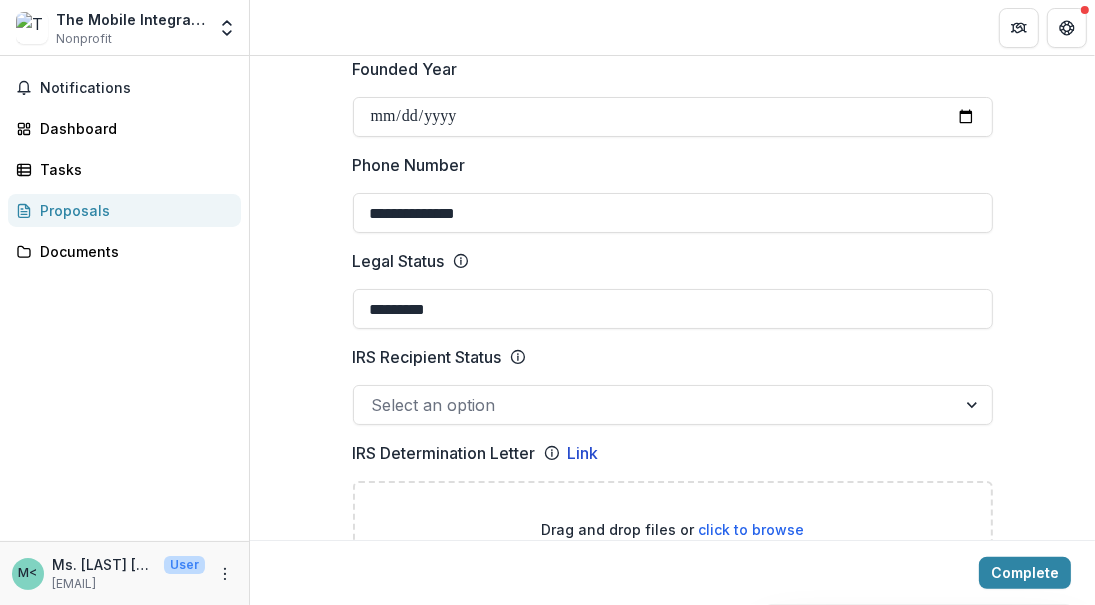 click on "IRS Recipient Status" at bounding box center (427, 357) 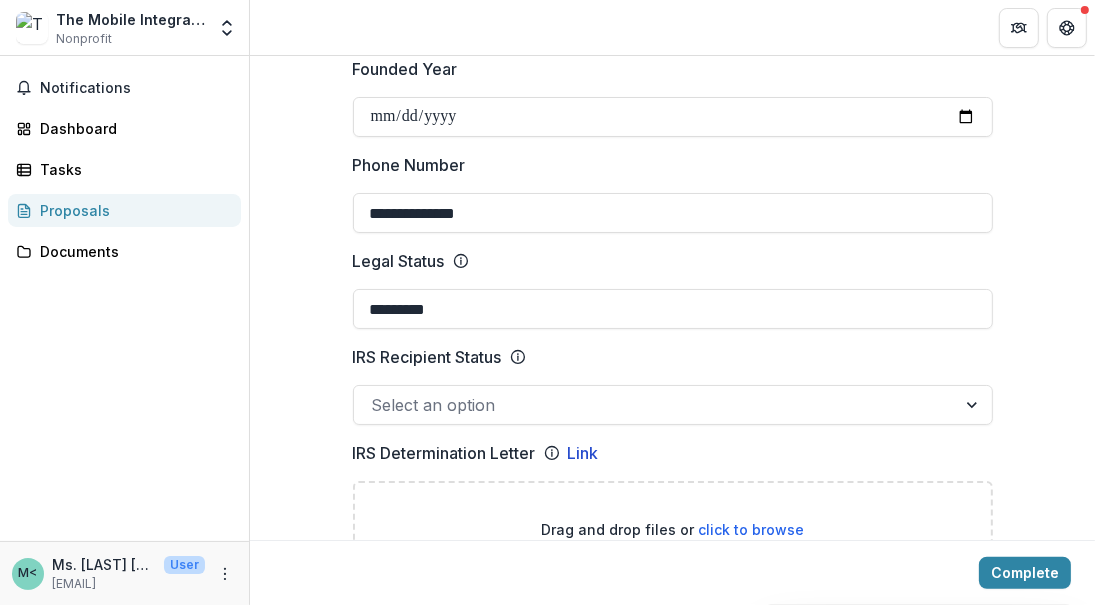 click 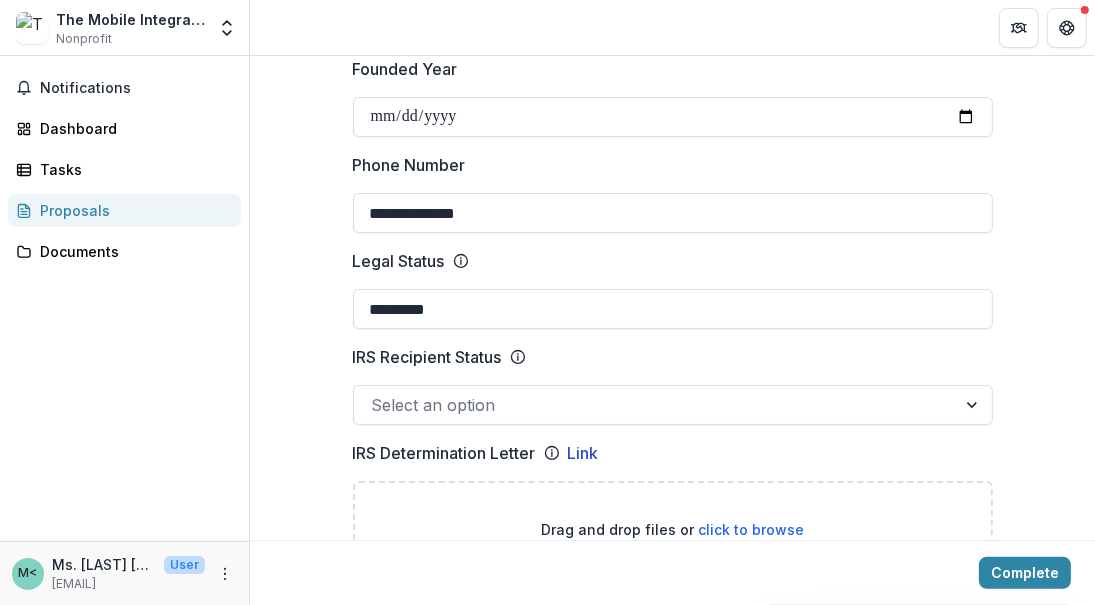 click 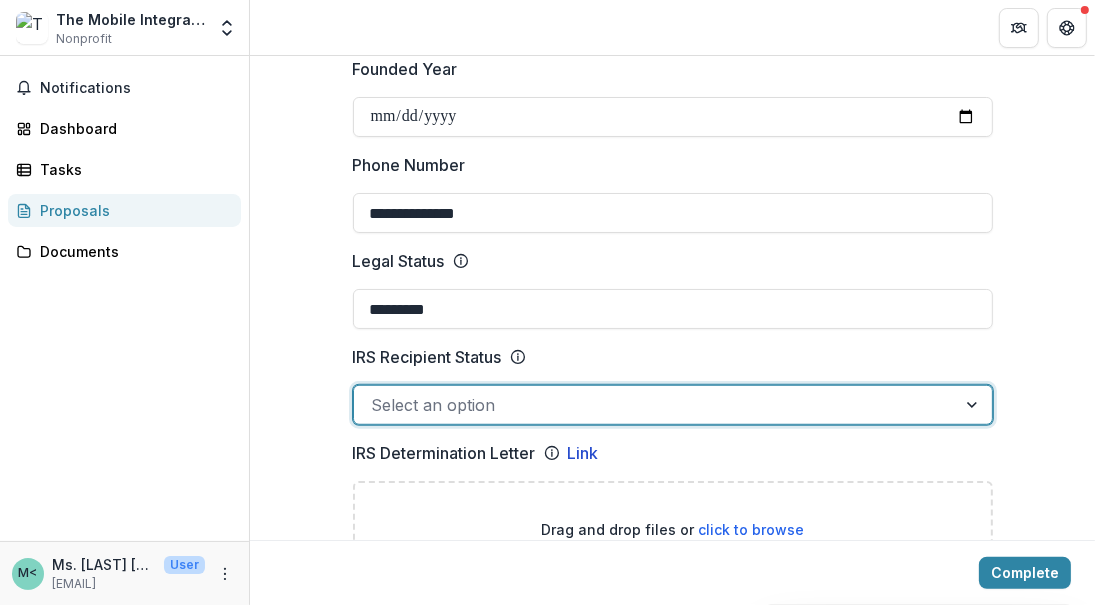 click 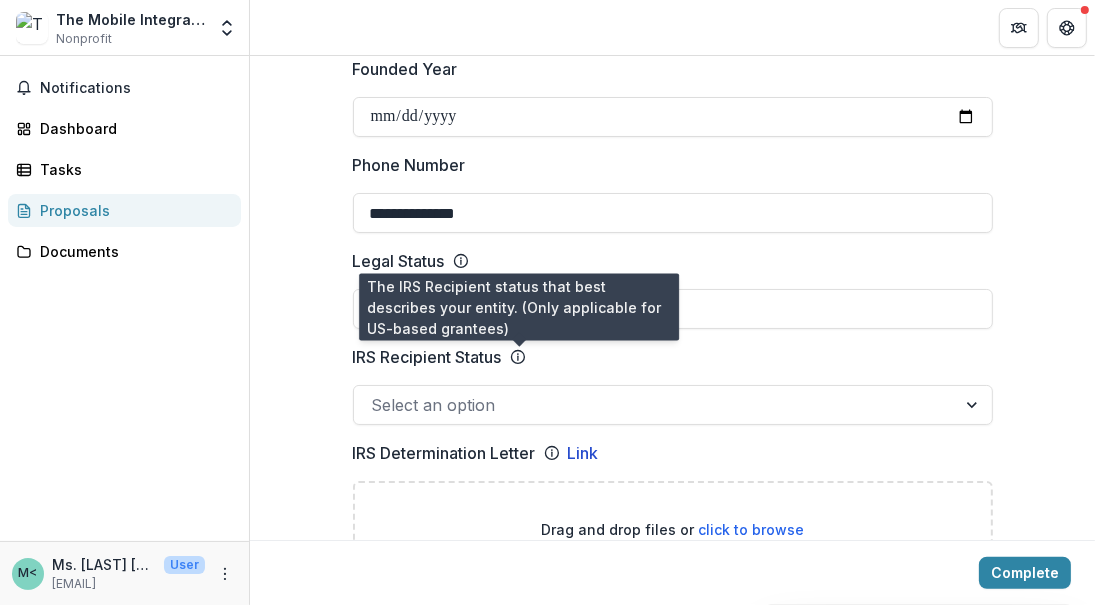 click 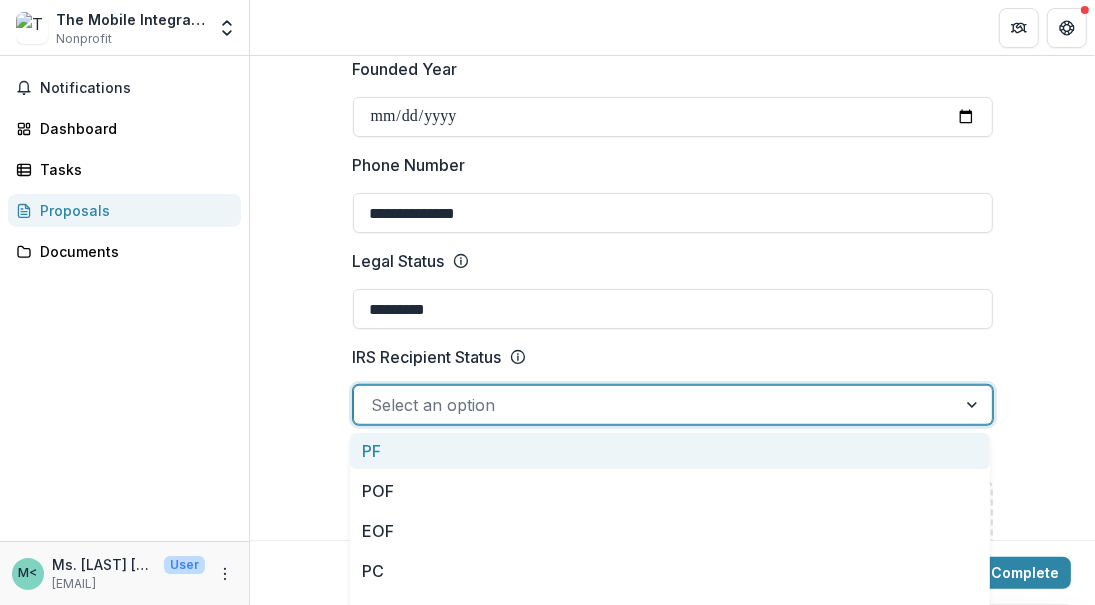 click at bounding box center (974, 405) 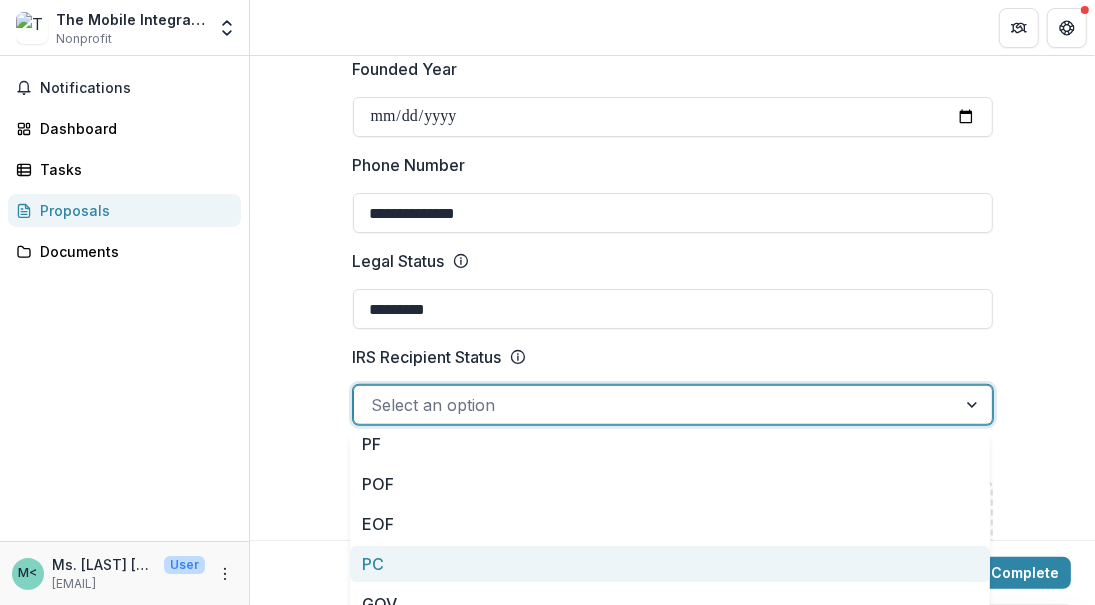 scroll, scrollTop: 0, scrollLeft: 0, axis: both 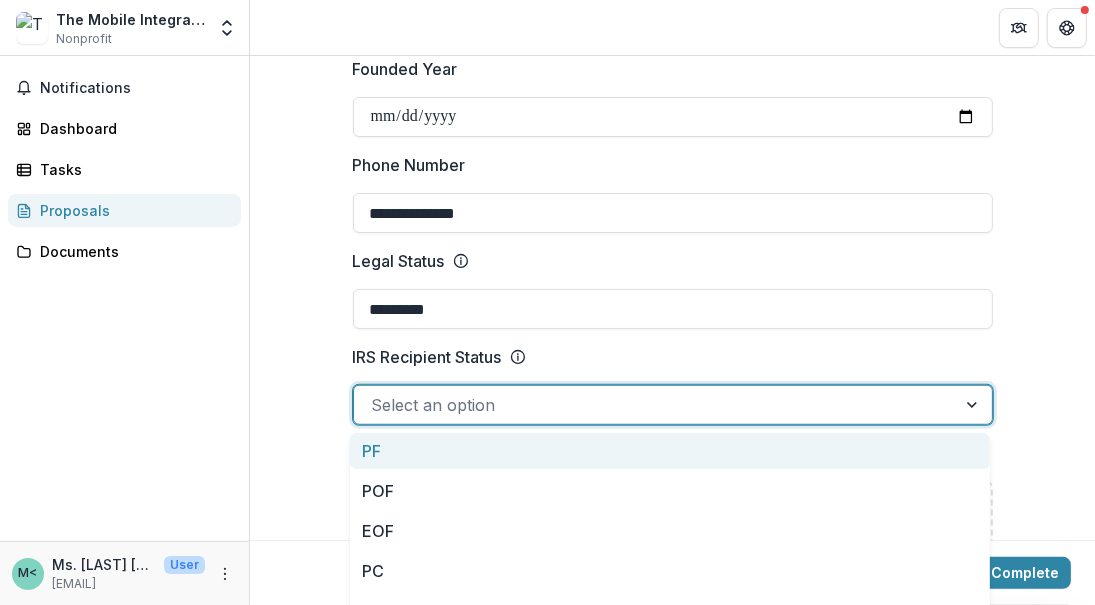 click at bounding box center (655, 405) 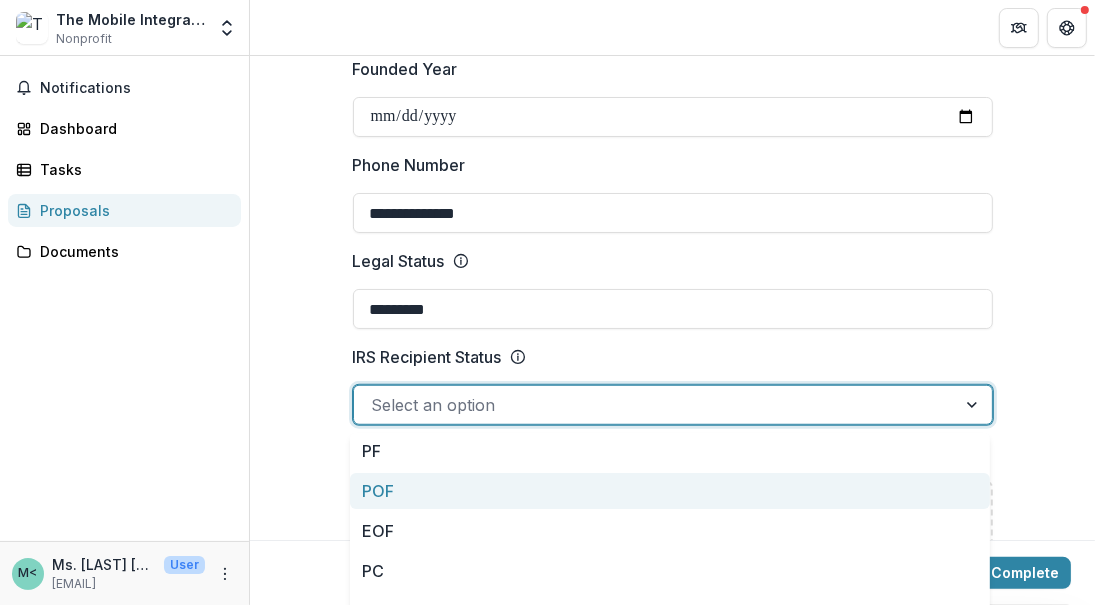 click on "POF" at bounding box center [670, 491] 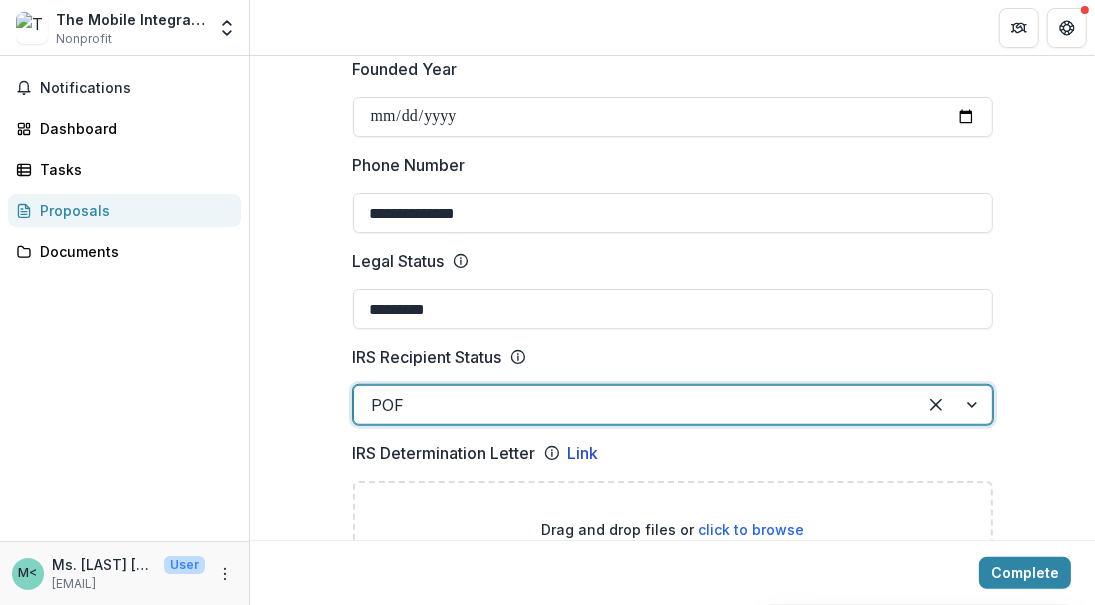 click on "Drag and drop files or   click to browse" at bounding box center [673, 529] 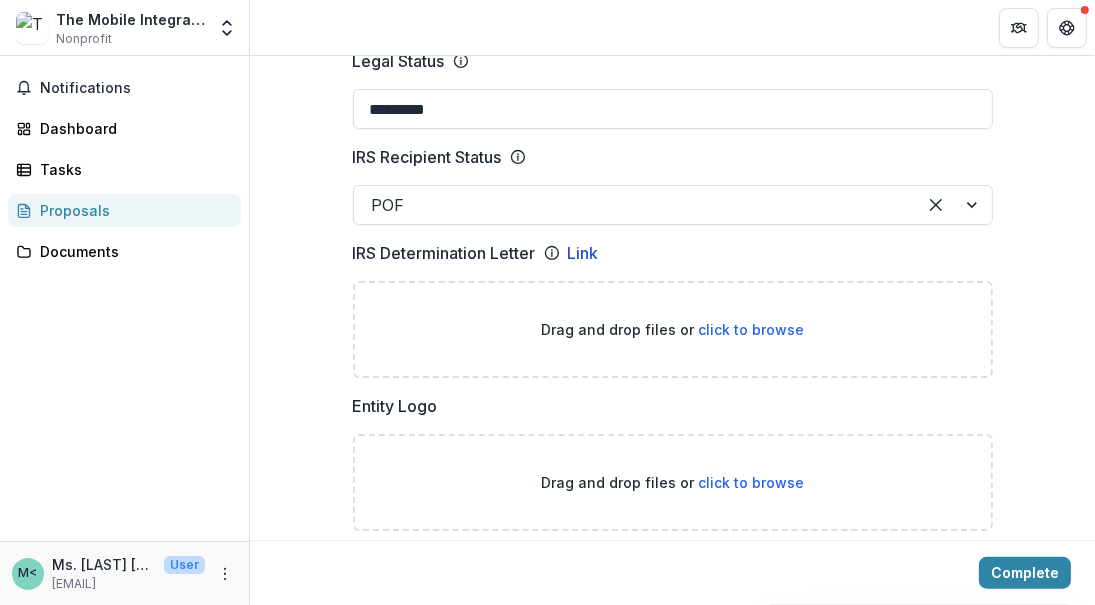 scroll, scrollTop: 1000, scrollLeft: 0, axis: vertical 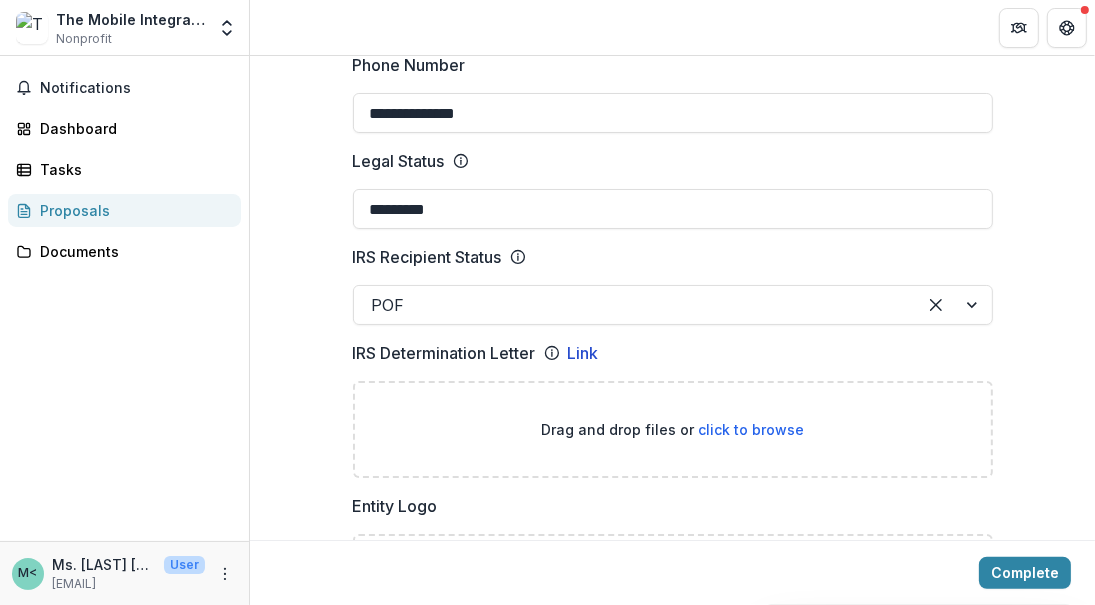 click on "click to browse" at bounding box center (751, 429) 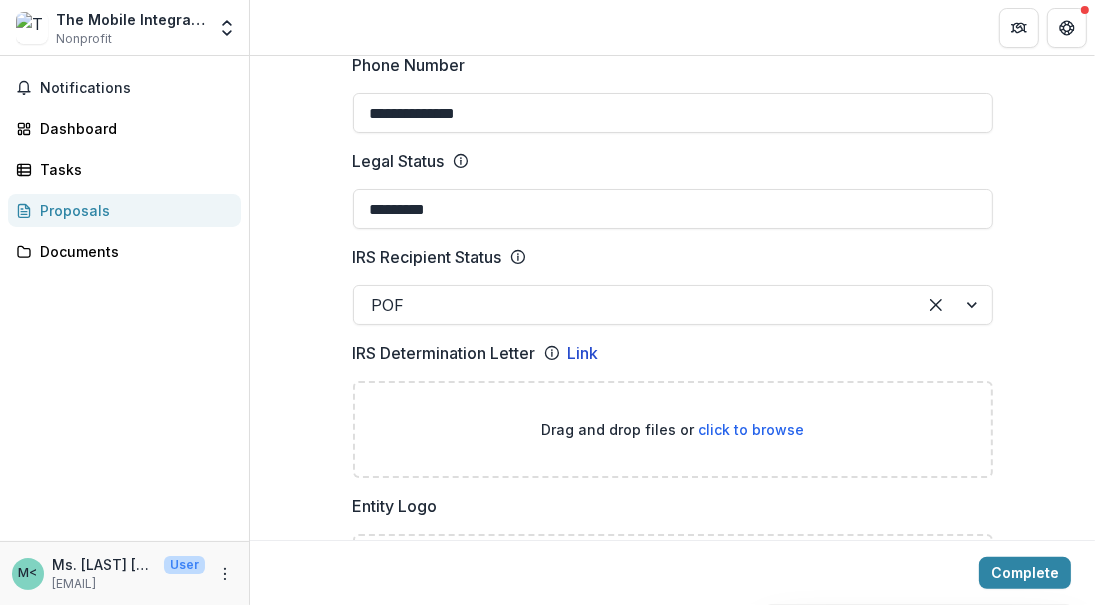 type on "**********" 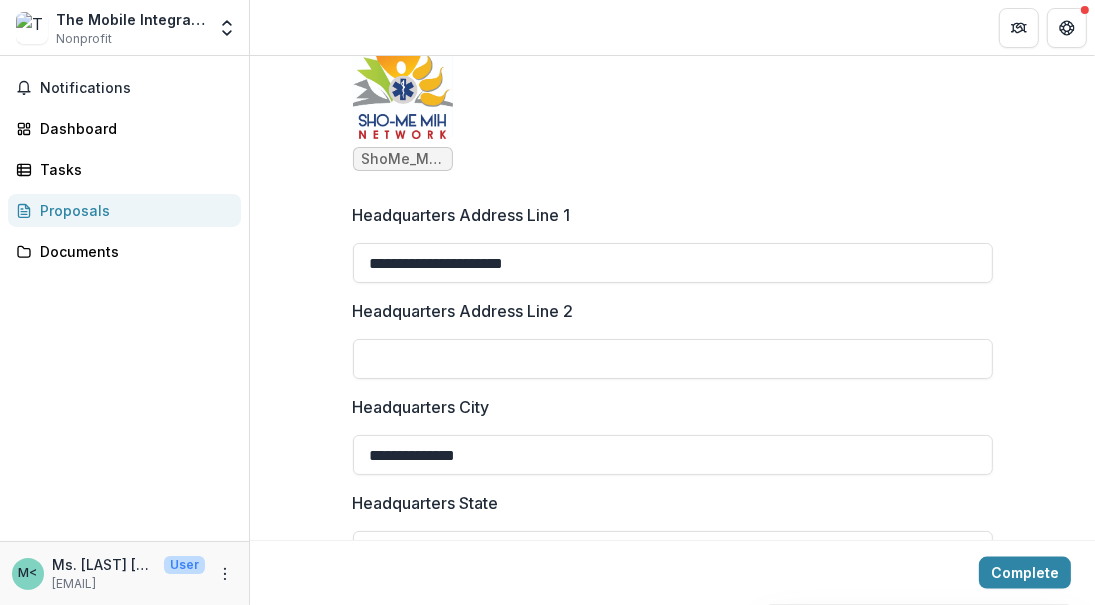 scroll, scrollTop: 1700, scrollLeft: 0, axis: vertical 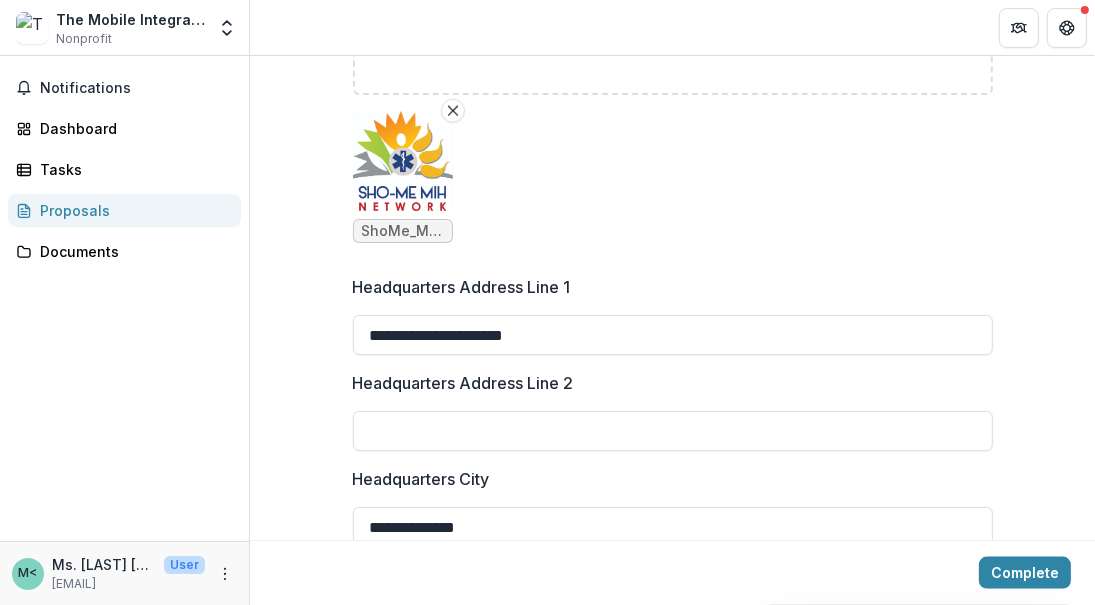 drag, startPoint x: 573, startPoint y: 339, endPoint x: 337, endPoint y: 322, distance: 236.6115 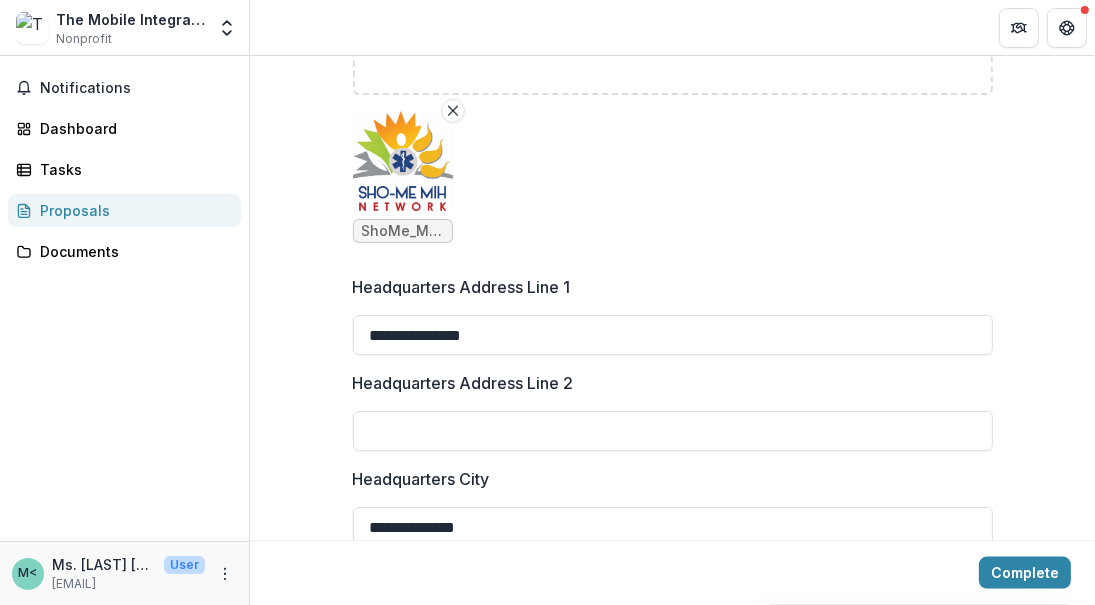 type on "**********" 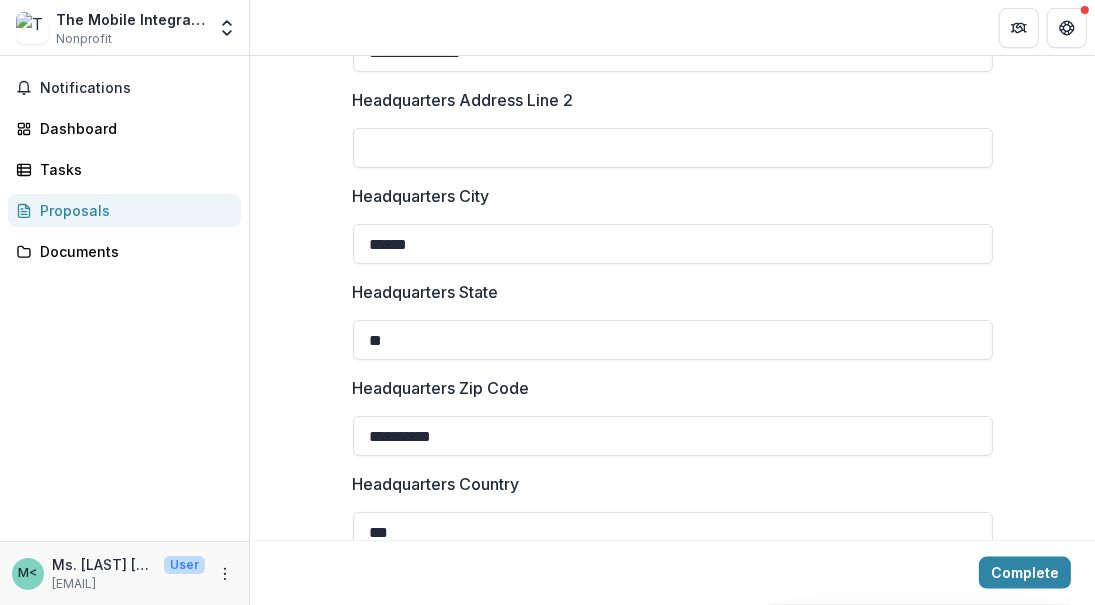 scroll, scrollTop: 2000, scrollLeft: 0, axis: vertical 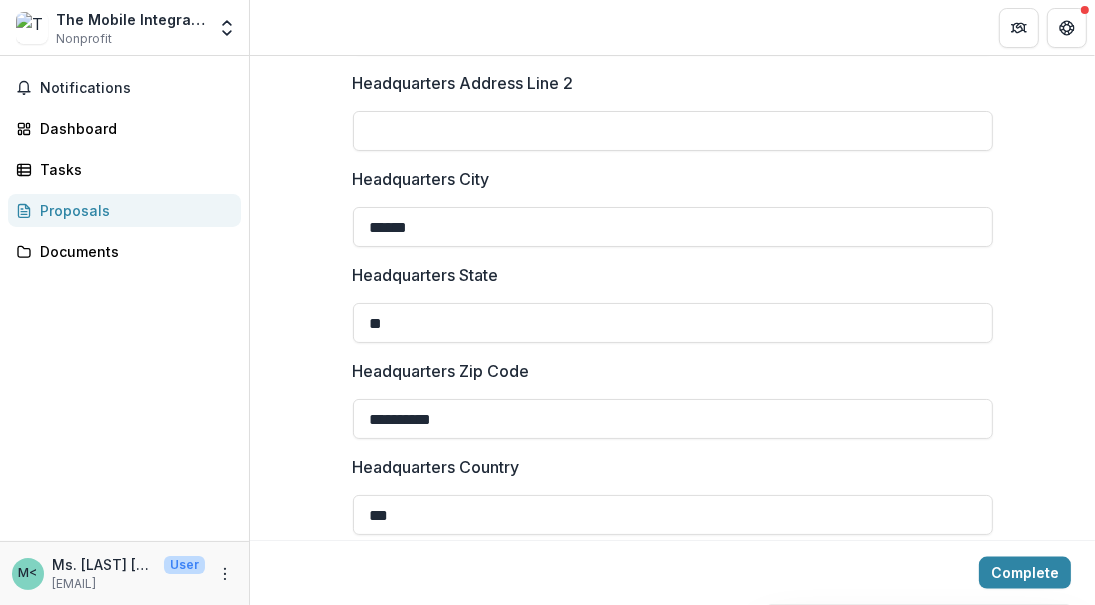 type on "******" 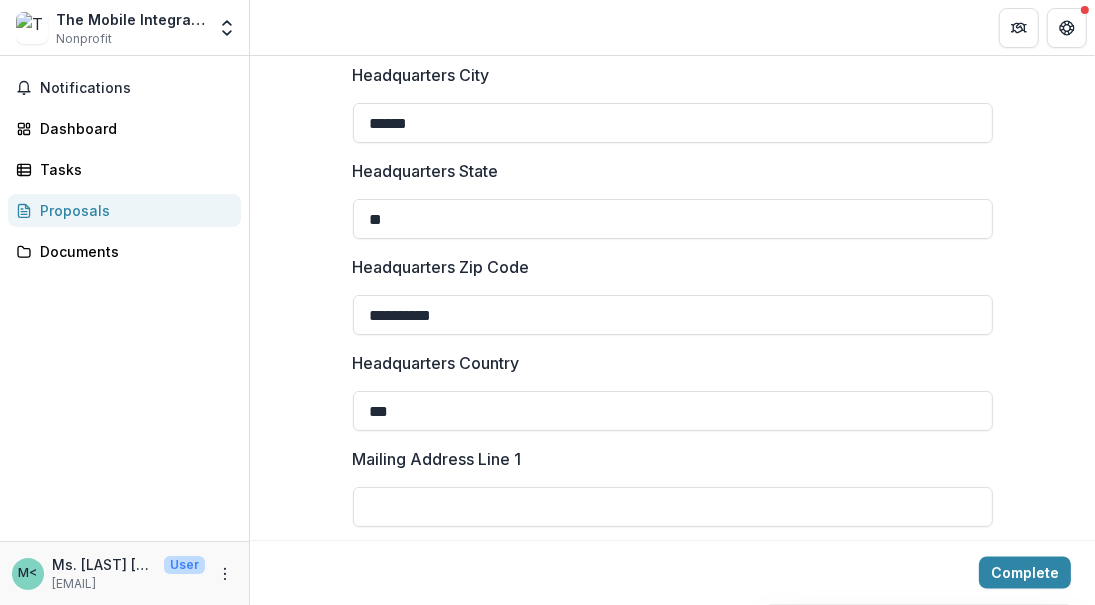 scroll, scrollTop: 2200, scrollLeft: 0, axis: vertical 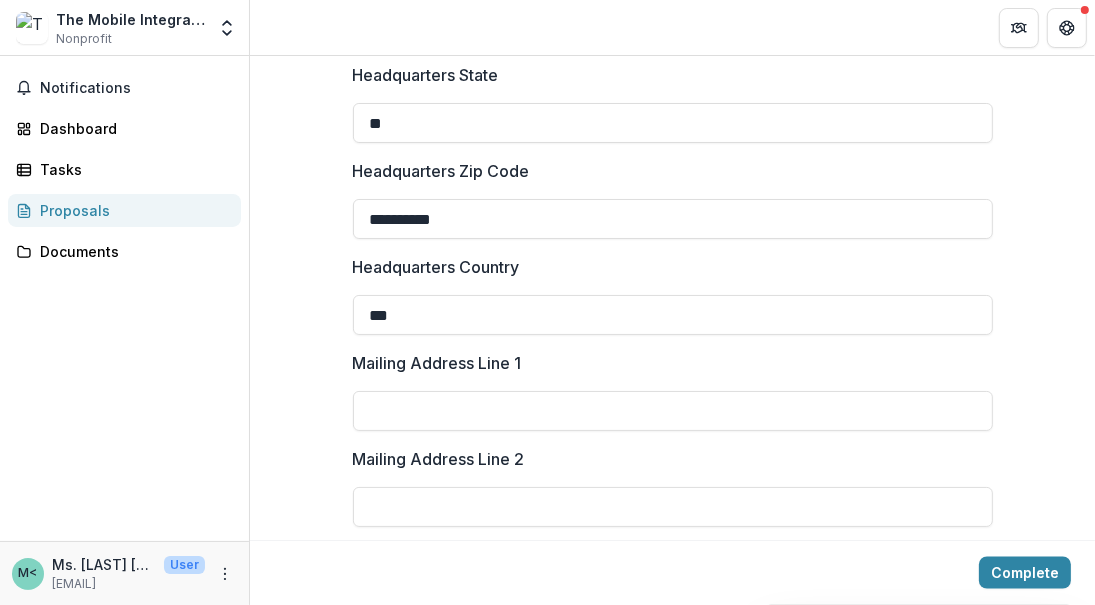 type on "**********" 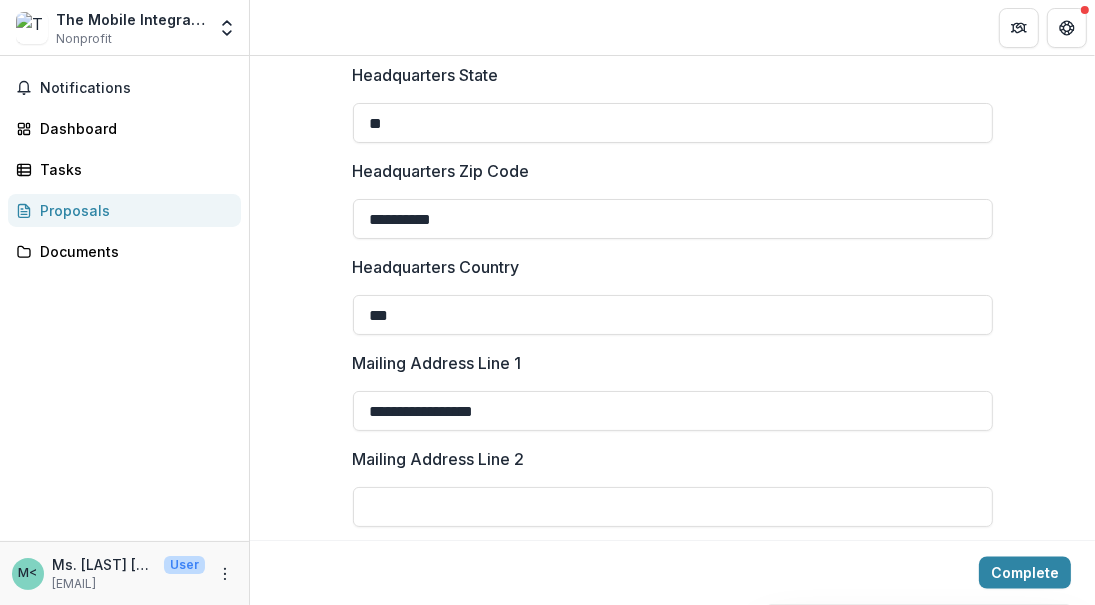 drag, startPoint x: 530, startPoint y: 419, endPoint x: 405, endPoint y: 411, distance: 125.25574 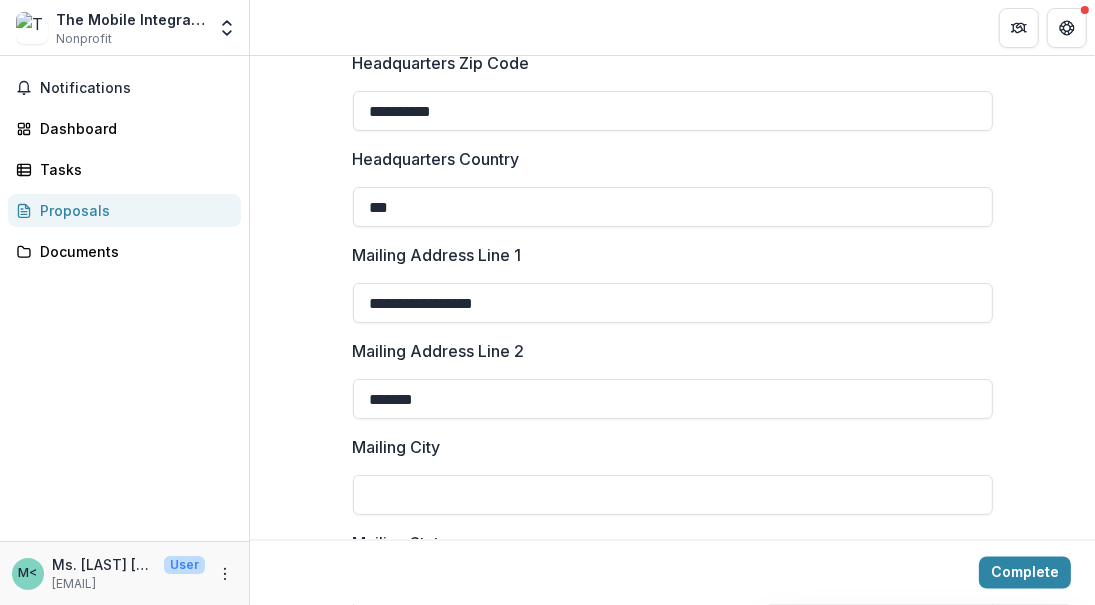 scroll, scrollTop: 2400, scrollLeft: 0, axis: vertical 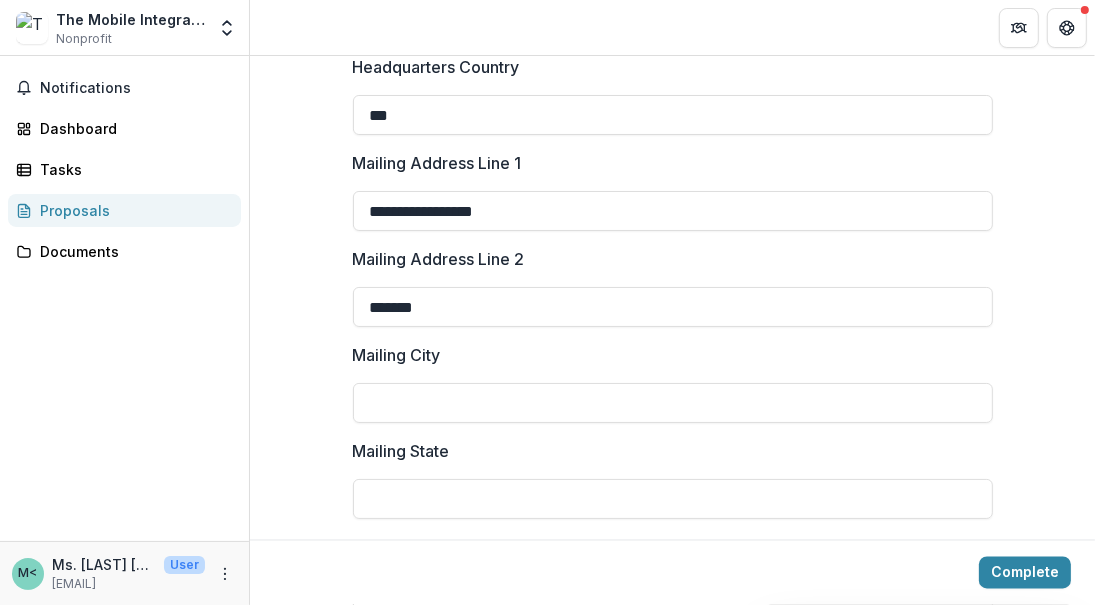 type on "*******" 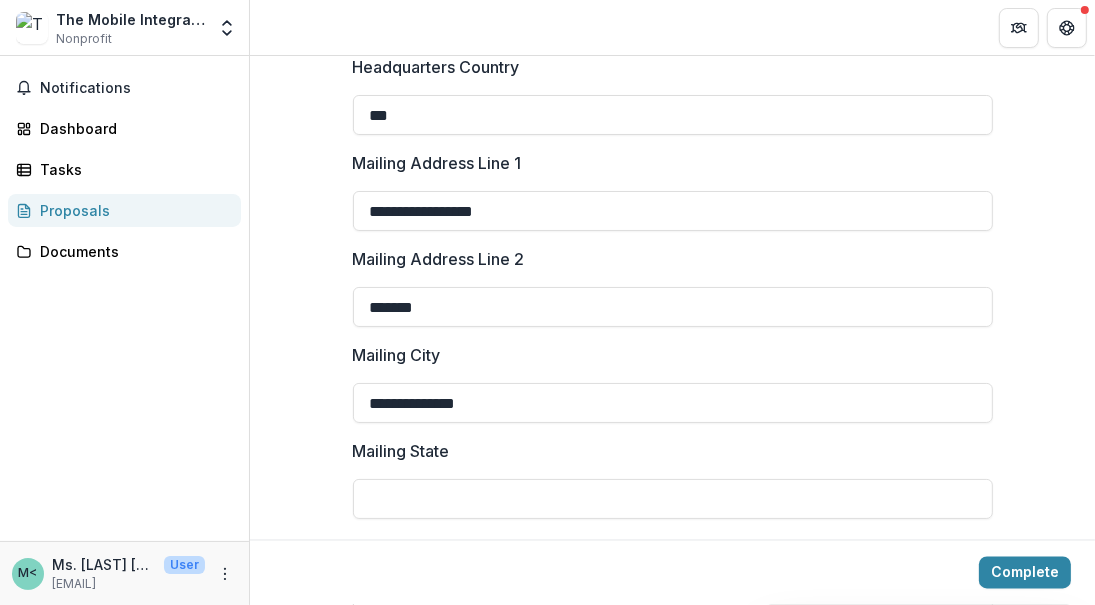 type on "**********" 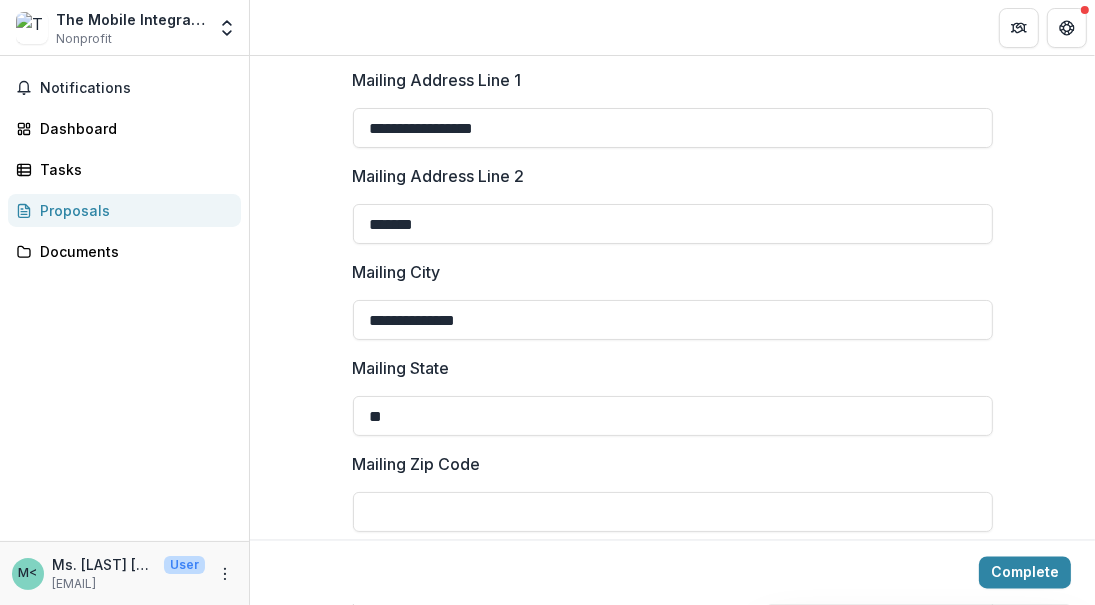 scroll, scrollTop: 2500, scrollLeft: 0, axis: vertical 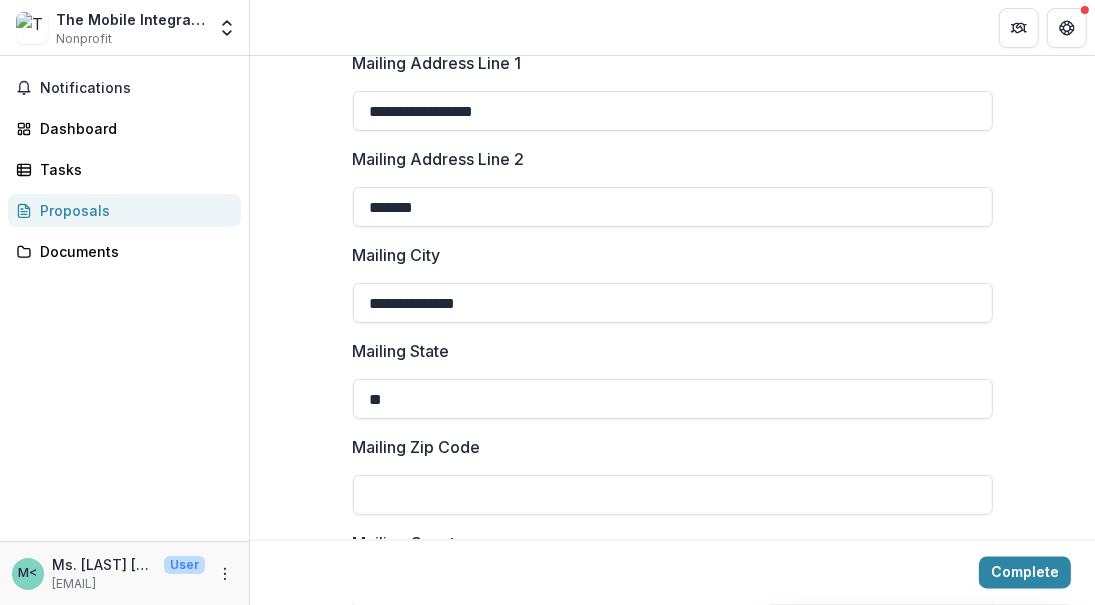 type on "**" 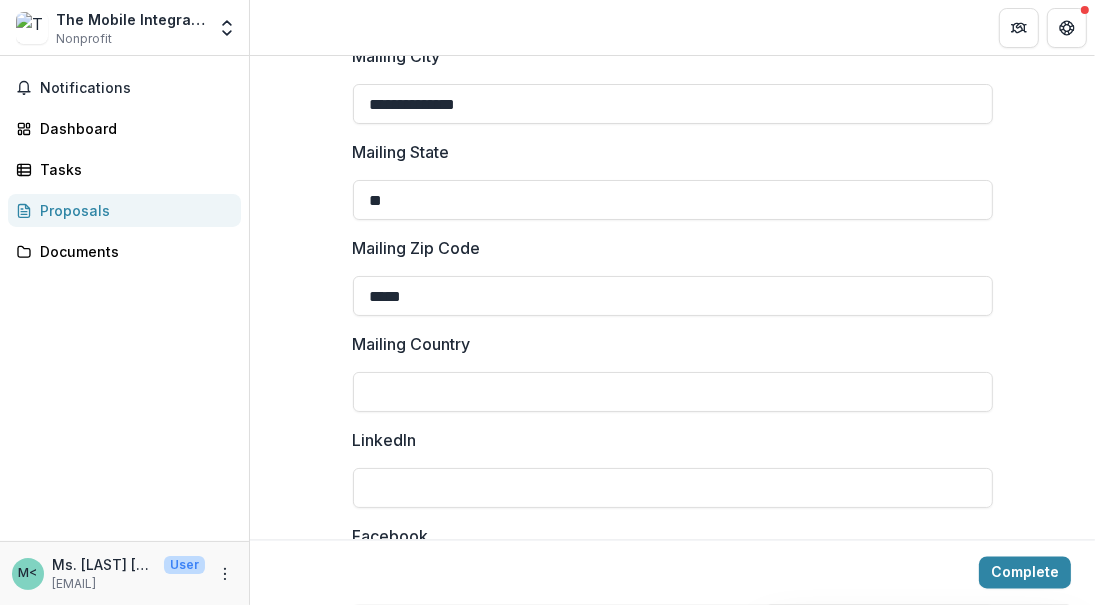 scroll, scrollTop: 2700, scrollLeft: 0, axis: vertical 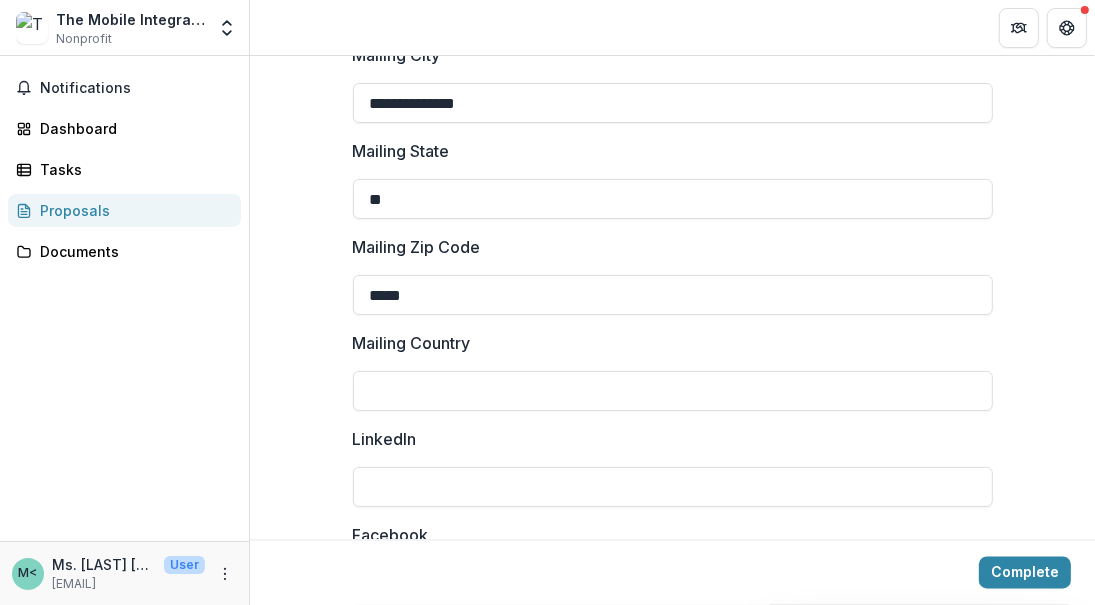 type on "*****" 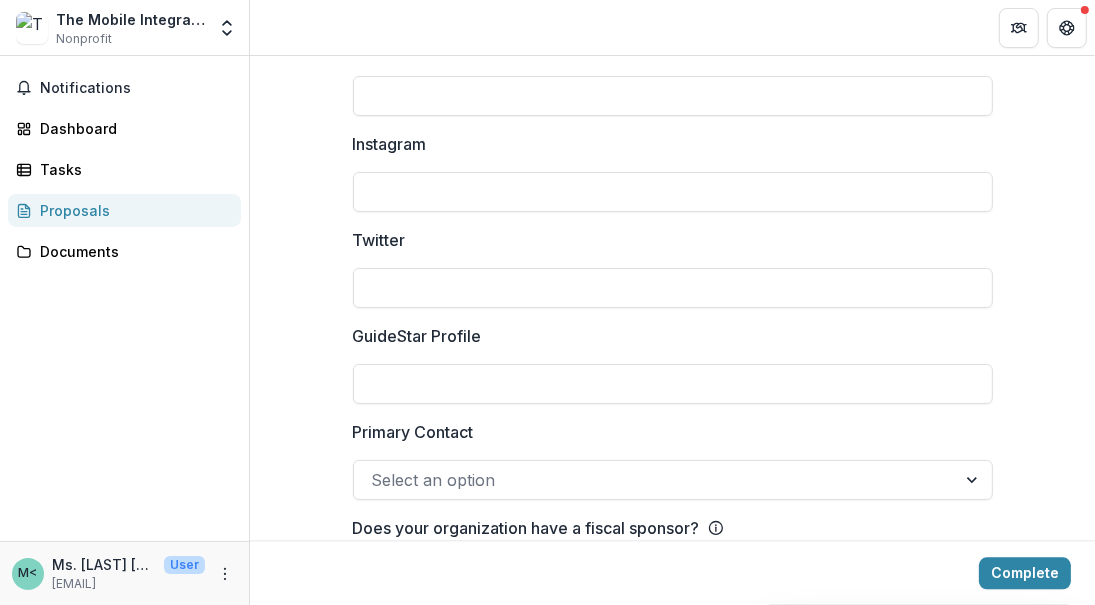 scroll, scrollTop: 3274, scrollLeft: 0, axis: vertical 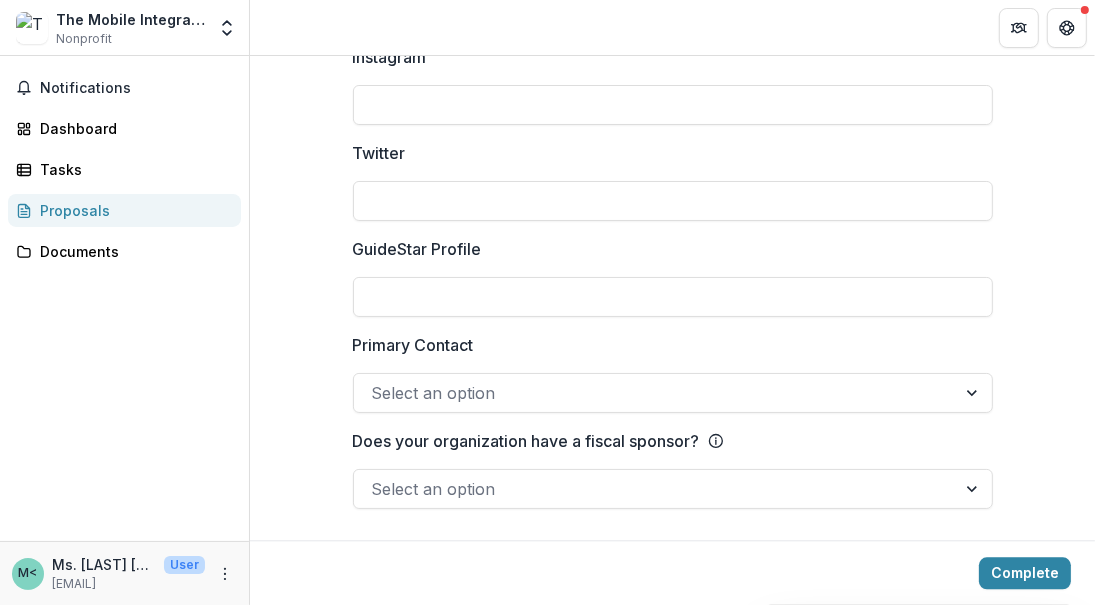 type on "***" 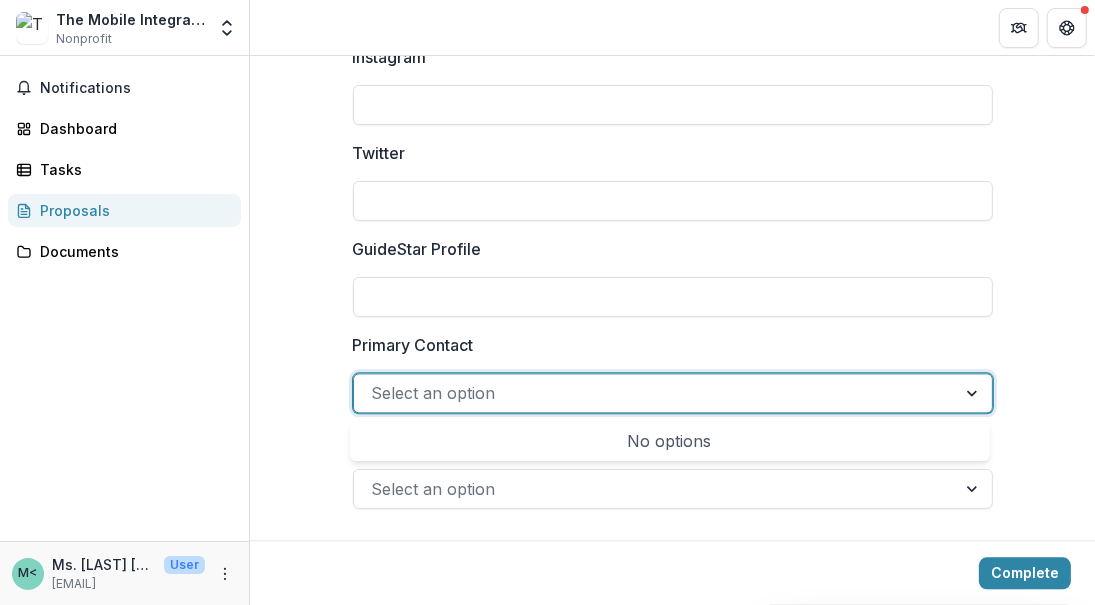 click at bounding box center (655, 393) 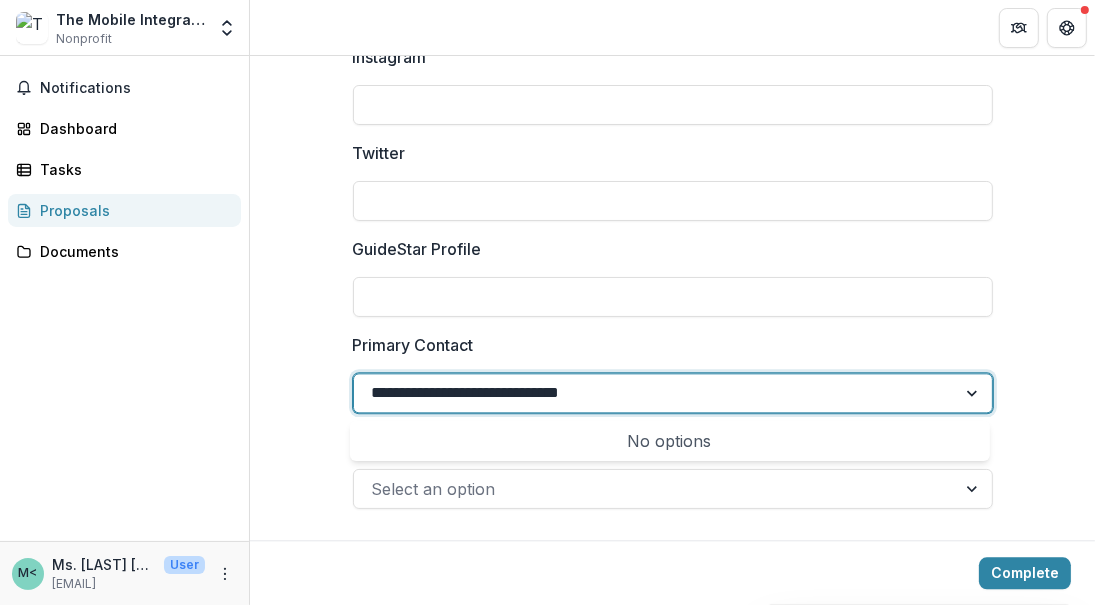 type on "**********" 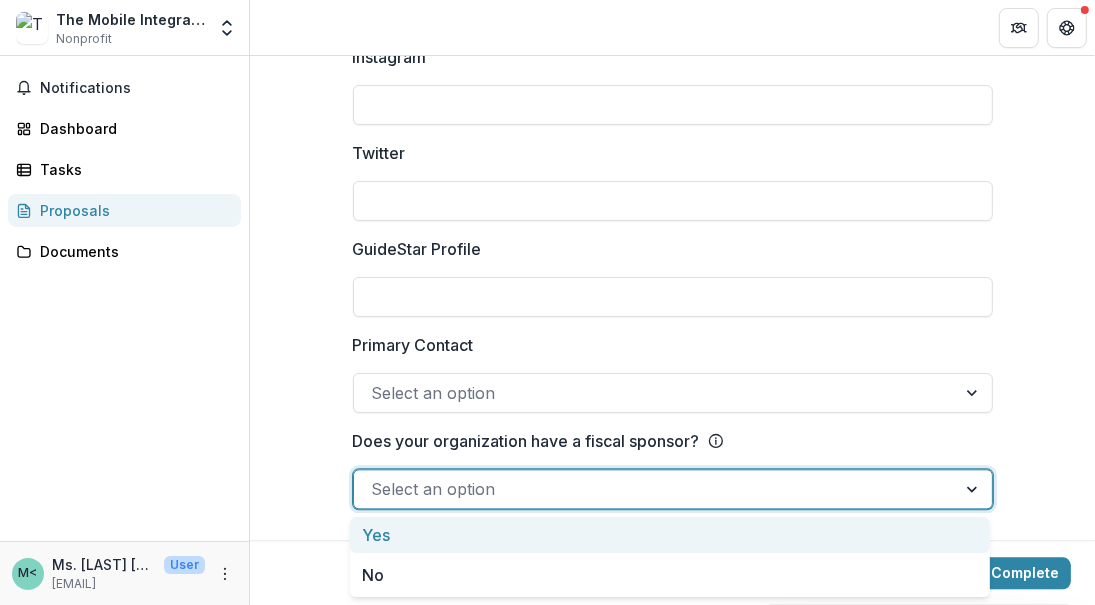 click at bounding box center [655, 489] 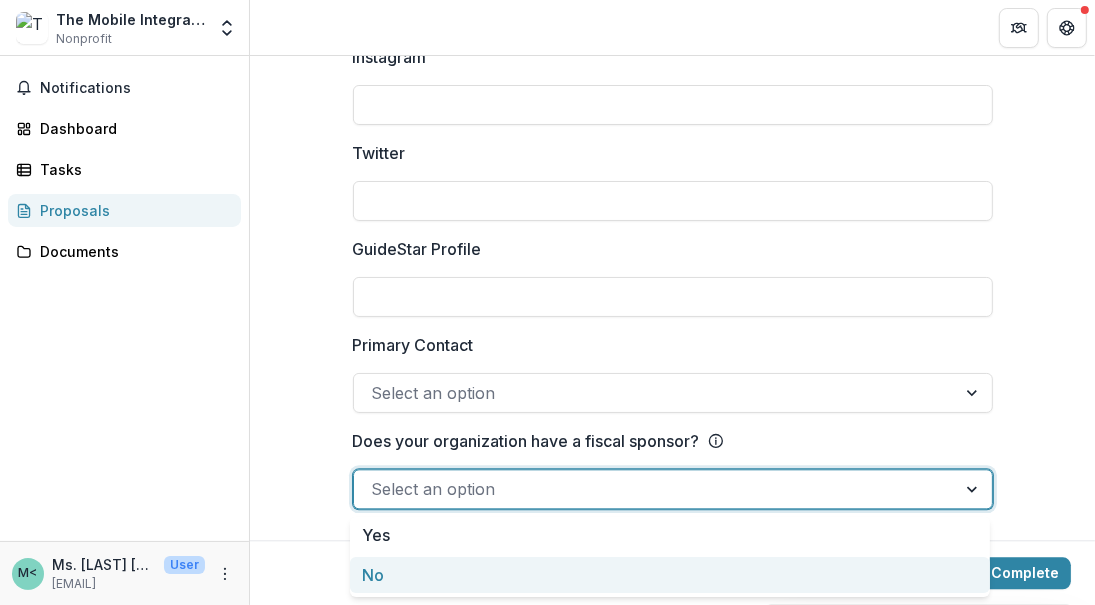 click on "No" at bounding box center [670, 575] 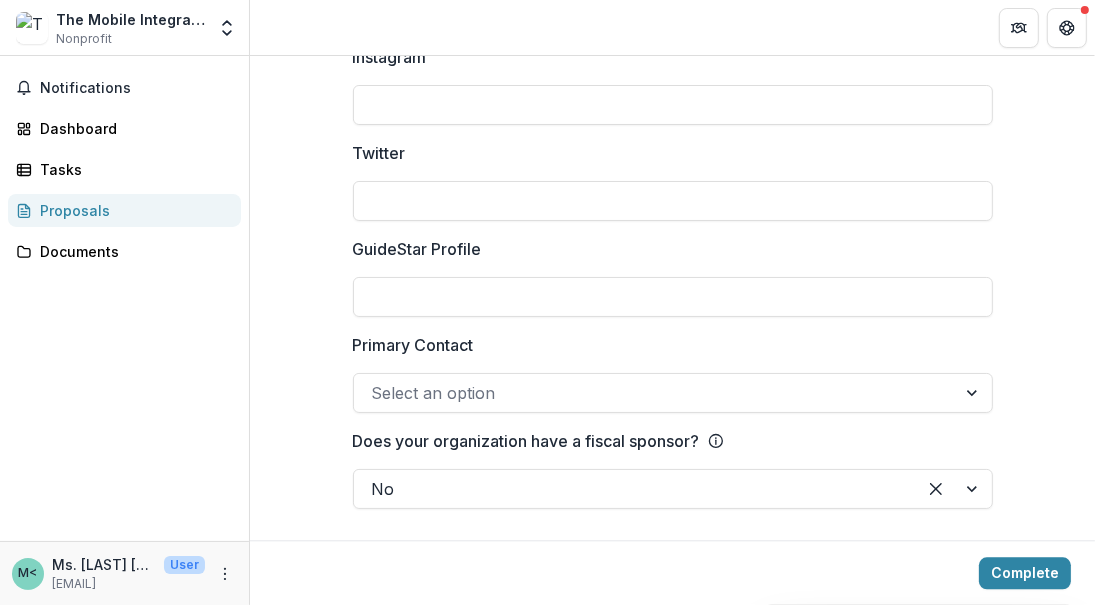 click on "Complete" at bounding box center [1025, 573] 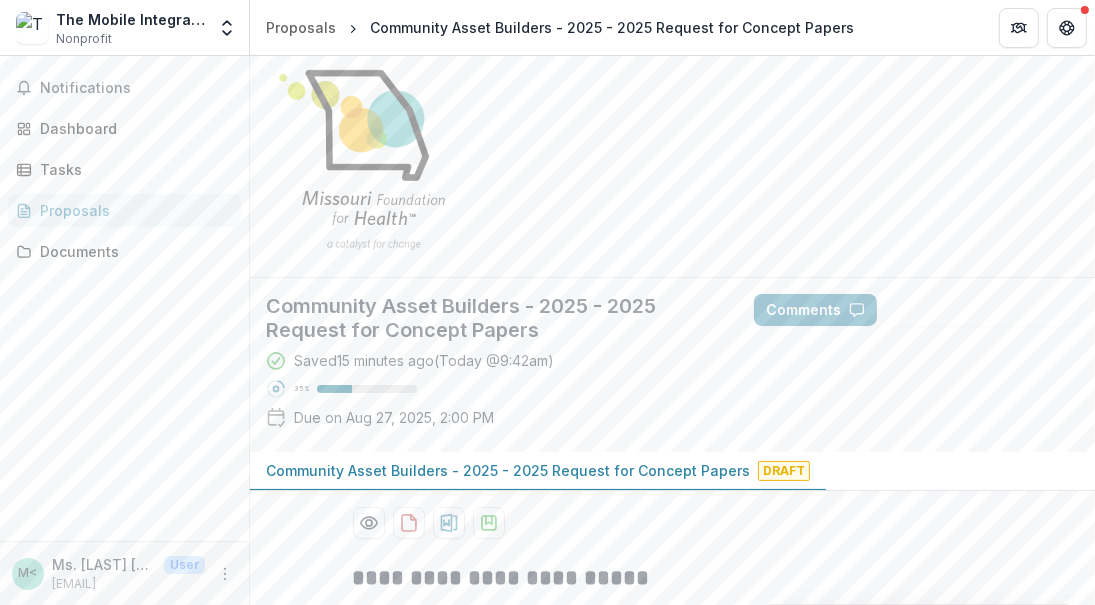 scroll, scrollTop: 0, scrollLeft: 0, axis: both 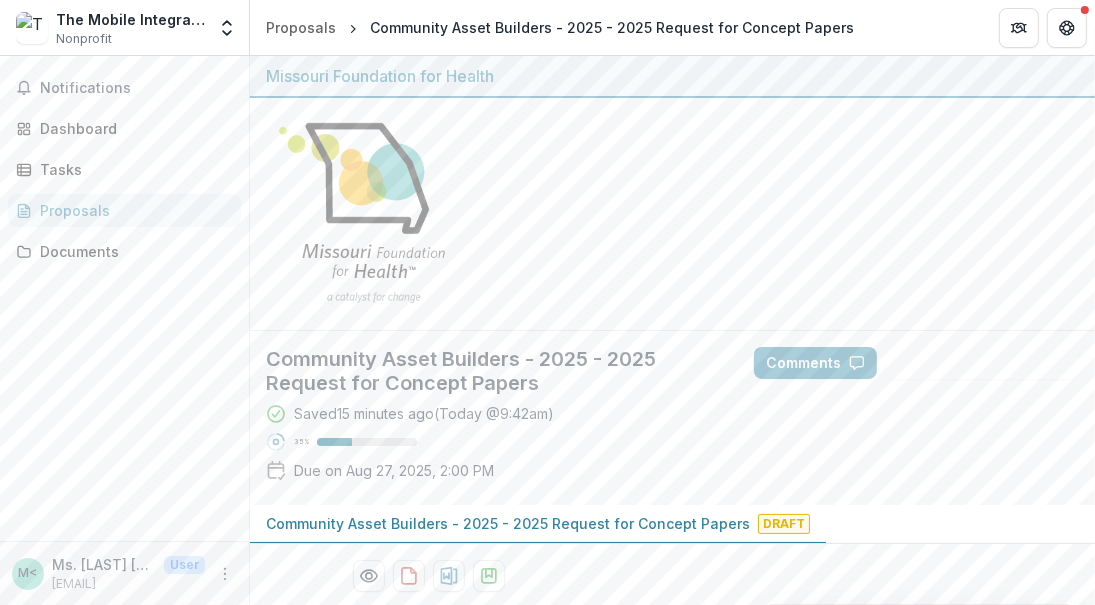 click on "Draft" at bounding box center (784, 524) 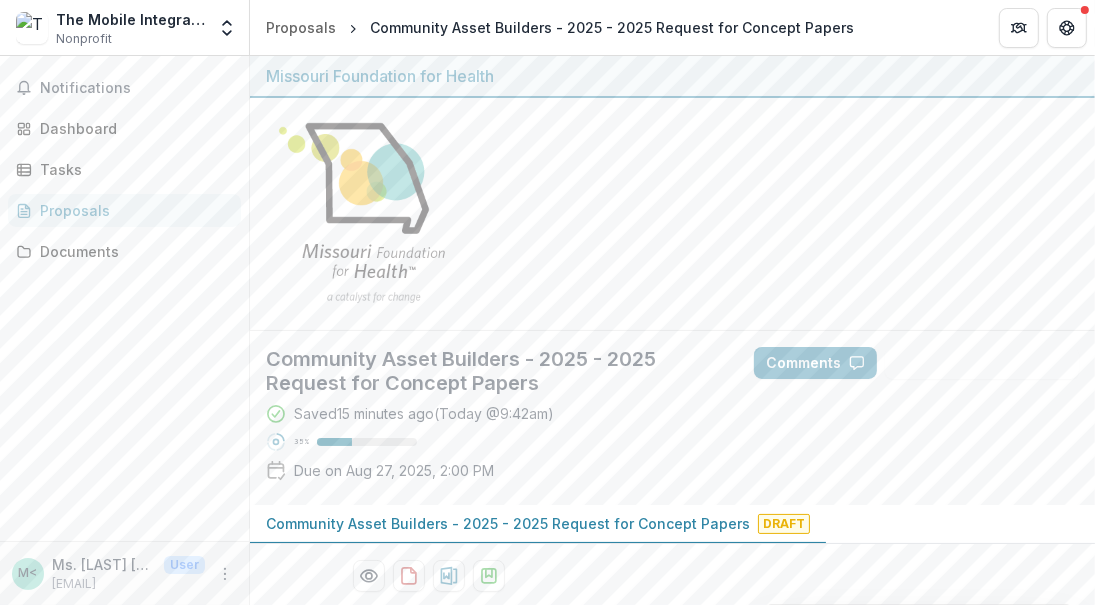 drag, startPoint x: 325, startPoint y: 409, endPoint x: 324, endPoint y: 399, distance: 10.049875 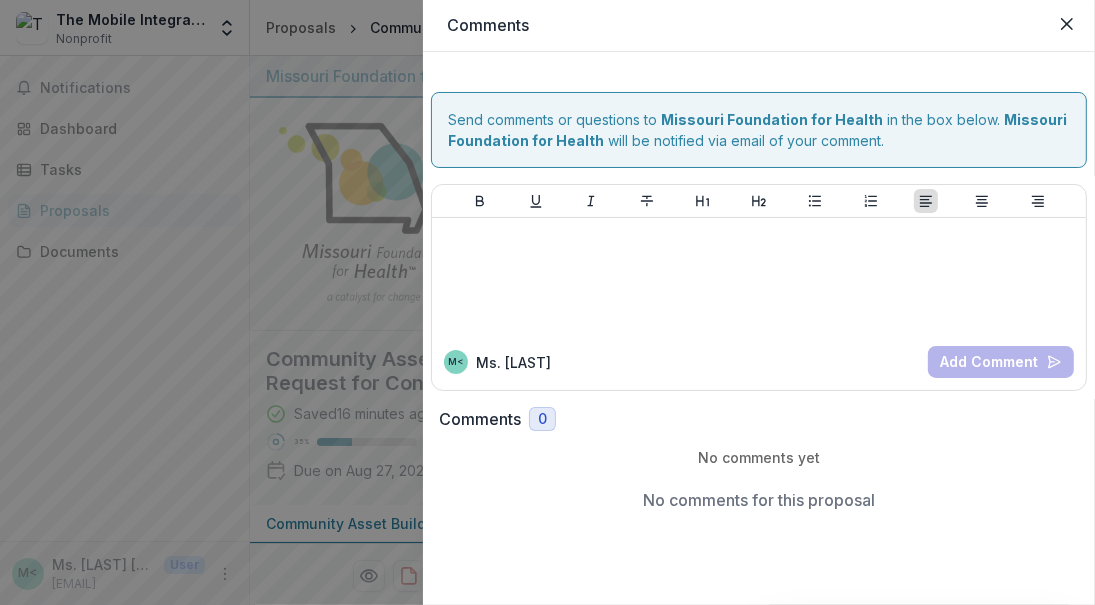 drag, startPoint x: 150, startPoint y: 159, endPoint x: 265, endPoint y: 129, distance: 118.84864 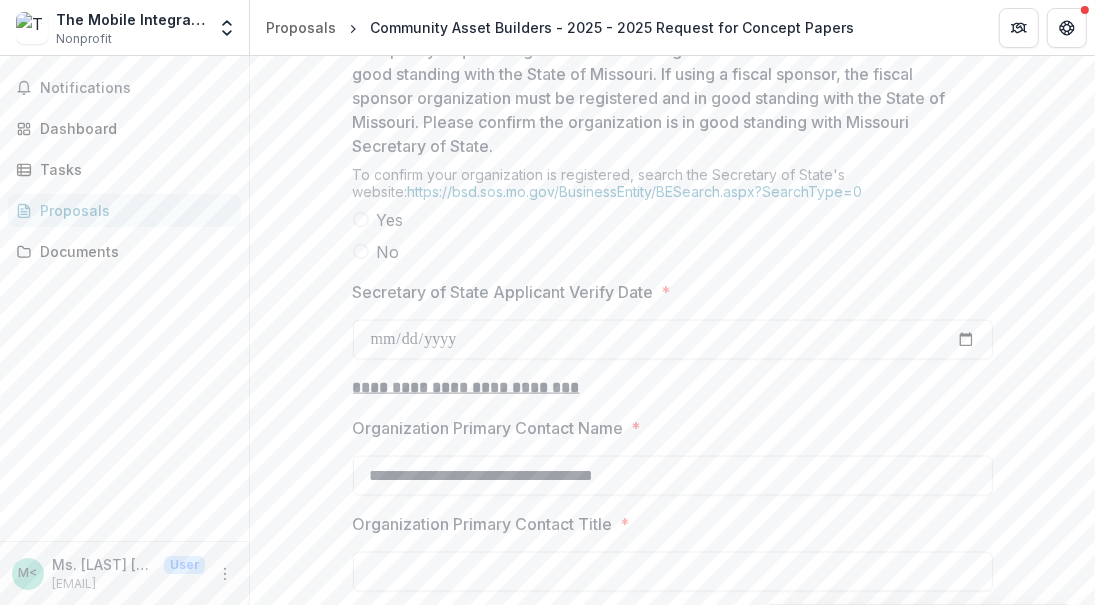 scroll, scrollTop: 1696, scrollLeft: 0, axis: vertical 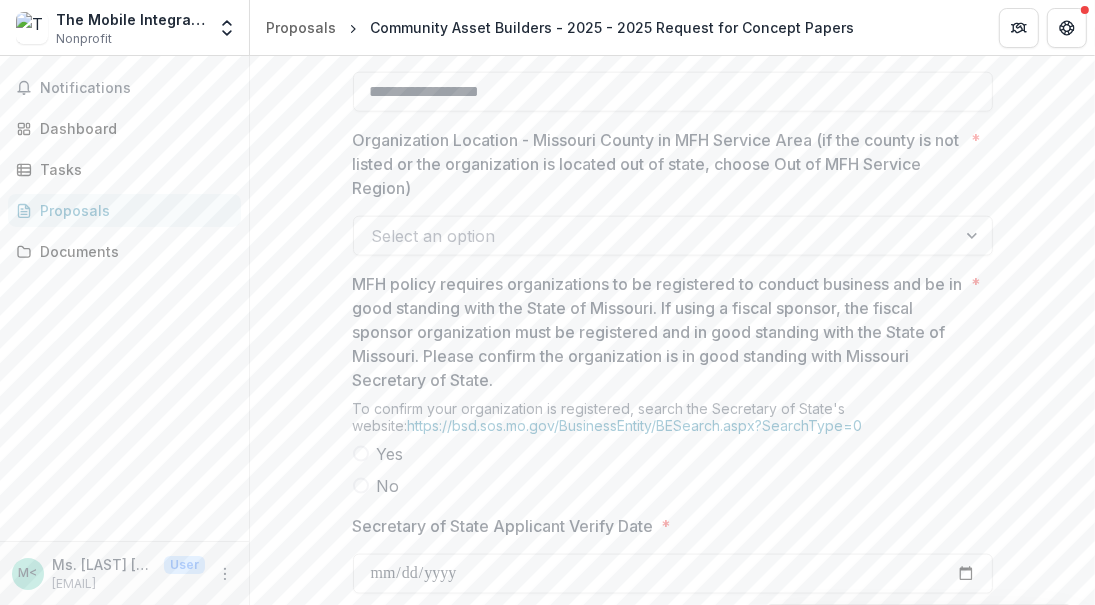 click on "Proposals" at bounding box center [301, 27] 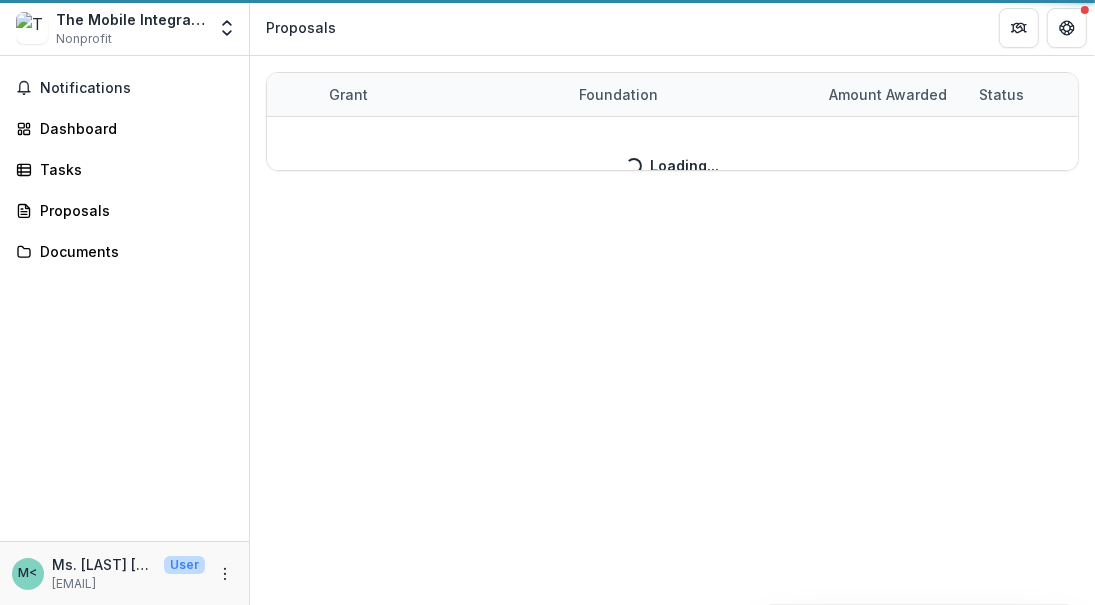 scroll, scrollTop: 0, scrollLeft: 0, axis: both 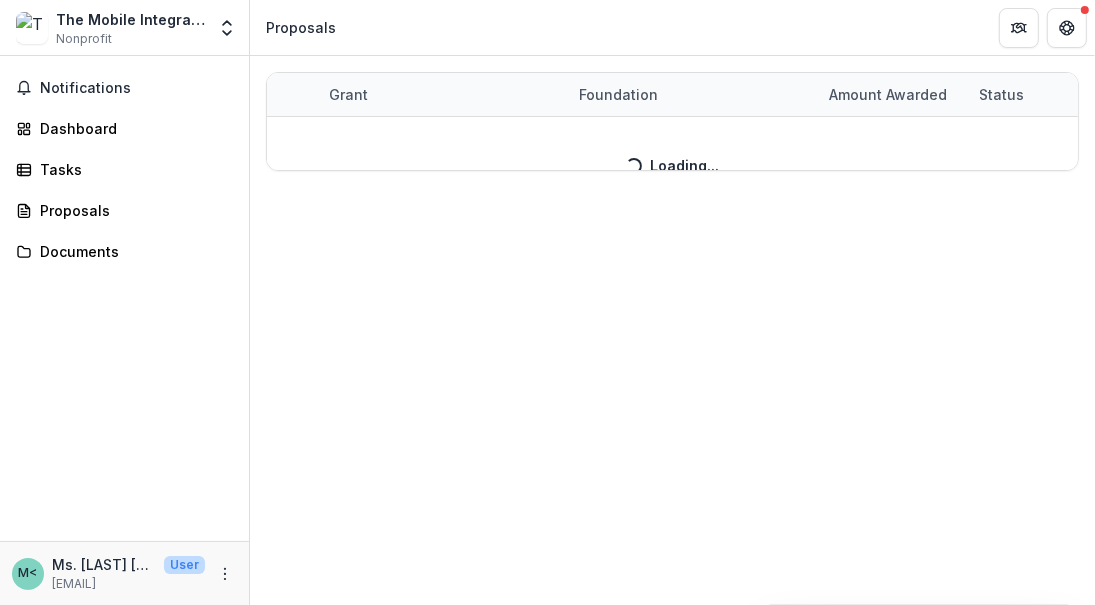 click on "The Mobile Integrated Healthcare Network" at bounding box center (130, 19) 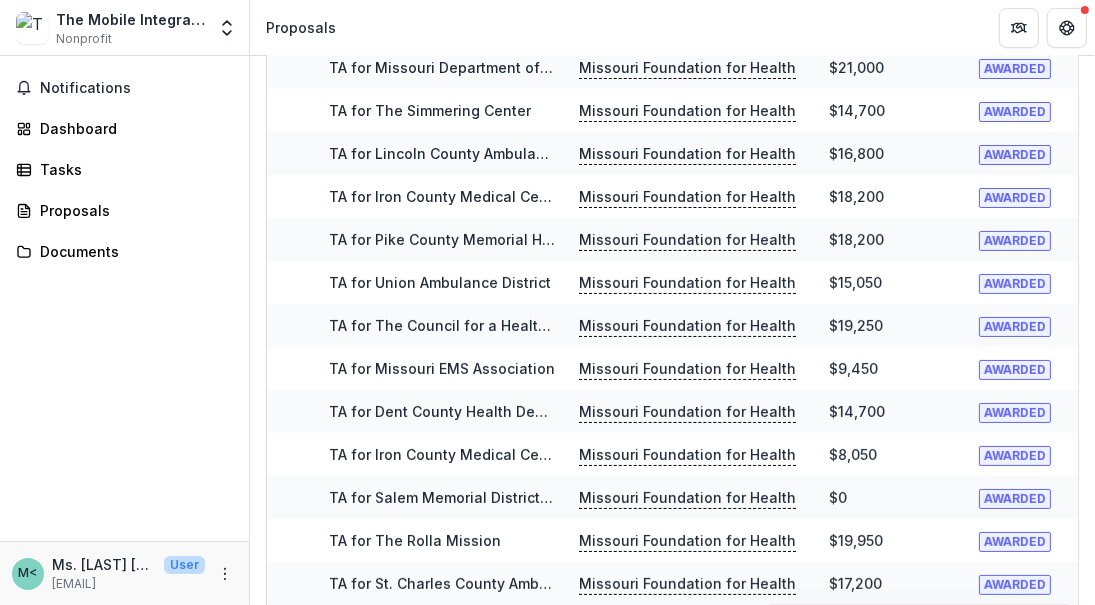 scroll, scrollTop: 0, scrollLeft: 0, axis: both 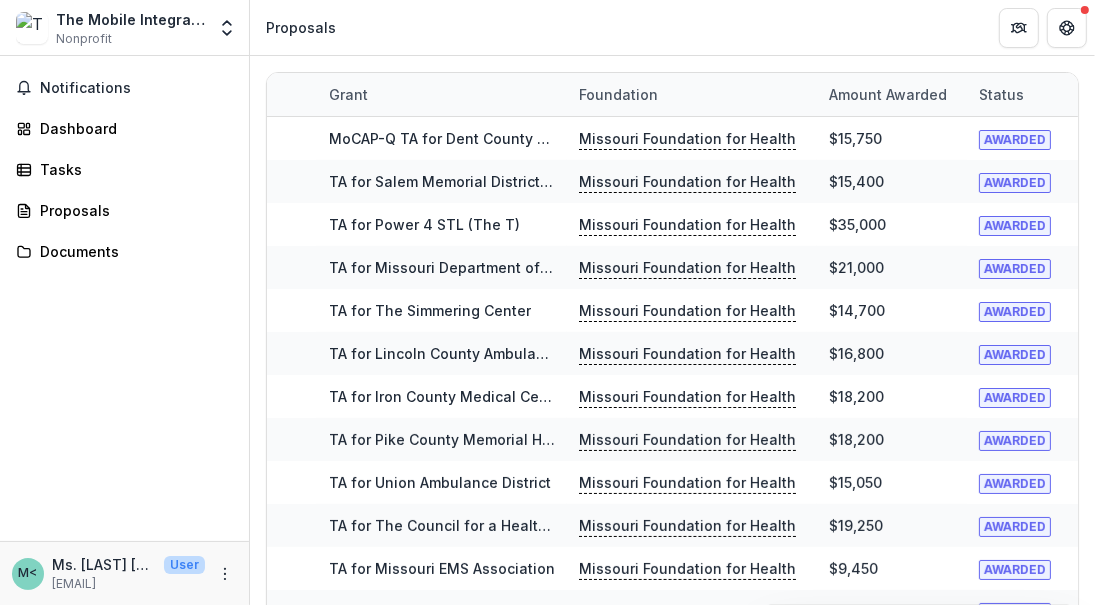 click 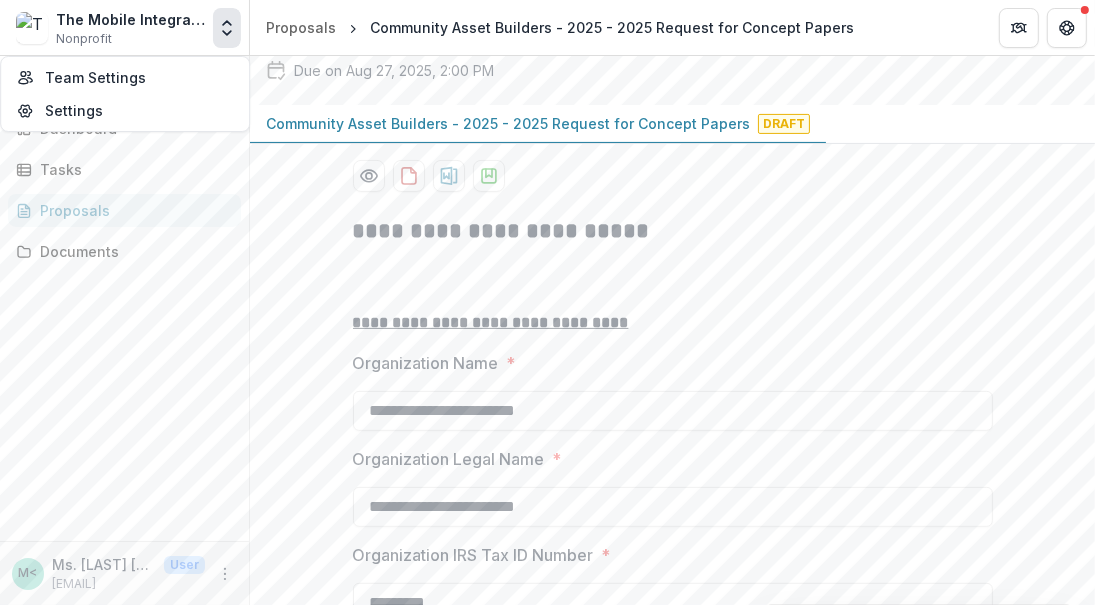 scroll, scrollTop: 500, scrollLeft: 0, axis: vertical 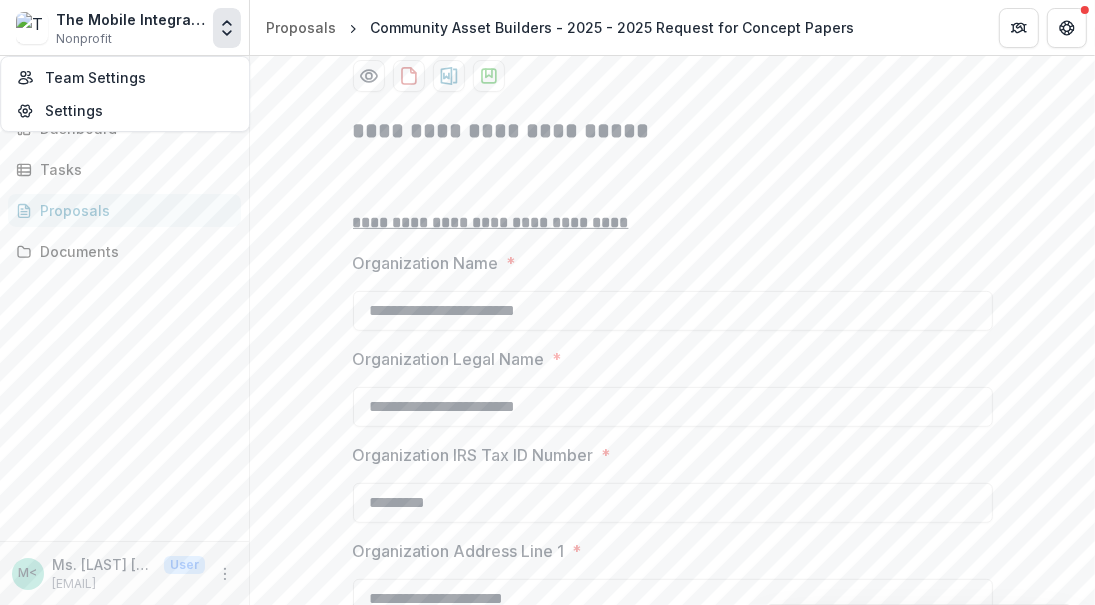click on "**********" at bounding box center (673, 311) 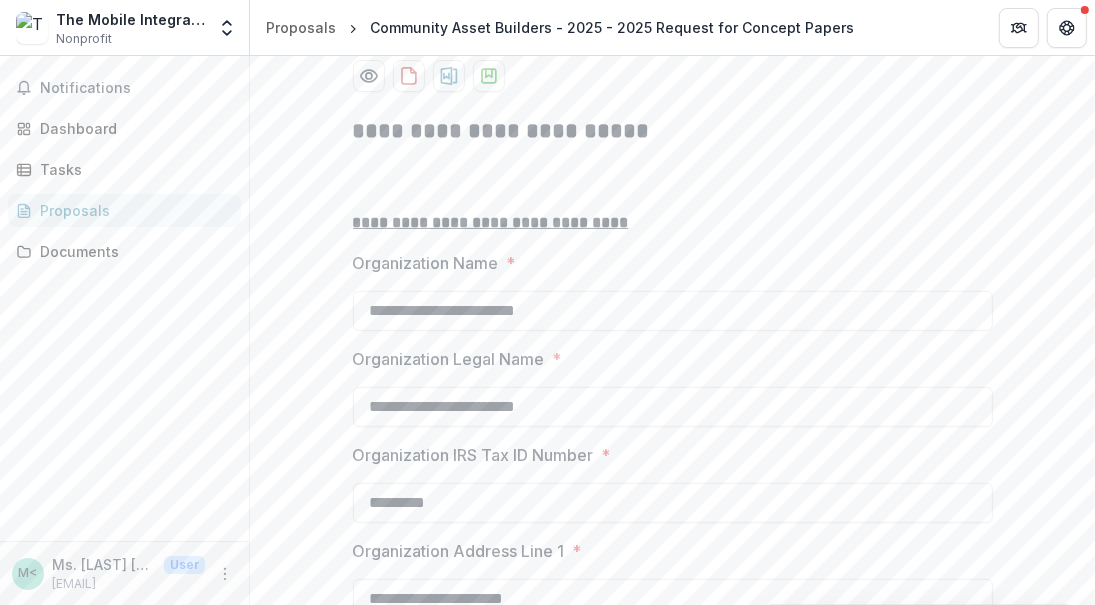 drag, startPoint x: 601, startPoint y: 315, endPoint x: 265, endPoint y: 293, distance: 336.71948 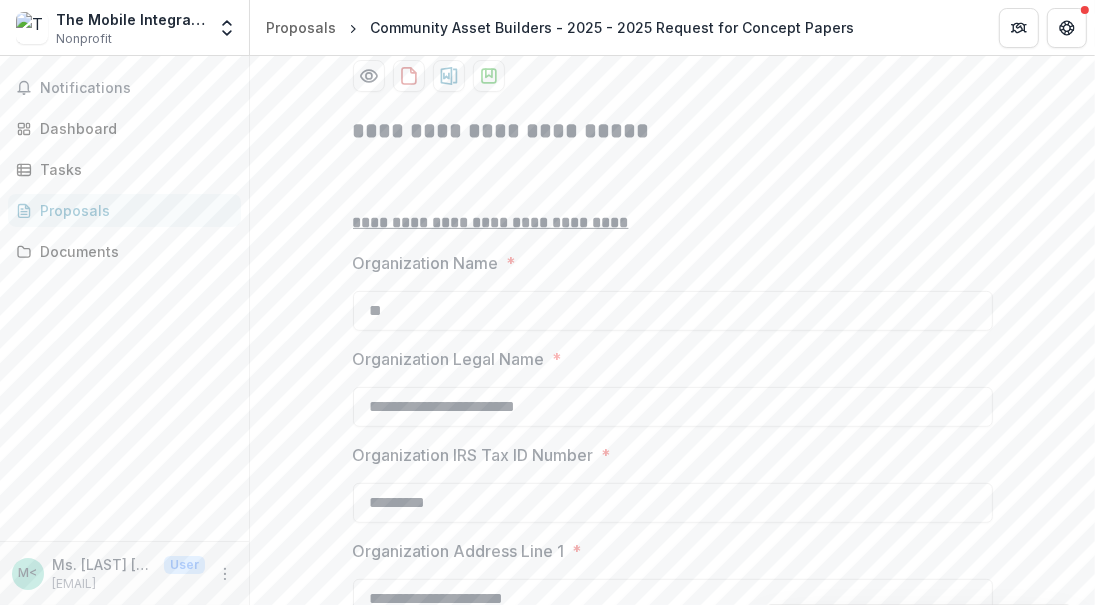 type on "*" 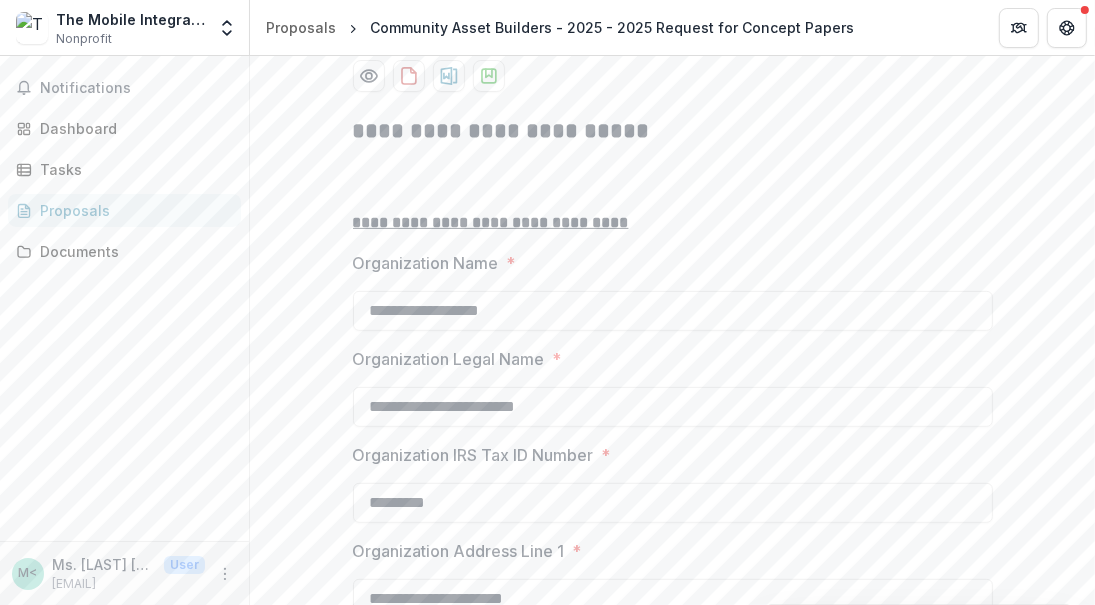 type on "**********" 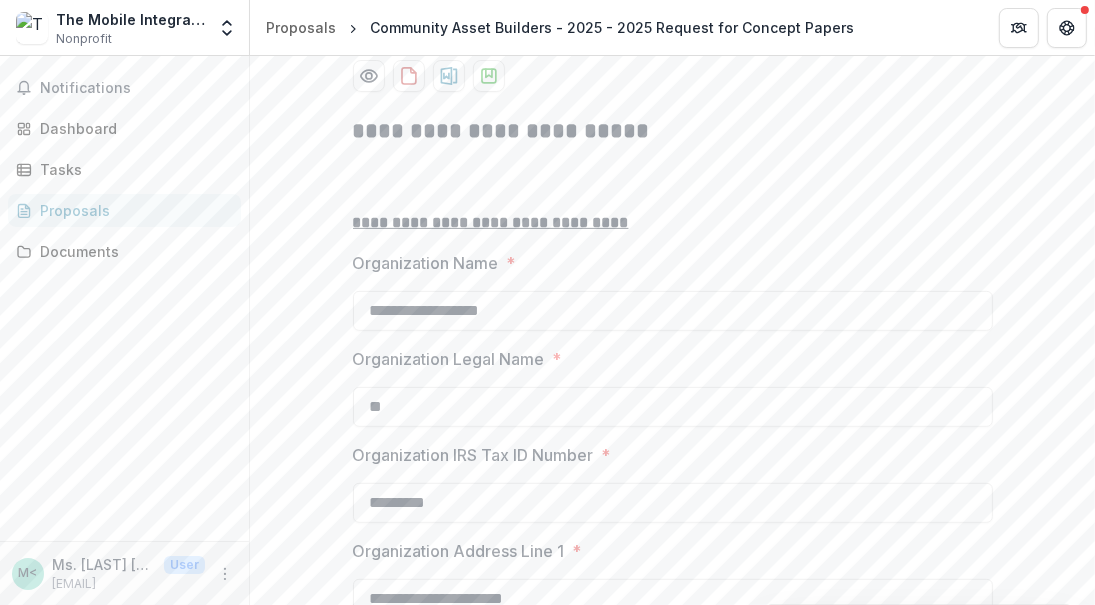 type on "*" 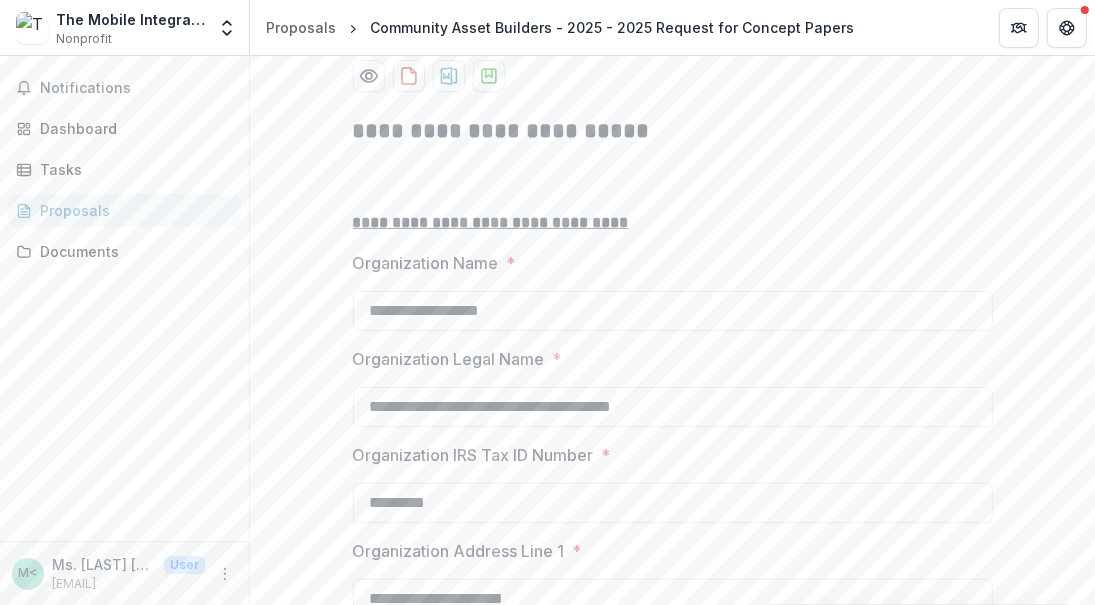 type on "**********" 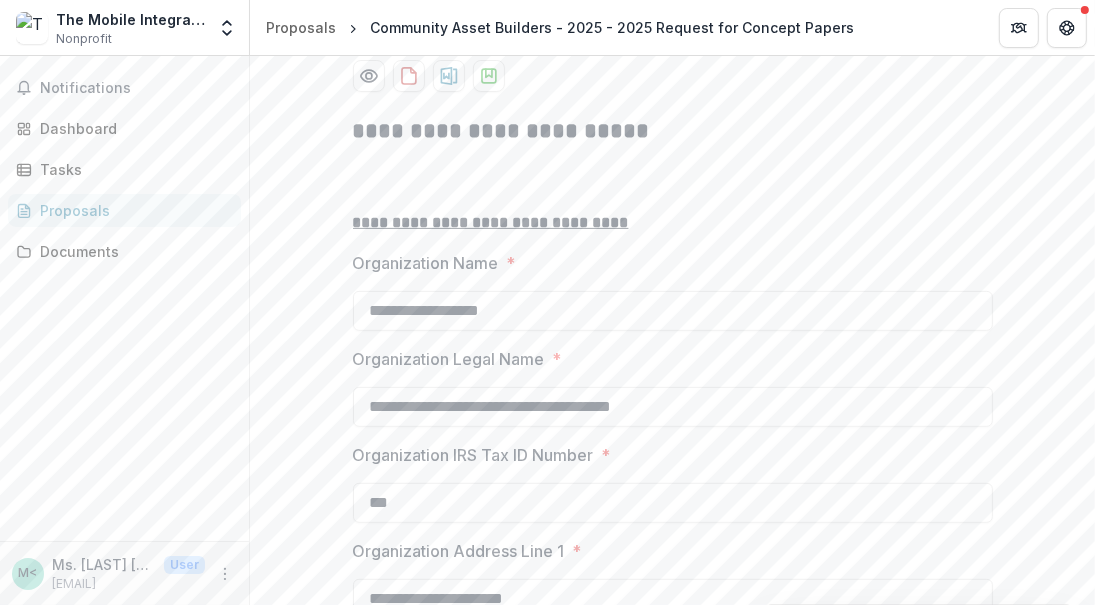 click on "***" at bounding box center [673, 503] 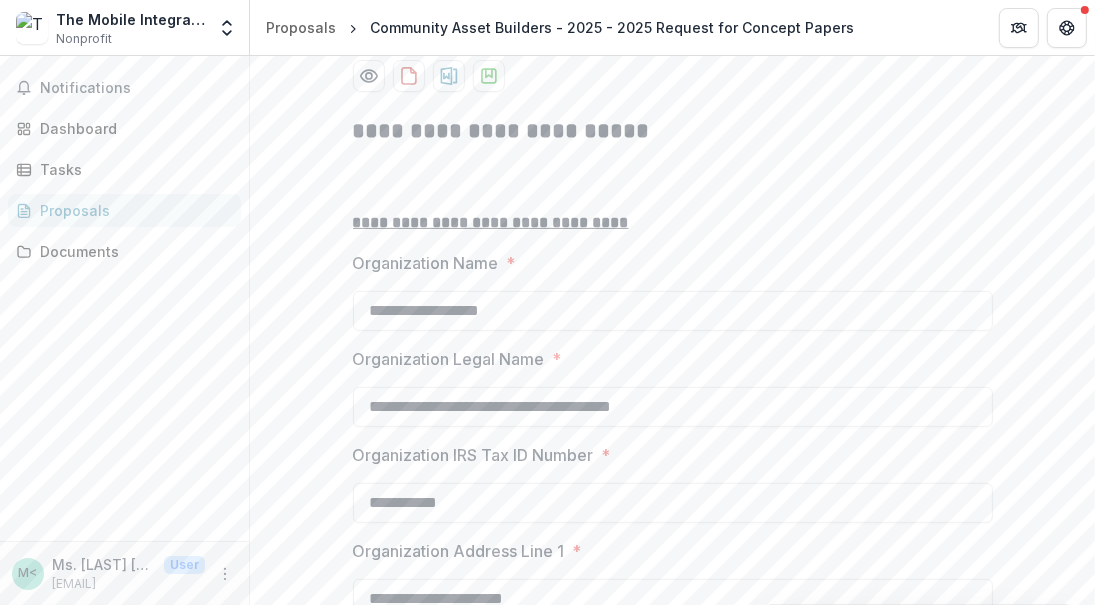 click on "**********" at bounding box center (673, 503) 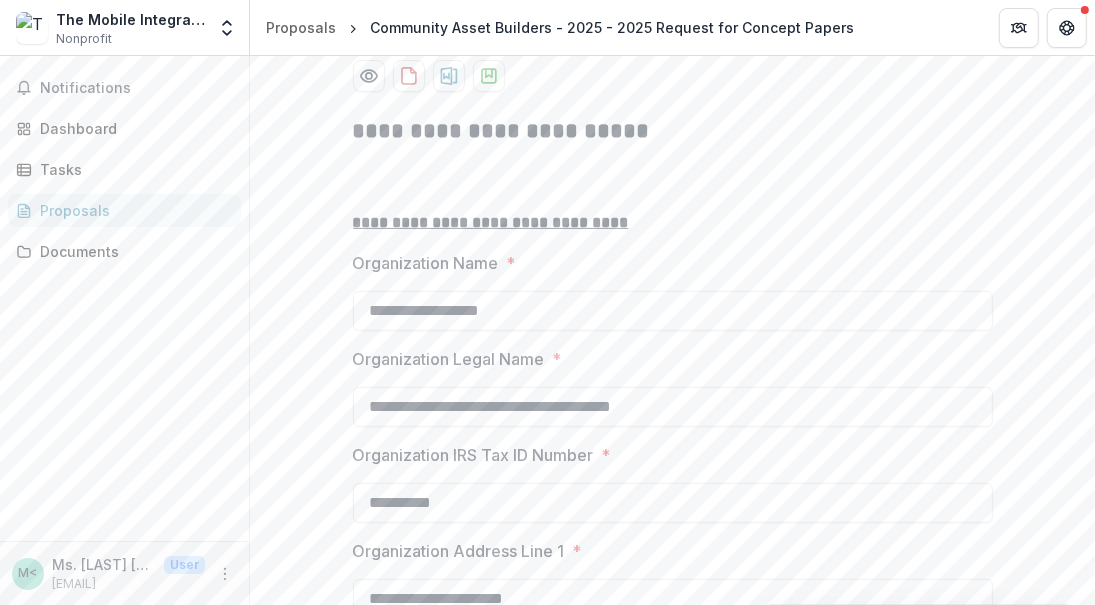 scroll, scrollTop: 600, scrollLeft: 0, axis: vertical 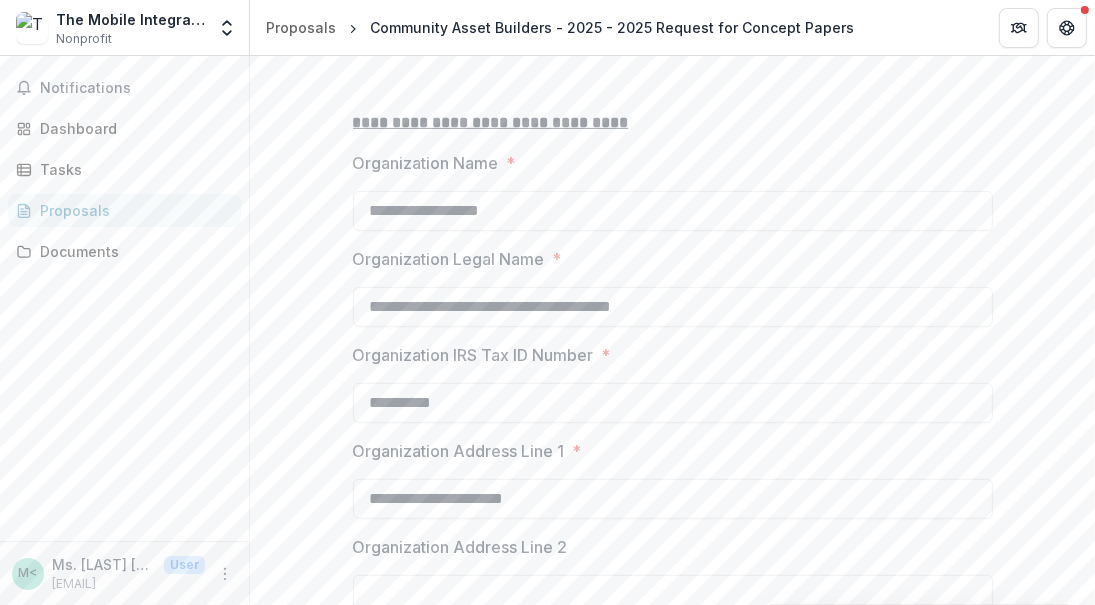 type on "**********" 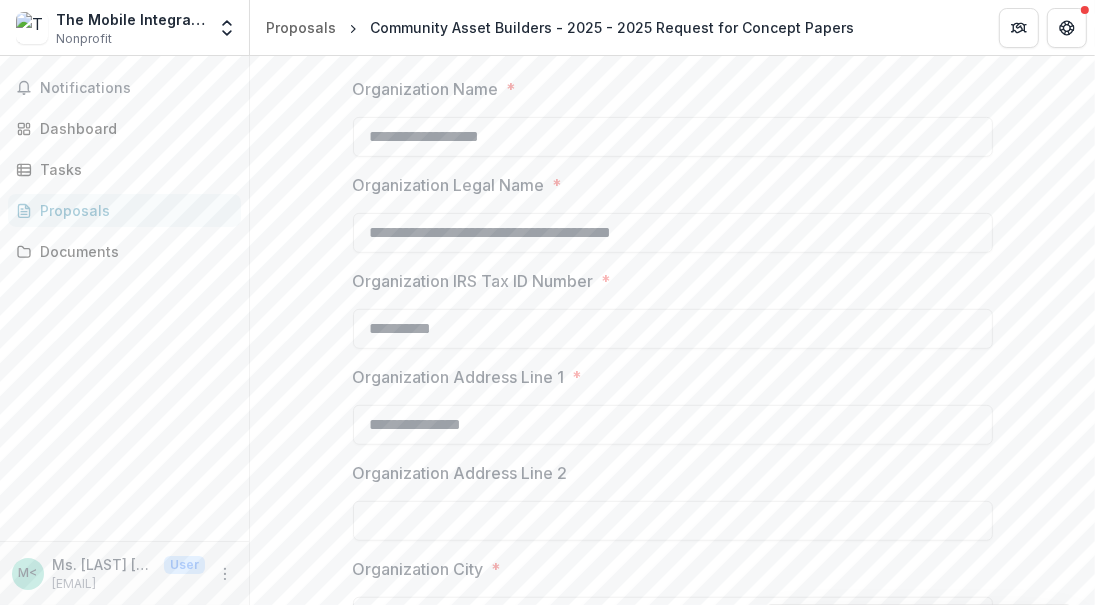 scroll, scrollTop: 800, scrollLeft: 0, axis: vertical 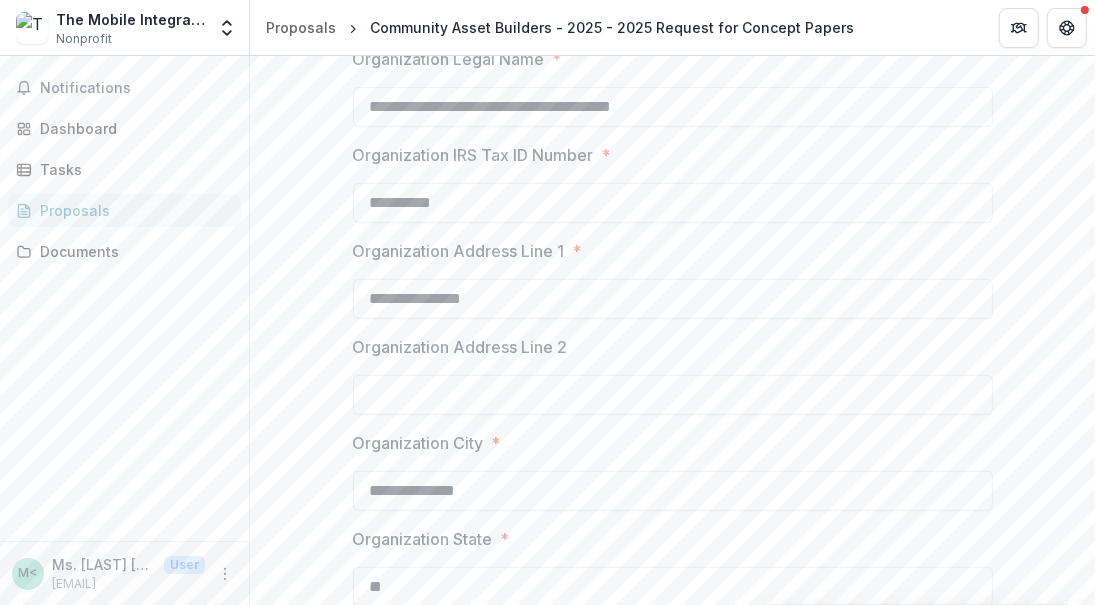type on "**********" 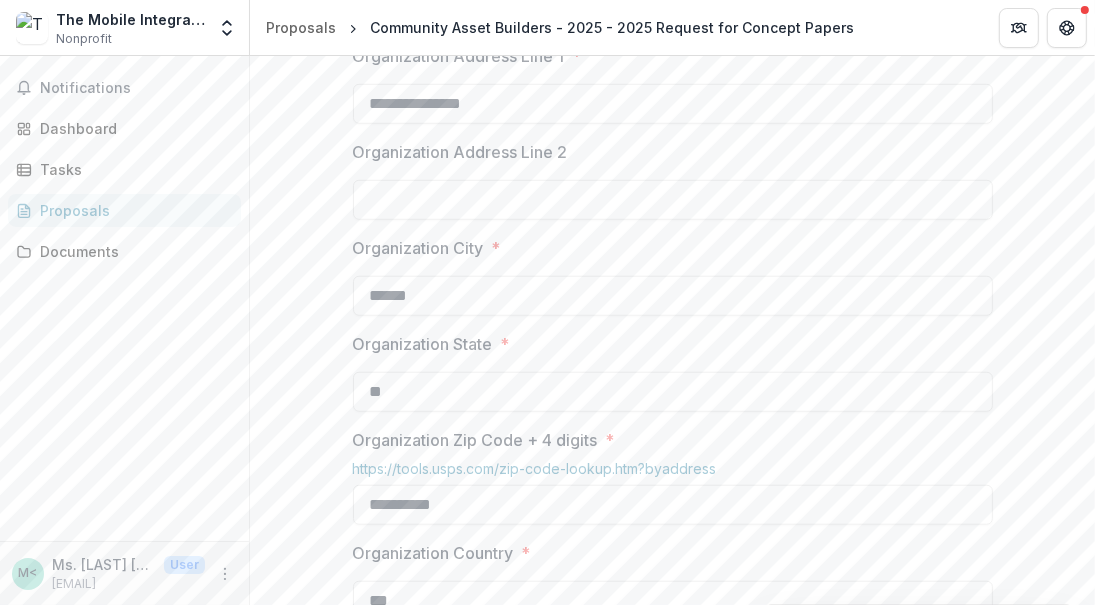 scroll, scrollTop: 1000, scrollLeft: 0, axis: vertical 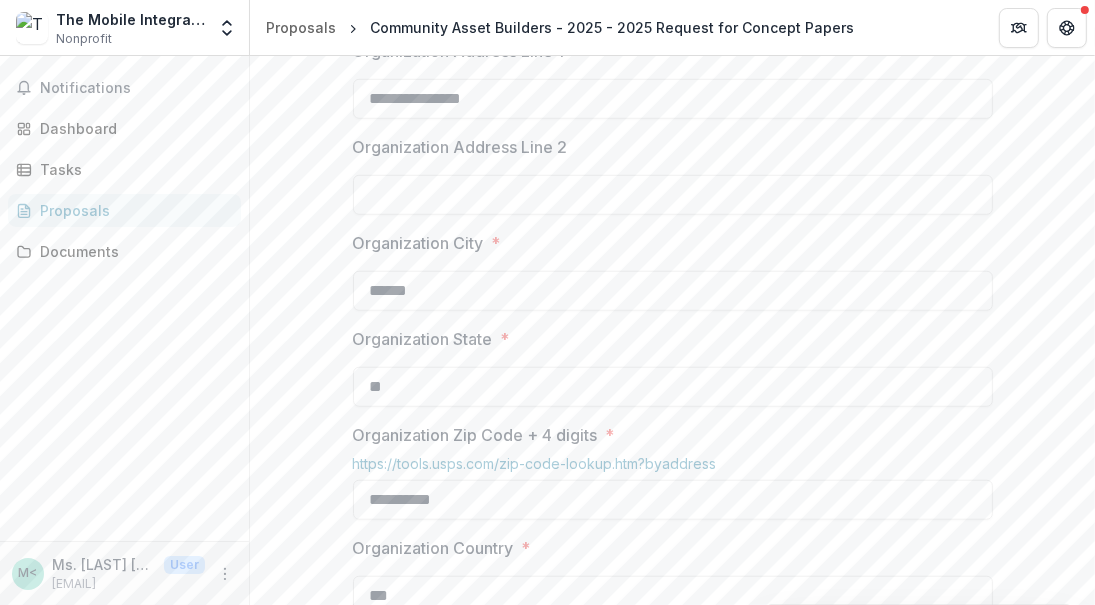 type on "******" 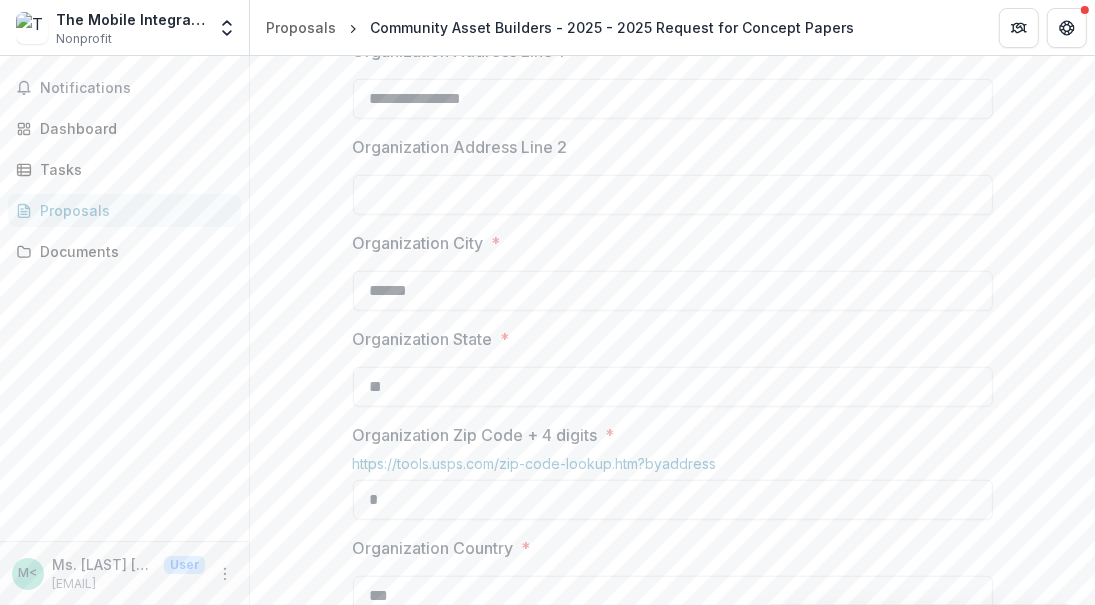 type on "*" 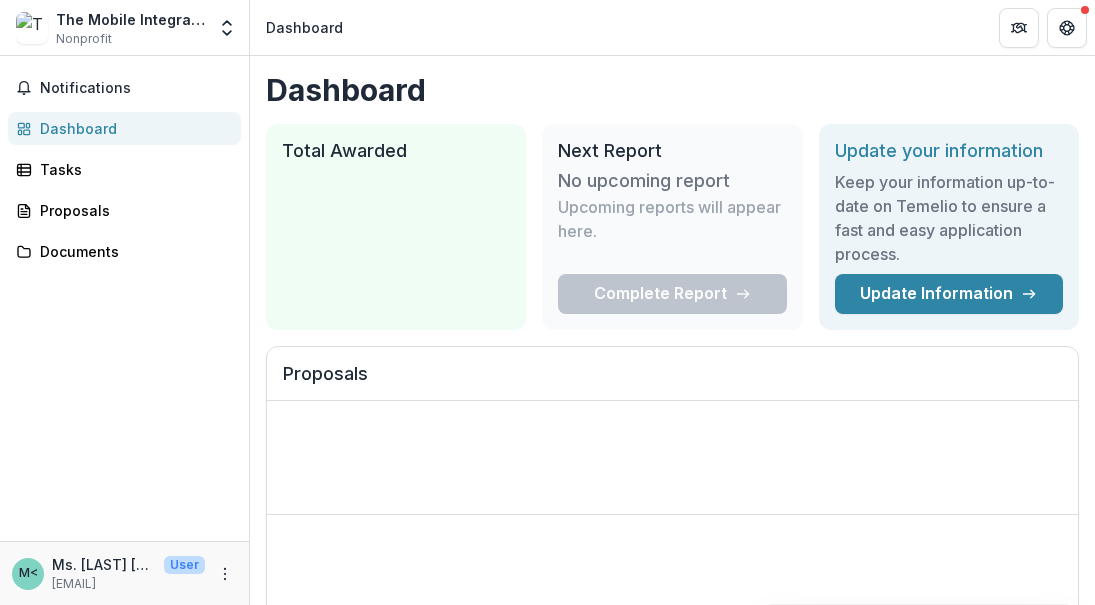 scroll, scrollTop: 0, scrollLeft: 0, axis: both 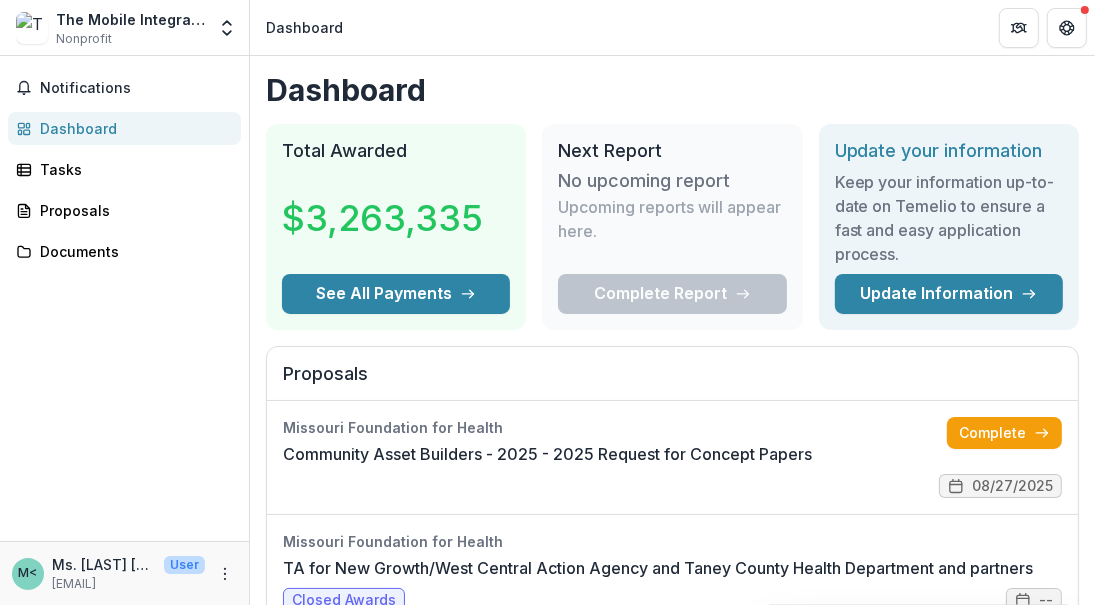 click on "Community Asset Builders - 2025 - 2025 Request for Concept Papers" at bounding box center [547, 454] 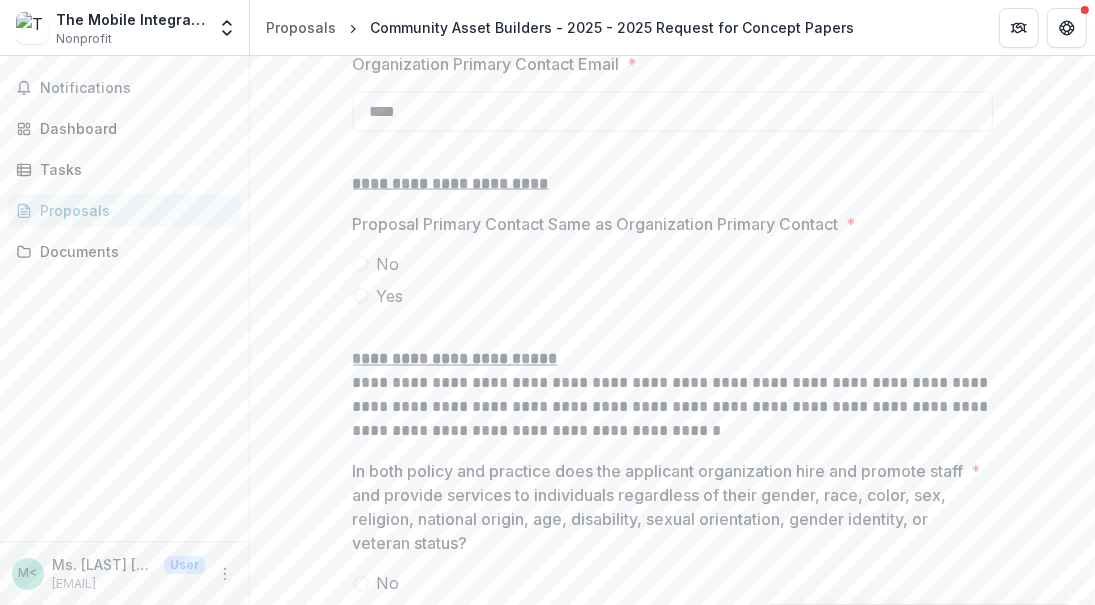 scroll, scrollTop: 2596, scrollLeft: 0, axis: vertical 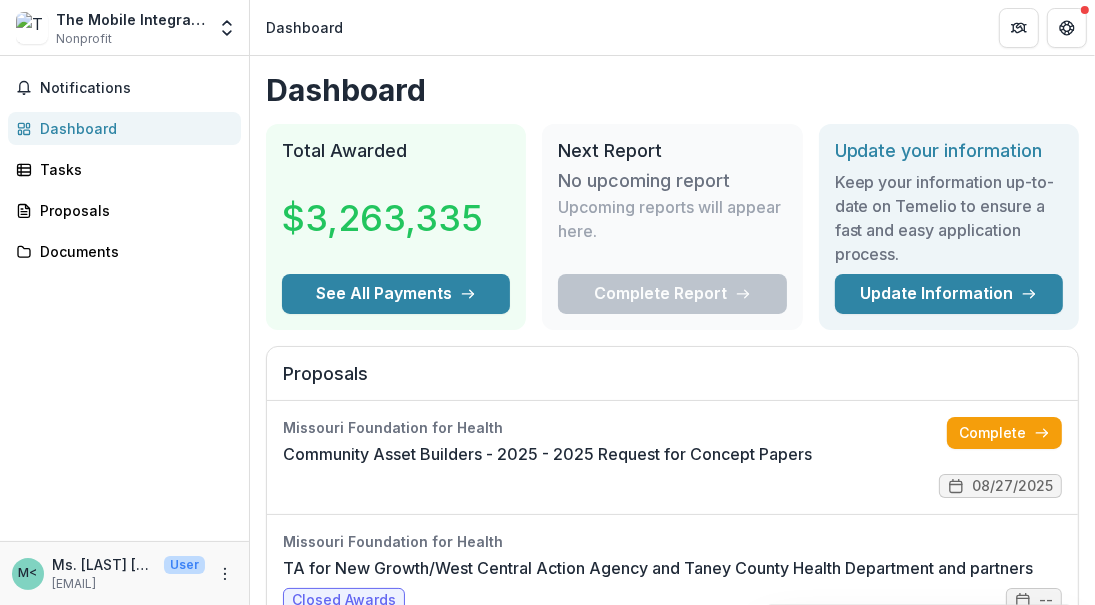 click on "The Mobile Integrated Healthcare Network  Nonprofit Team Settings Settings" at bounding box center [125, 27] 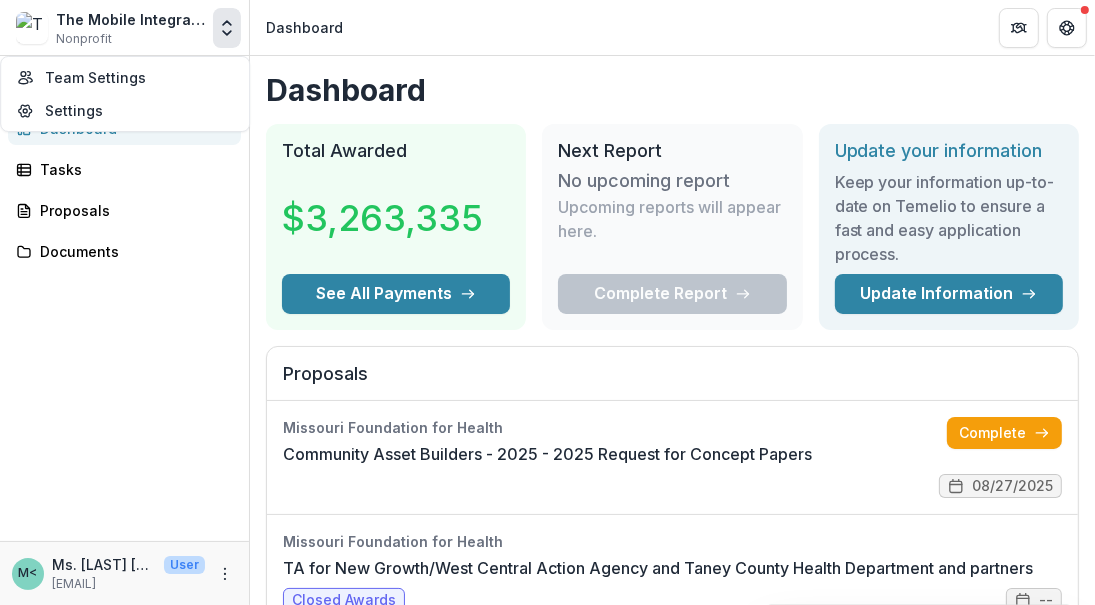 click at bounding box center [227, 28] 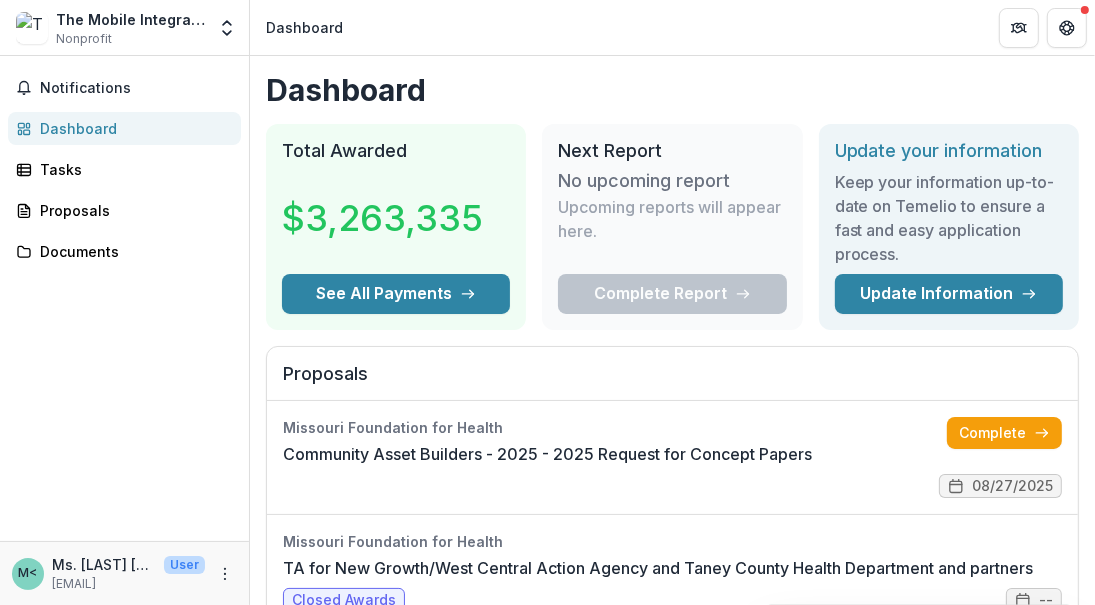 click 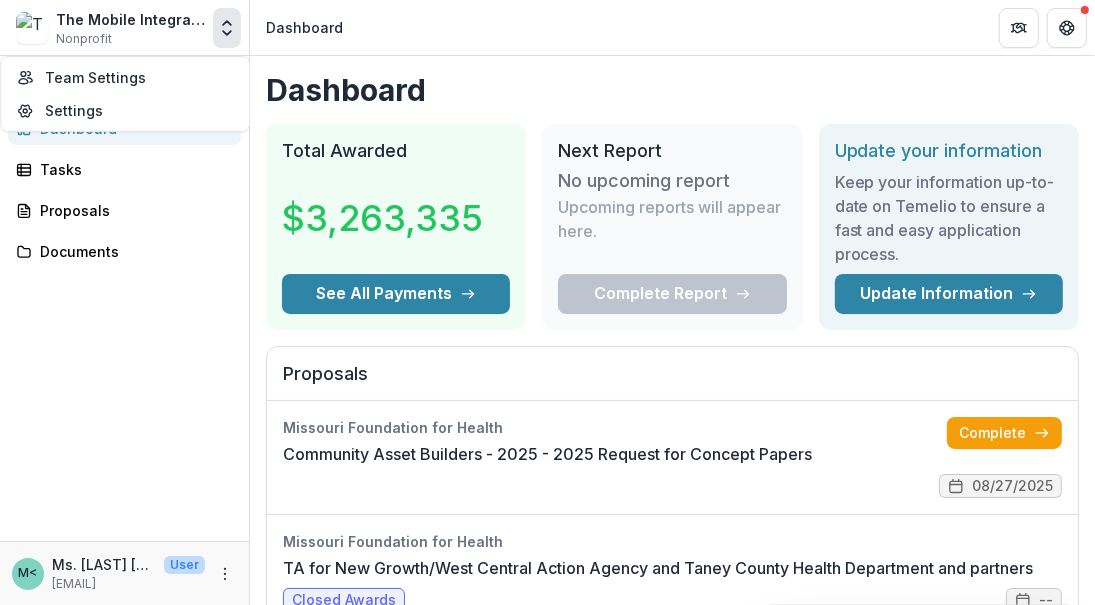 click 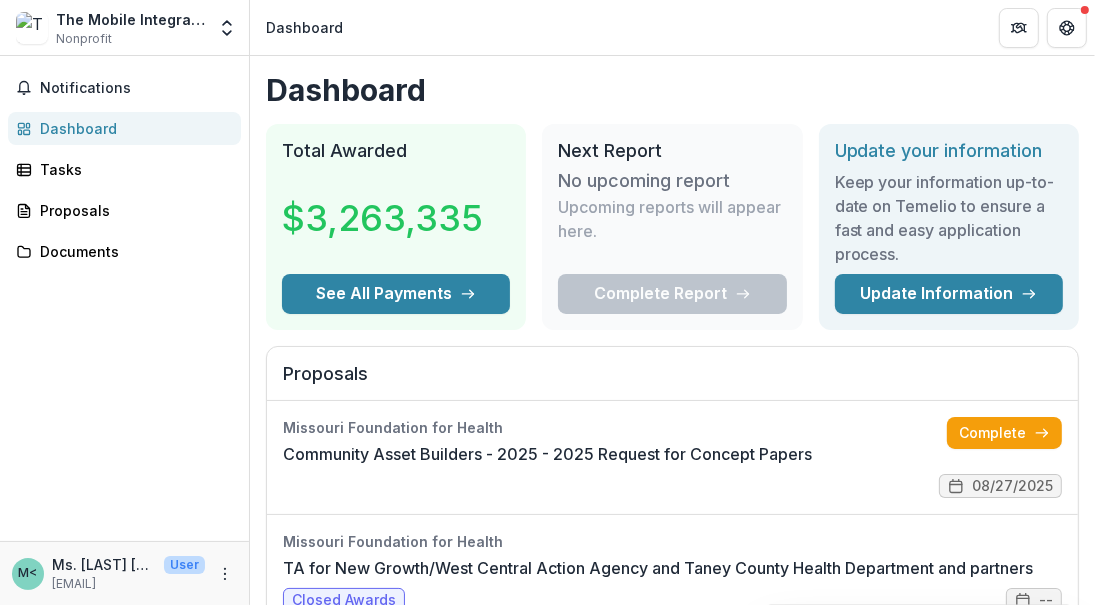 click on "The Mobile Integrated Healthcare Network" at bounding box center [130, 19] 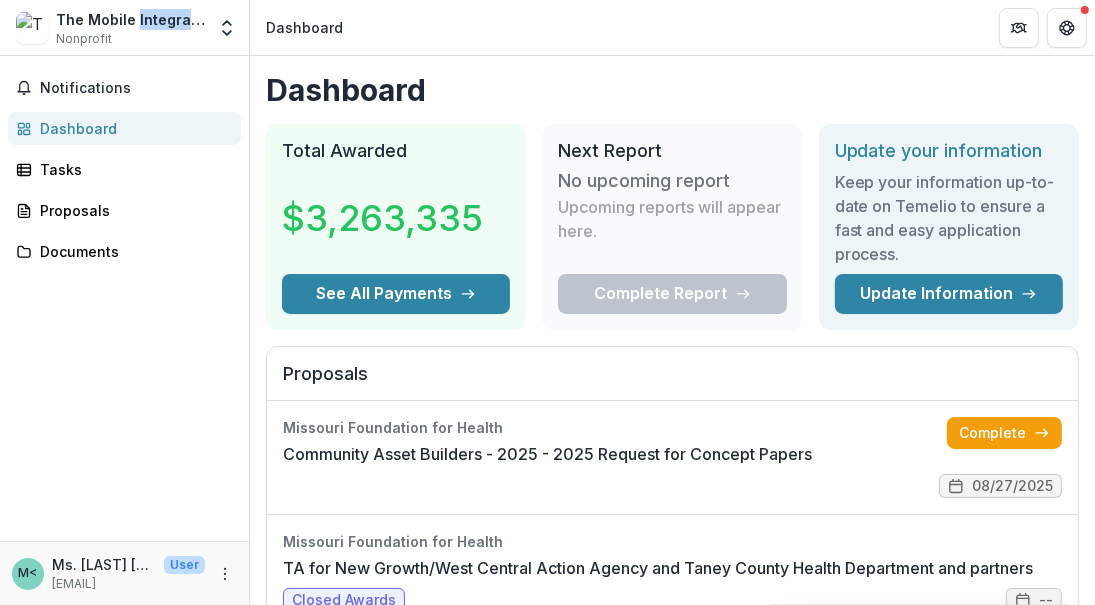 click on "The Mobile Integrated Healthcare Network" at bounding box center (130, 19) 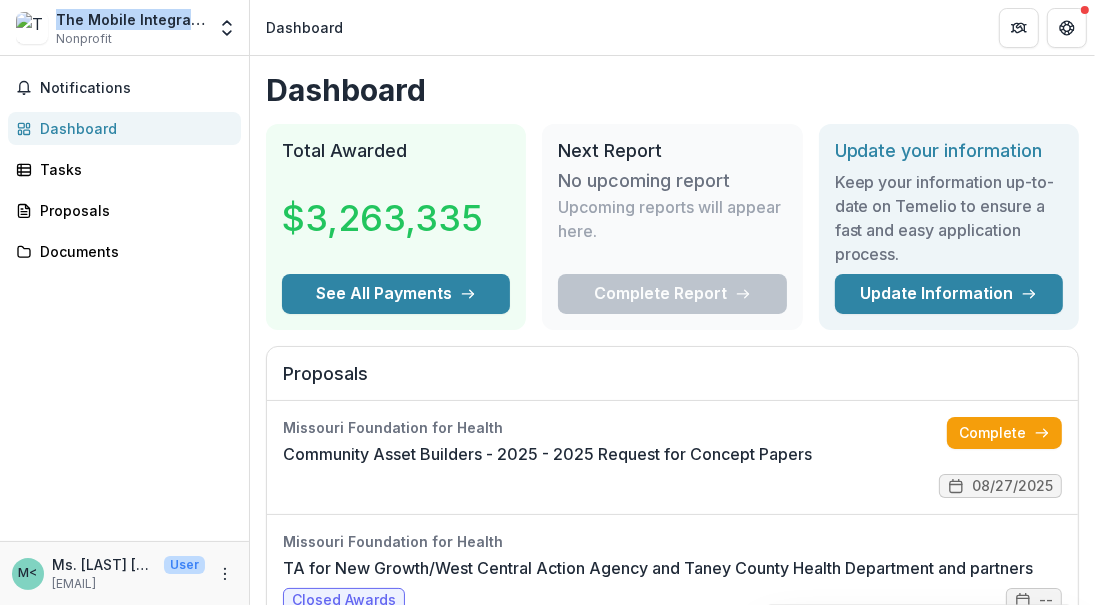 click on "The Mobile Integrated Healthcare Network" at bounding box center [130, 19] 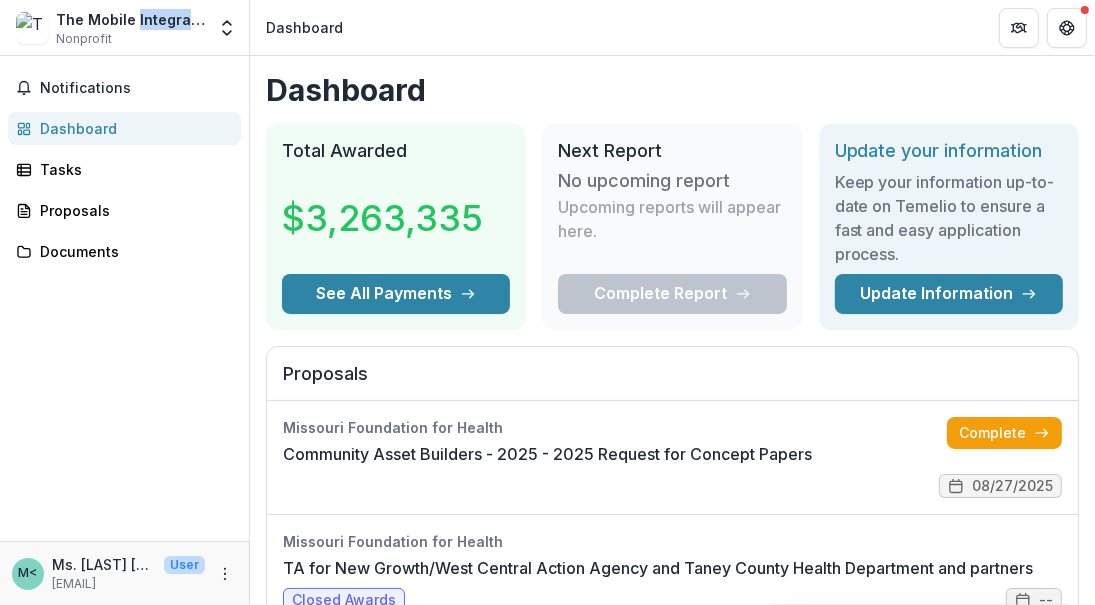 click on "The Mobile Integrated Healthcare Network" at bounding box center (130, 19) 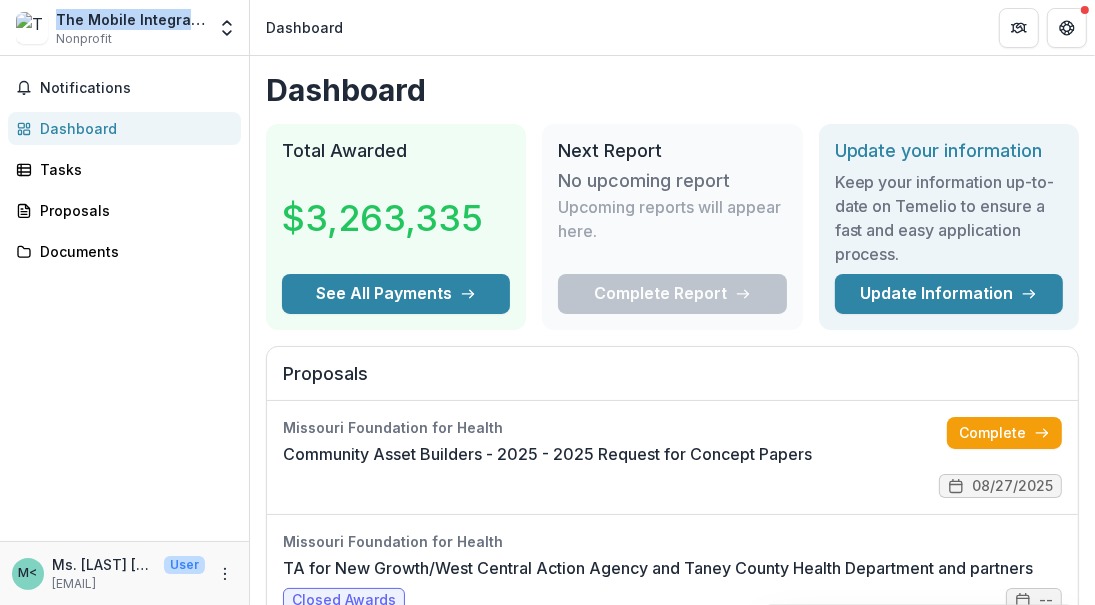 click on "The Mobile Integrated Healthcare Network" at bounding box center (130, 19) 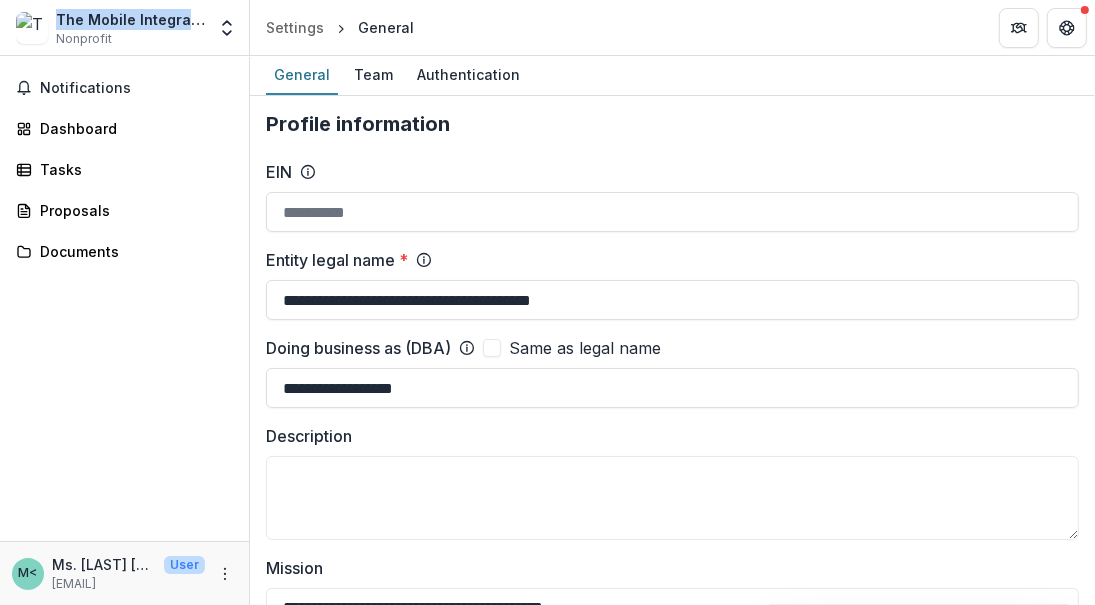 type on "**********" 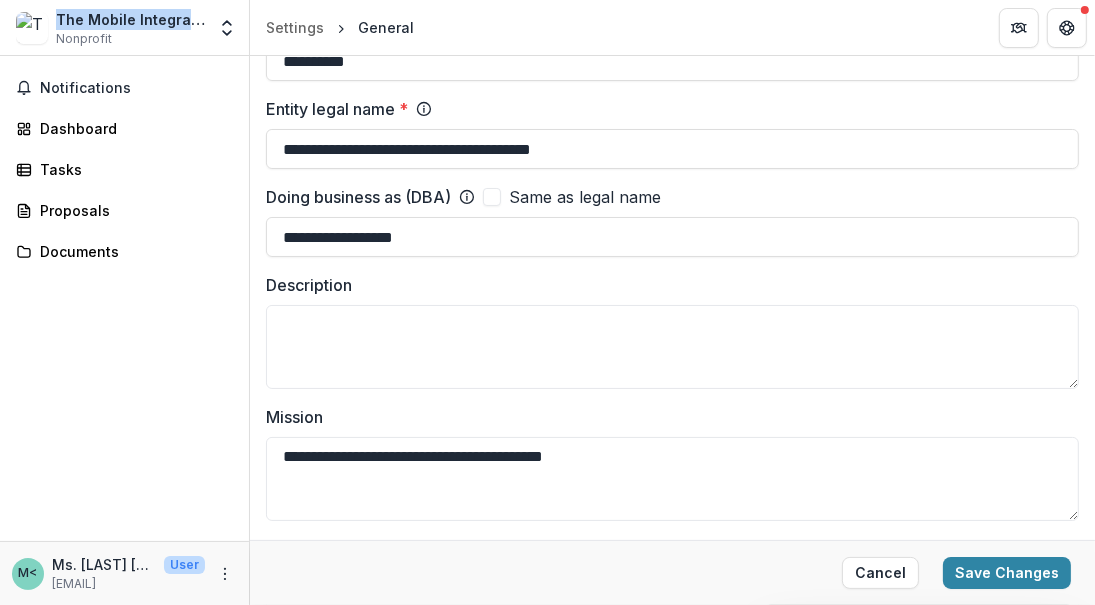 scroll, scrollTop: 0, scrollLeft: 0, axis: both 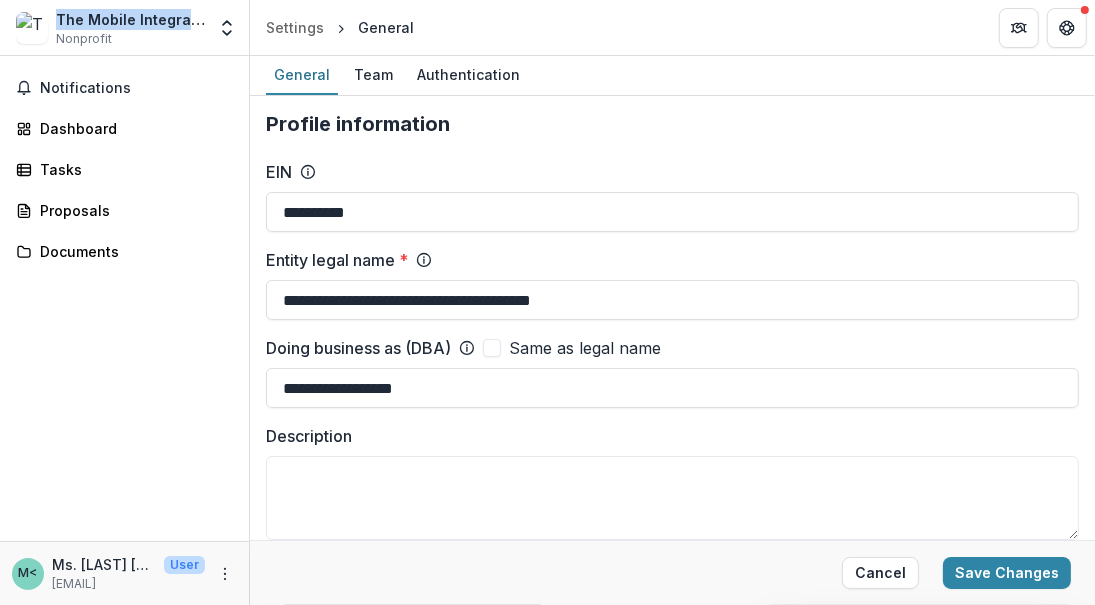 click on "Settings" at bounding box center (295, 27) 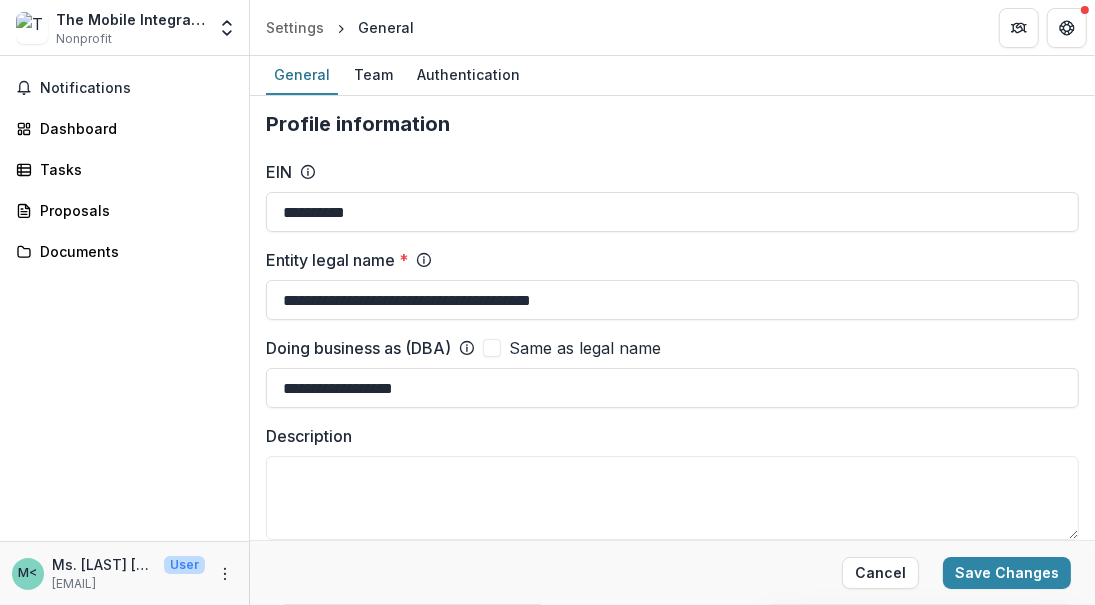 click on "**********" at bounding box center (672, 212) 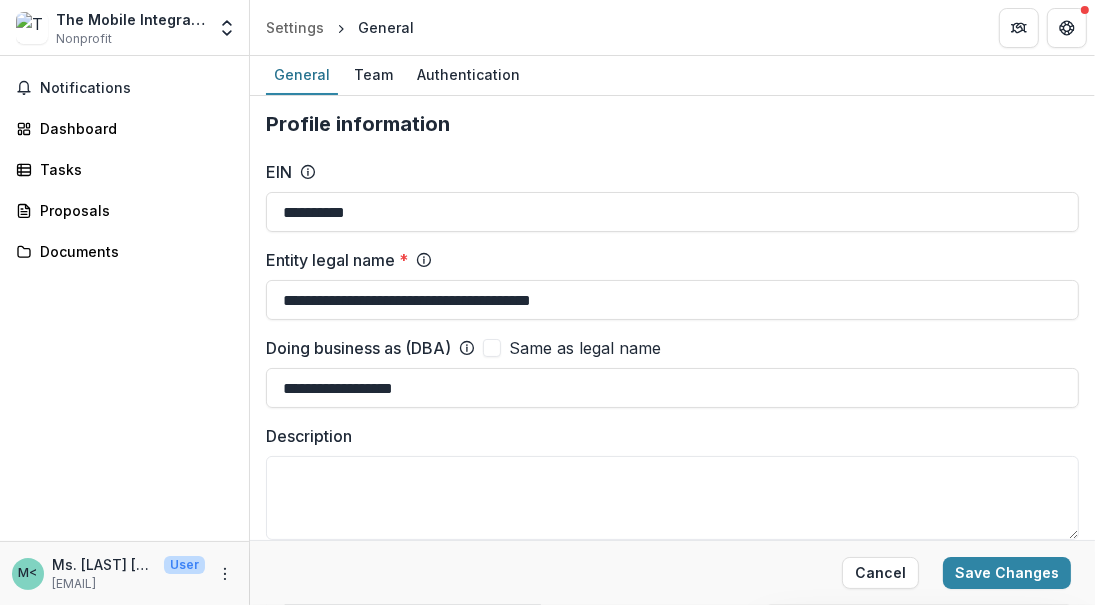 drag, startPoint x: 395, startPoint y: 212, endPoint x: 203, endPoint y: 199, distance: 192.4396 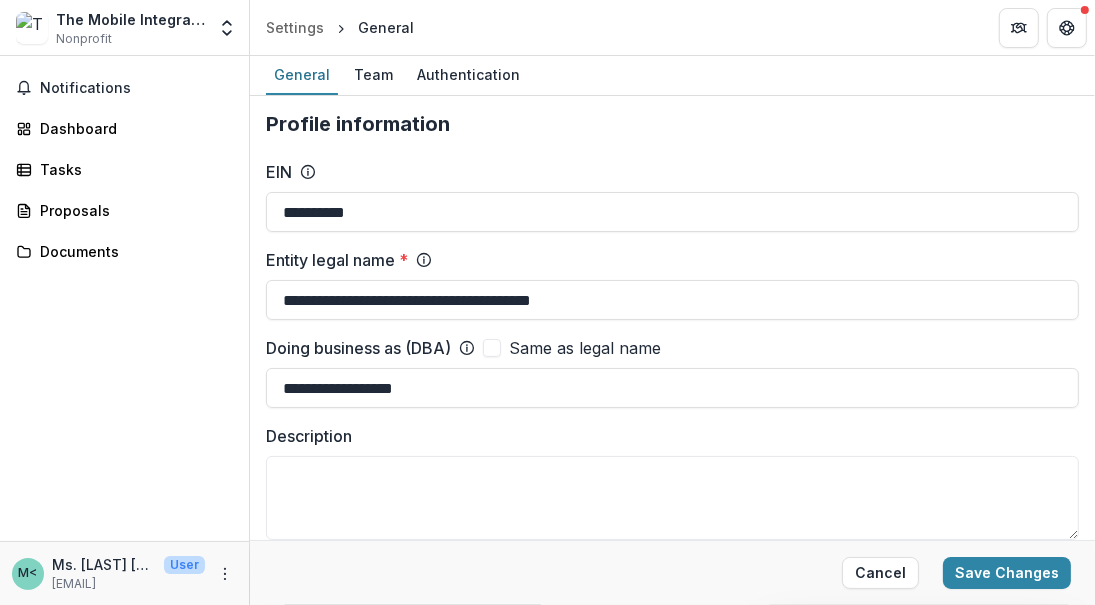 click on "**********" at bounding box center (547, 330) 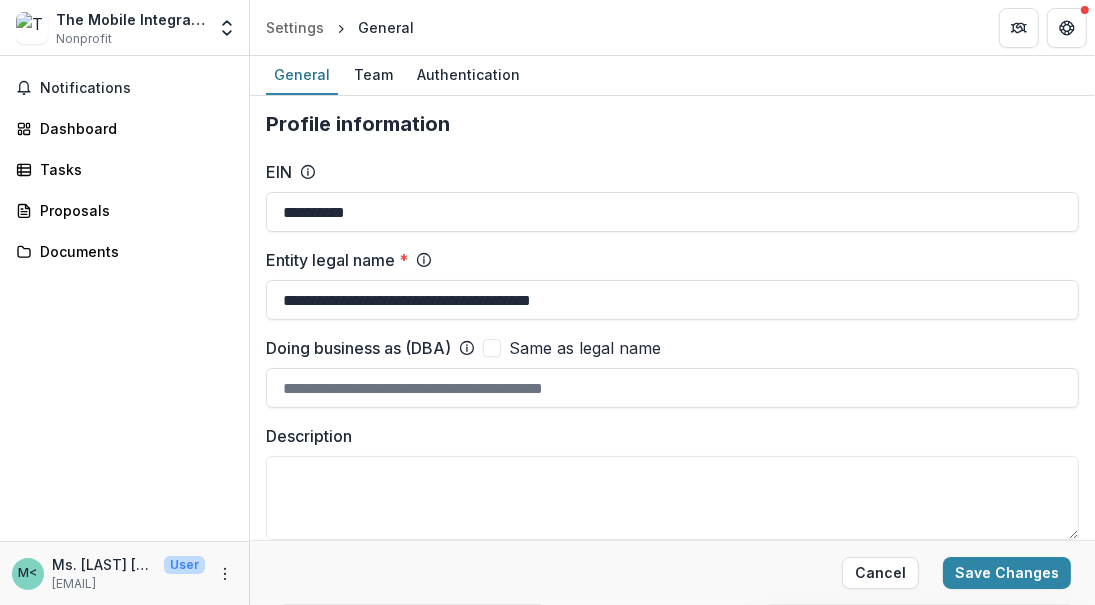 type 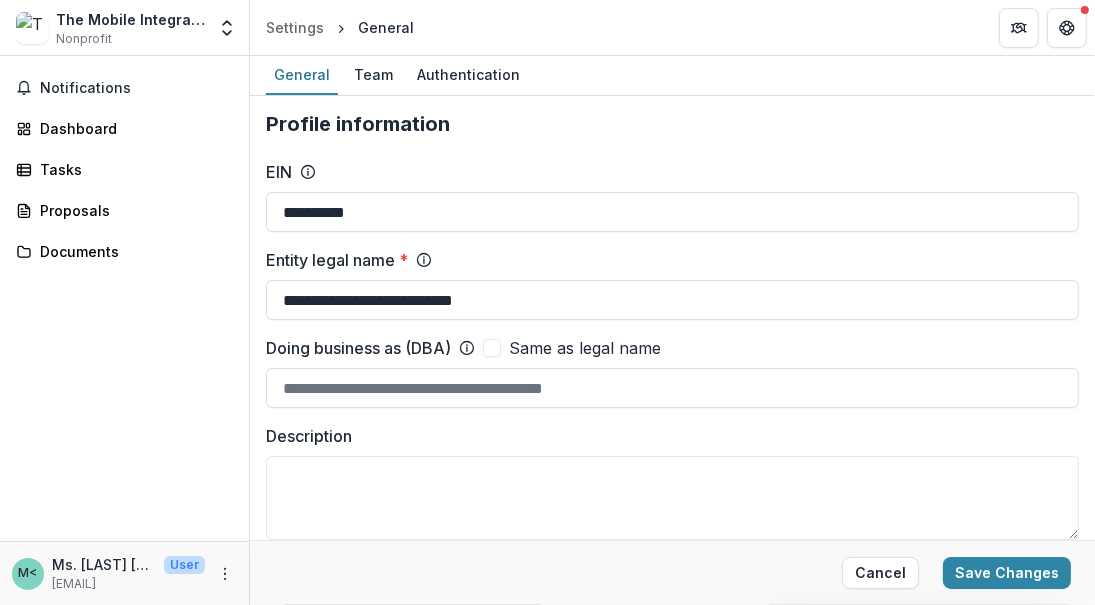type on "**********" 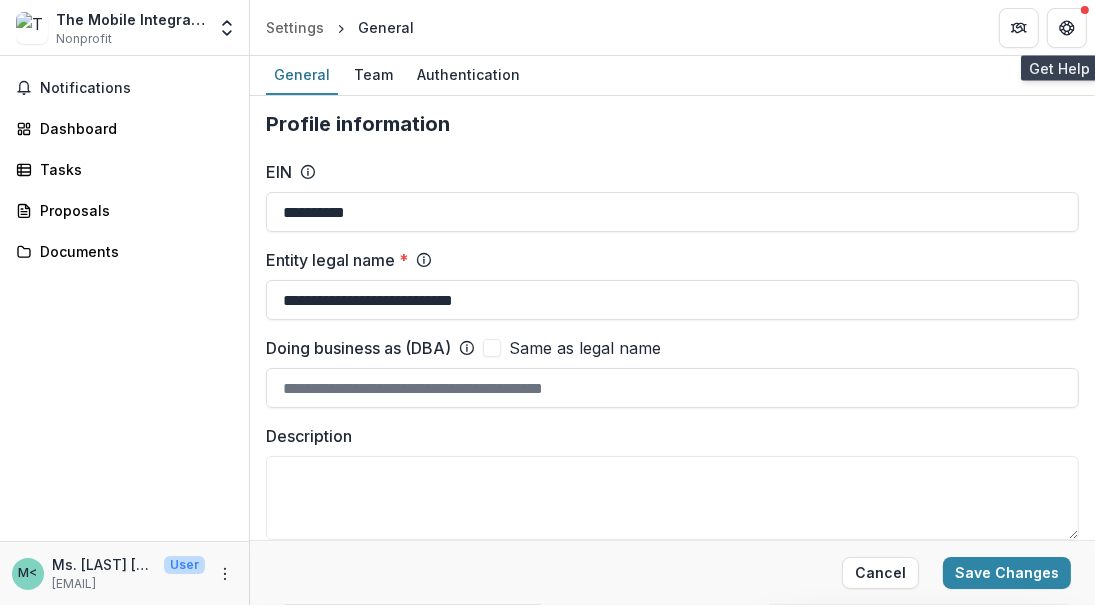 click 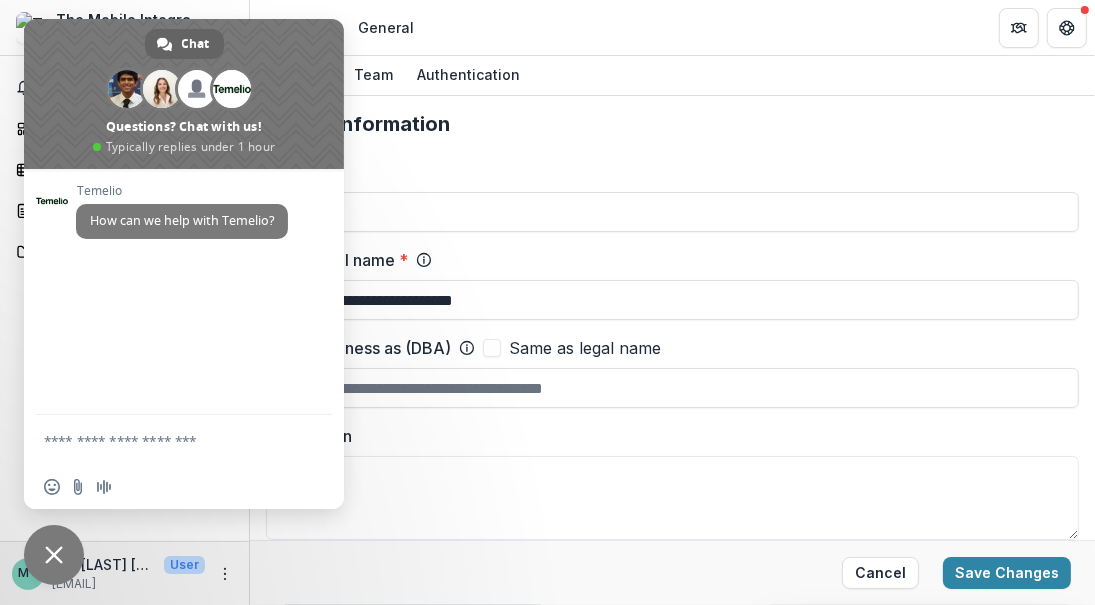 click at bounding box center [164, 440] 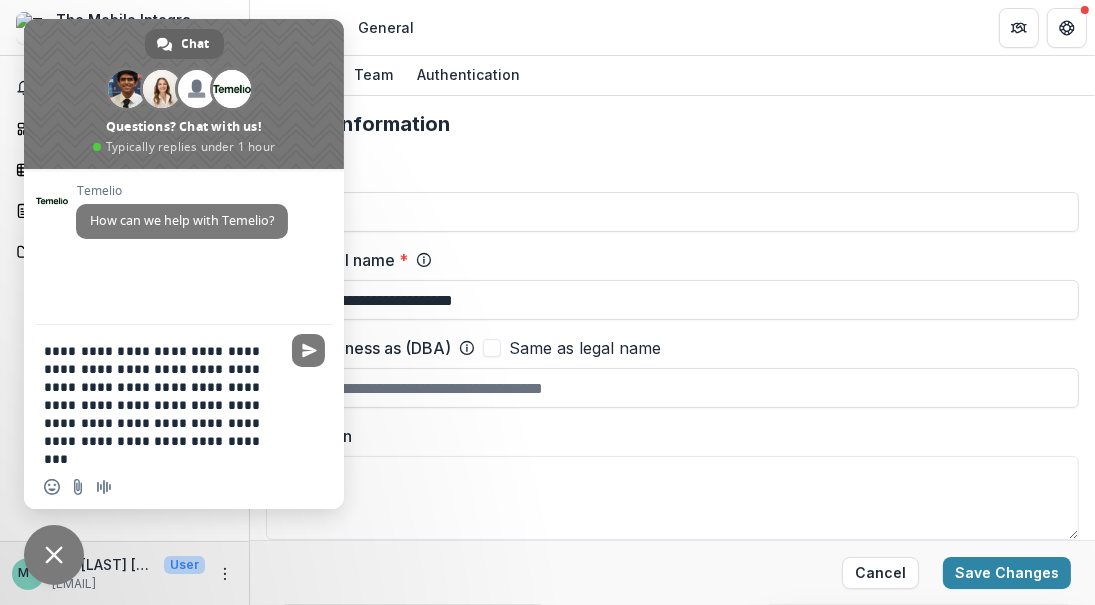 click on "**********" at bounding box center (164, 395) 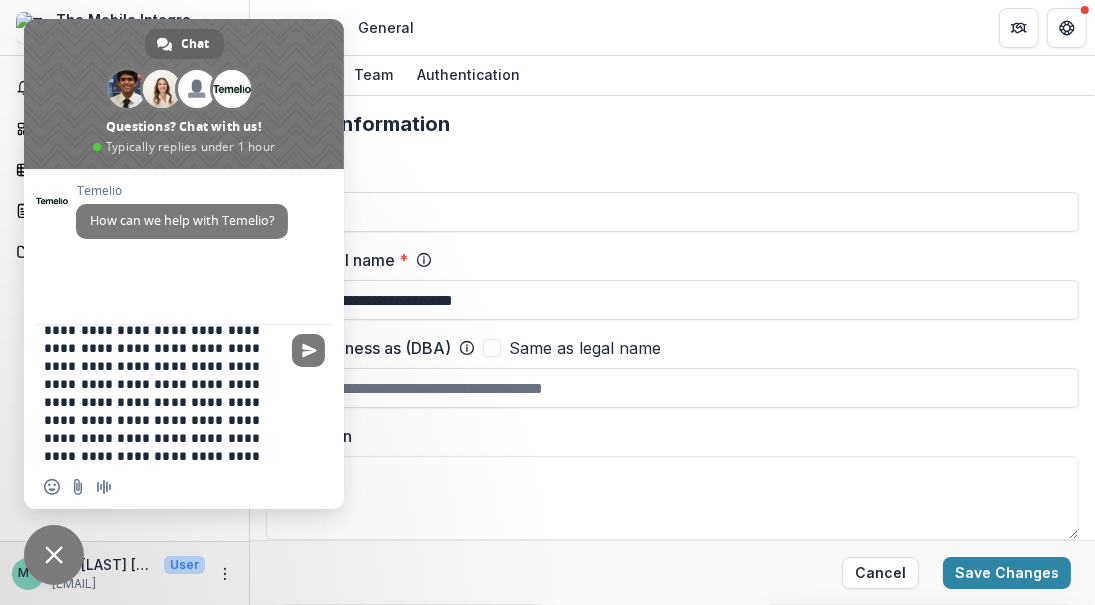 scroll, scrollTop: 111, scrollLeft: 0, axis: vertical 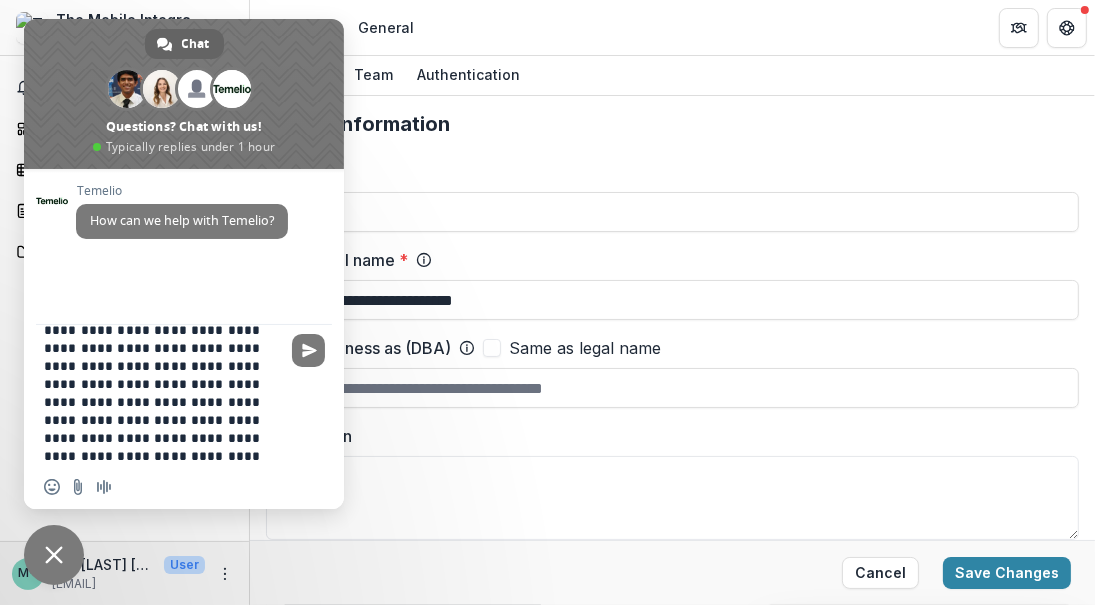 type 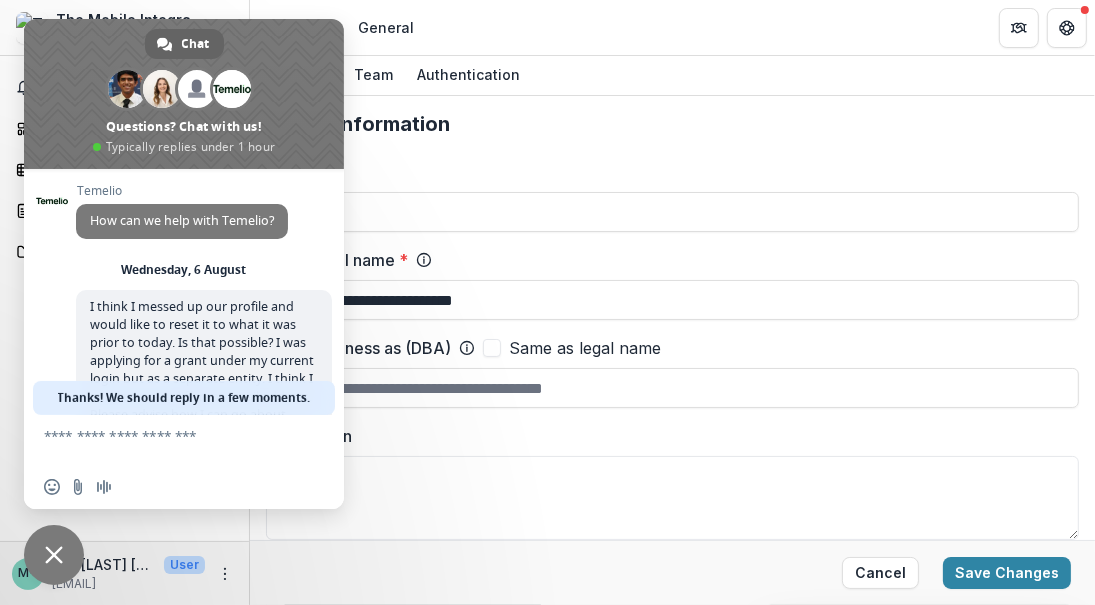scroll, scrollTop: 5, scrollLeft: 0, axis: vertical 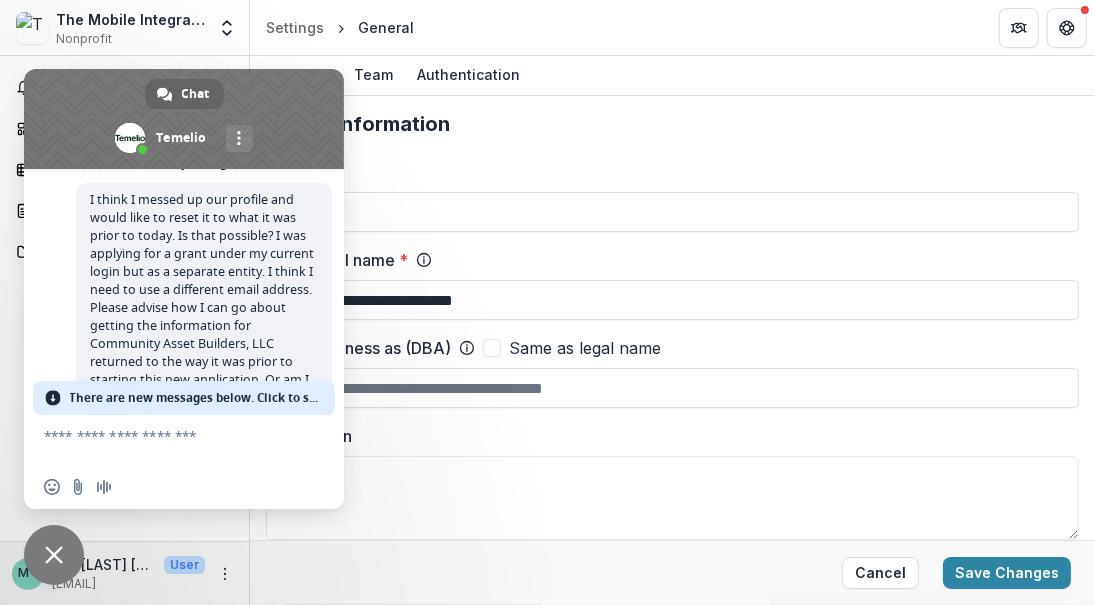 click on "There are new messages below. Click to see." at bounding box center (197, 398) 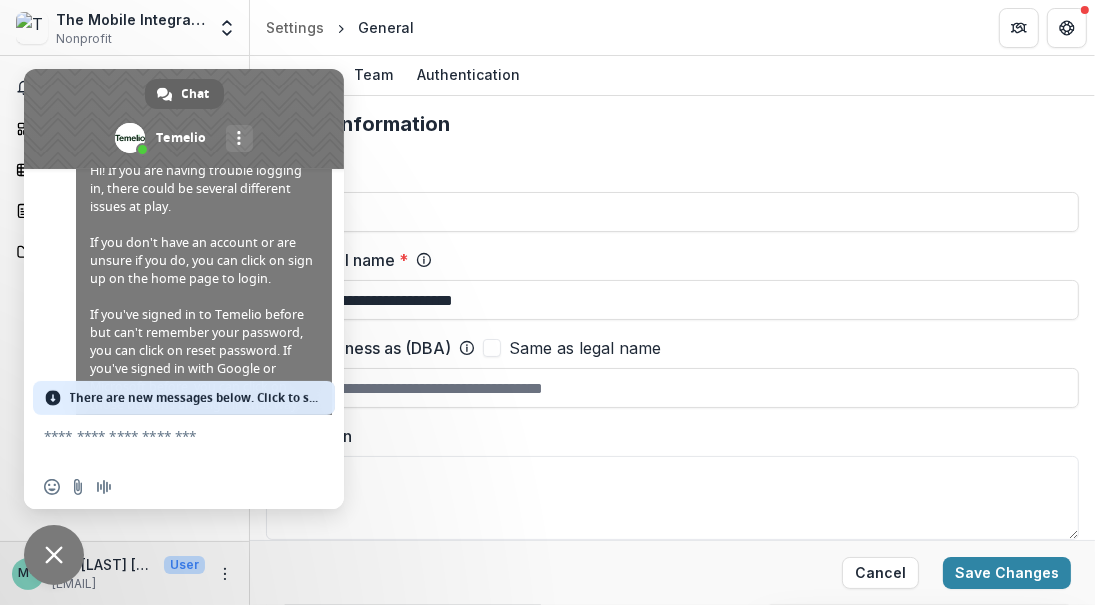 scroll, scrollTop: 541, scrollLeft: 0, axis: vertical 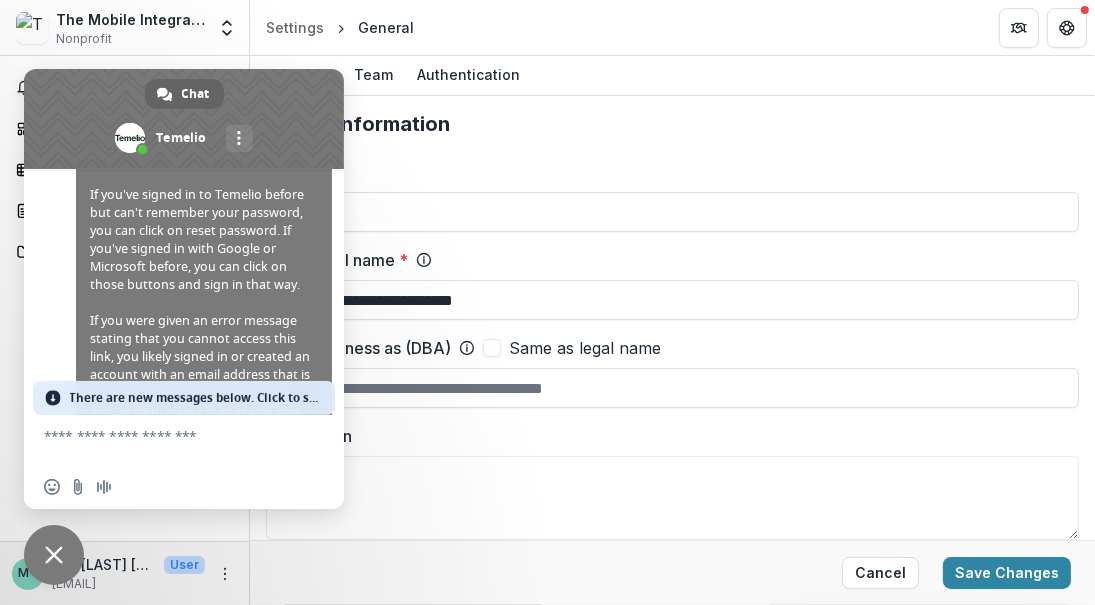 click at bounding box center (164, 440) 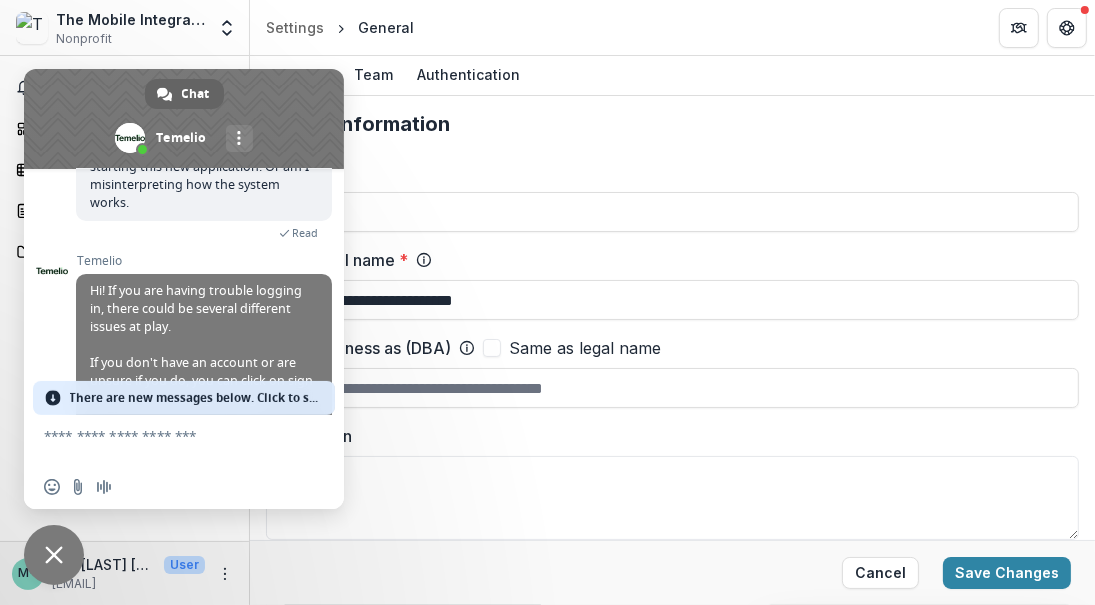 scroll, scrollTop: 200, scrollLeft: 0, axis: vertical 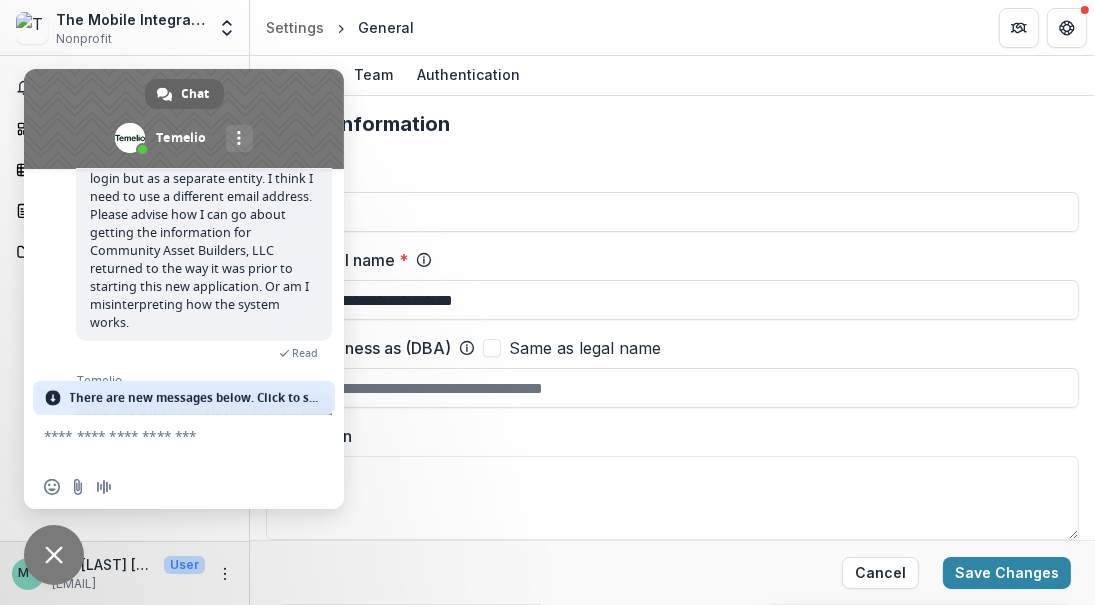 click on "Description" at bounding box center (672, 498) 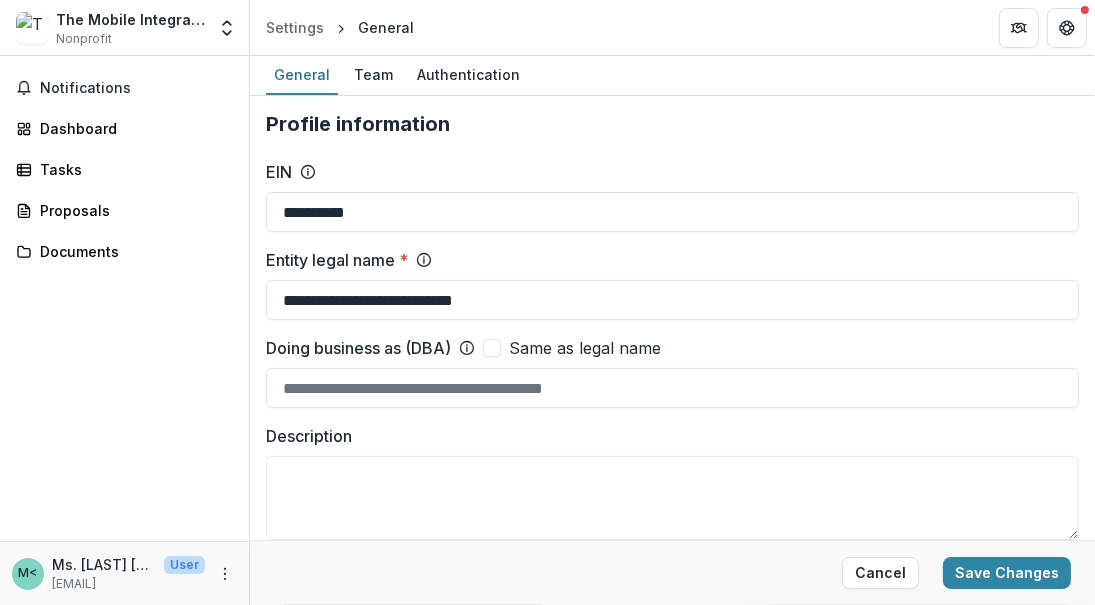 click on "The Mobile Integrated Healthcare Network" at bounding box center [130, 19] 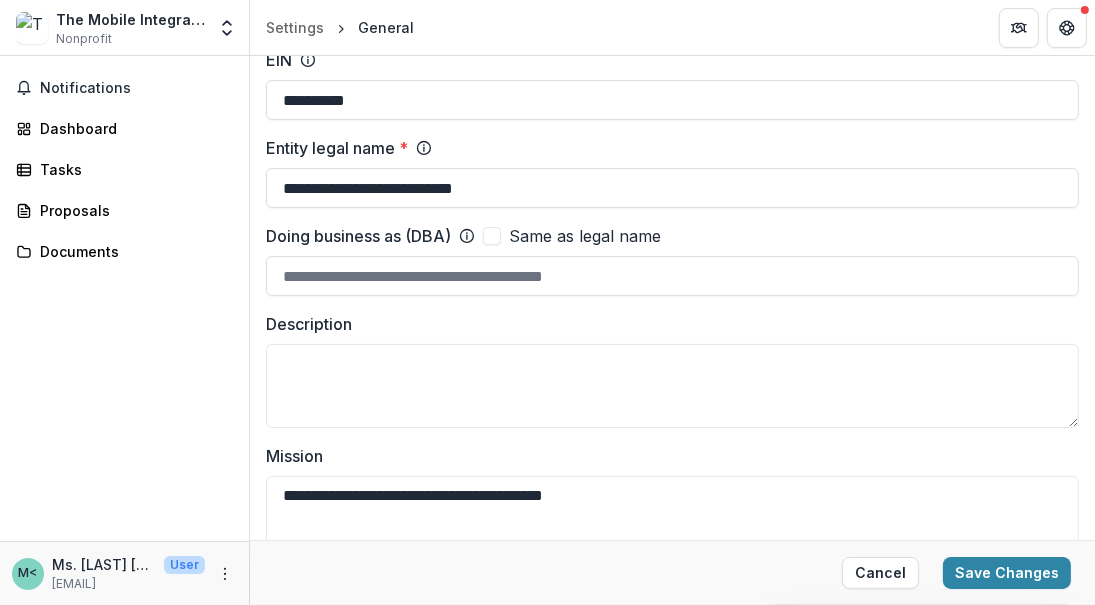 scroll, scrollTop: 0, scrollLeft: 0, axis: both 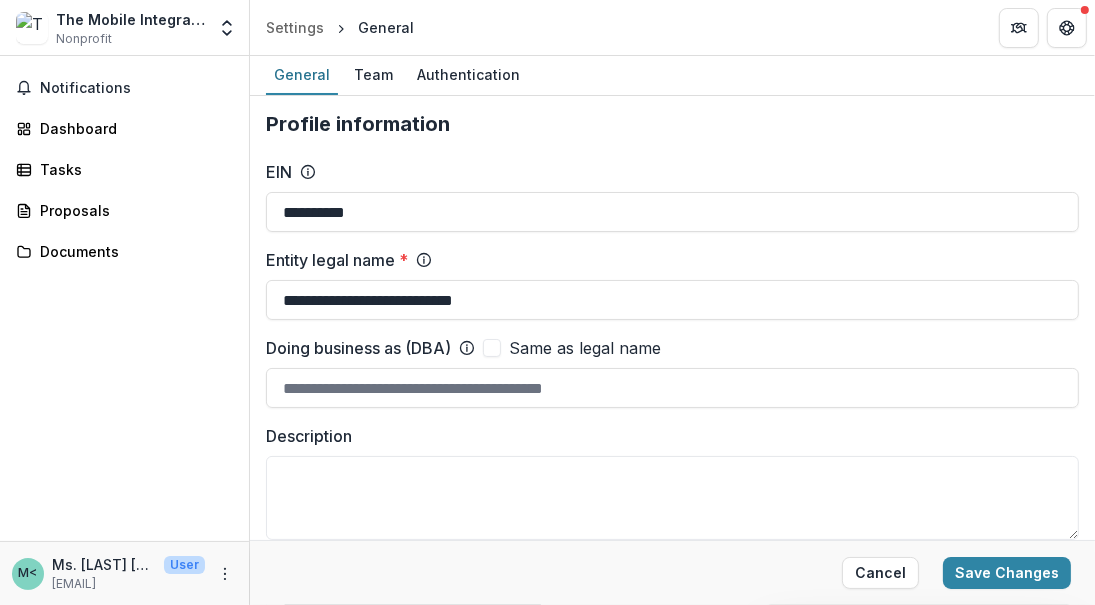 drag, startPoint x: 386, startPoint y: 216, endPoint x: 180, endPoint y: 206, distance: 206.24257 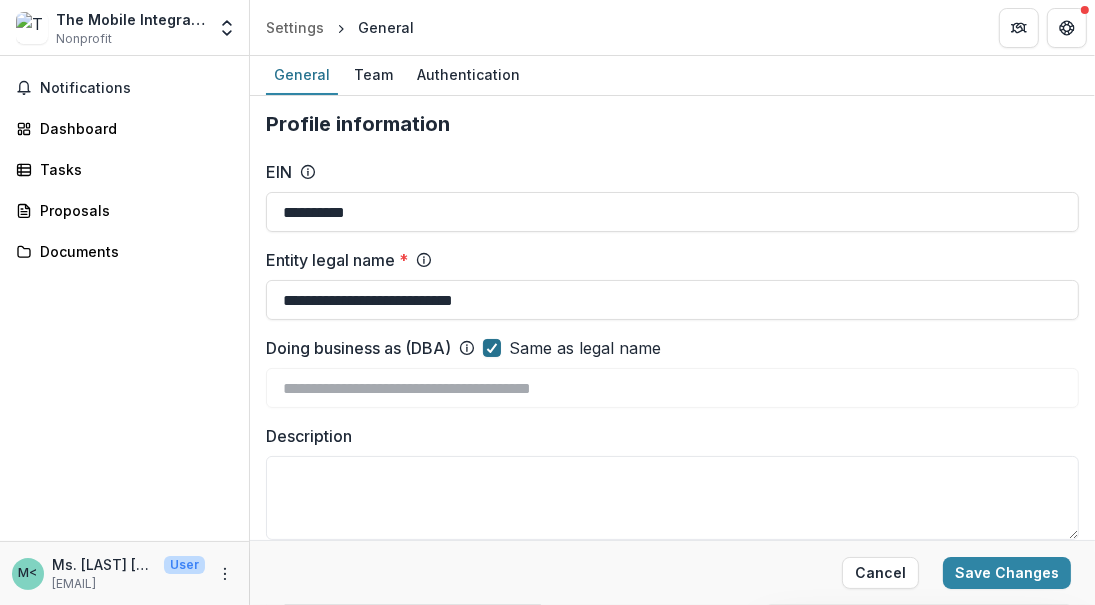 click 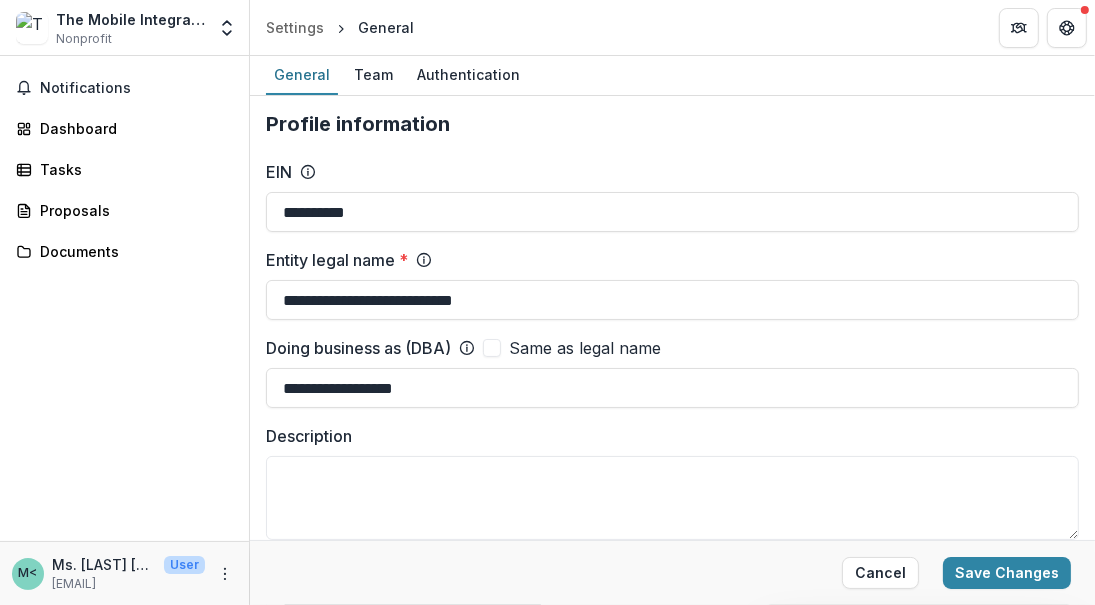 drag, startPoint x: 466, startPoint y: 389, endPoint x: 0, endPoint y: 366, distance: 466.56726 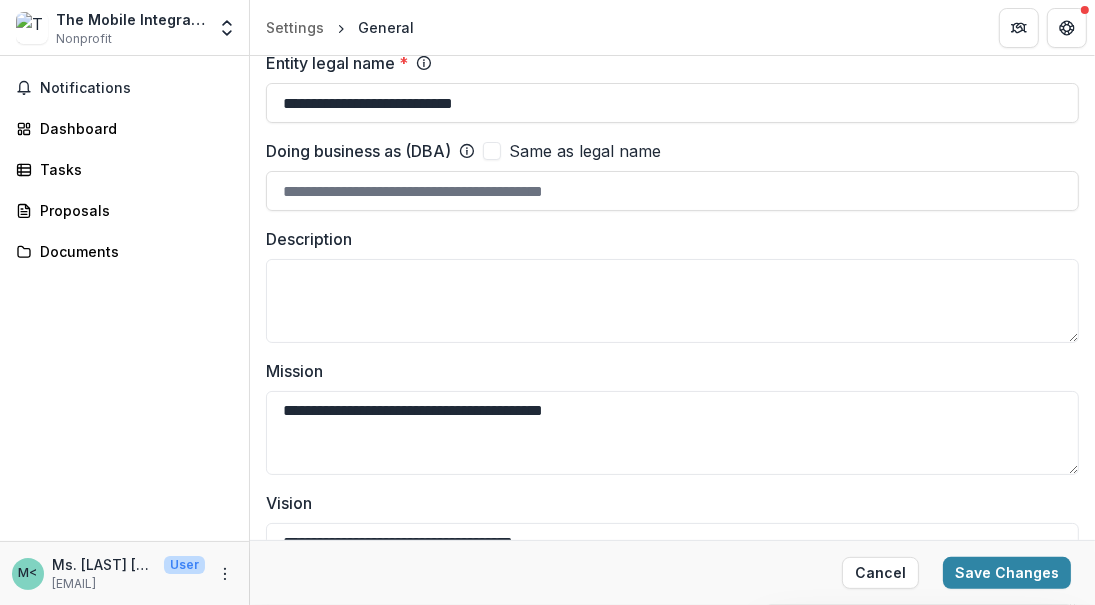 scroll, scrollTop: 200, scrollLeft: 0, axis: vertical 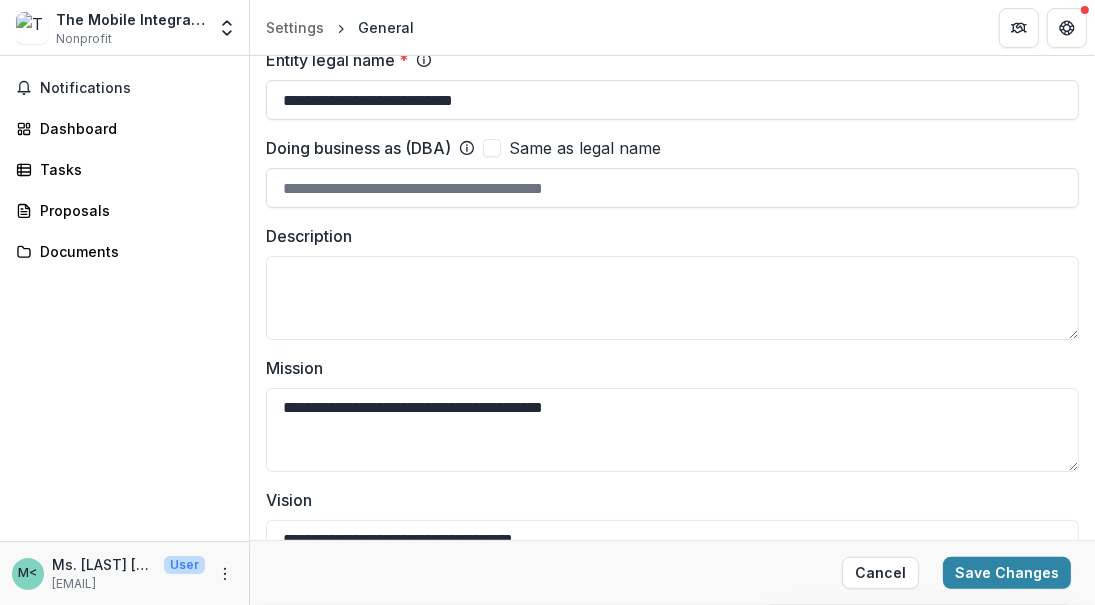 type 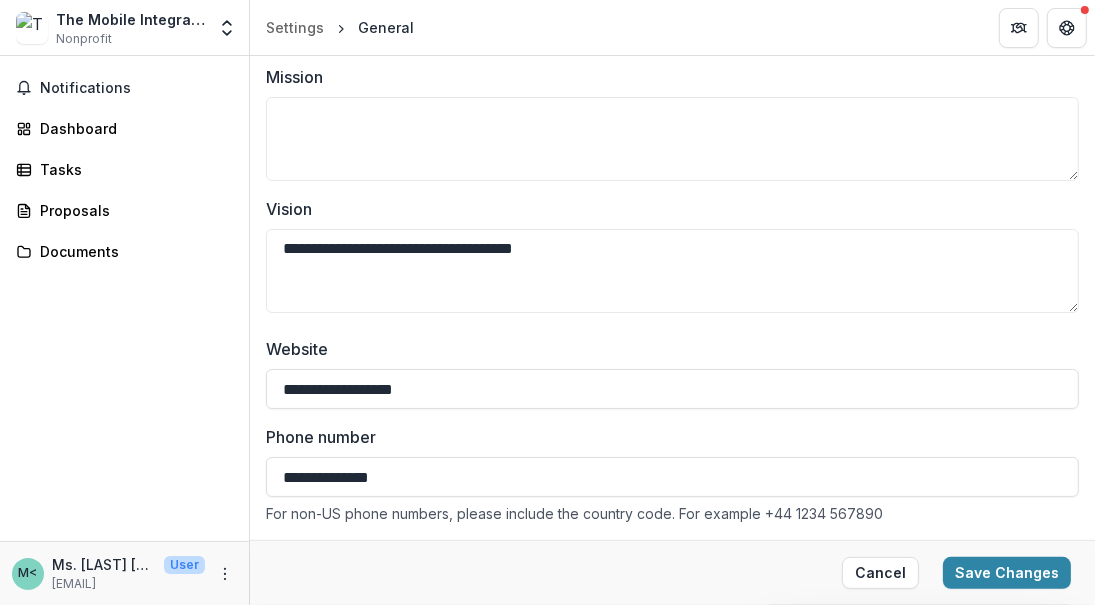 scroll, scrollTop: 500, scrollLeft: 0, axis: vertical 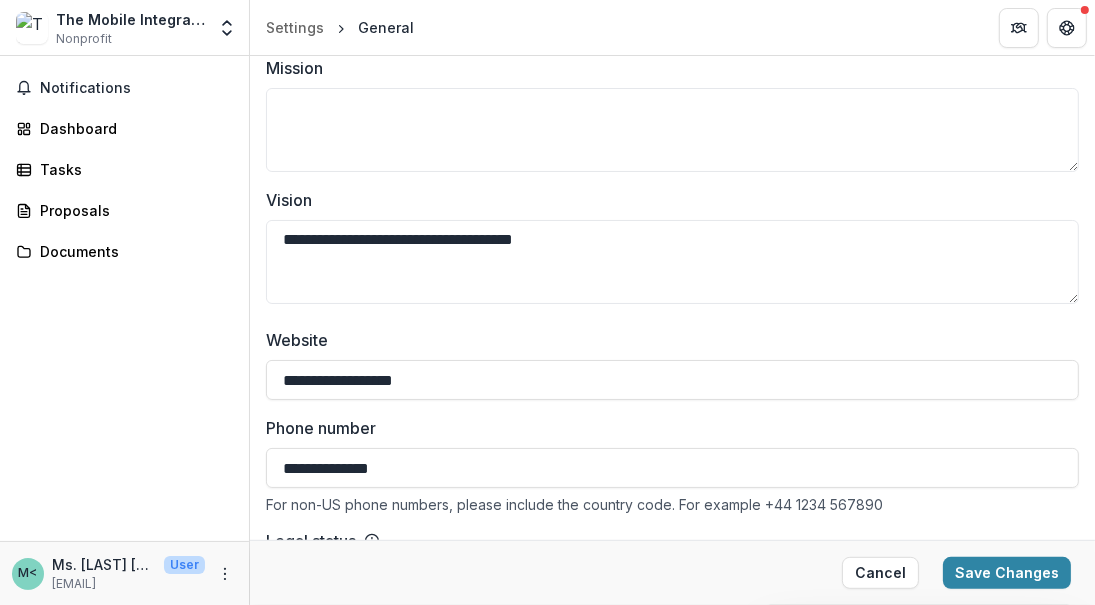 type 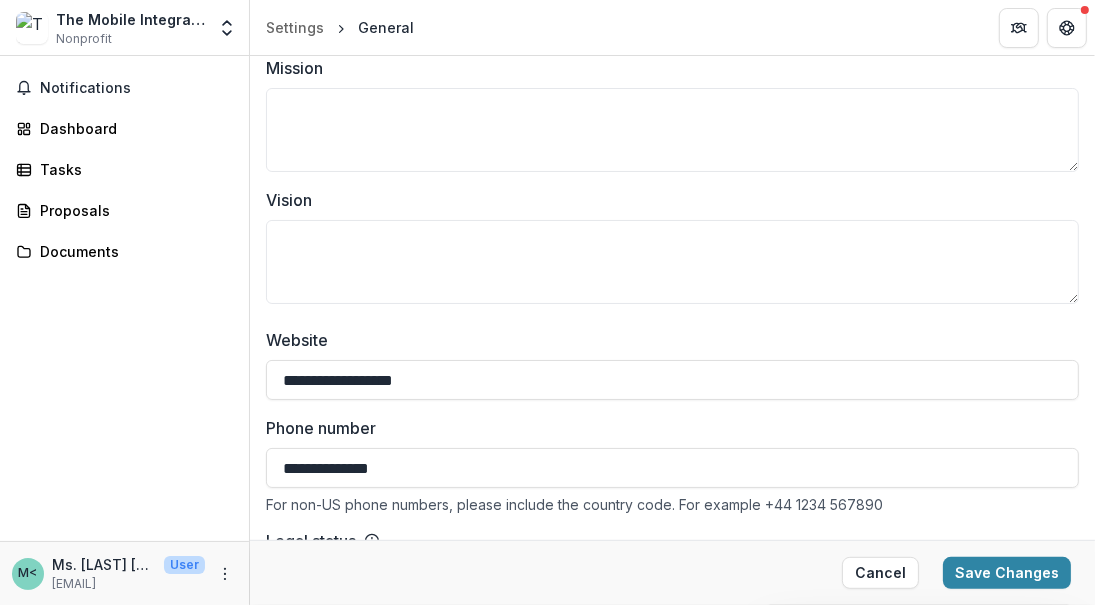 type 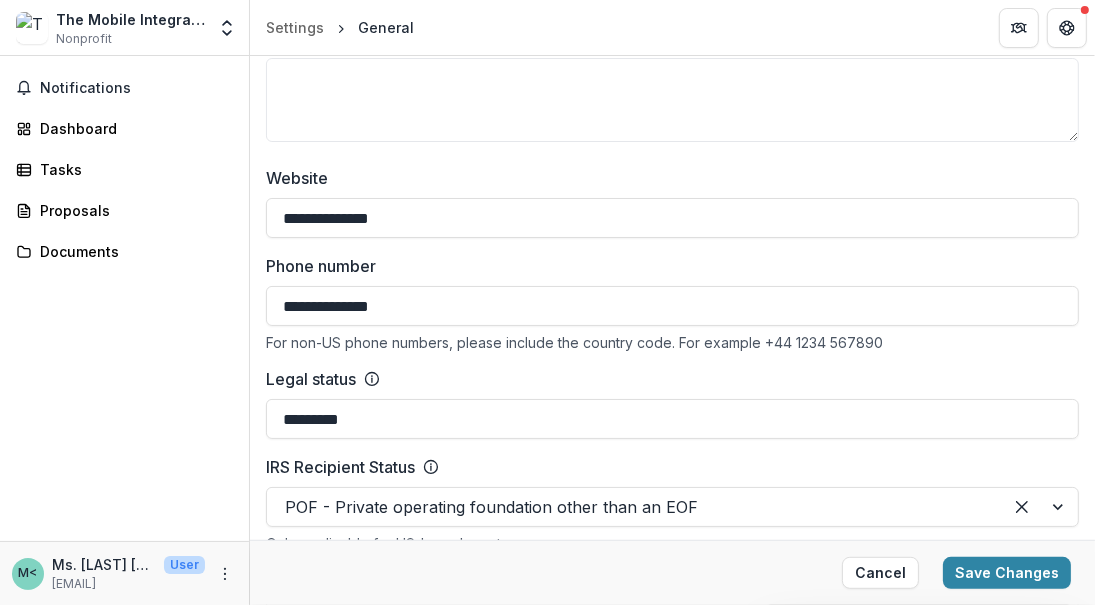 scroll, scrollTop: 700, scrollLeft: 0, axis: vertical 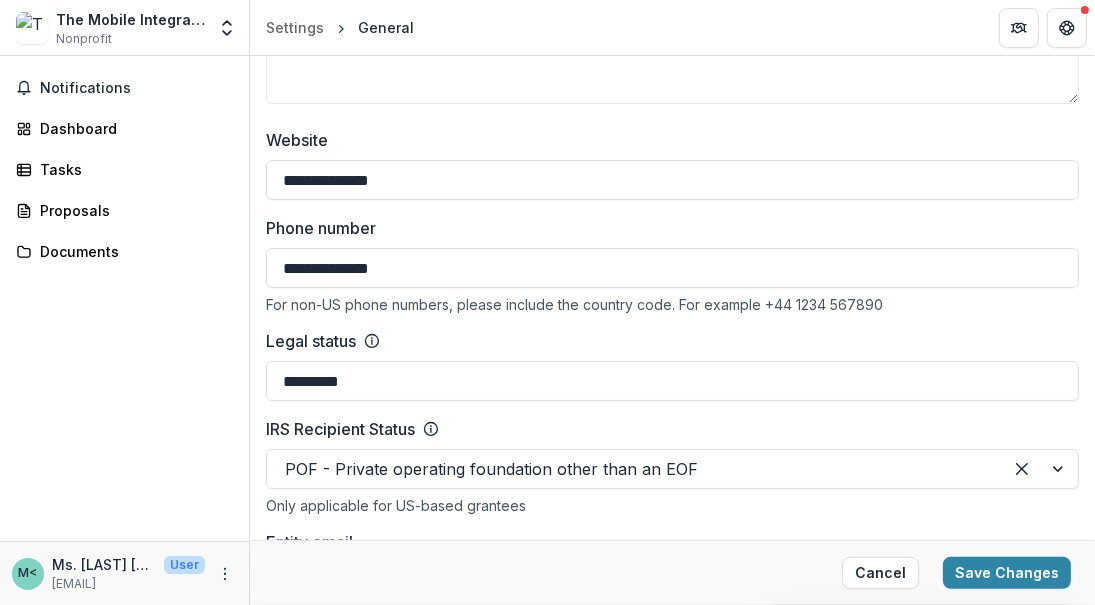type on "**********" 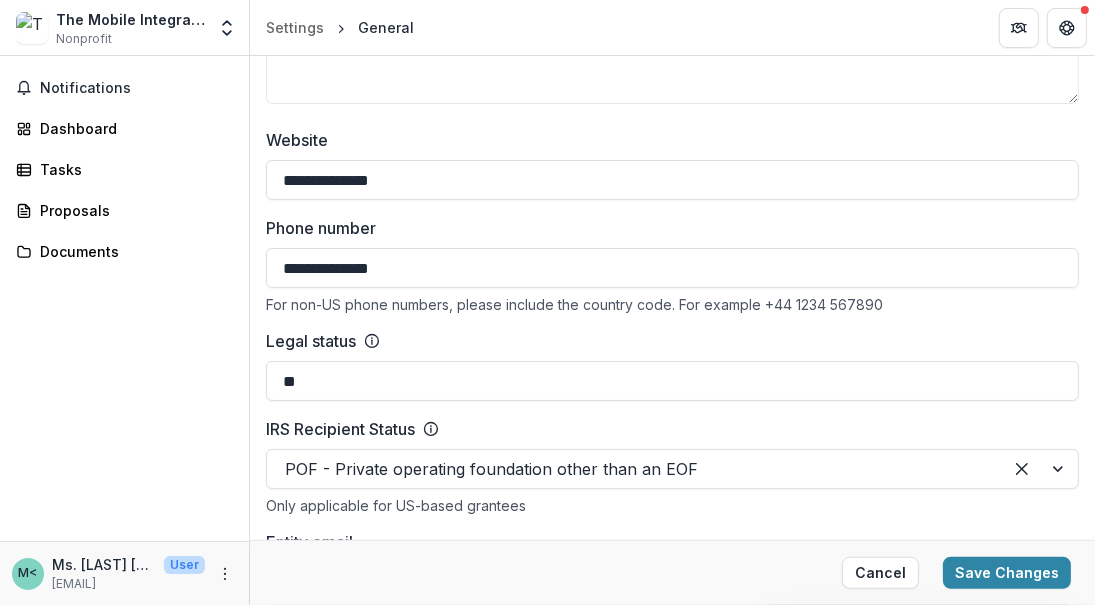 type on "***" 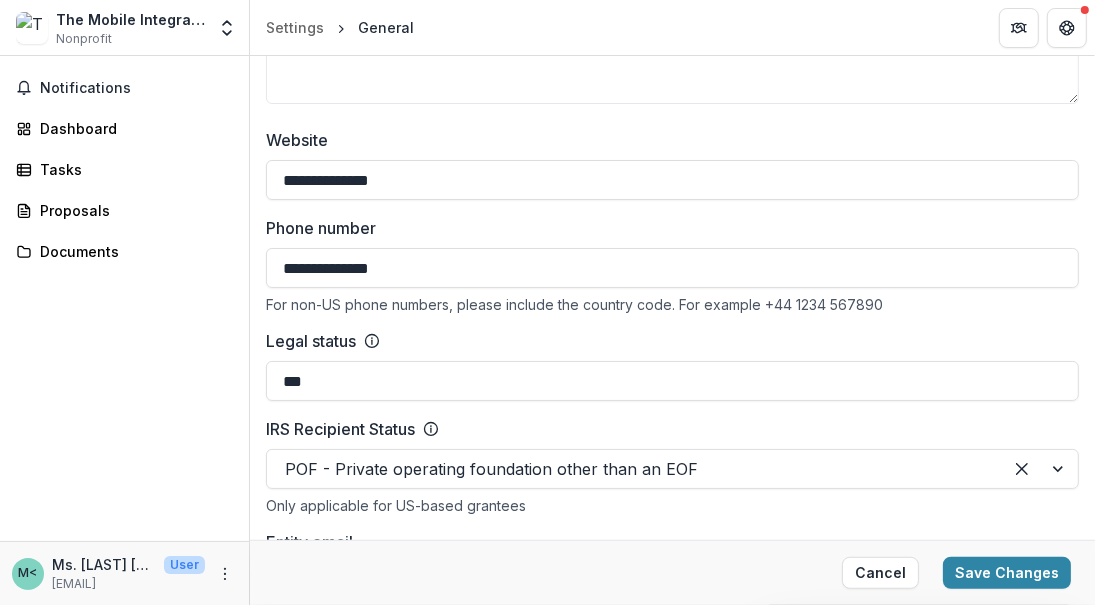 click on "***" at bounding box center [672, 381] 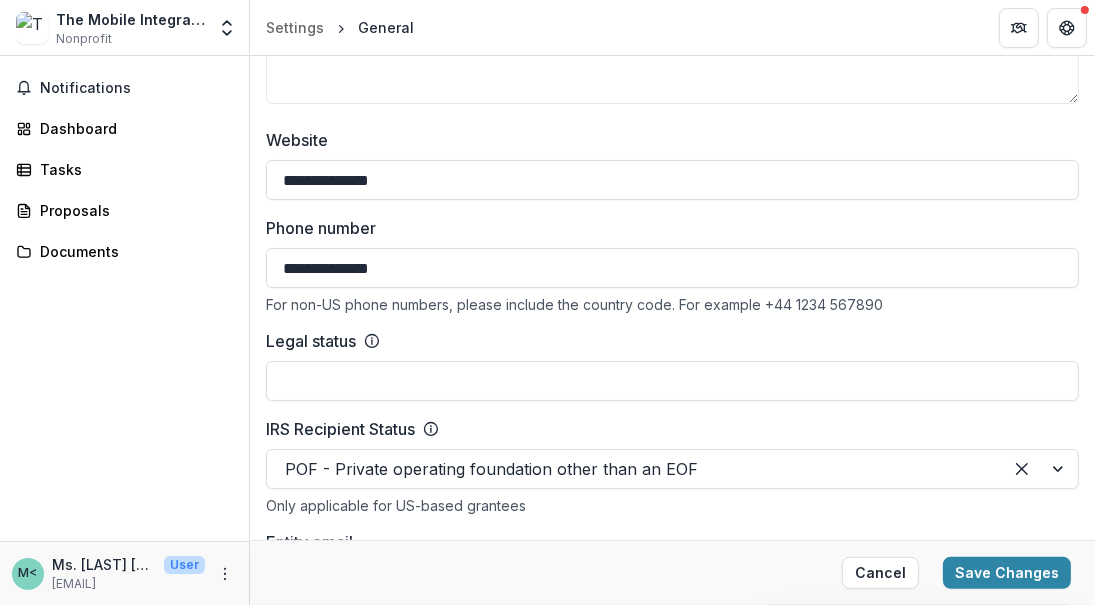 drag, startPoint x: 1051, startPoint y: 390, endPoint x: 925, endPoint y: 430, distance: 132.19682 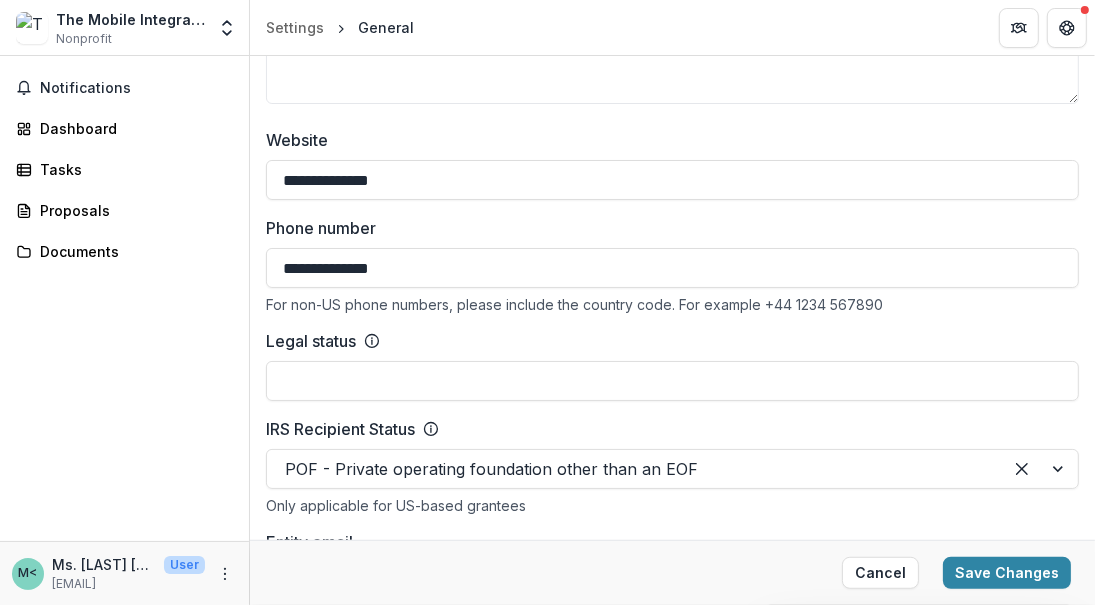 click at bounding box center (634, 469) 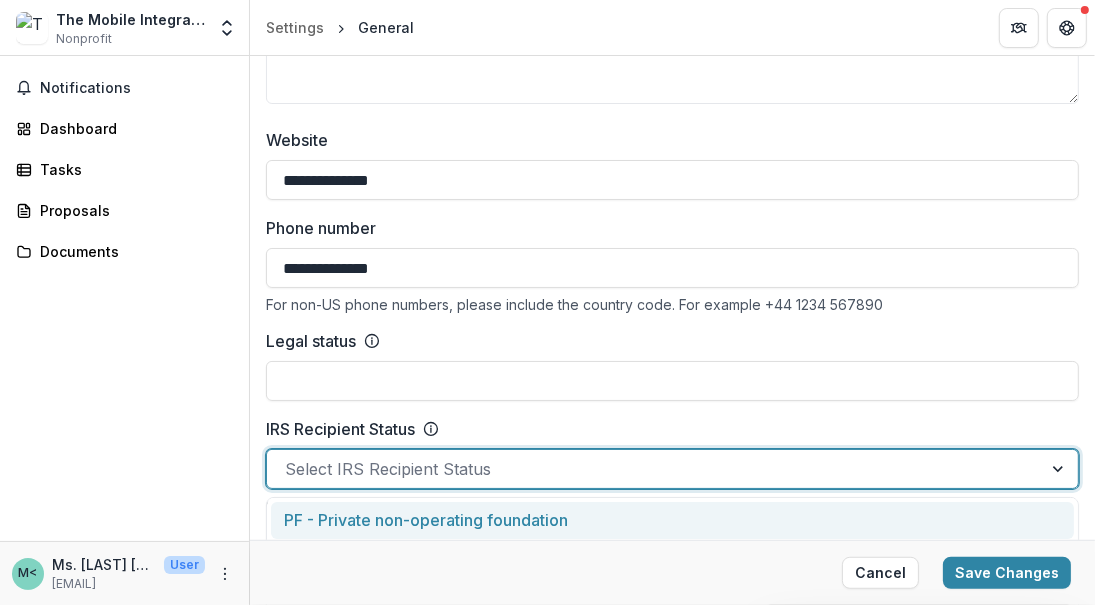 click at bounding box center [654, 469] 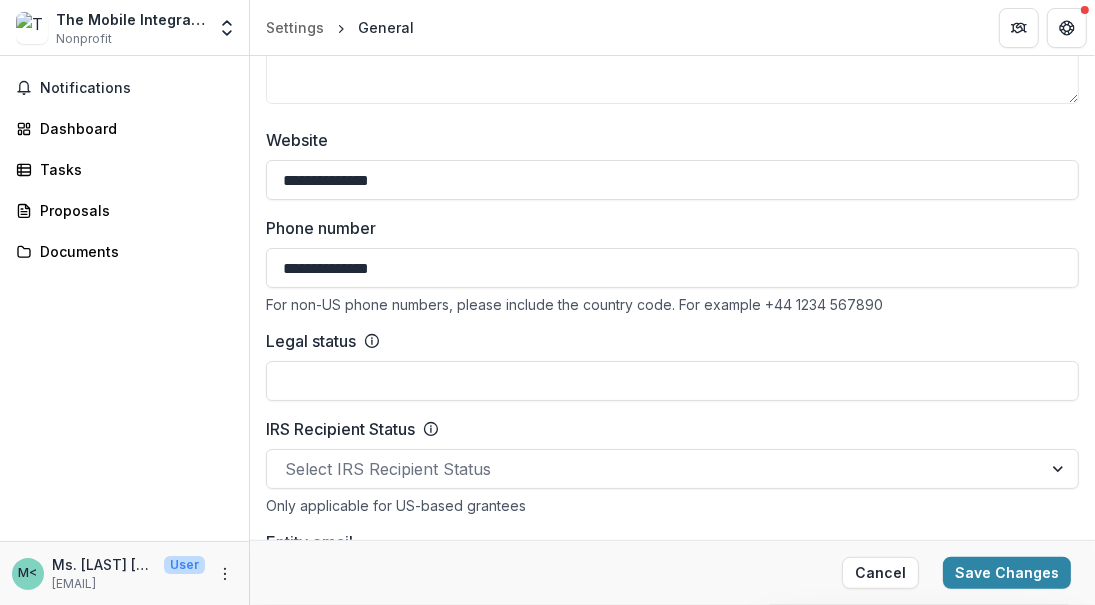 click on "Legal status" at bounding box center [672, 381] 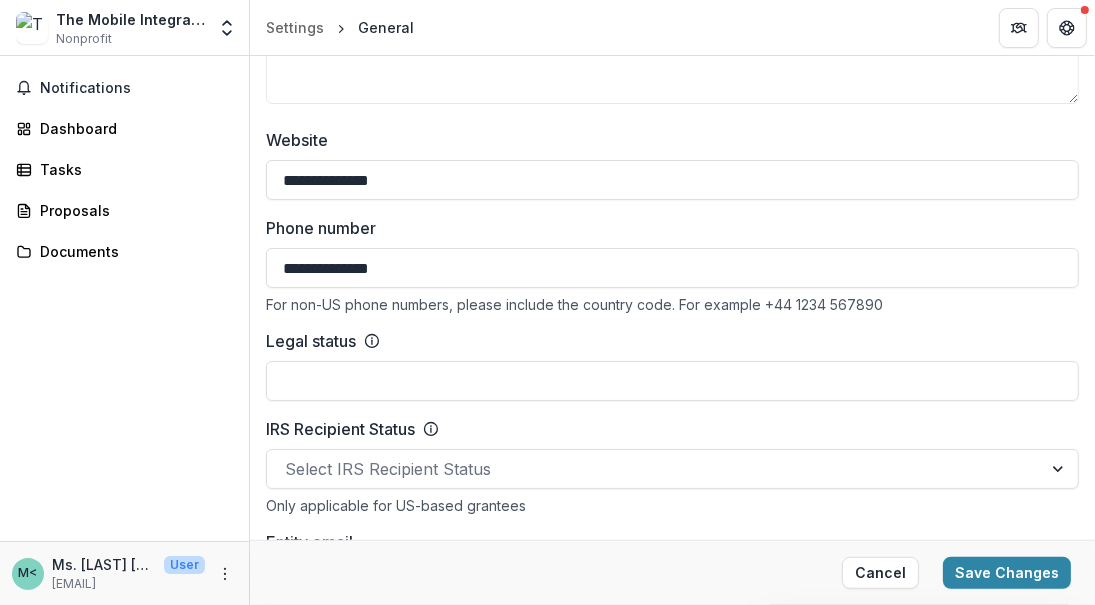click on "Legal status" at bounding box center [672, 381] 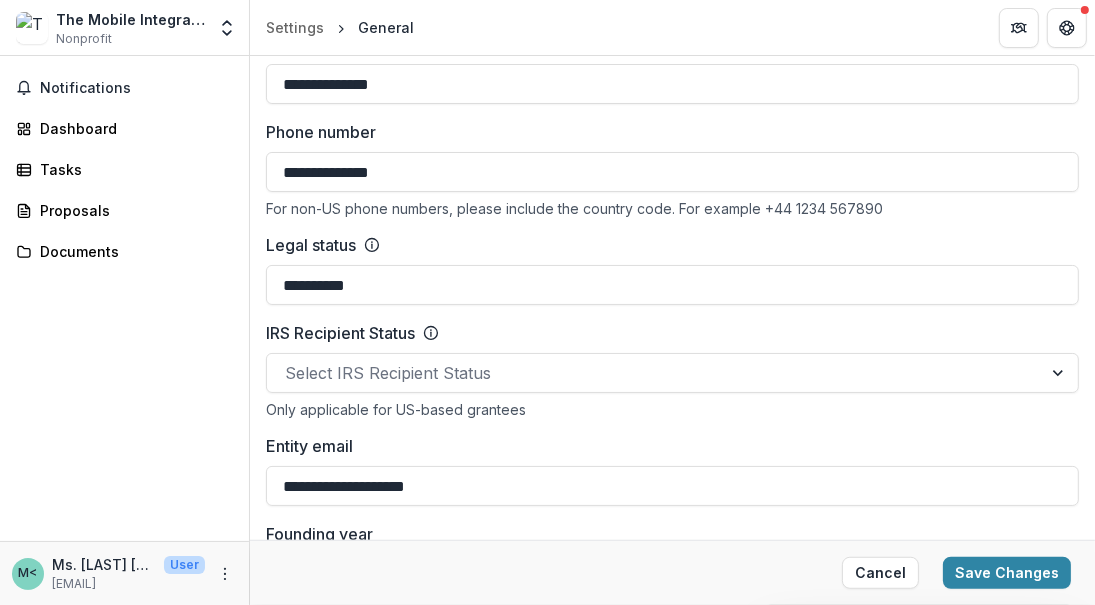 scroll, scrollTop: 800, scrollLeft: 0, axis: vertical 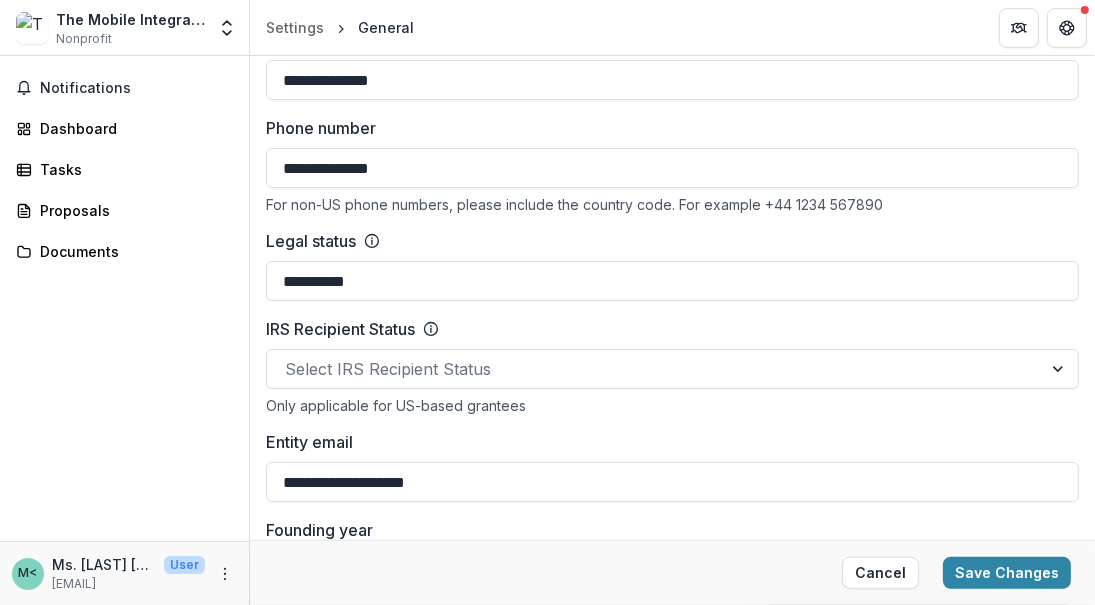 type on "**********" 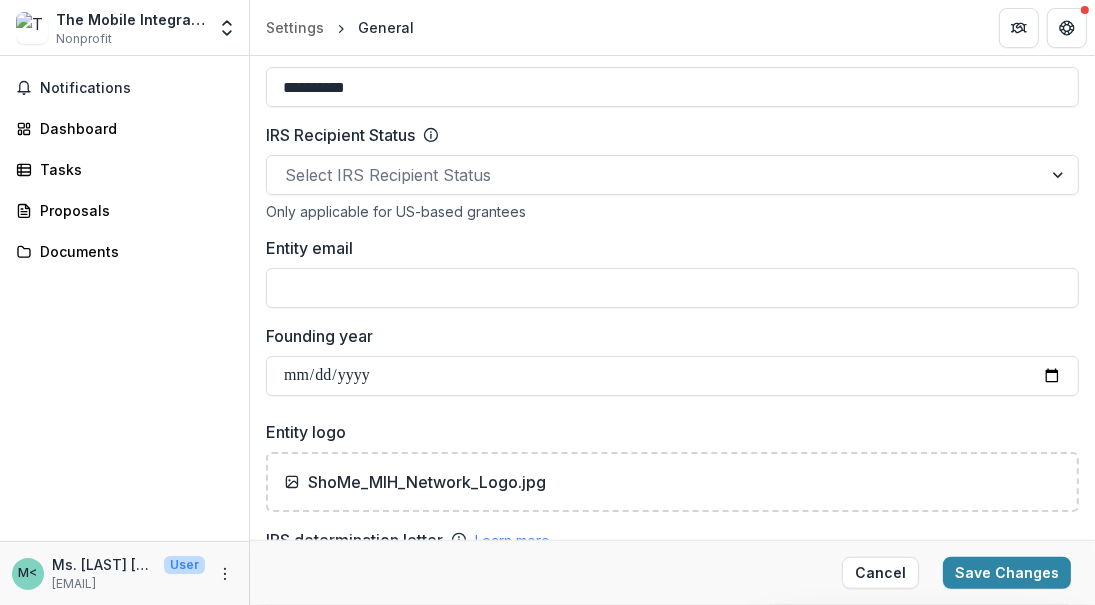 scroll, scrollTop: 1000, scrollLeft: 0, axis: vertical 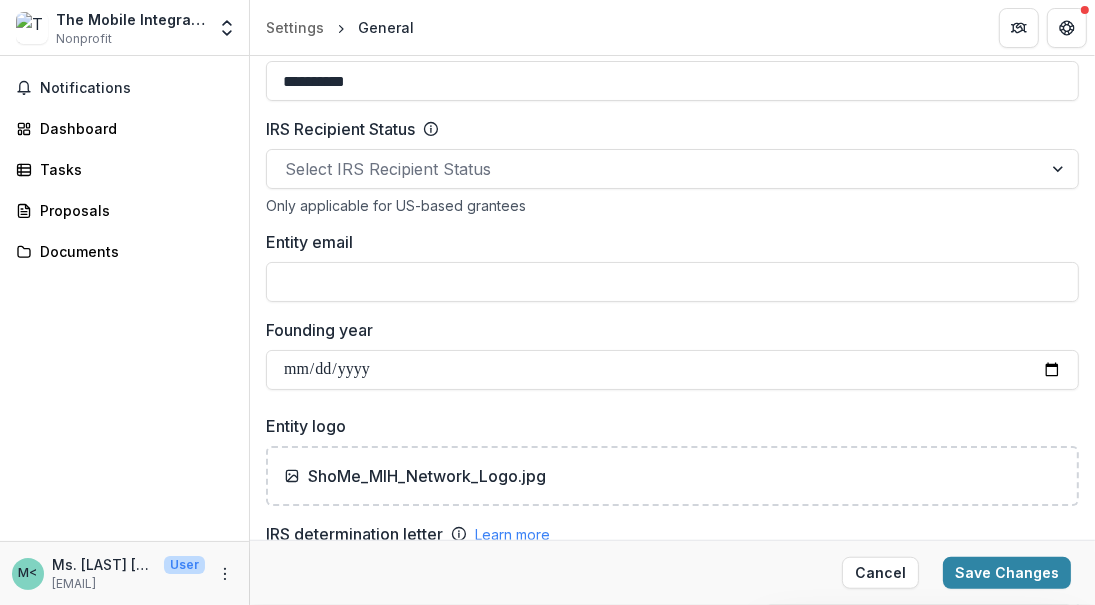 type 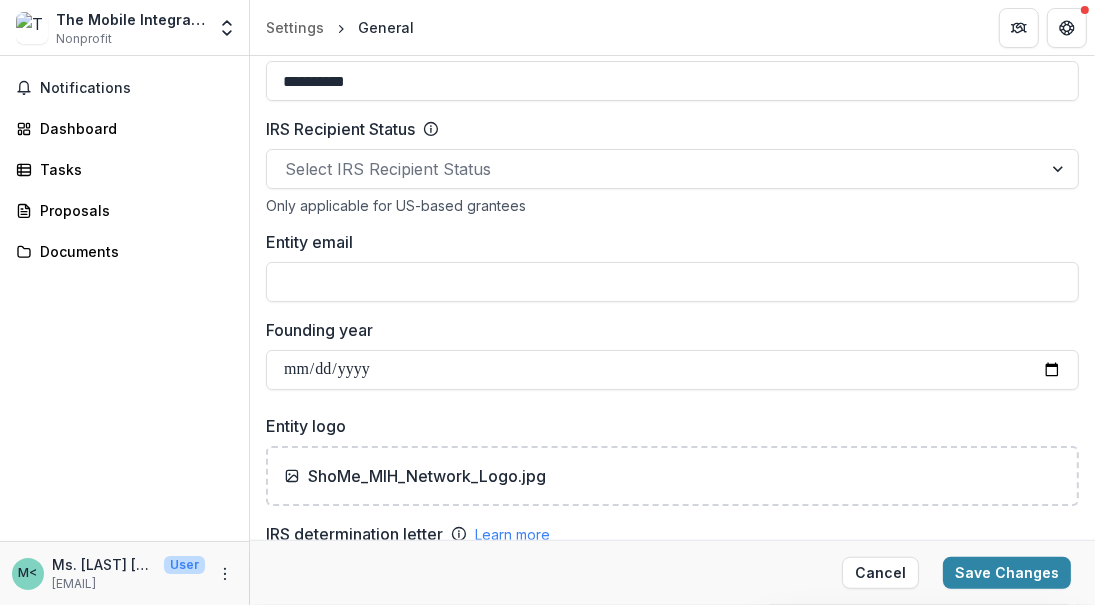 click on "**********" at bounding box center [672, 370] 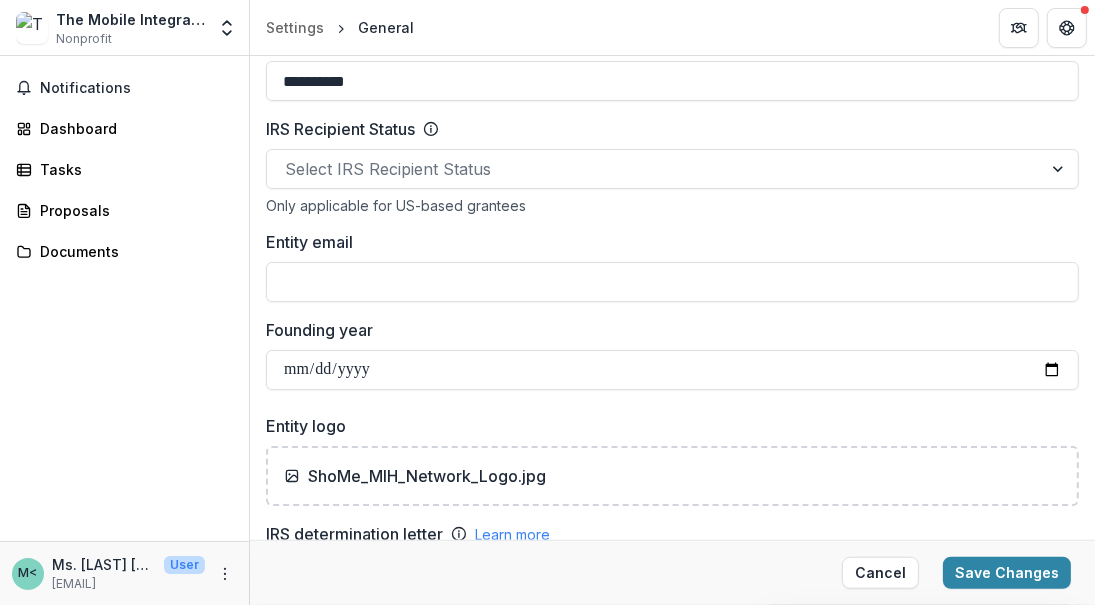 drag, startPoint x: 384, startPoint y: 372, endPoint x: 143, endPoint y: 361, distance: 241.2509 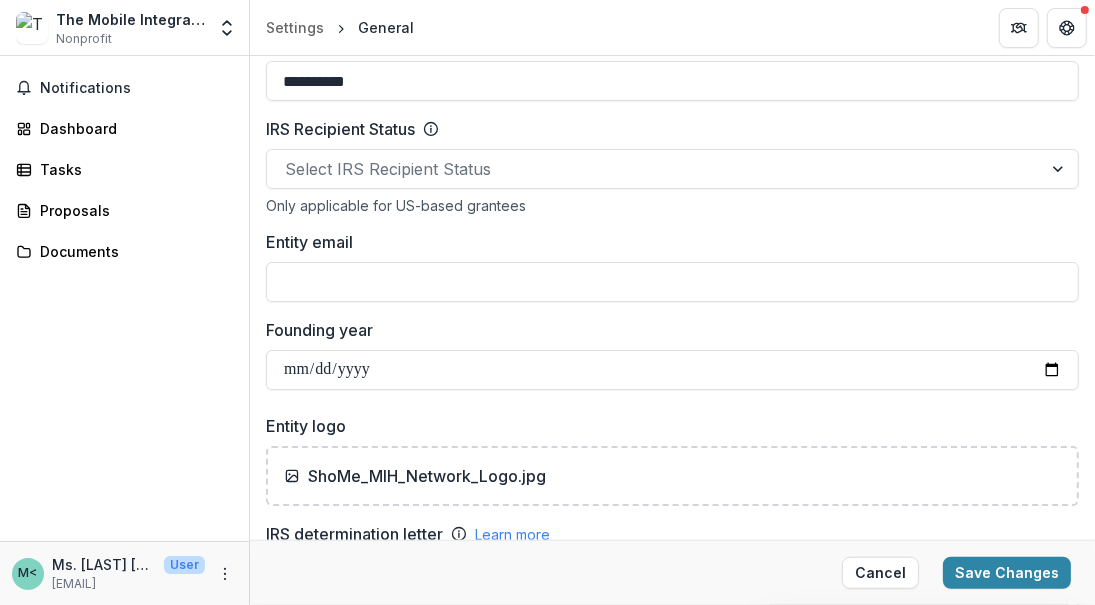 click on "**********" at bounding box center [547, 330] 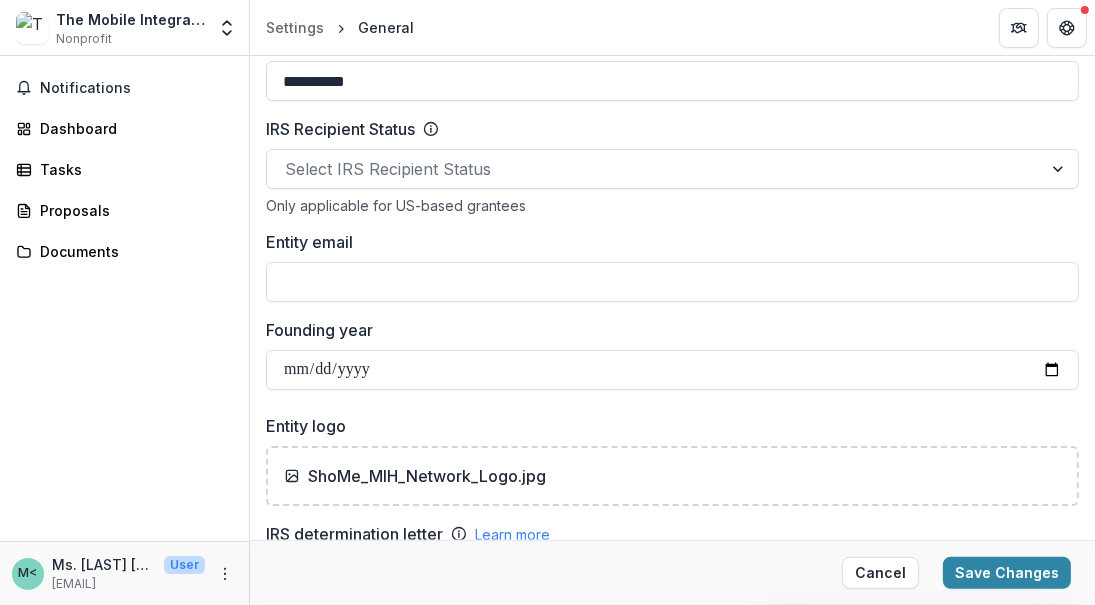 type on "**********" 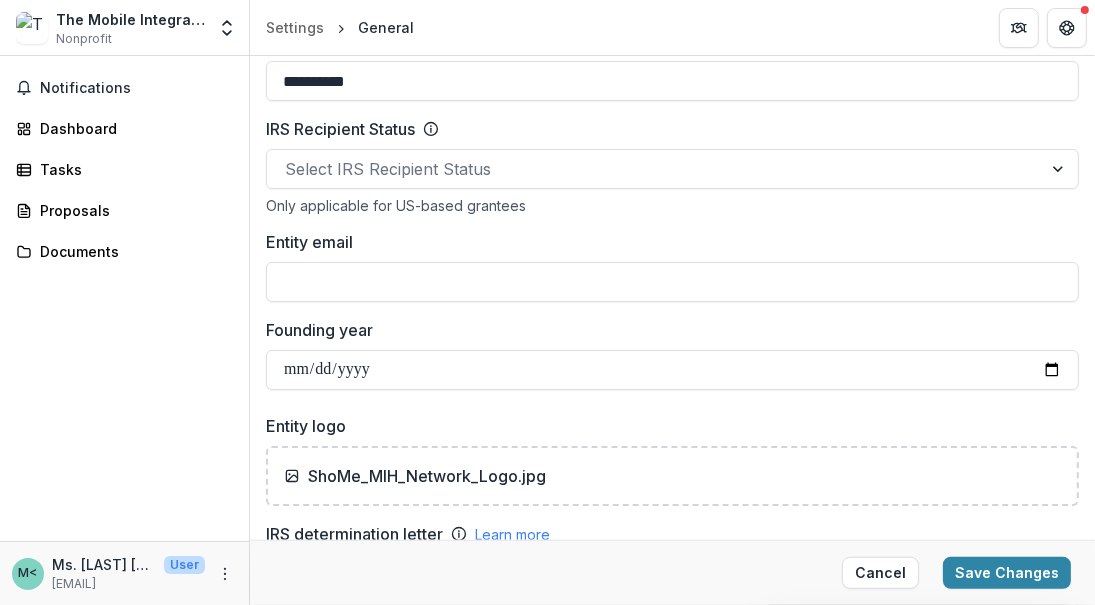 click on "ShoMe_MIH_Network_Logo.jpg" at bounding box center (672, 476) 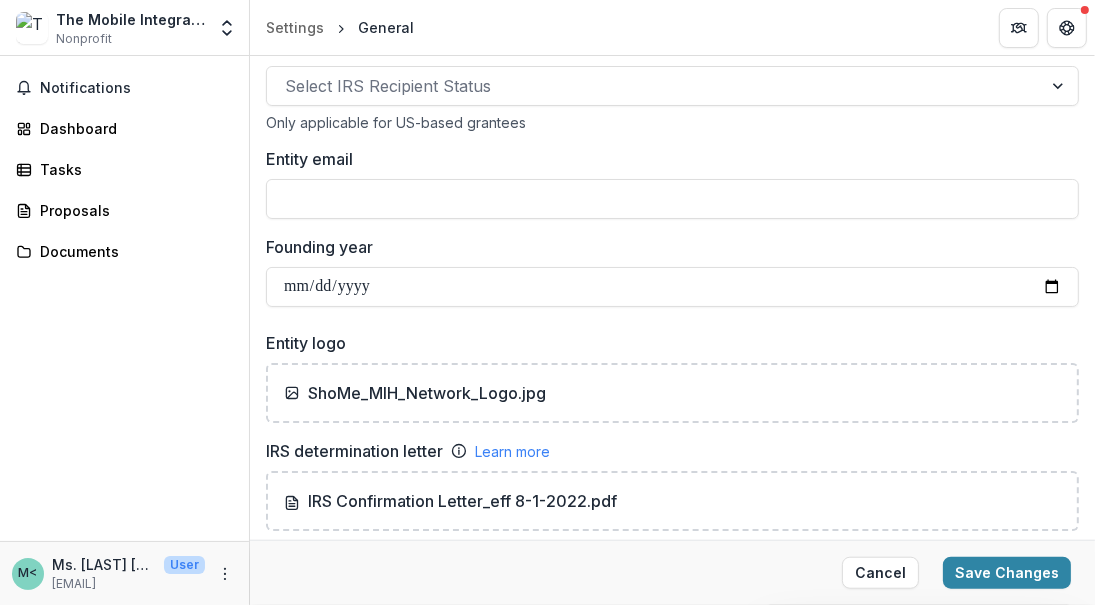scroll, scrollTop: 1100, scrollLeft: 0, axis: vertical 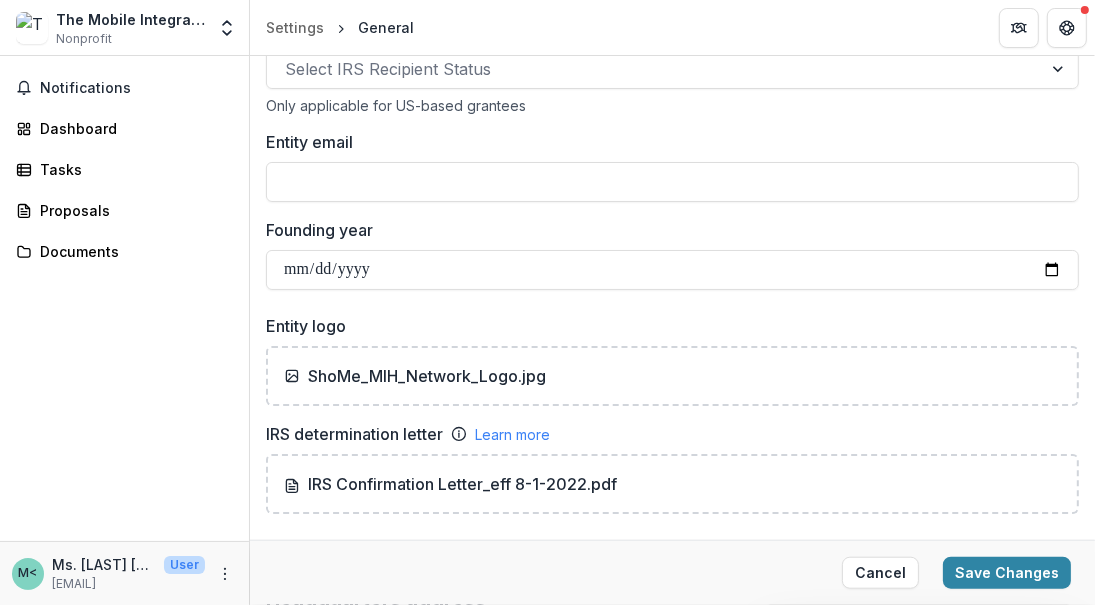 type on "**********" 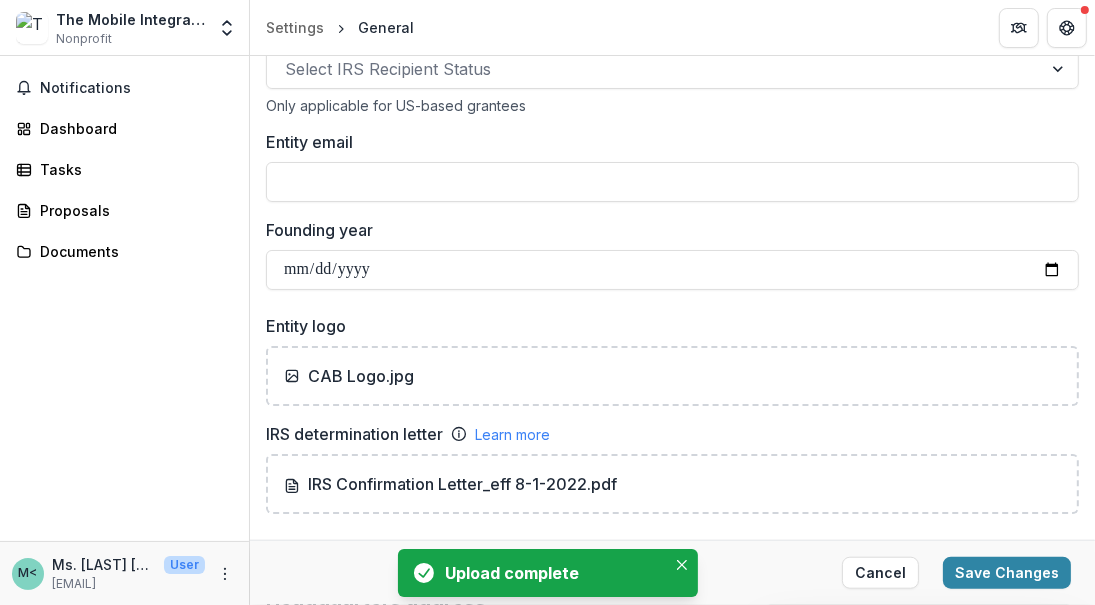click on "IRS Confirmation Letter_eff 8-1-2022.pdf" at bounding box center [450, 484] 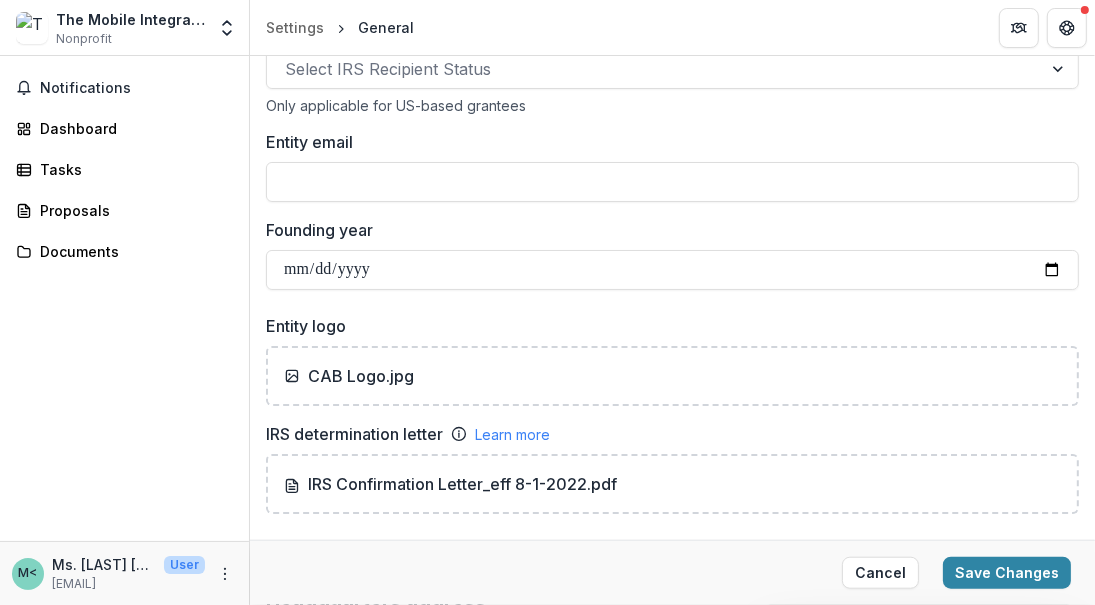 click on "IRS Confirmation Letter_eff 8-1-2022.pdf" at bounding box center [450, 484] 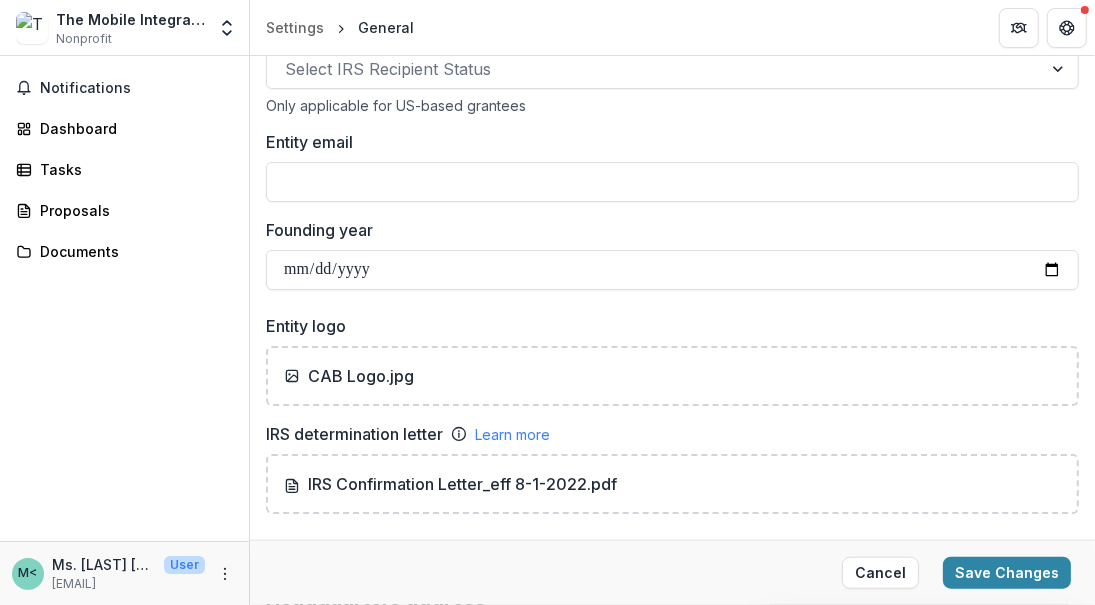 drag, startPoint x: 507, startPoint y: 480, endPoint x: 1075, endPoint y: 468, distance: 568.1268 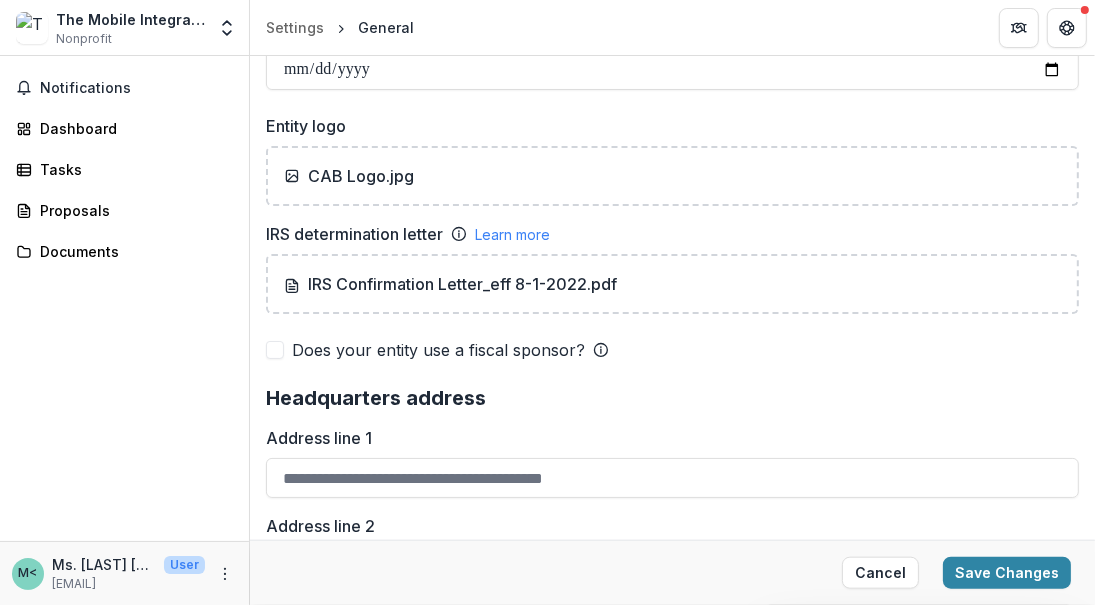 click on "IRS Confirmation Letter_eff 8-1-2022.pdf" at bounding box center (450, 284) 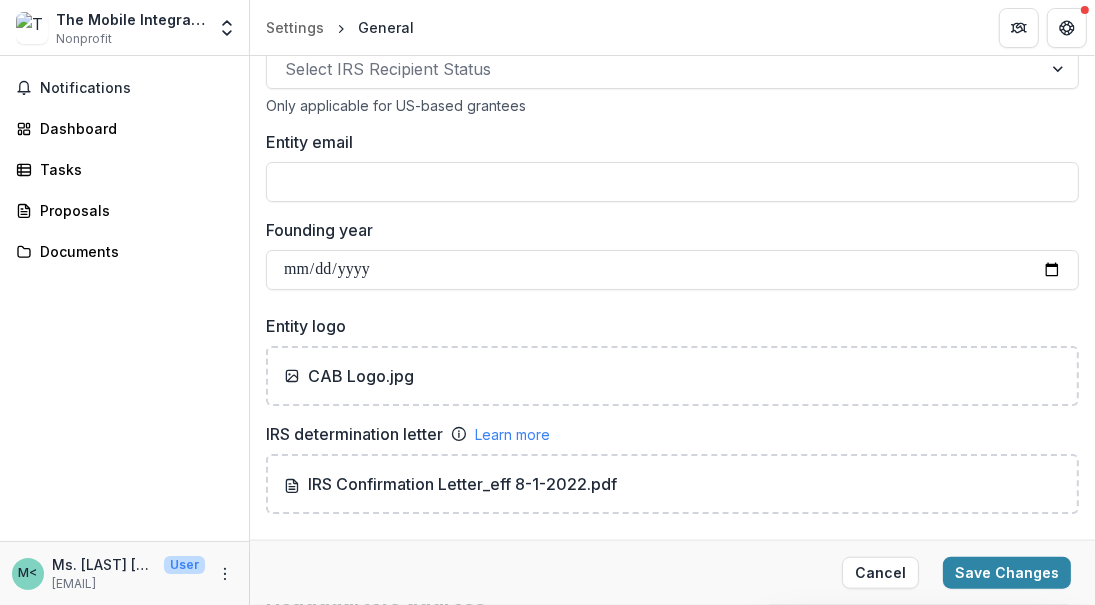 scroll, scrollTop: 1200, scrollLeft: 0, axis: vertical 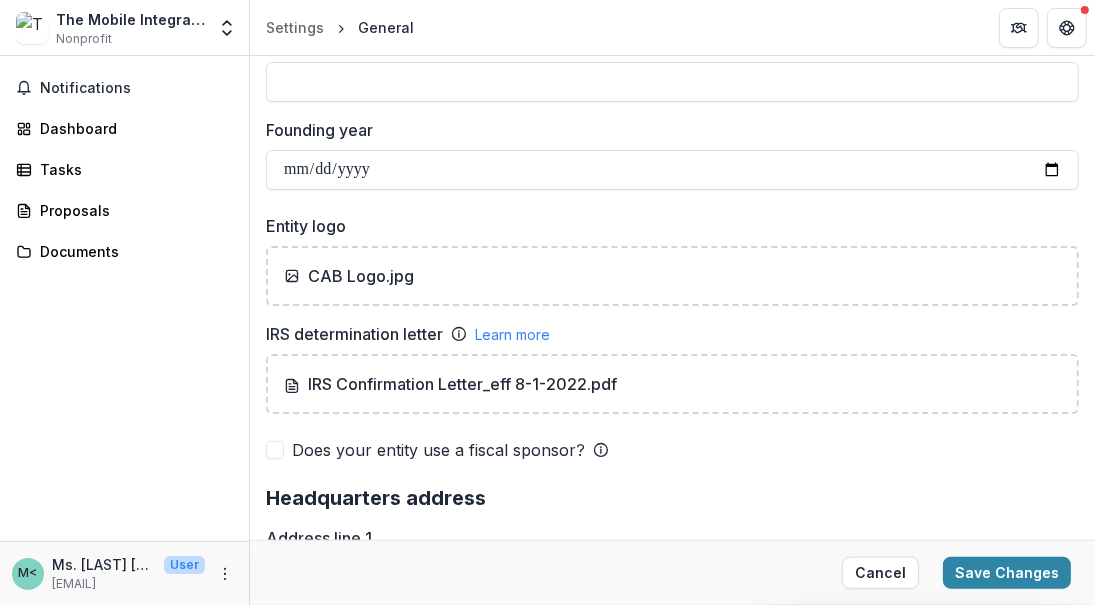 click on "Learn more" at bounding box center (512, 334) 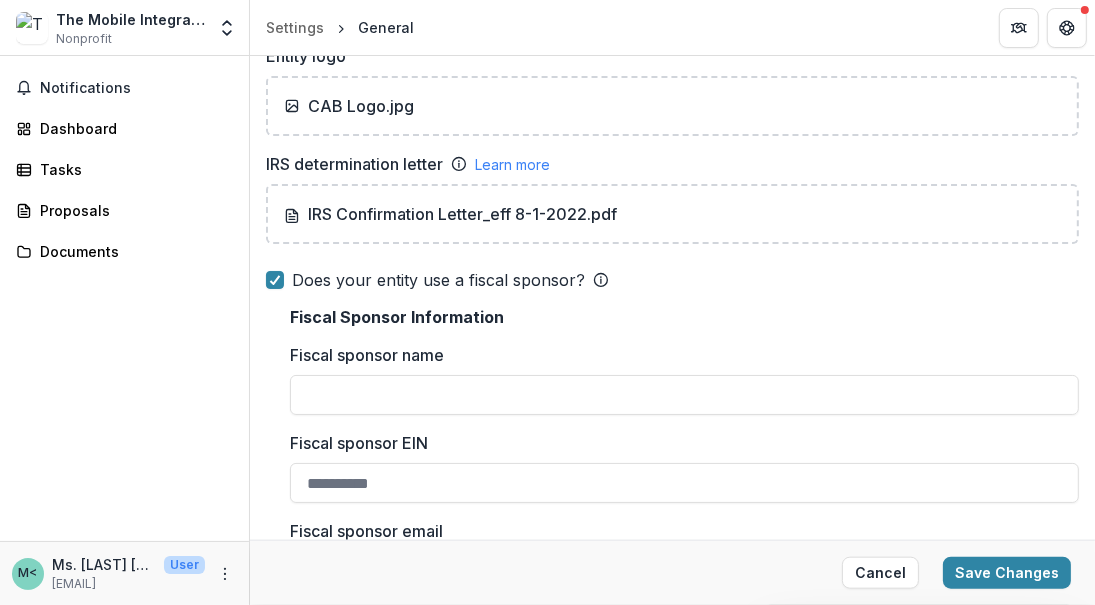scroll, scrollTop: 1500, scrollLeft: 0, axis: vertical 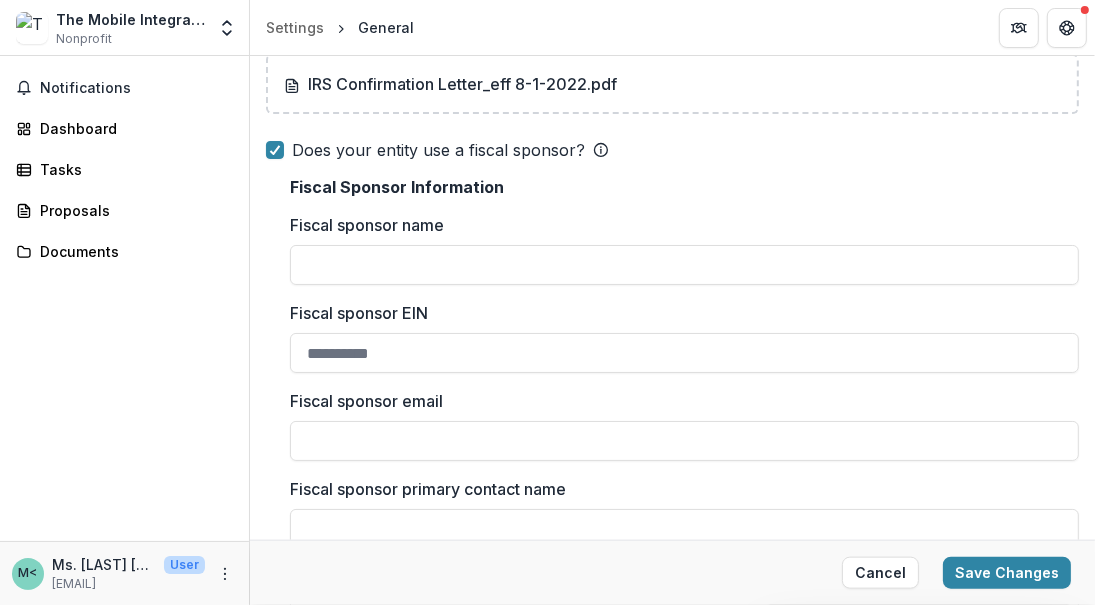 click on "IRS Confirmation Letter_eff 8-1-2022.pdf" at bounding box center (672, 84) 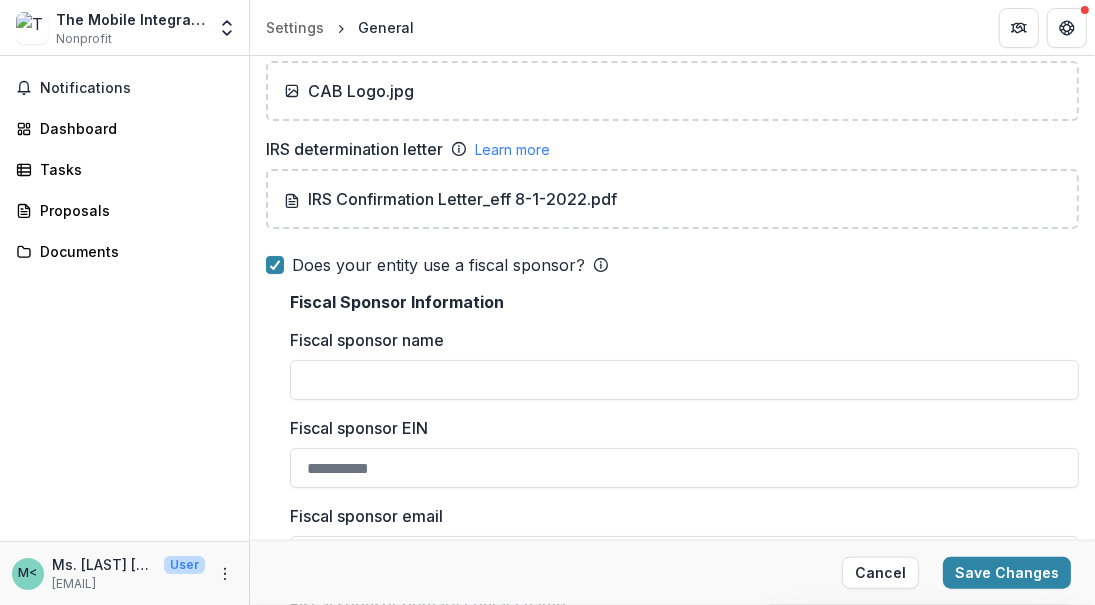 scroll, scrollTop: 1300, scrollLeft: 0, axis: vertical 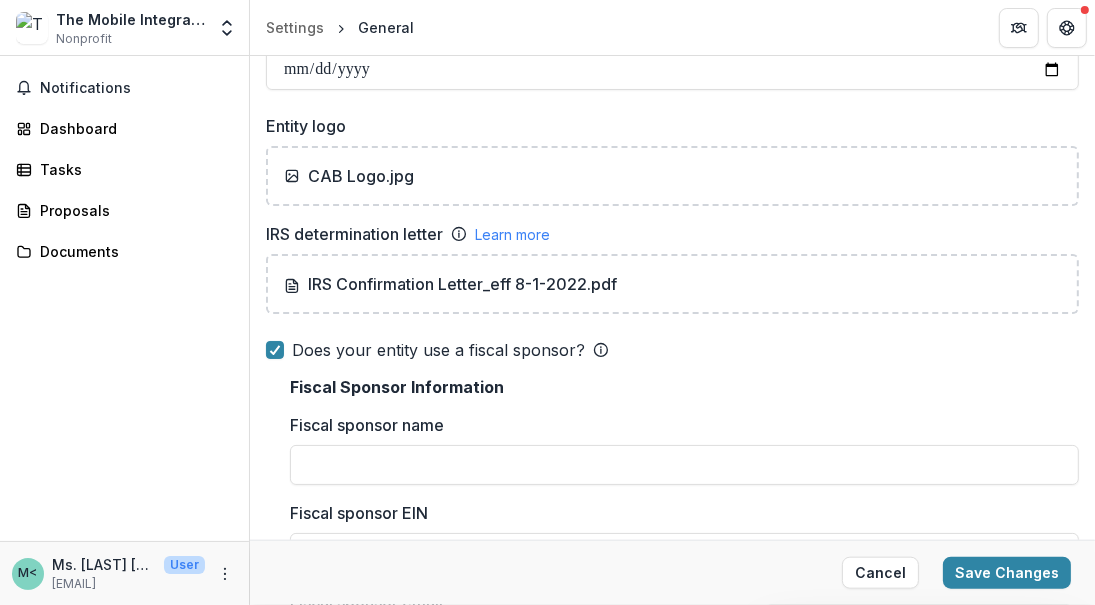 click on "IRS Confirmation Letter_eff 8-1-2022.pdf" at bounding box center [450, 284] 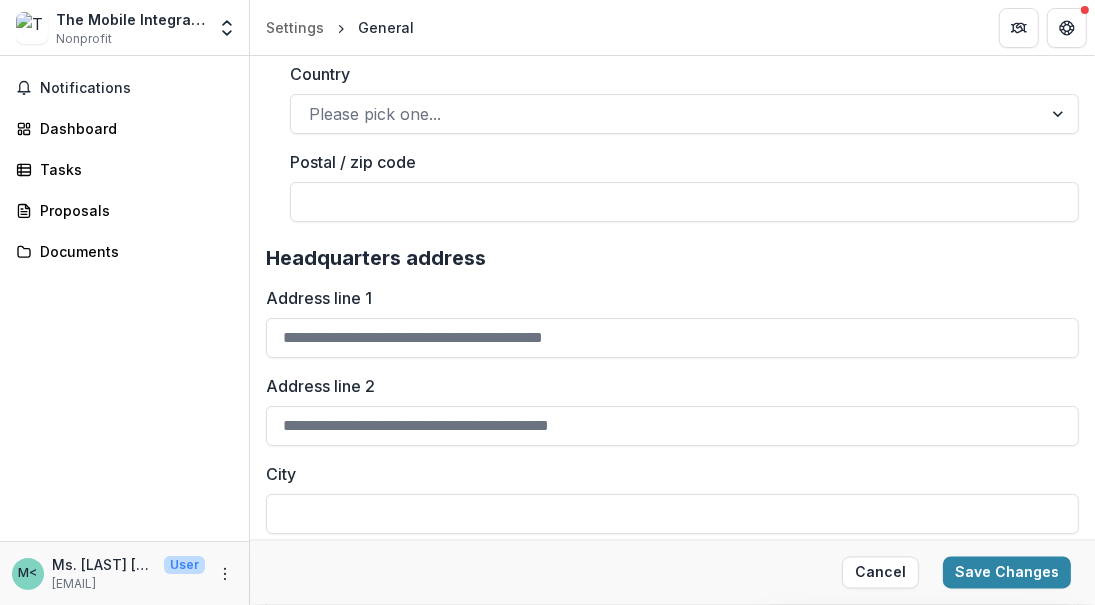 scroll, scrollTop: 2800, scrollLeft: 0, axis: vertical 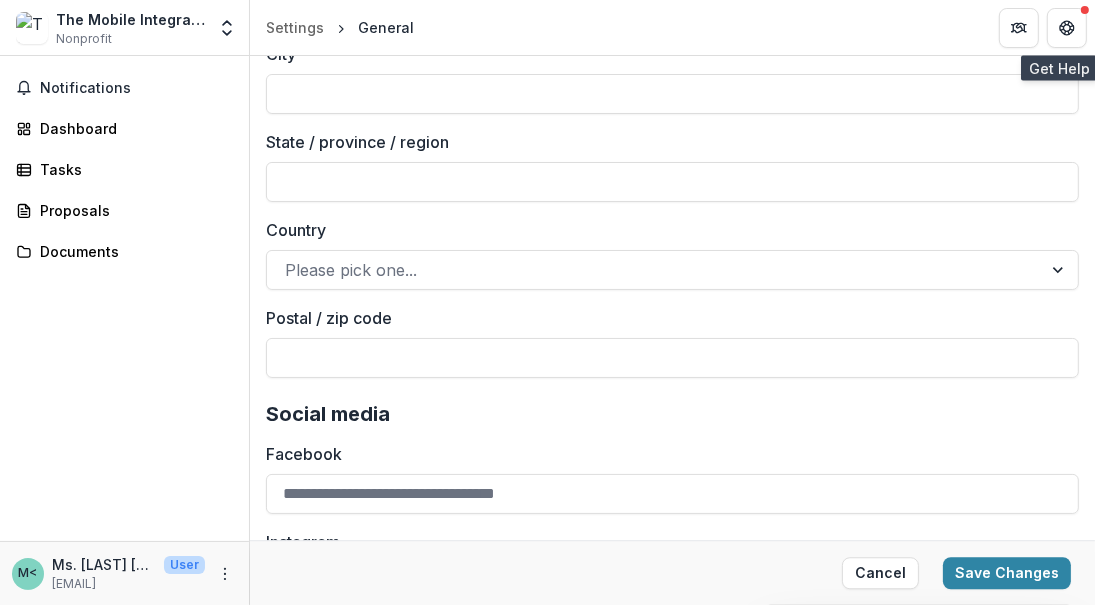 click 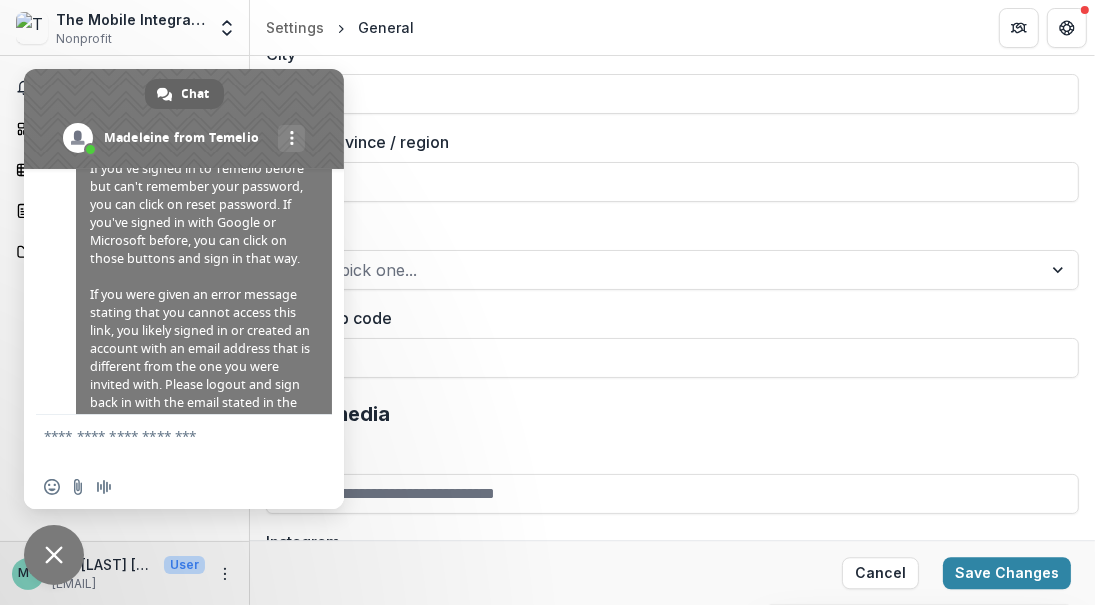 scroll, scrollTop: 826, scrollLeft: 0, axis: vertical 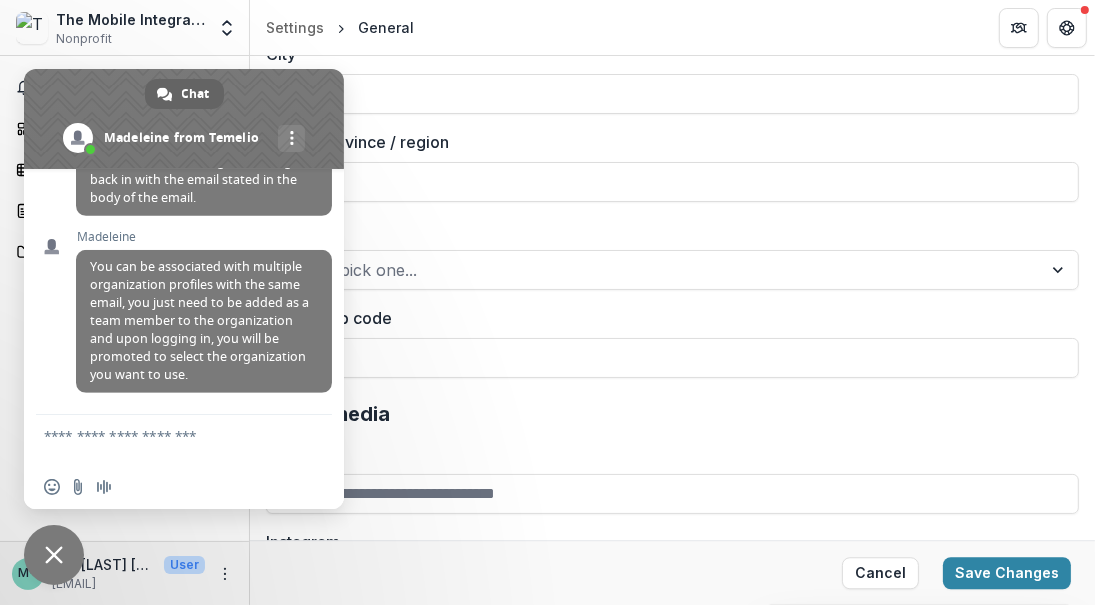 click on "Postal / zip code" at bounding box center [672, 358] 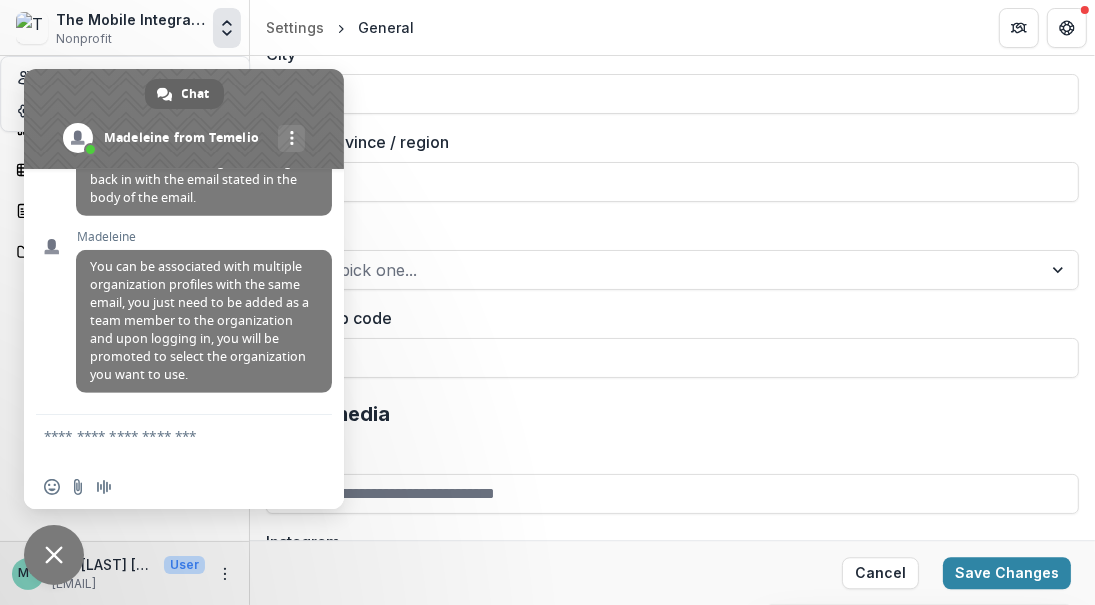 click 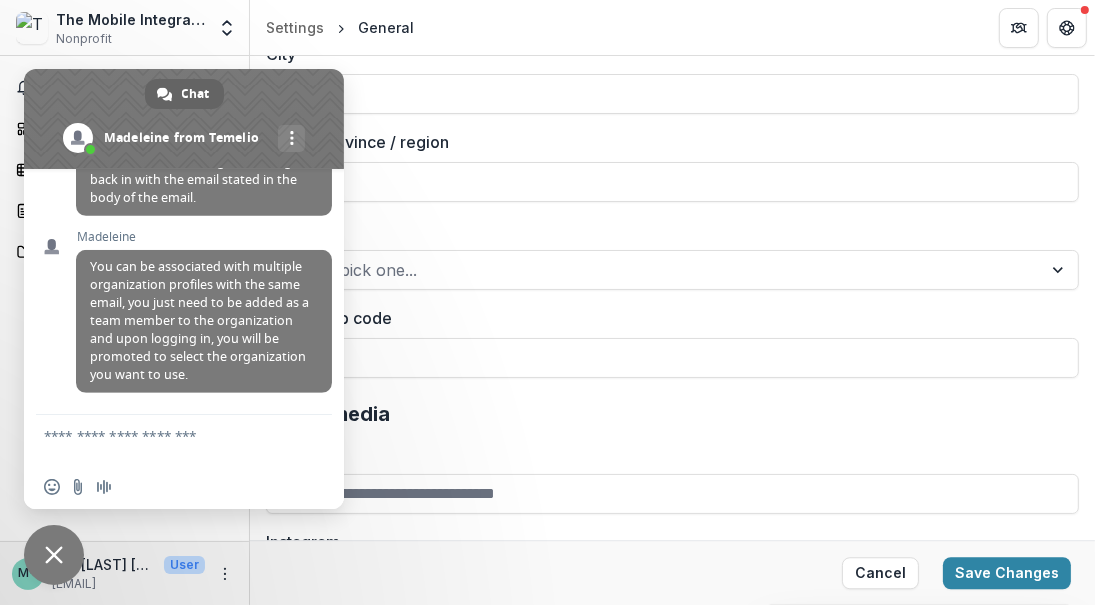 click on "State / province / region" at bounding box center (672, 182) 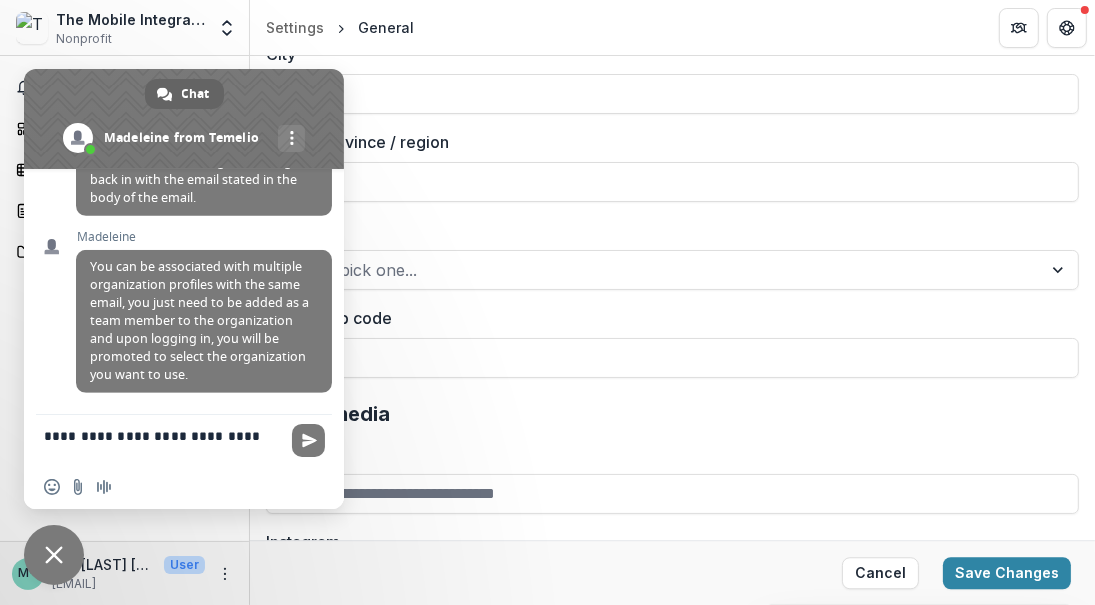 scroll, scrollTop: 0, scrollLeft: 0, axis: both 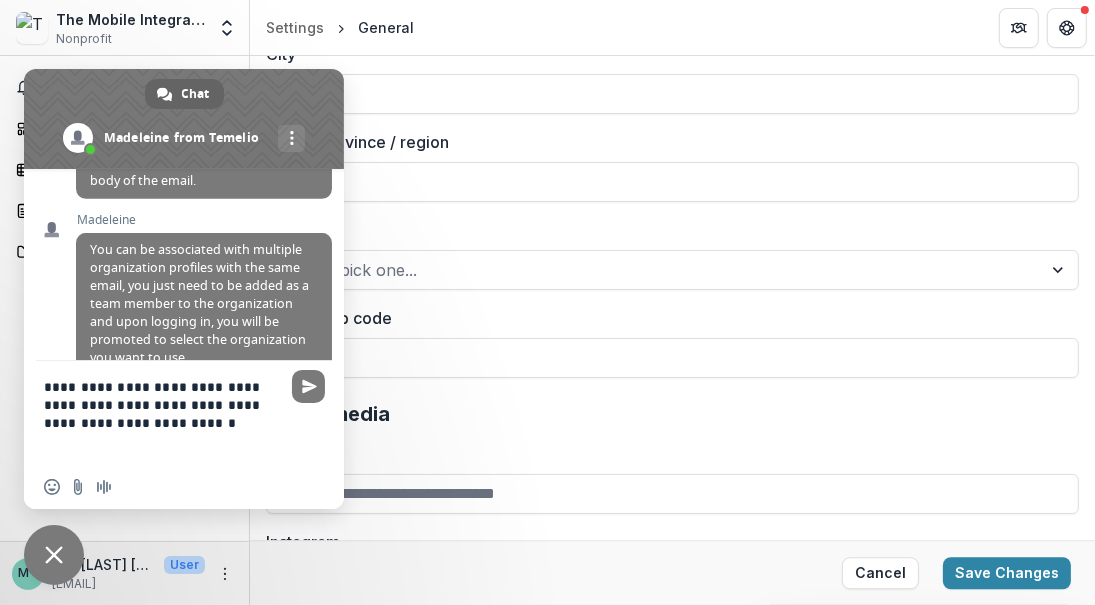 type on "**********" 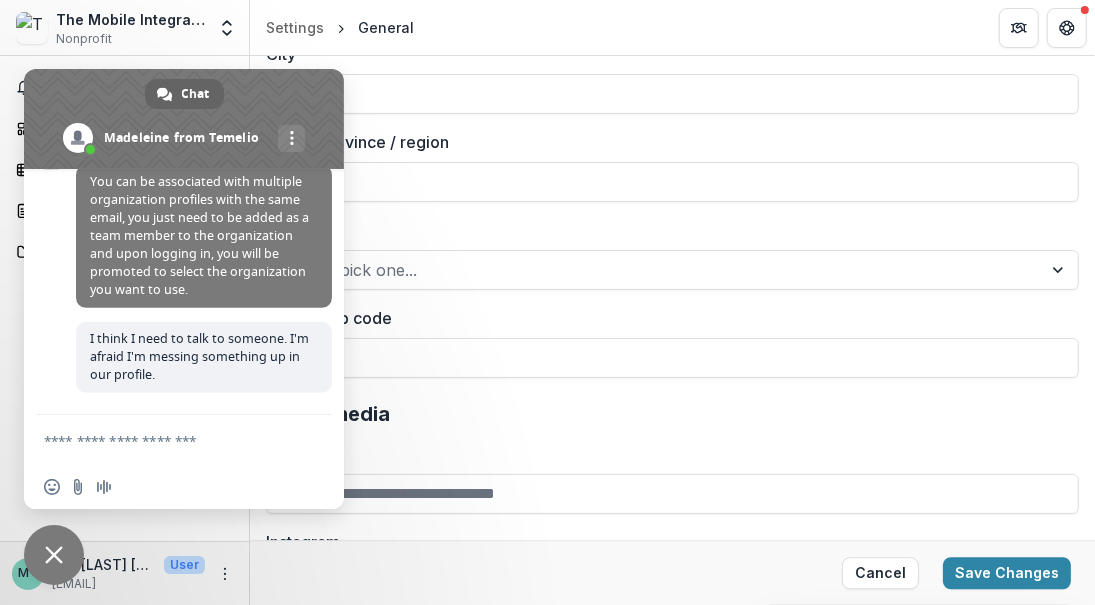 scroll, scrollTop: 912, scrollLeft: 0, axis: vertical 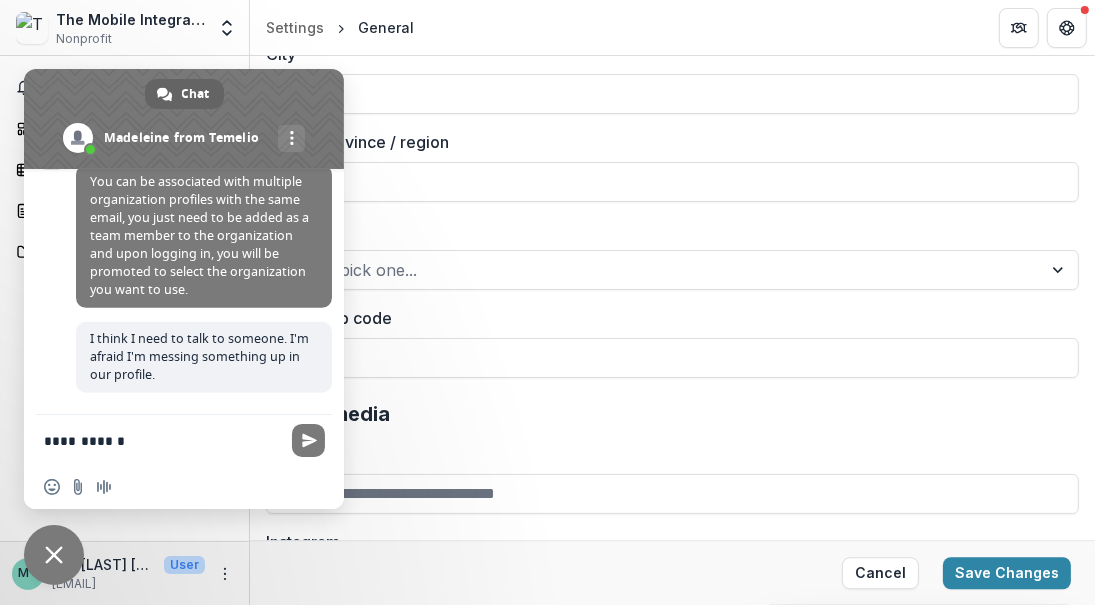 type on "**********" 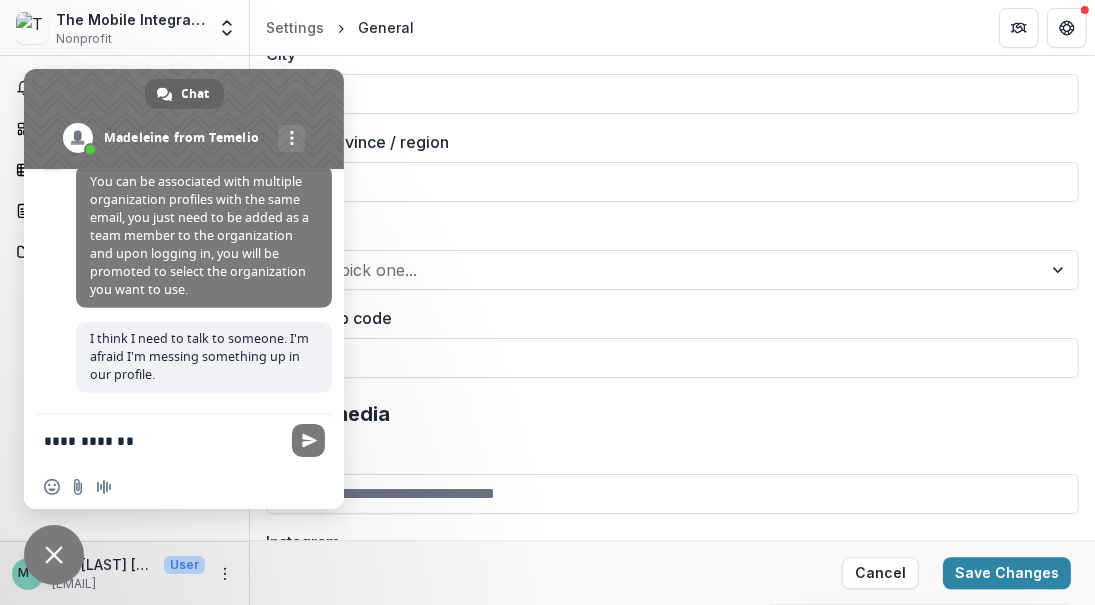 type 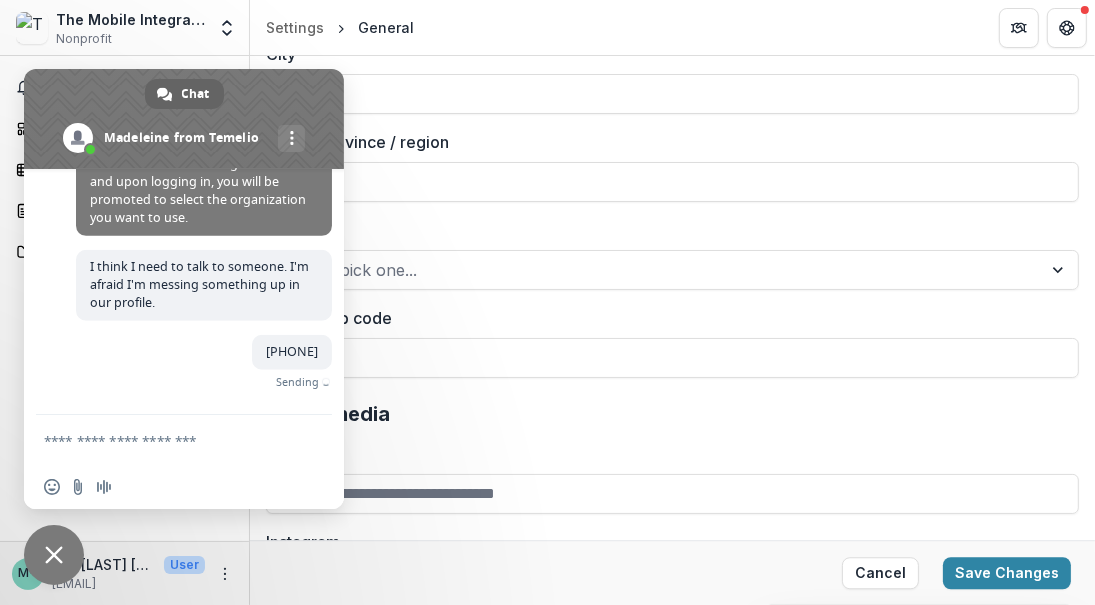 scroll, scrollTop: 954, scrollLeft: 0, axis: vertical 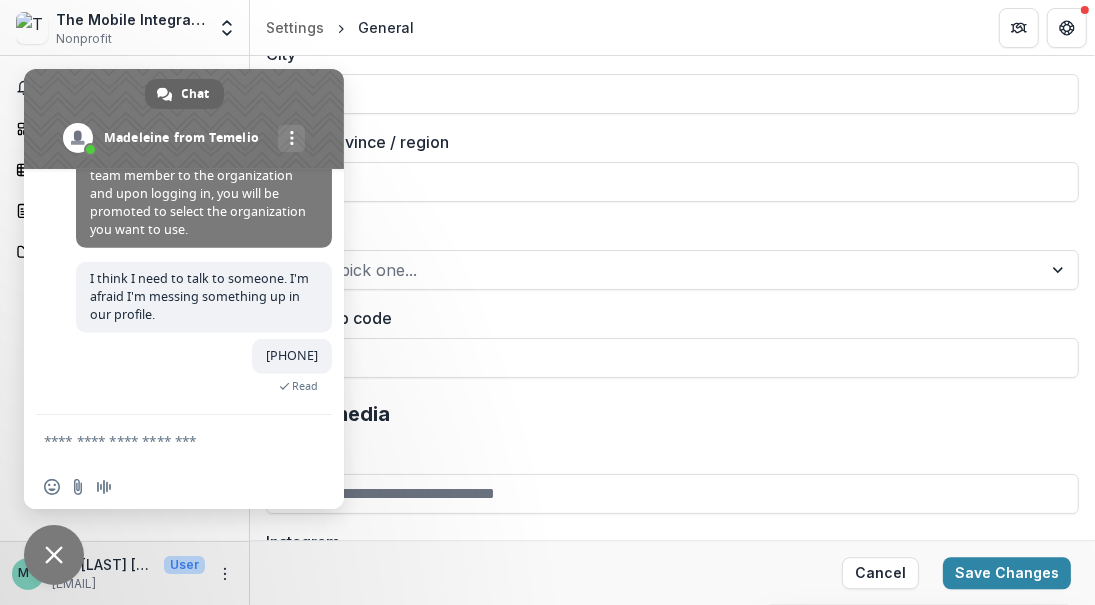 click on "Facebook" at bounding box center (672, 494) 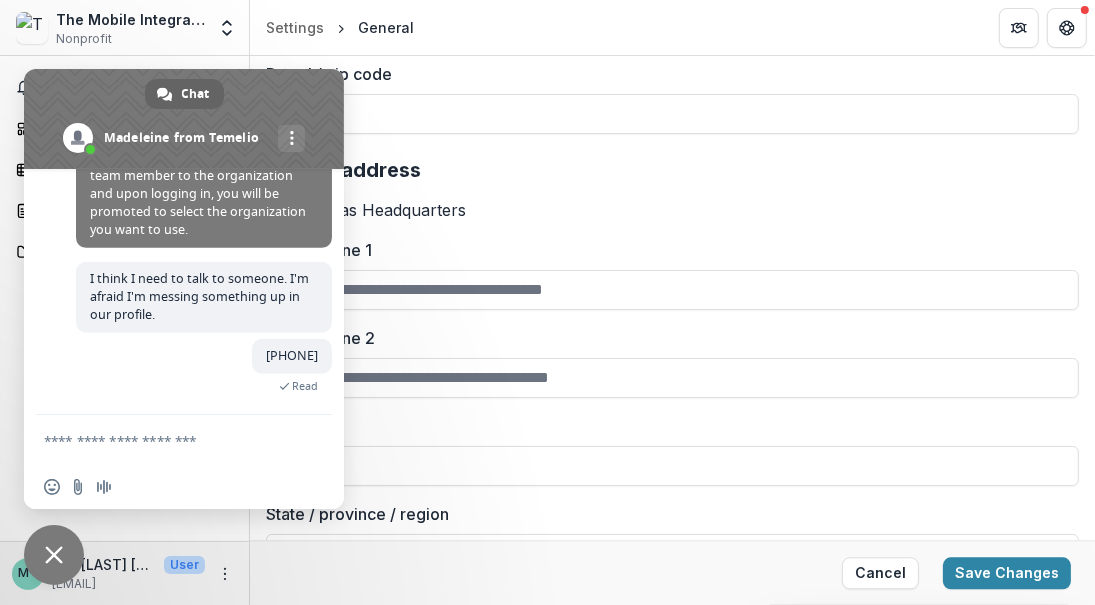 scroll, scrollTop: 3200, scrollLeft: 0, axis: vertical 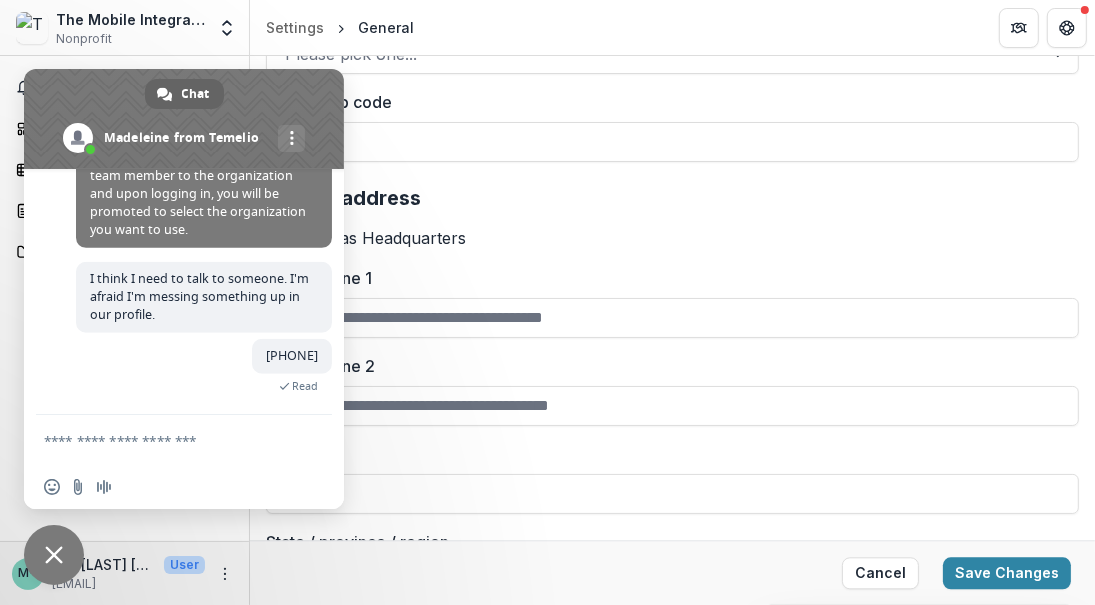 click on "Address line 2" at bounding box center [666, 366] 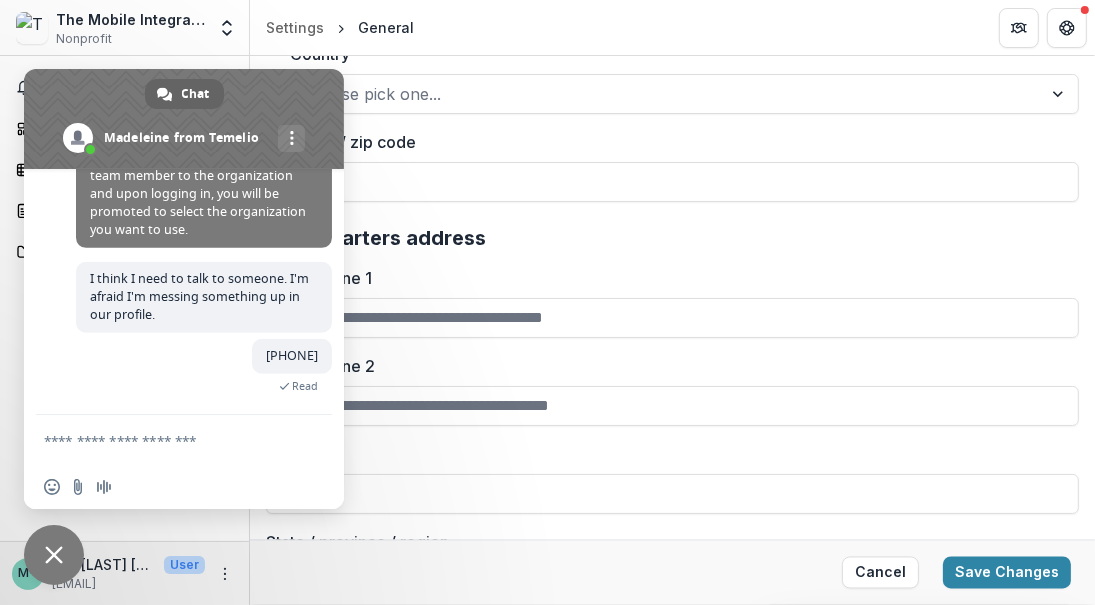 scroll, scrollTop: 2500, scrollLeft: 0, axis: vertical 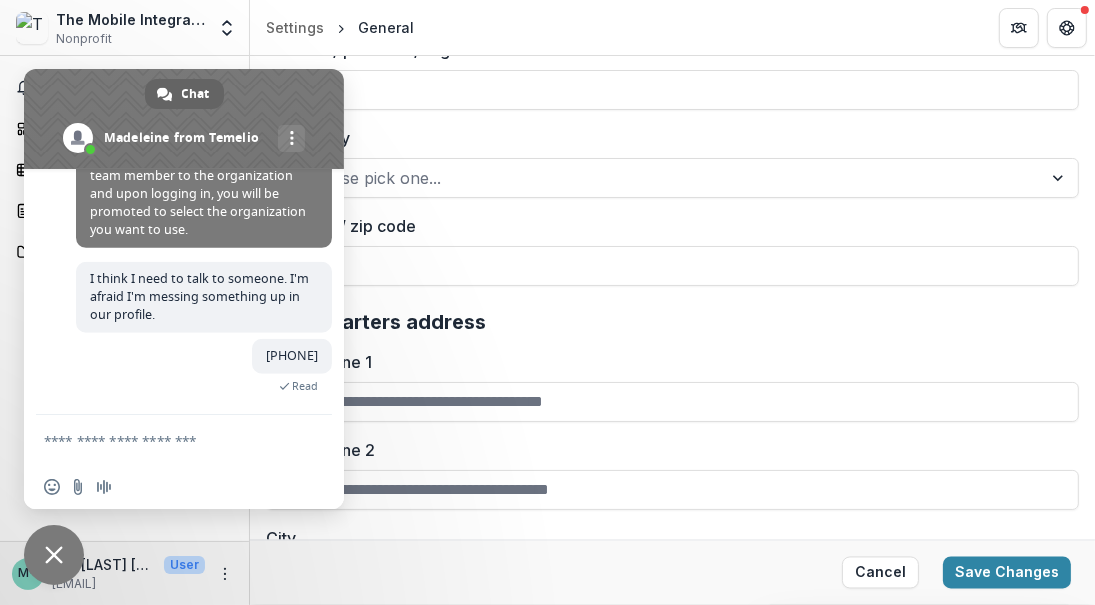 click on "Settings General" at bounding box center [672, 27] 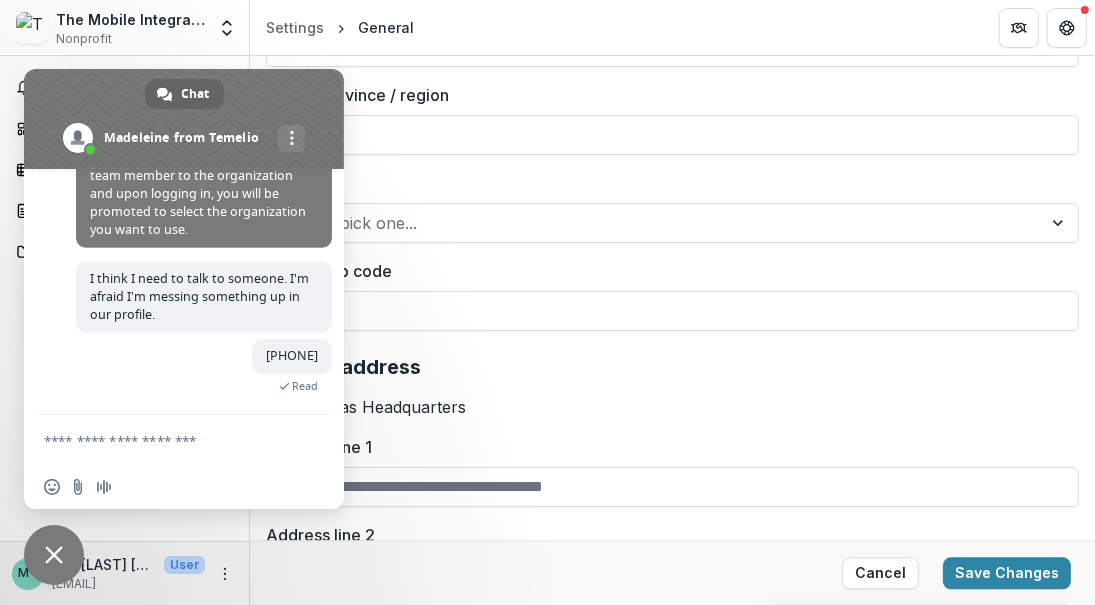 scroll, scrollTop: 3200, scrollLeft: 0, axis: vertical 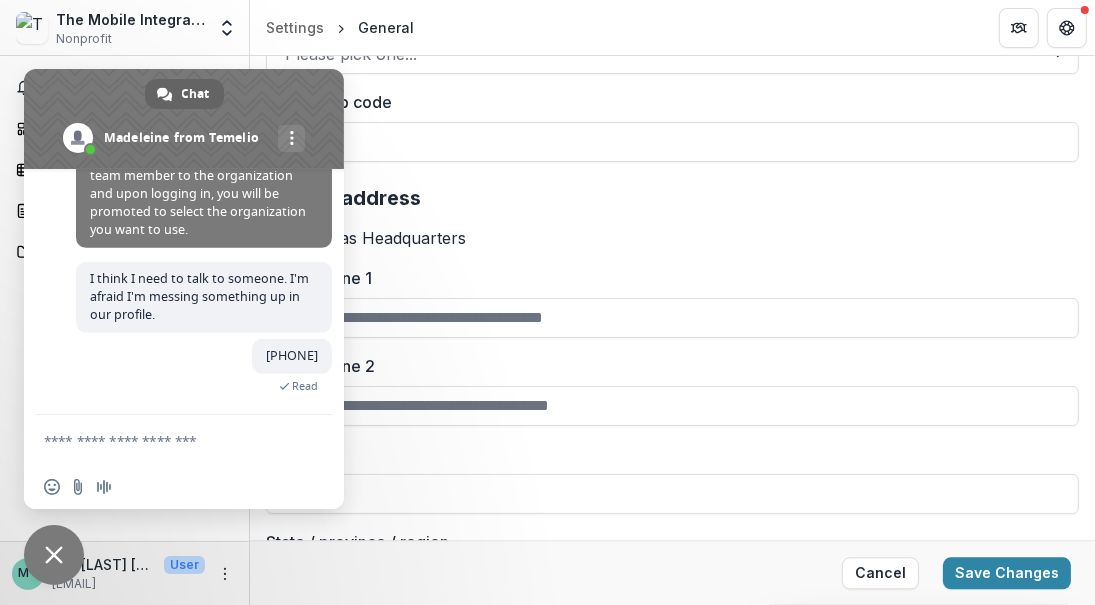 click on "Cancel" at bounding box center [880, 573] 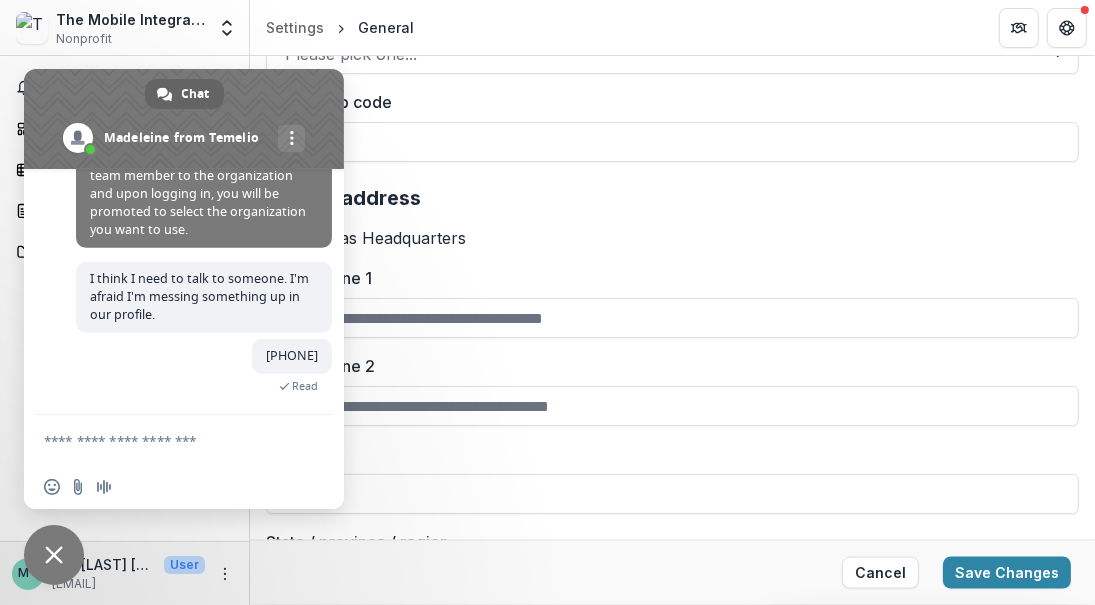 click on "Cancel" at bounding box center [880, 573] 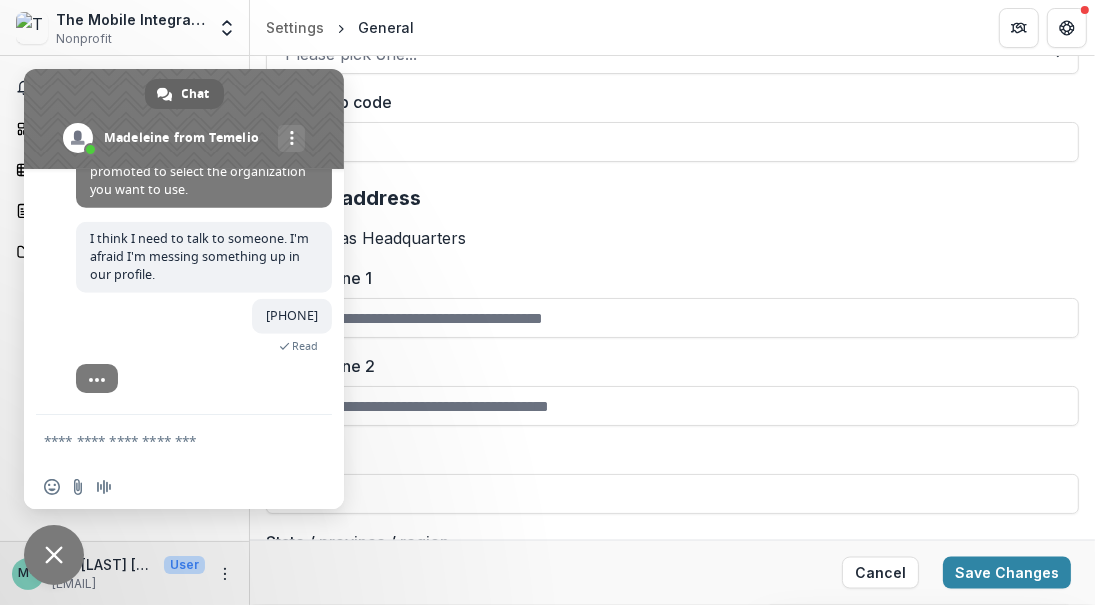 click at bounding box center (54, 555) 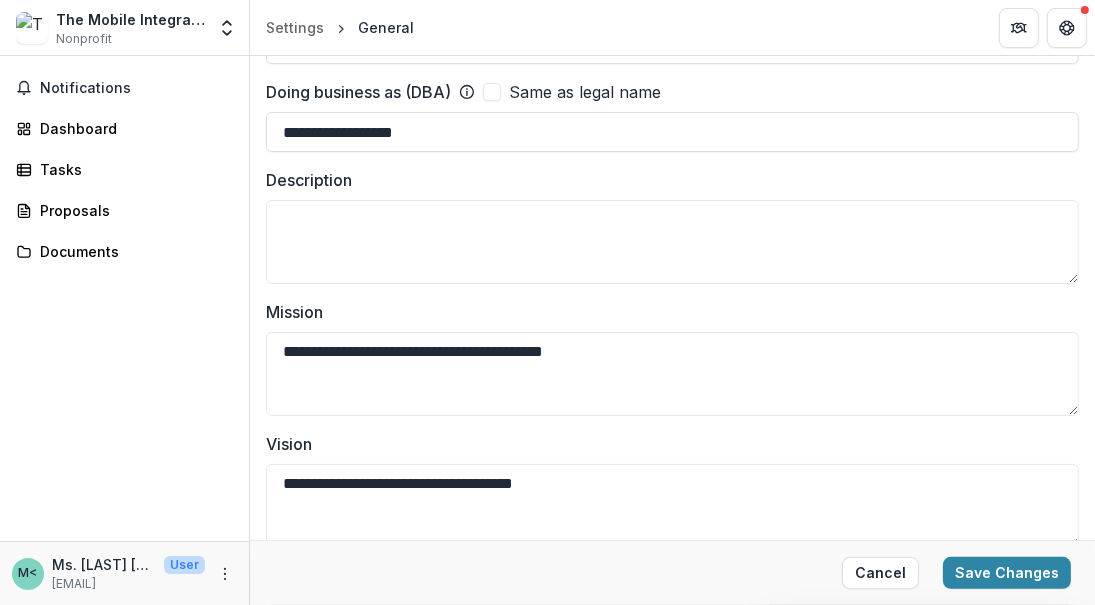 scroll, scrollTop: 0, scrollLeft: 0, axis: both 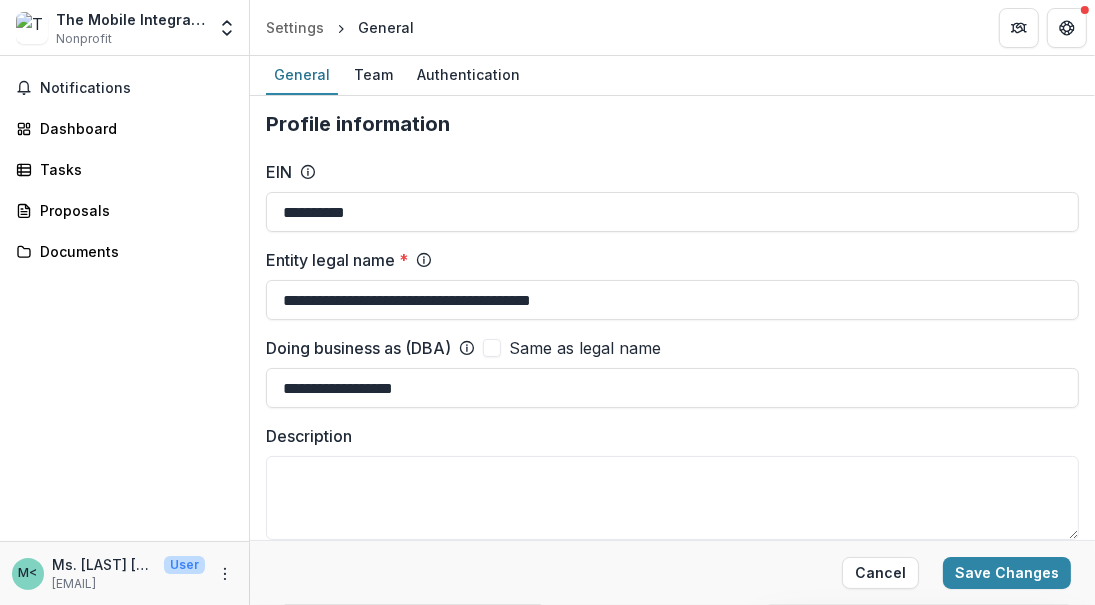 click 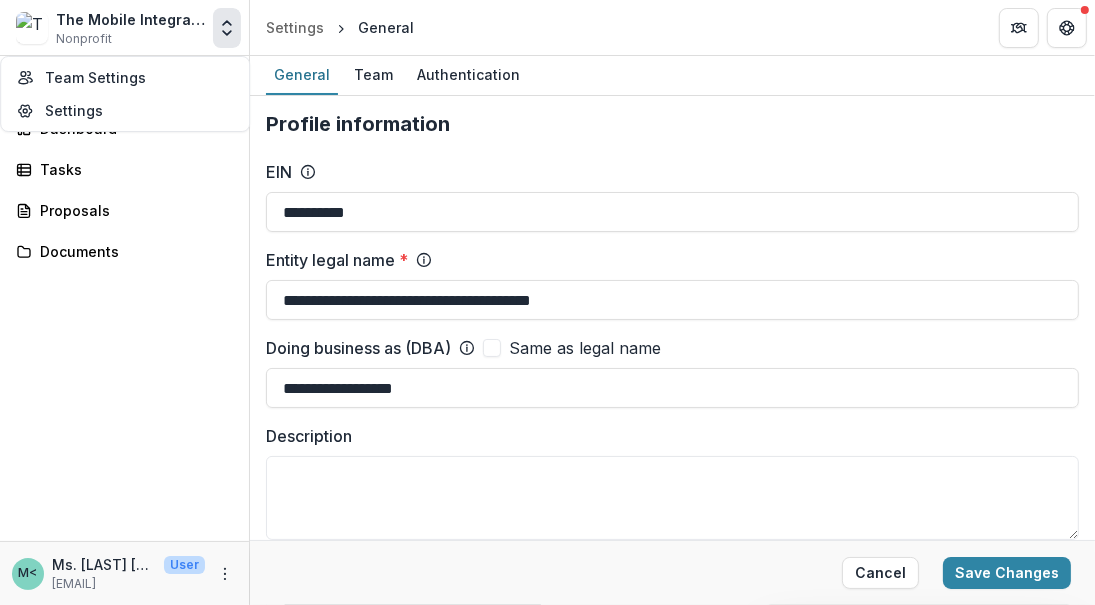 click 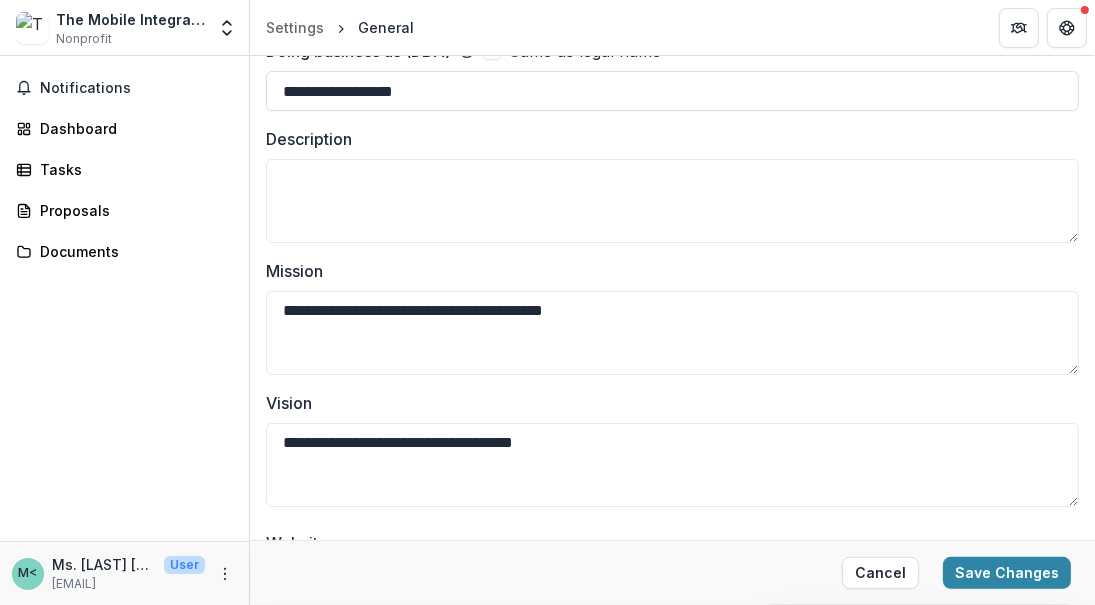 scroll, scrollTop: 400, scrollLeft: 0, axis: vertical 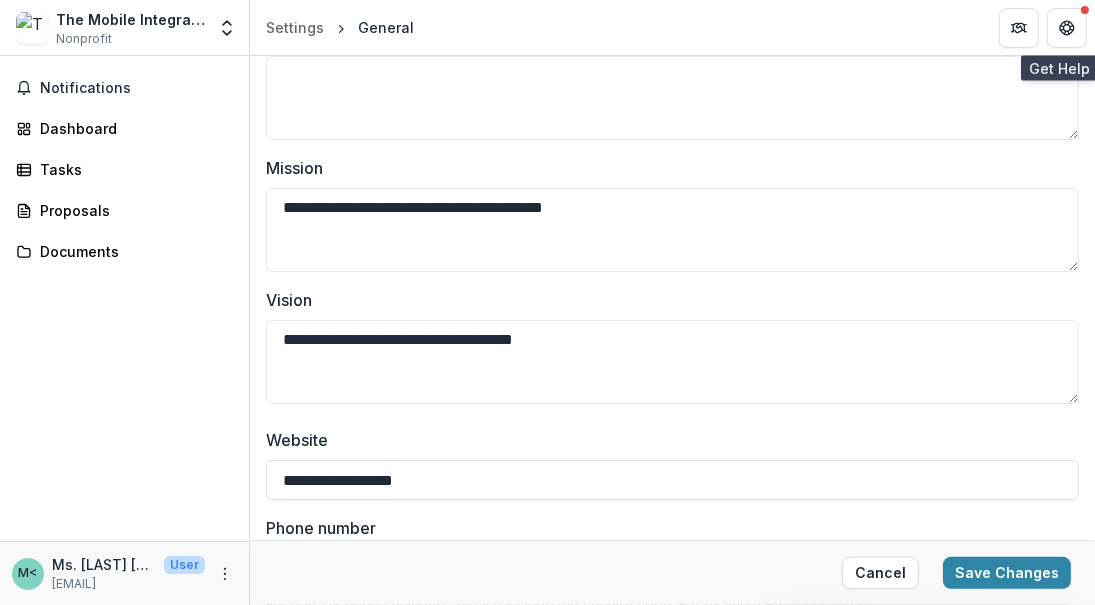 click 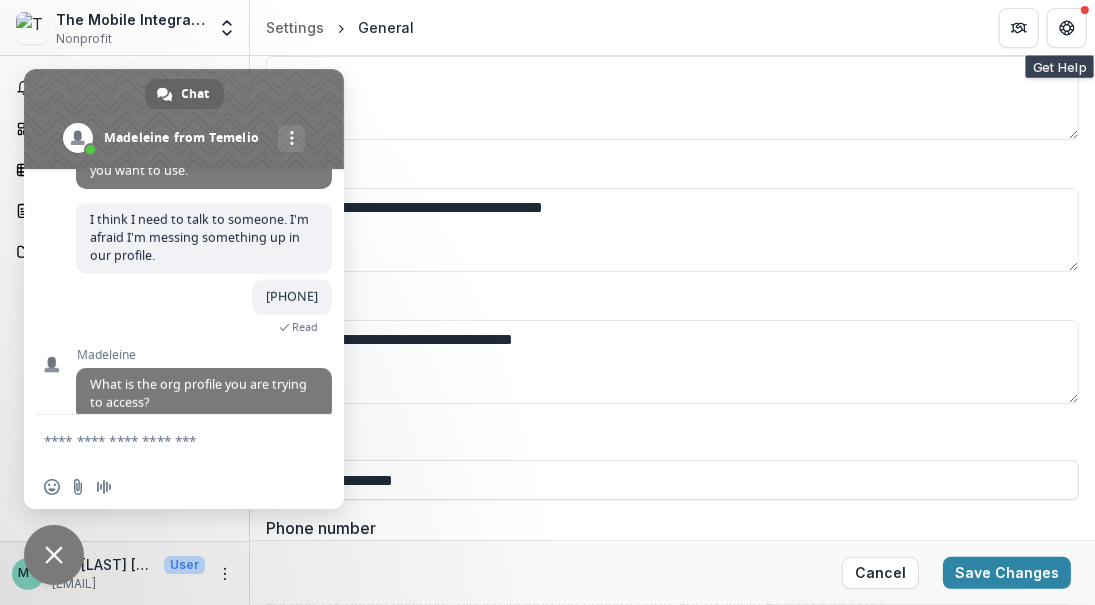 scroll, scrollTop: 1042, scrollLeft: 0, axis: vertical 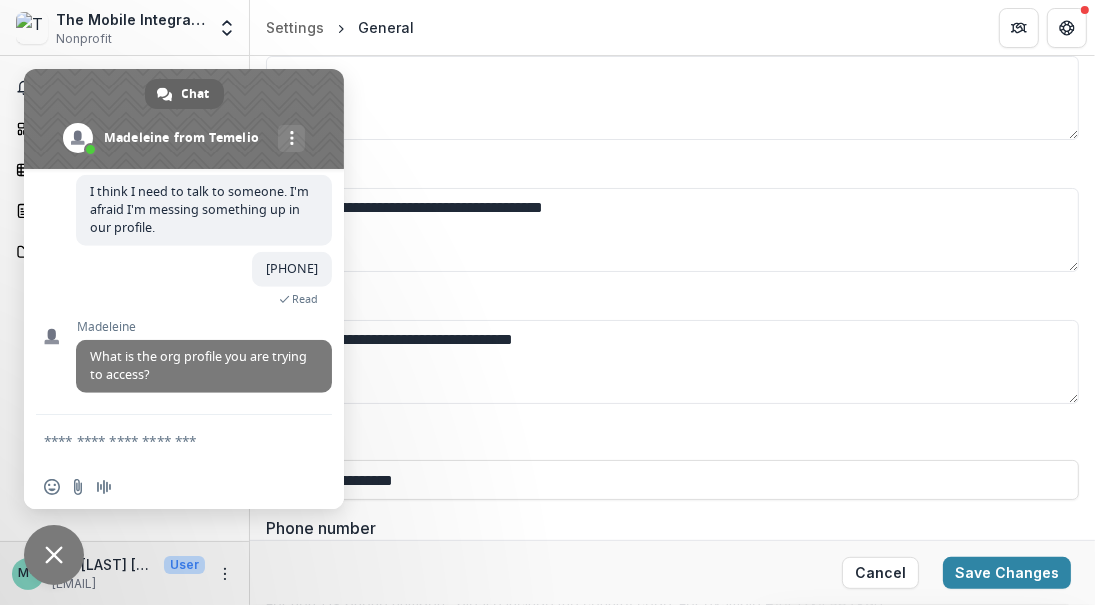 click at bounding box center (164, 440) 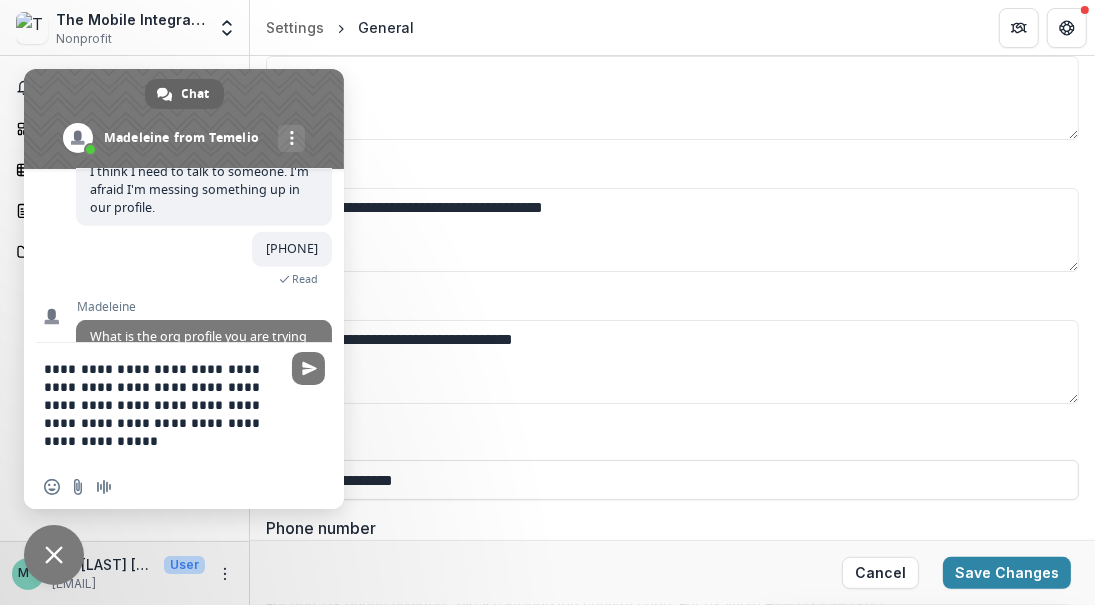type on "**********" 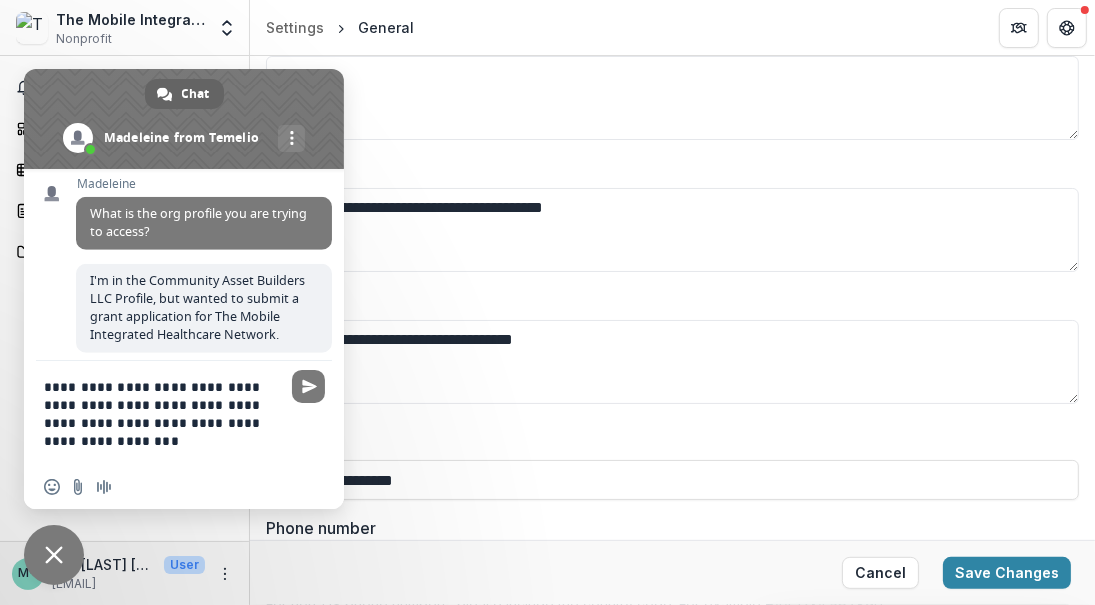 scroll, scrollTop: 1240, scrollLeft: 0, axis: vertical 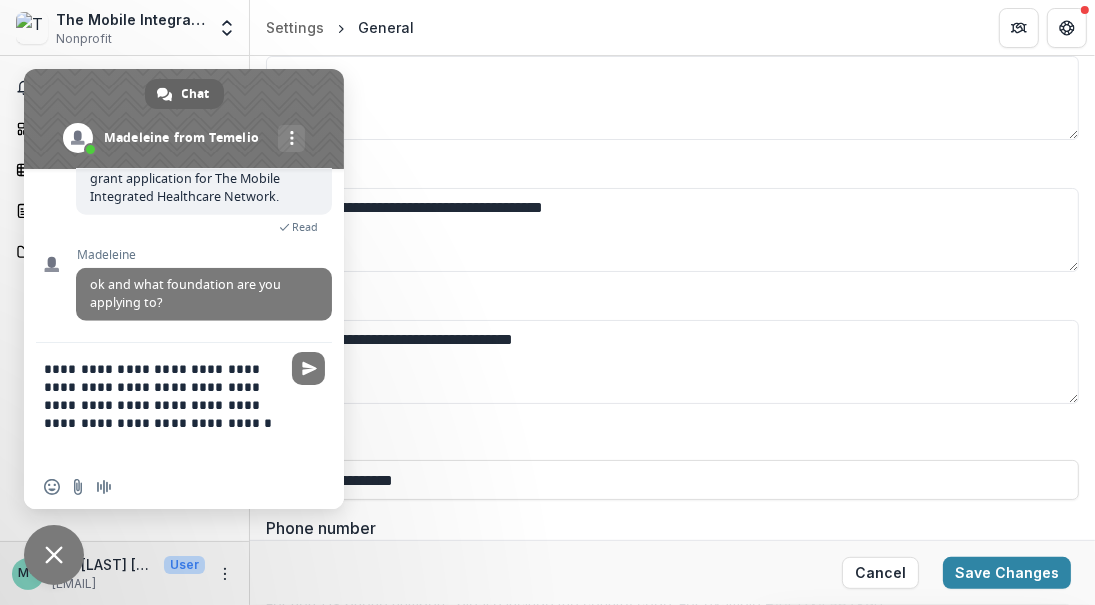 type on "**********" 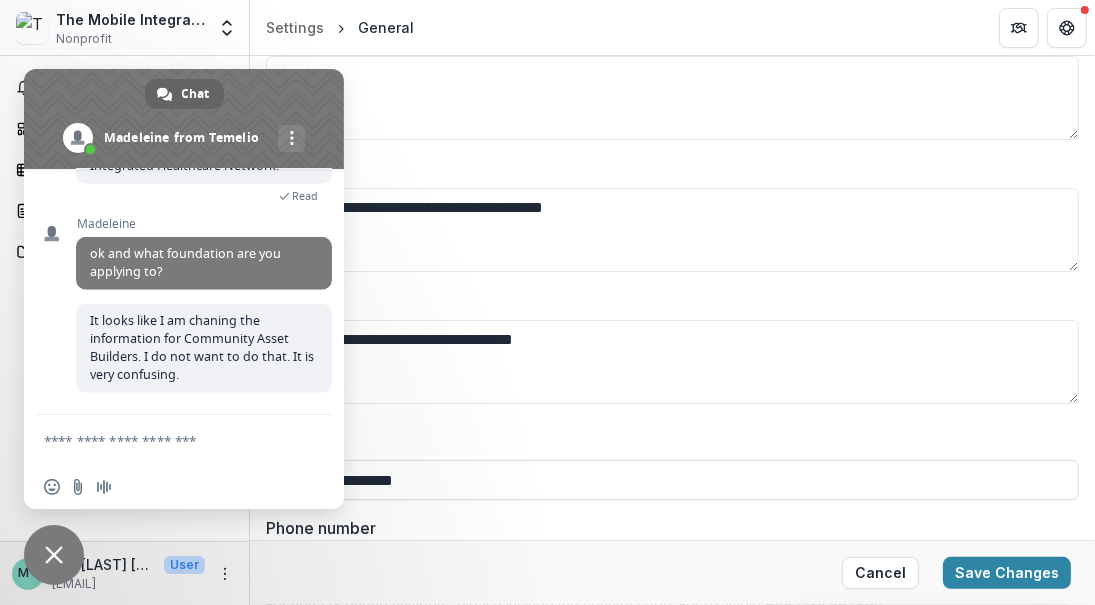scroll, scrollTop: 1338, scrollLeft: 0, axis: vertical 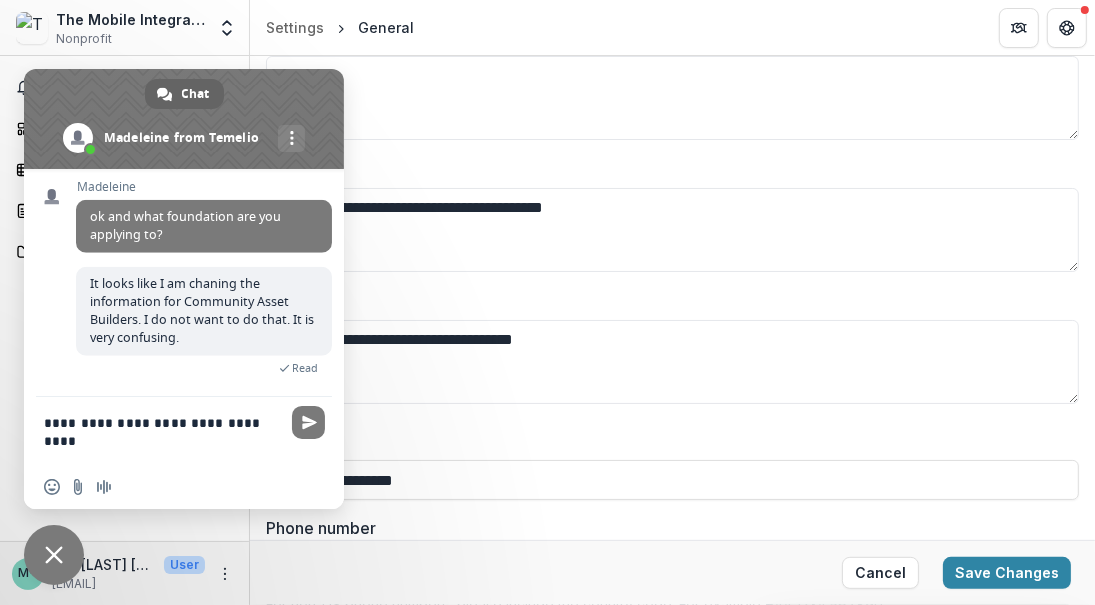 type on "**********" 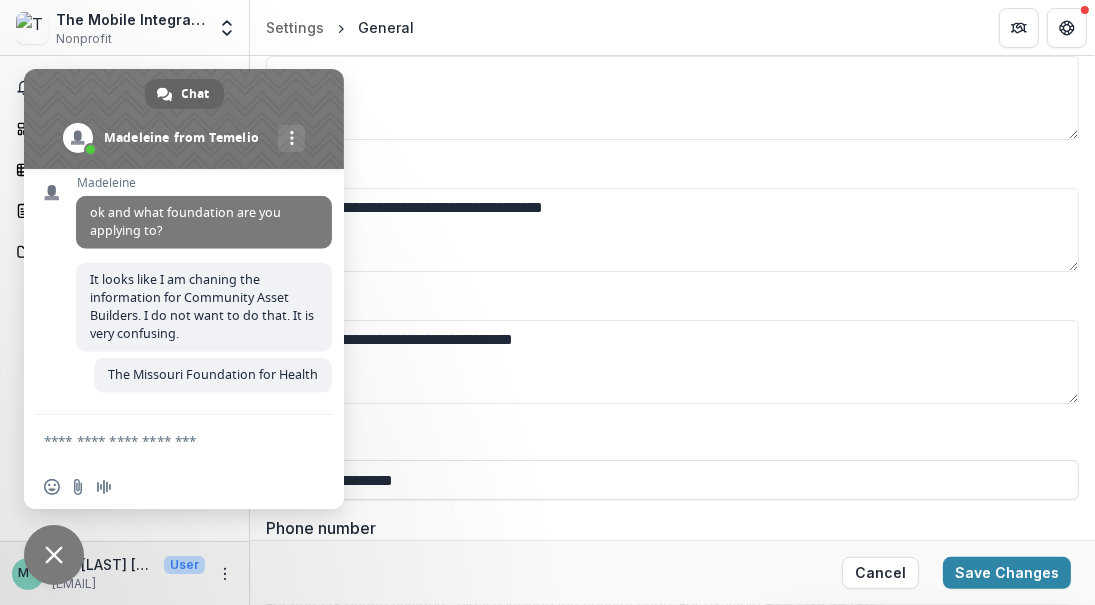 scroll, scrollTop: 1380, scrollLeft: 0, axis: vertical 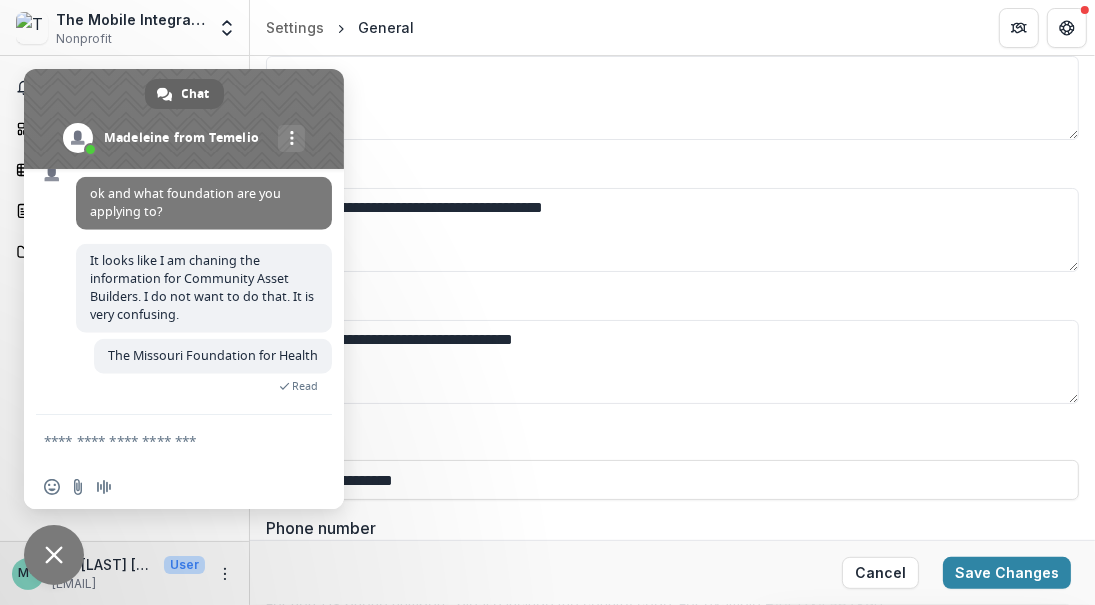 click at bounding box center (164, 440) 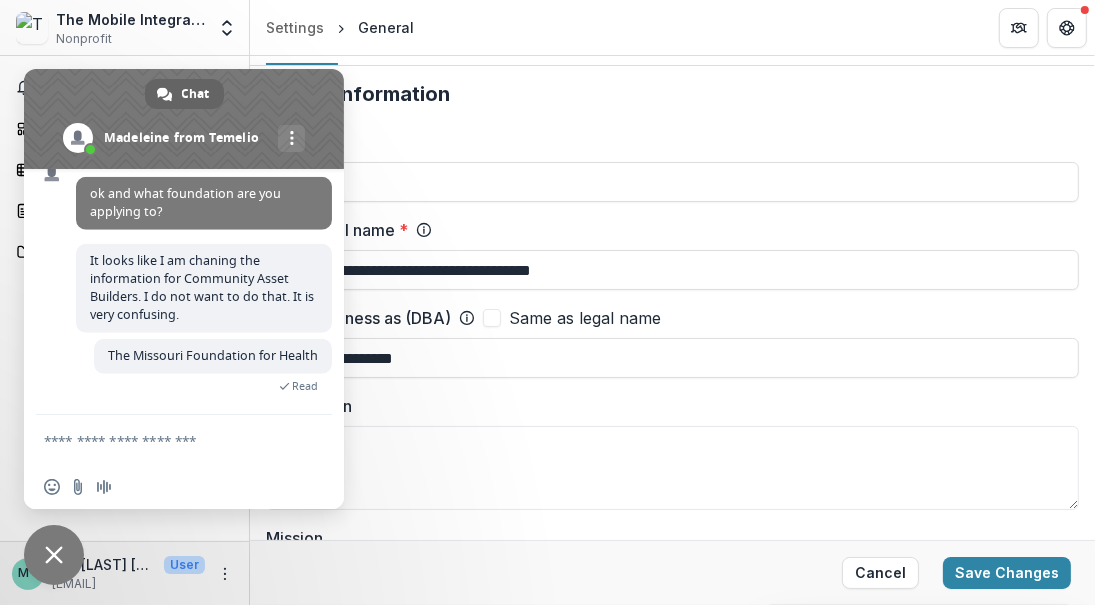scroll, scrollTop: 0, scrollLeft: 0, axis: both 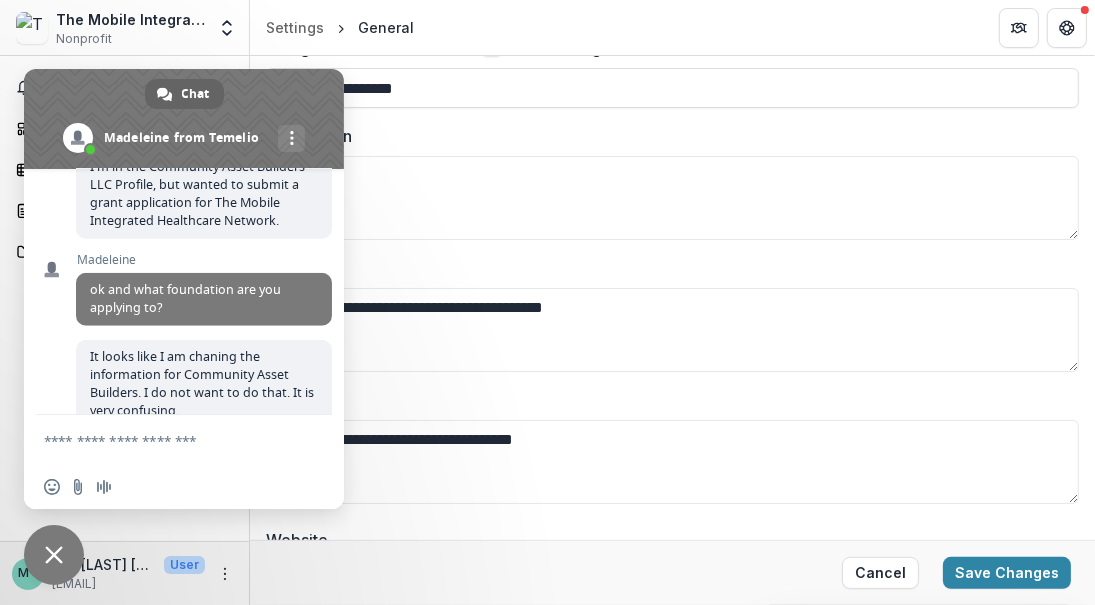 click on "**********" at bounding box center (672, 182) 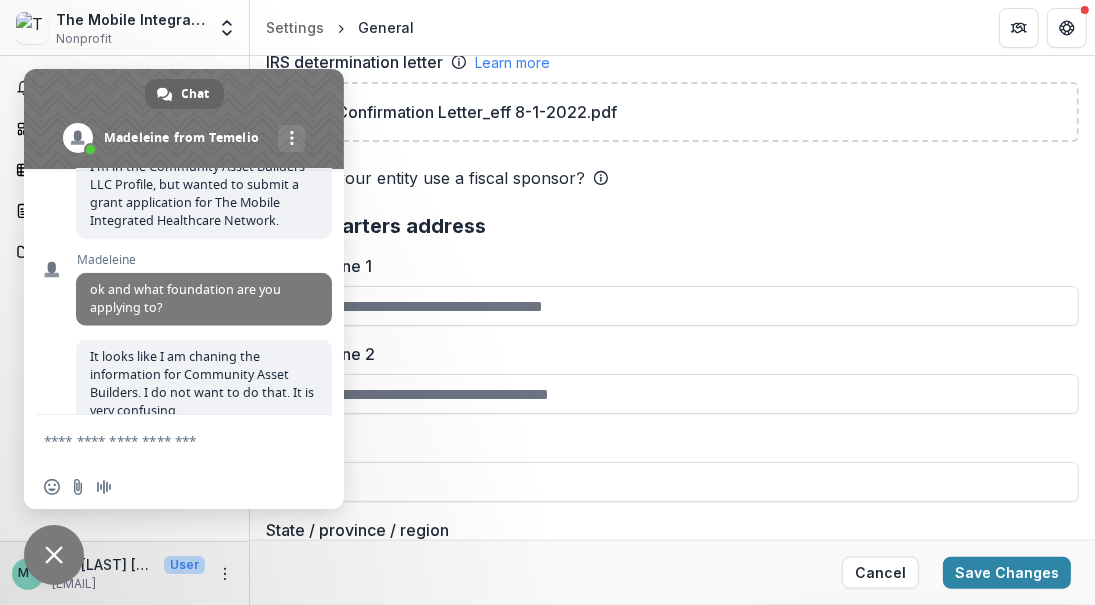 scroll, scrollTop: 1500, scrollLeft: 0, axis: vertical 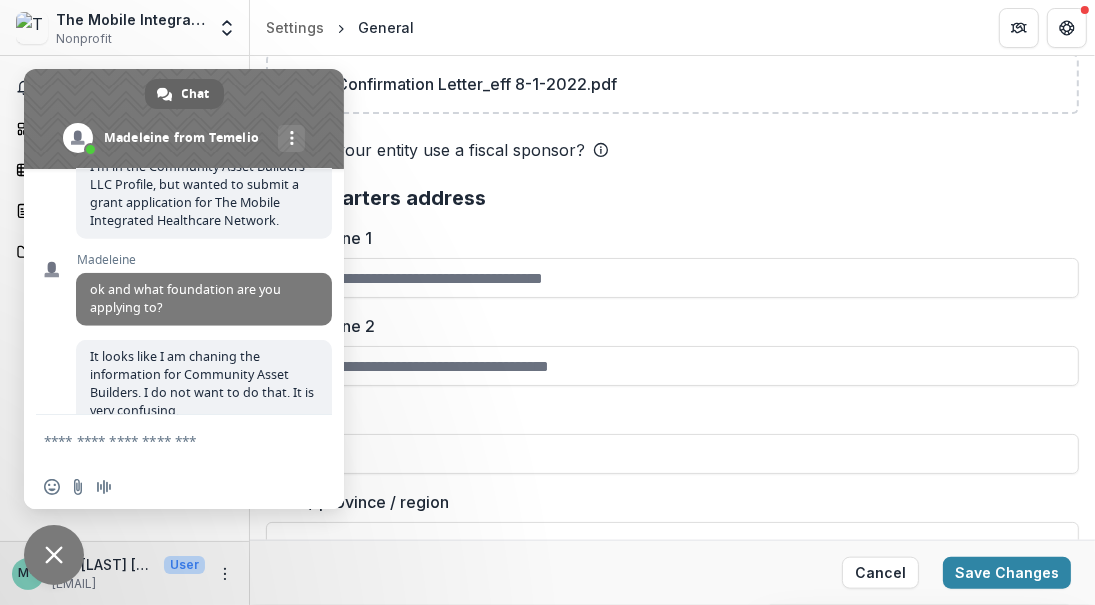 drag, startPoint x: 94, startPoint y: 437, endPoint x: 108, endPoint y: 435, distance: 14.142136 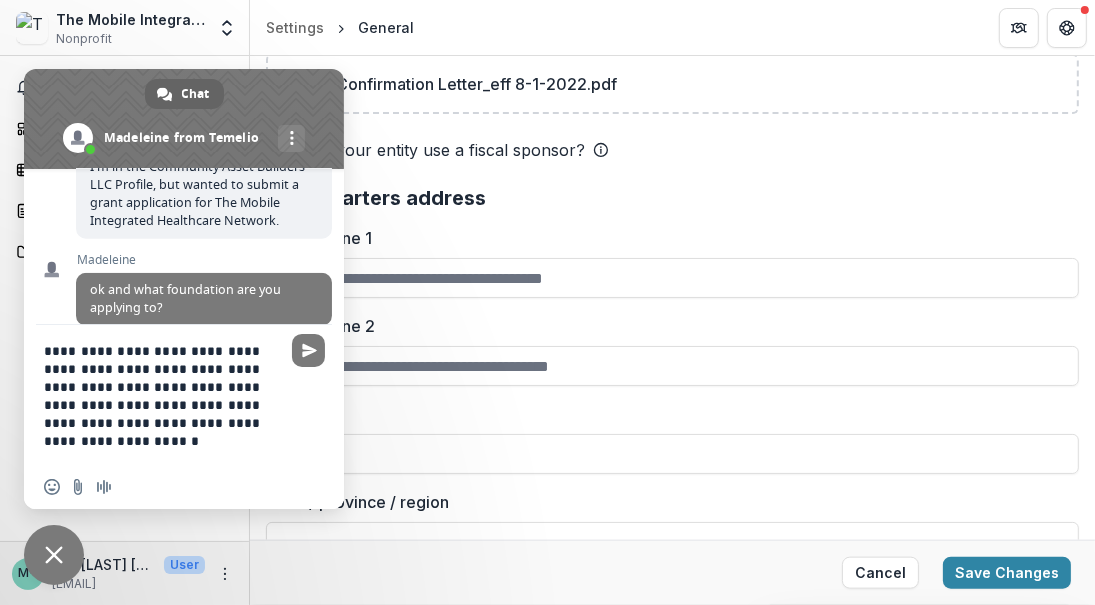 type on "**********" 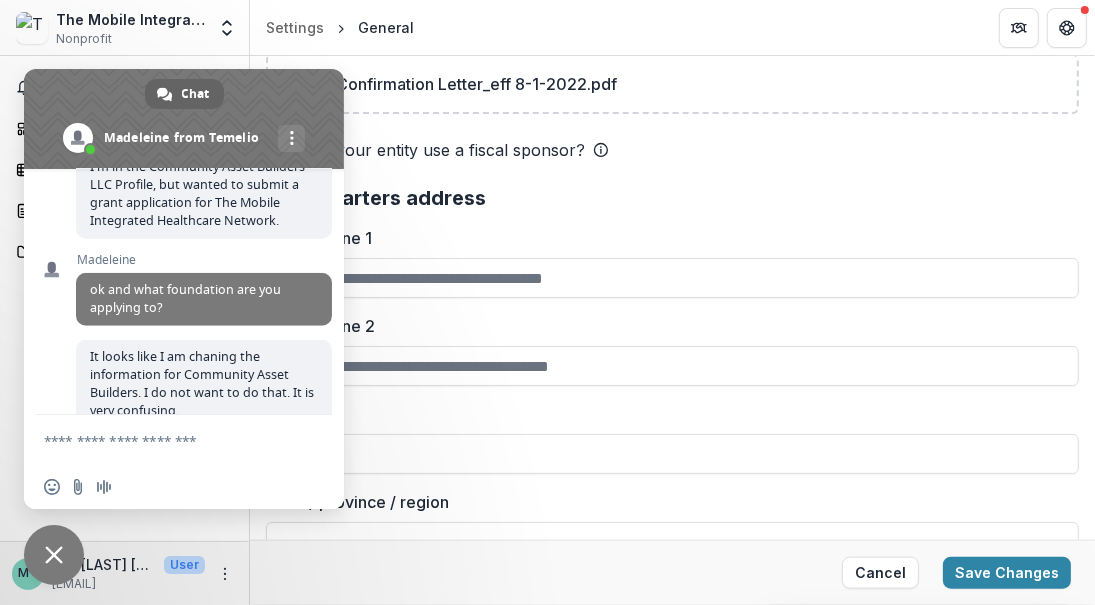 scroll, scrollTop: 1476, scrollLeft: 0, axis: vertical 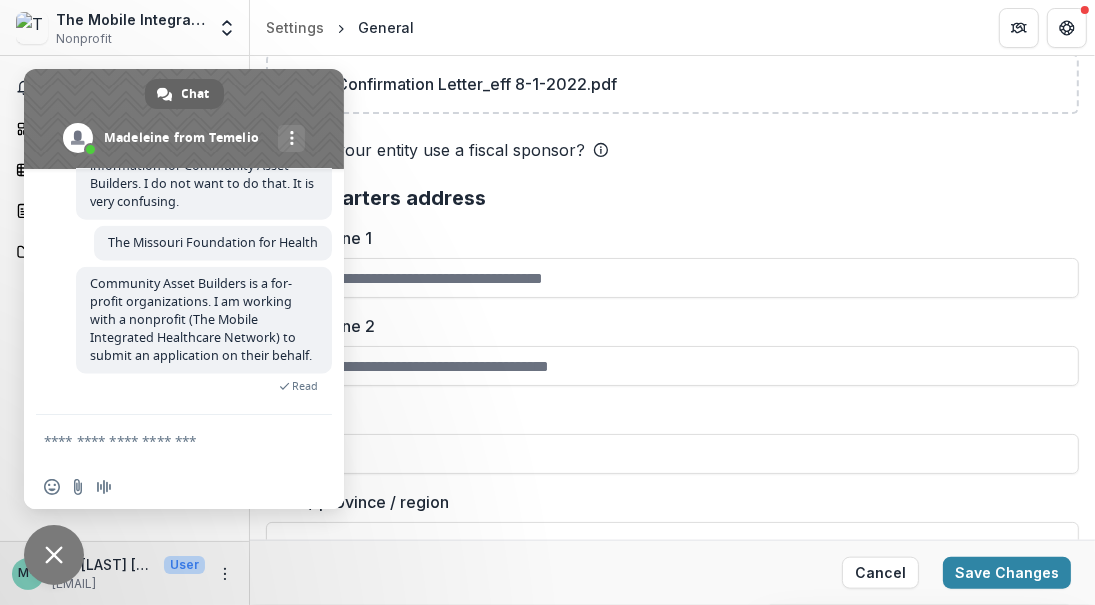 click at bounding box center [164, 440] 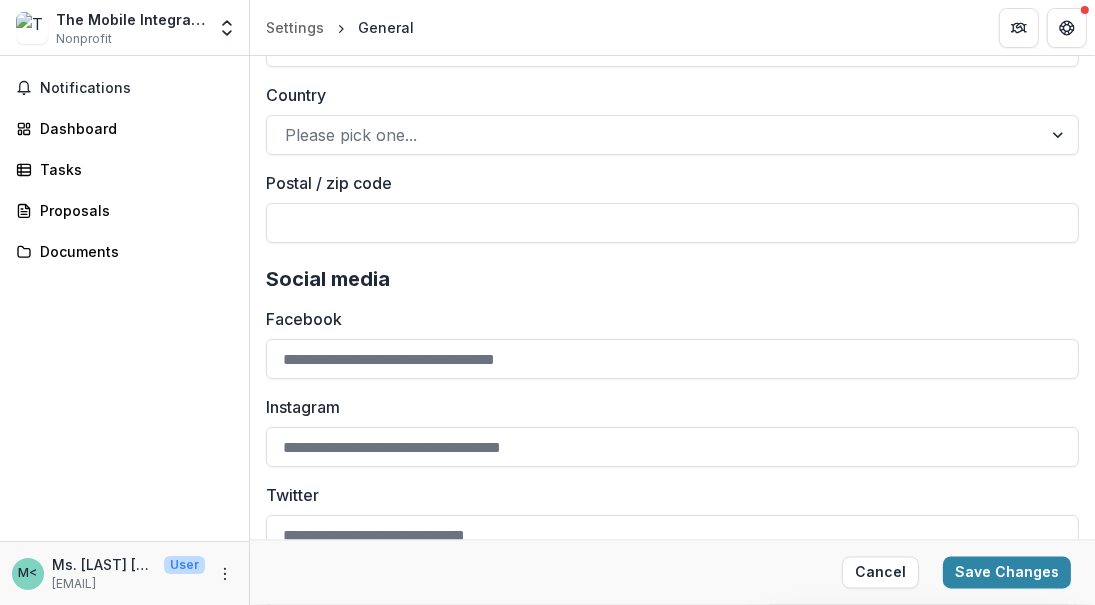 scroll, scrollTop: 2700, scrollLeft: 0, axis: vertical 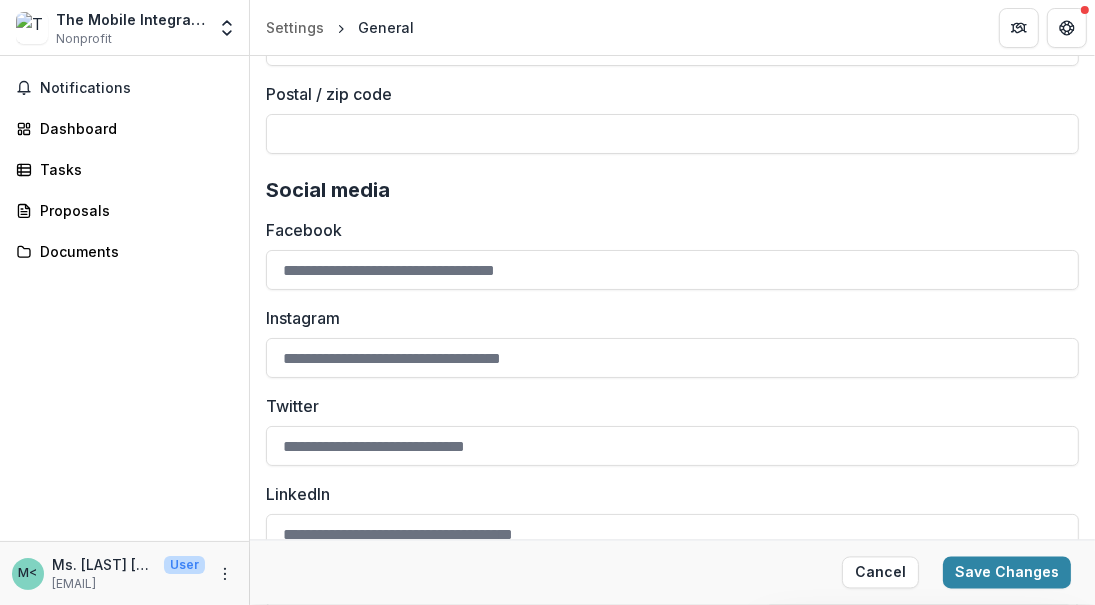 click 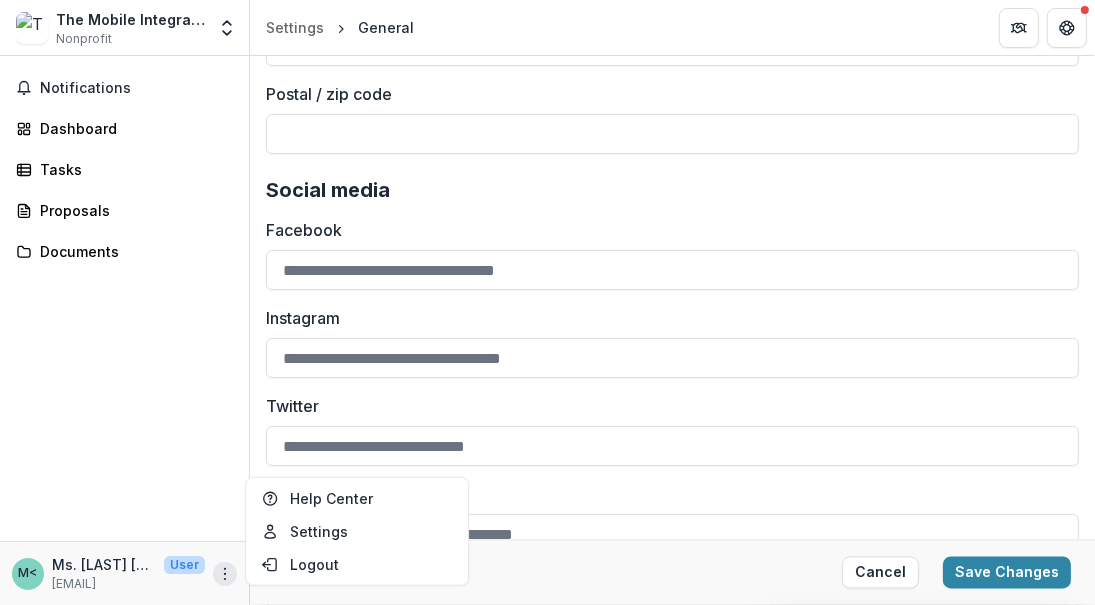 click 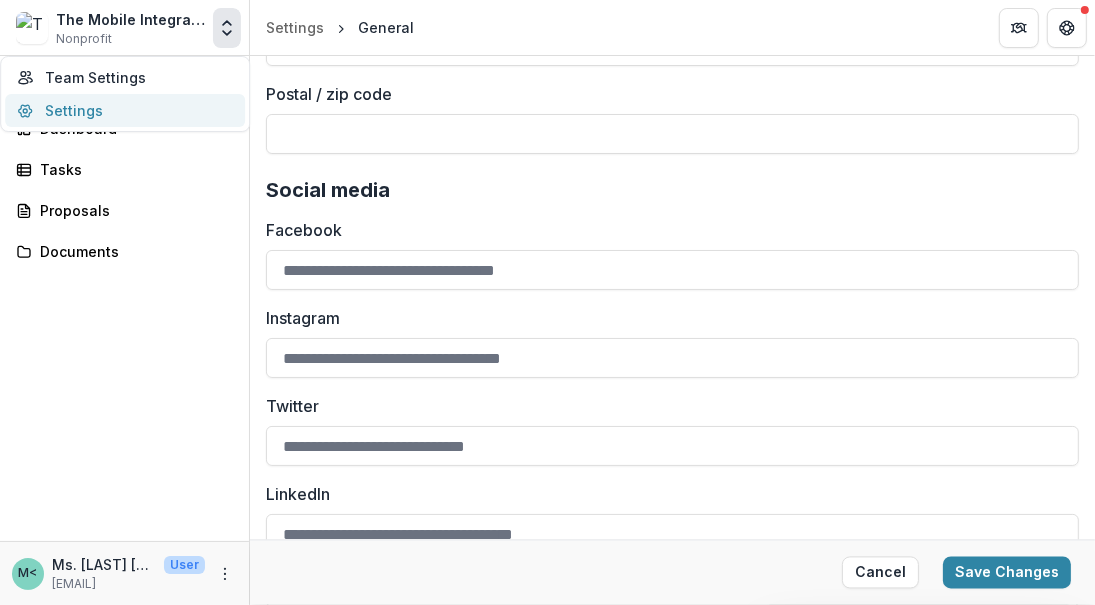 click on "Settings" at bounding box center [125, 110] 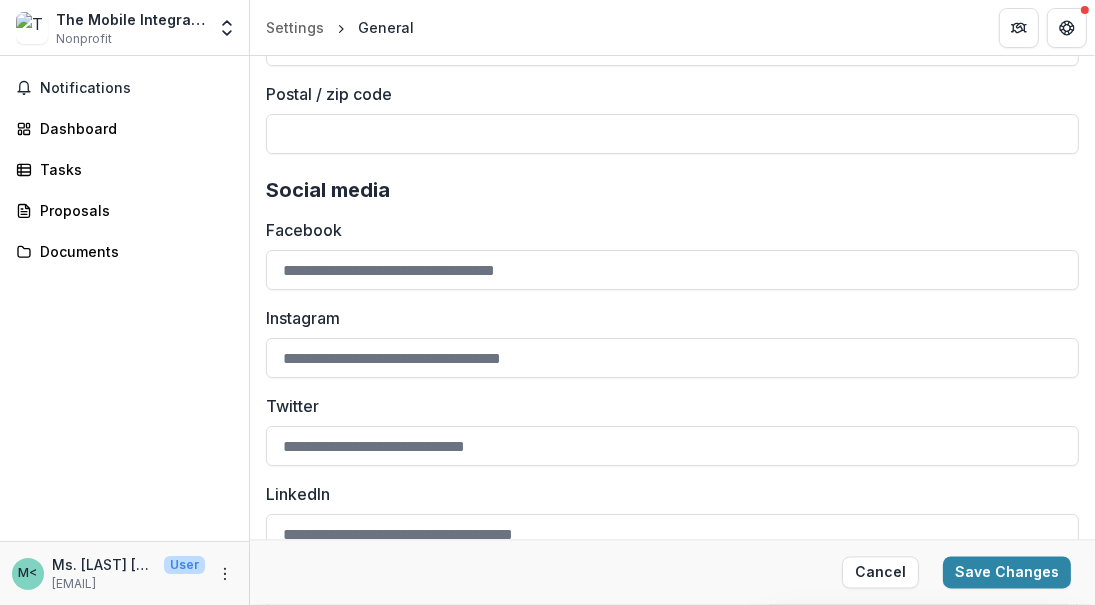 click 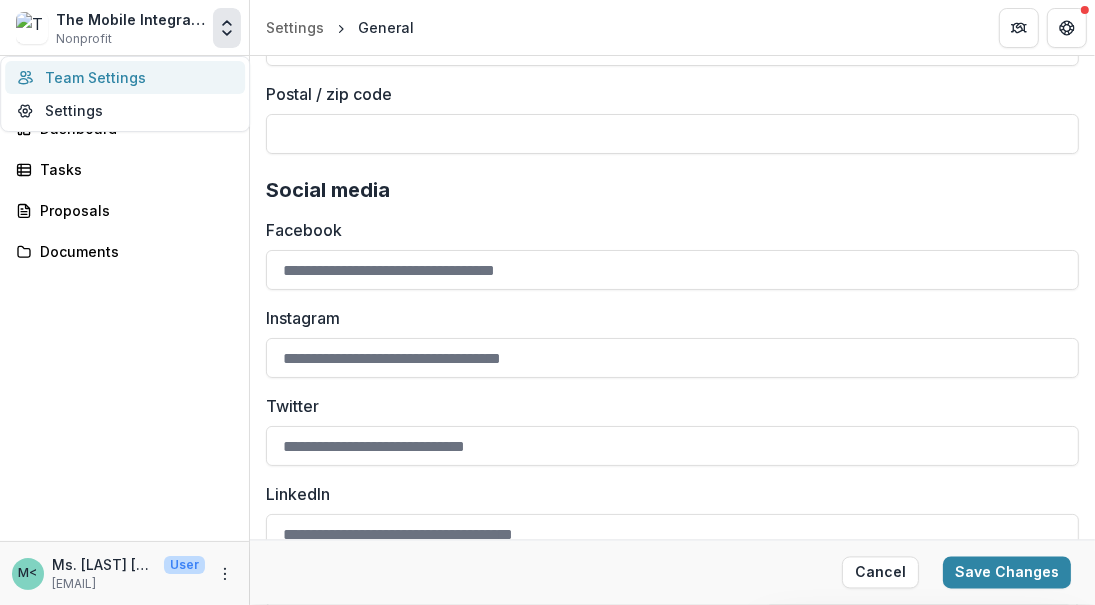 click on "Team Settings" at bounding box center (125, 77) 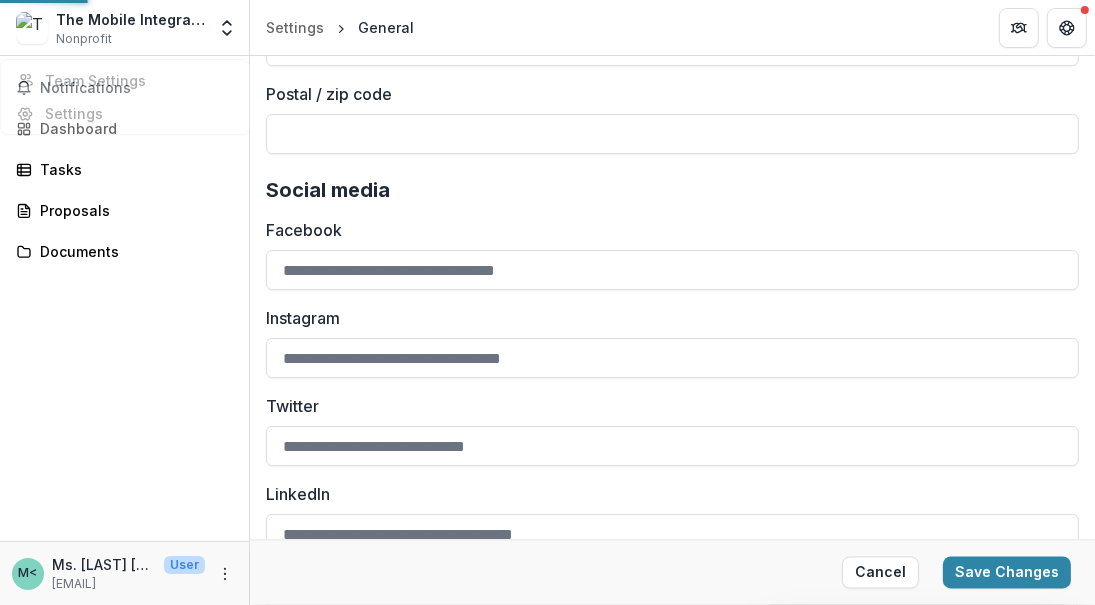 scroll, scrollTop: 0, scrollLeft: 0, axis: both 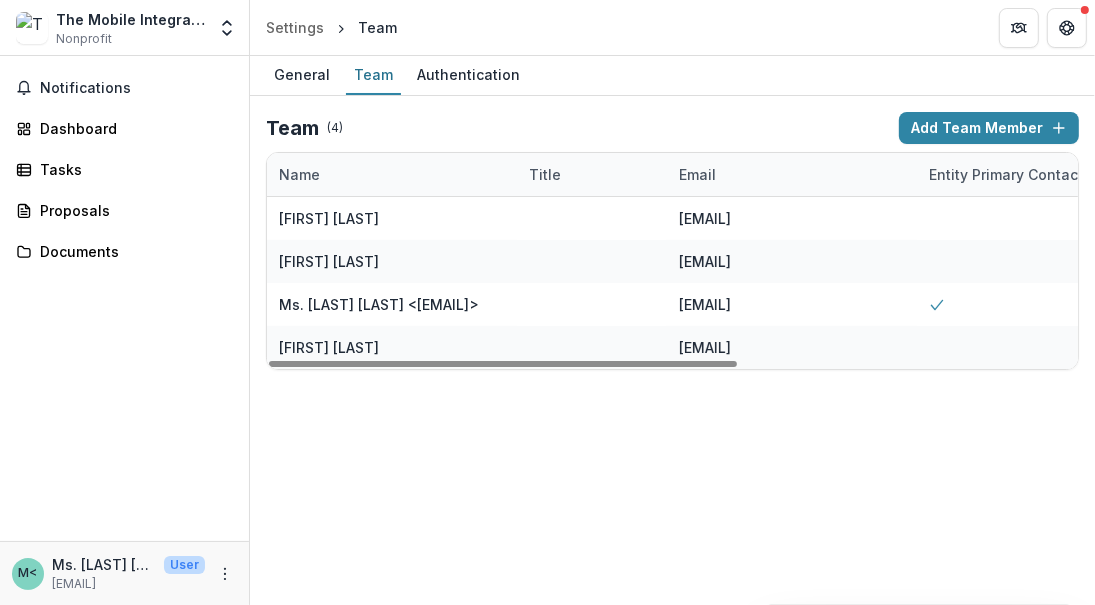 click on "General" at bounding box center [302, 74] 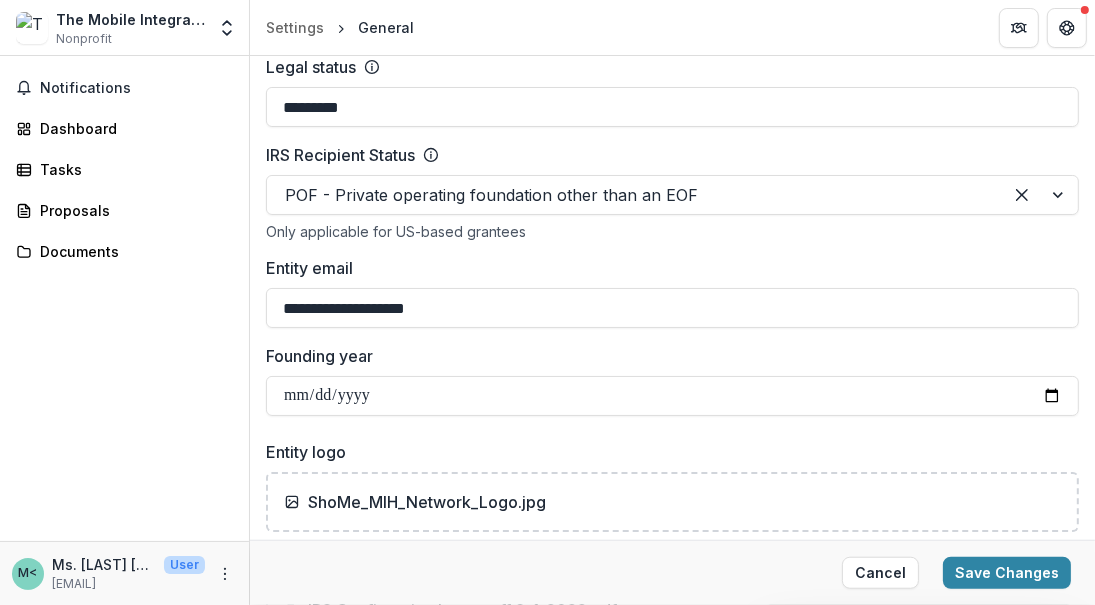 scroll, scrollTop: 1000, scrollLeft: 0, axis: vertical 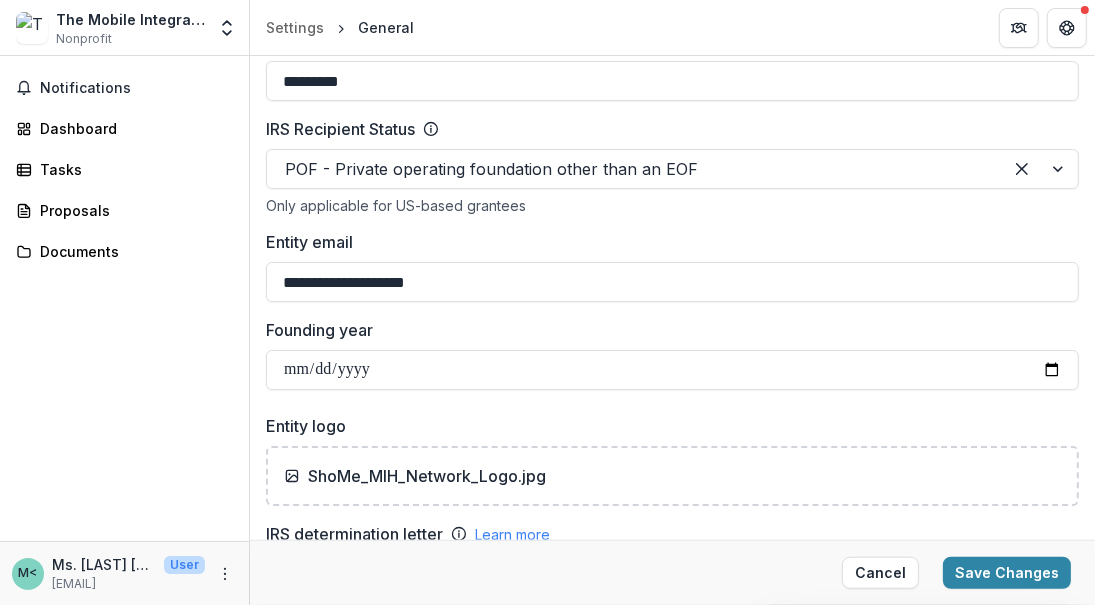 drag, startPoint x: 451, startPoint y: 278, endPoint x: 189, endPoint y: 269, distance: 262.15454 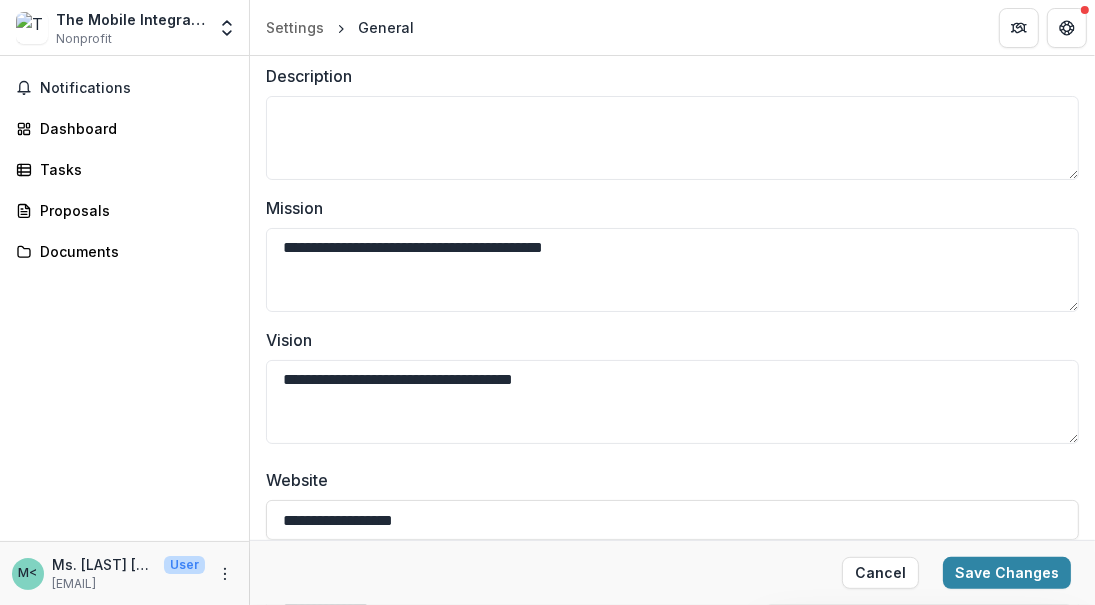 scroll, scrollTop: 0, scrollLeft: 0, axis: both 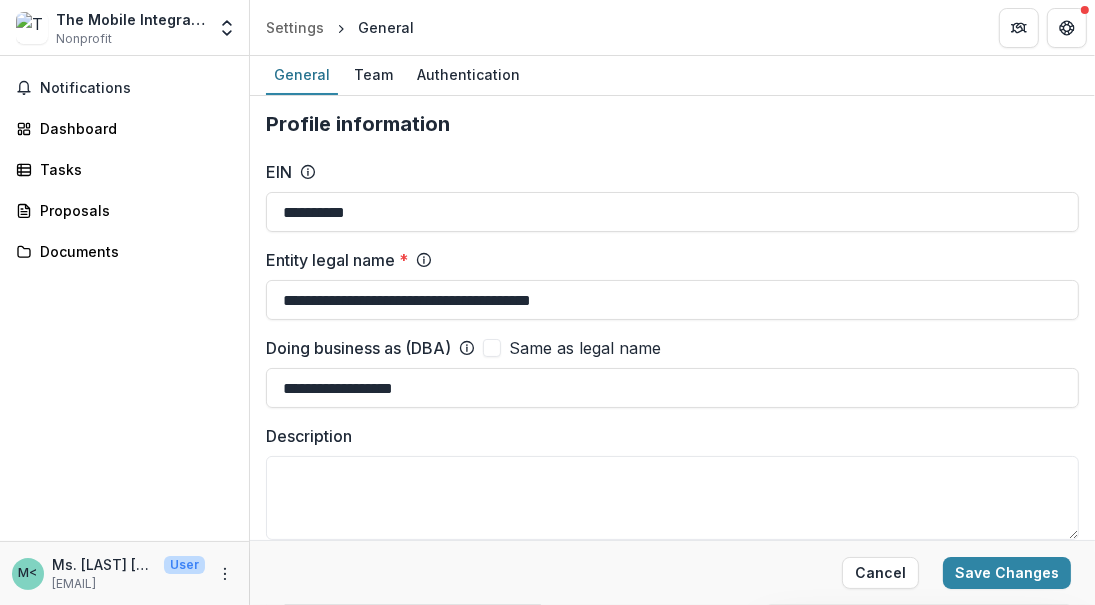 type 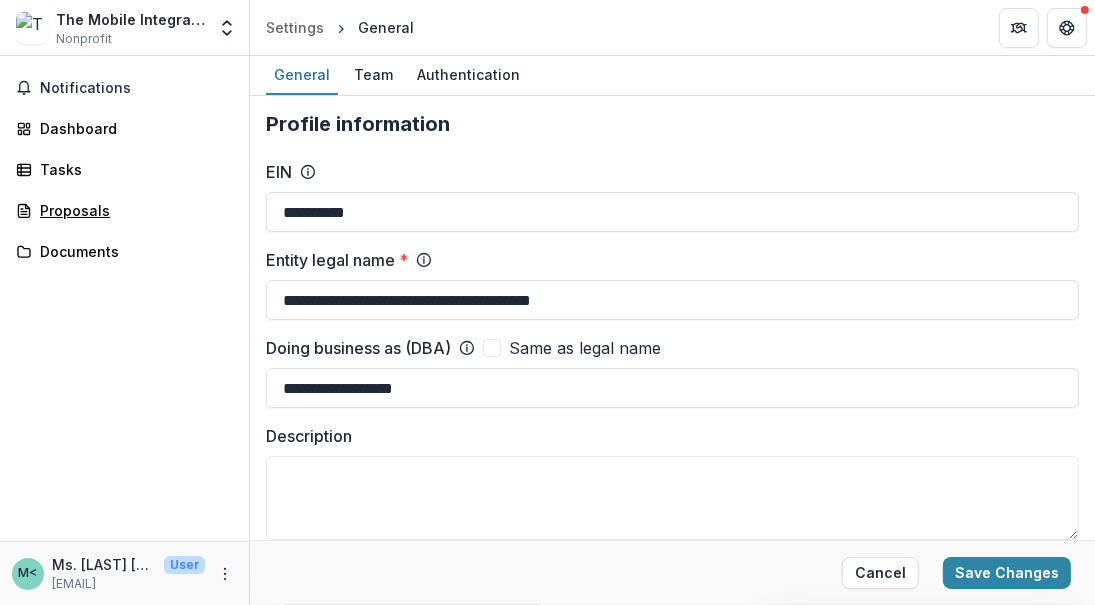 click on "Proposals" at bounding box center (124, 210) 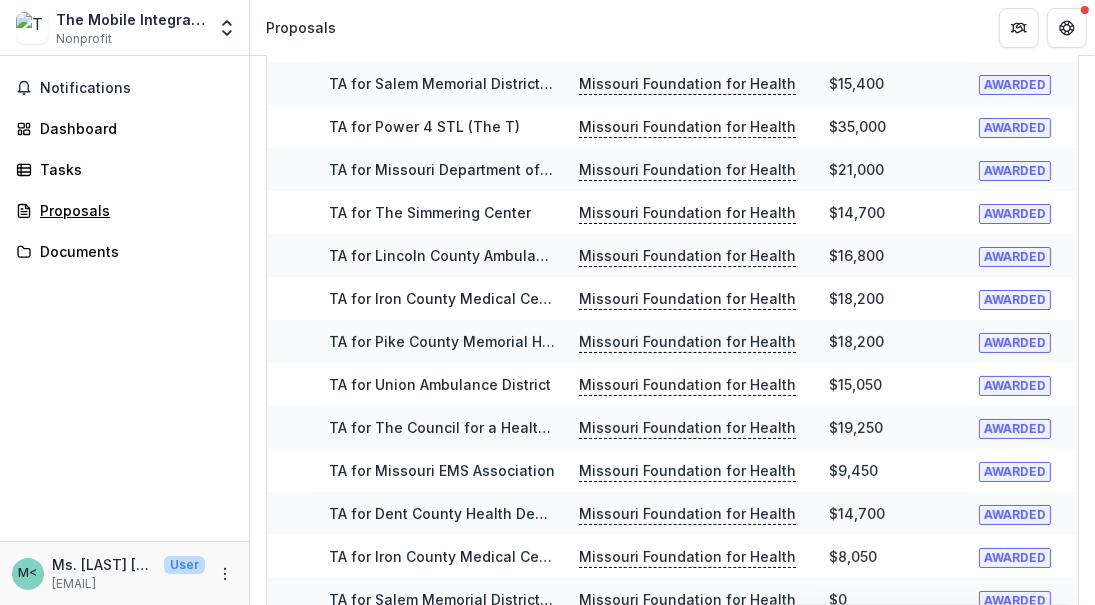 scroll, scrollTop: 100, scrollLeft: 0, axis: vertical 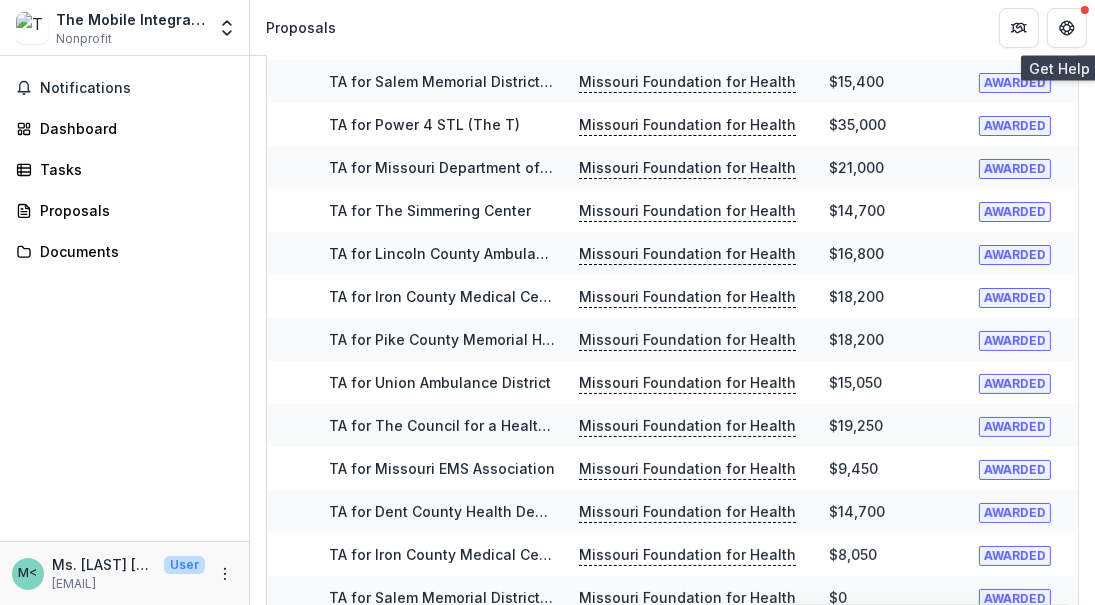 click 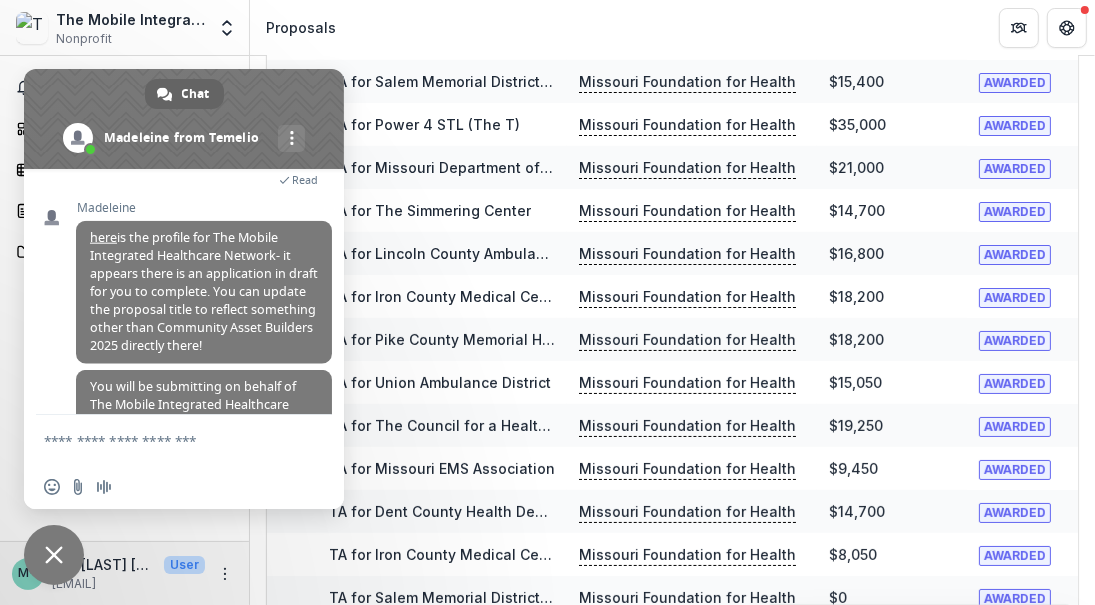 scroll, scrollTop: 1753, scrollLeft: 0, axis: vertical 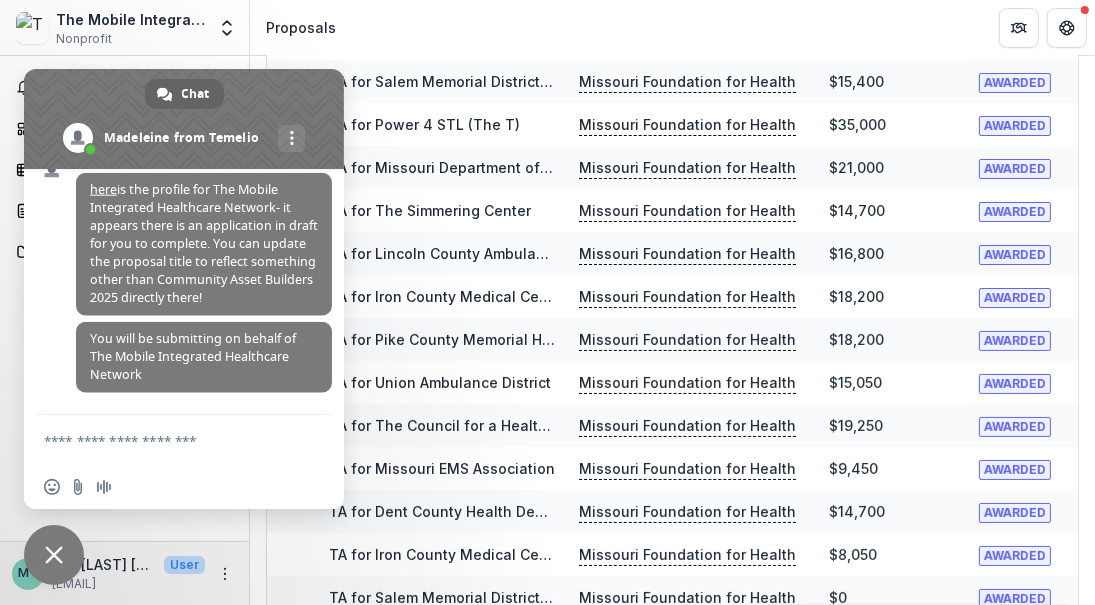 click at bounding box center (164, 440) 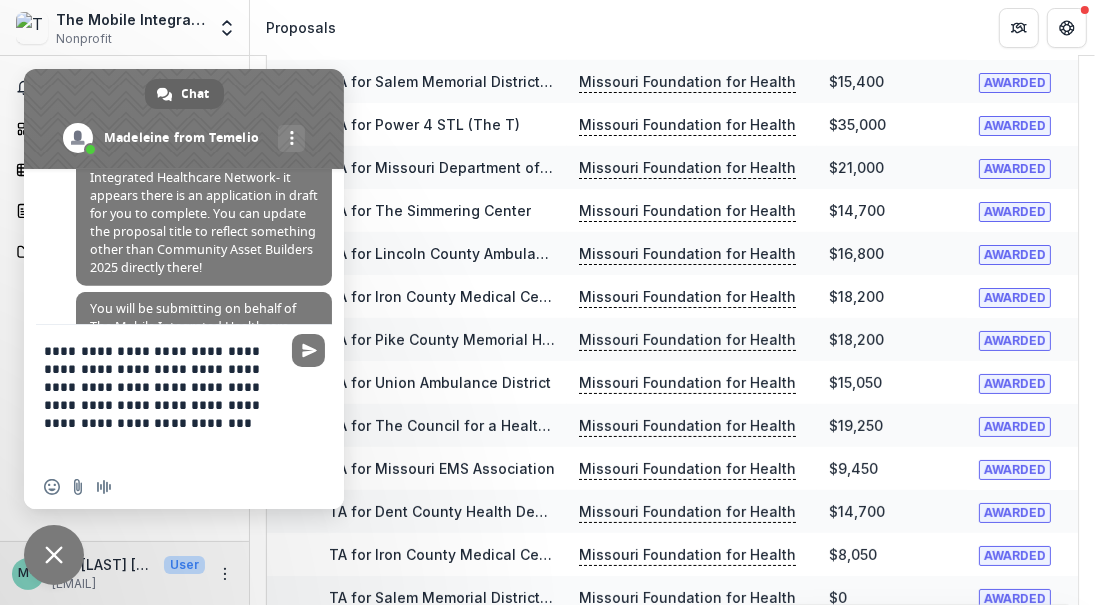 type on "**********" 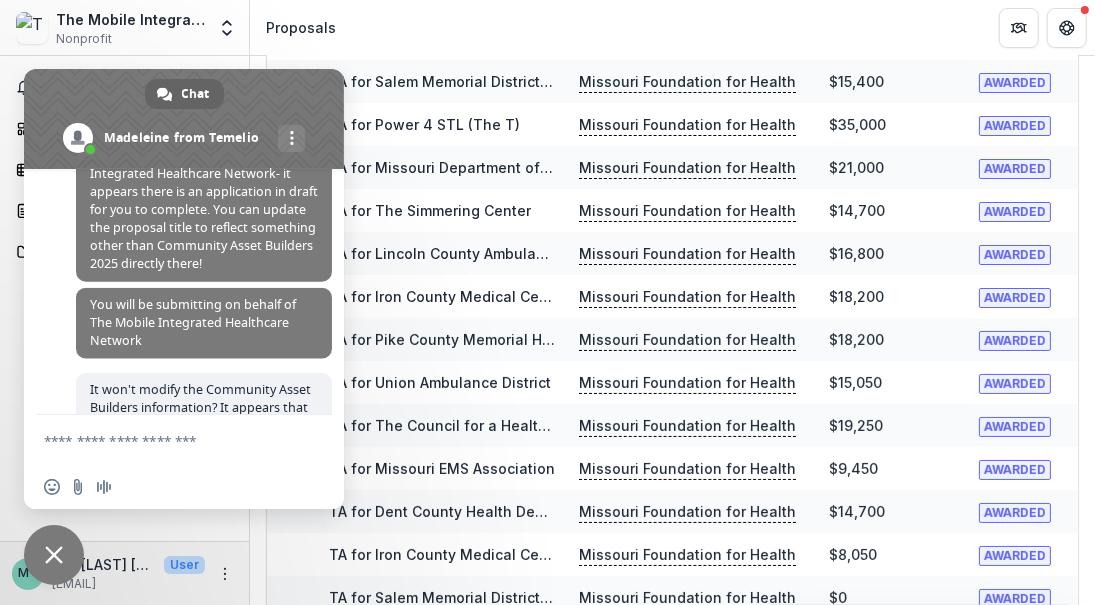 scroll, scrollTop: 1618, scrollLeft: 0, axis: vertical 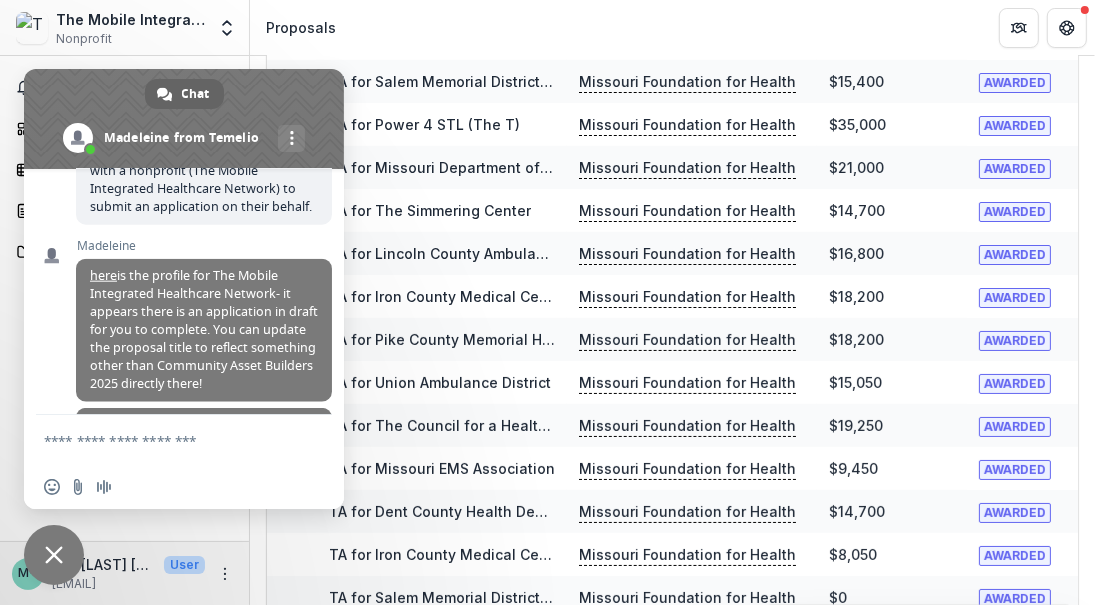 click on "here" at bounding box center [103, 275] 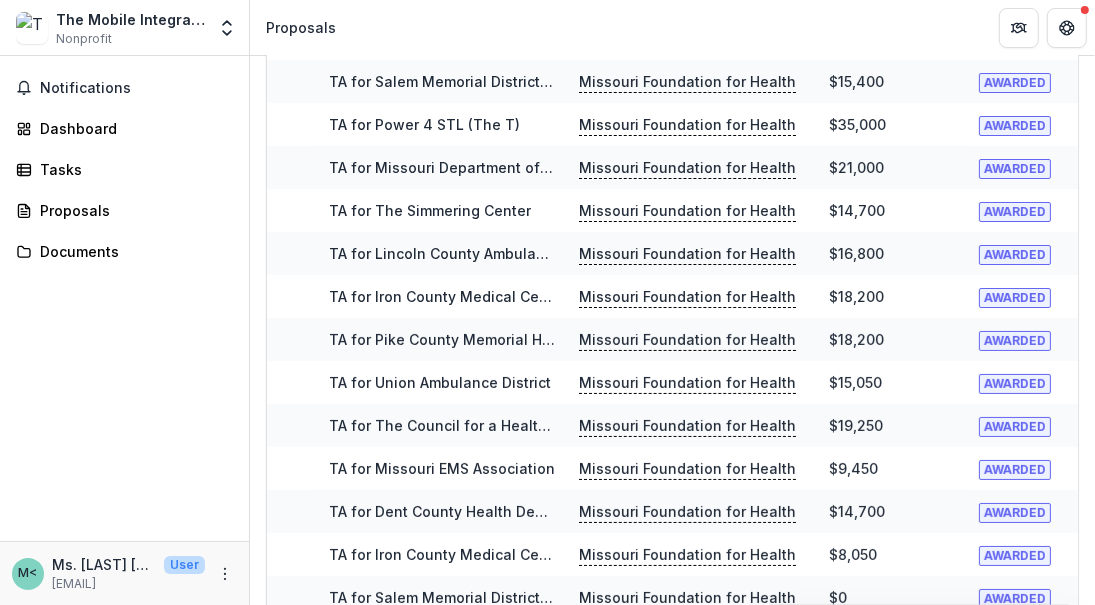 type on "*" 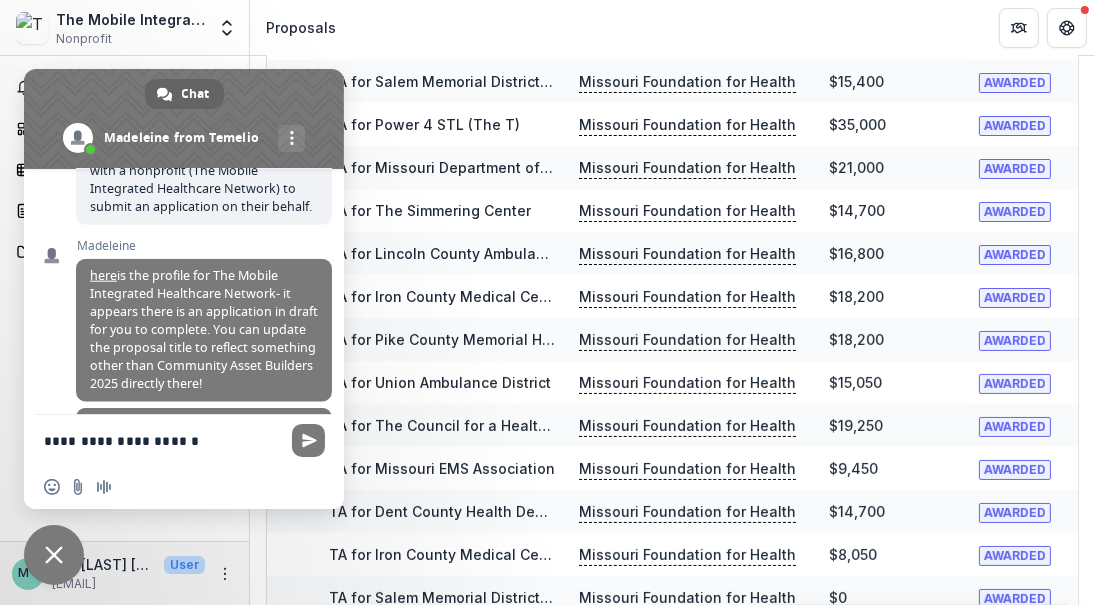 type on "**********" 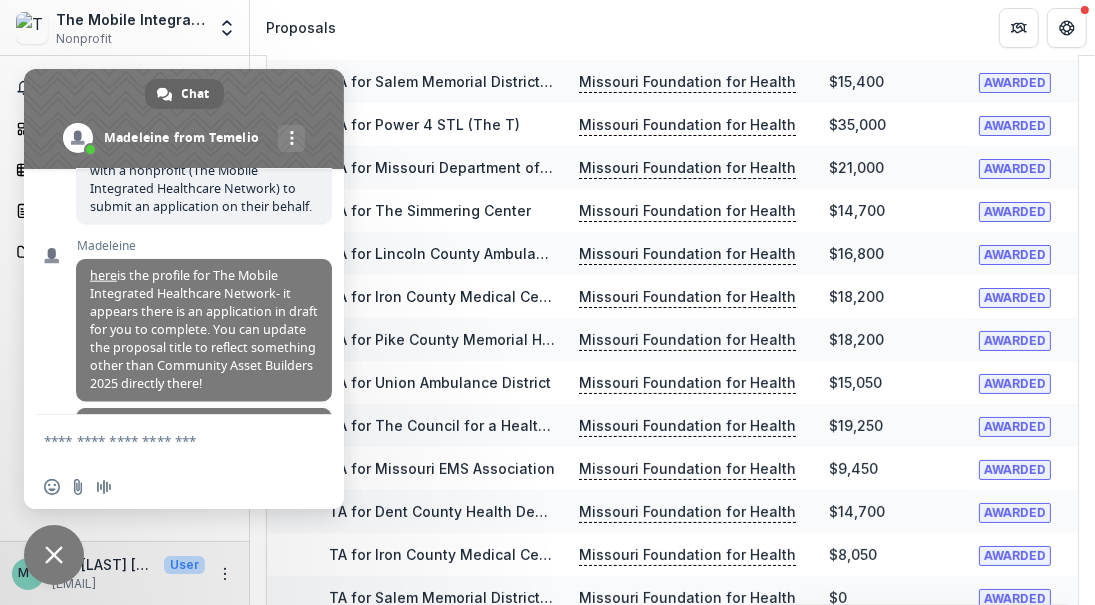 type on "**********" 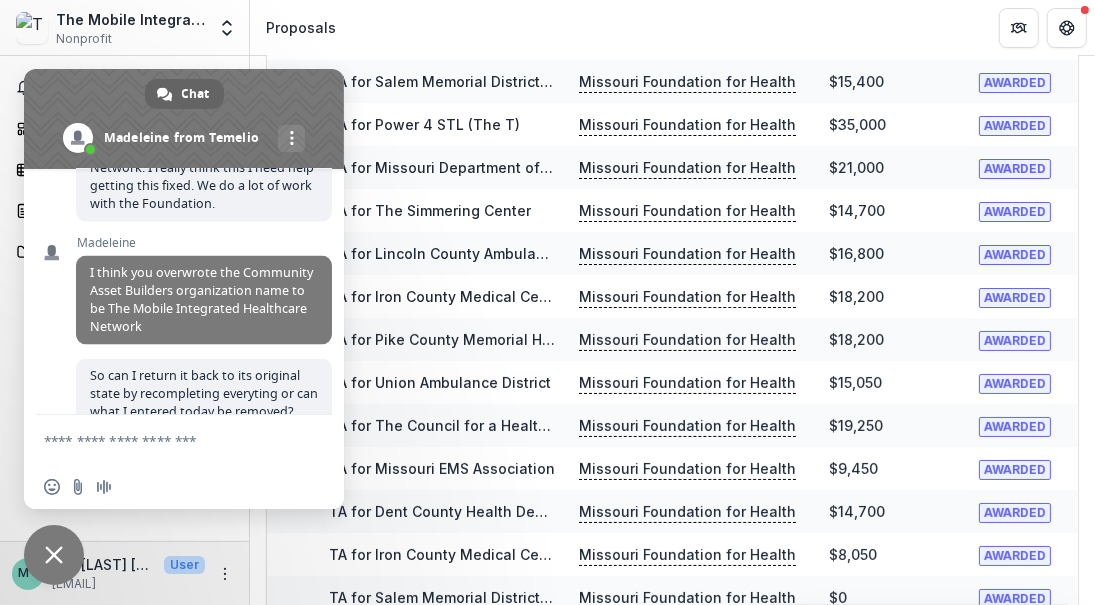 scroll, scrollTop: 2554, scrollLeft: 0, axis: vertical 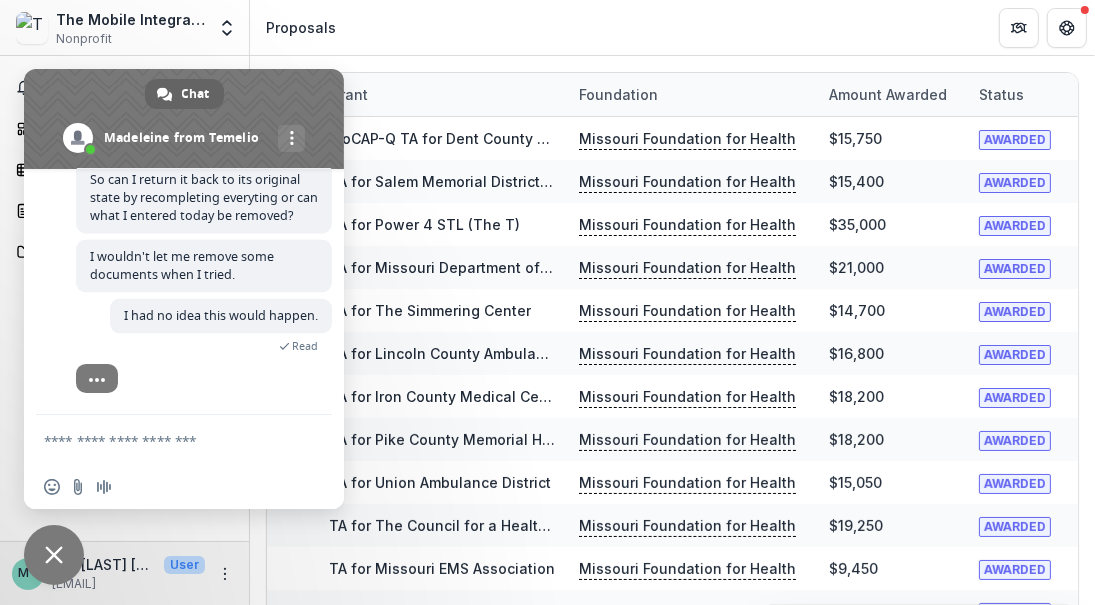 click on "Grant" at bounding box center [442, 94] 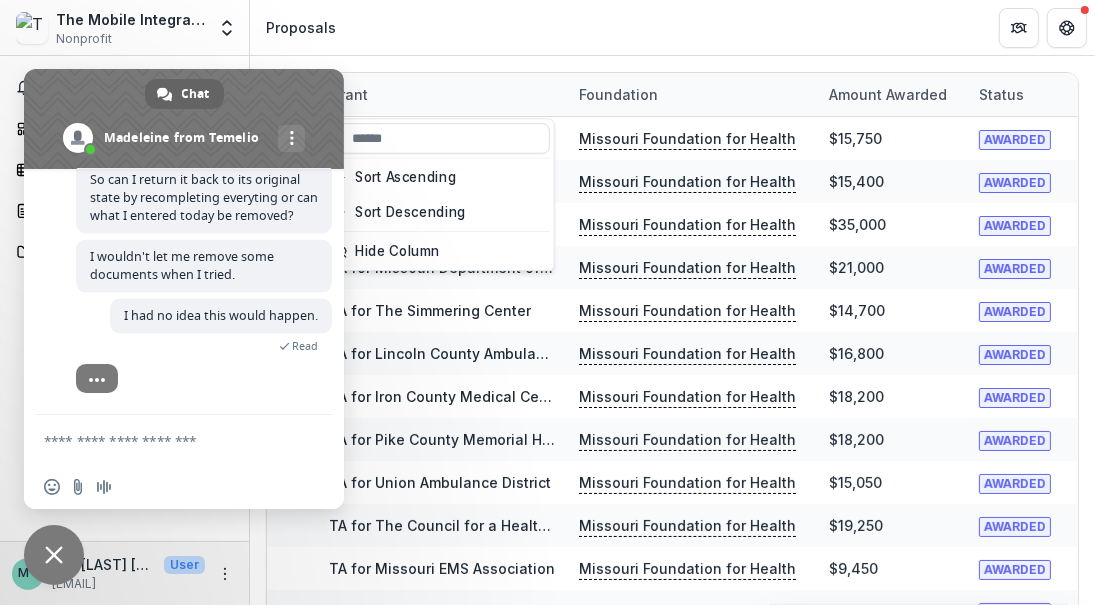 click on "The Mobile Integrated Healthcare Network" at bounding box center [130, 19] 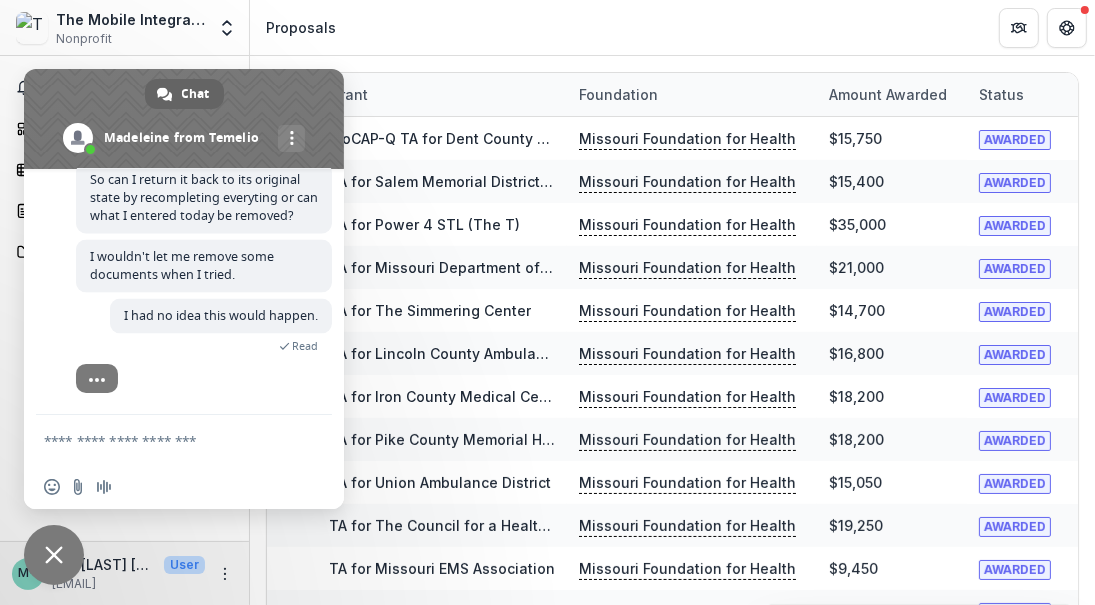 click 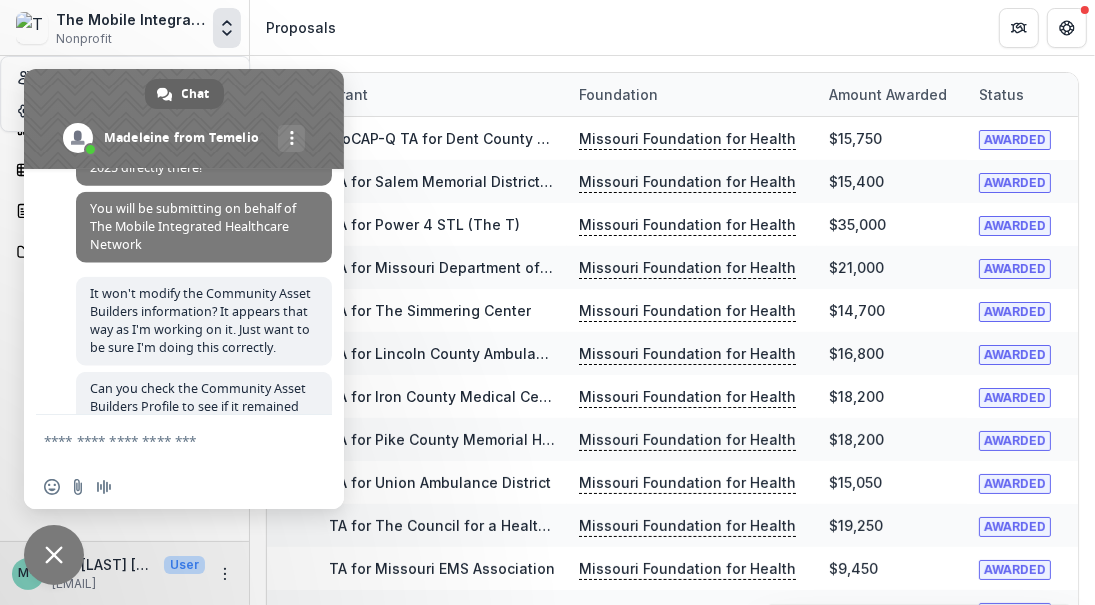 scroll, scrollTop: 1594, scrollLeft: 0, axis: vertical 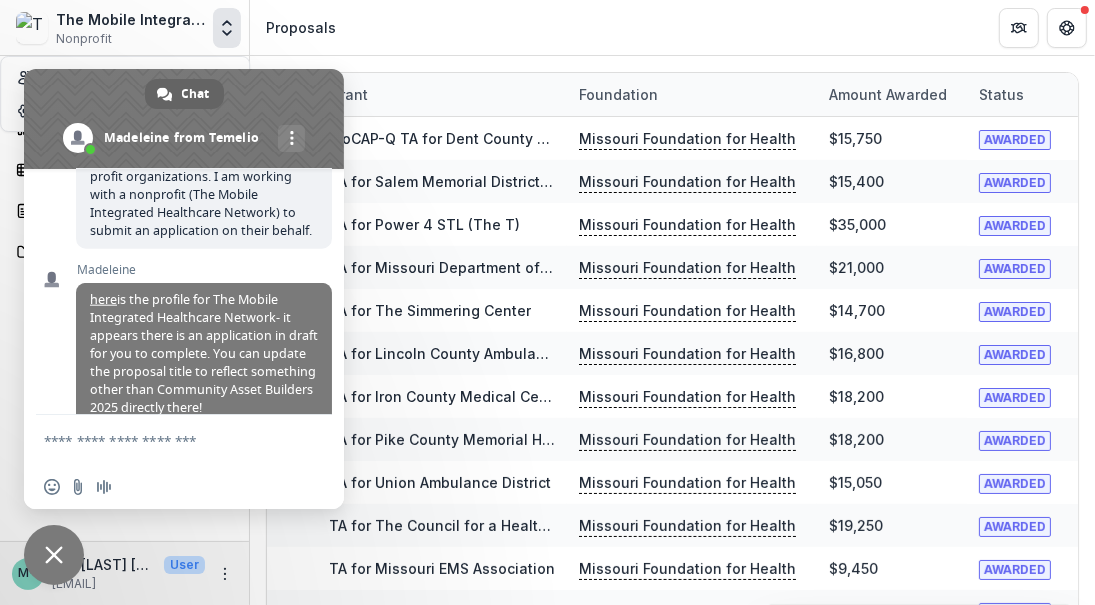 click on "here" at bounding box center [103, 299] 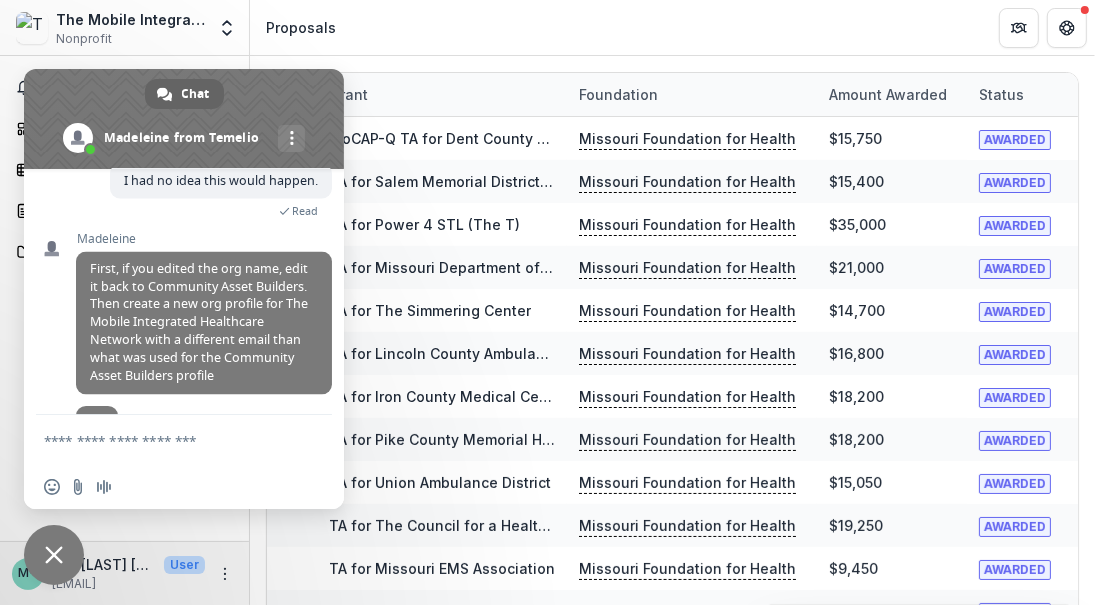 scroll, scrollTop: 2732, scrollLeft: 0, axis: vertical 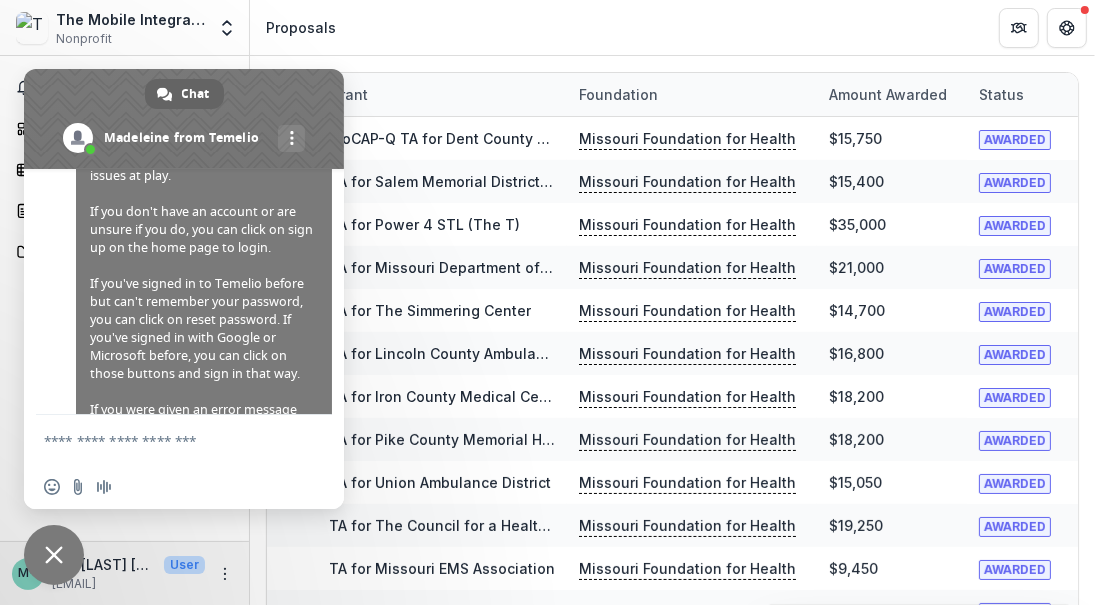 click on "The Mobile Integrated Healthcare Network  Nonprofit" at bounding box center (130, 28) 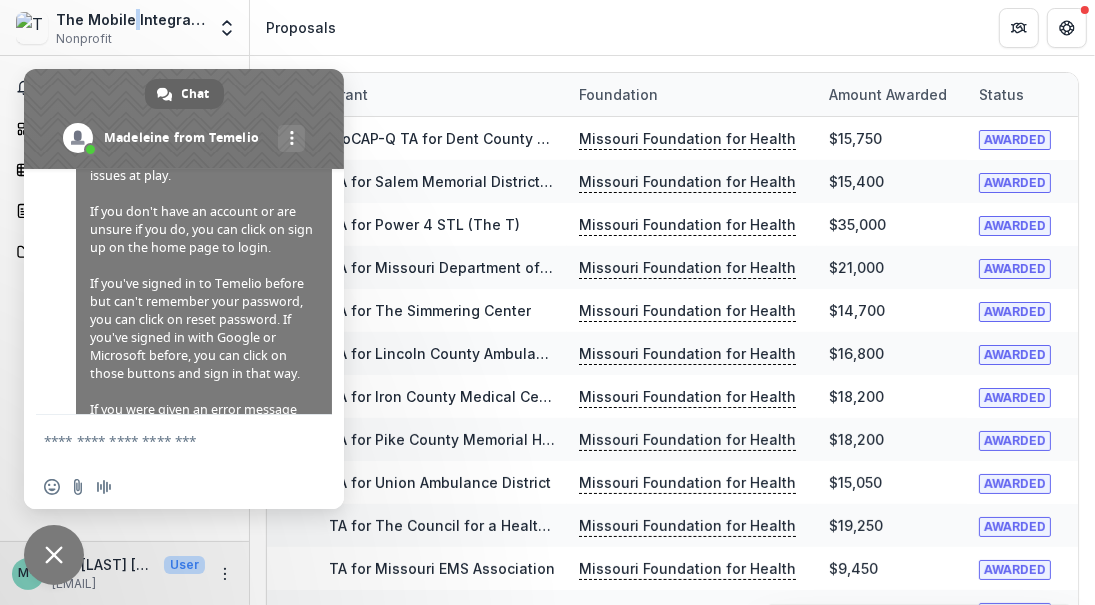 click on "The Mobile Integrated Healthcare Network" at bounding box center (130, 19) 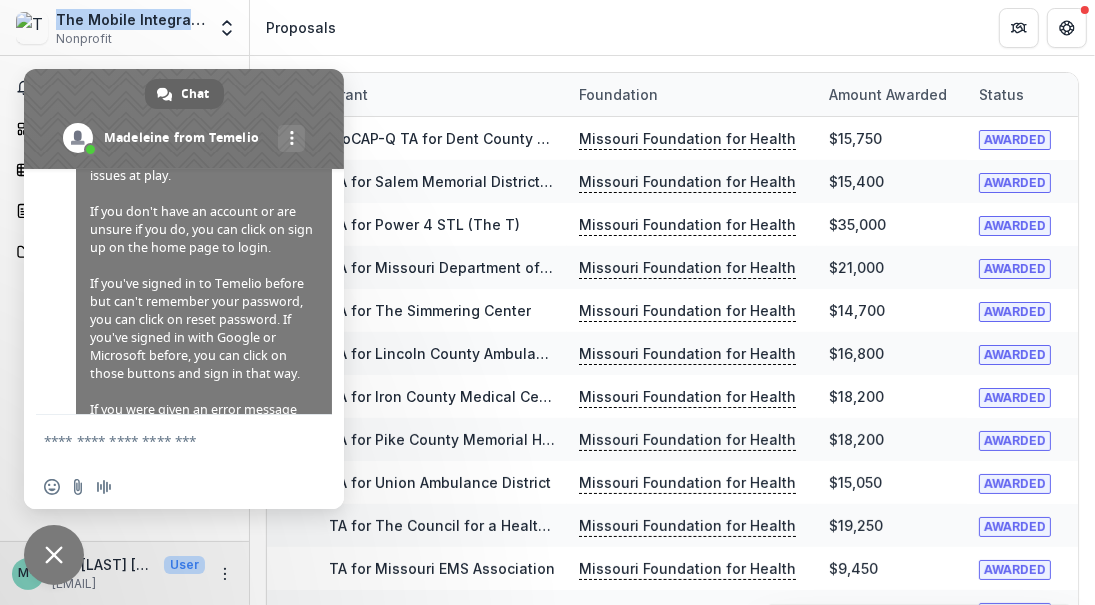 click on "The Mobile Integrated Healthcare Network" at bounding box center (130, 19) 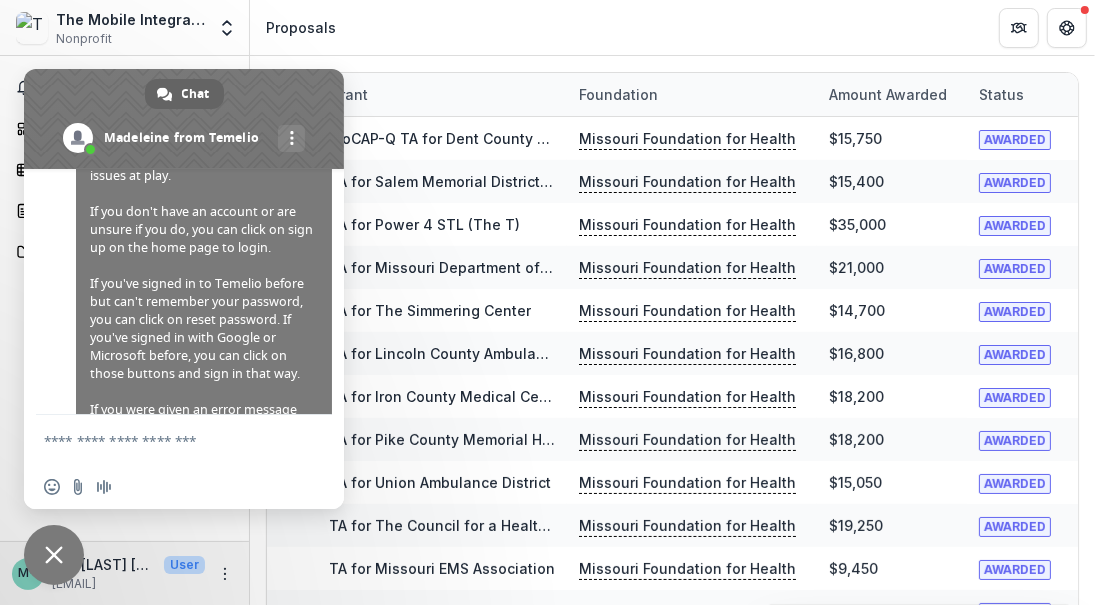 click on "Grant Foundation Amount awarded Status Grant start Grant end Deadline Report Due MoCAP-Q TA for Dent County Health Department Missouri Foundation for Health $15,750 AWARDED 12/20/2024 01/27/2025 12/19/2024 TA for Salem Memorial District Hospital Missouri Foundation for Health $15,400 AWARDED 05/13/2024 06/24/2024 05/13/2024 TA for Power 4 STL (The T) Missouri Foundation for Health $35,000 AWARDED 05/06/2024 06/10/2024 05/05/2024 TA for Missouri Department of Health & Senior Services, State Office of Dental Health Missouri Foundation for Health $21,000 AWARDED 04/08/2024 05/28/2024 04/02/2024 TA for The Simmering Center Missouri Foundation for Health $14,700 AWARDED 03/21/2024 04/29/2024 03/19/2024 TA for Lincoln County Ambulance District Missouri Foundation for Health $16,800 AWARDED 02/27/2024 04/26/2024 02/26/2024 TA for Iron County Medical Center Missouri Foundation for Health $18,200 AWARDED 02/24/2024 03/22/2024 02/21/2024 TA for Pike County Memorial Hospital Missouri Foundation for Health $18,200 $9,450" at bounding box center [672, 3191] 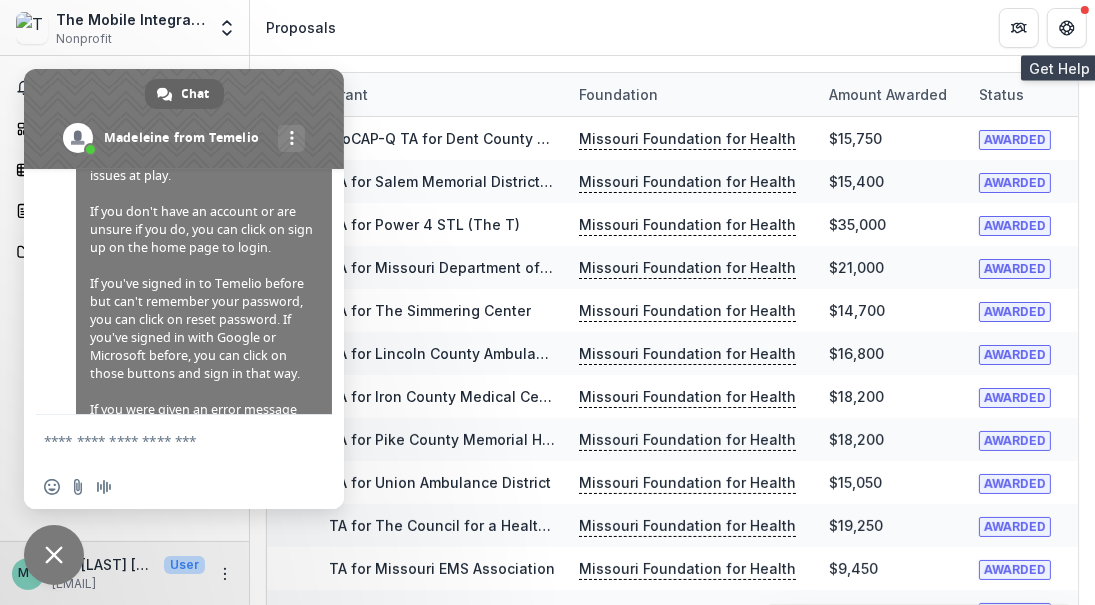 click 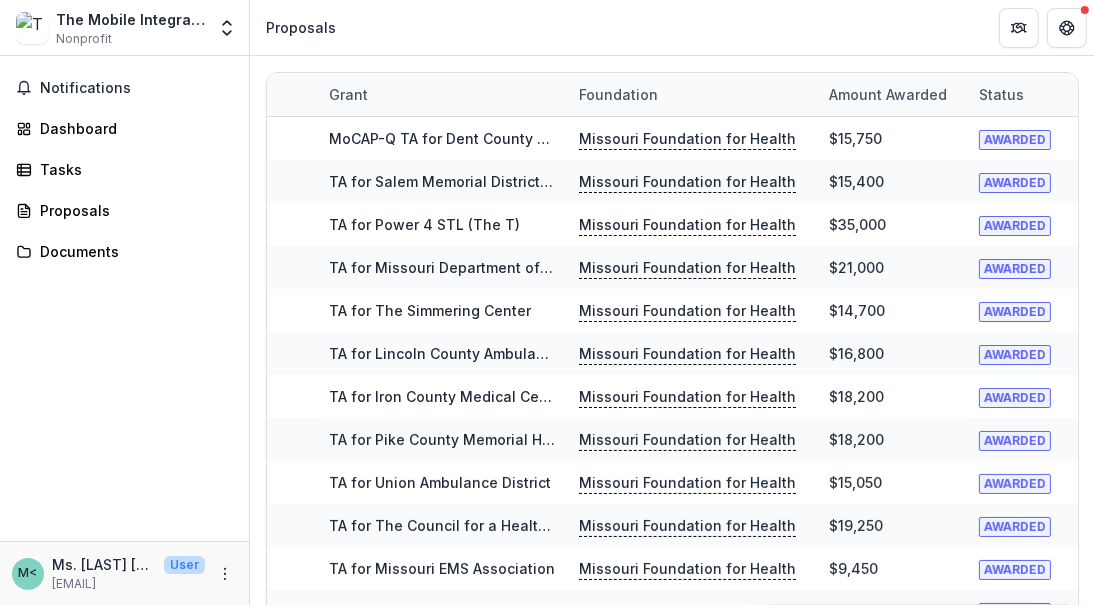 click on "The Mobile Integrated Healthcare Network  Nonprofit" at bounding box center [130, 28] 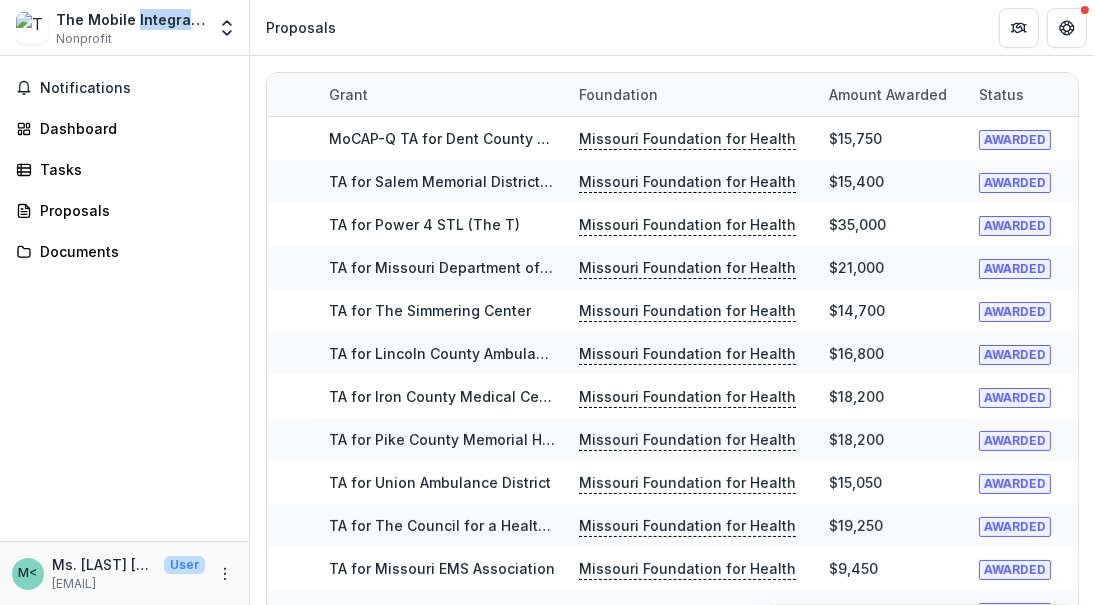 click on "The Mobile Integrated Healthcare Network" at bounding box center (130, 19) 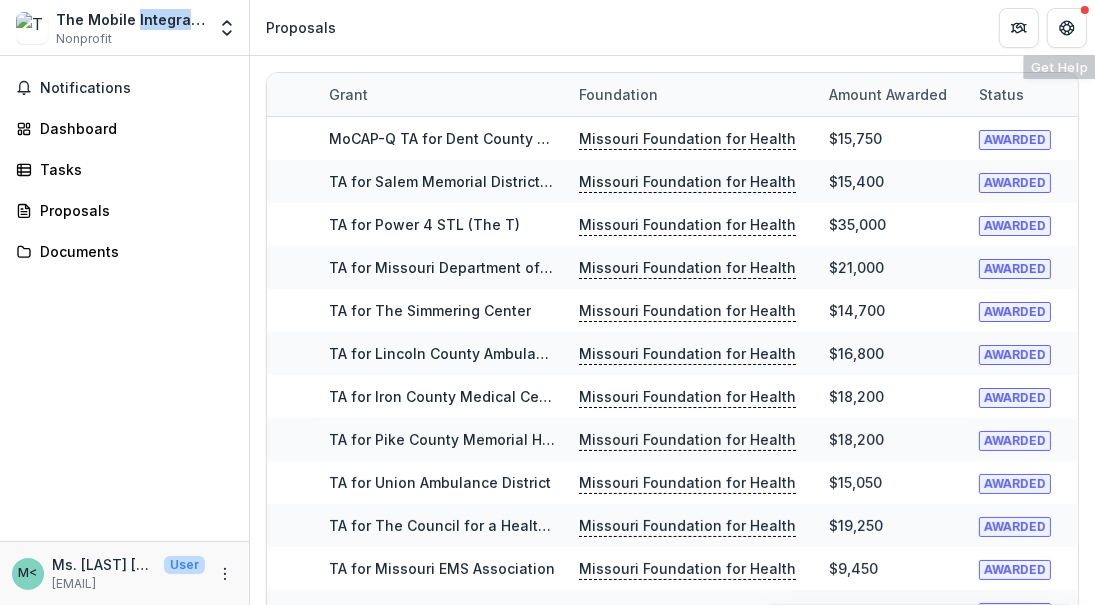 click at bounding box center [1019, 28] 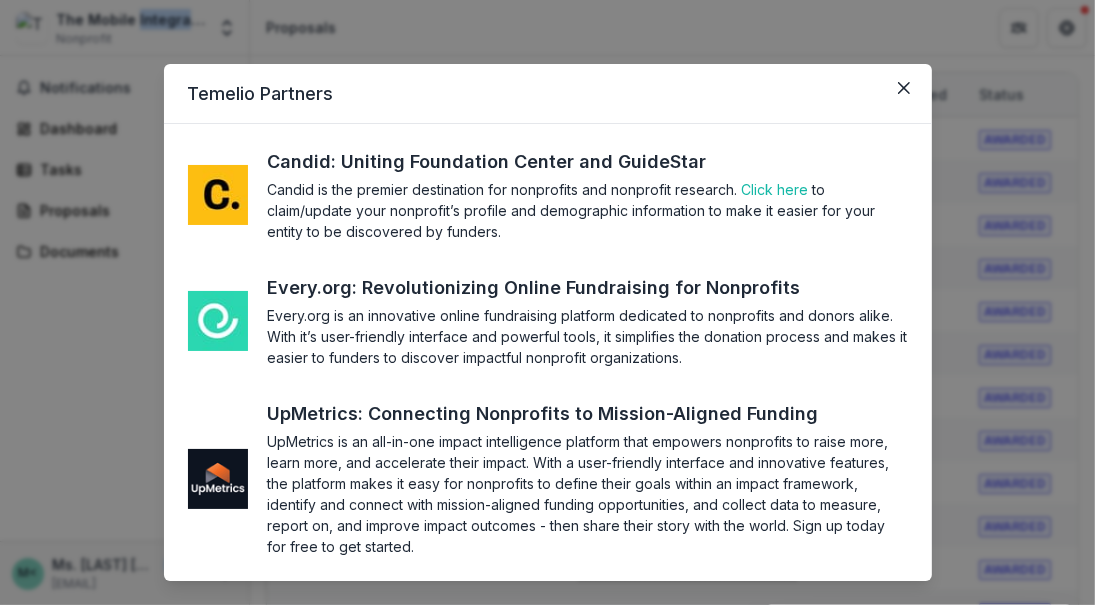 click 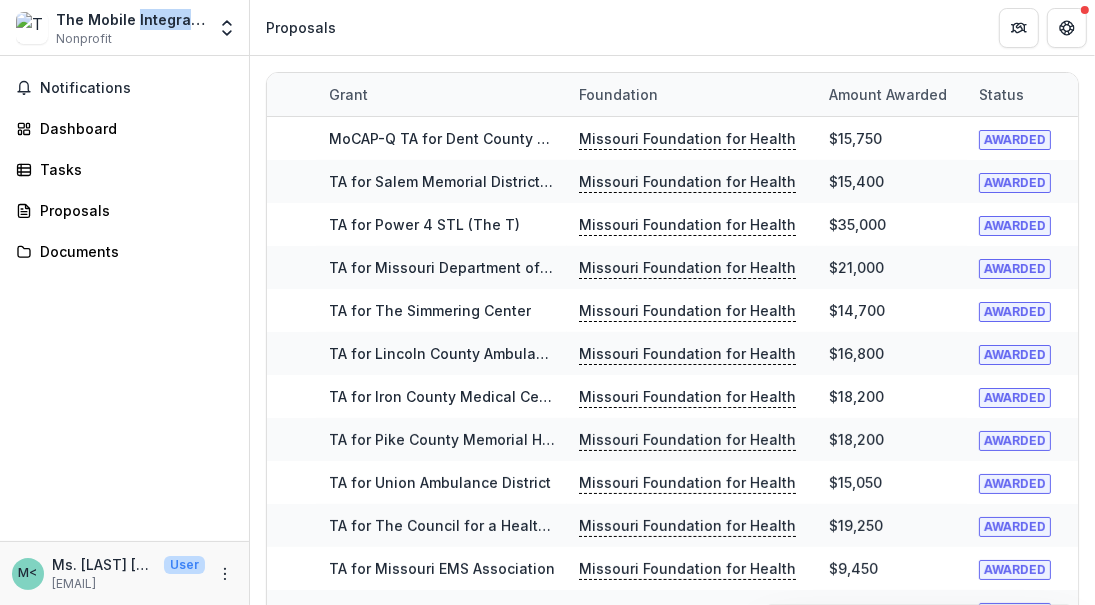 click 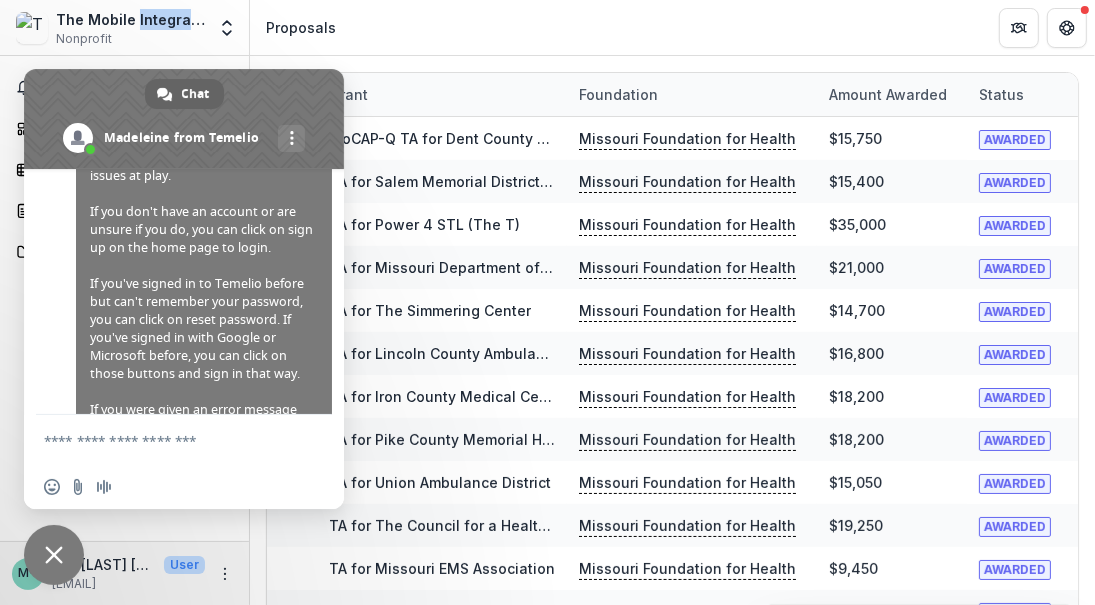 scroll, scrollTop: 2734, scrollLeft: 0, axis: vertical 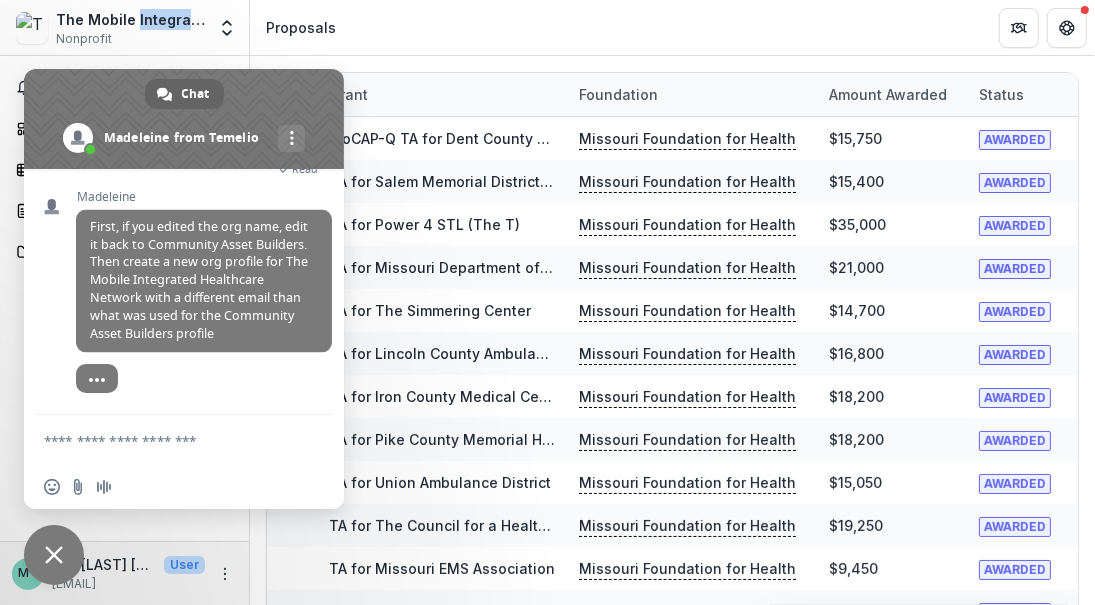 click at bounding box center (54, 555) 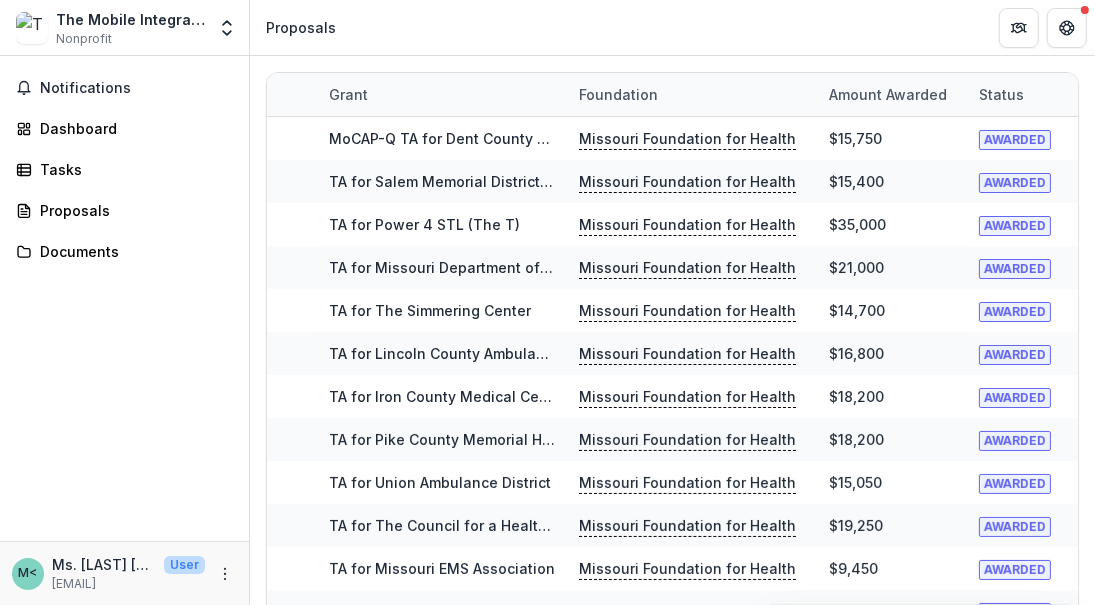 click on "Team Settings Settings" at bounding box center (125, 99) 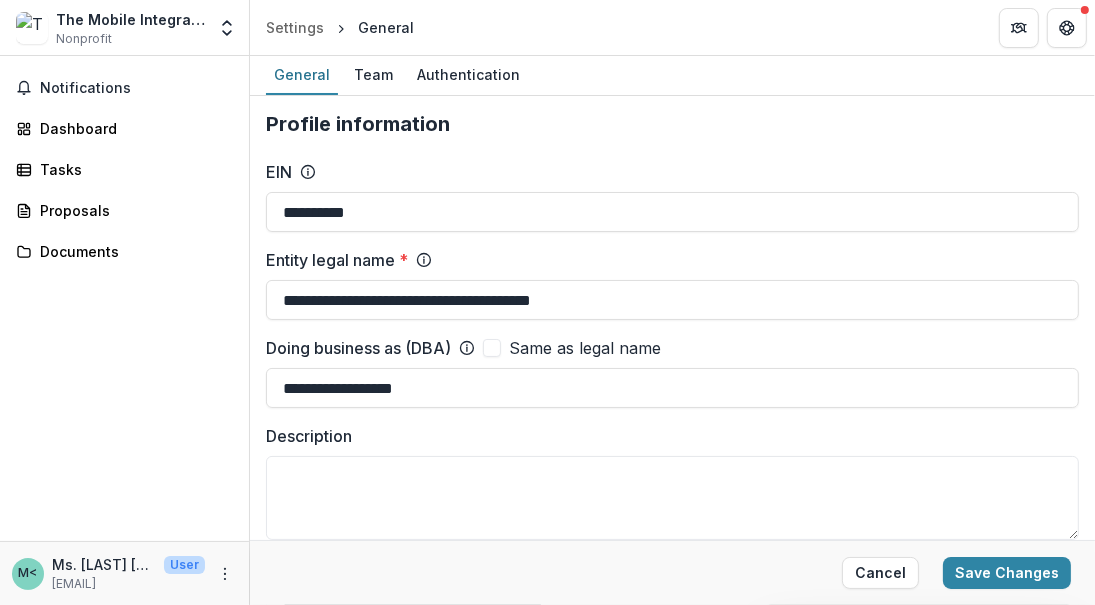 click on "Settings" at bounding box center (295, 27) 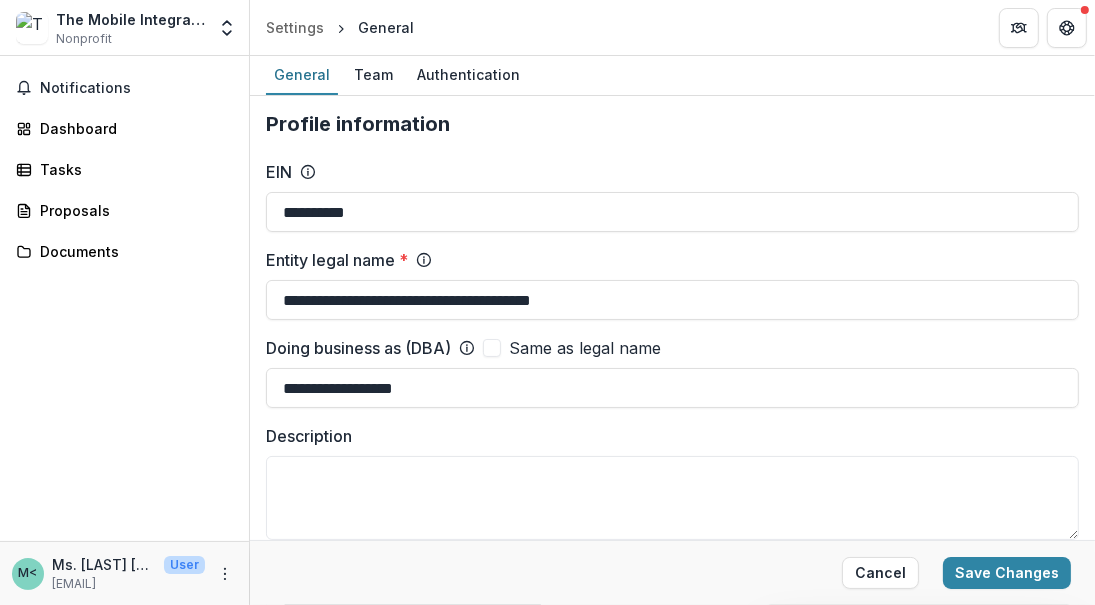 click on "The Mobile Integrated Healthcare Network" at bounding box center (130, 19) 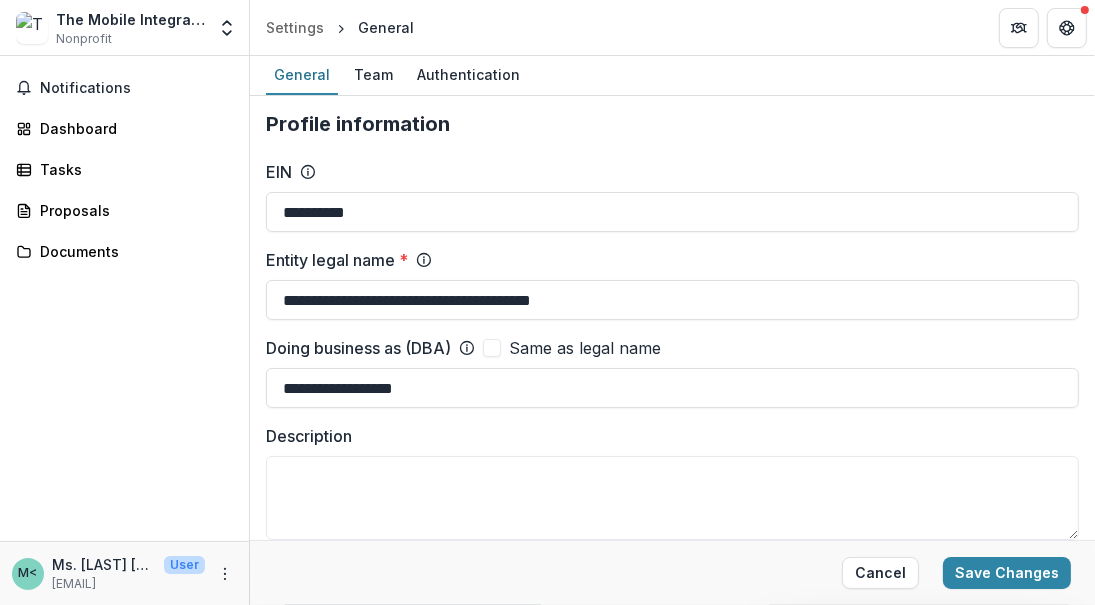 click 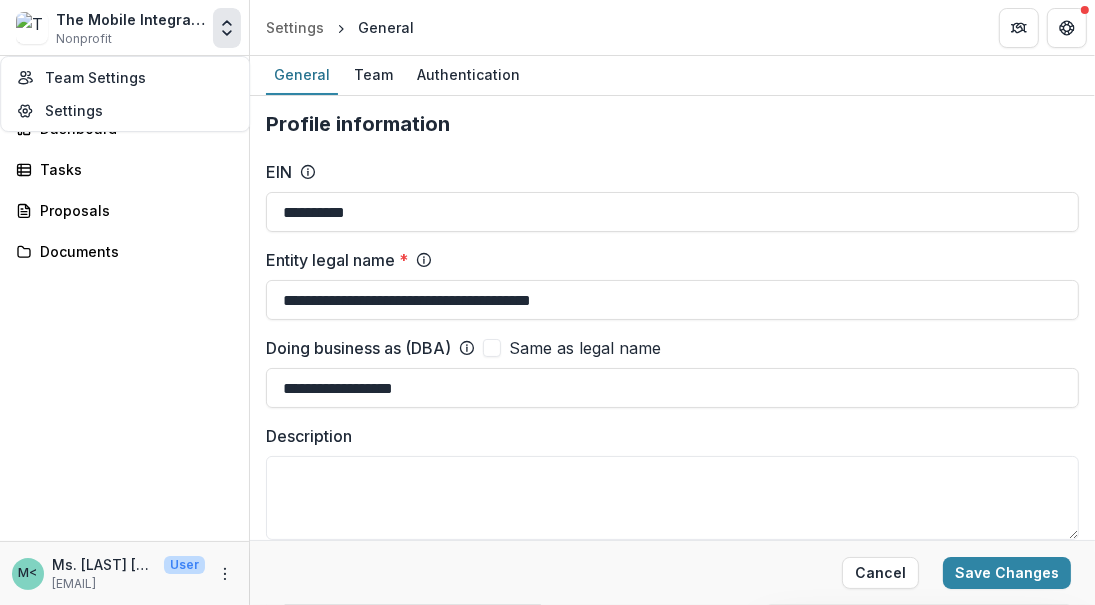click 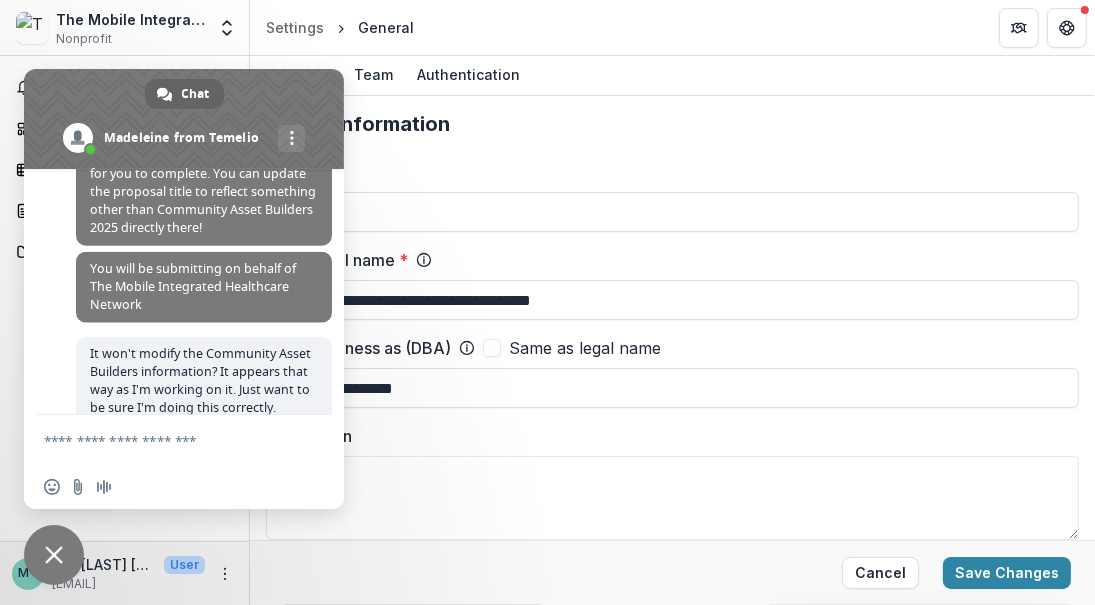 scroll, scrollTop: 1654, scrollLeft: 0, axis: vertical 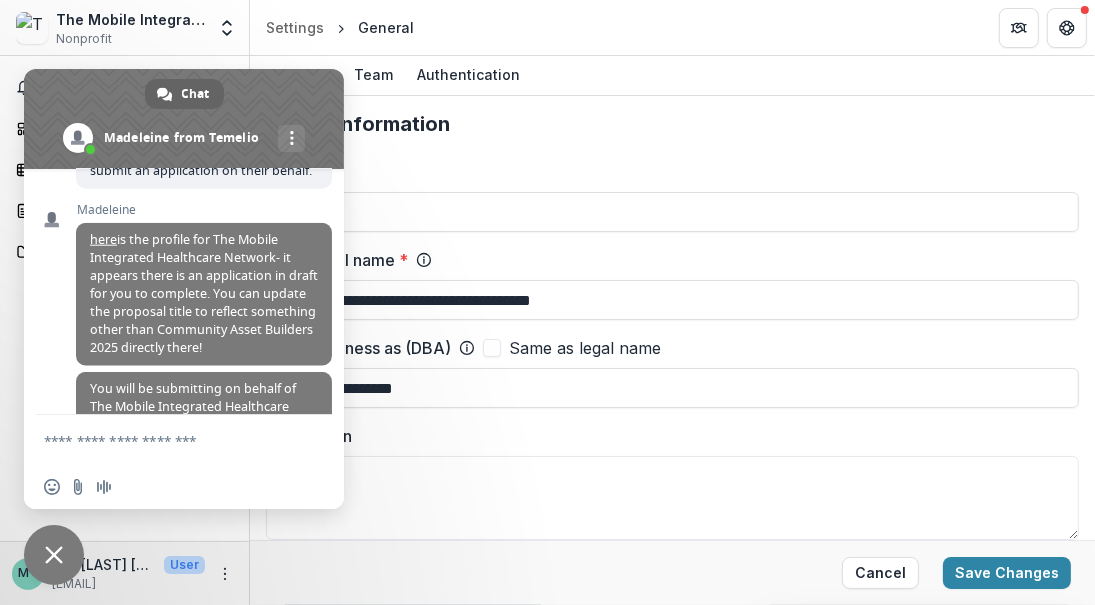 click on "here" at bounding box center [103, 239] 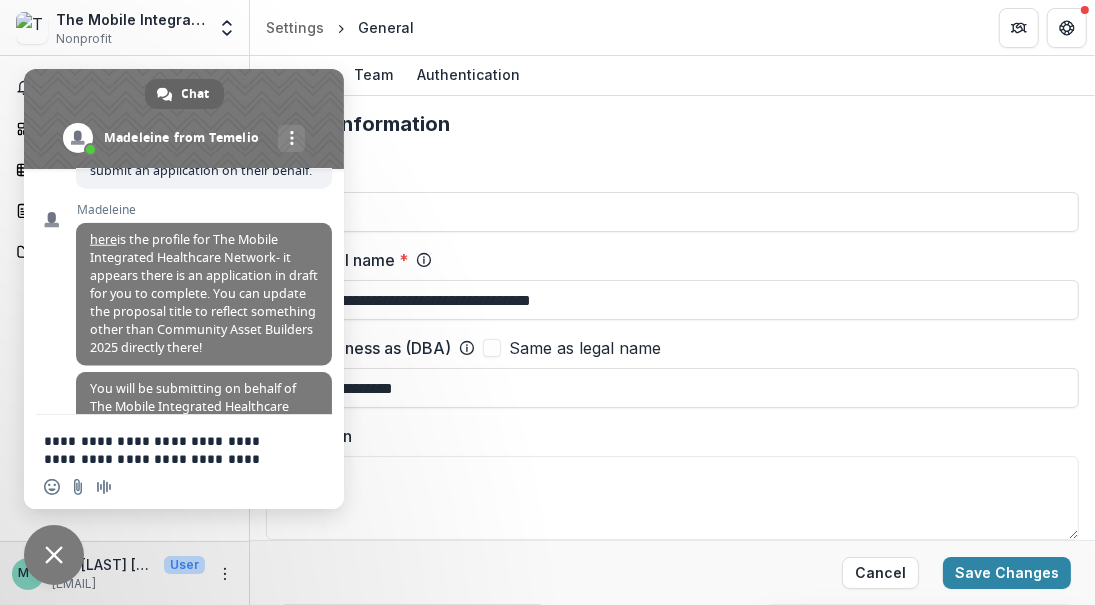type on "**********" 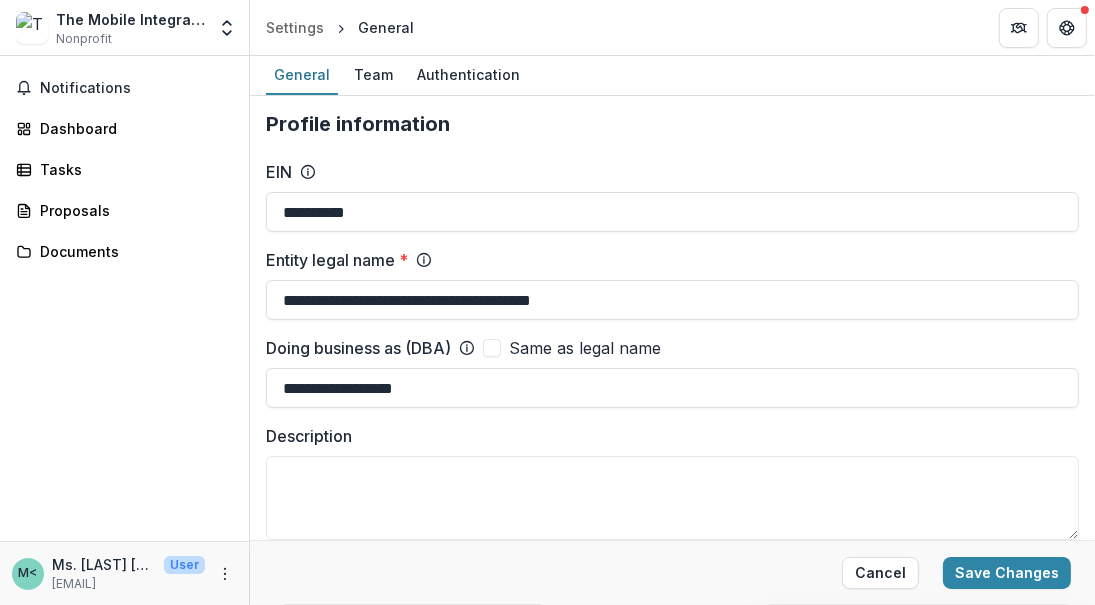 scroll, scrollTop: 0, scrollLeft: 0, axis: both 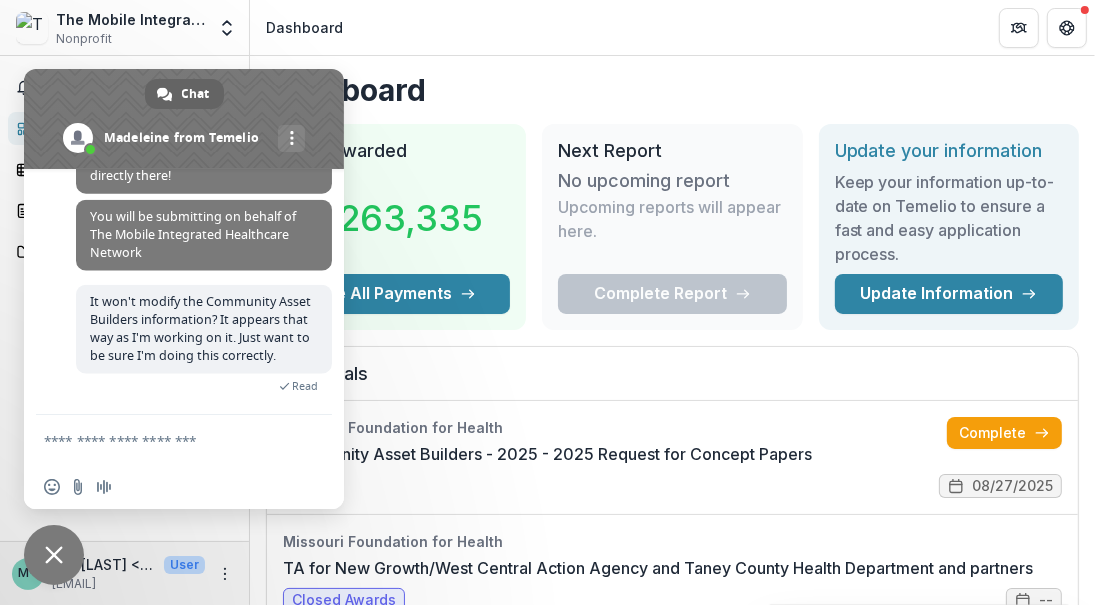 click at bounding box center (164, 440) 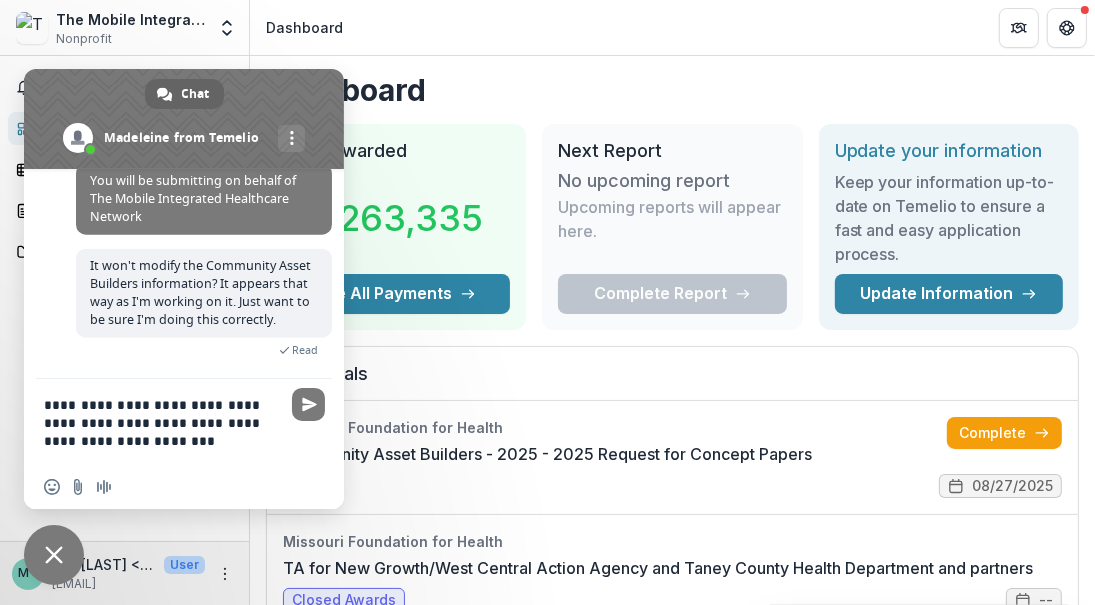 type on "**********" 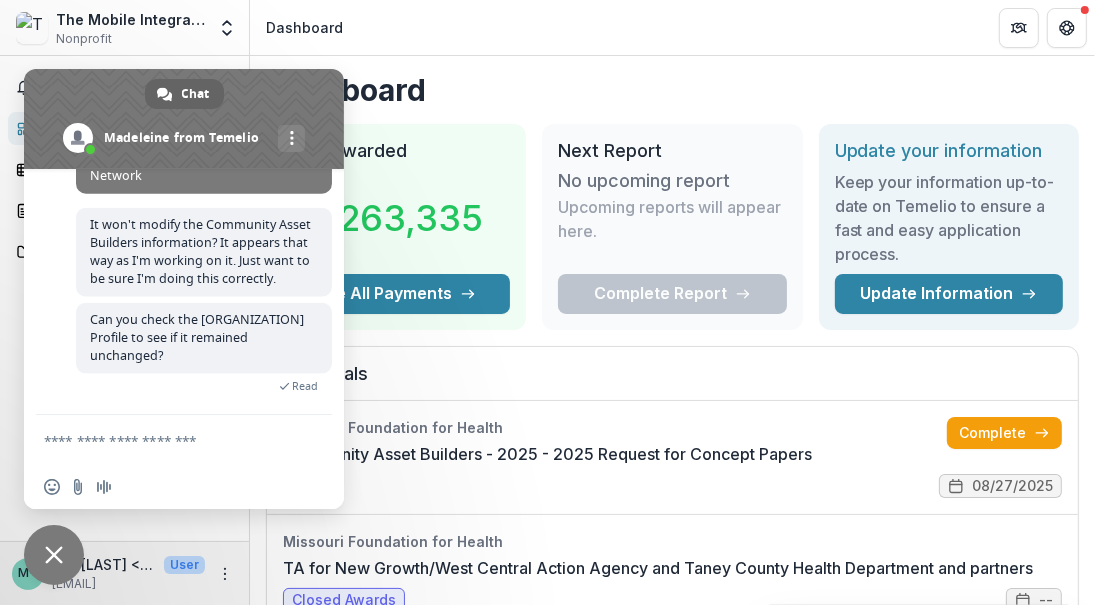 scroll, scrollTop: 1936, scrollLeft: 0, axis: vertical 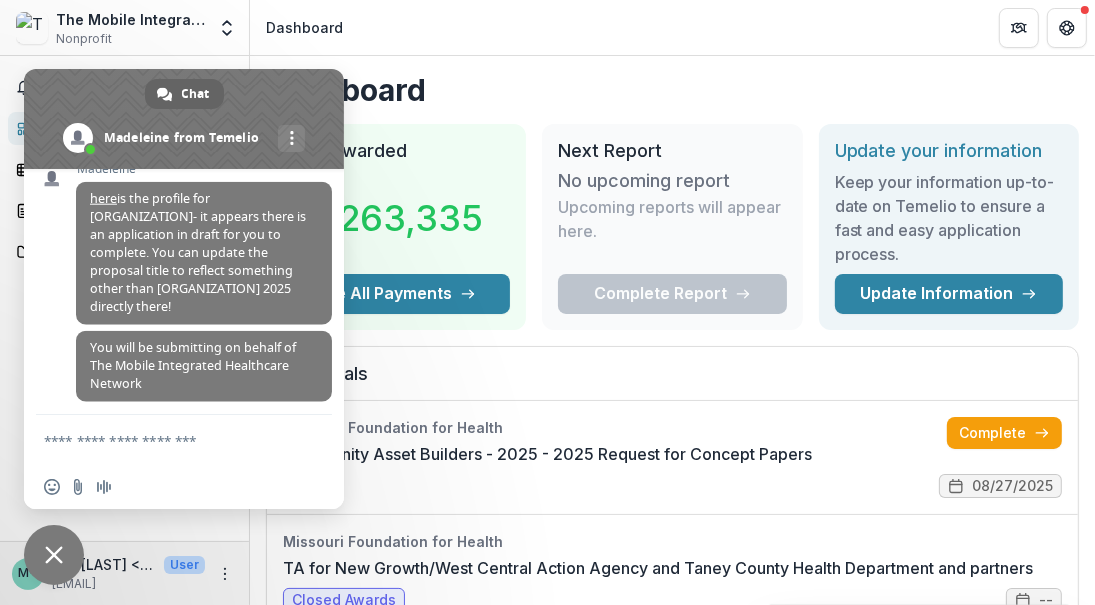 click on "Proposals" at bounding box center (672, 382) 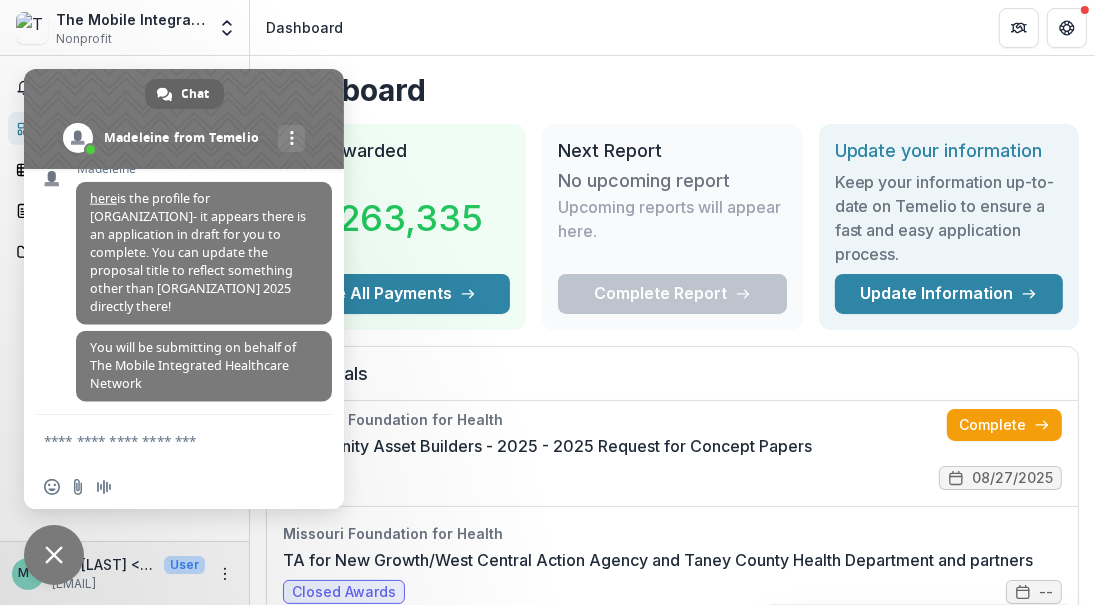 scroll, scrollTop: 0, scrollLeft: 0, axis: both 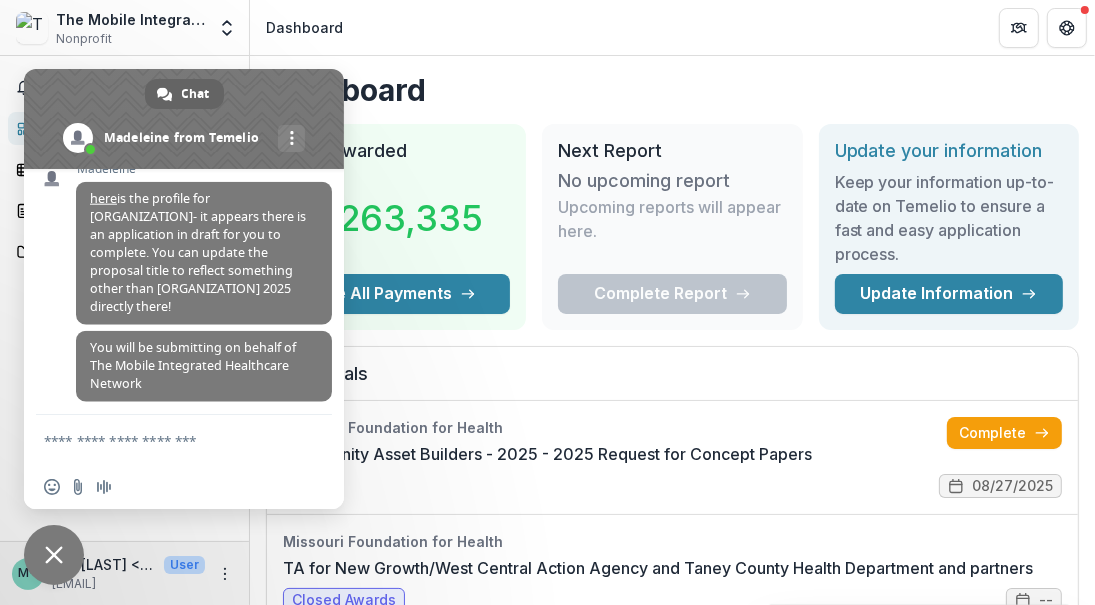 click on "Proposals" at bounding box center [672, 382] 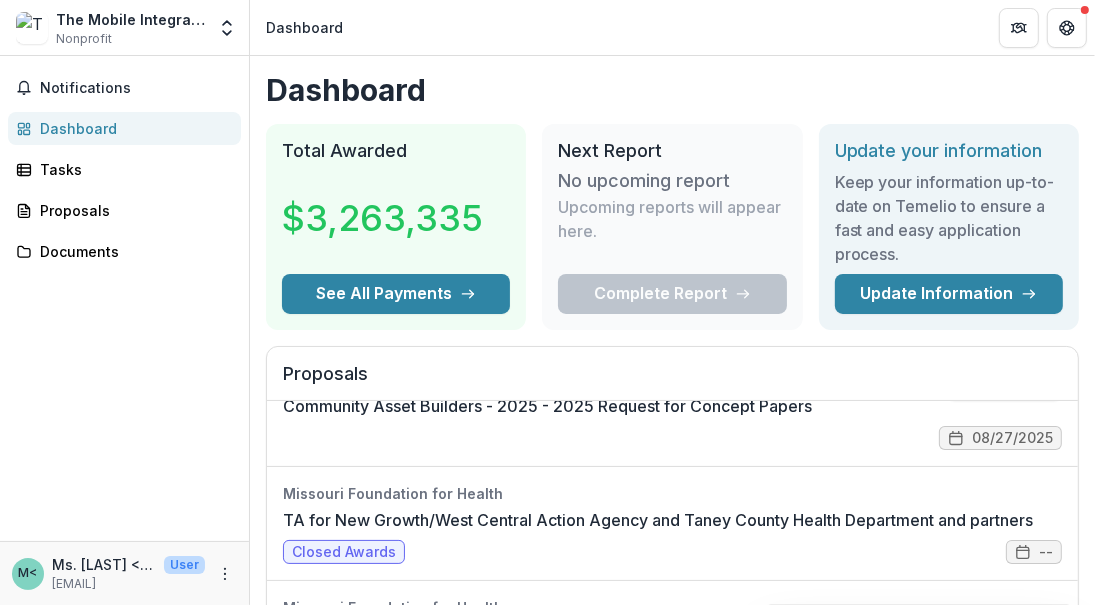 scroll, scrollTop: 0, scrollLeft: 0, axis: both 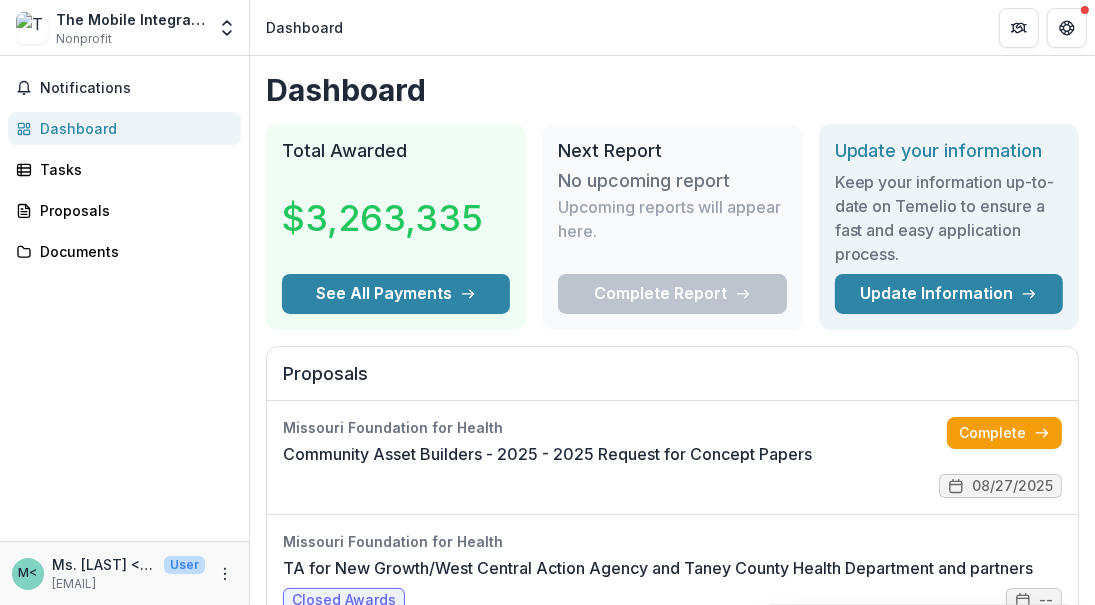 click on "Complete" at bounding box center [1004, 433] 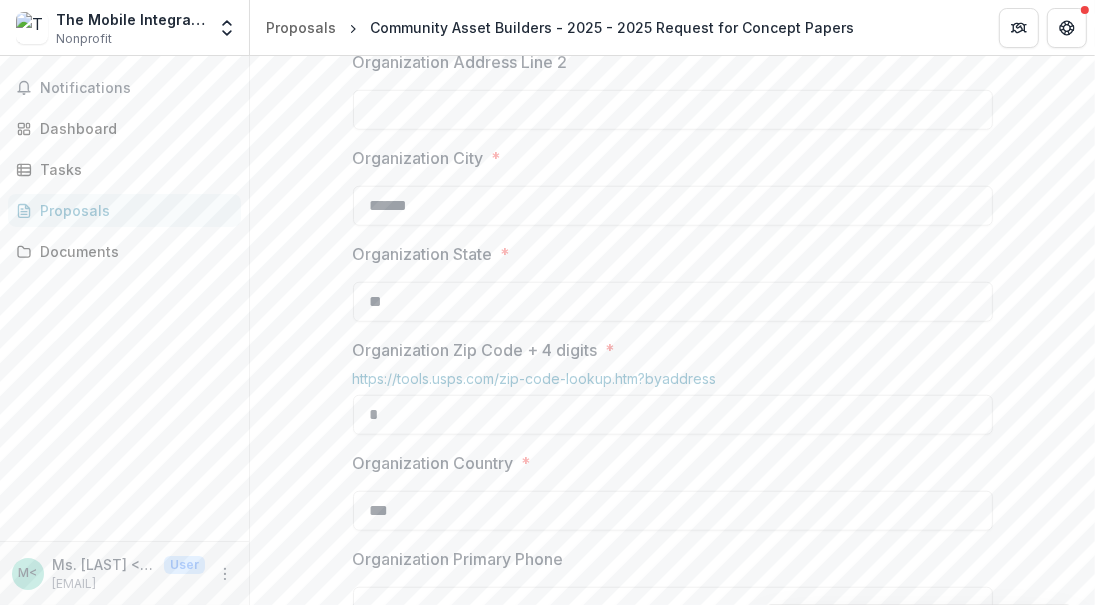 scroll, scrollTop: 1200, scrollLeft: 0, axis: vertical 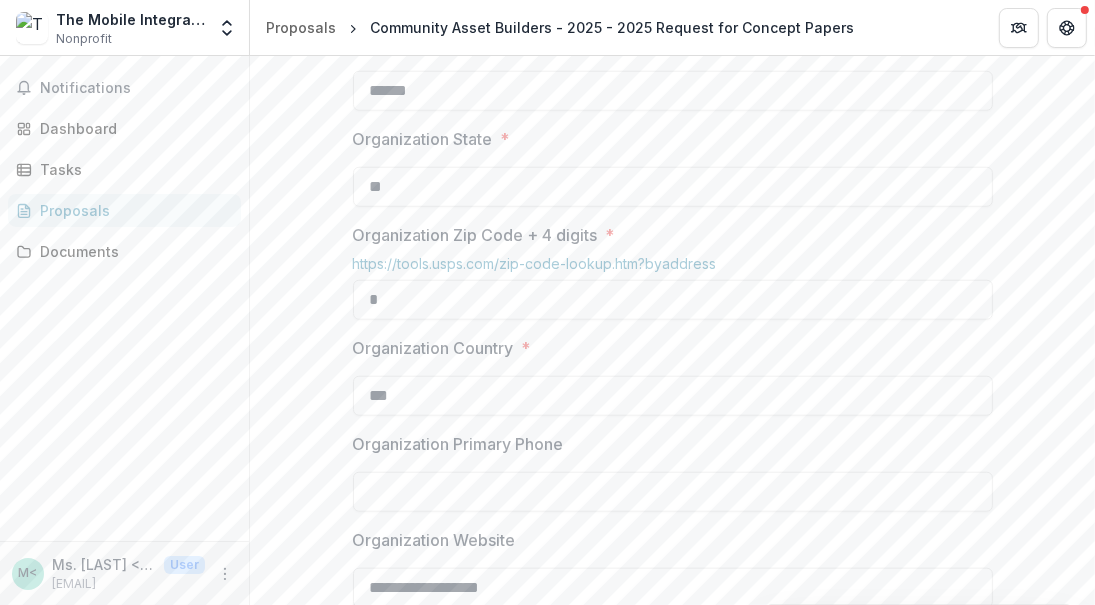 click on "*" at bounding box center (673, 300) 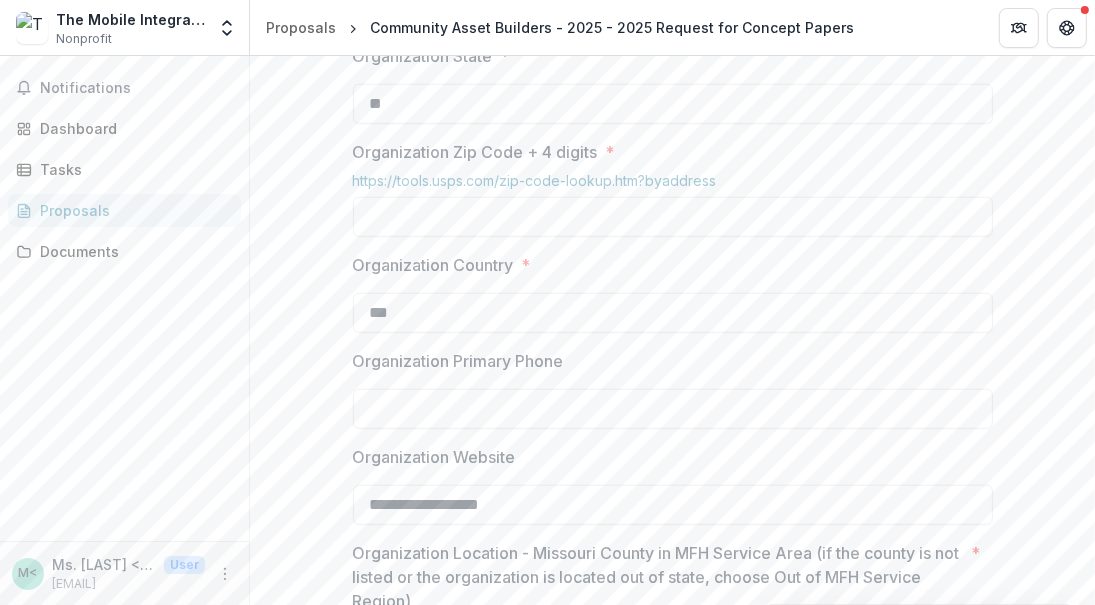 scroll, scrollTop: 1400, scrollLeft: 0, axis: vertical 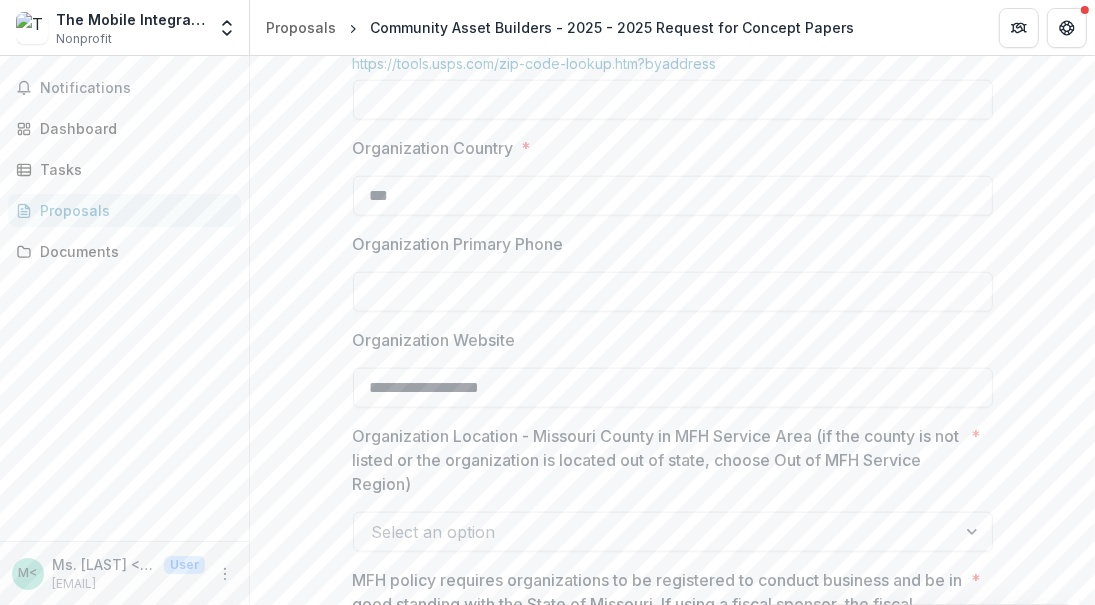 type 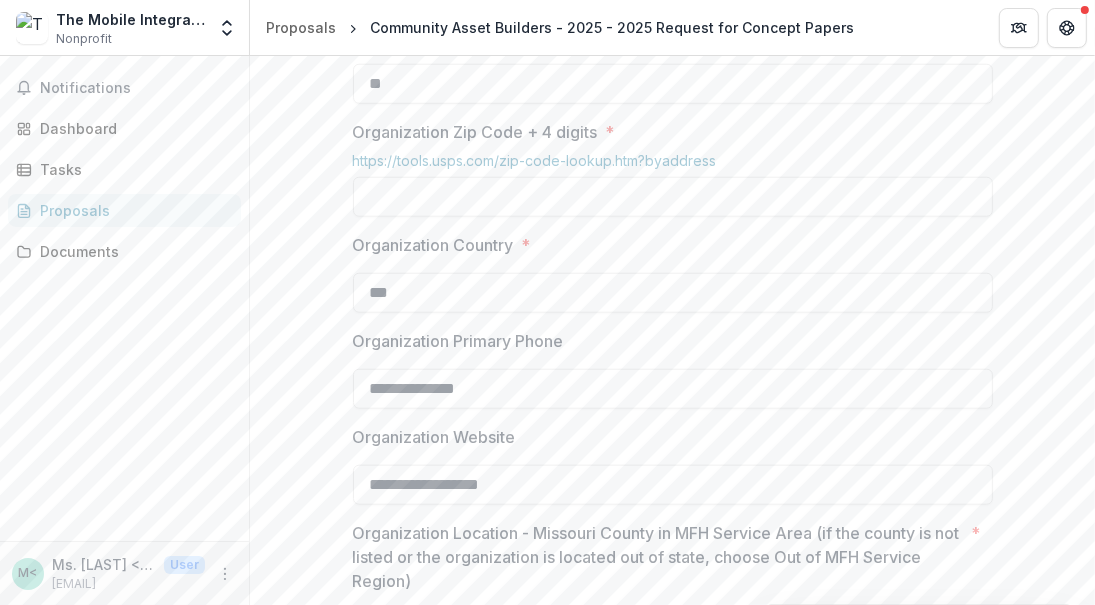 scroll, scrollTop: 1200, scrollLeft: 0, axis: vertical 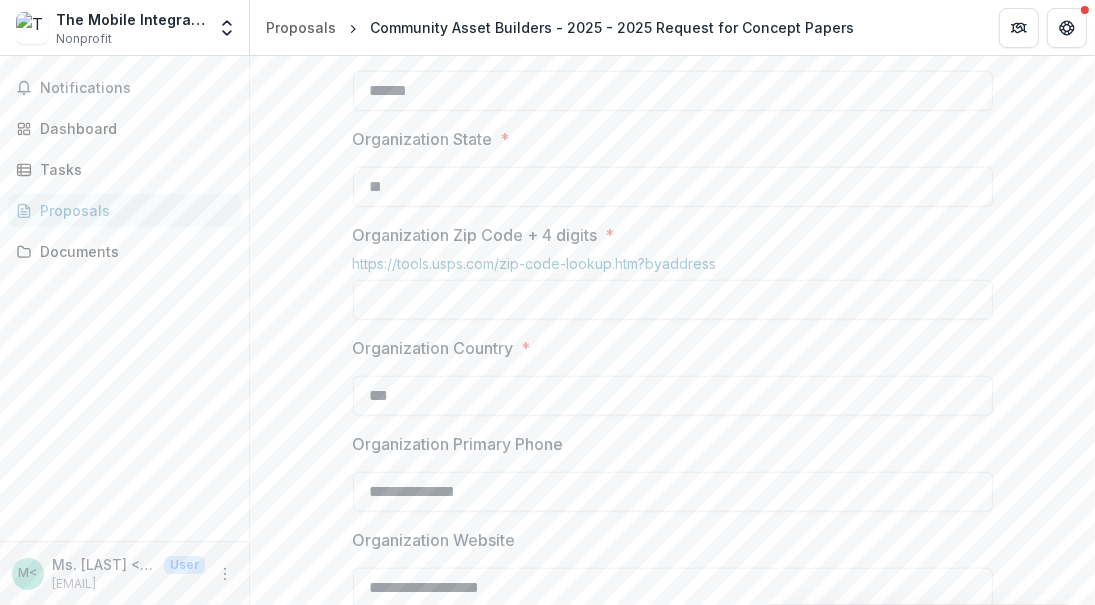 type on "**********" 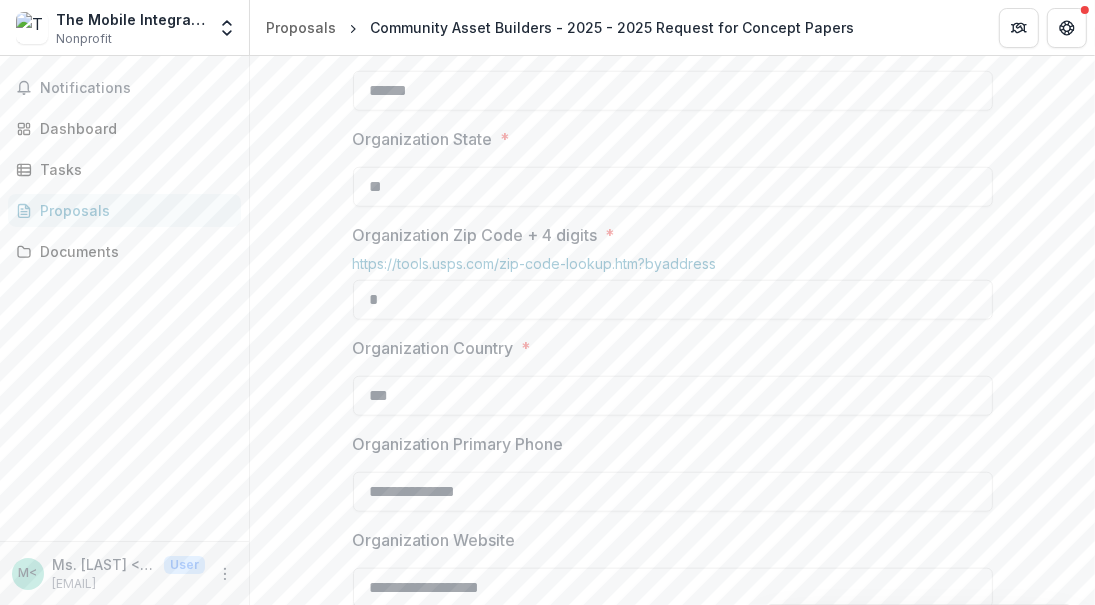 type on "*" 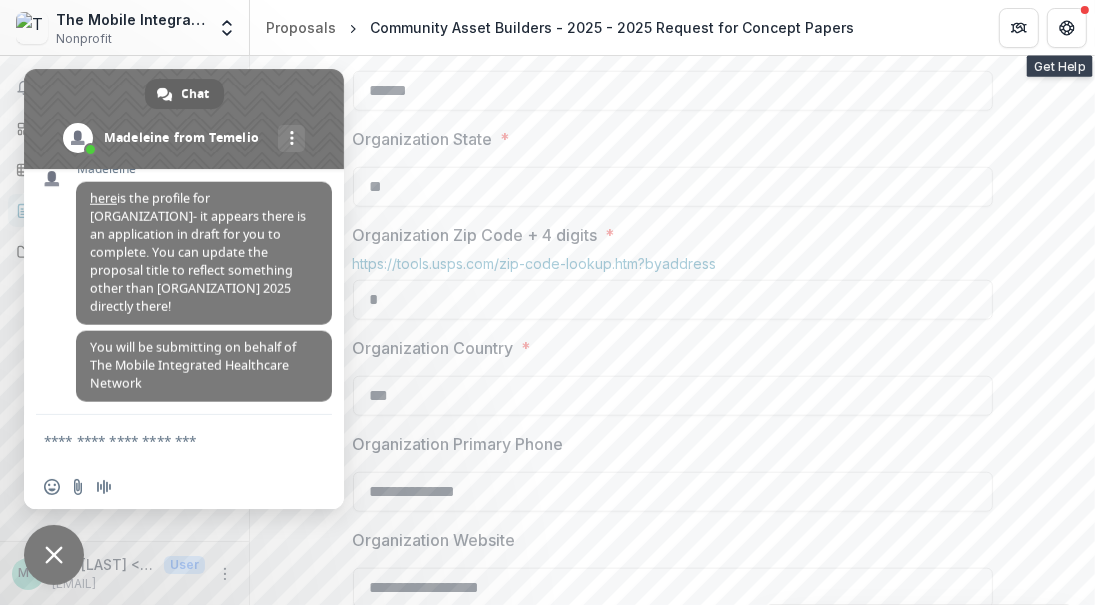 scroll, scrollTop: 1936, scrollLeft: 0, axis: vertical 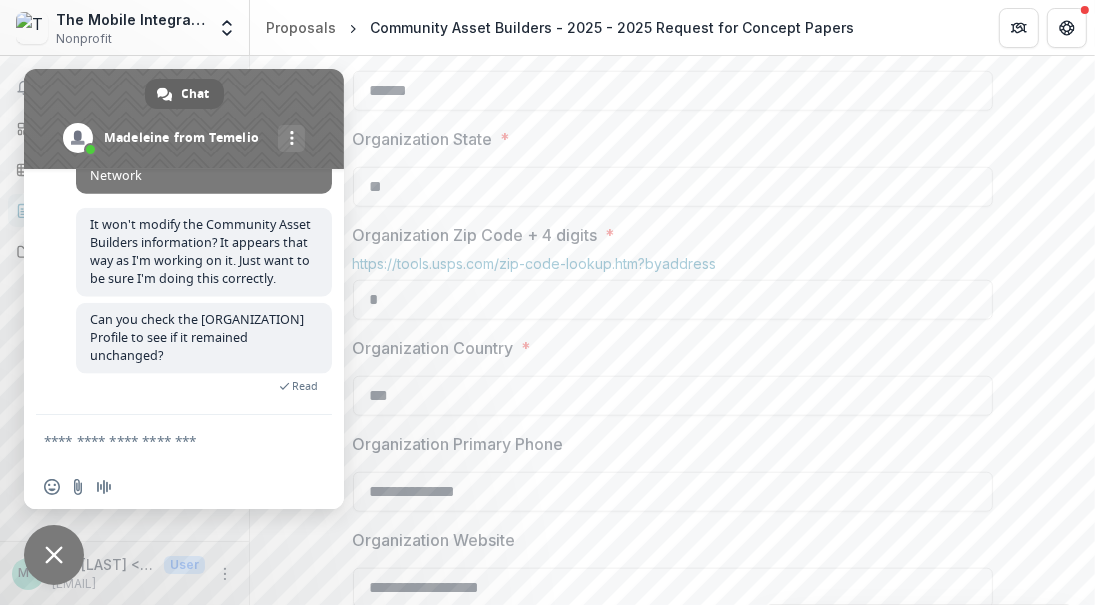 click at bounding box center (164, 440) 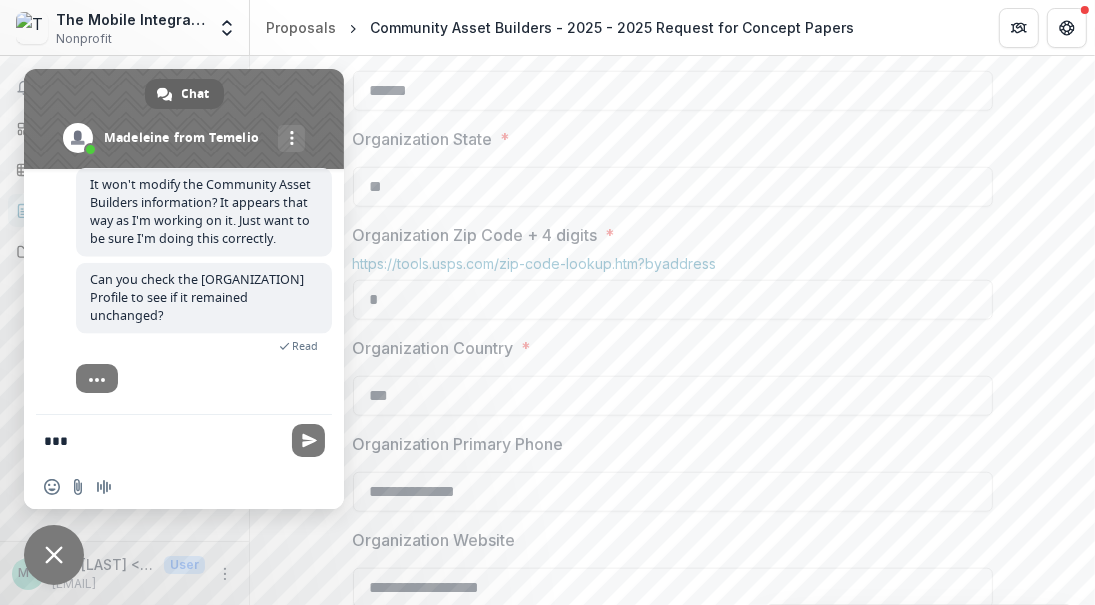 scroll, scrollTop: 1957, scrollLeft: 0, axis: vertical 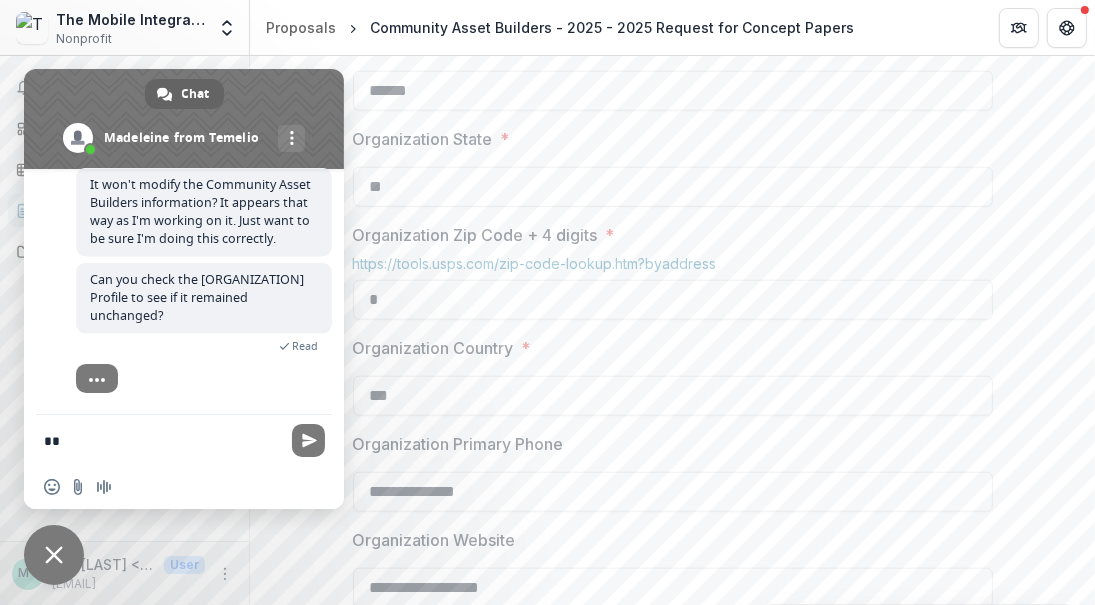 type on "*" 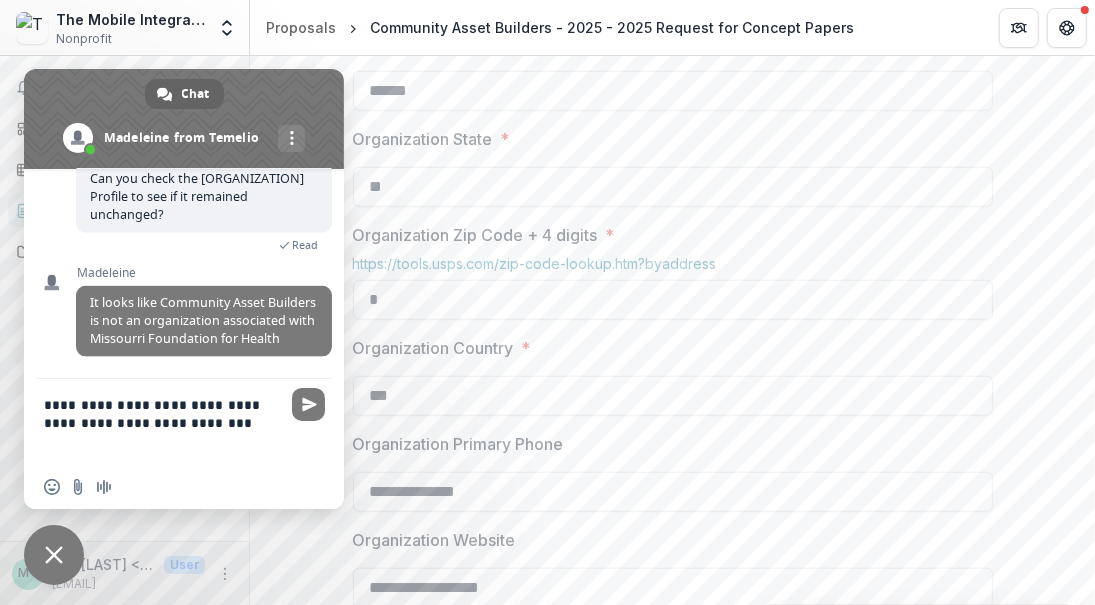 scroll, scrollTop: 2082, scrollLeft: 0, axis: vertical 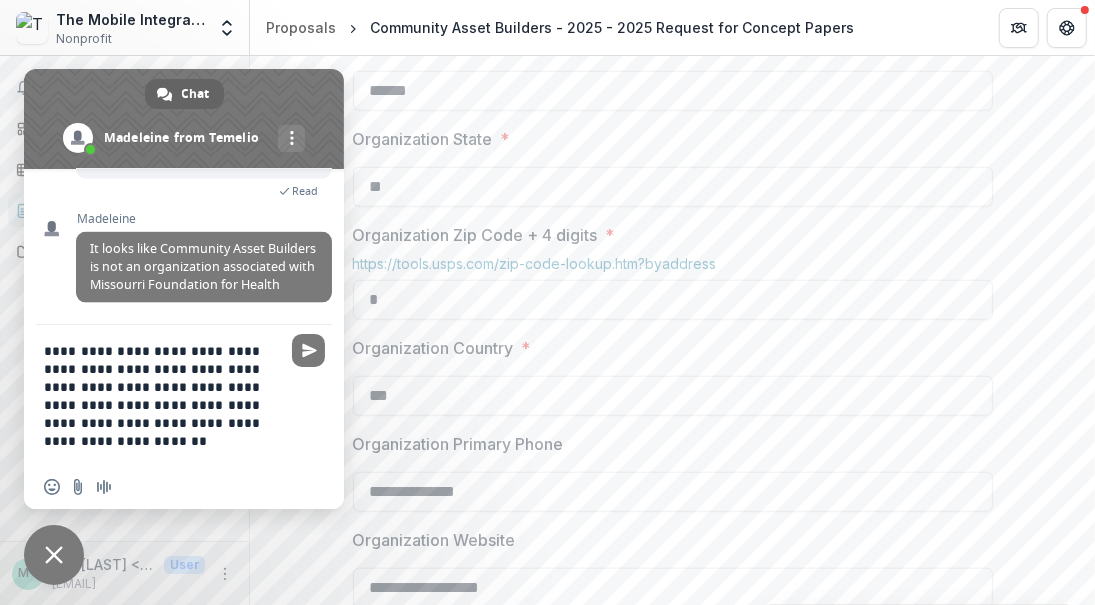 type on "**********" 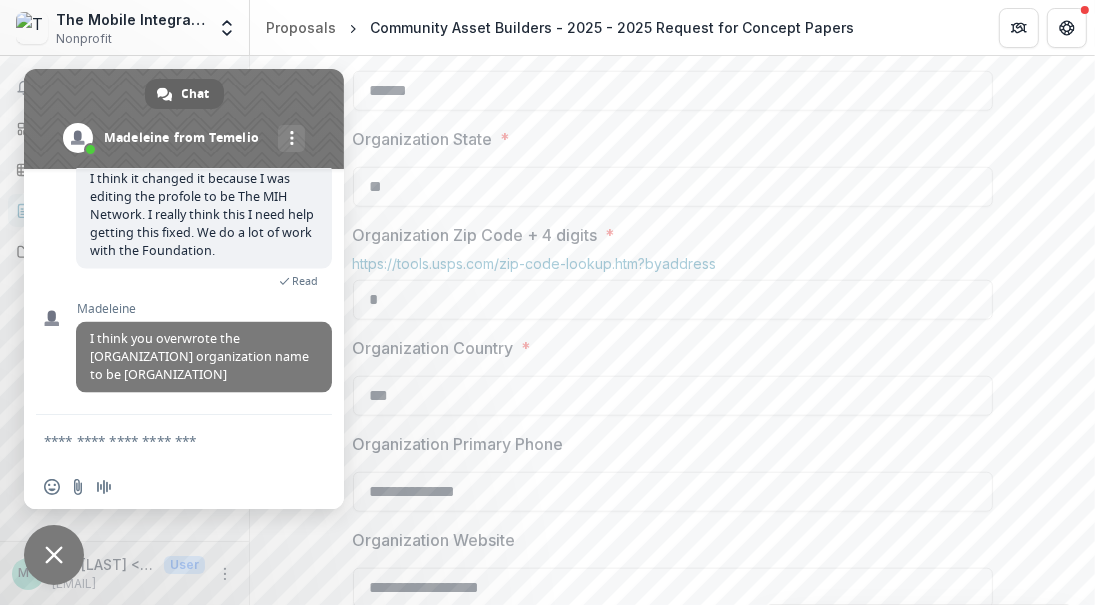 scroll, scrollTop: 2308, scrollLeft: 0, axis: vertical 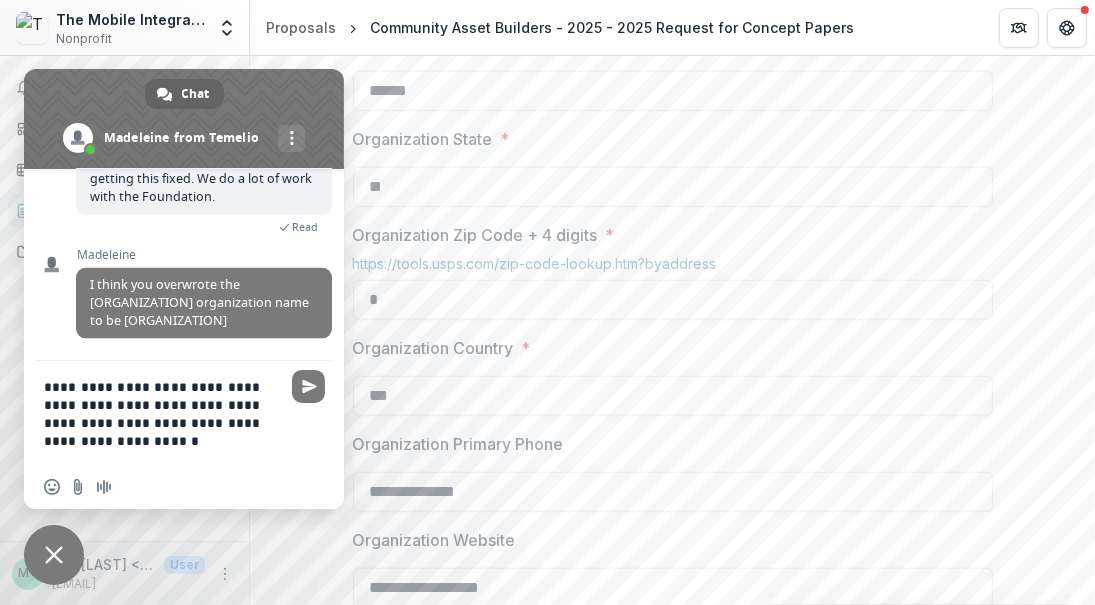 type on "**********" 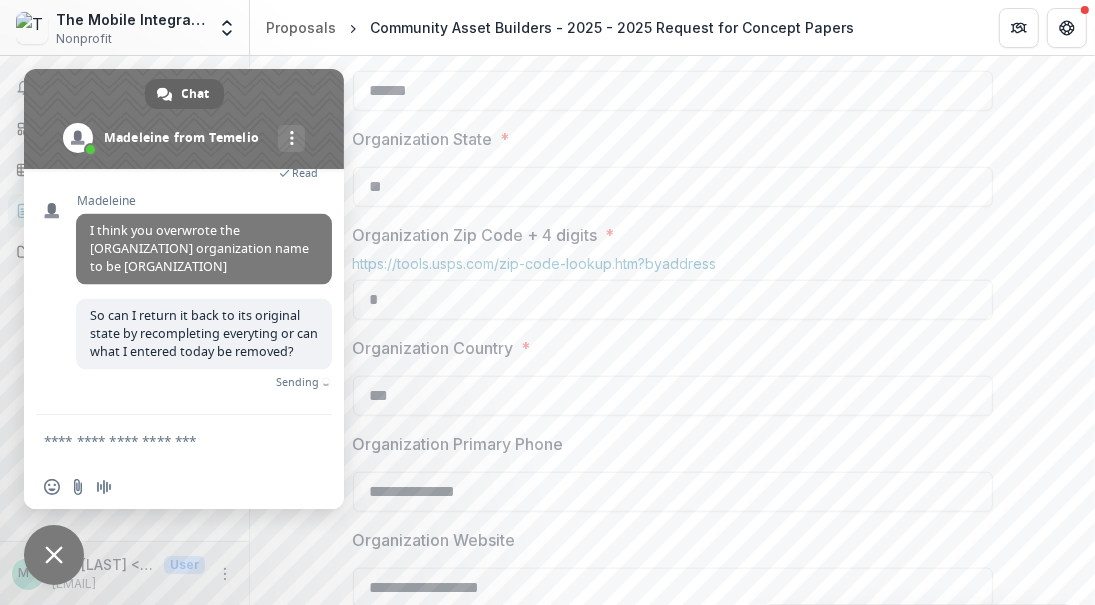 scroll, scrollTop: 2412, scrollLeft: 0, axis: vertical 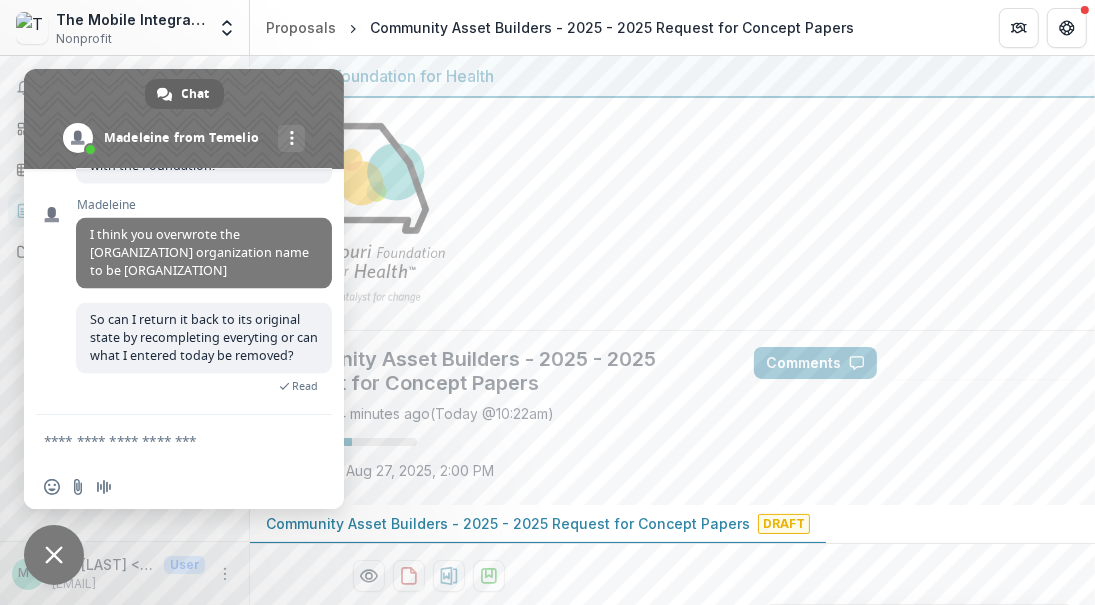 drag, startPoint x: 124, startPoint y: 434, endPoint x: 215, endPoint y: 457, distance: 93.8616 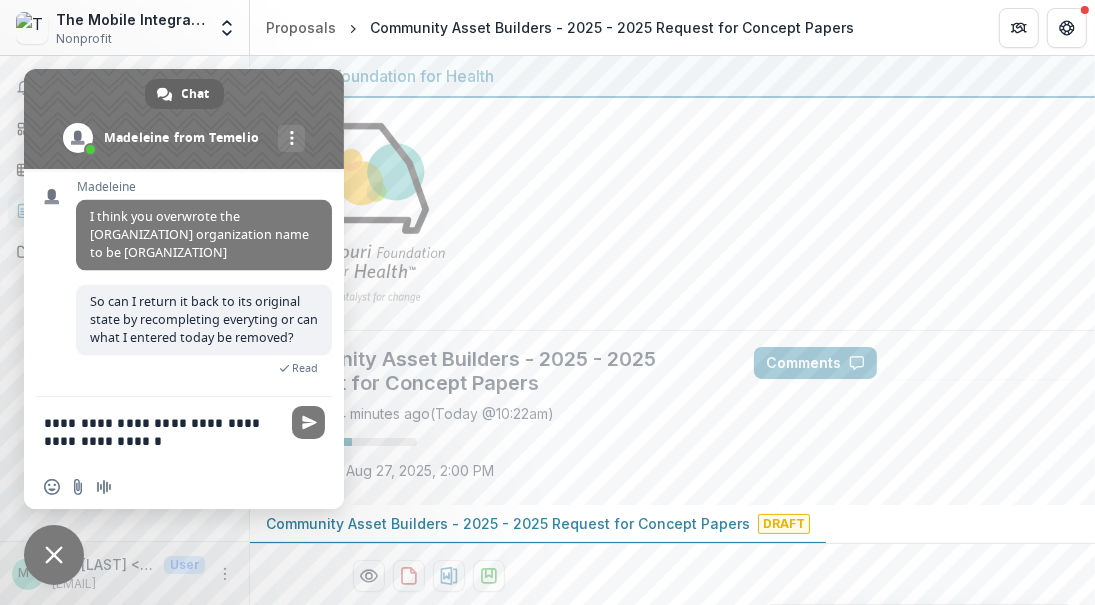 scroll, scrollTop: 2470, scrollLeft: 0, axis: vertical 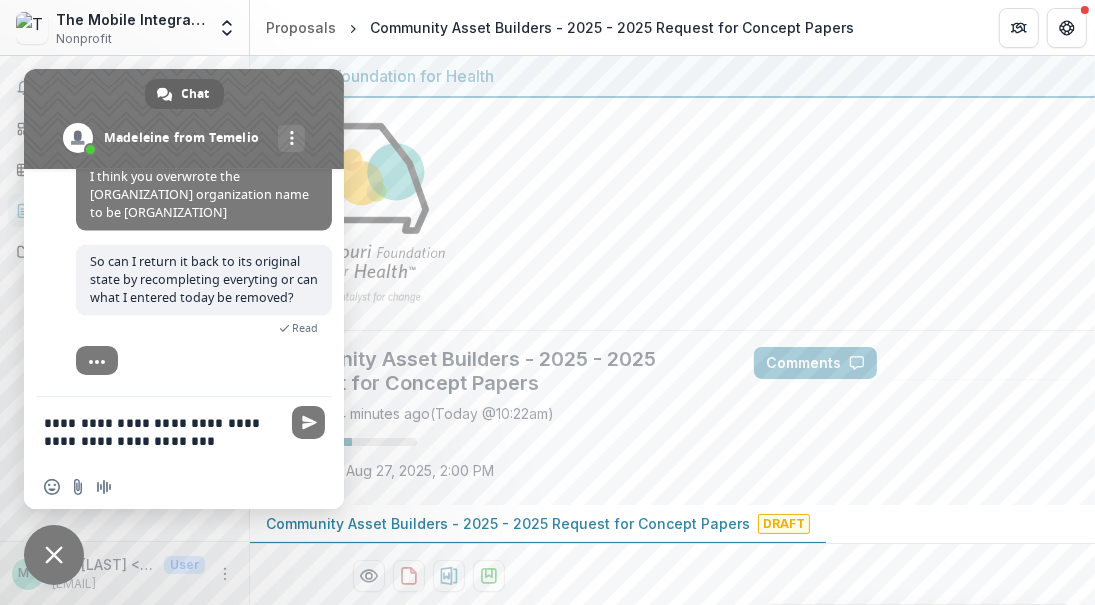 type on "**********" 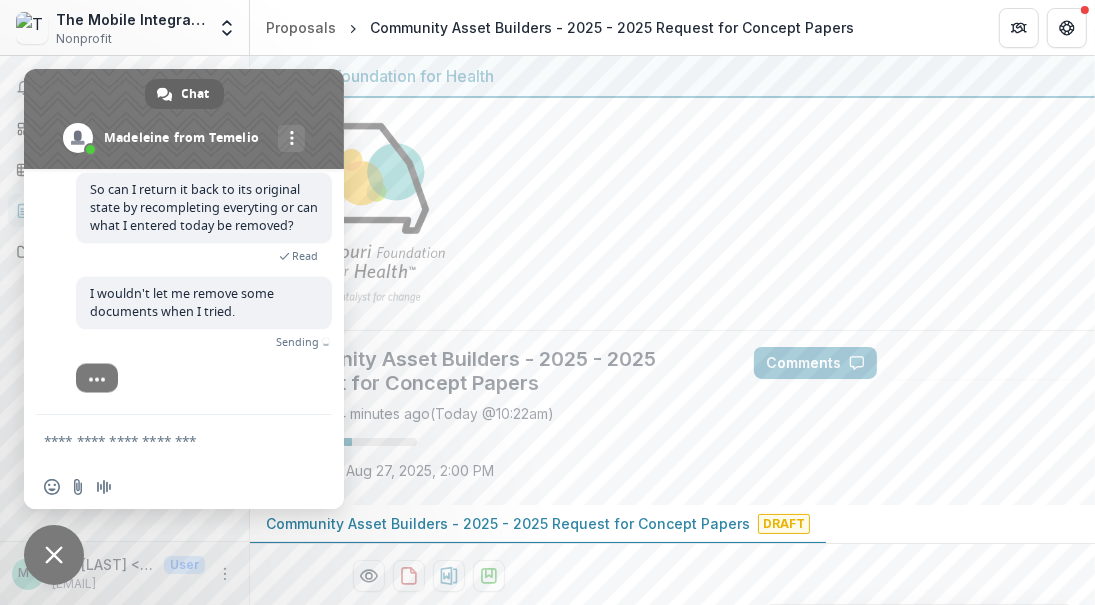scroll, scrollTop: 2493, scrollLeft: 0, axis: vertical 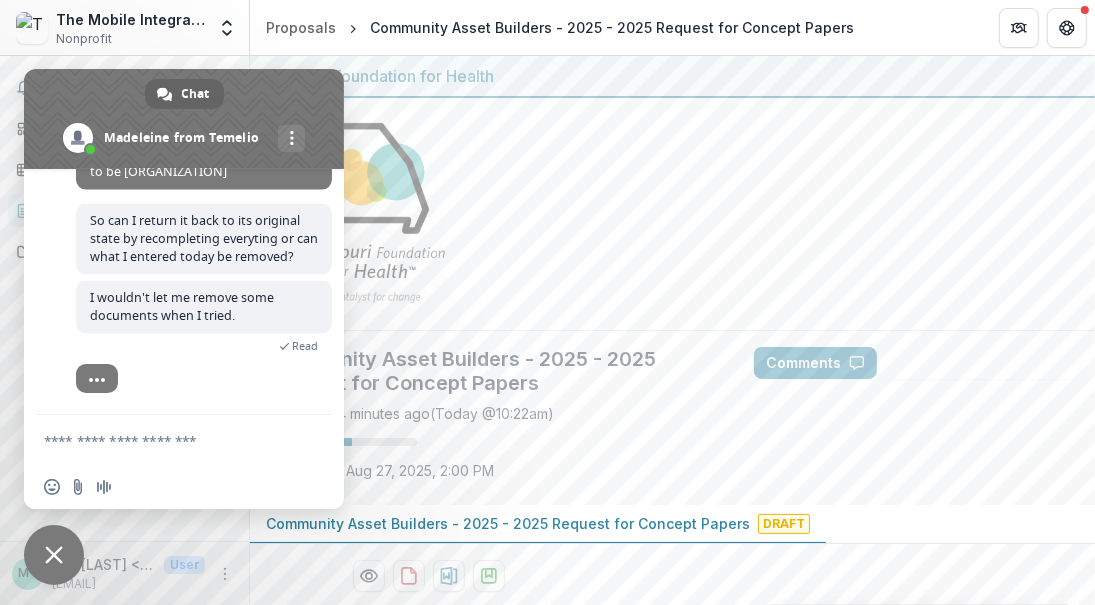 click on "Saved  4 minutes ago  ( Today   @  10:22am ) 35 % Due on   Aug 27, 2025, 2:00 PM" at bounding box center (494, 446) 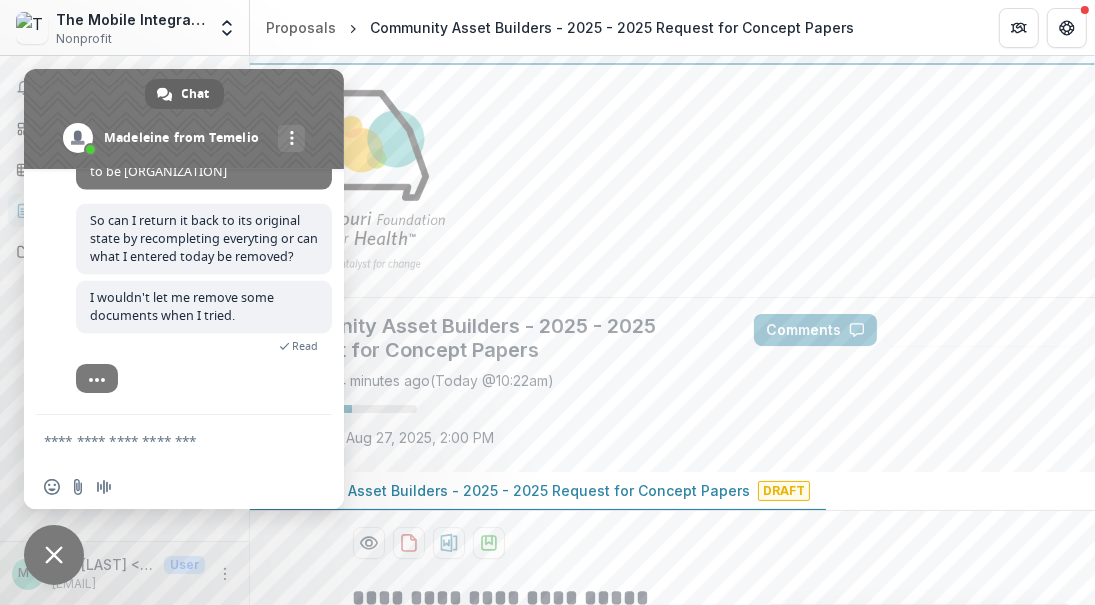 scroll, scrollTop: 0, scrollLeft: 0, axis: both 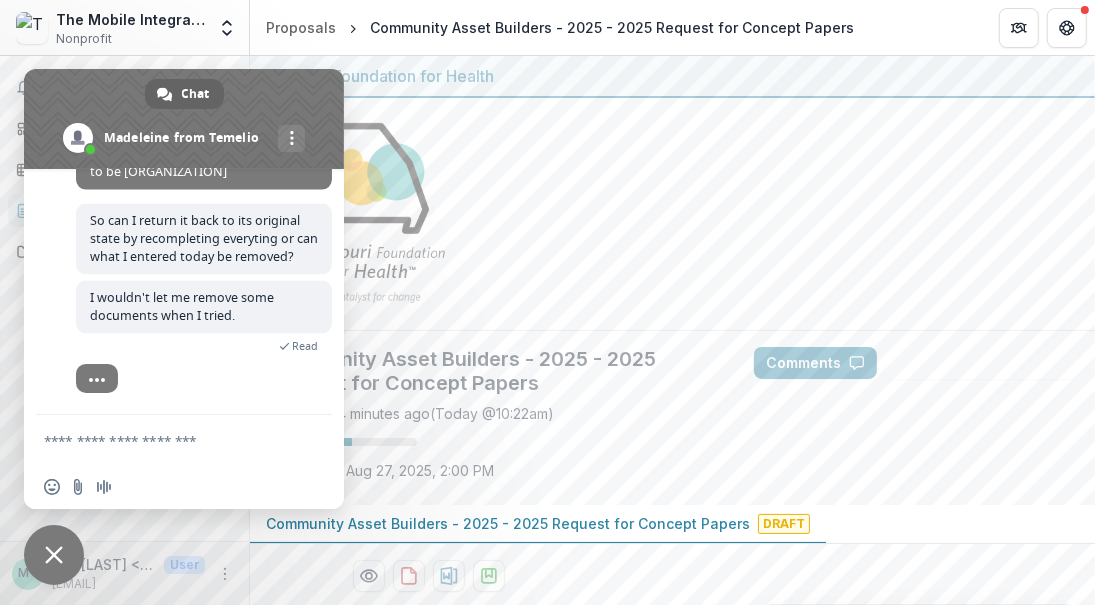 click at bounding box center [164, 440] 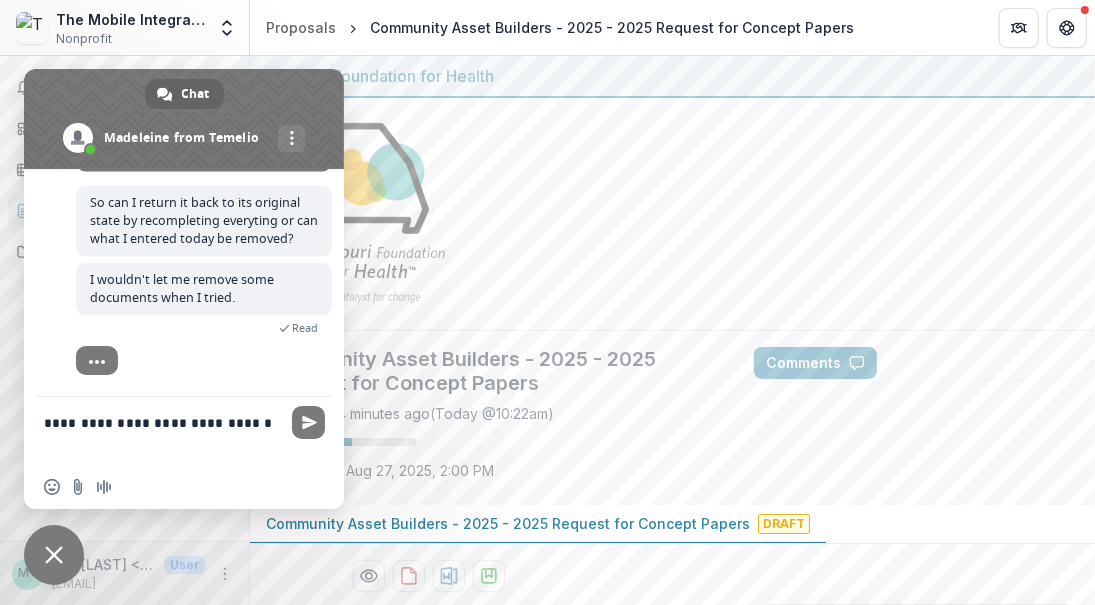 type on "**********" 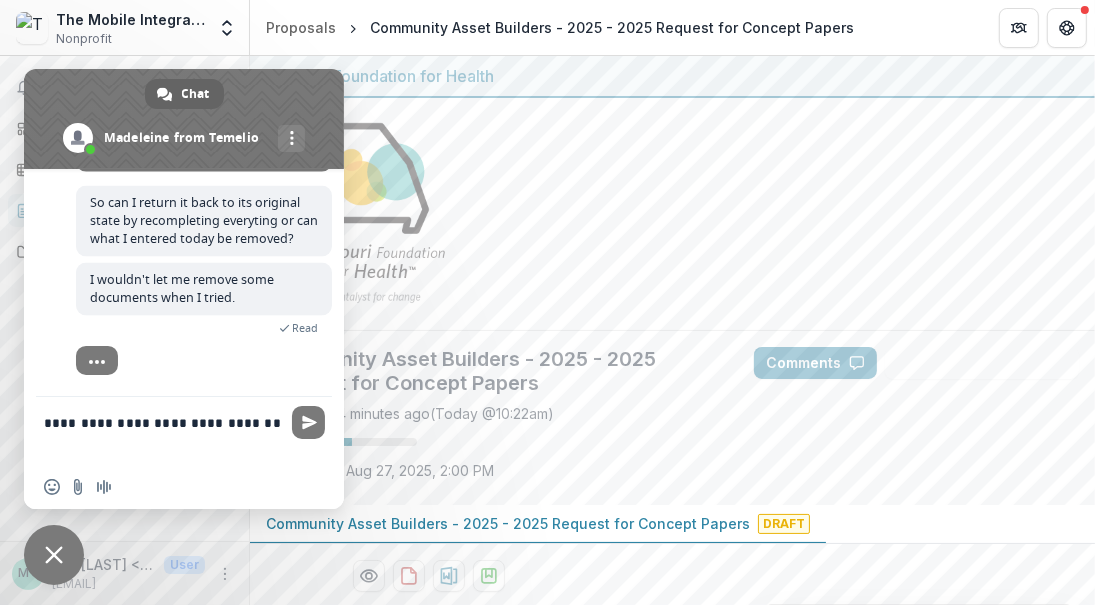 type 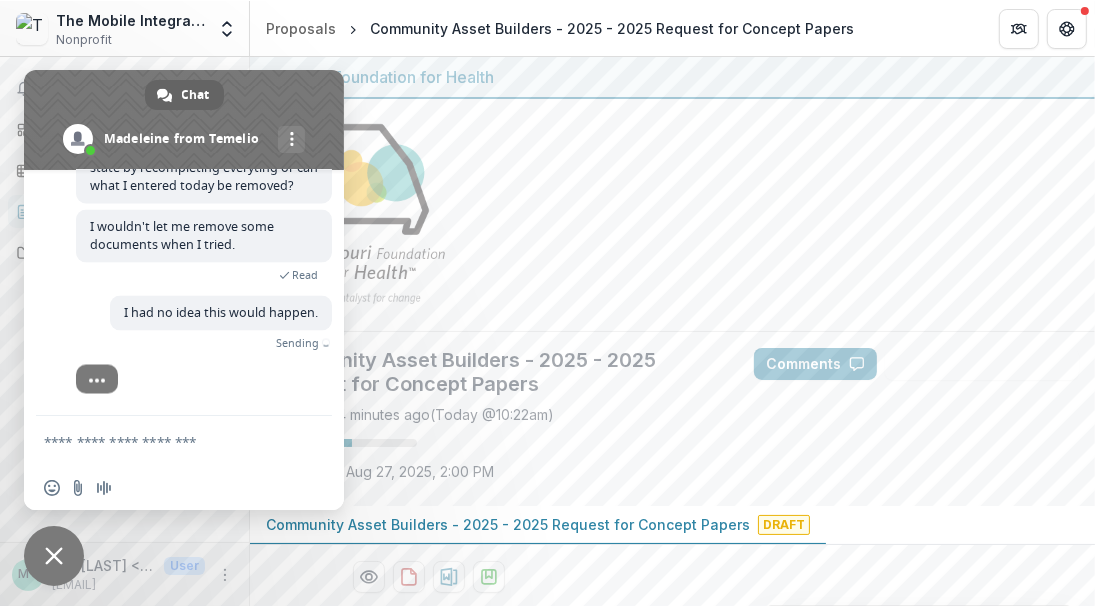 scroll, scrollTop: 2554, scrollLeft: 0, axis: vertical 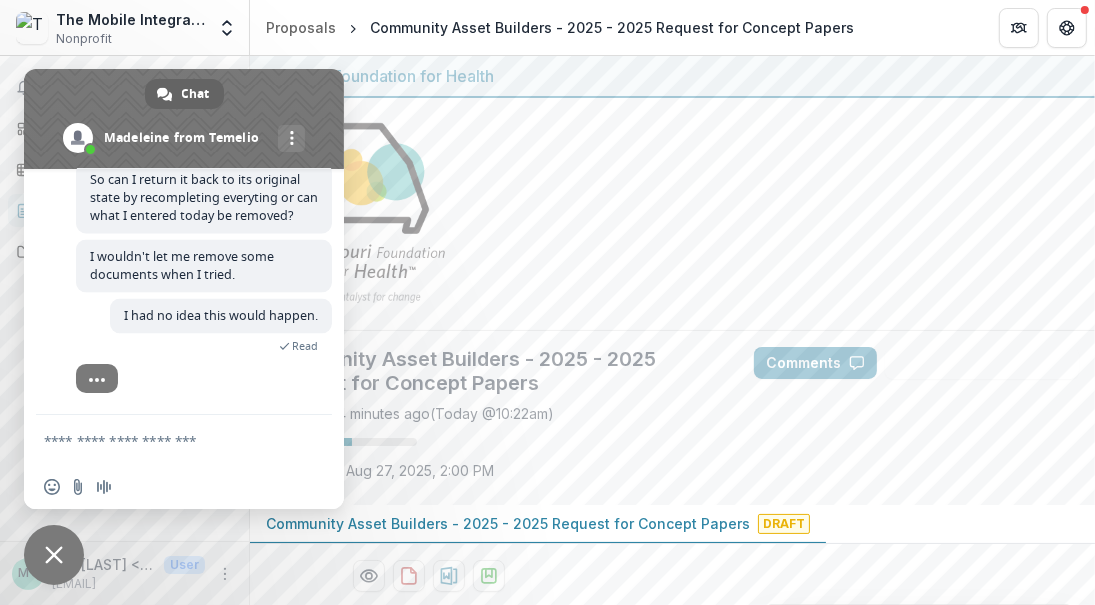 click at bounding box center (672, 214) 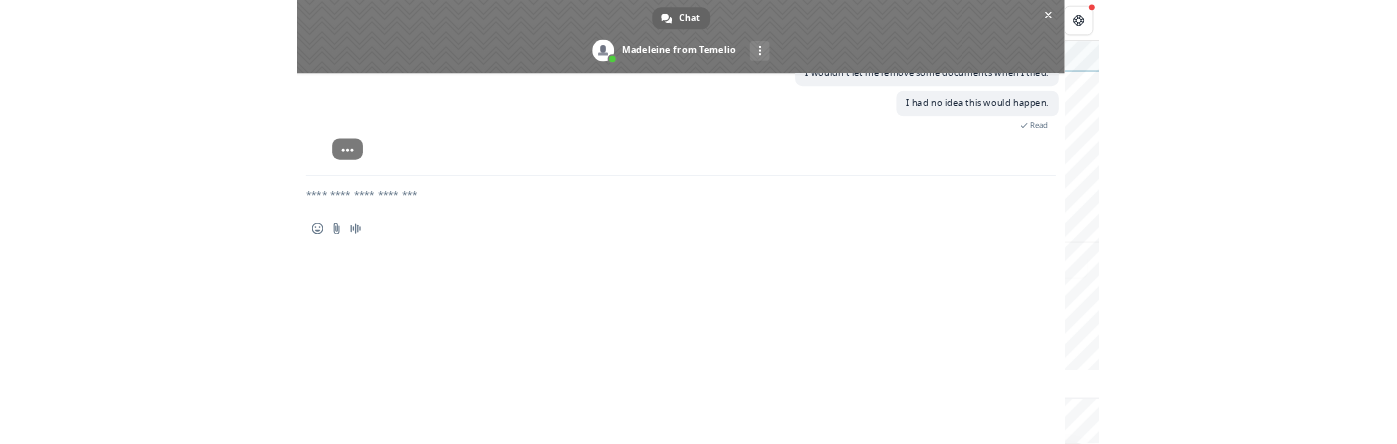 scroll, scrollTop: 1441, scrollLeft: 0, axis: vertical 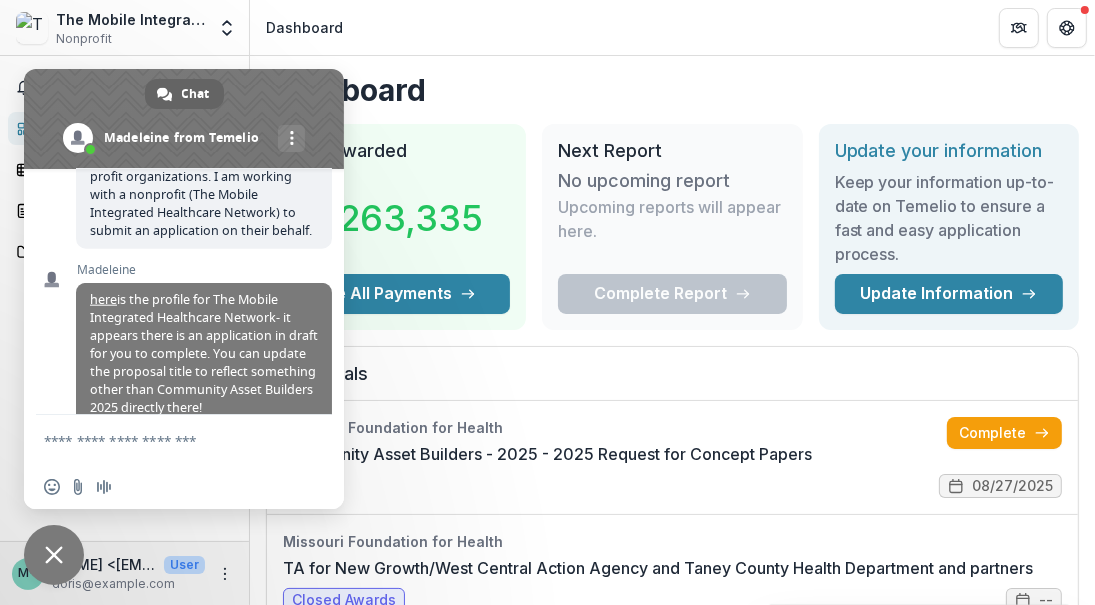 click 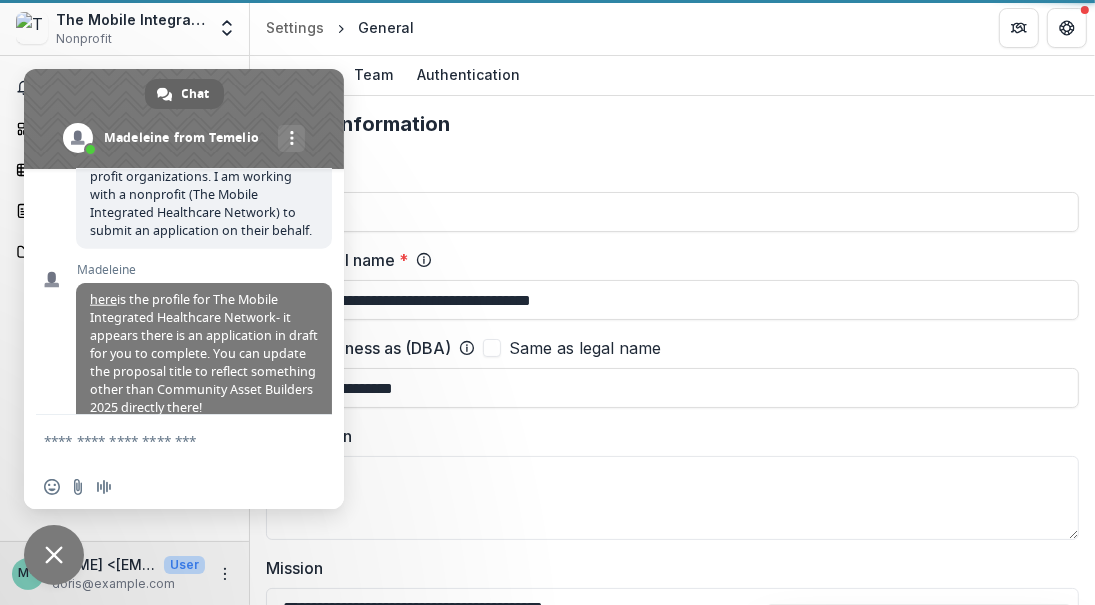 type on "**********" 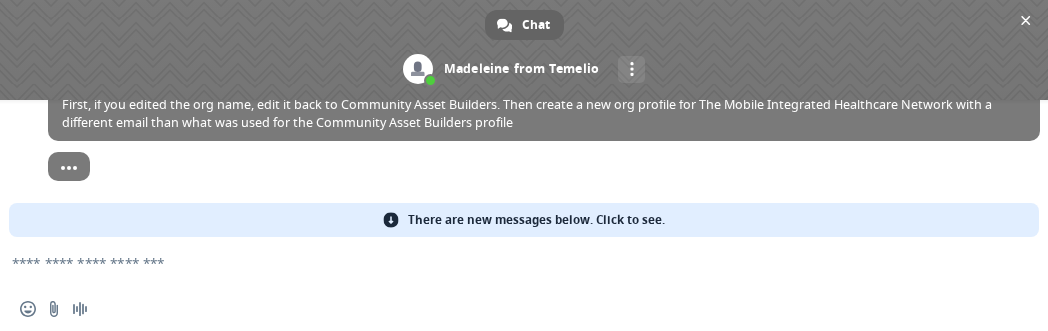 scroll, scrollTop: 1532, scrollLeft: 0, axis: vertical 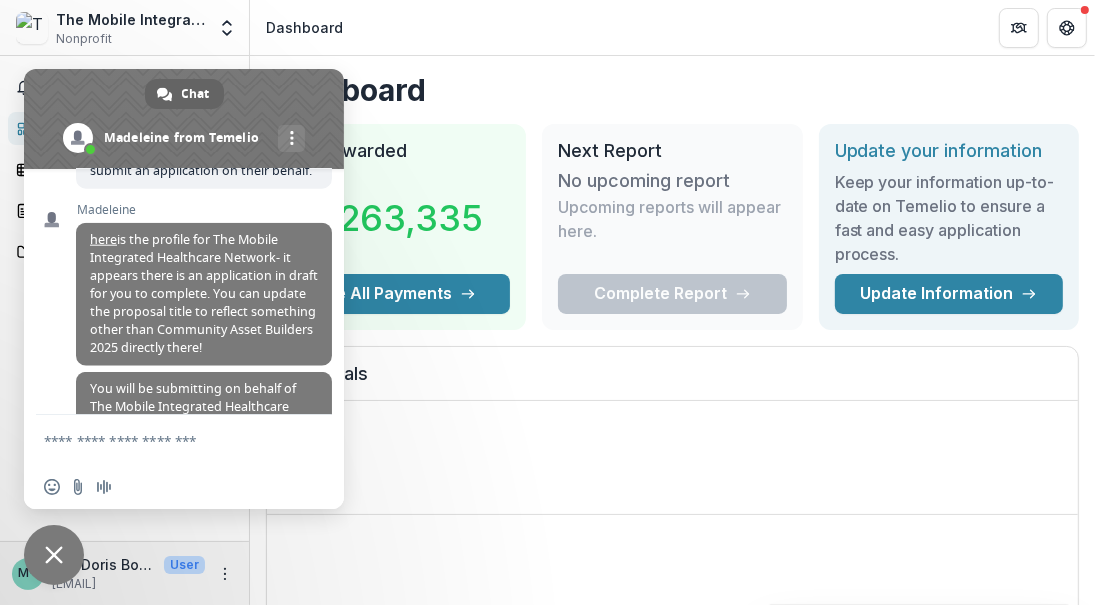 click at bounding box center (54, 555) 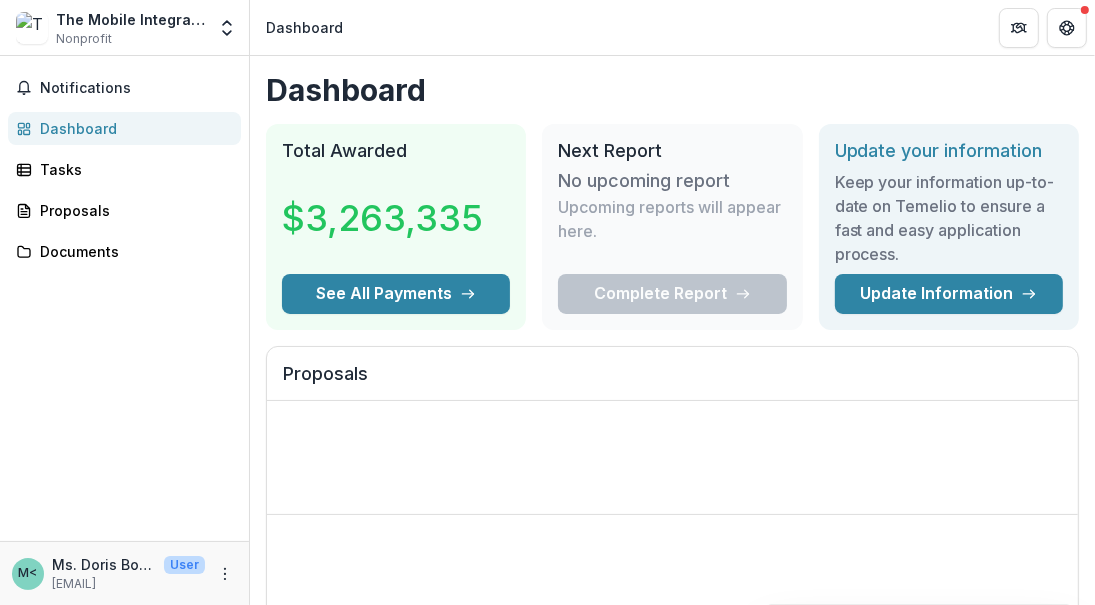 click 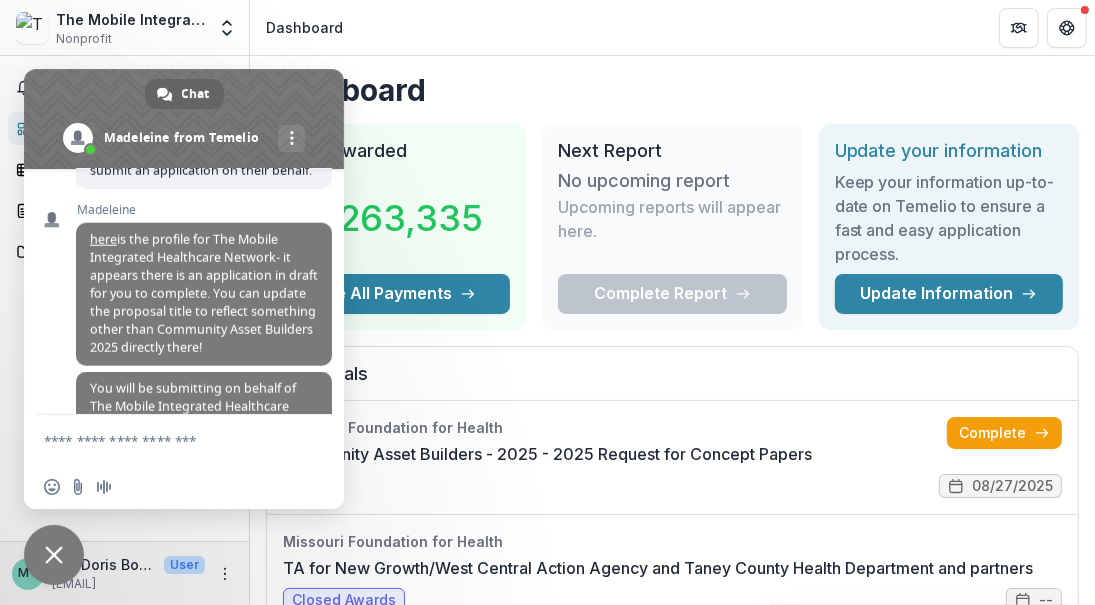 scroll, scrollTop: 2830, scrollLeft: 0, axis: vertical 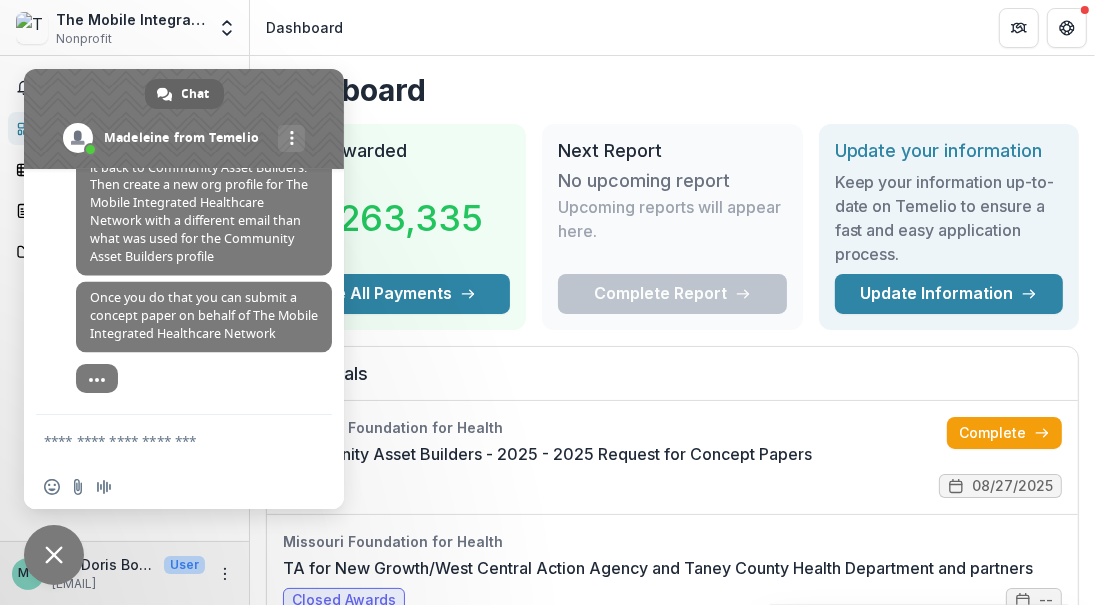 click on "Proposals" at bounding box center (672, 374) 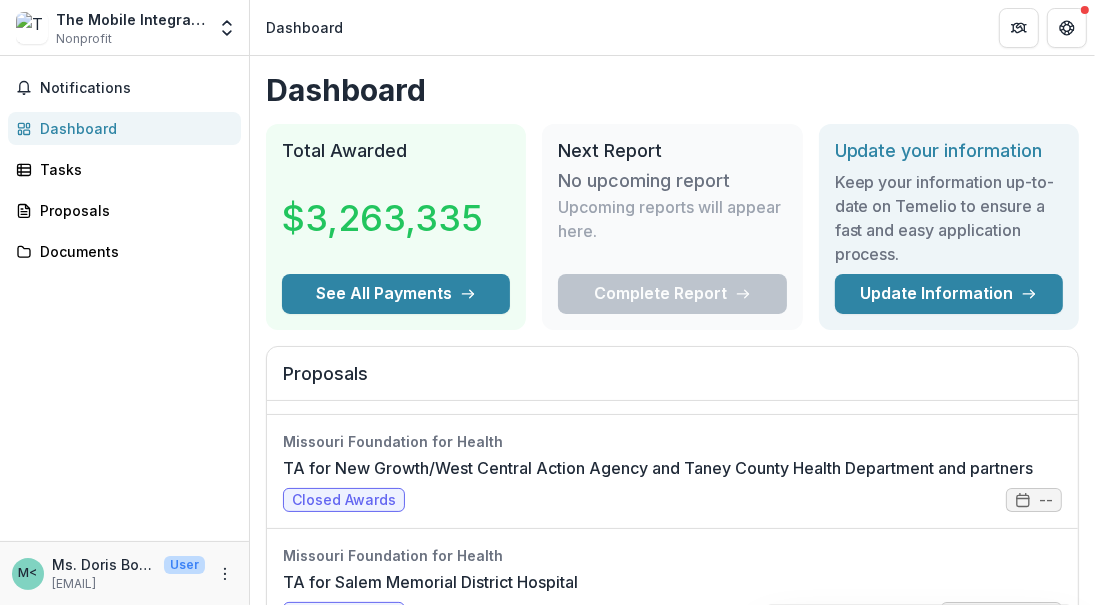 scroll, scrollTop: 0, scrollLeft: 0, axis: both 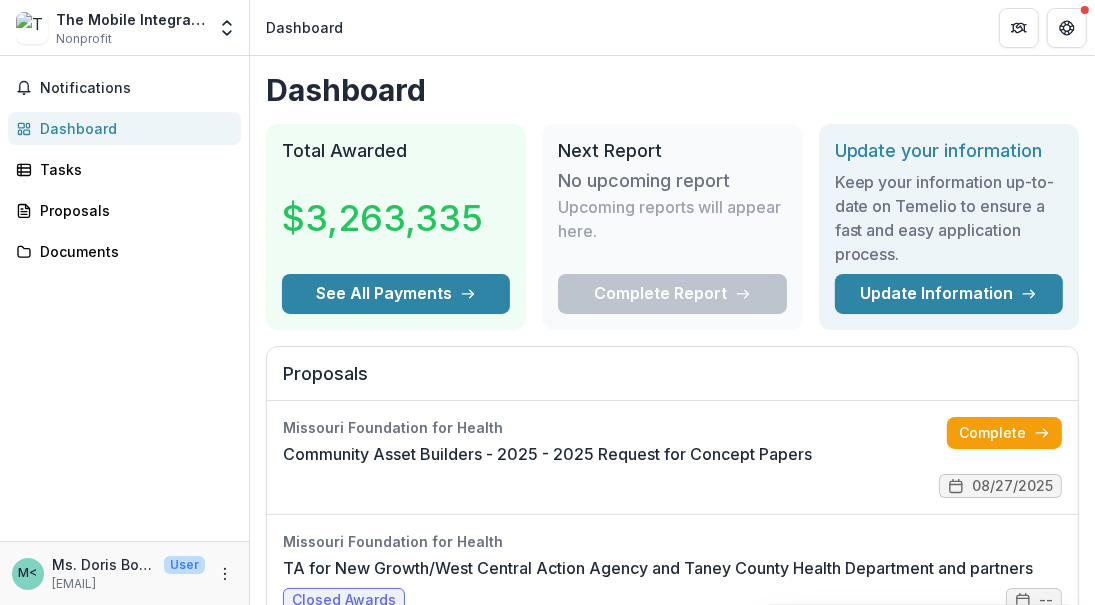 click on "Update Information" at bounding box center (949, 294) 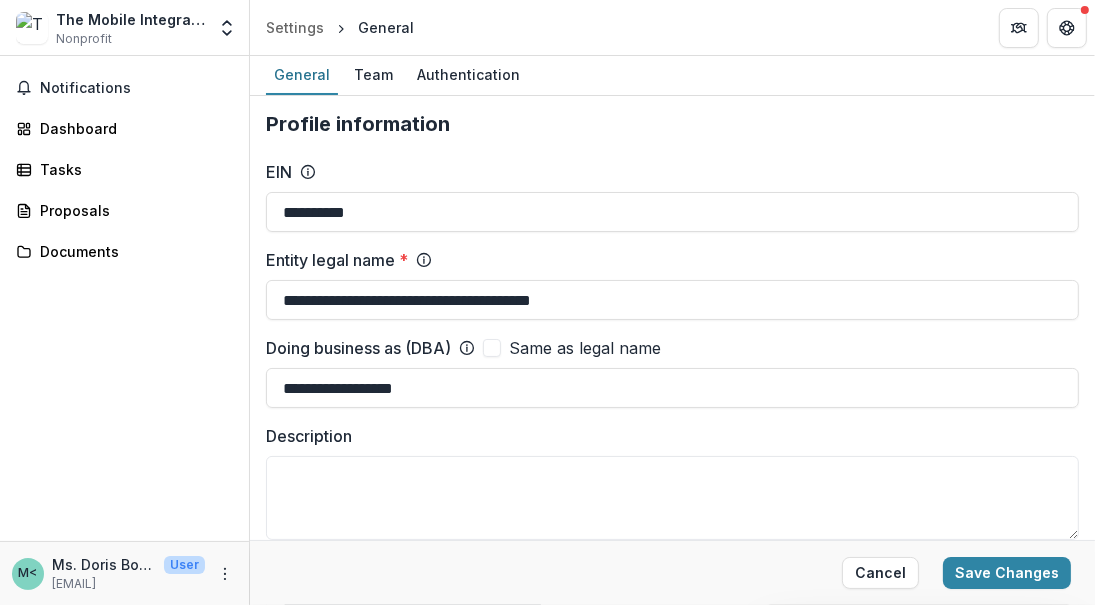 click on "**********" at bounding box center (672, 196) 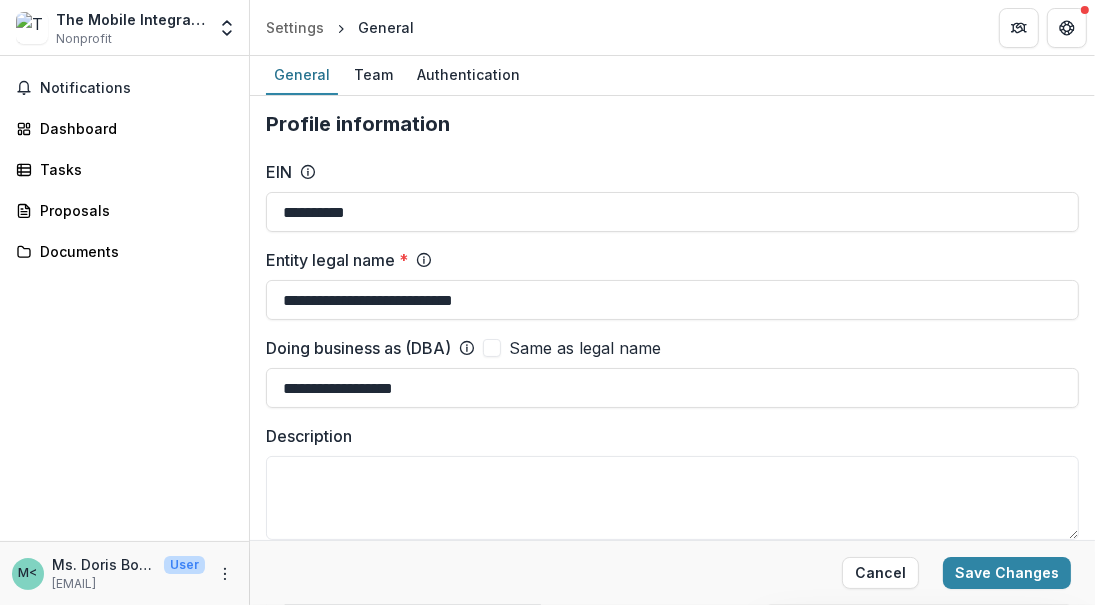 type on "**********" 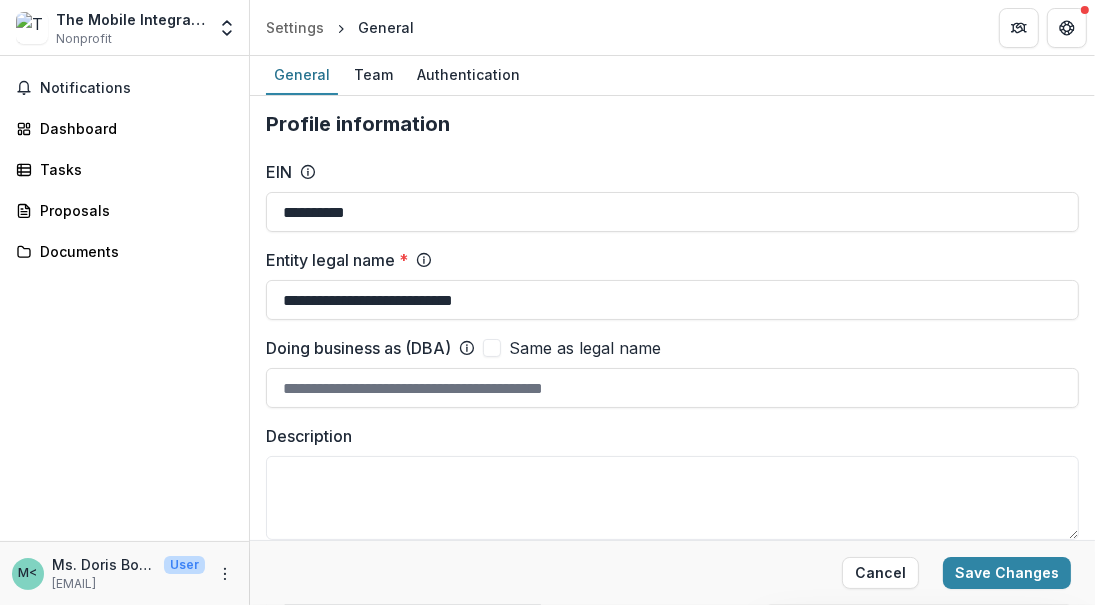 scroll, scrollTop: 200, scrollLeft: 0, axis: vertical 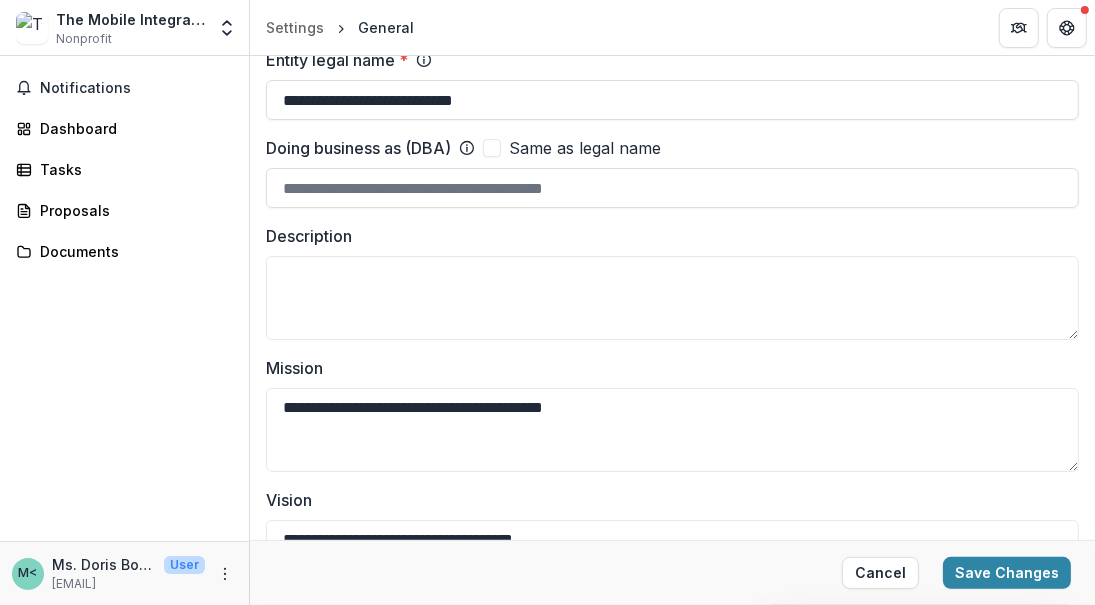 type 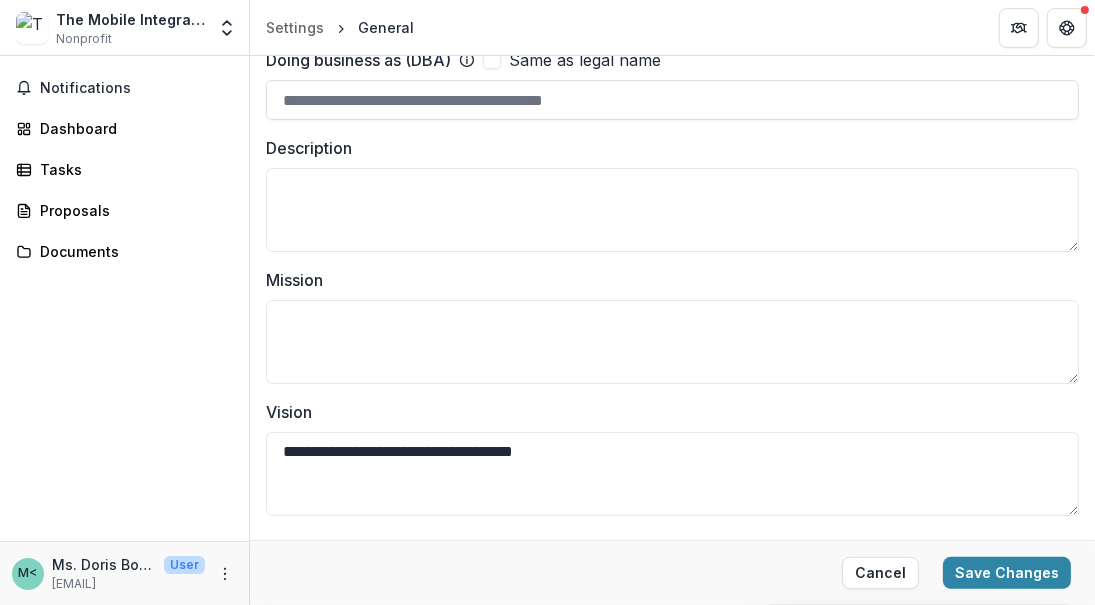 scroll, scrollTop: 400, scrollLeft: 0, axis: vertical 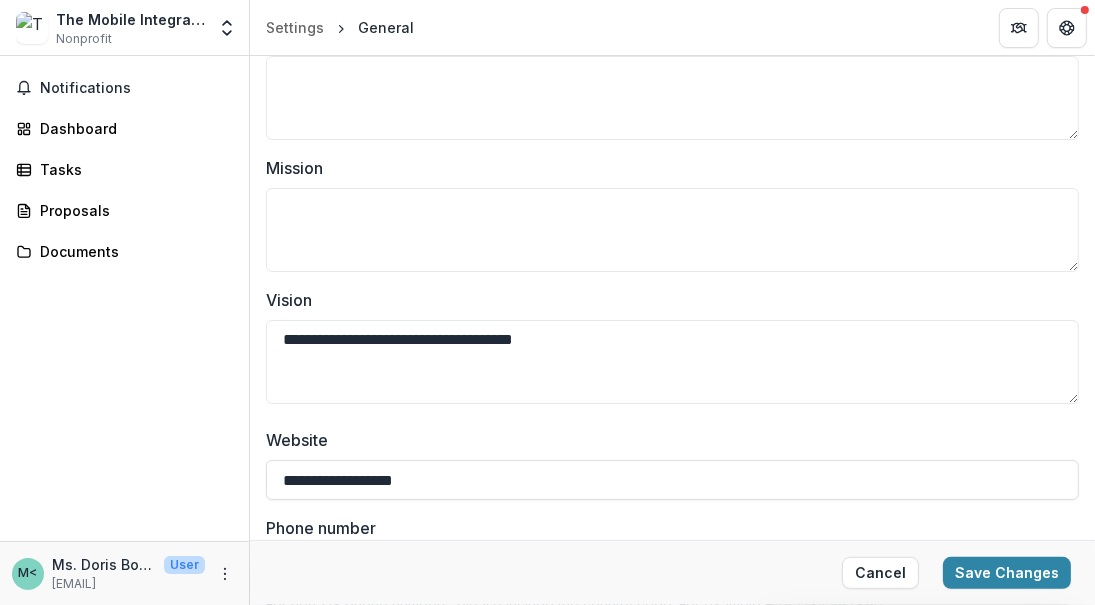 type 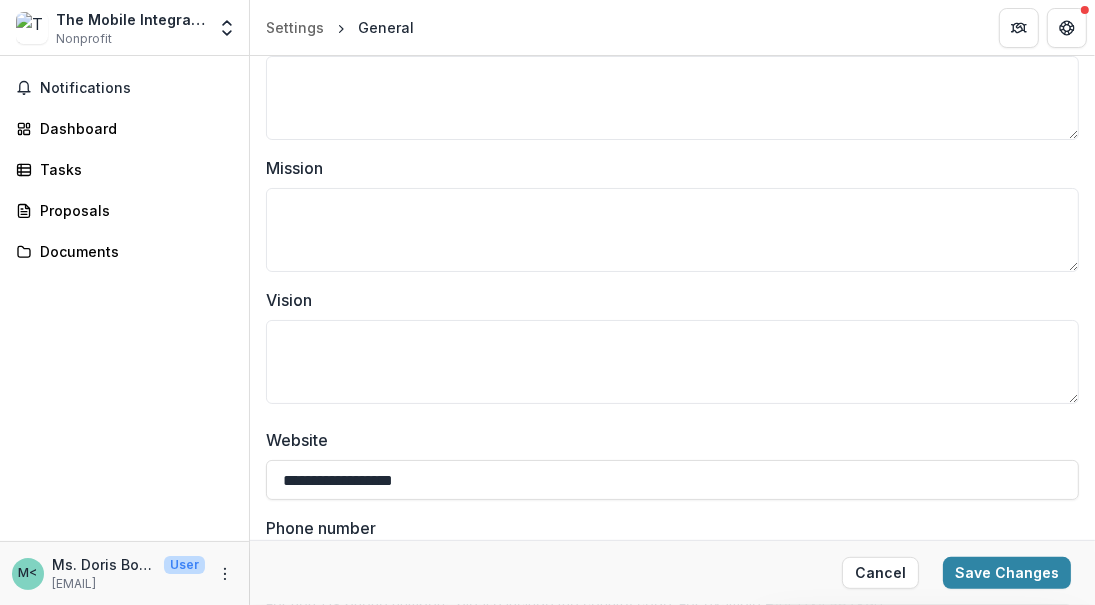 type 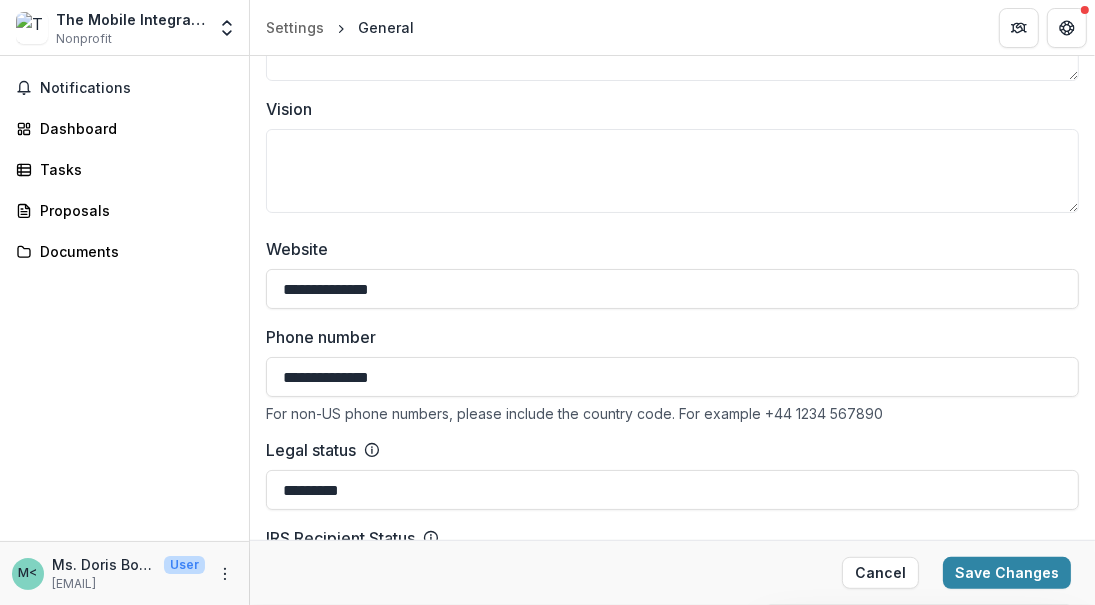 scroll, scrollTop: 600, scrollLeft: 0, axis: vertical 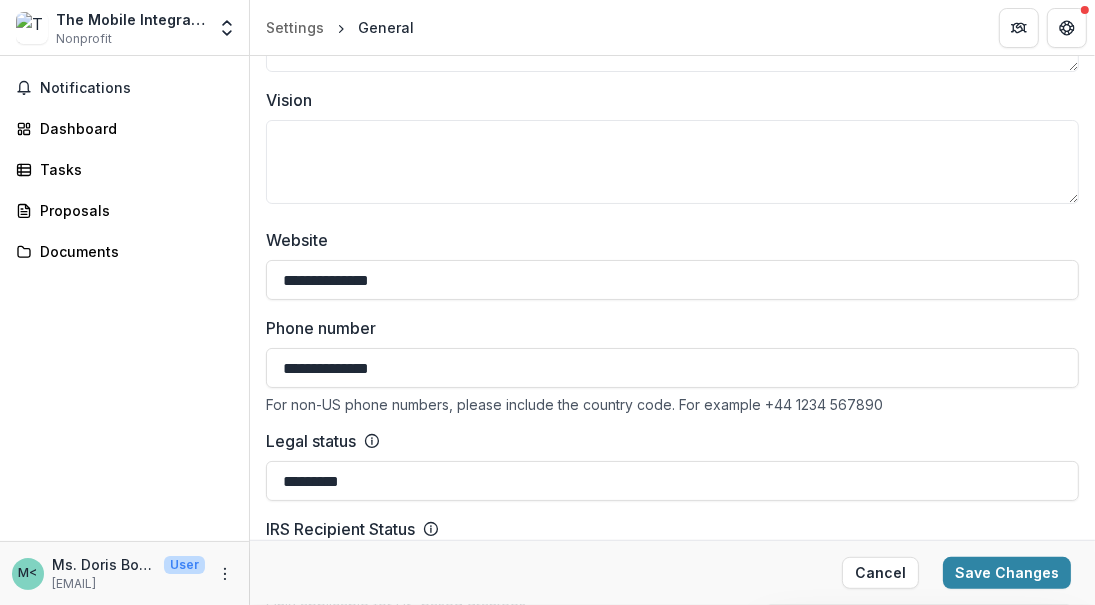 type on "**********" 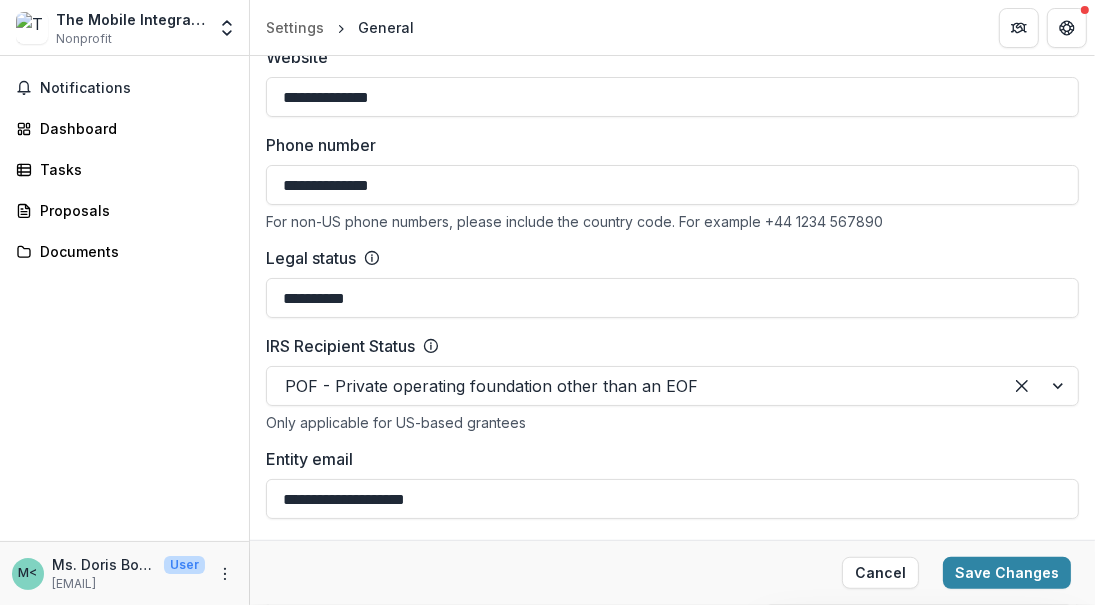 scroll, scrollTop: 800, scrollLeft: 0, axis: vertical 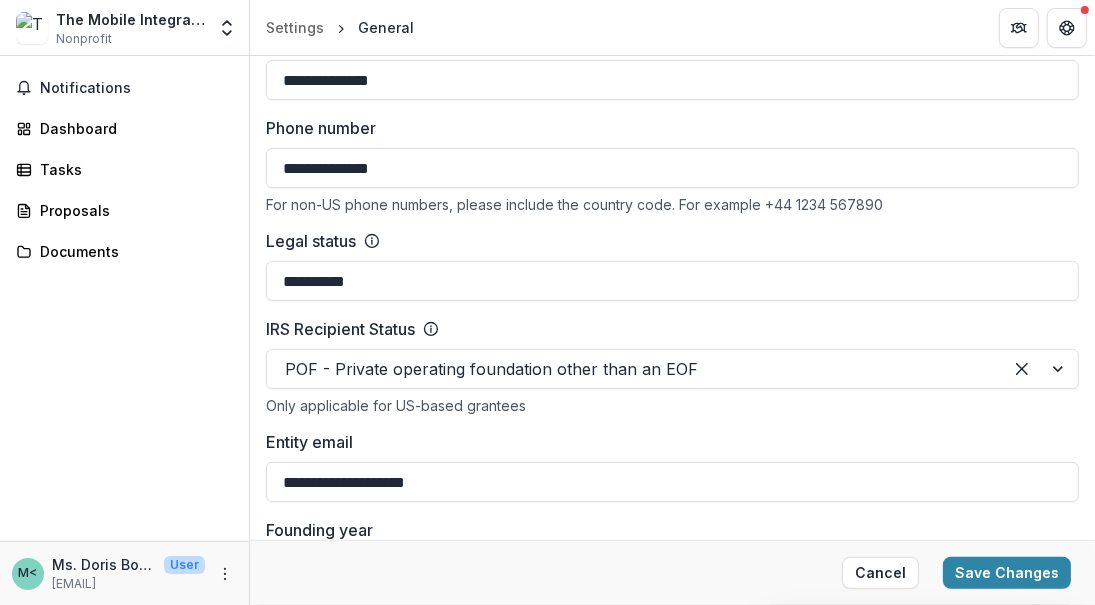 type on "**********" 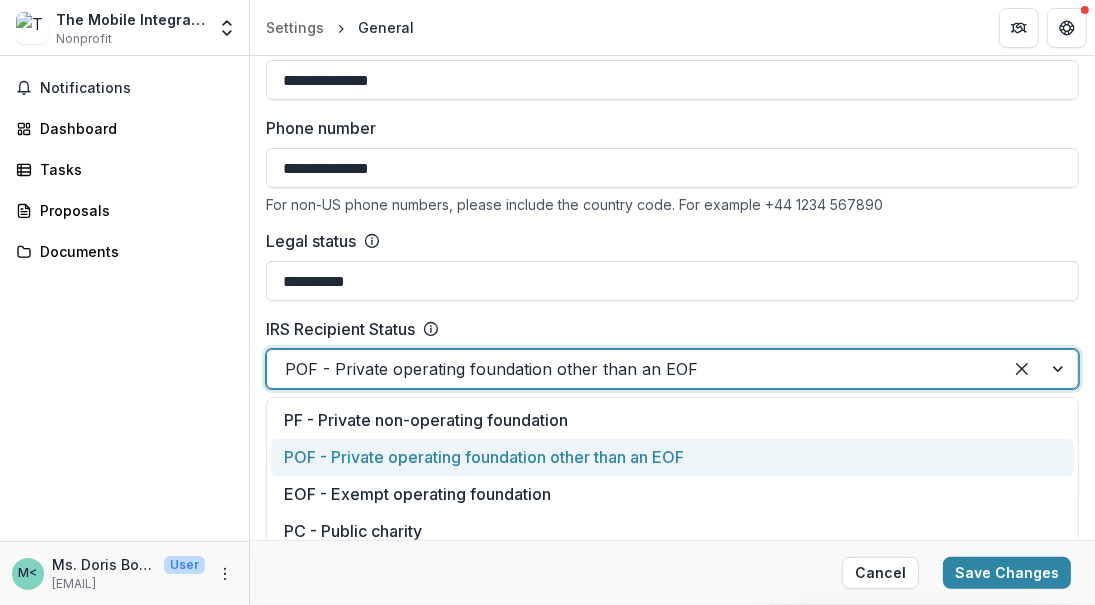 drag, startPoint x: 568, startPoint y: 383, endPoint x: 597, endPoint y: 373, distance: 30.675724 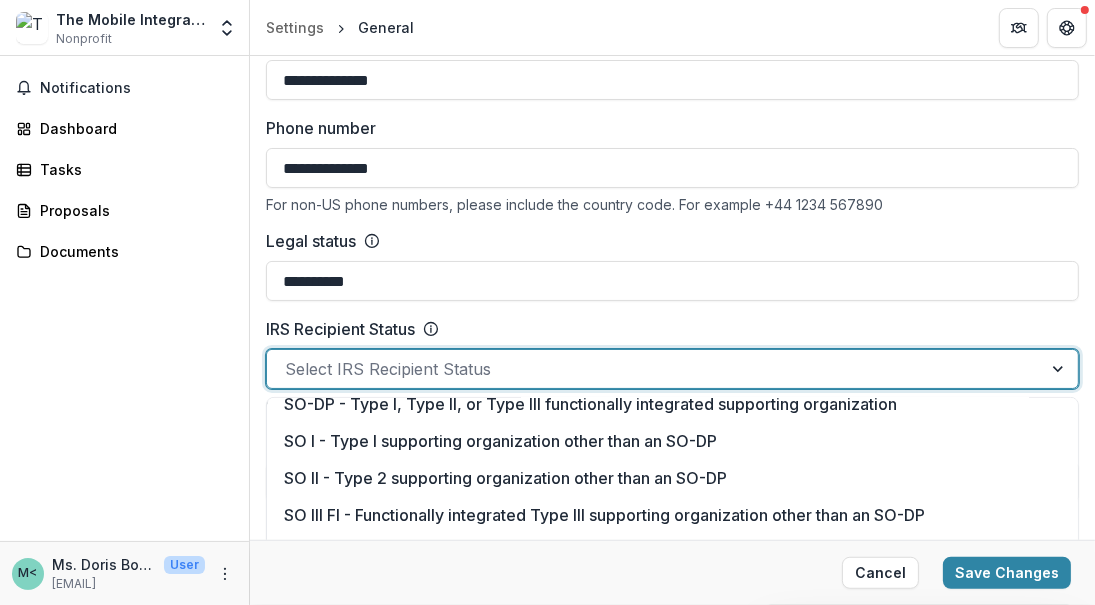 scroll, scrollTop: 286, scrollLeft: 0, axis: vertical 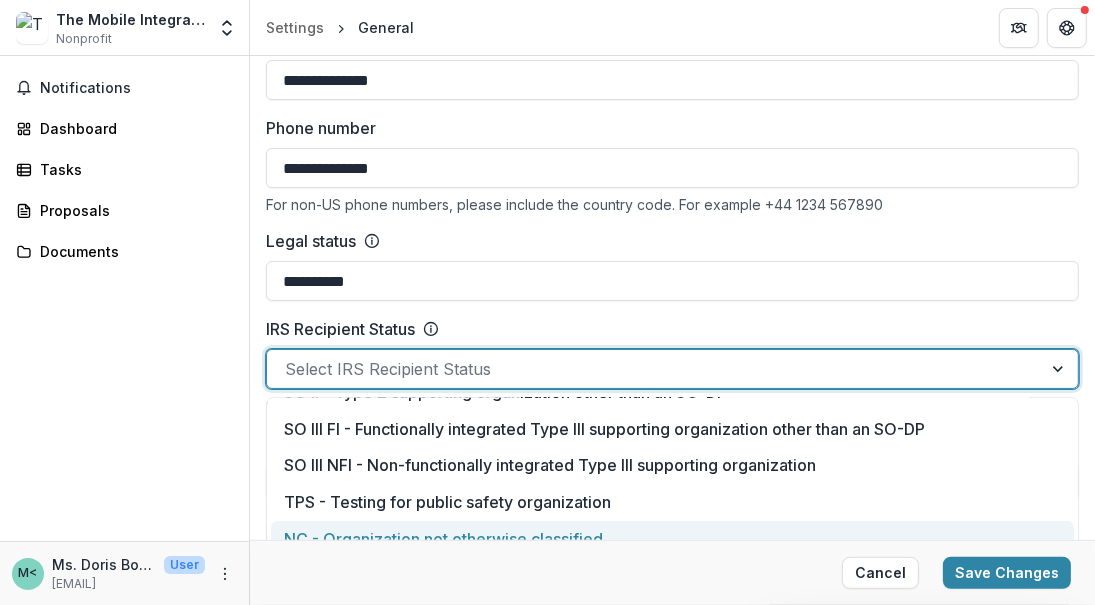 click on "Cancel Save Changes" at bounding box center (672, 572) 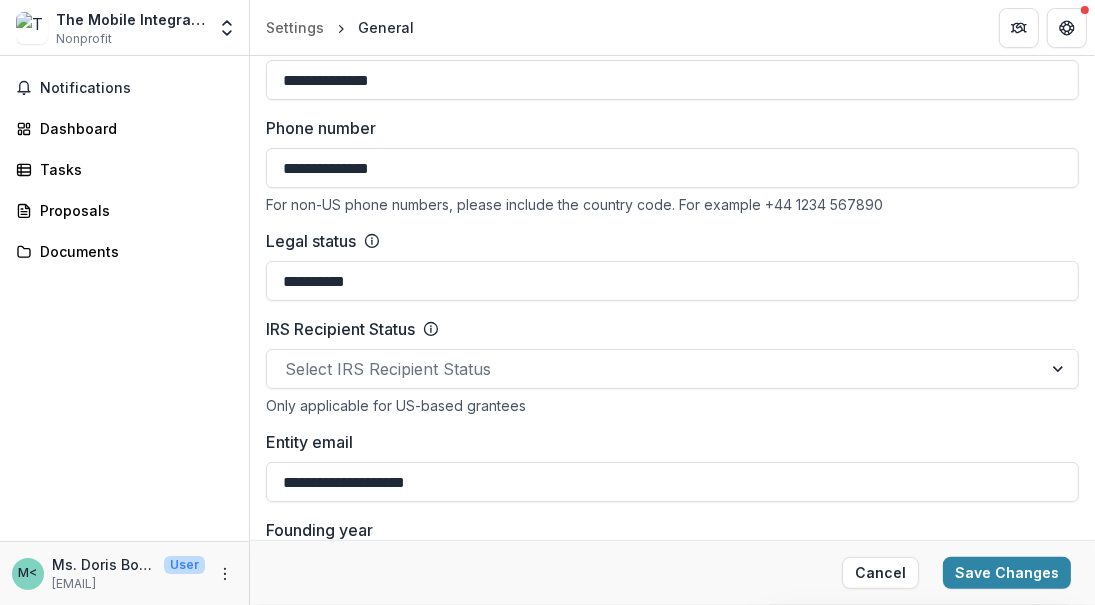drag, startPoint x: 445, startPoint y: 484, endPoint x: 216, endPoint y: 475, distance: 229.17679 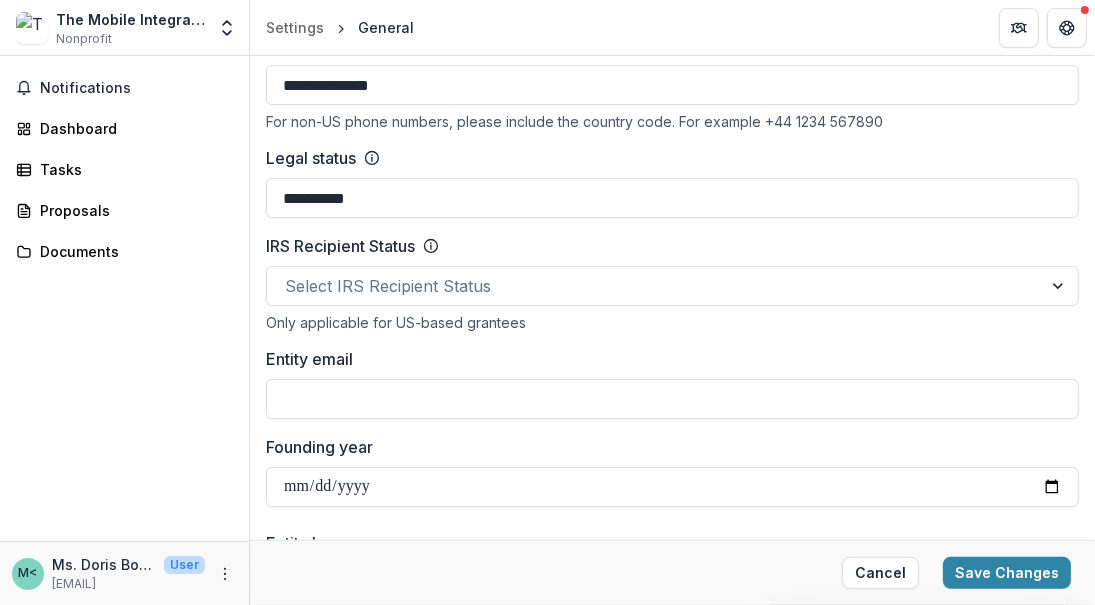 scroll, scrollTop: 900, scrollLeft: 0, axis: vertical 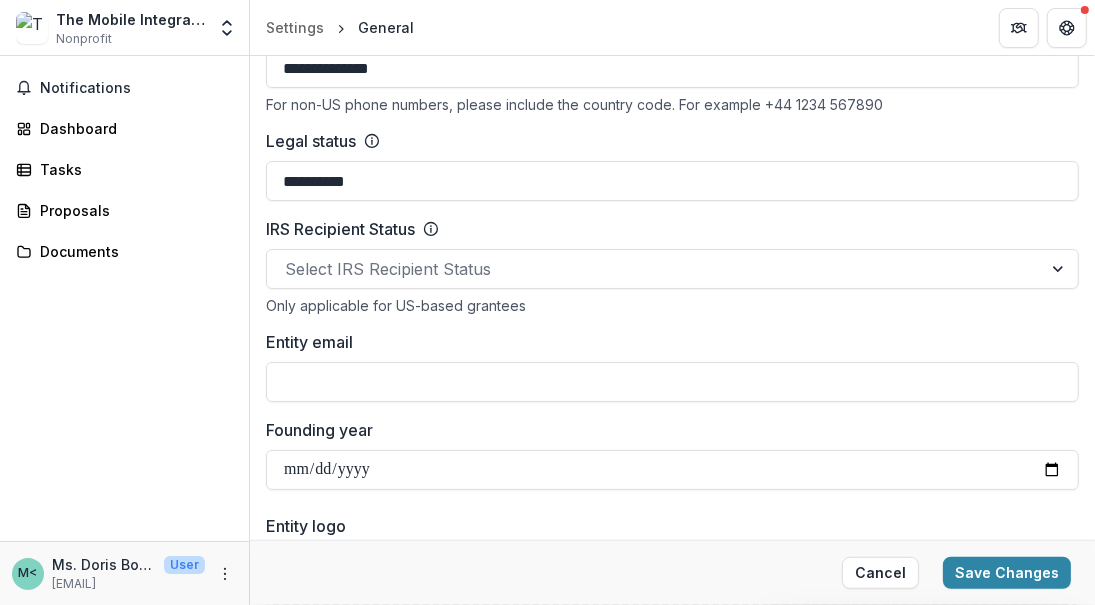 type 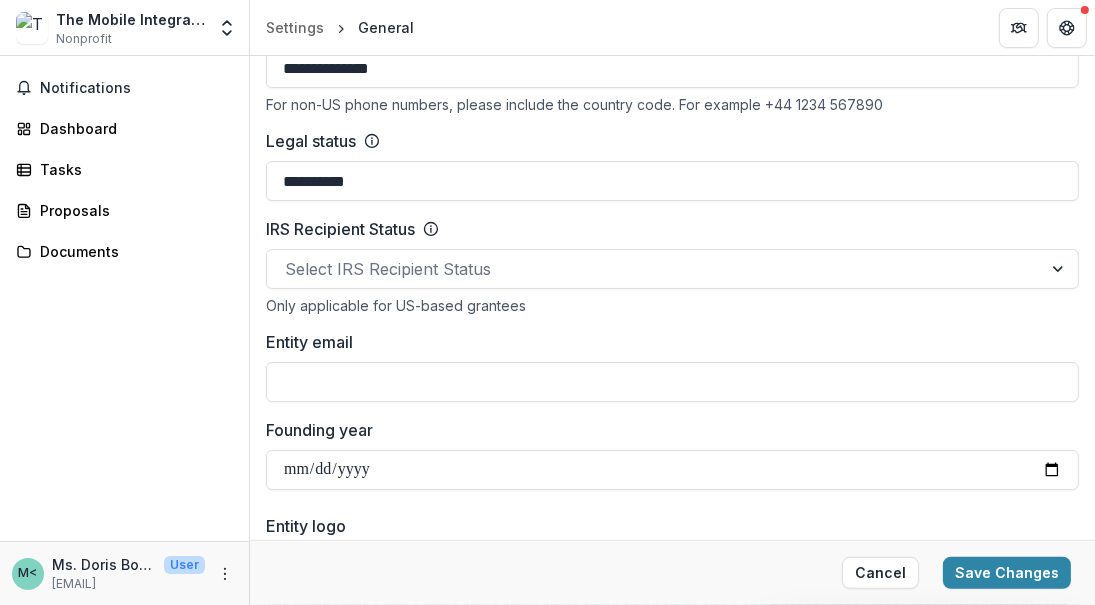 click on "**********" at bounding box center [672, 470] 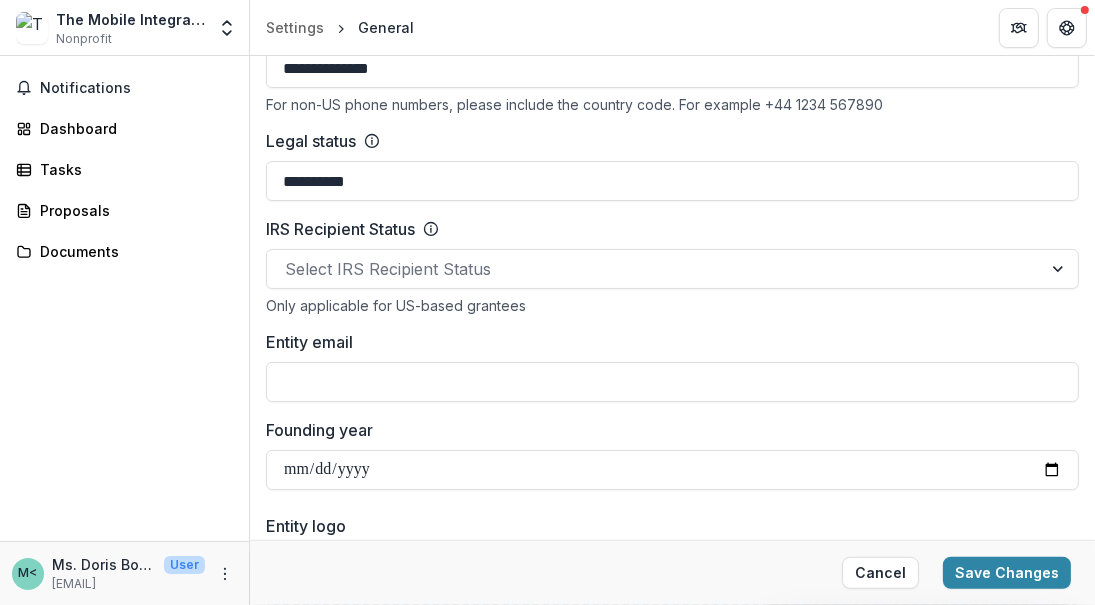 click on "**********" at bounding box center (672, 470) 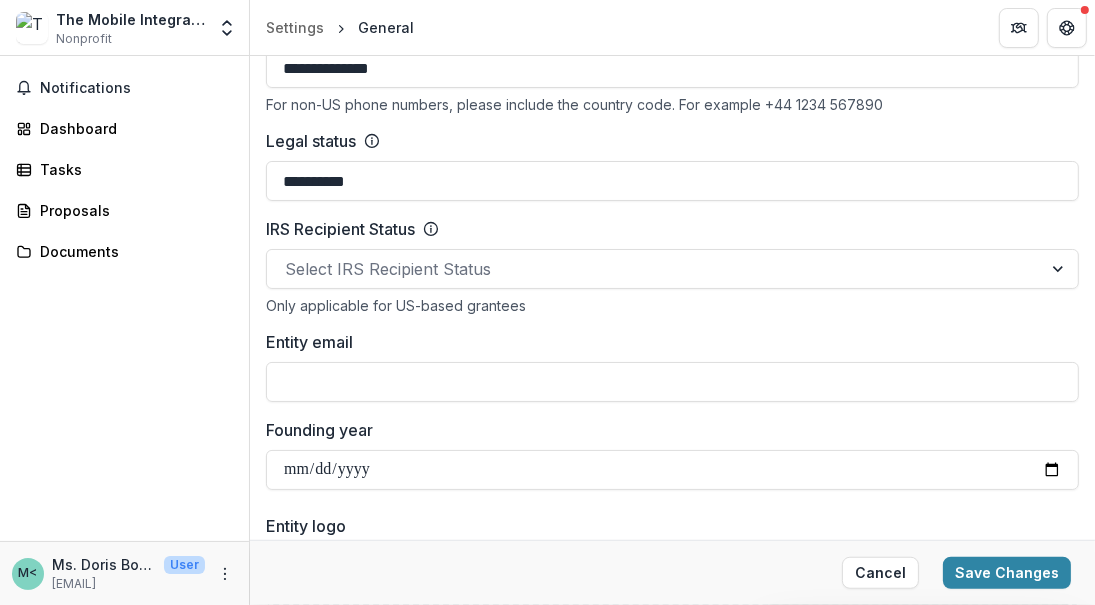 type on "**********" 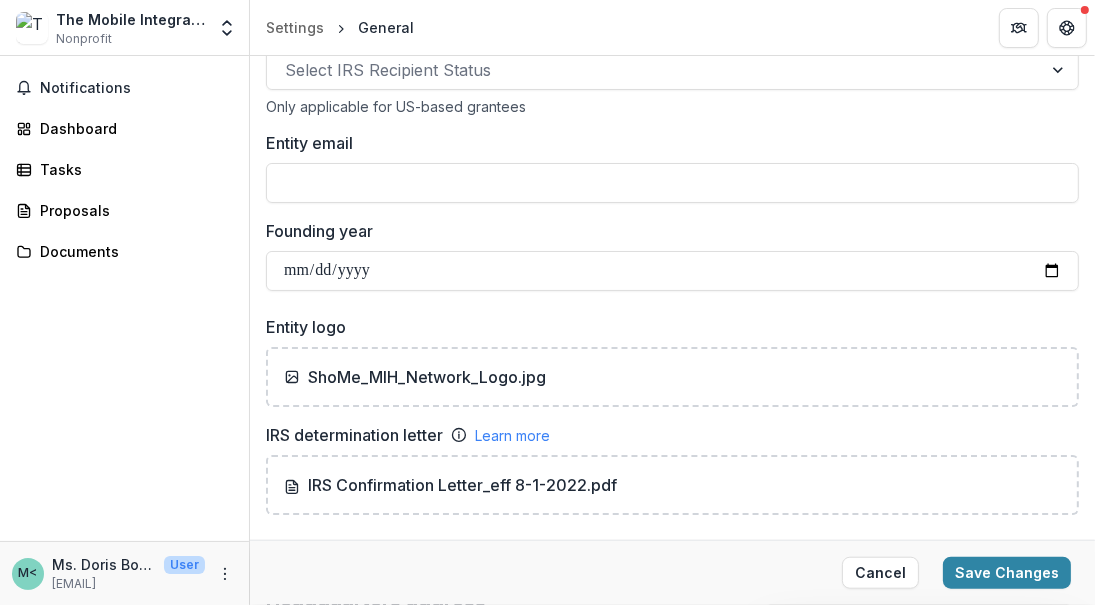 scroll, scrollTop: 1100, scrollLeft: 0, axis: vertical 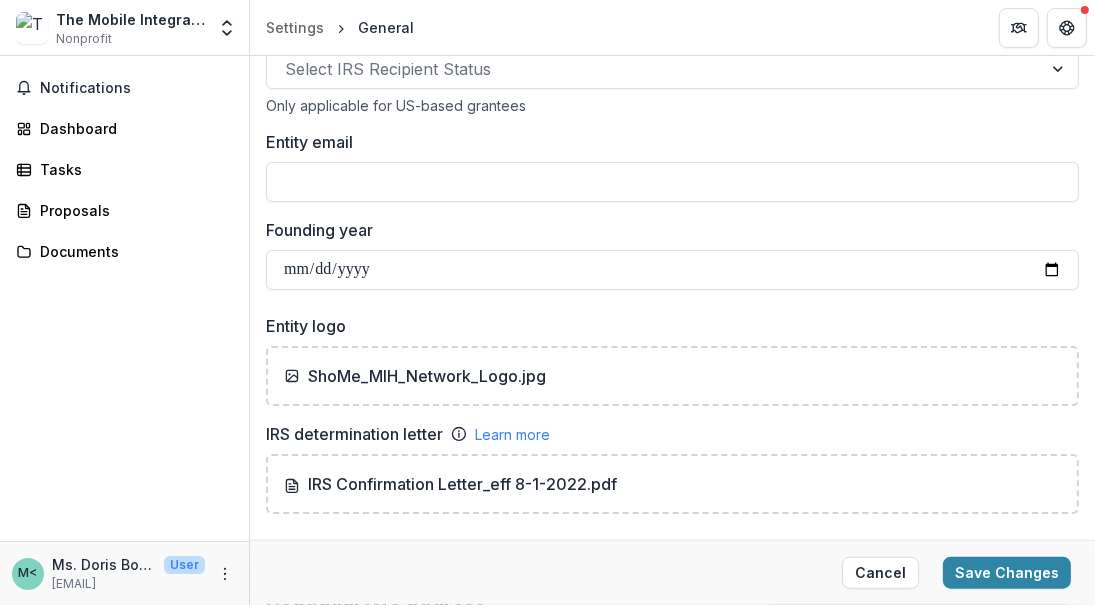 click on "ShoMe_MIH_Network_Logo.jpg" at bounding box center [427, 376] 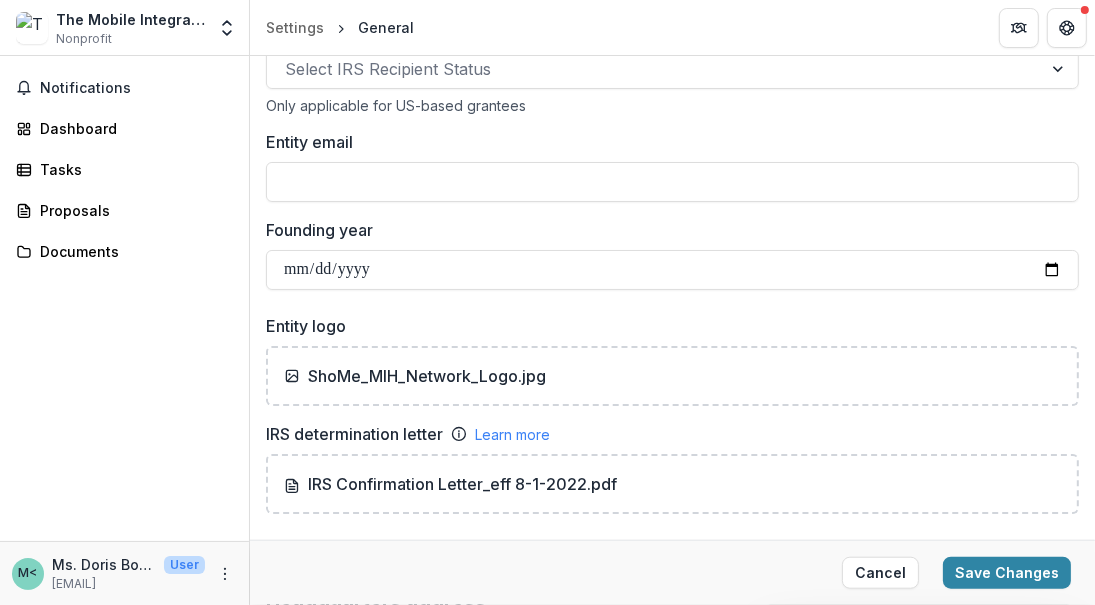 type on "**********" 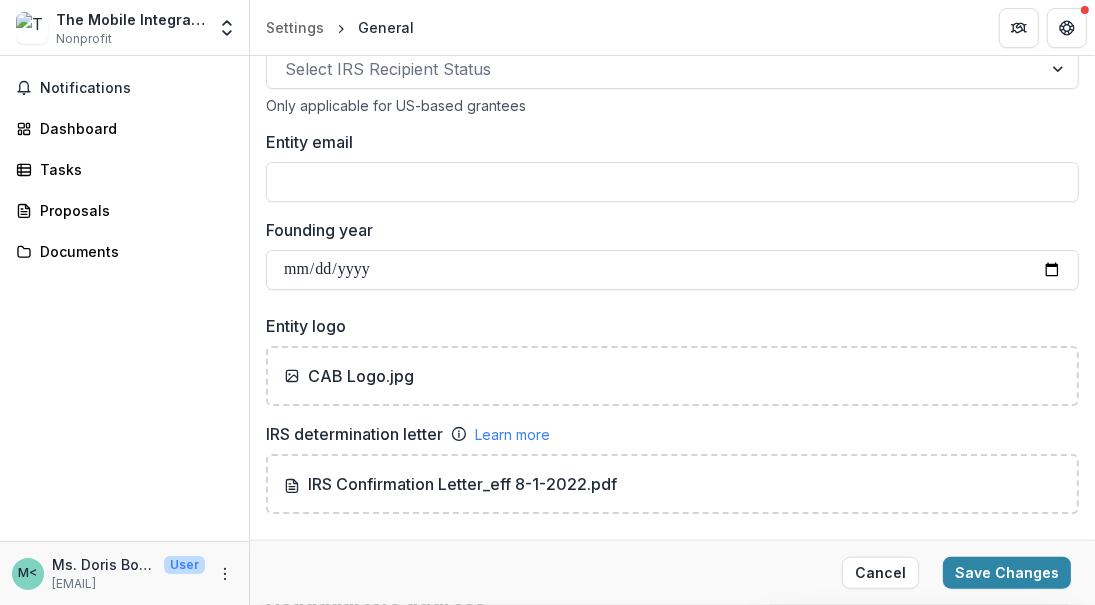 drag, startPoint x: 526, startPoint y: 480, endPoint x: 375, endPoint y: 494, distance: 151.64761 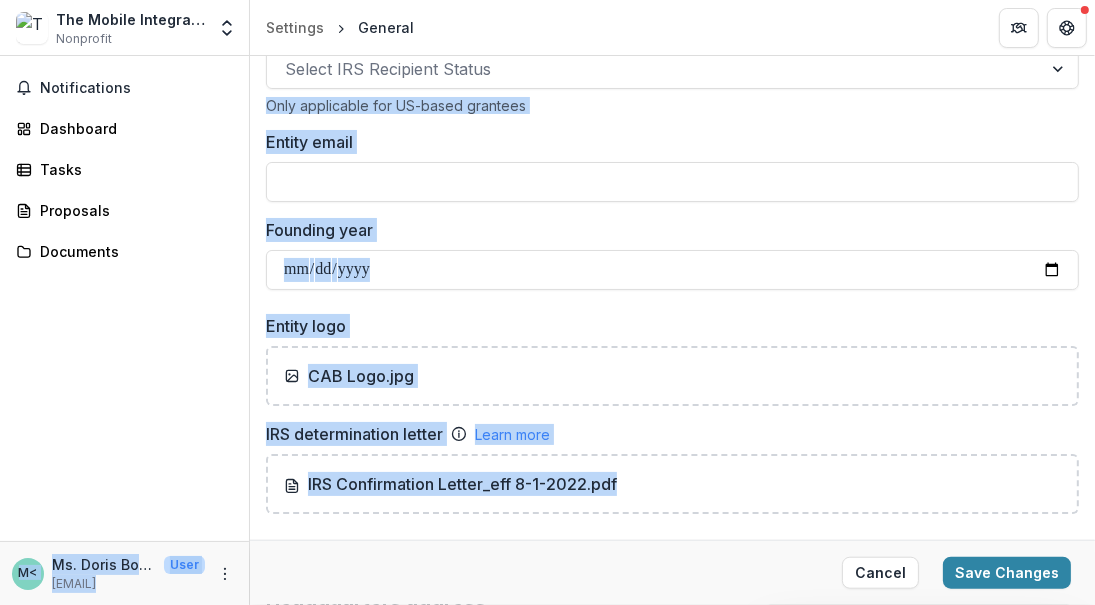 drag, startPoint x: 639, startPoint y: 483, endPoint x: 0, endPoint y: 370, distance: 648.9145 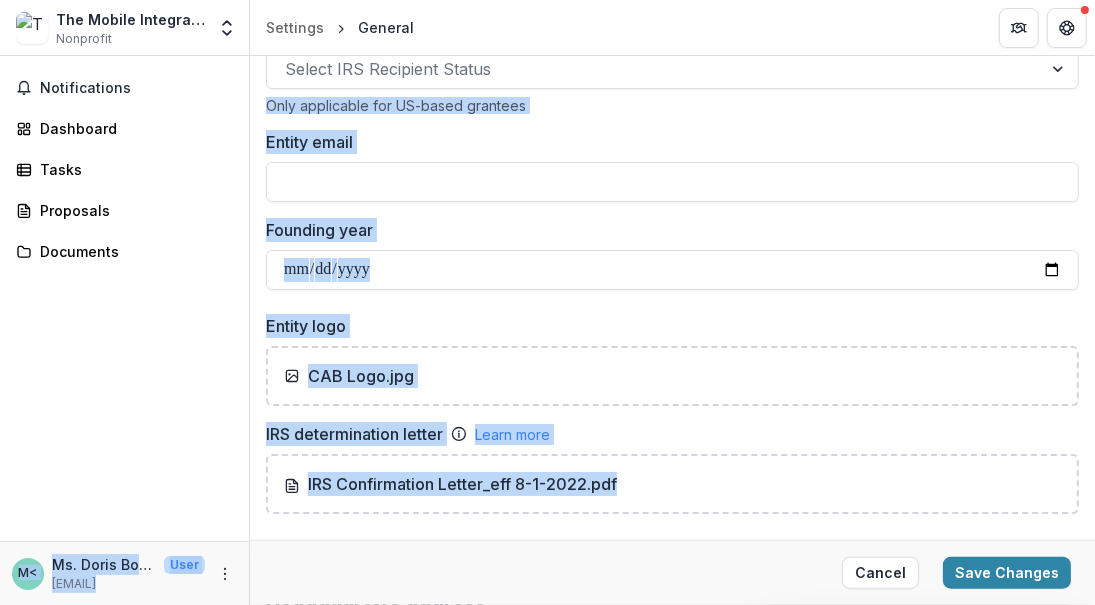 click on "IRS Confirmation Letter_eff 8-1-2022.pdf" at bounding box center [450, 484] 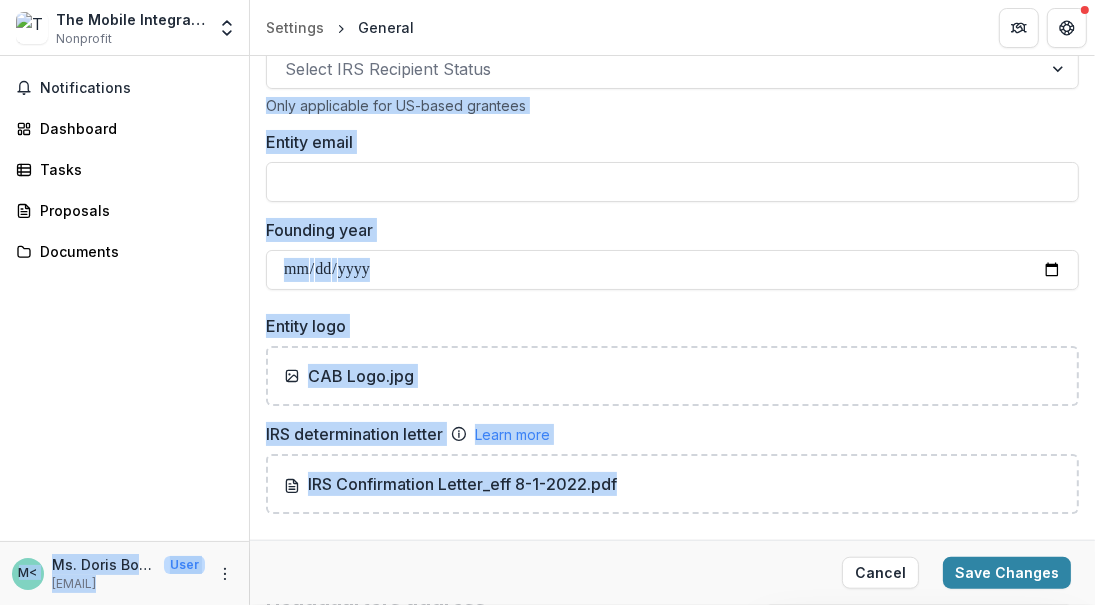 click on "IRS Confirmation Letter_eff 8-1-2022.pdf" at bounding box center (672, 484) 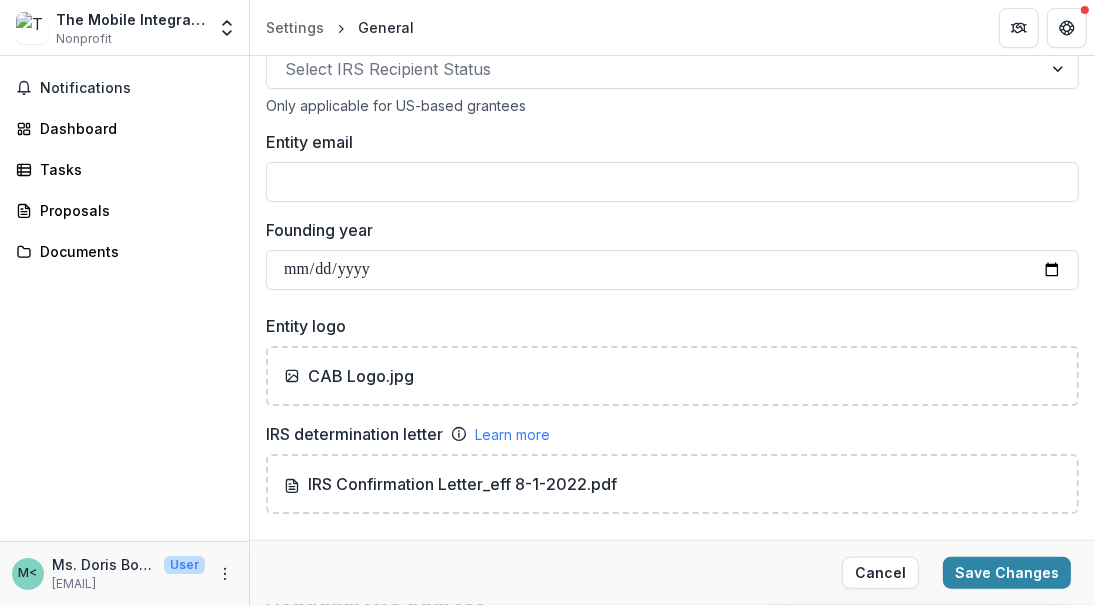 click on "Cancel Save Changes" at bounding box center (672, 572) 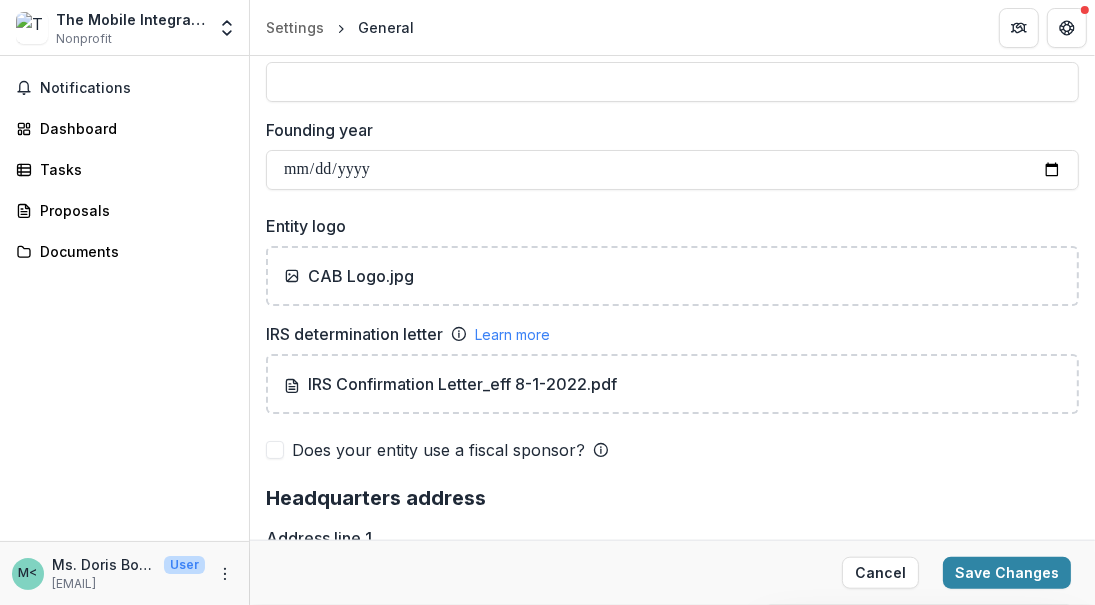 click on "IRS Confirmation Letter_eff 8-1-2022.pdf" at bounding box center [450, 384] 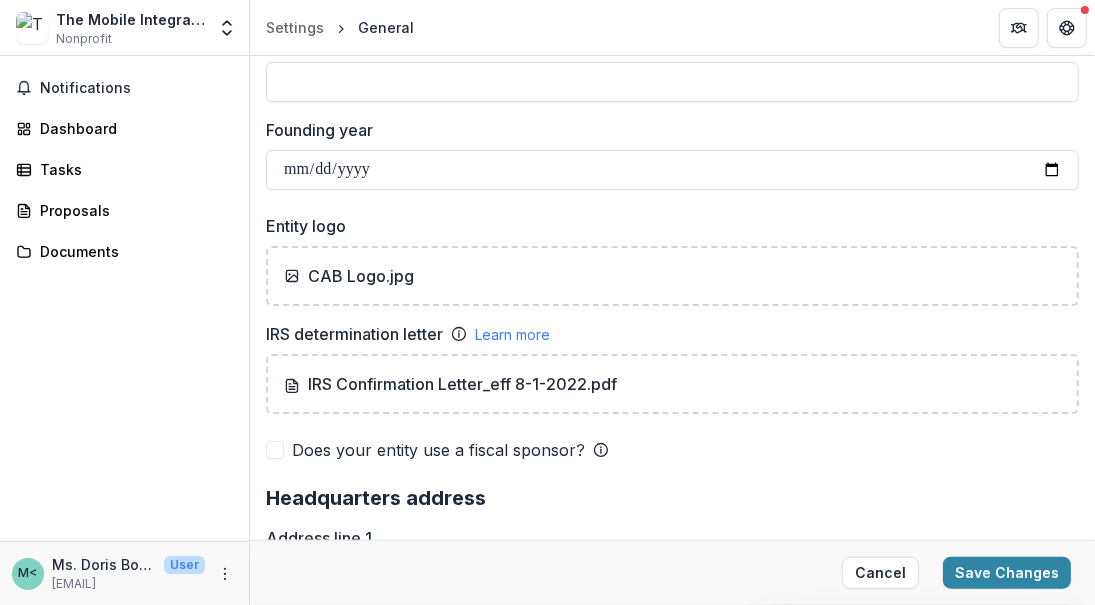 click on "IRS Confirmation Letter_eff 8-1-2022.pdf" at bounding box center (450, 384) 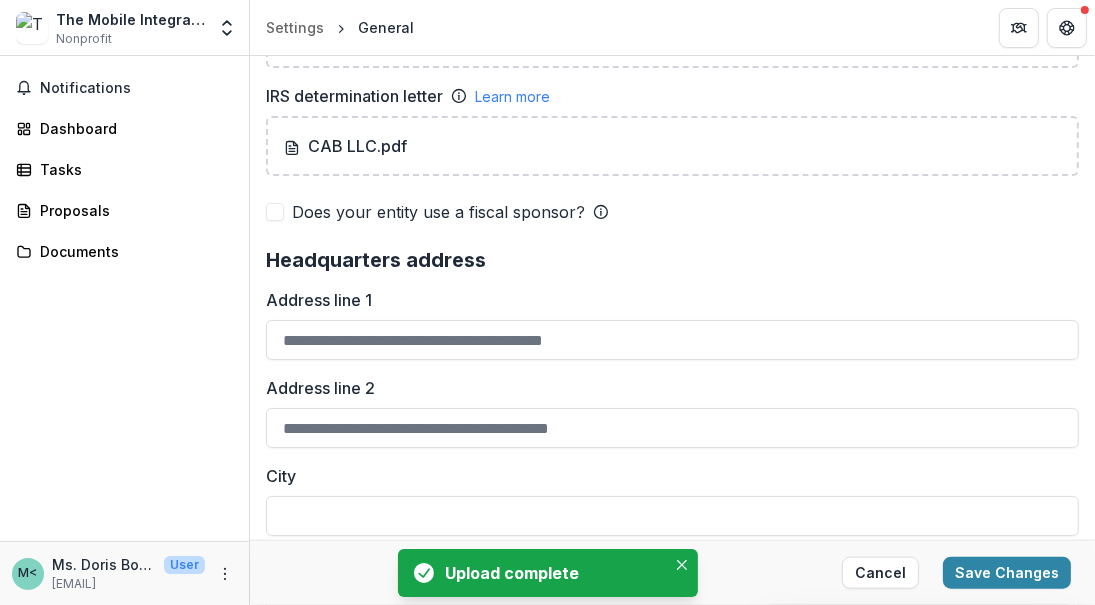 scroll, scrollTop: 1500, scrollLeft: 0, axis: vertical 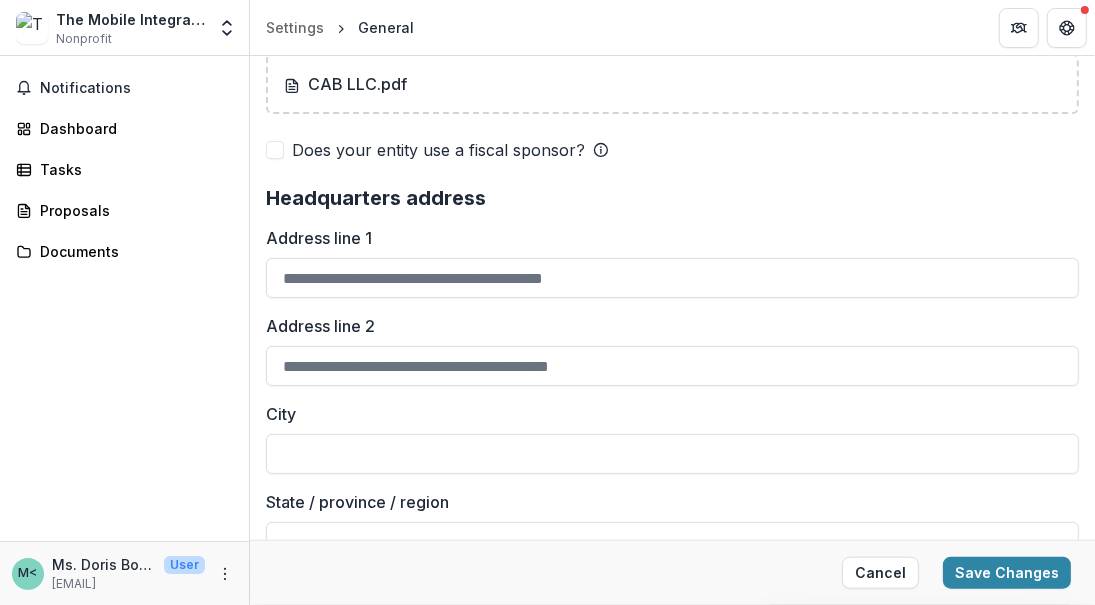 click on "Address line 1" at bounding box center [672, 278] 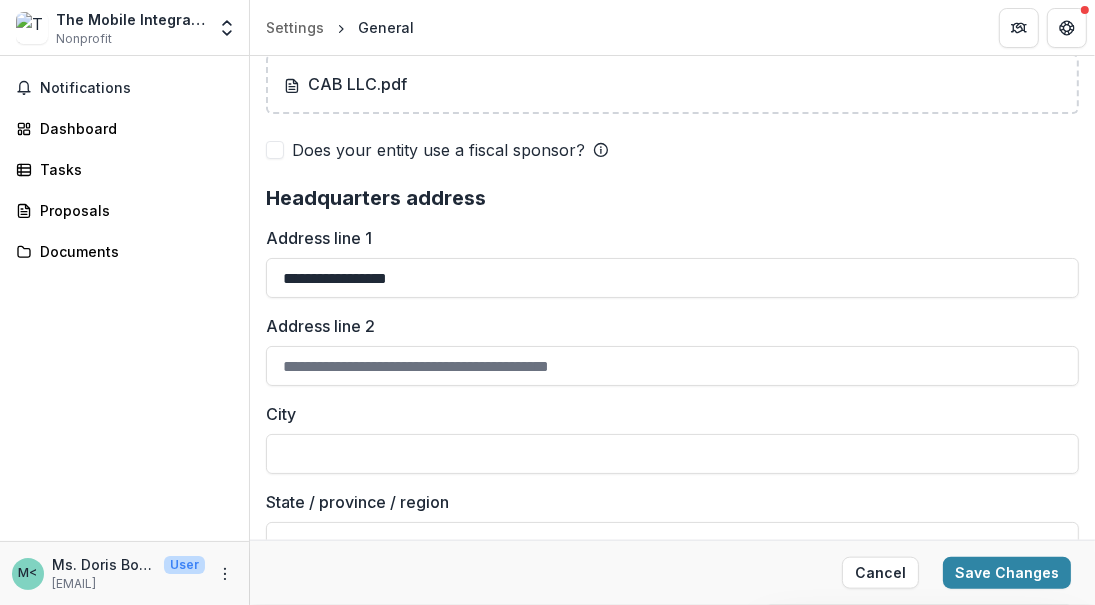 type on "**********" 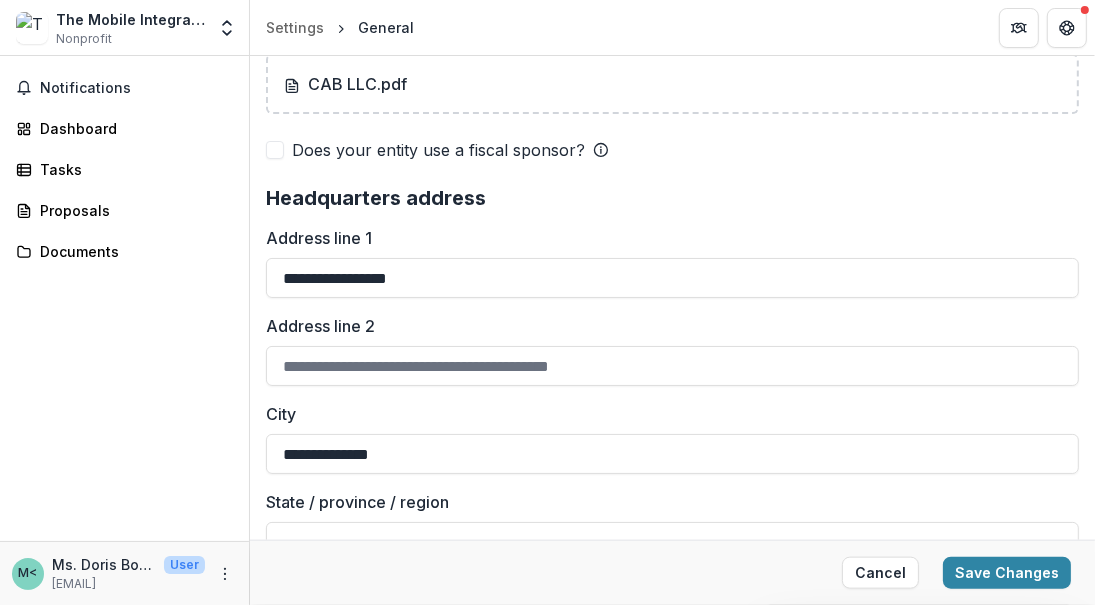 type on "**" 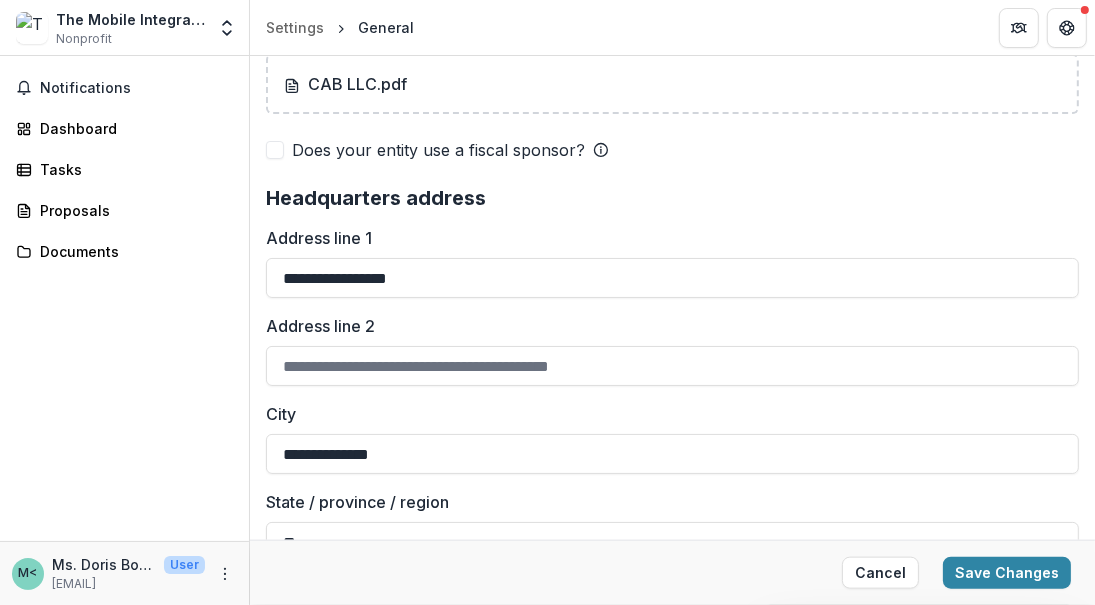 type on "**********" 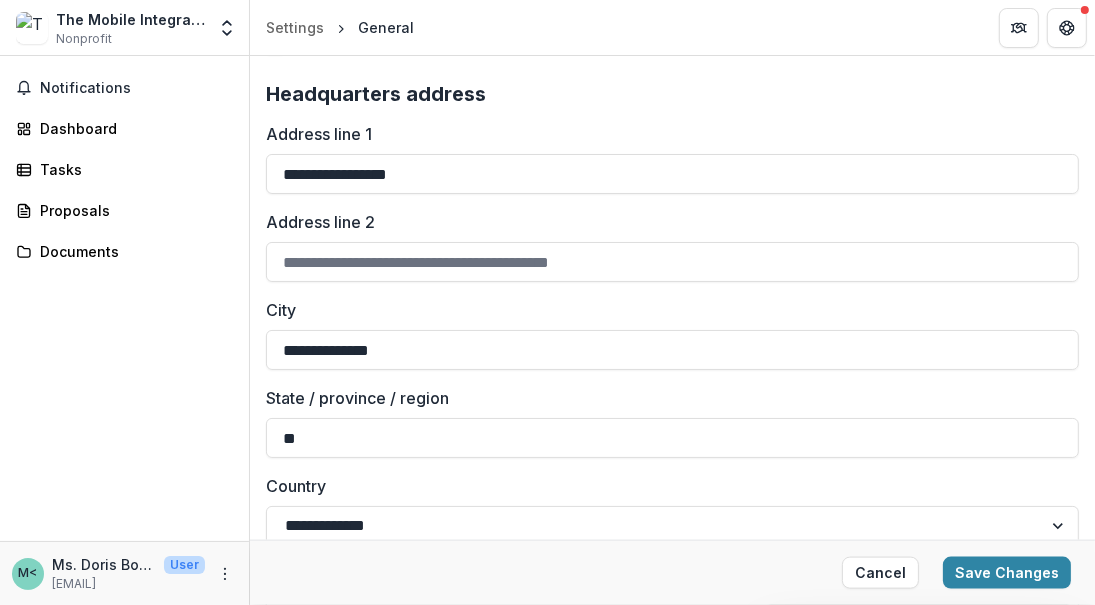 scroll, scrollTop: 1500, scrollLeft: 0, axis: vertical 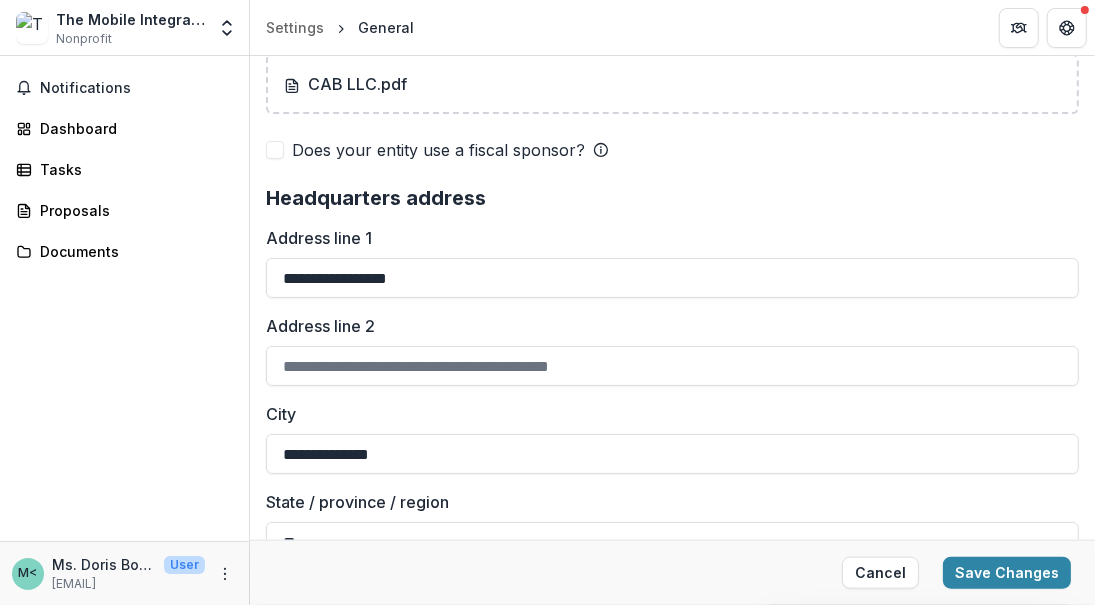 click on "Address line 2" at bounding box center [672, 366] 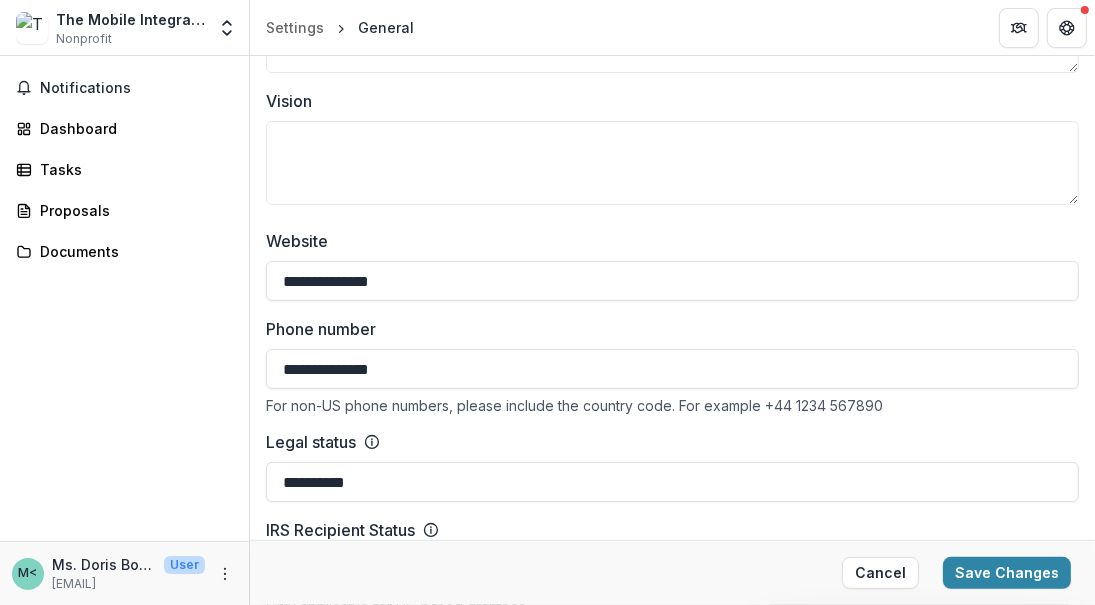 scroll, scrollTop: 600, scrollLeft: 0, axis: vertical 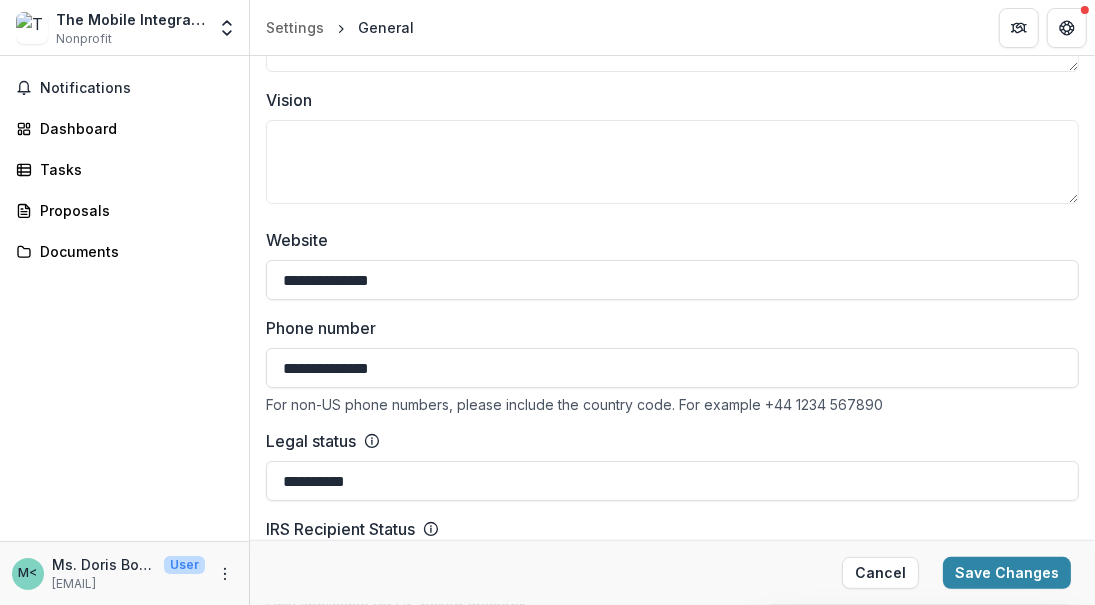 type on "*******" 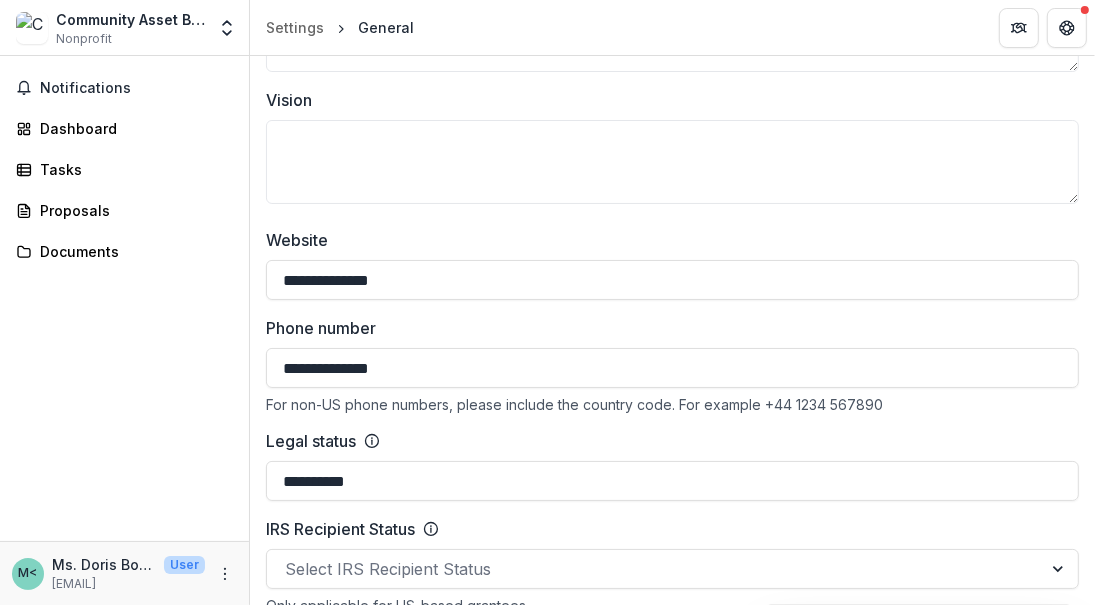 click 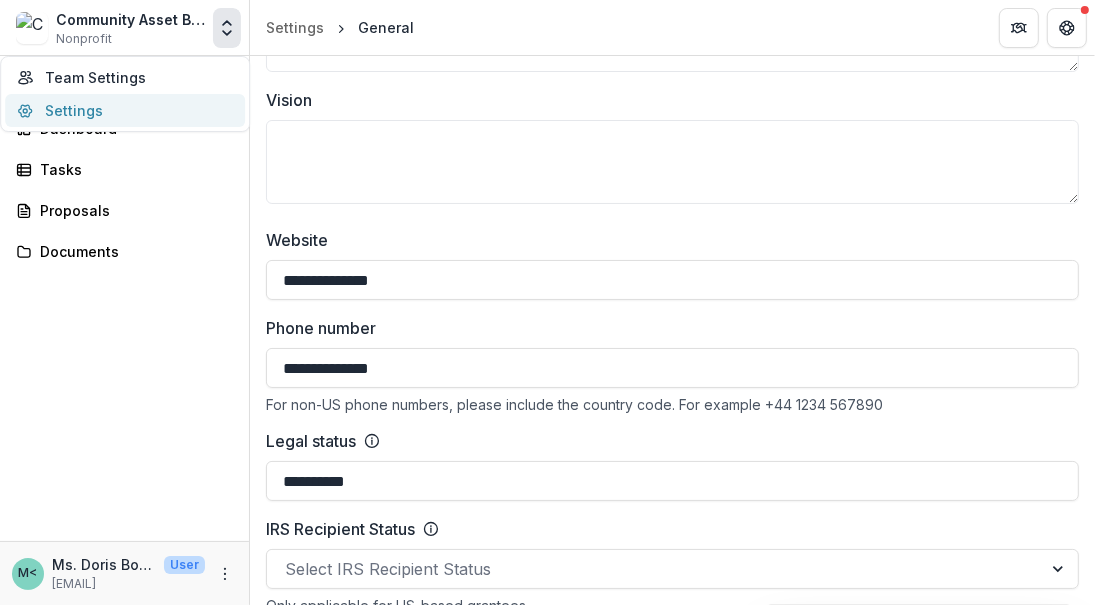 click on "Settings" at bounding box center [125, 110] 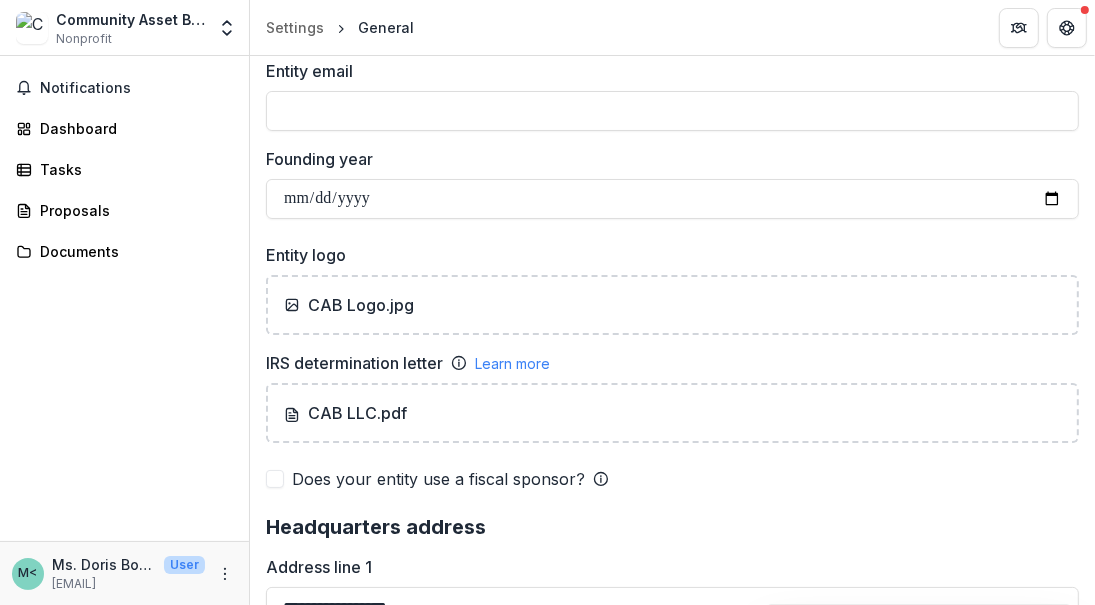 scroll, scrollTop: 1200, scrollLeft: 0, axis: vertical 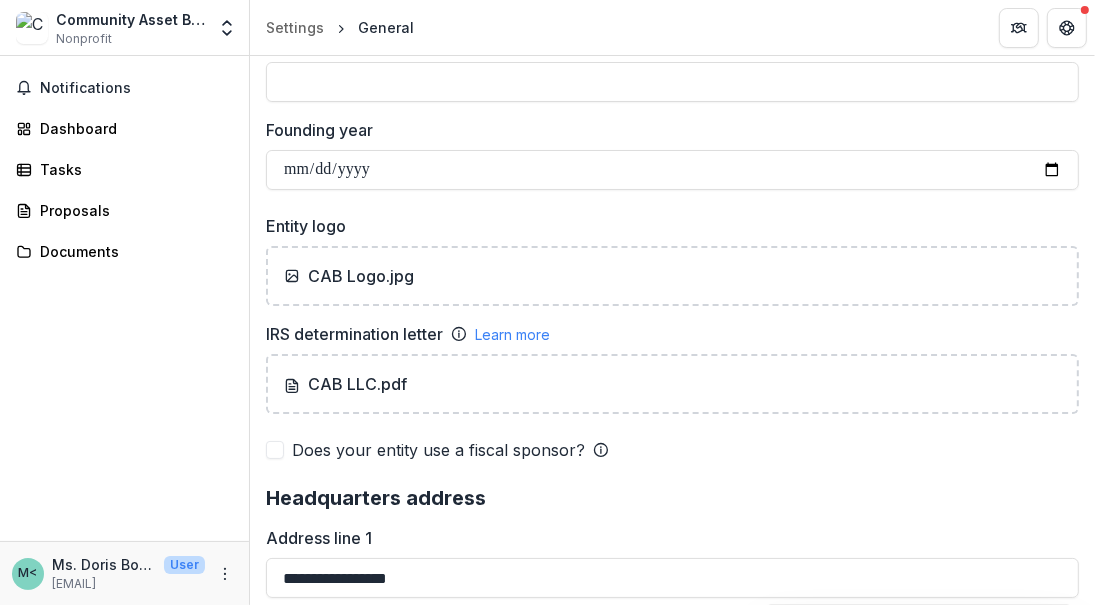 click on "Learn more" at bounding box center [512, 334] 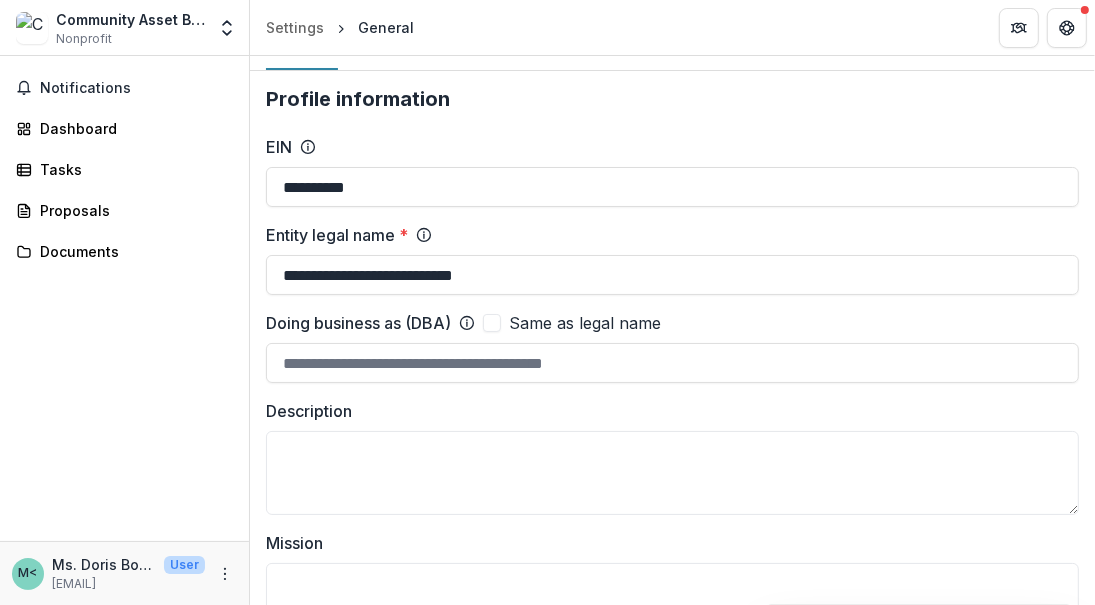 scroll, scrollTop: 0, scrollLeft: 0, axis: both 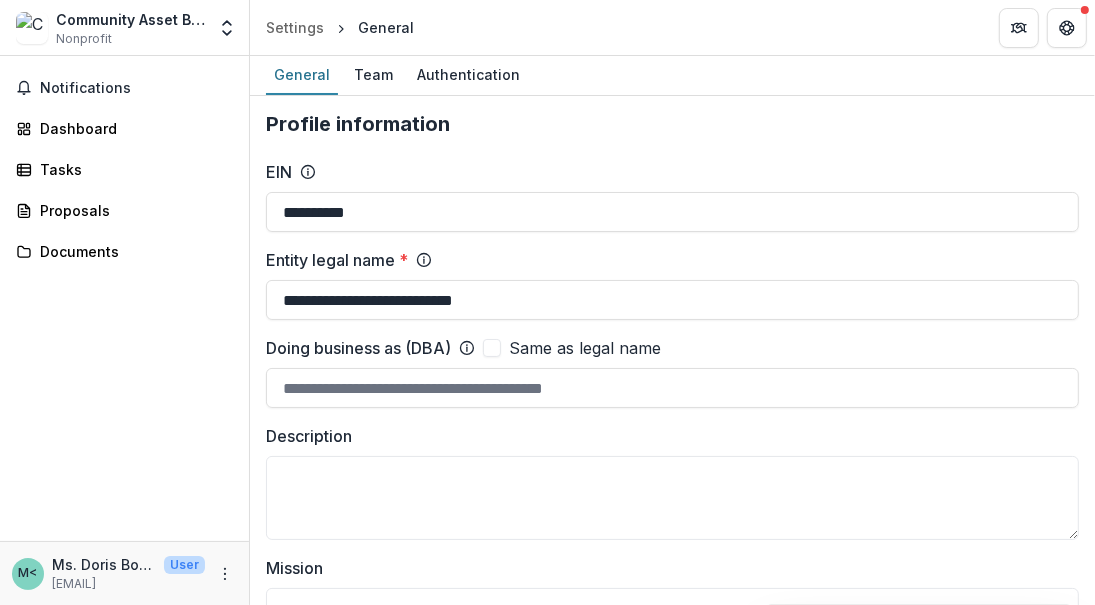 click on "Team" at bounding box center (373, 74) 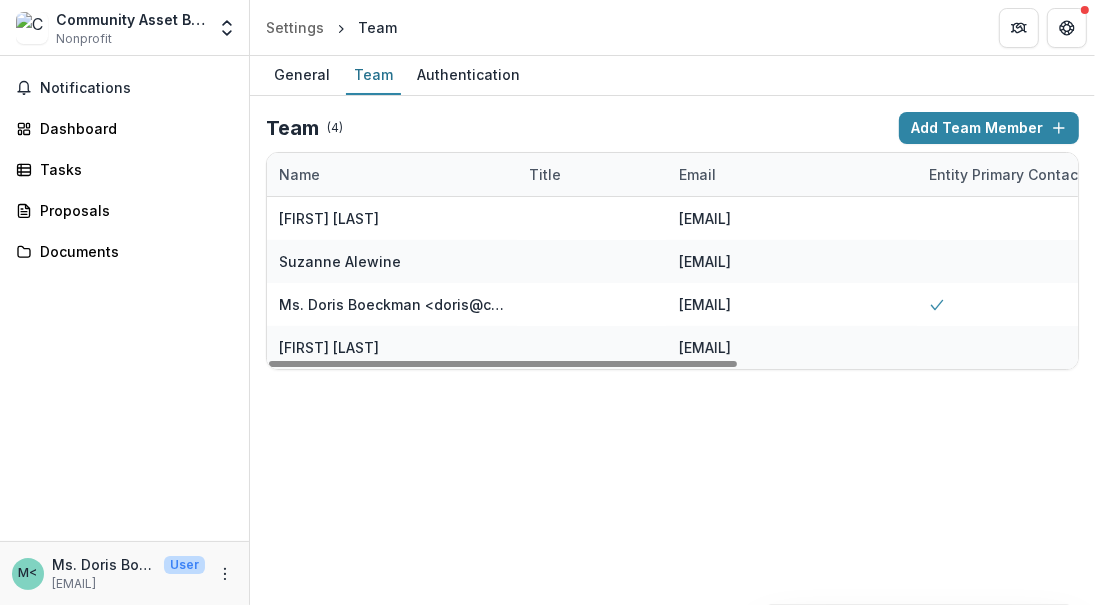 click on "[FIRST] [LAST]" at bounding box center [329, 347] 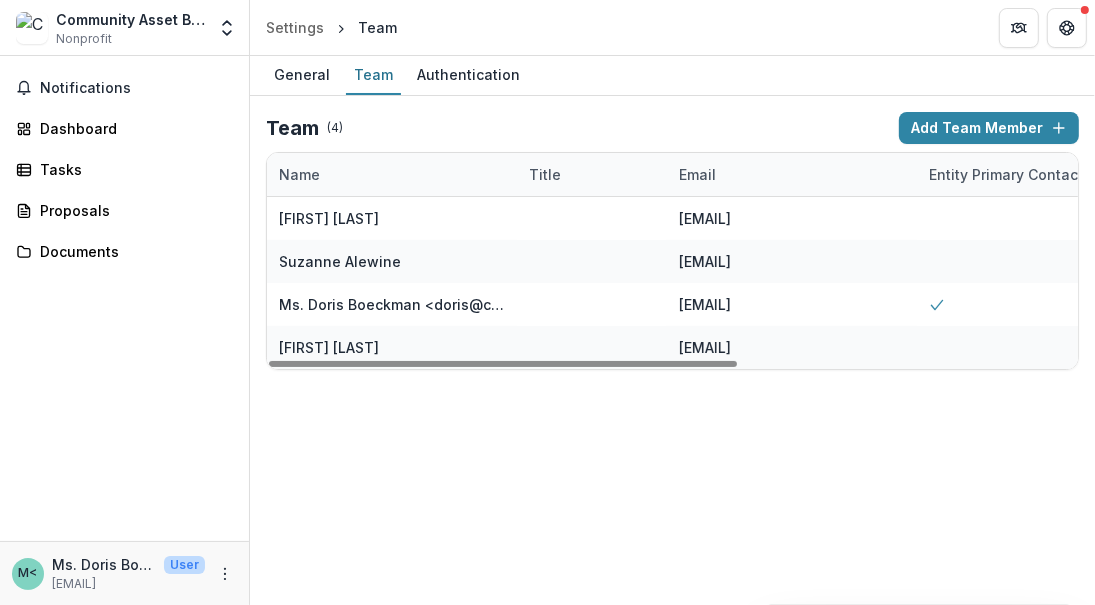 drag, startPoint x: 724, startPoint y: 340, endPoint x: 707, endPoint y: 357, distance: 24.04163 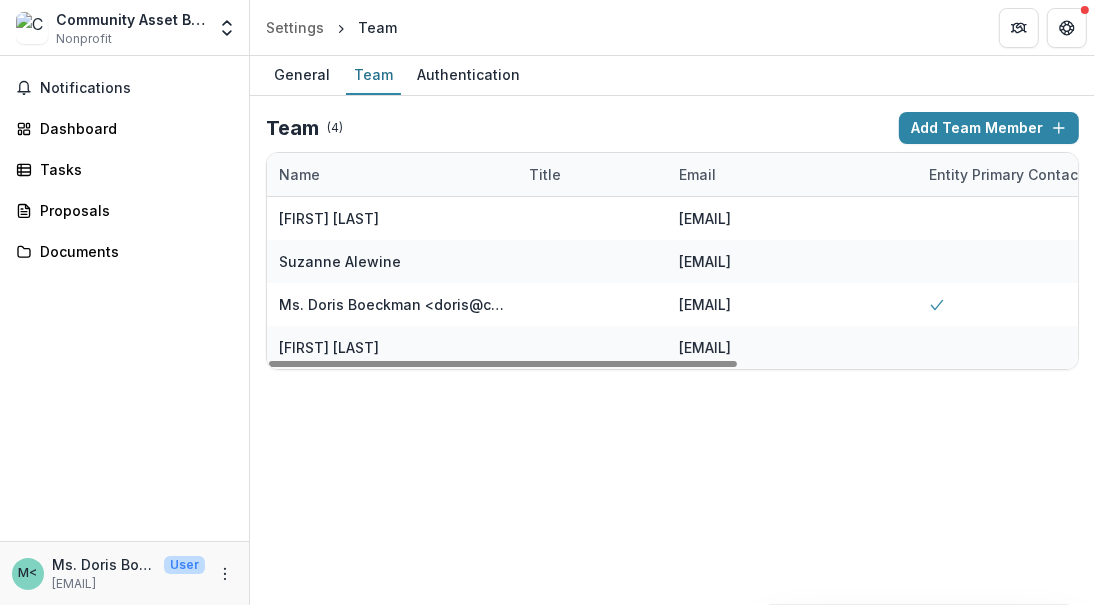 click on "Entity Primary Contact" at bounding box center [1006, 174] 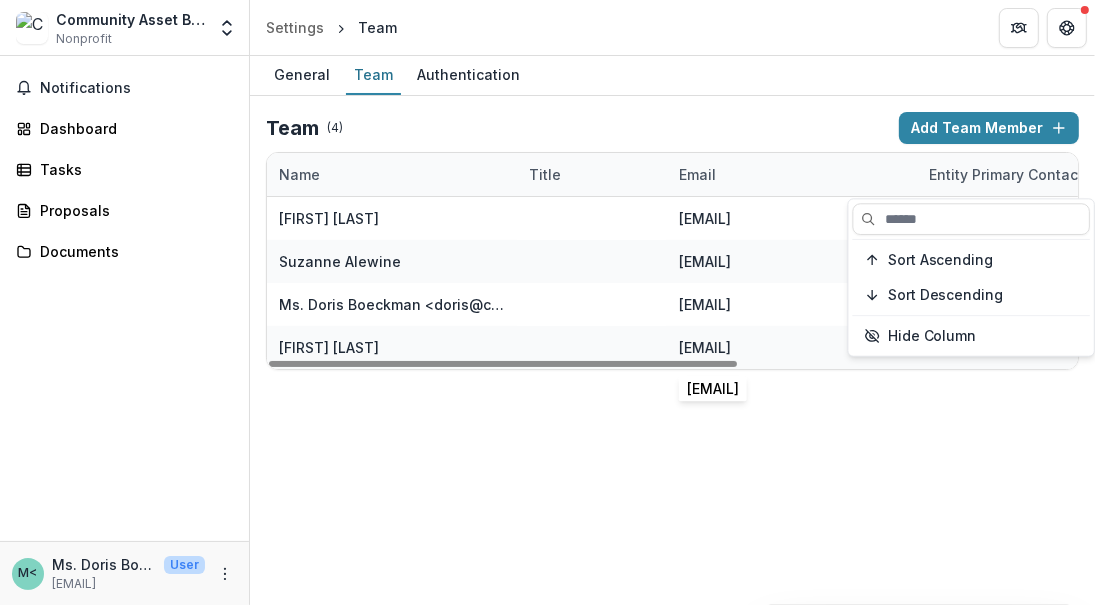 click on "[EMAIL]" at bounding box center [705, 347] 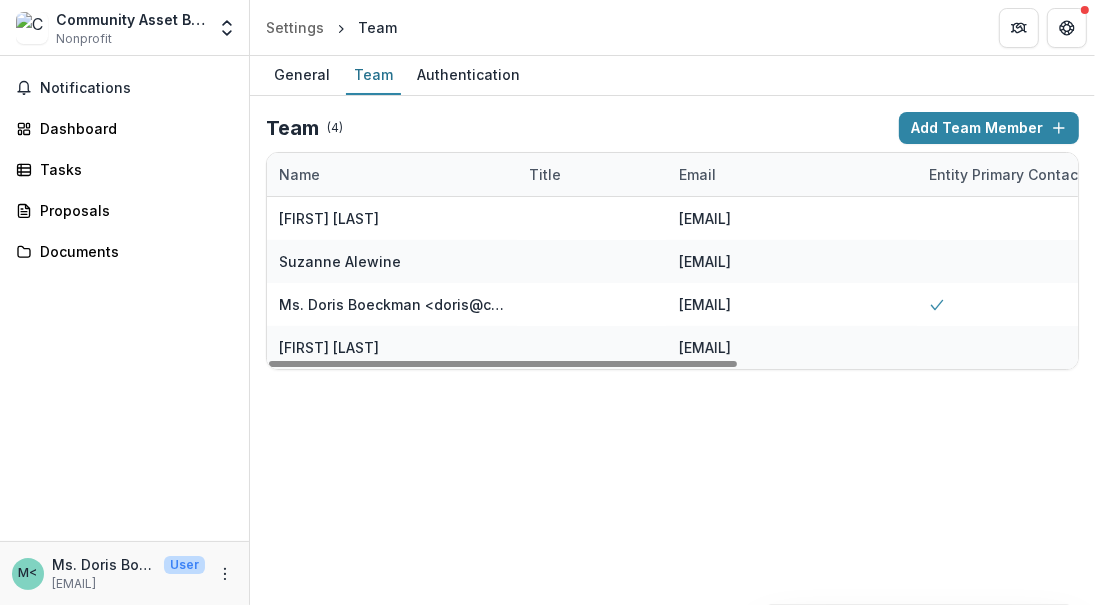 click on "Team" at bounding box center (292, 128) 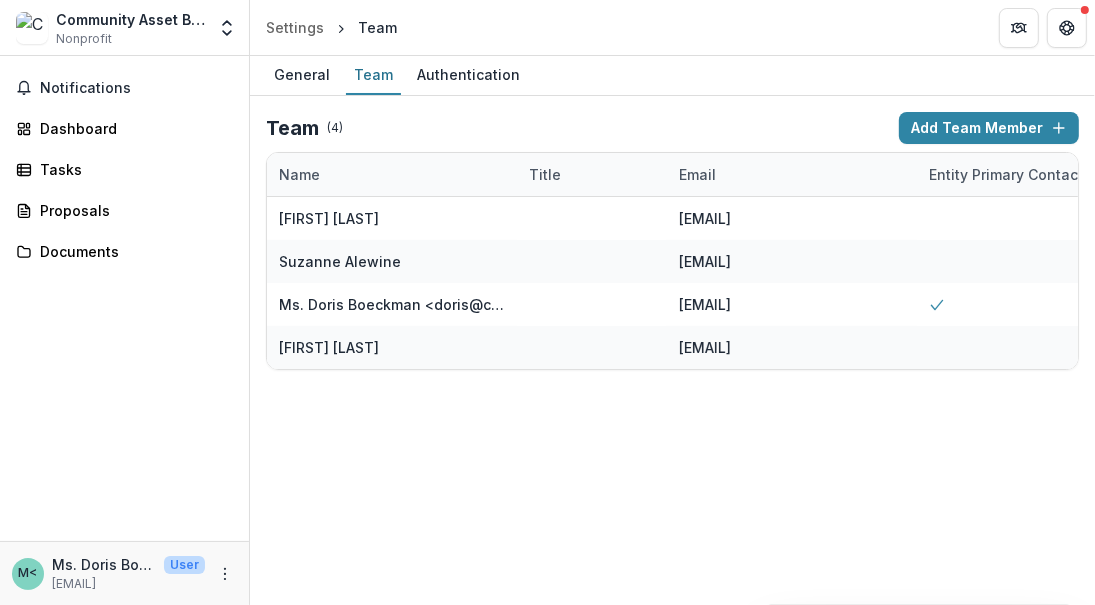 click on "Team" at bounding box center (373, 74) 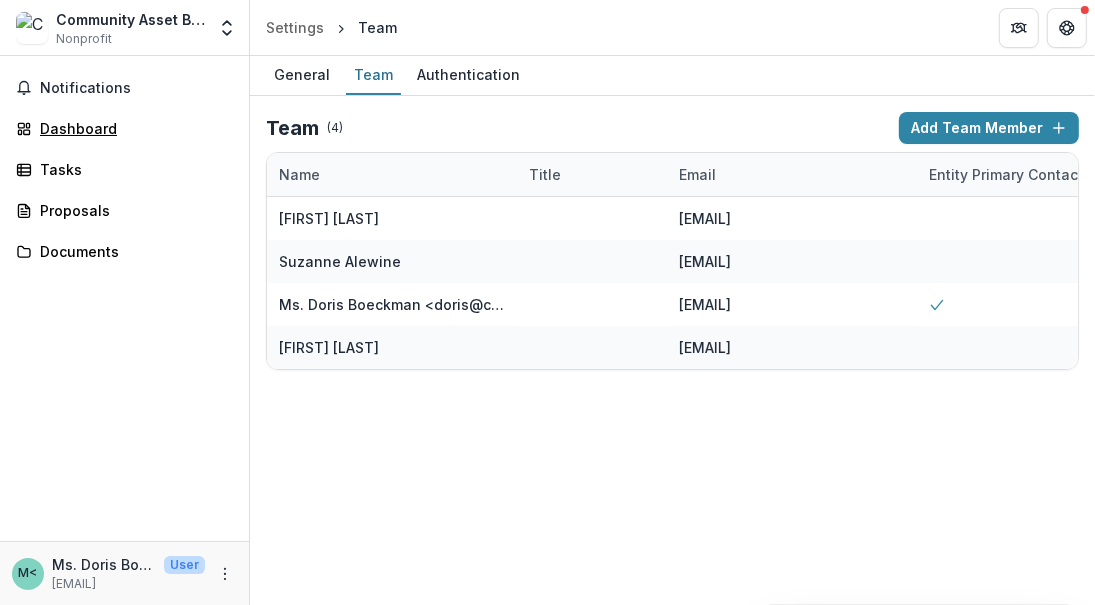 click on "Dashboard" at bounding box center (132, 128) 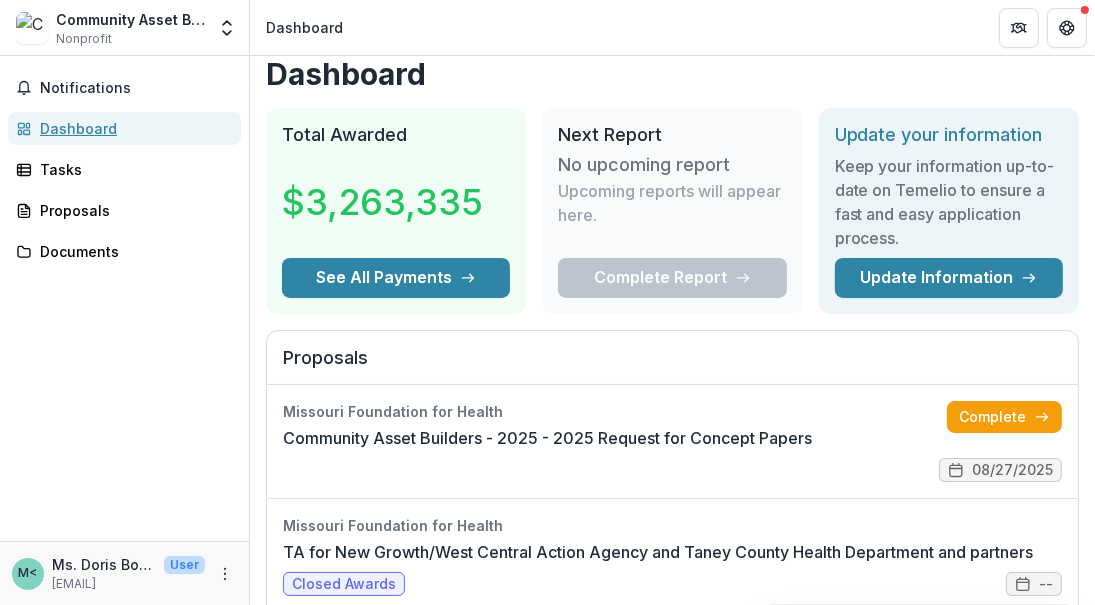 scroll, scrollTop: 0, scrollLeft: 0, axis: both 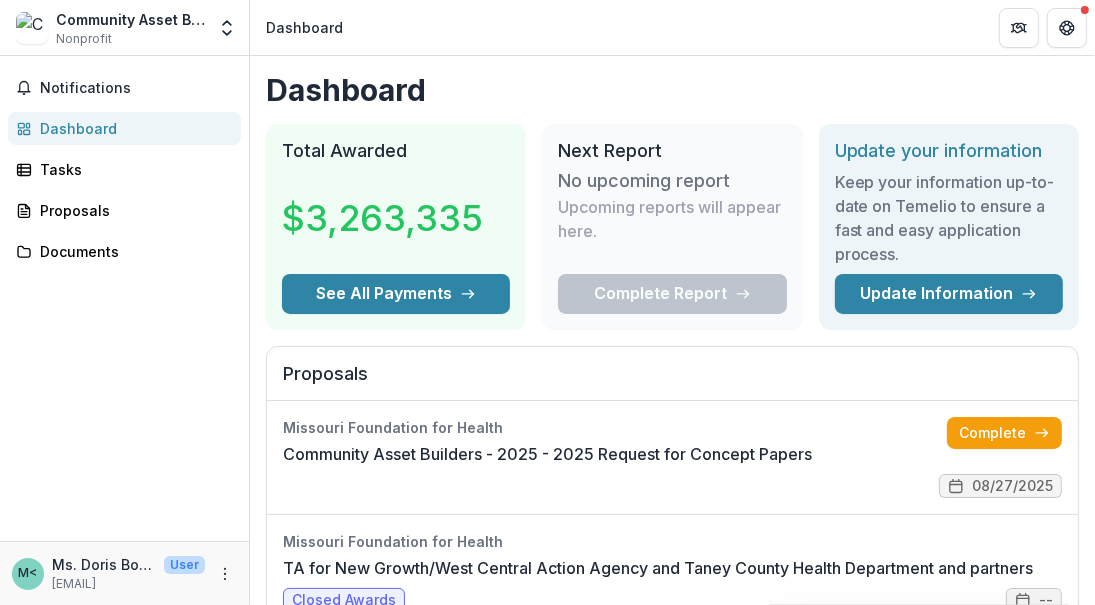 click on "Update Information" at bounding box center (949, 294) 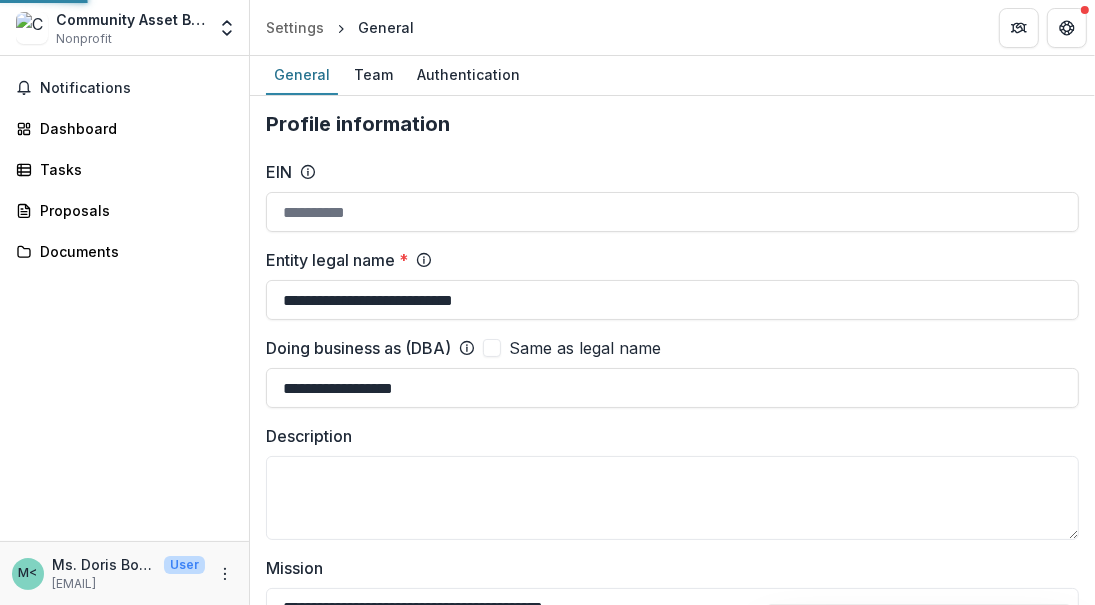 type on "**********" 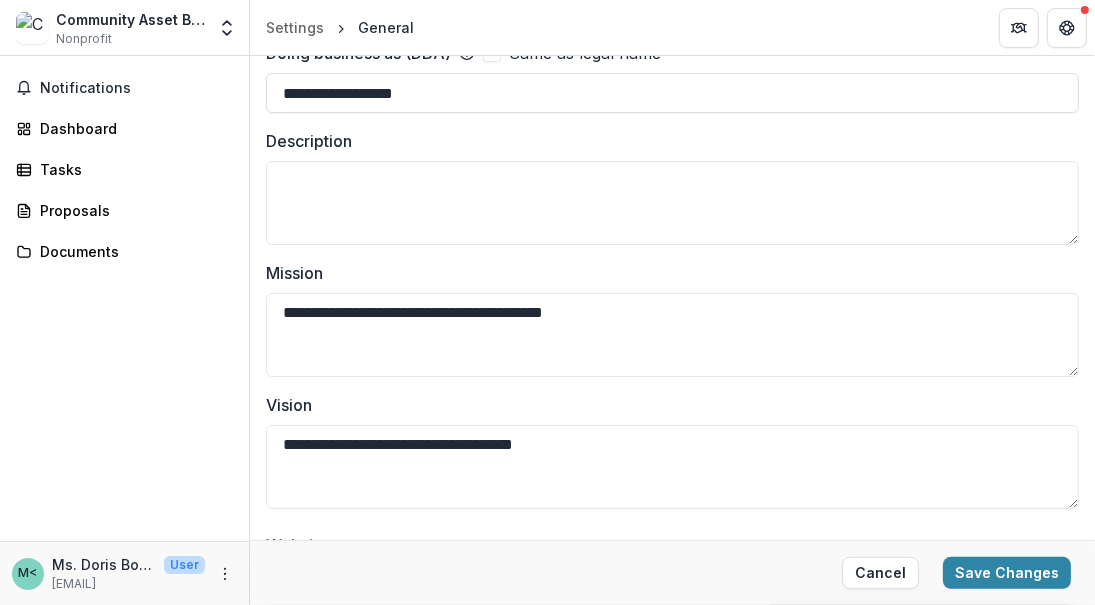 scroll, scrollTop: 0, scrollLeft: 0, axis: both 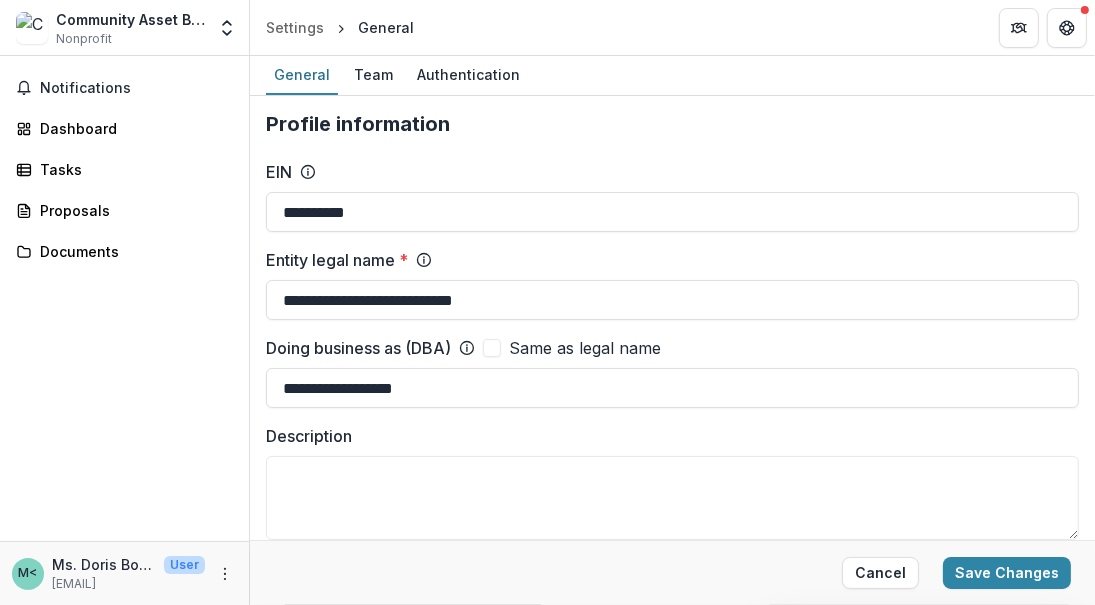 drag, startPoint x: 503, startPoint y: 377, endPoint x: 231, endPoint y: 379, distance: 272.00735 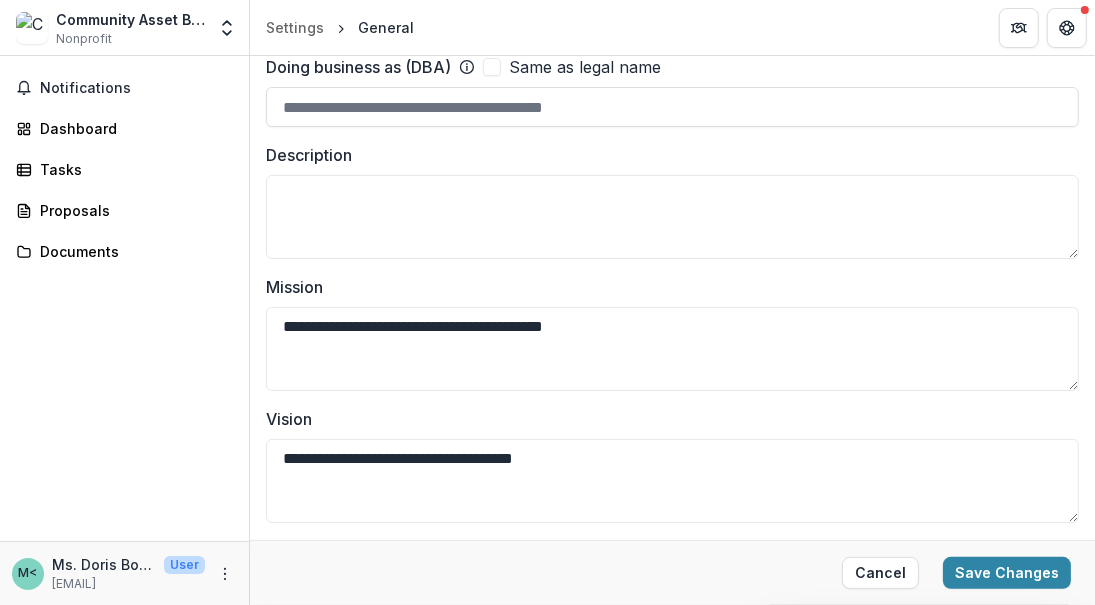 scroll, scrollTop: 400, scrollLeft: 0, axis: vertical 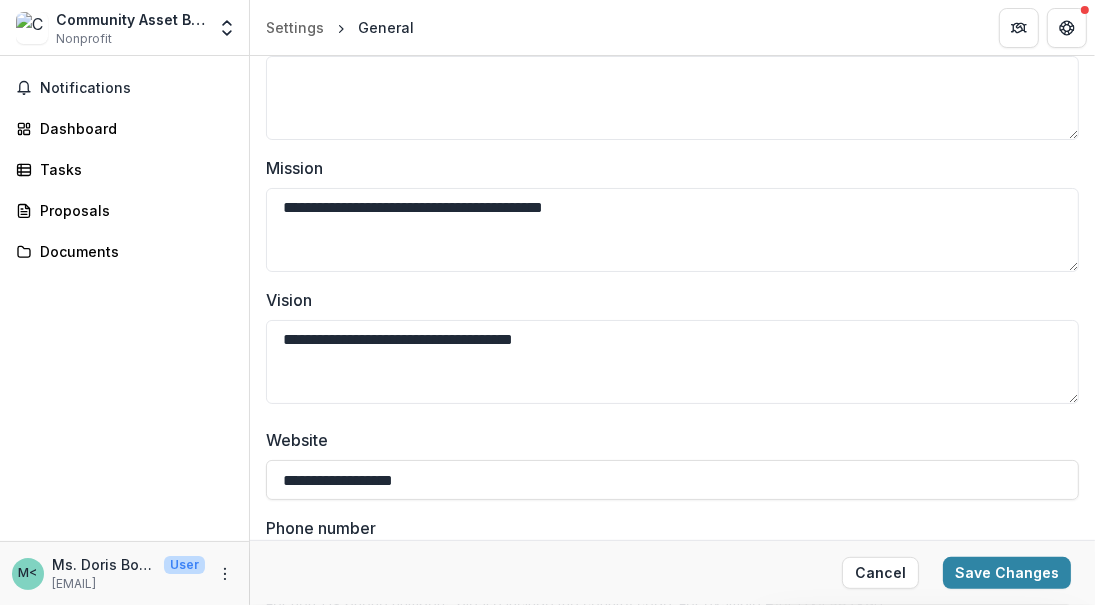 type 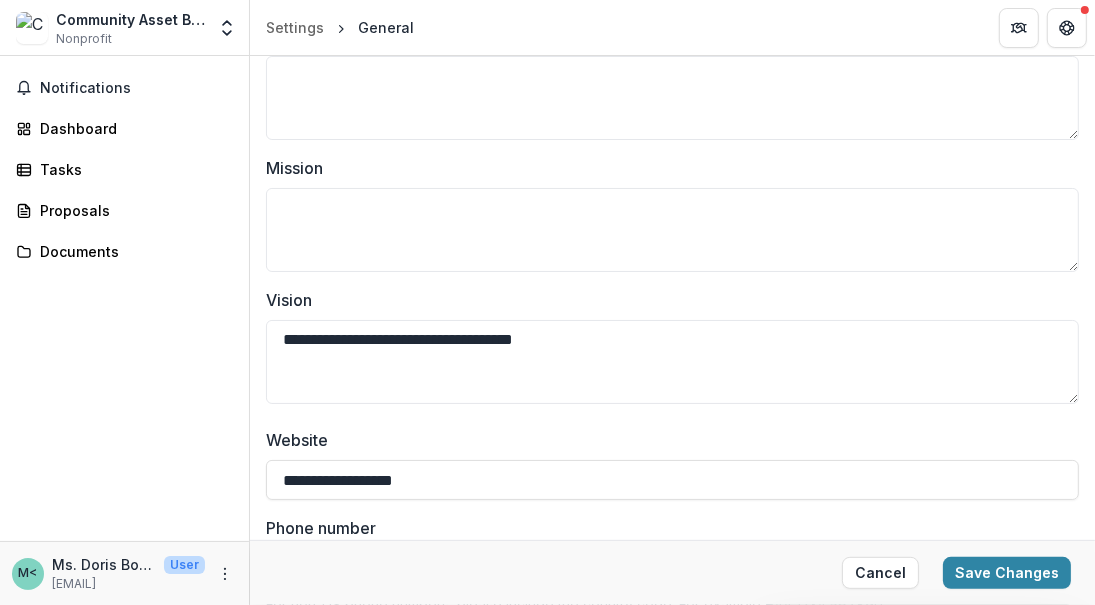 type 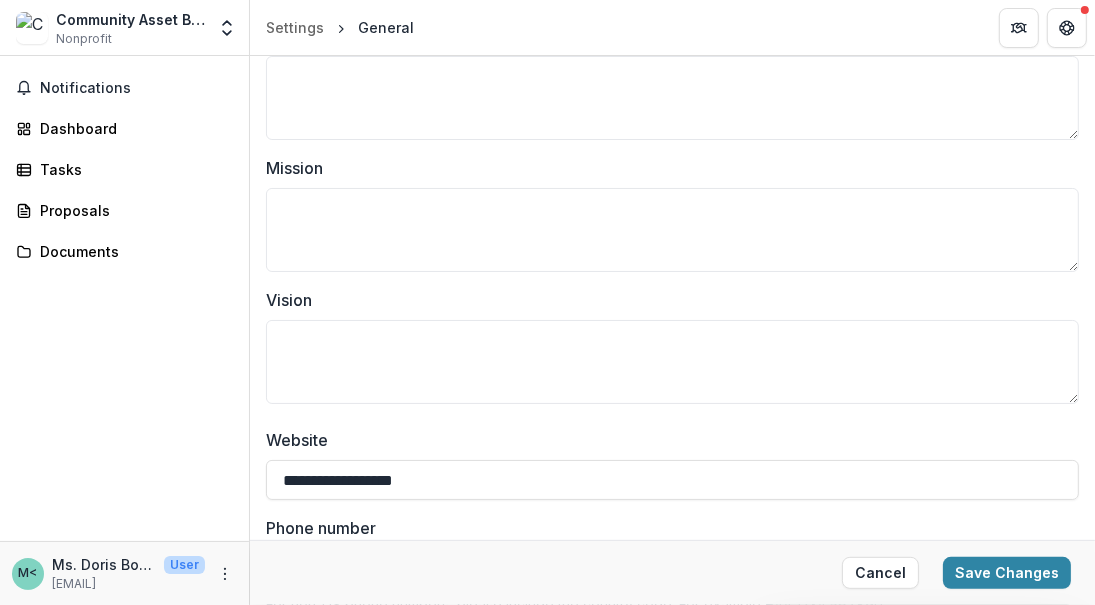 type 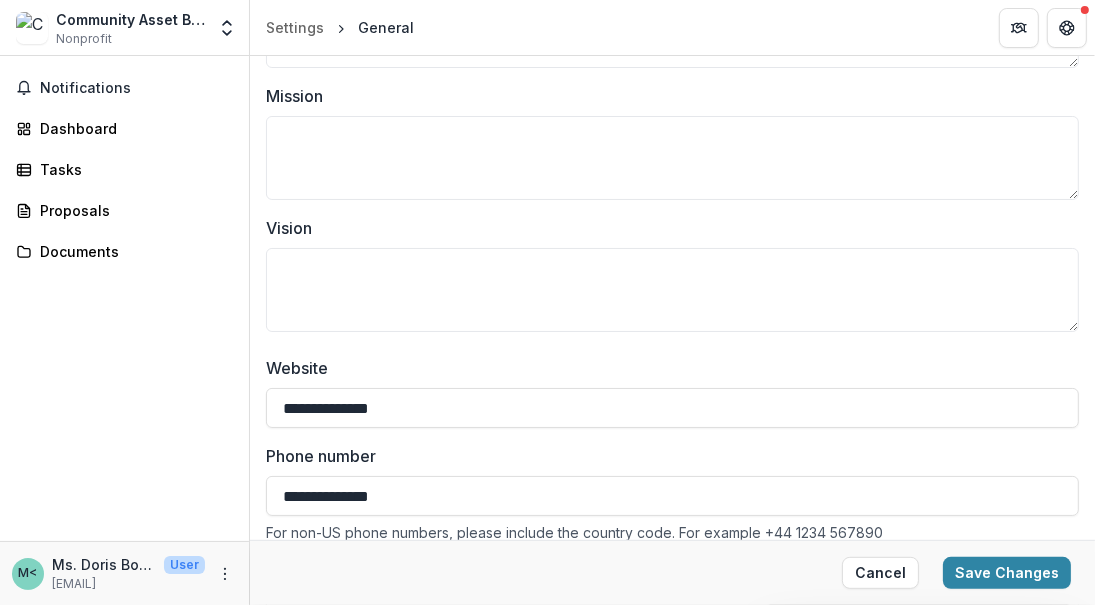 scroll, scrollTop: 500, scrollLeft: 0, axis: vertical 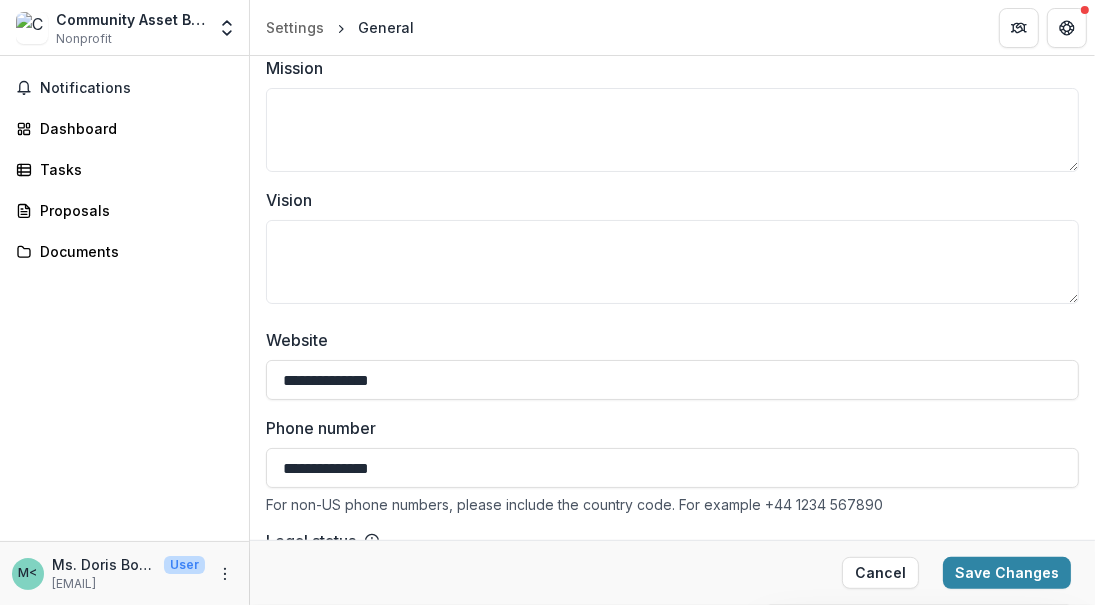 type on "**********" 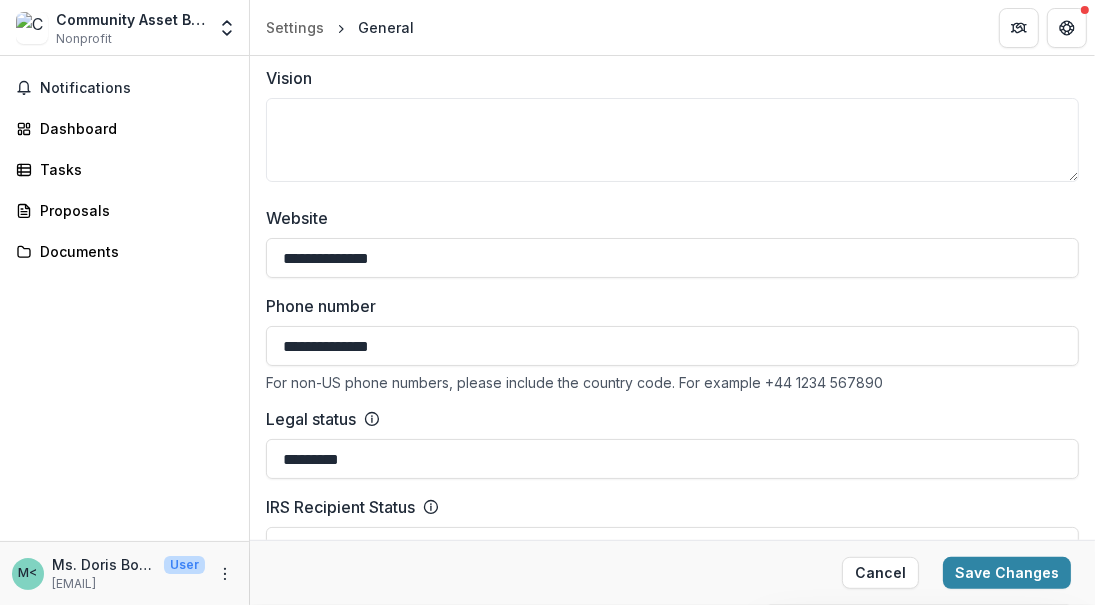 scroll, scrollTop: 700, scrollLeft: 0, axis: vertical 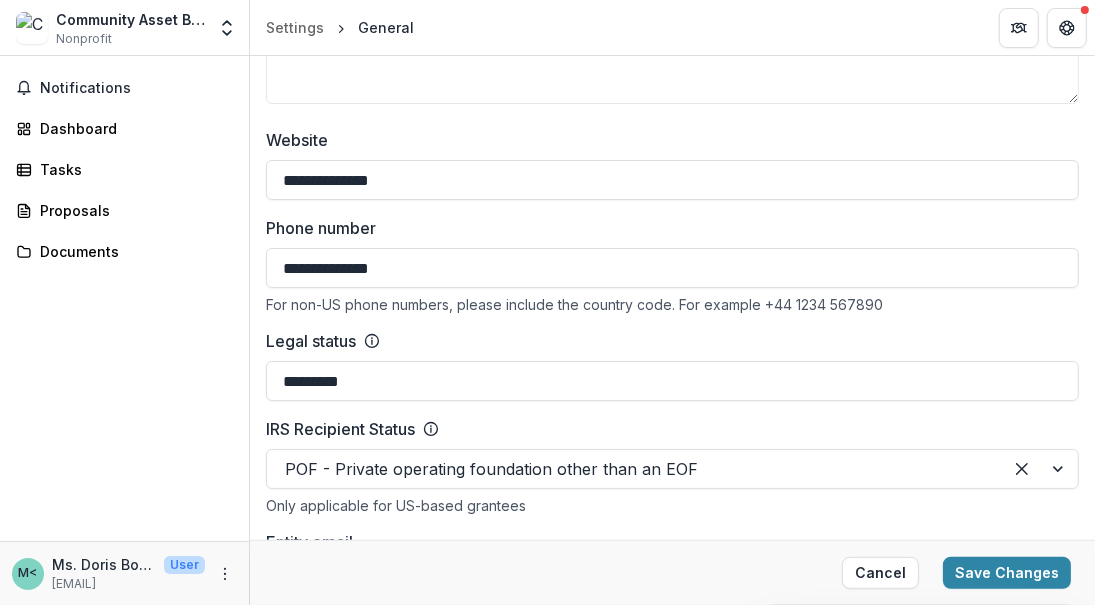 type on "**********" 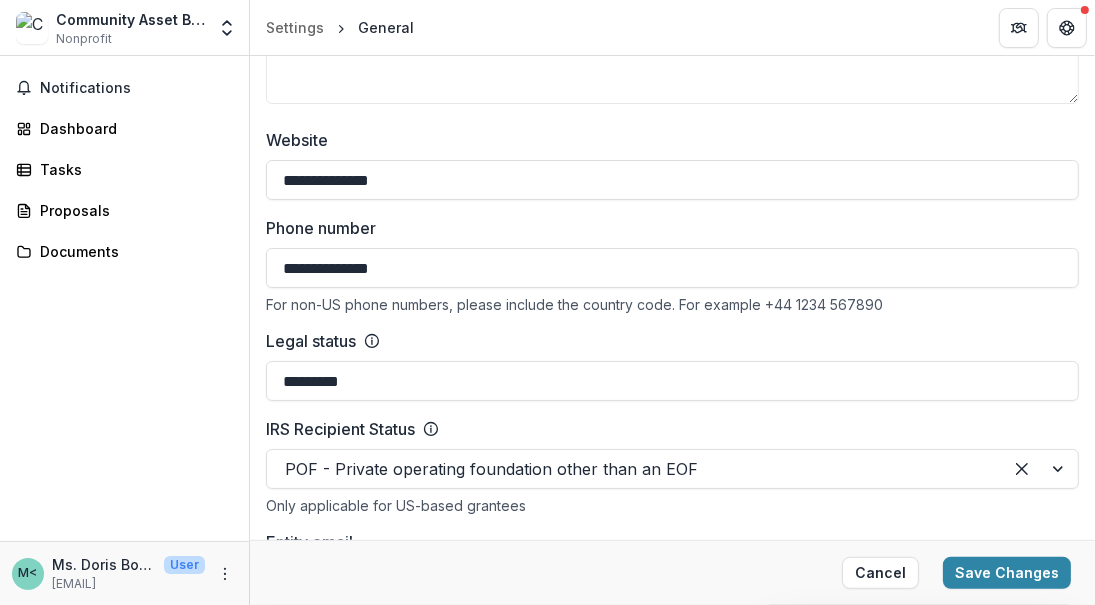 click on "*********" at bounding box center (672, 381) 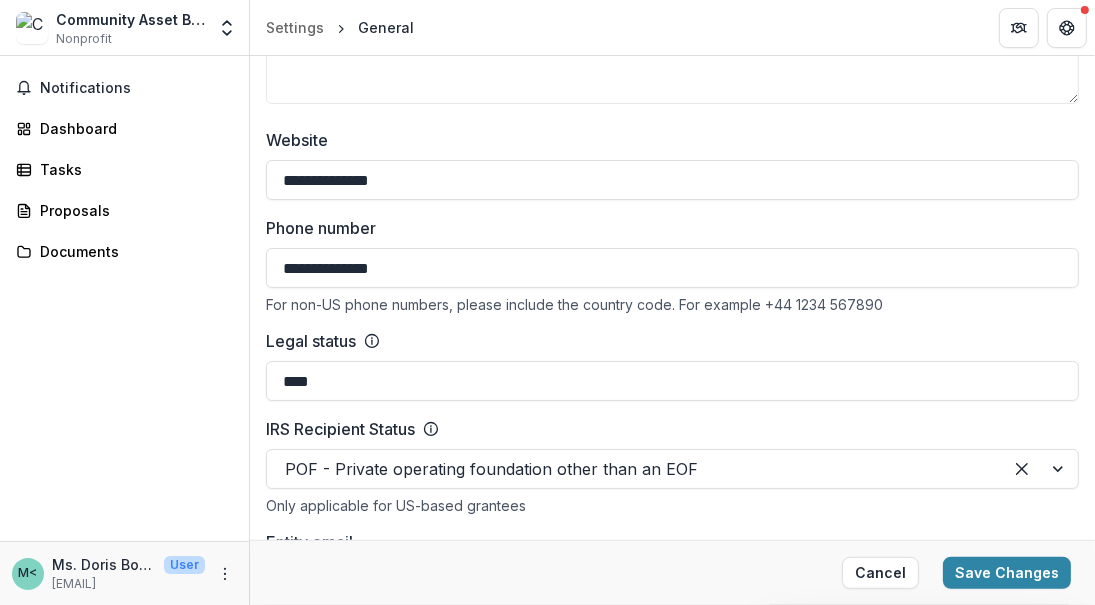 type on "**********" 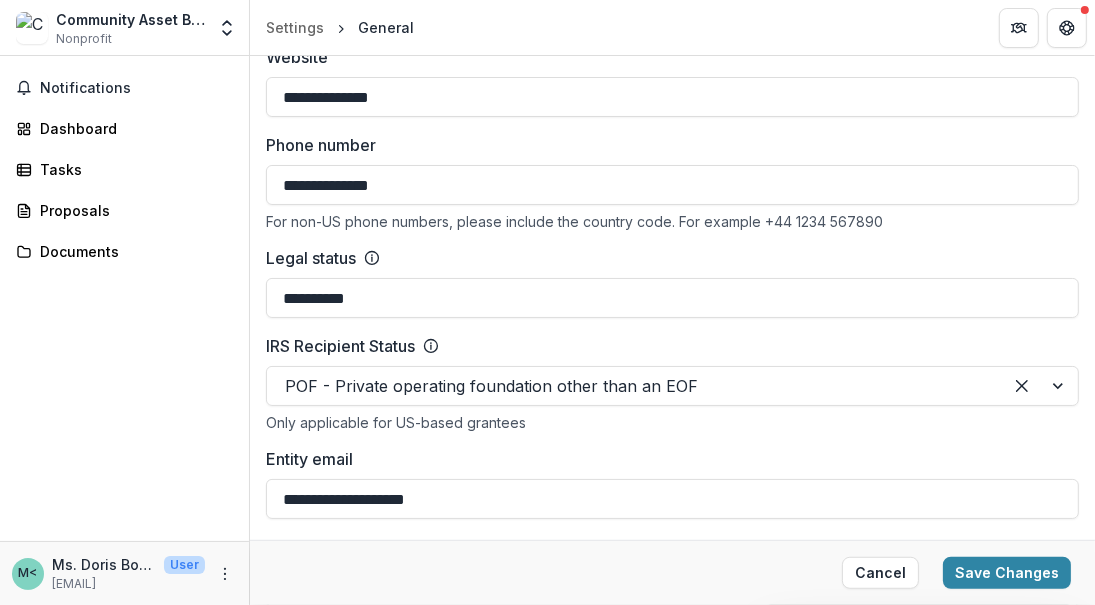 scroll, scrollTop: 800, scrollLeft: 0, axis: vertical 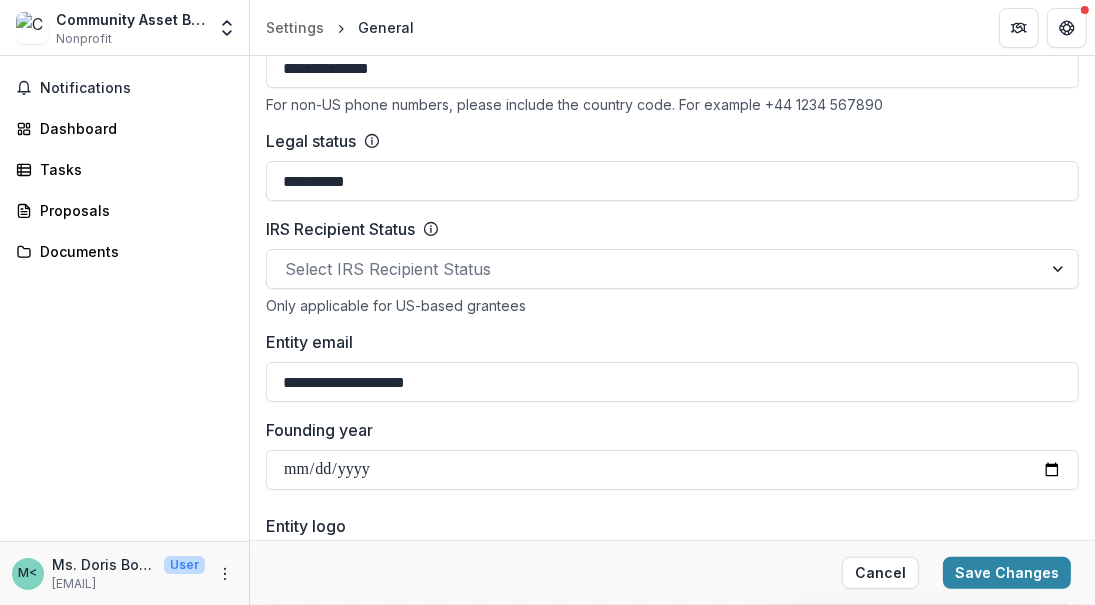 drag, startPoint x: 441, startPoint y: 380, endPoint x: 31, endPoint y: 385, distance: 410.0305 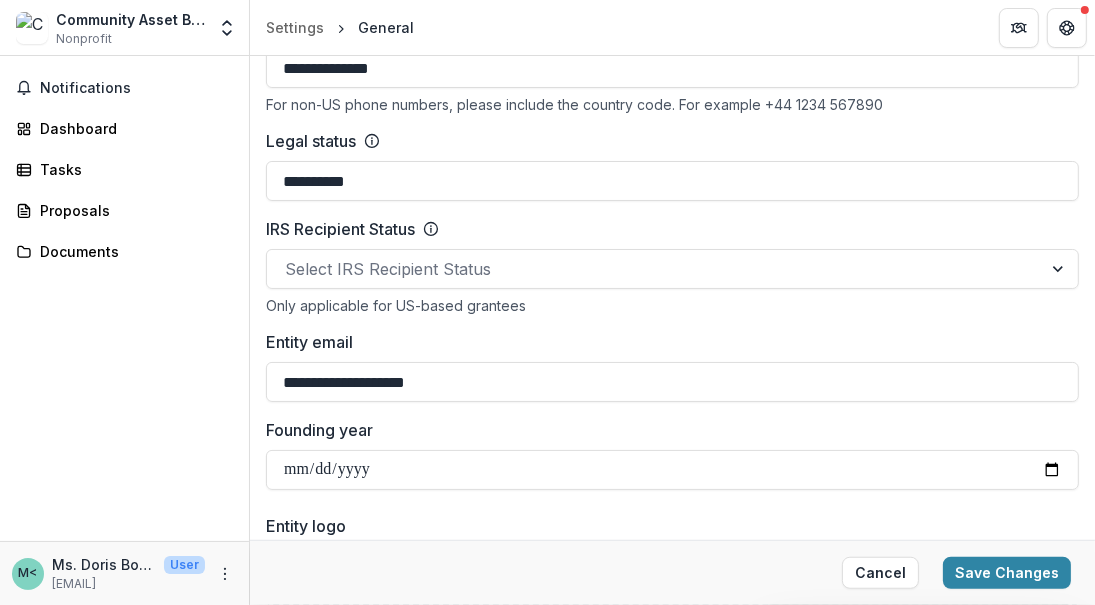 click on "**********" at bounding box center [547, 330] 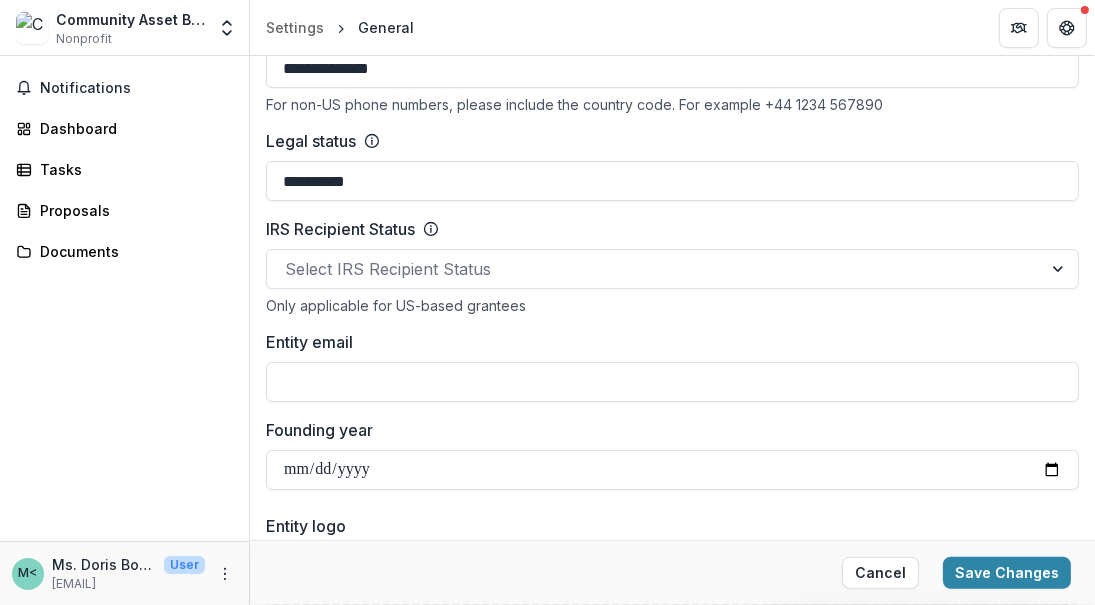 type 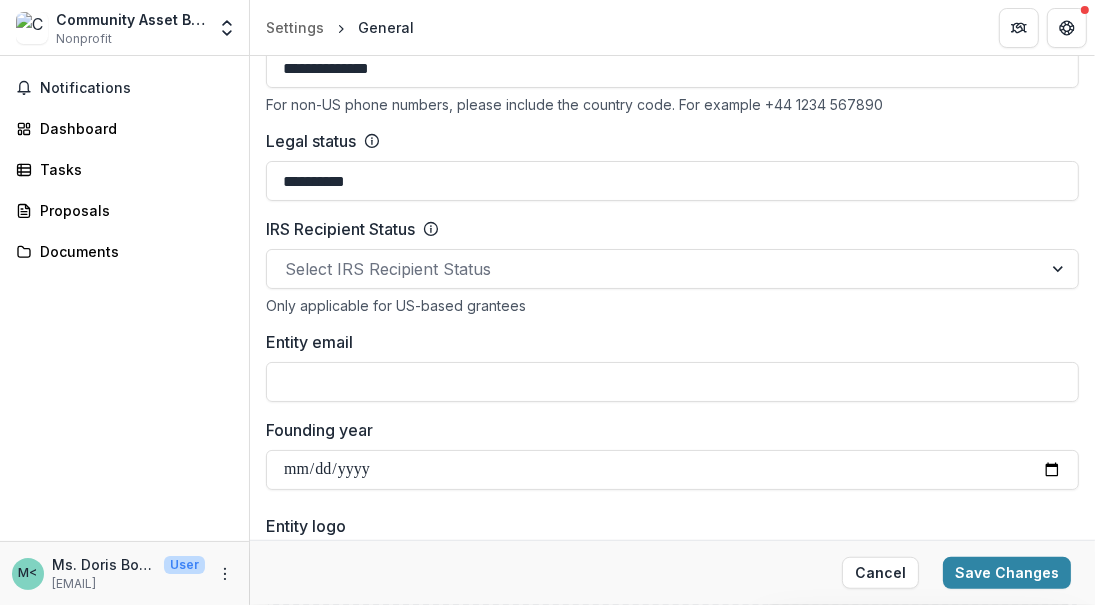 type on "**********" 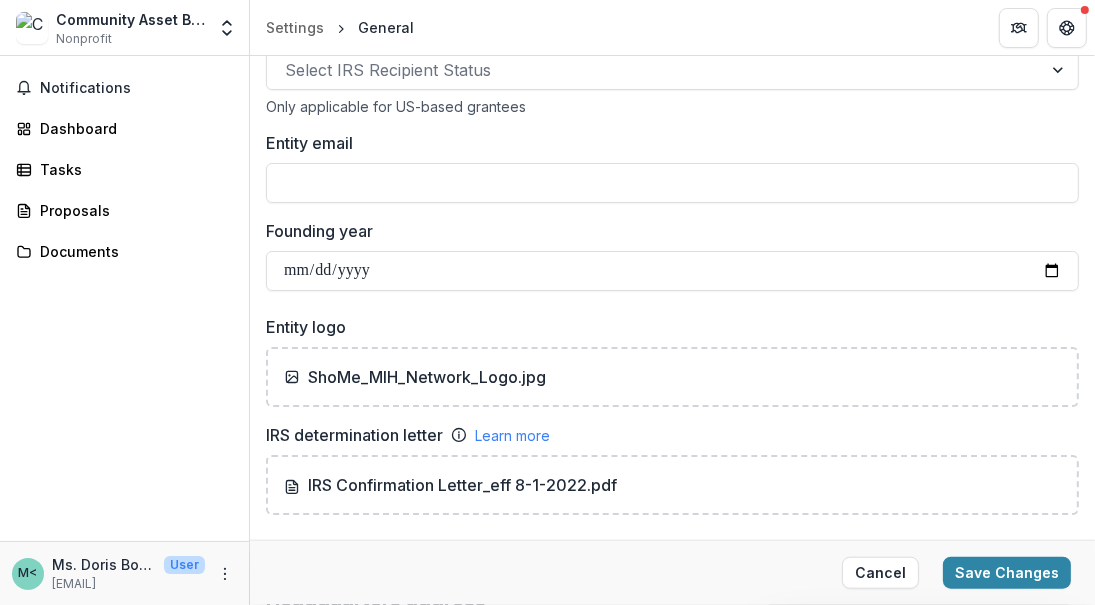 scroll, scrollTop: 1100, scrollLeft: 0, axis: vertical 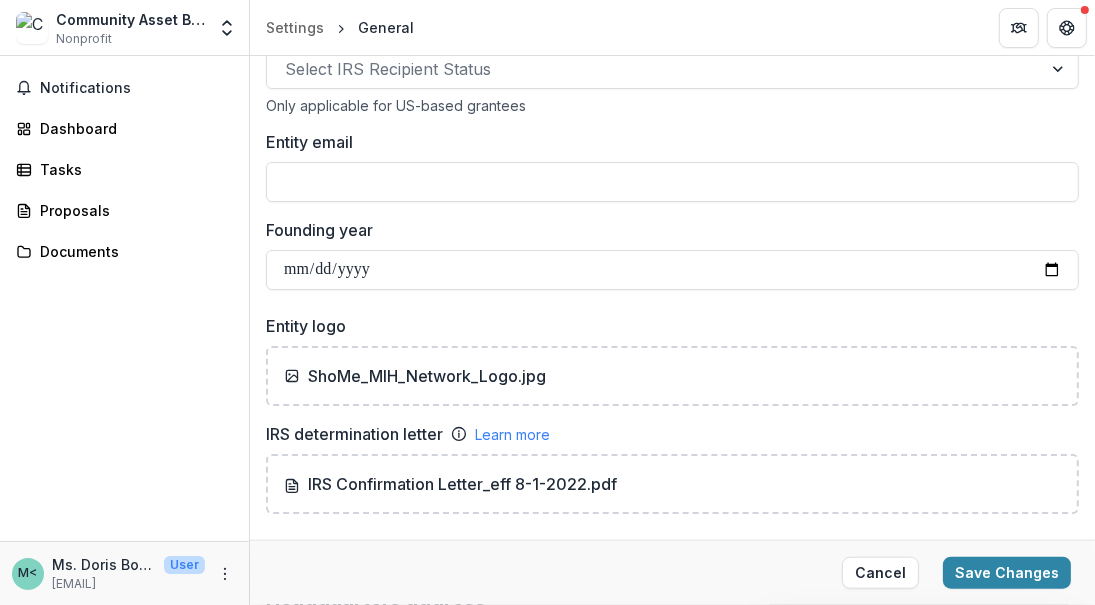 click on "ShoMe_MIH_Network_Logo.jpg" at bounding box center [427, 376] 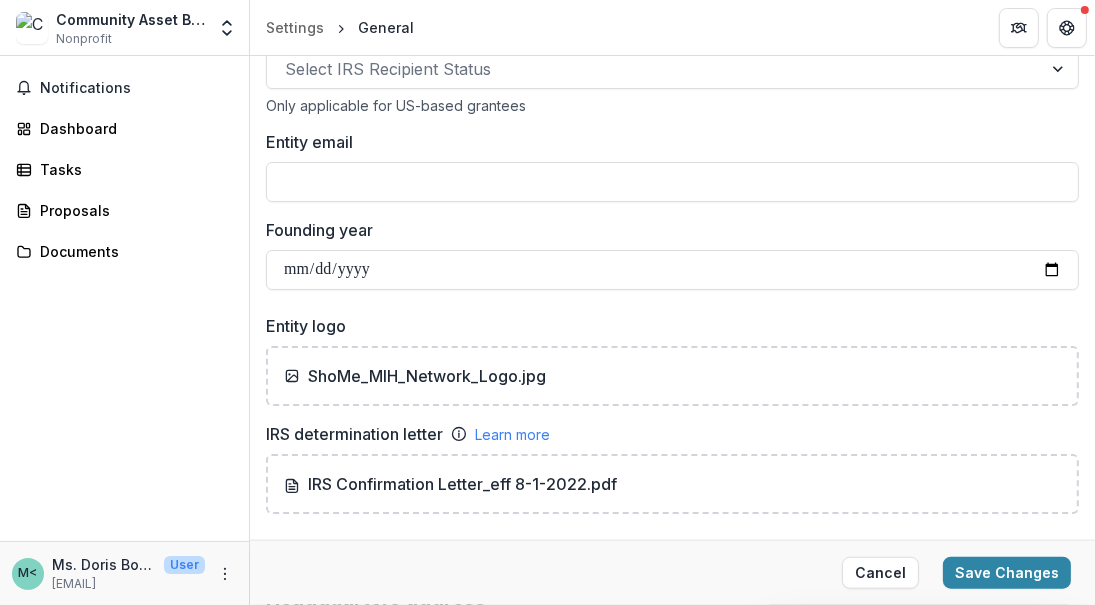 type on "**********" 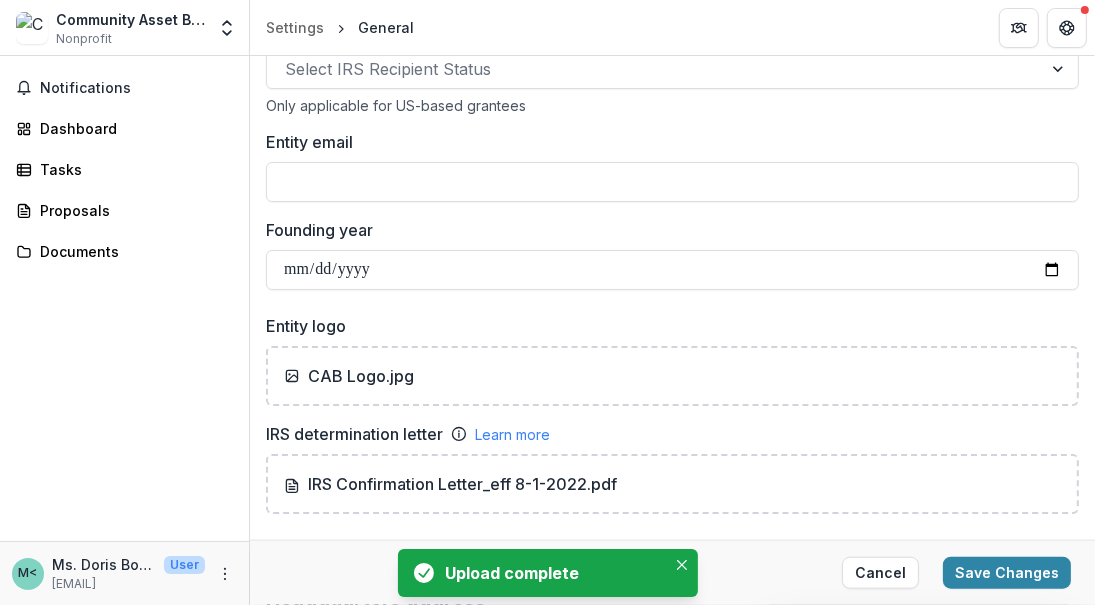 click on "IRS Confirmation Letter_eff 8-1-2022.pdf" at bounding box center (672, 484) 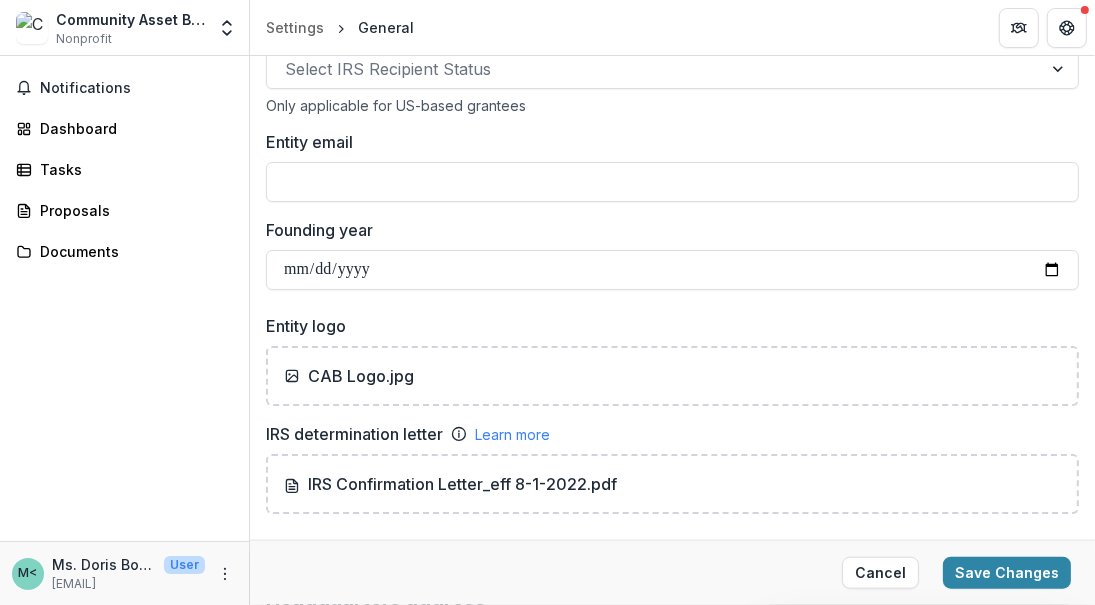 type on "**********" 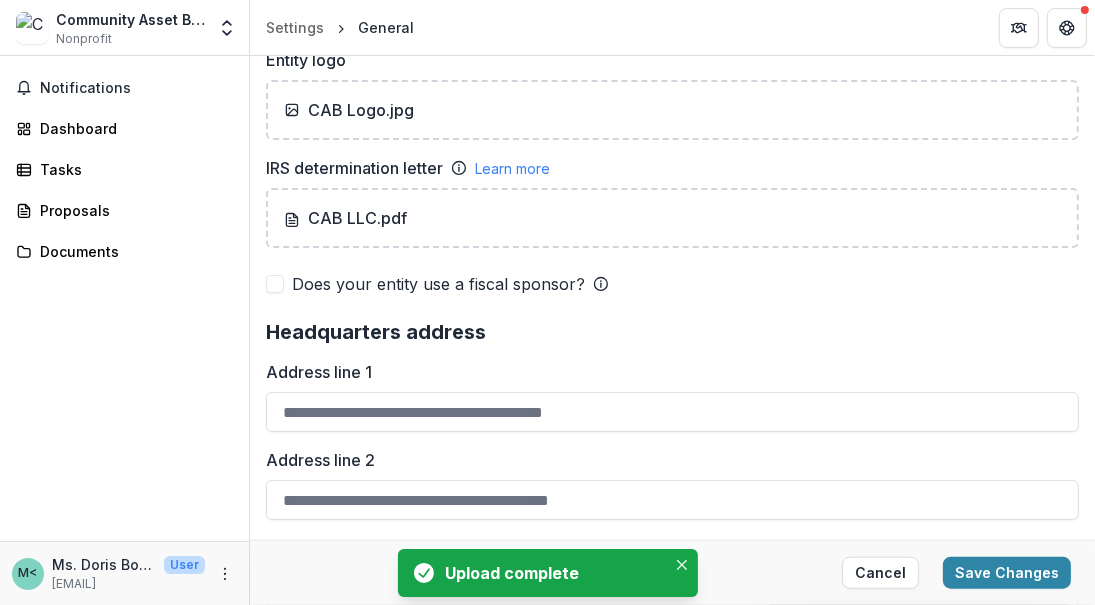 scroll, scrollTop: 1400, scrollLeft: 0, axis: vertical 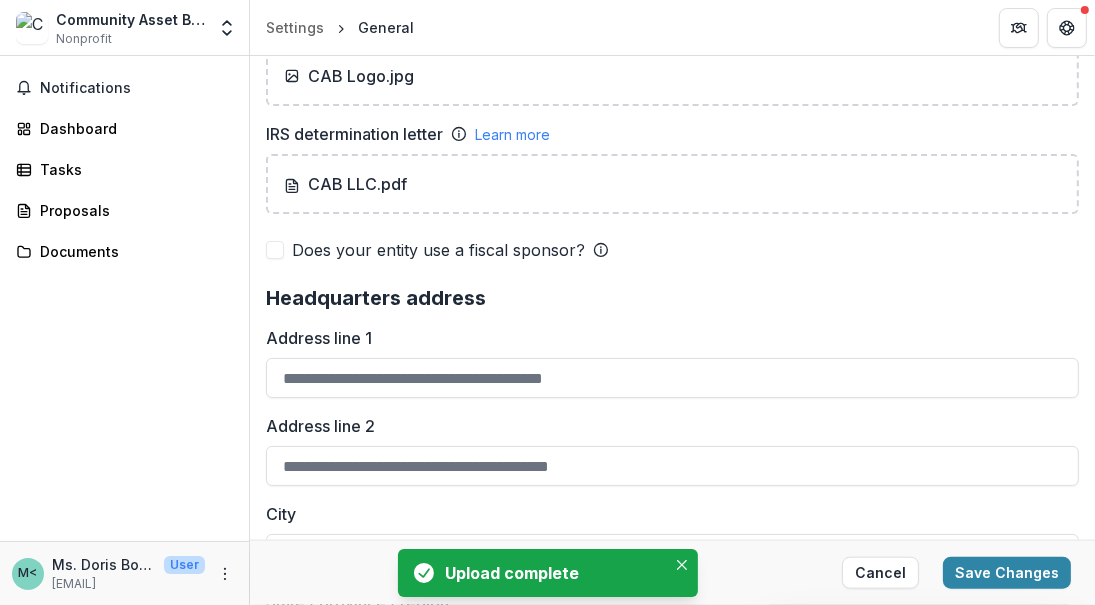 click on "Address line 1" at bounding box center [672, 378] 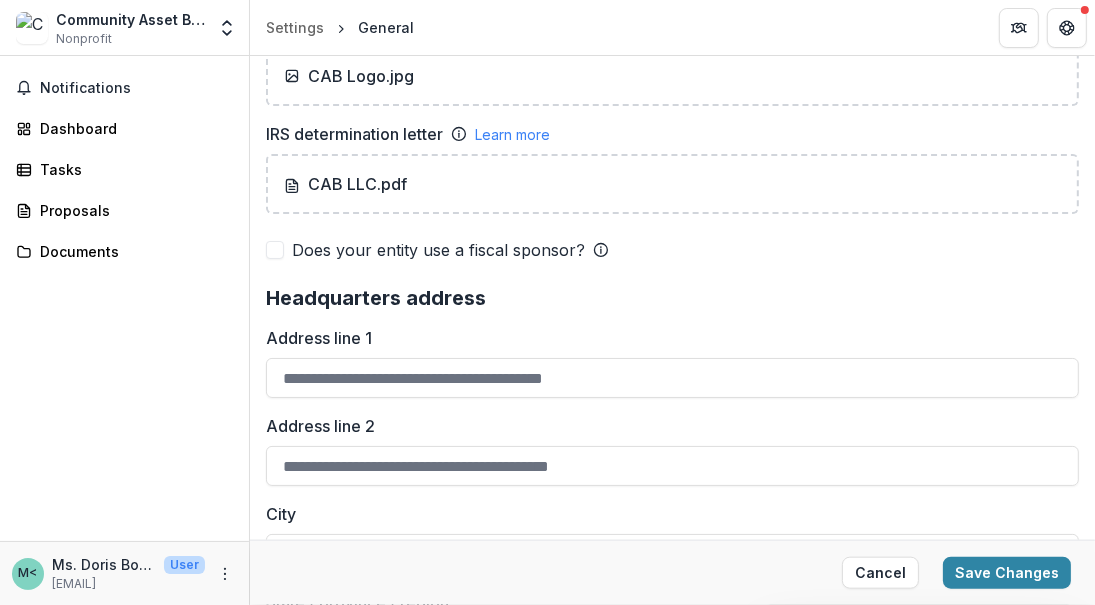 type on "**********" 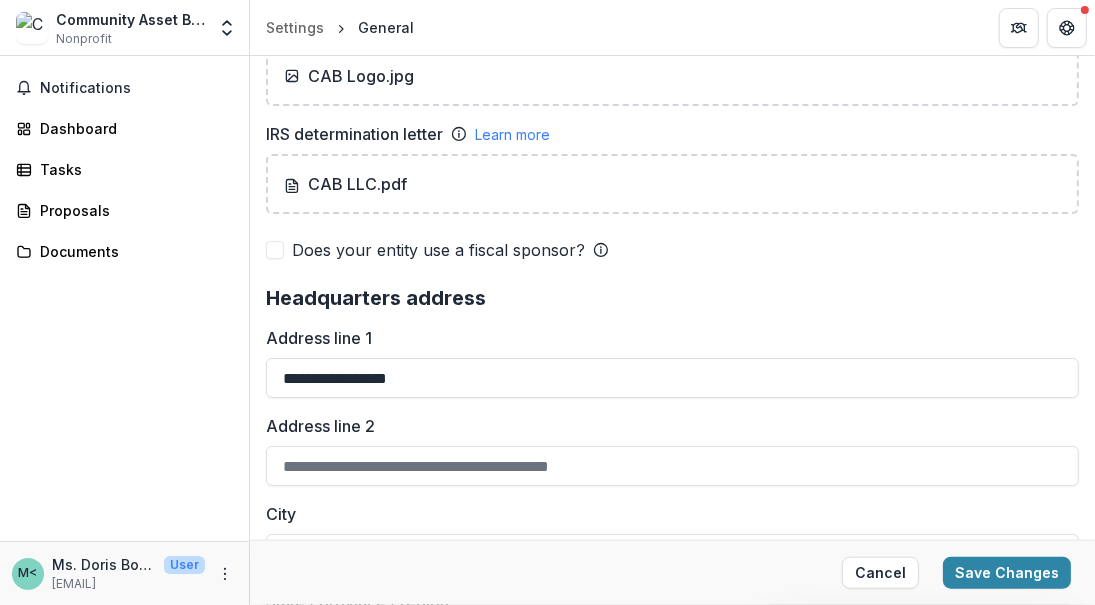 type on "**********" 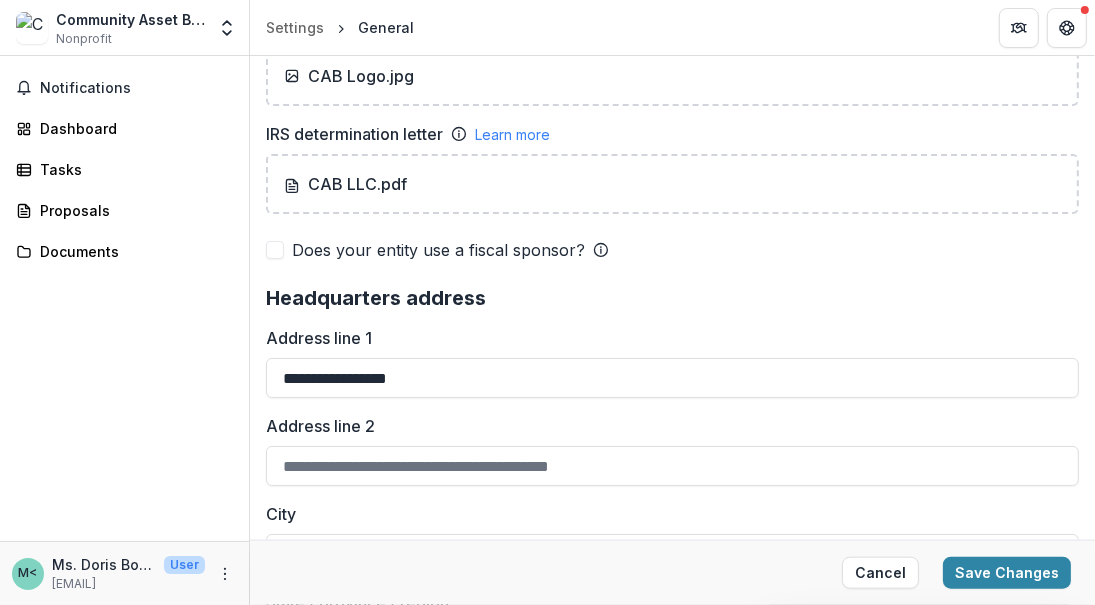 type on "**" 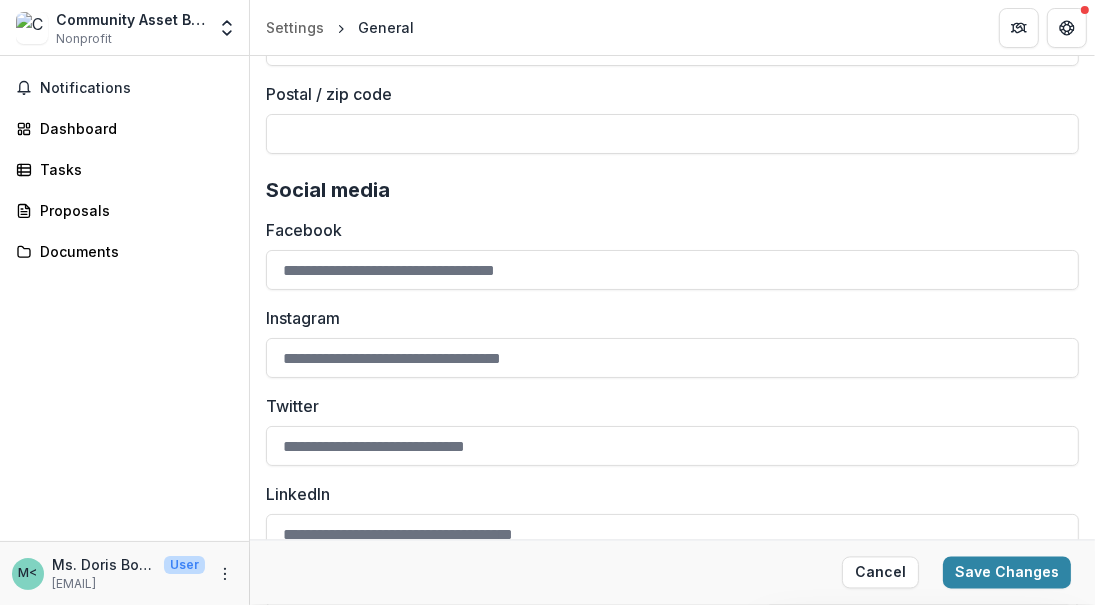 scroll, scrollTop: 2815, scrollLeft: 0, axis: vertical 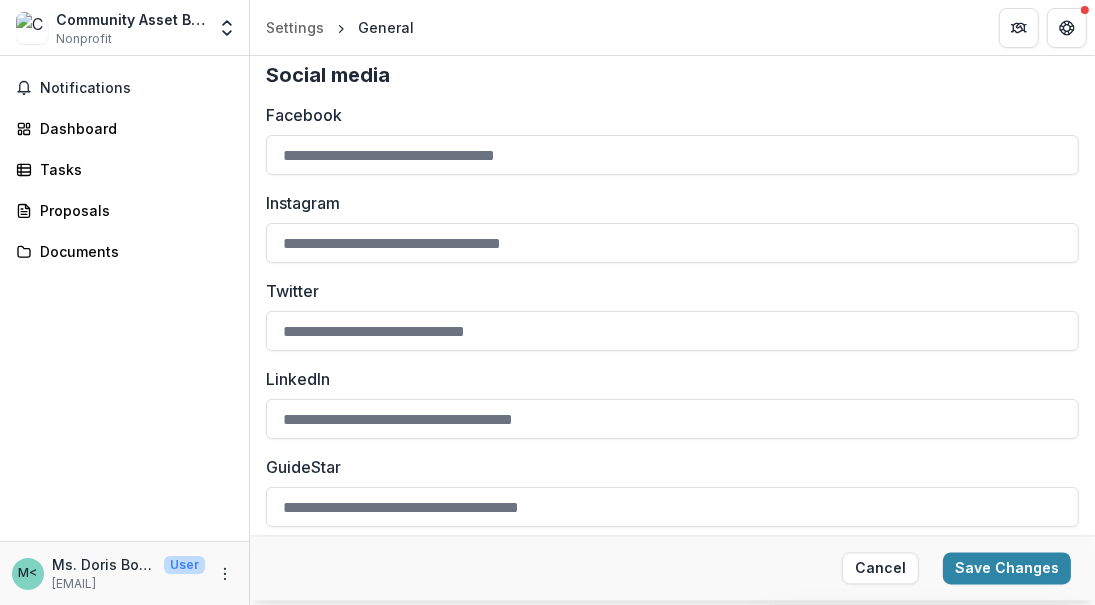 click on "Save Changes" at bounding box center (1007, 568) 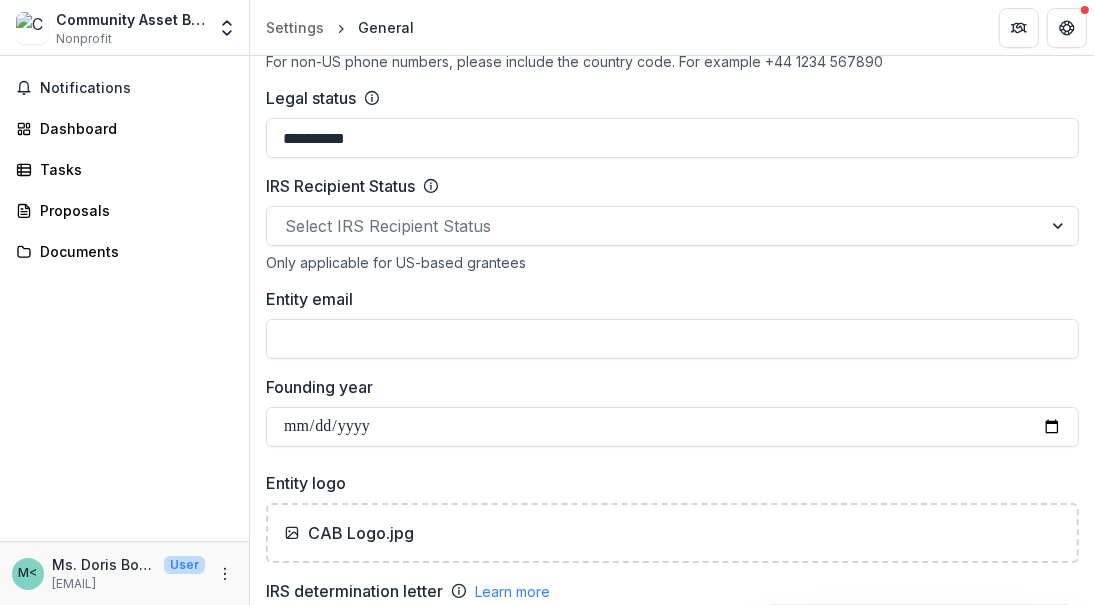 scroll, scrollTop: 1100, scrollLeft: 0, axis: vertical 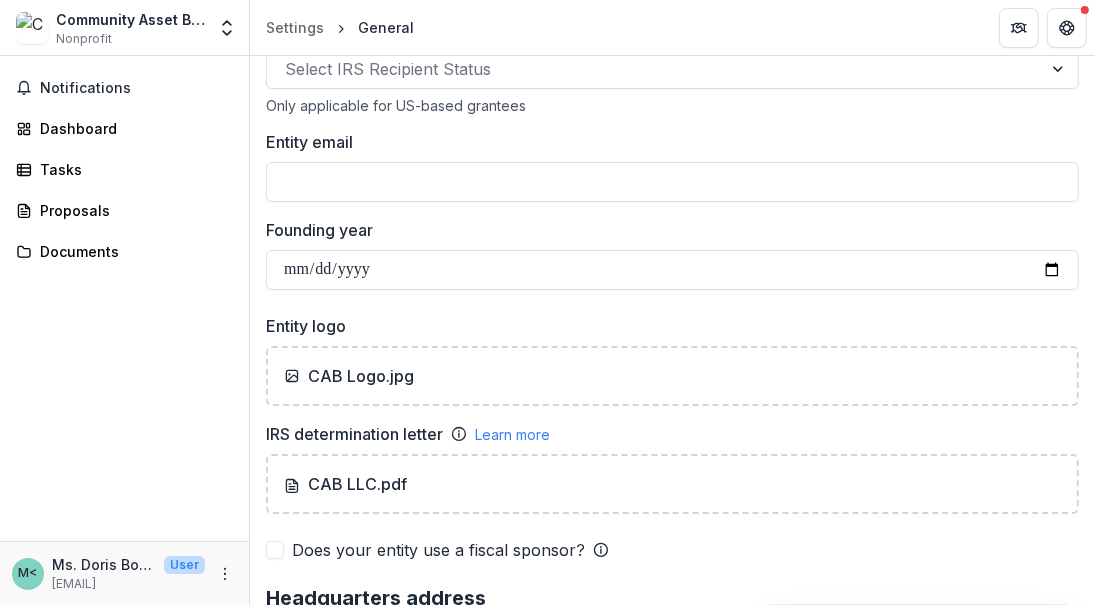 click on "CAB LLC.pdf" at bounding box center [672, 484] 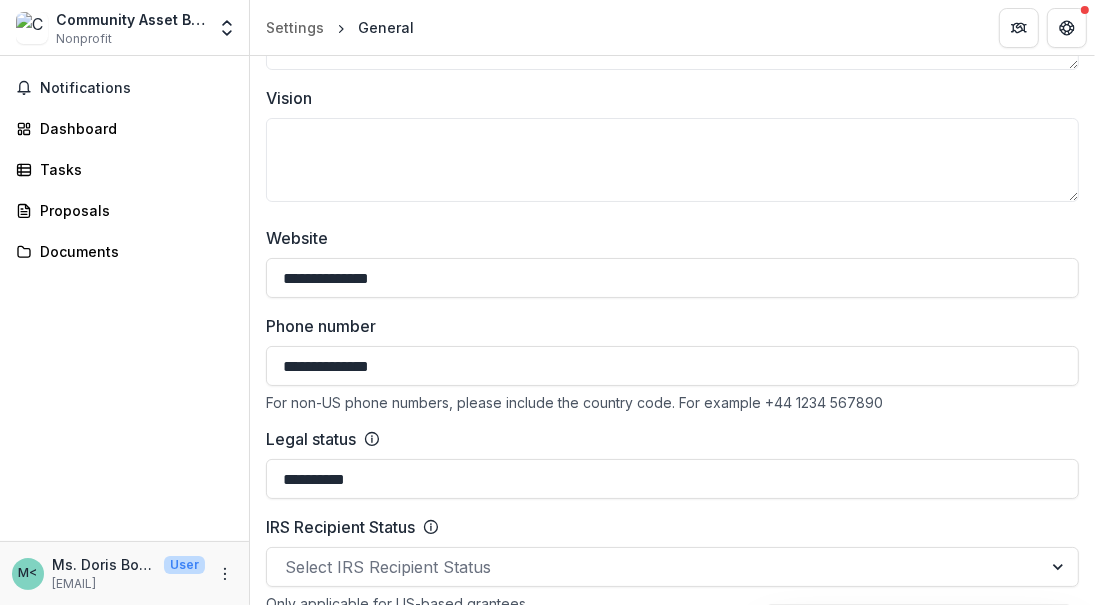 scroll, scrollTop: 600, scrollLeft: 0, axis: vertical 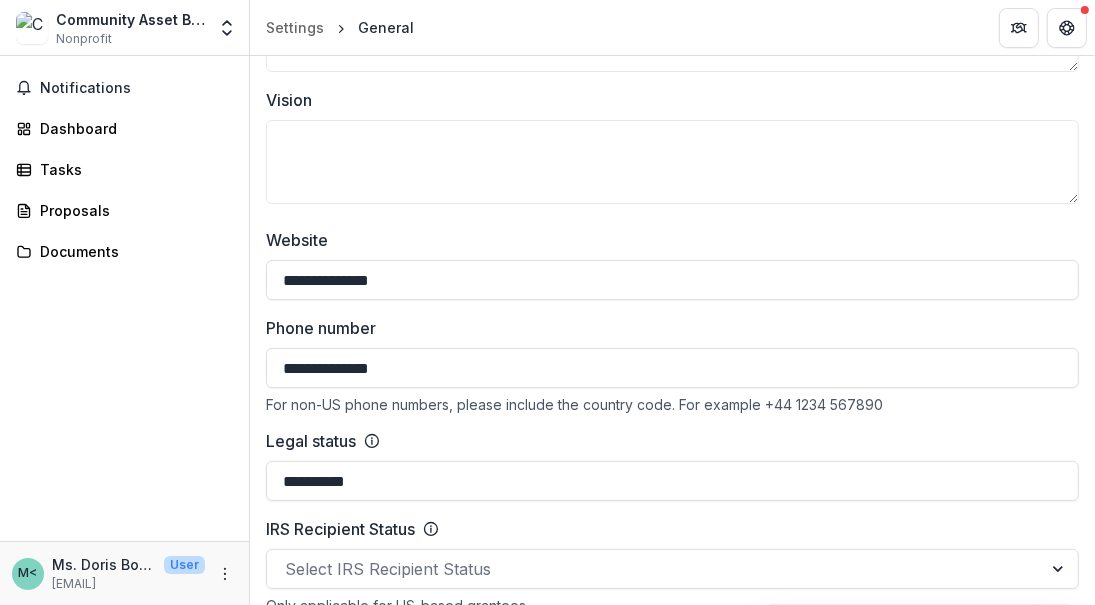 click at bounding box center (1067, 28) 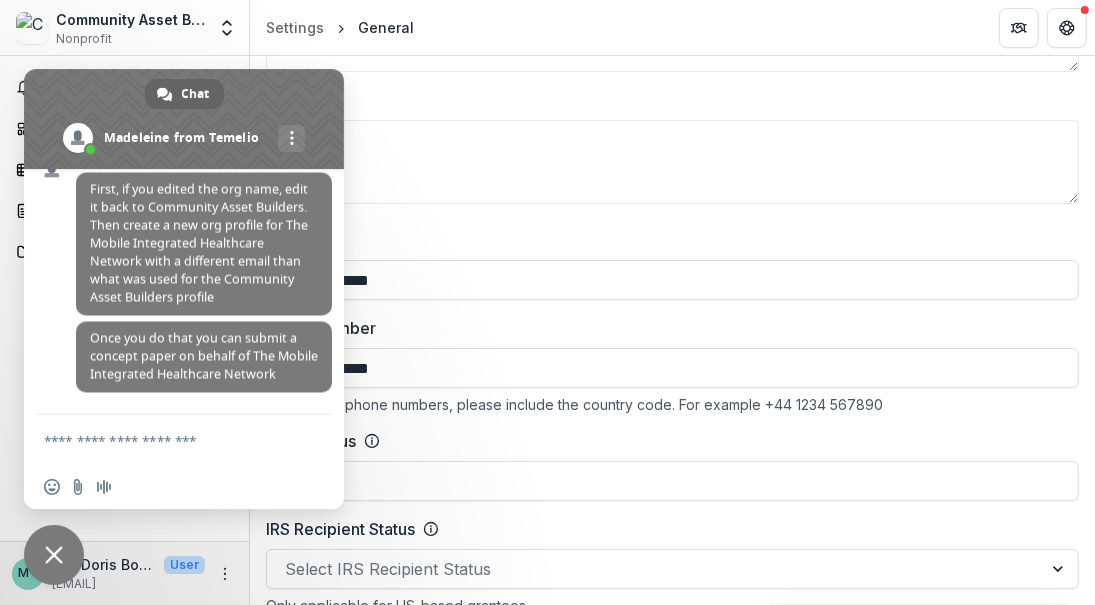 scroll, scrollTop: 2790, scrollLeft: 0, axis: vertical 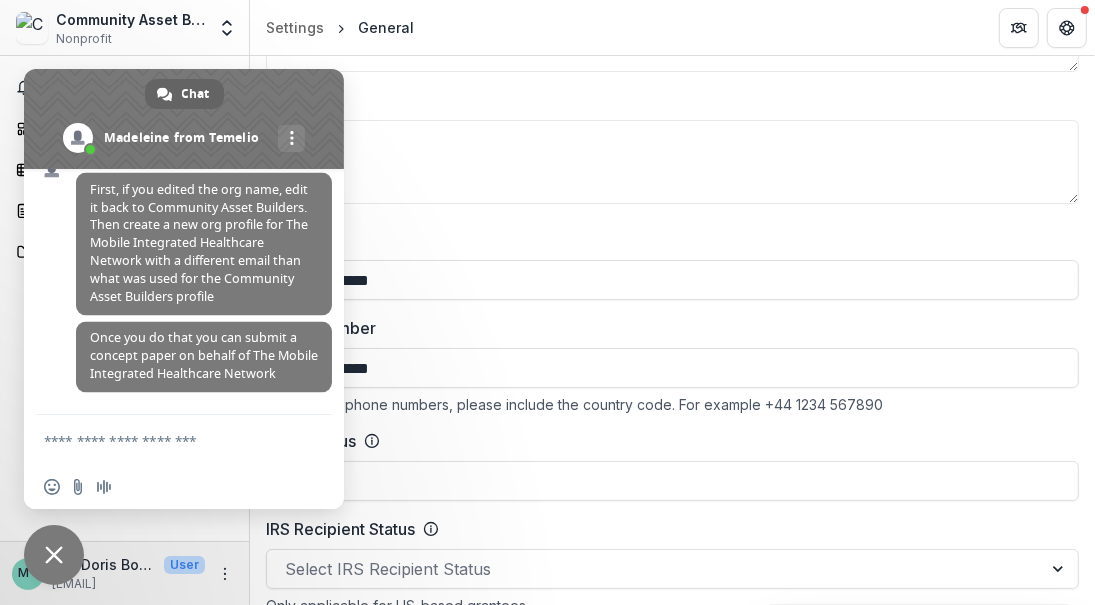 click at bounding box center [164, 440] 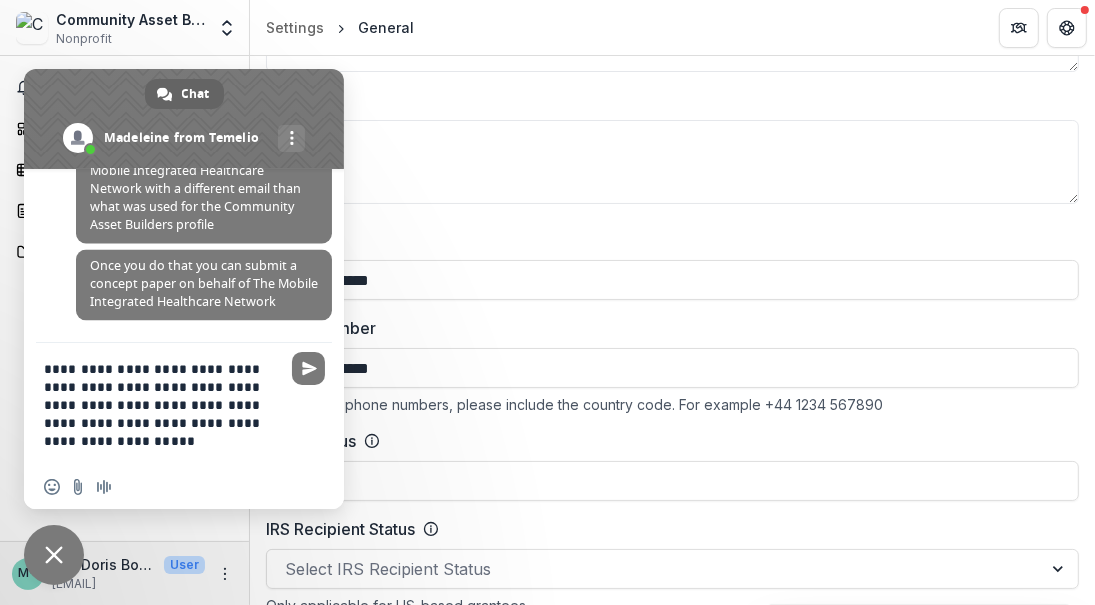 type on "**********" 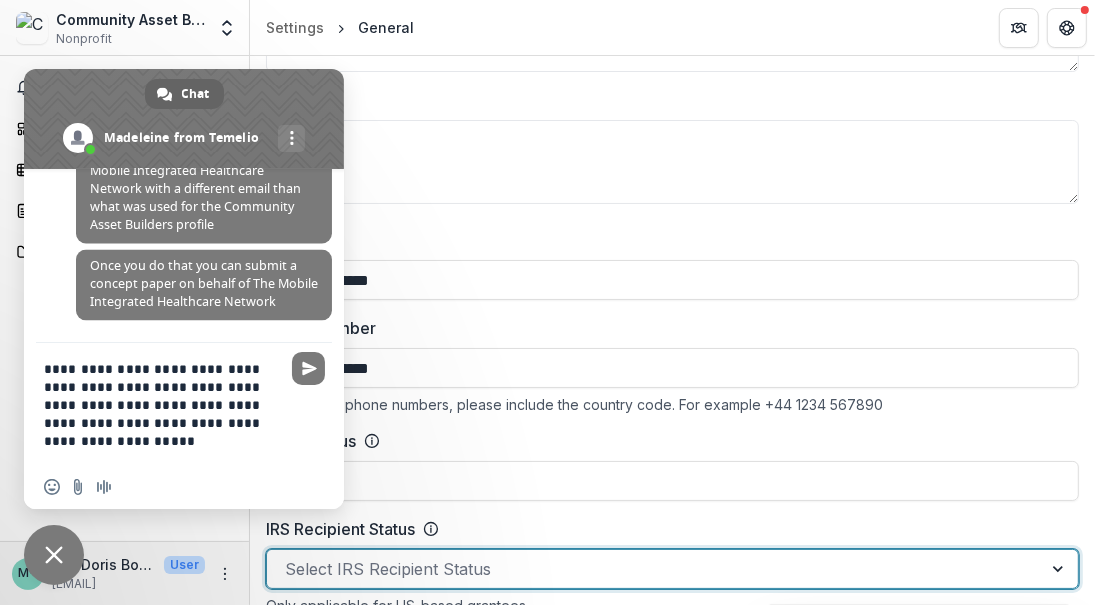 click at bounding box center [1060, 569] 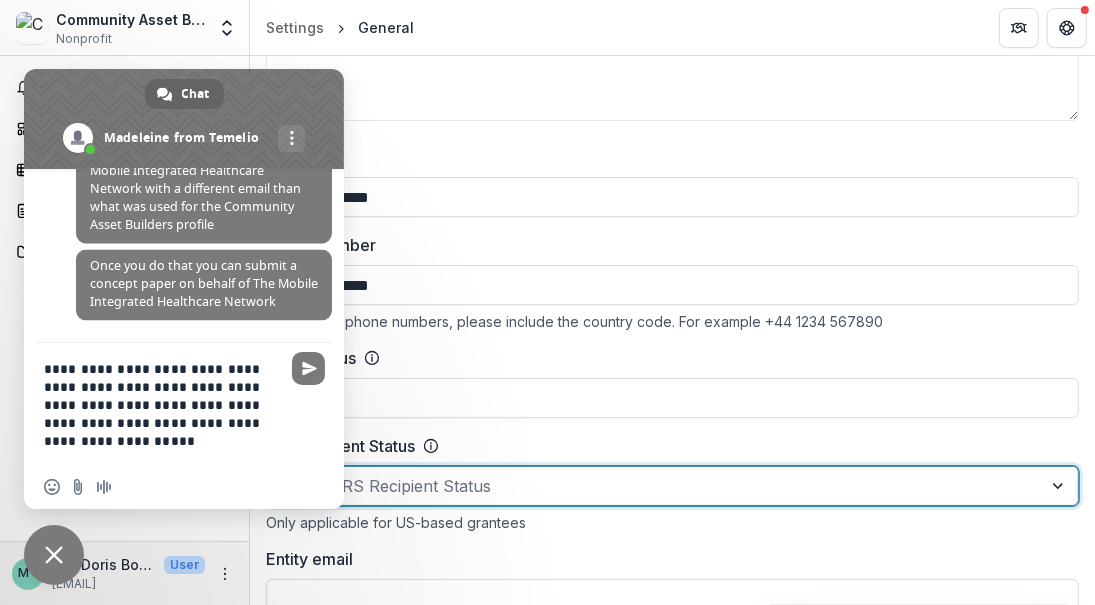 scroll, scrollTop: 700, scrollLeft: 0, axis: vertical 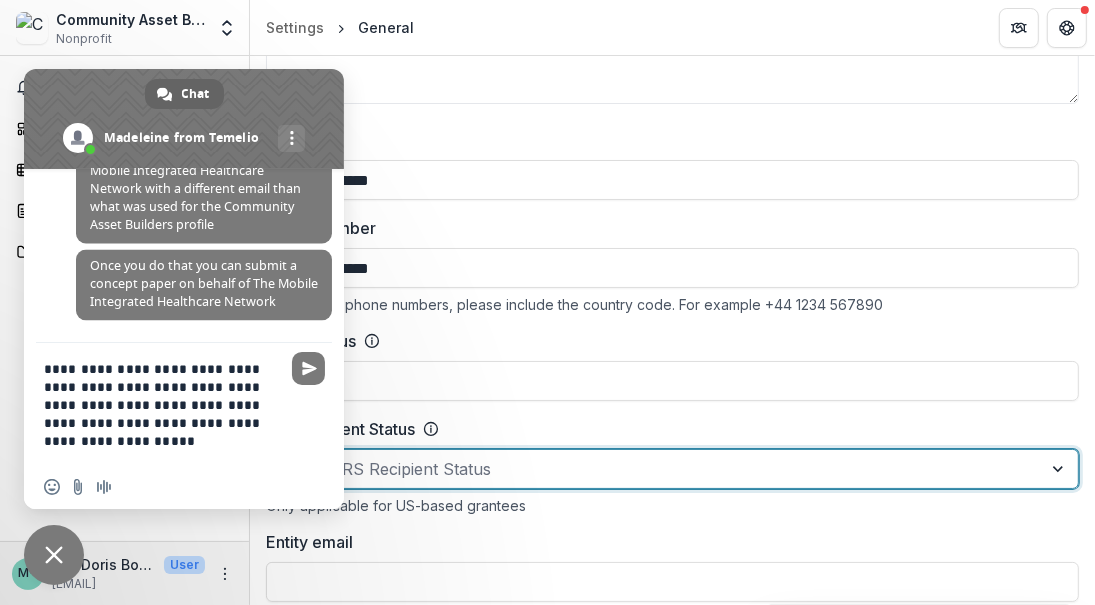 click on "**********" at bounding box center (672, 409) 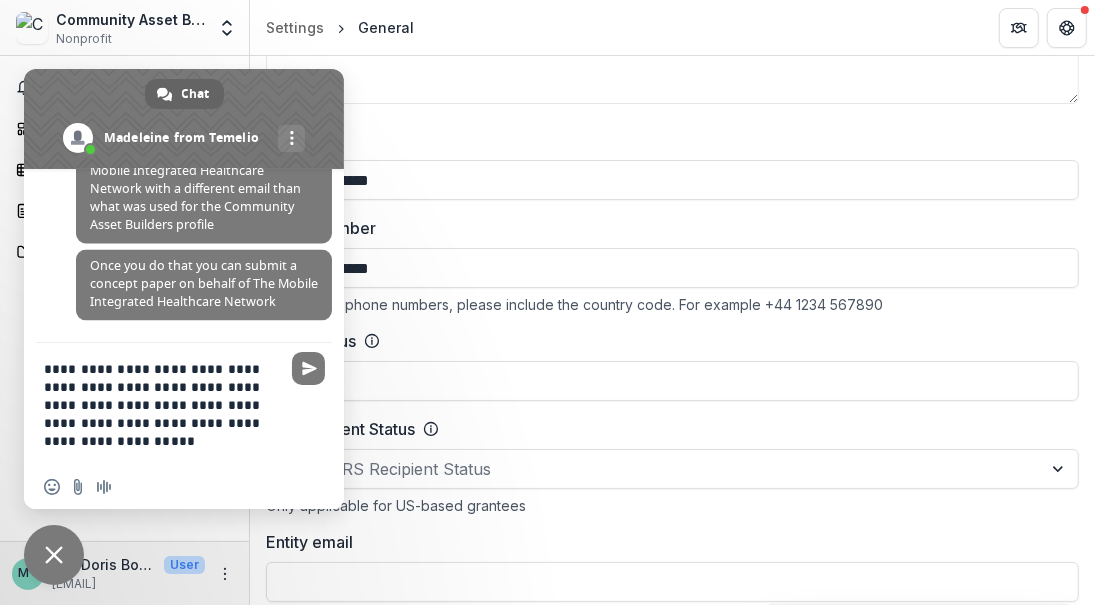 click at bounding box center [54, 555] 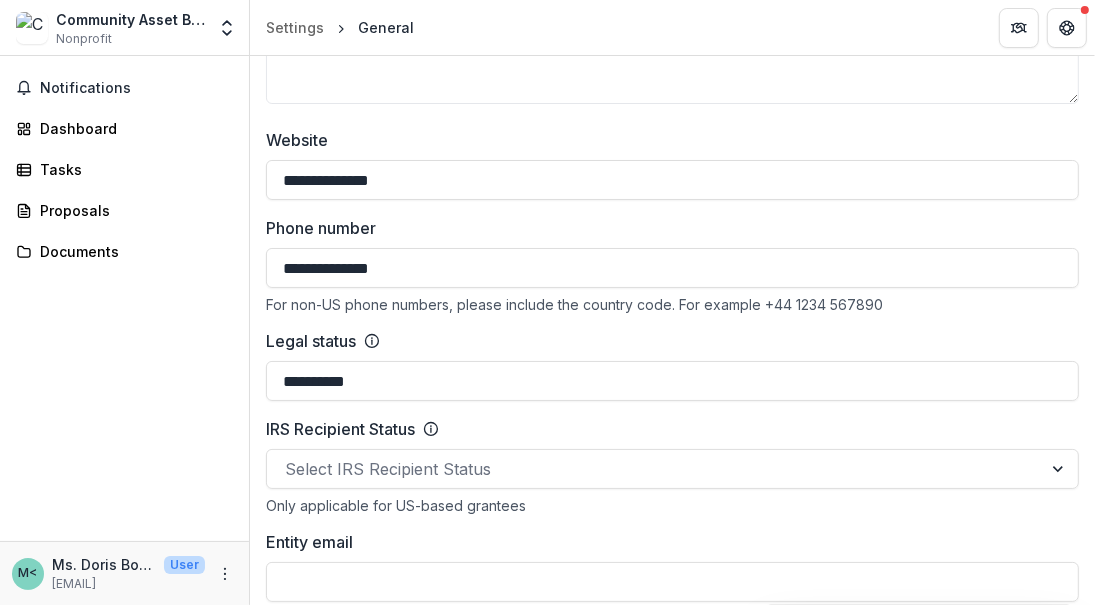 click at bounding box center [654, 469] 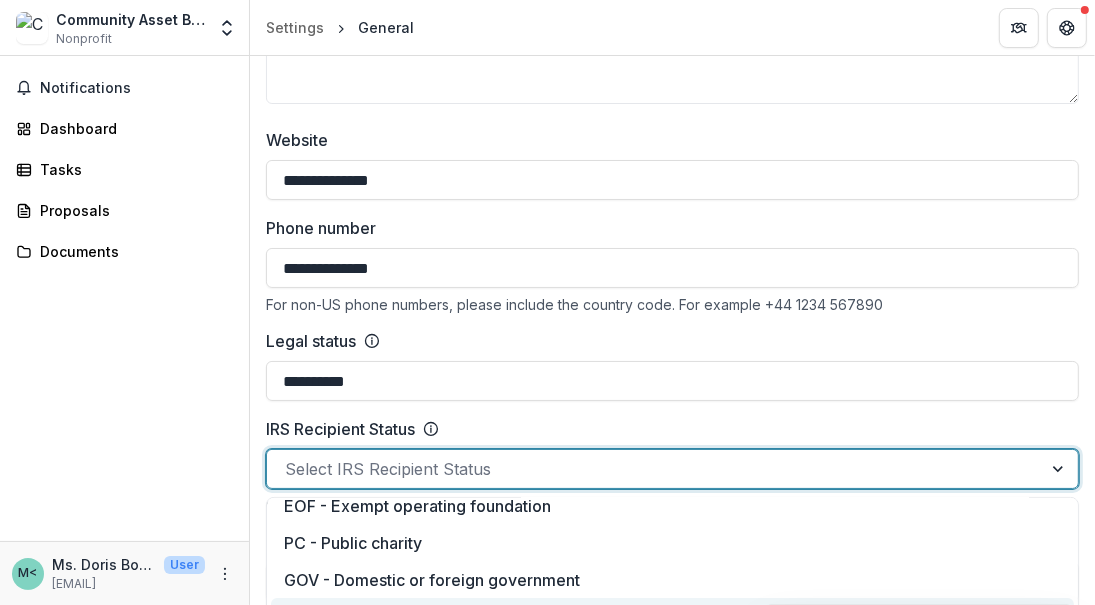 scroll, scrollTop: 188, scrollLeft: 0, axis: vertical 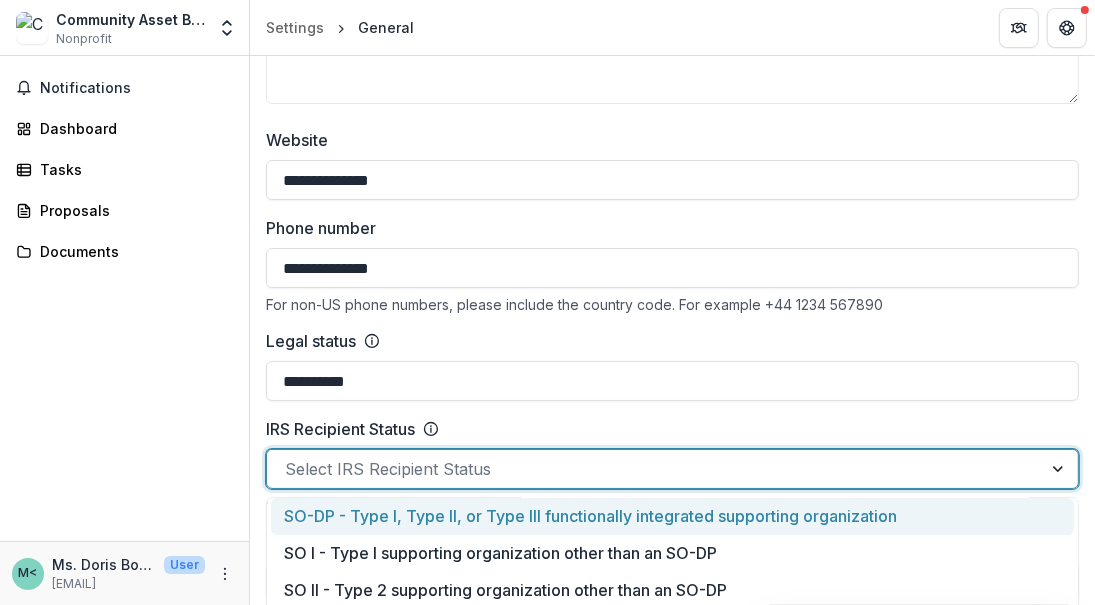 click on "**********" at bounding box center [672, 409] 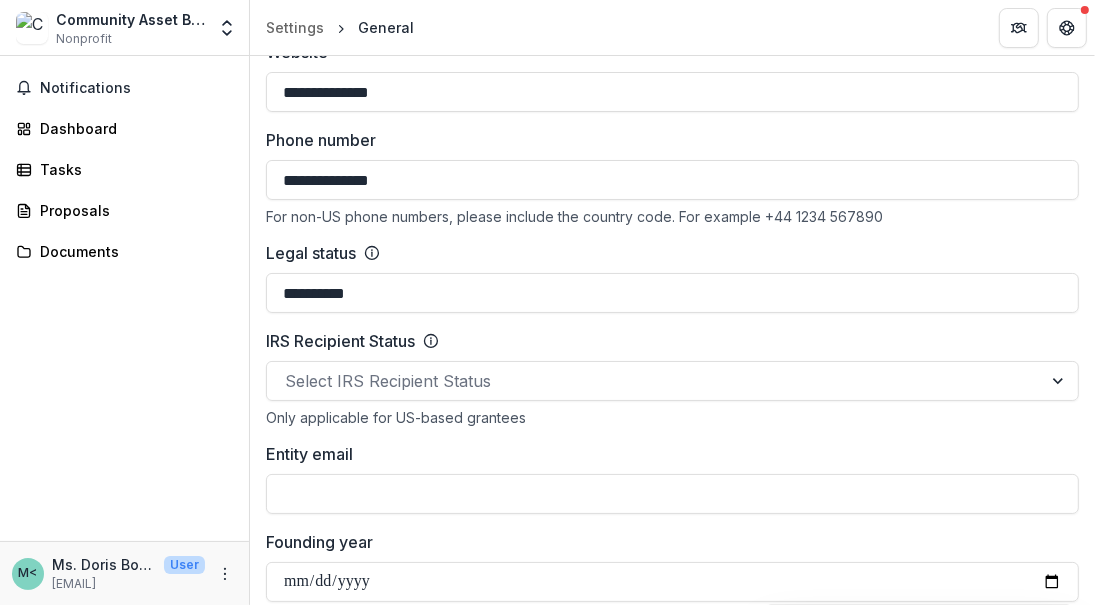 scroll, scrollTop: 800, scrollLeft: 0, axis: vertical 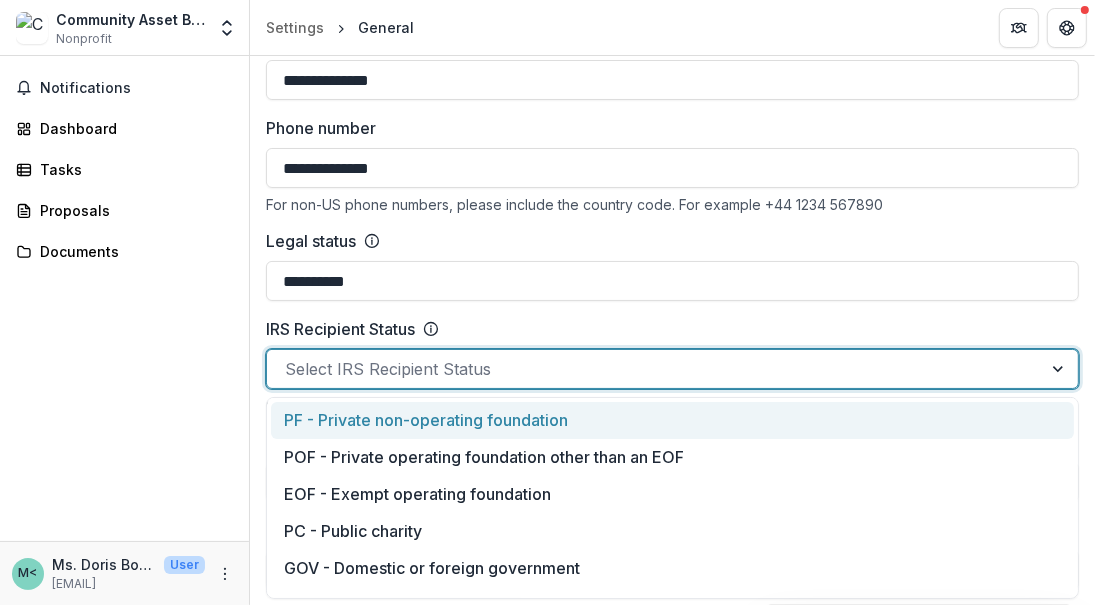 click at bounding box center (1060, 369) 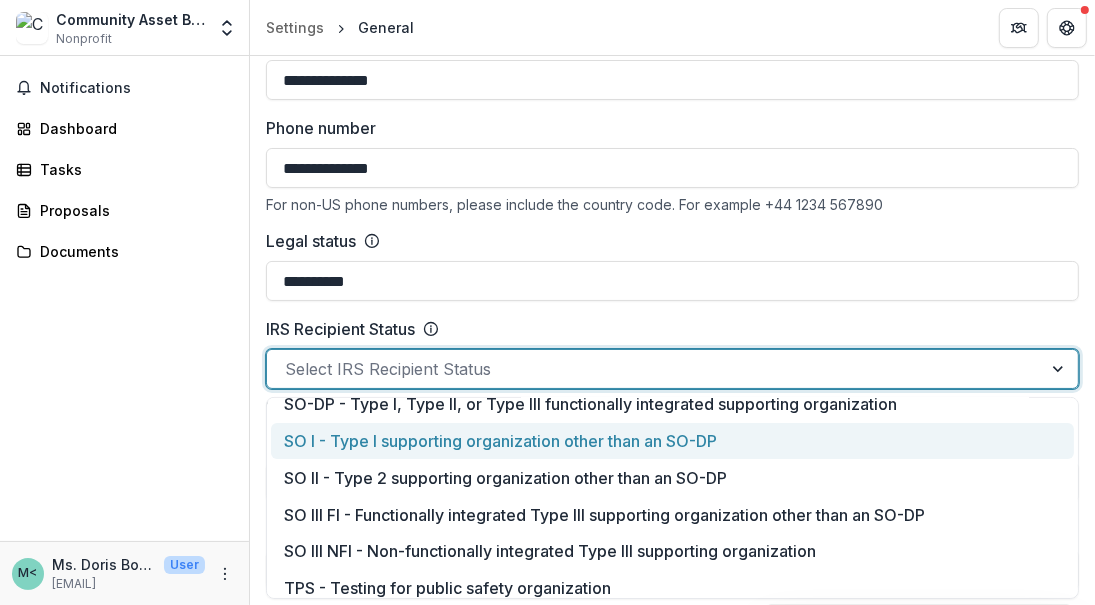 scroll, scrollTop: 286, scrollLeft: 0, axis: vertical 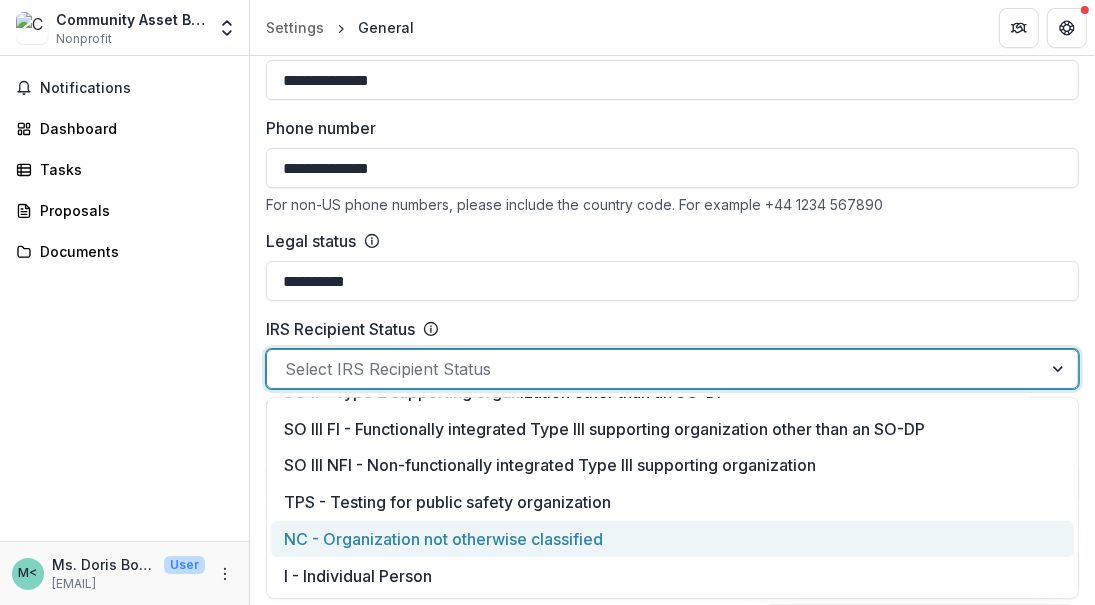 click on "NC - Organization not otherwise classified" at bounding box center (672, 539) 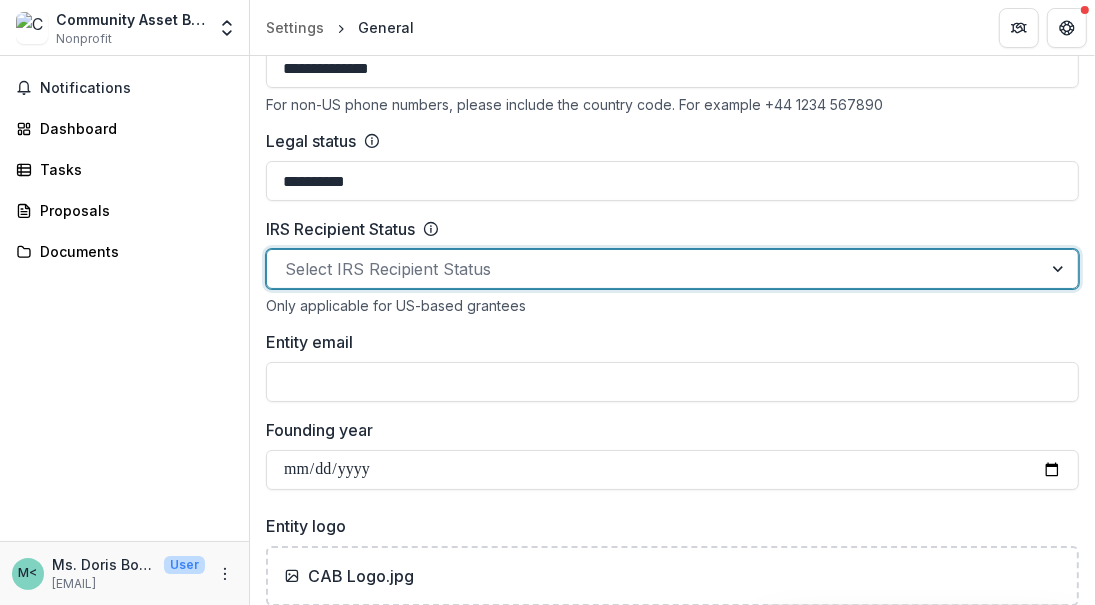 scroll, scrollTop: 900, scrollLeft: 0, axis: vertical 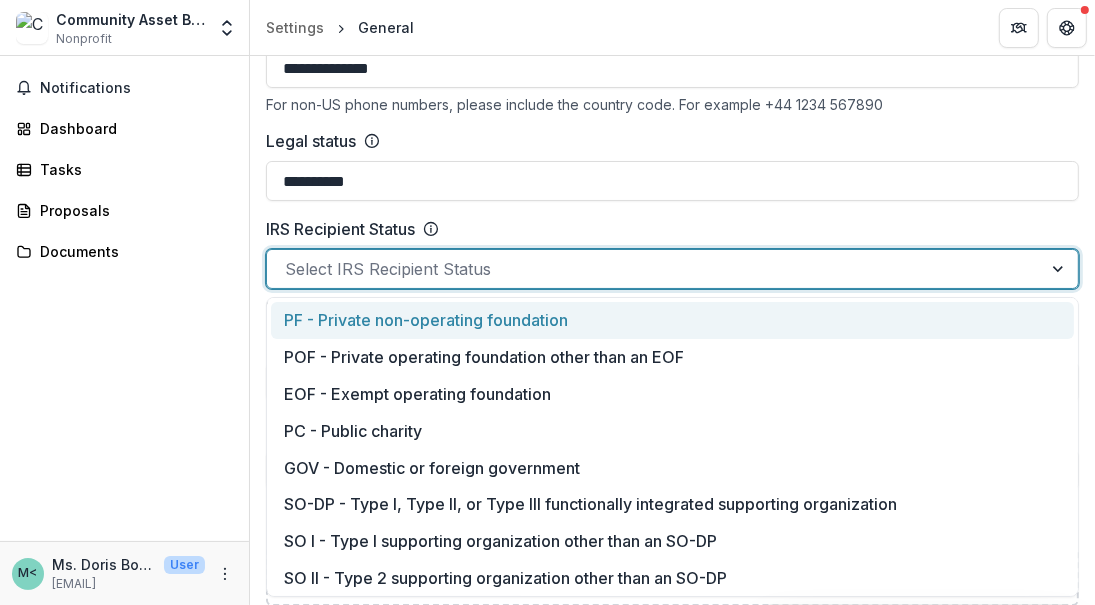 click at bounding box center (654, 269) 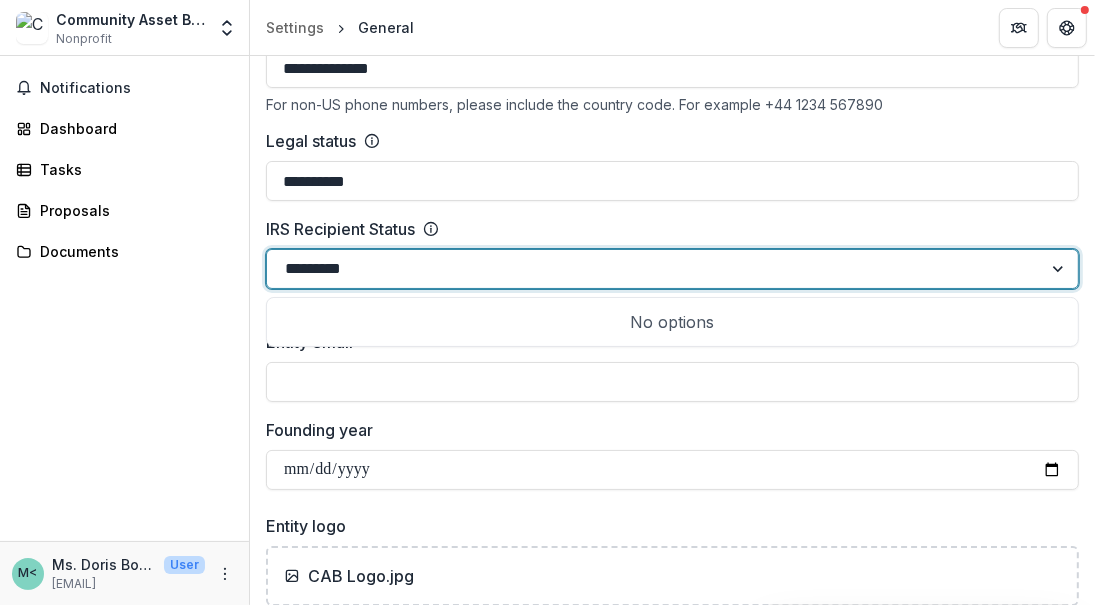 type on "**********" 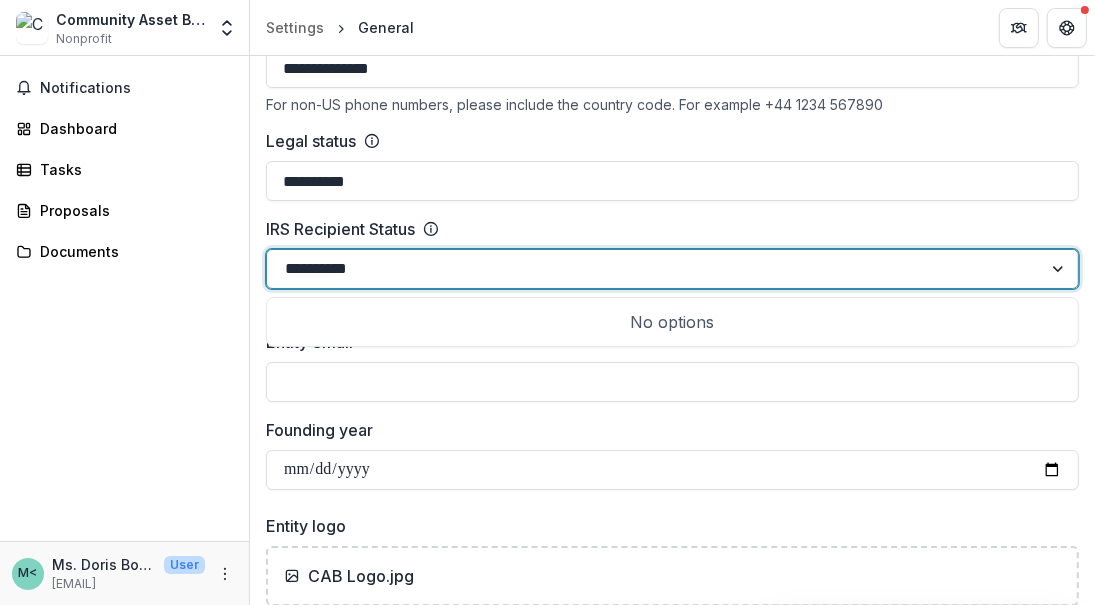 click on "No options" at bounding box center (672, 322) 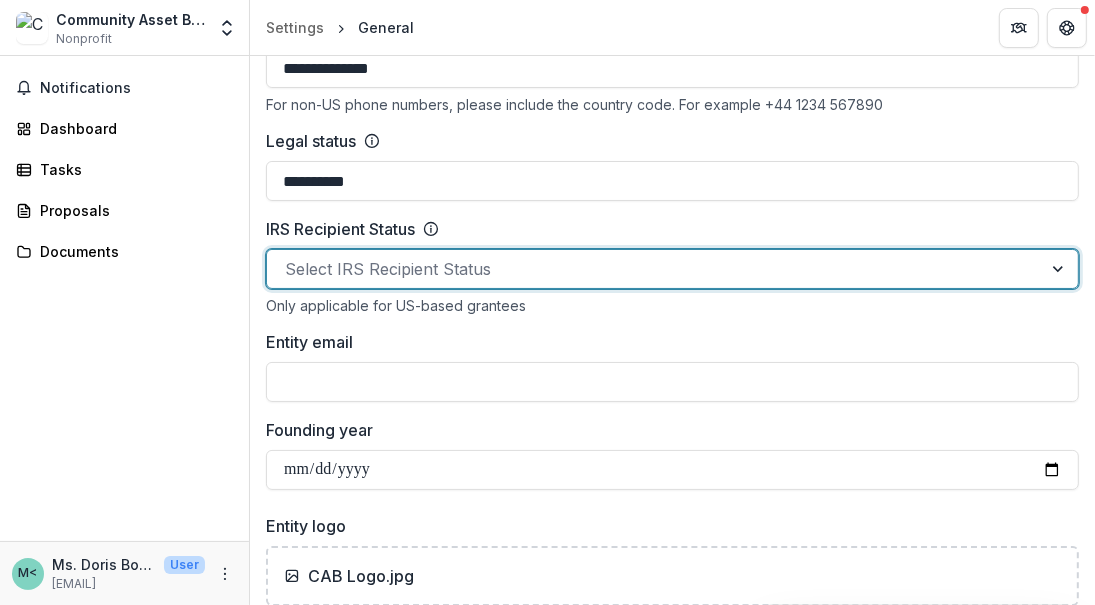 click at bounding box center [1060, 269] 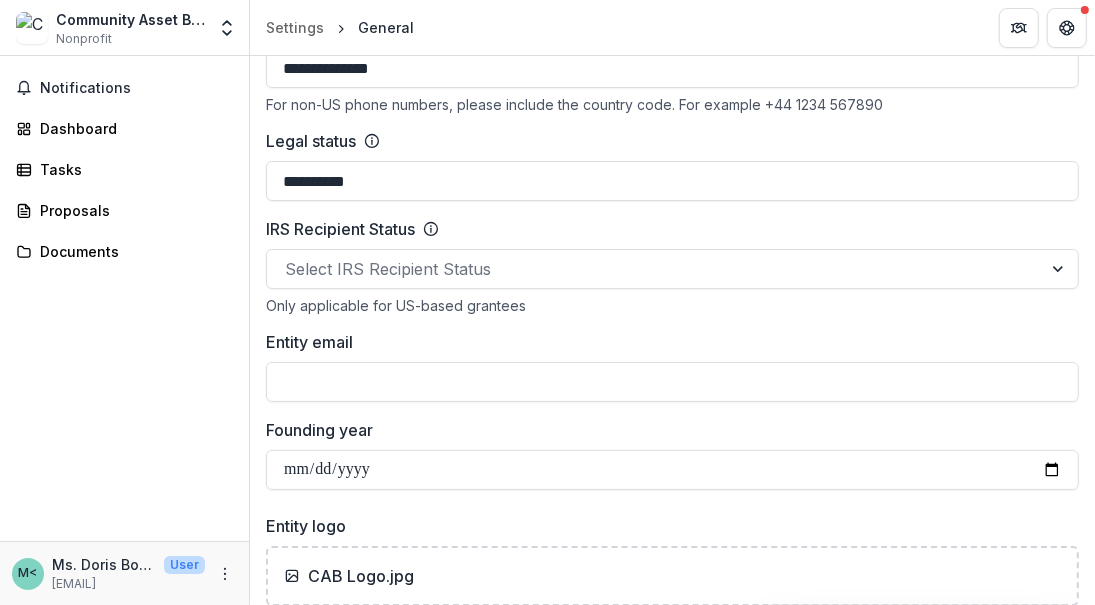 click on "**********" at bounding box center (672, 181) 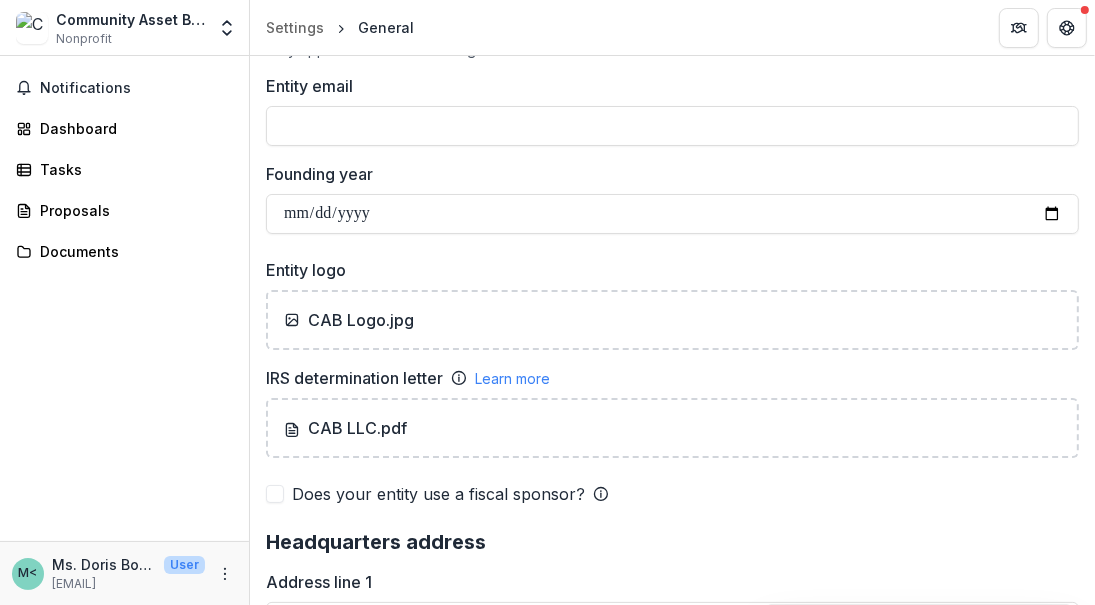 scroll, scrollTop: 1200, scrollLeft: 0, axis: vertical 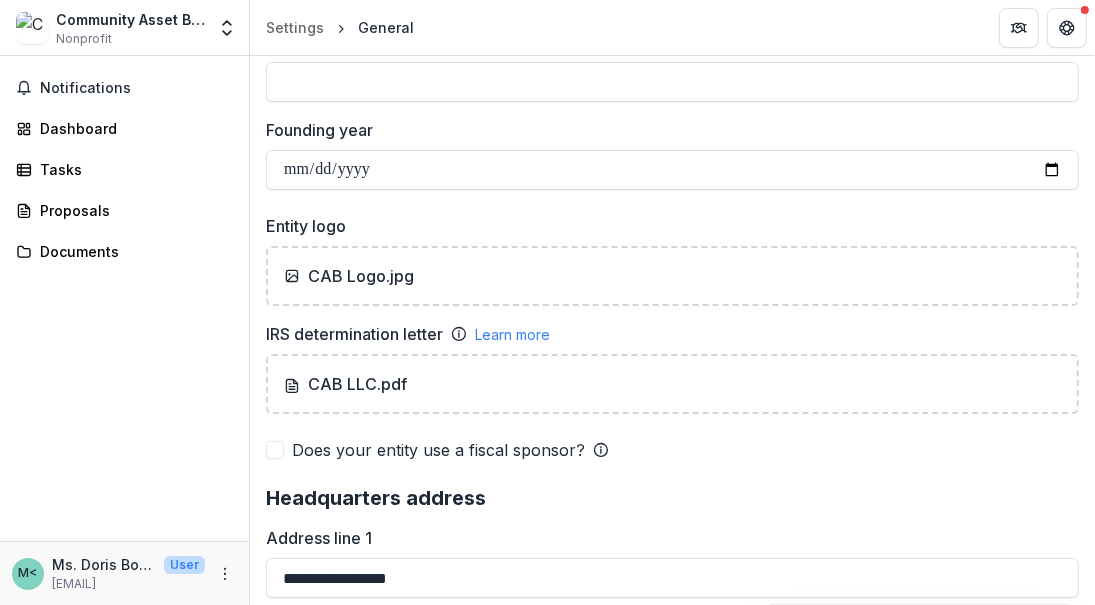 click on "CAB LLC.pdf" at bounding box center (672, 384) 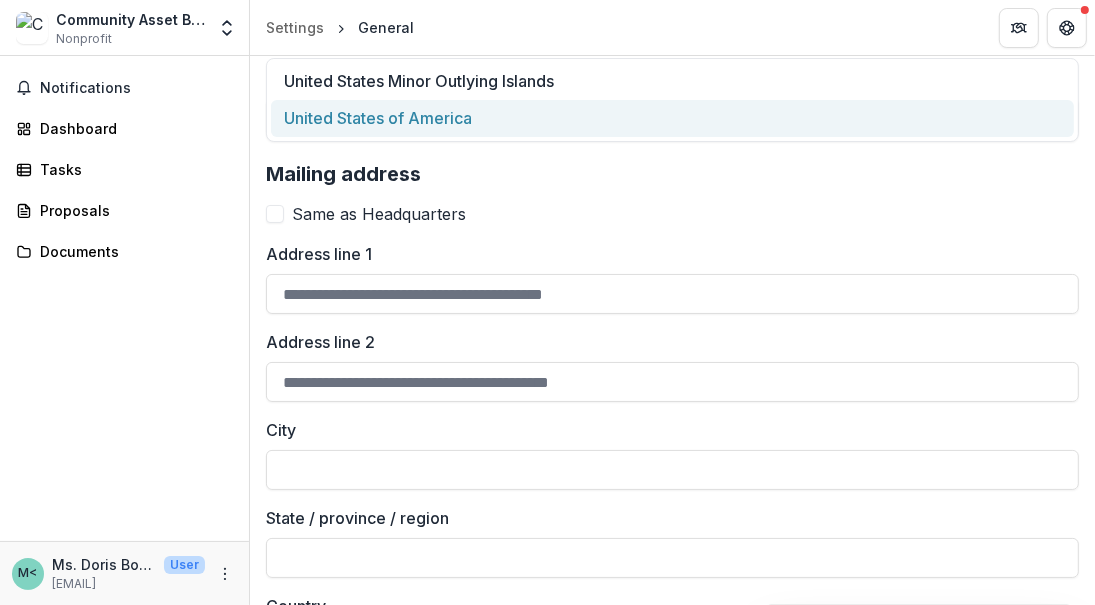 scroll, scrollTop: 1700, scrollLeft: 0, axis: vertical 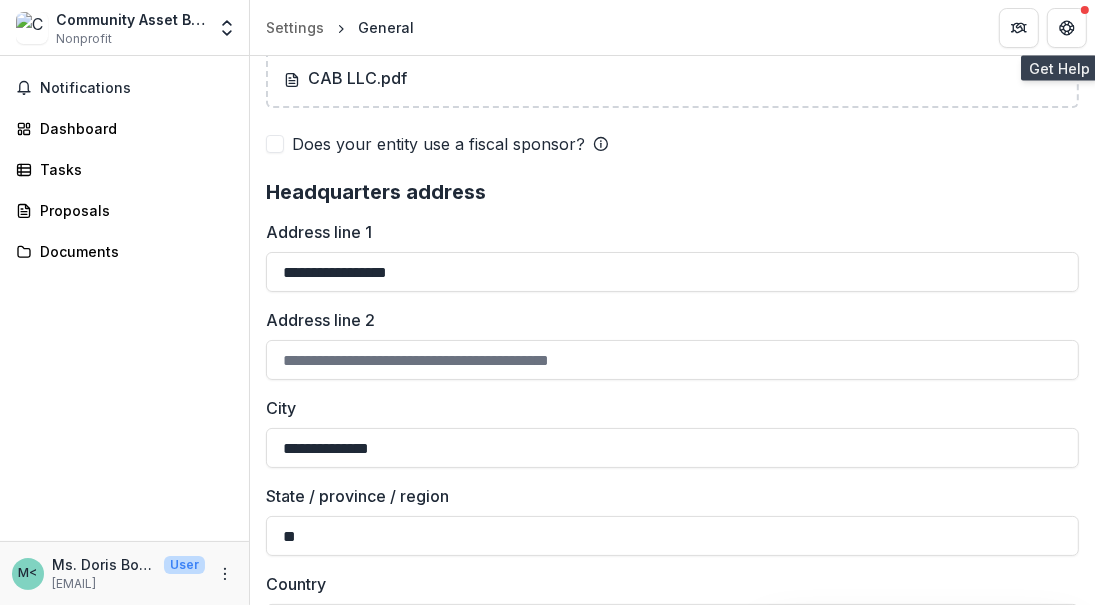 click 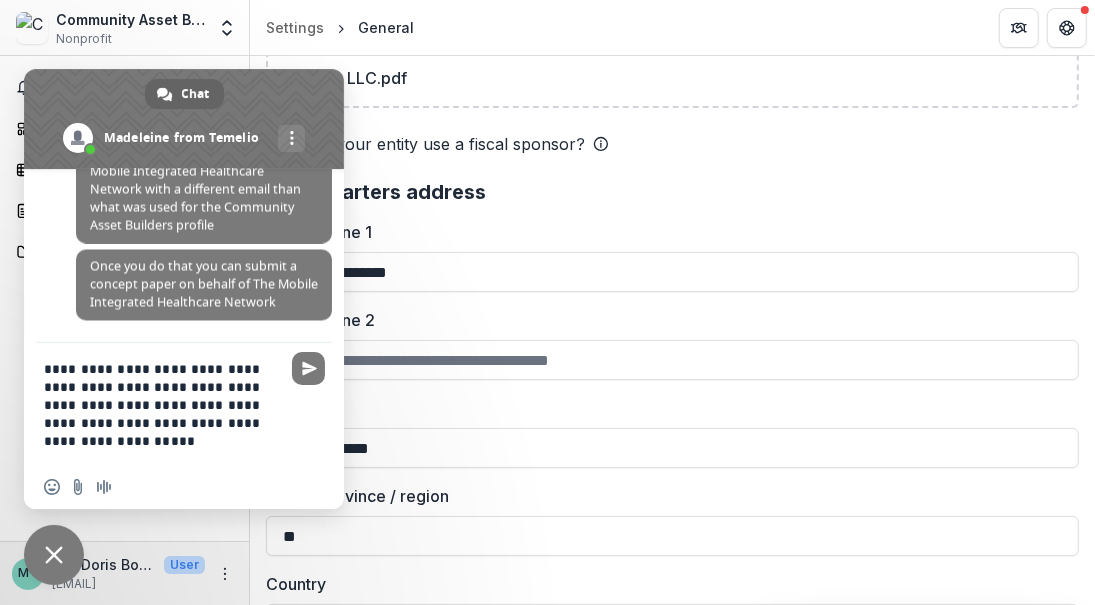 scroll, scrollTop: 2862, scrollLeft: 0, axis: vertical 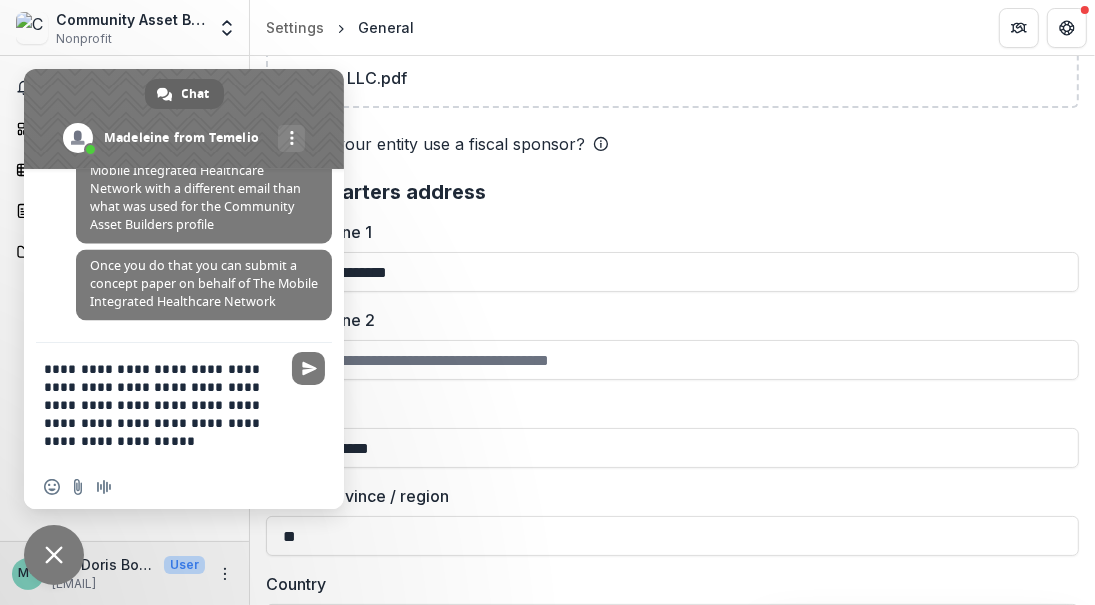 click on "**********" at bounding box center (164, 404) 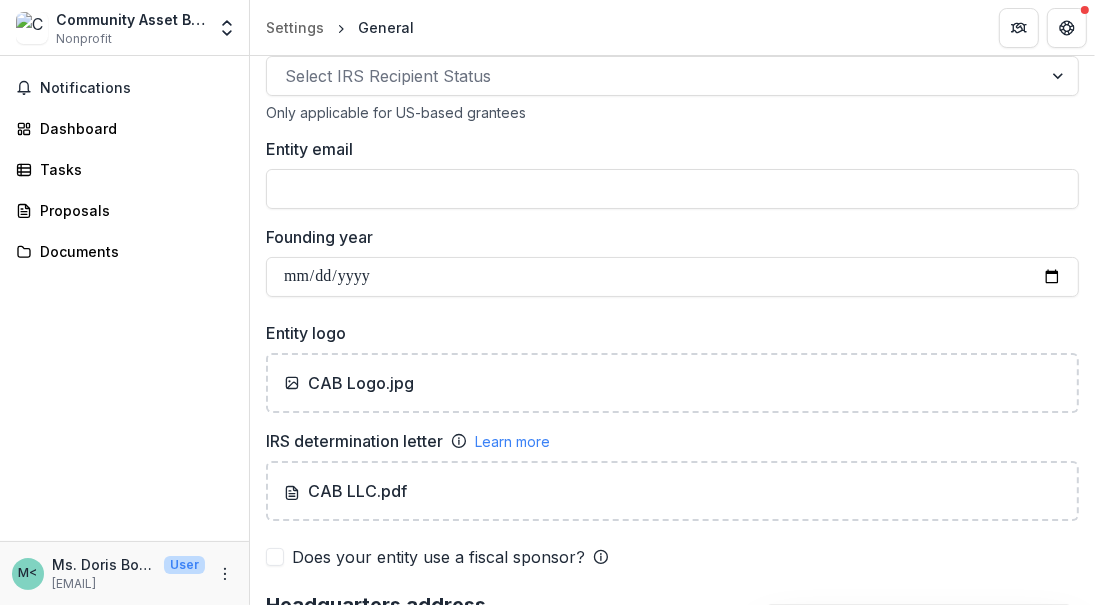 scroll, scrollTop: 1206, scrollLeft: 0, axis: vertical 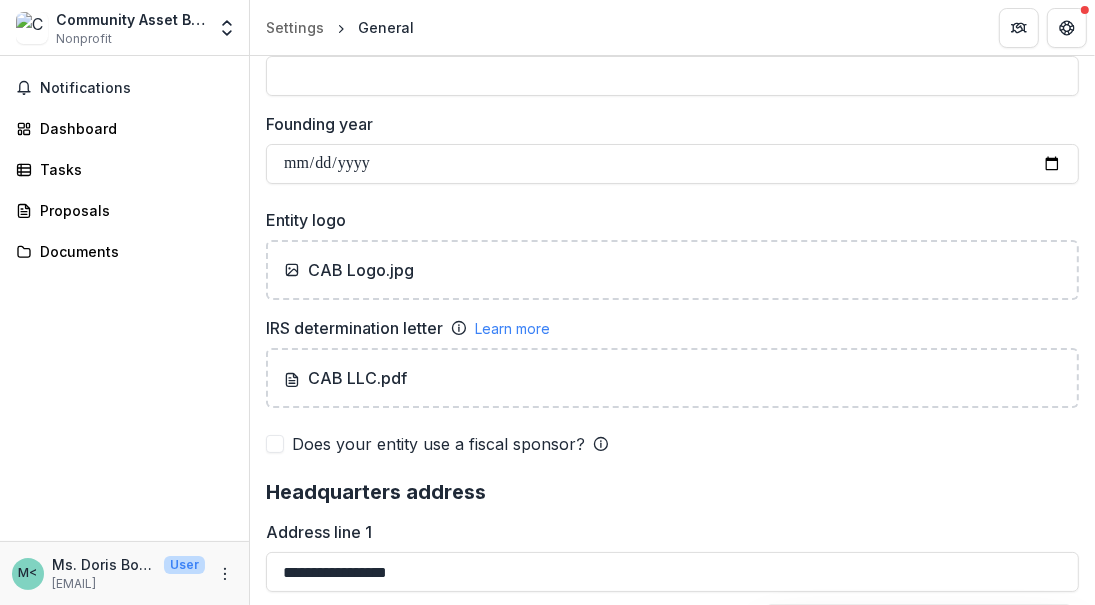 click on "Nonprofit" at bounding box center (84, 39) 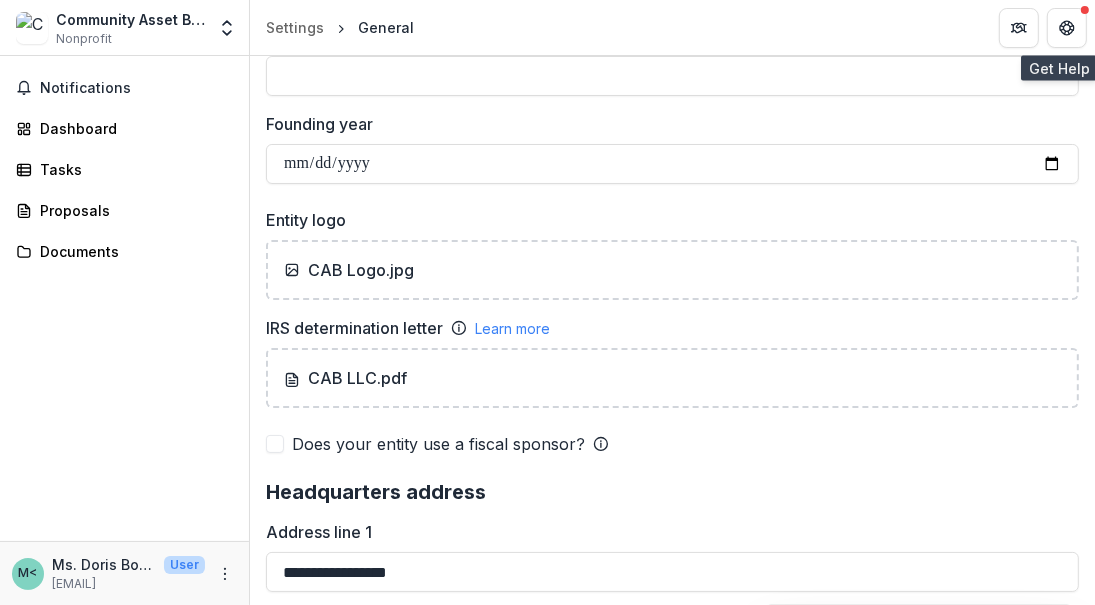 click 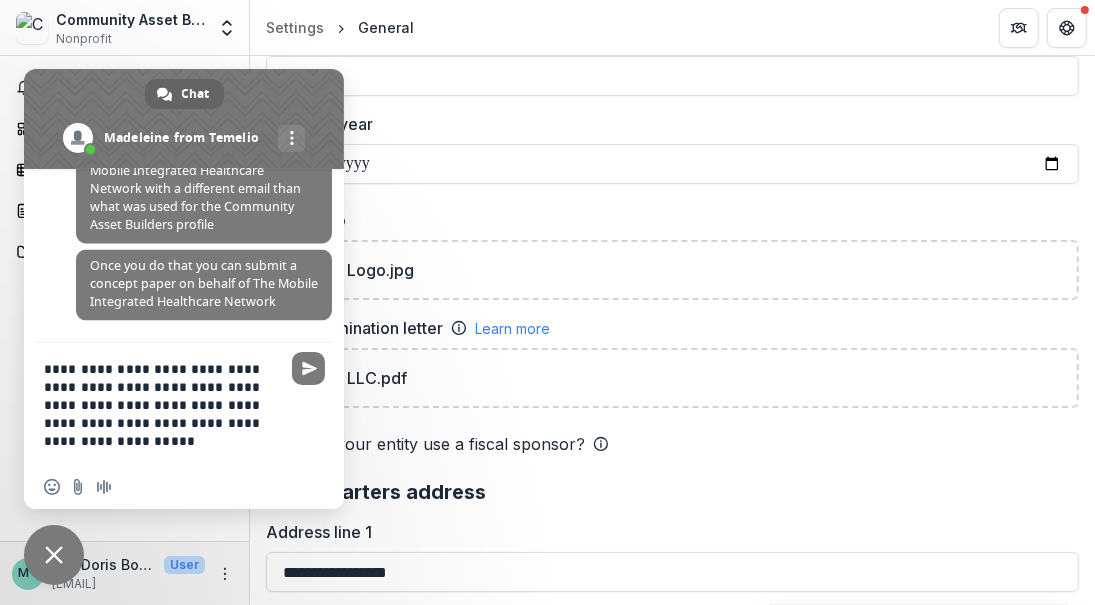click on "**********" at bounding box center [164, 404] 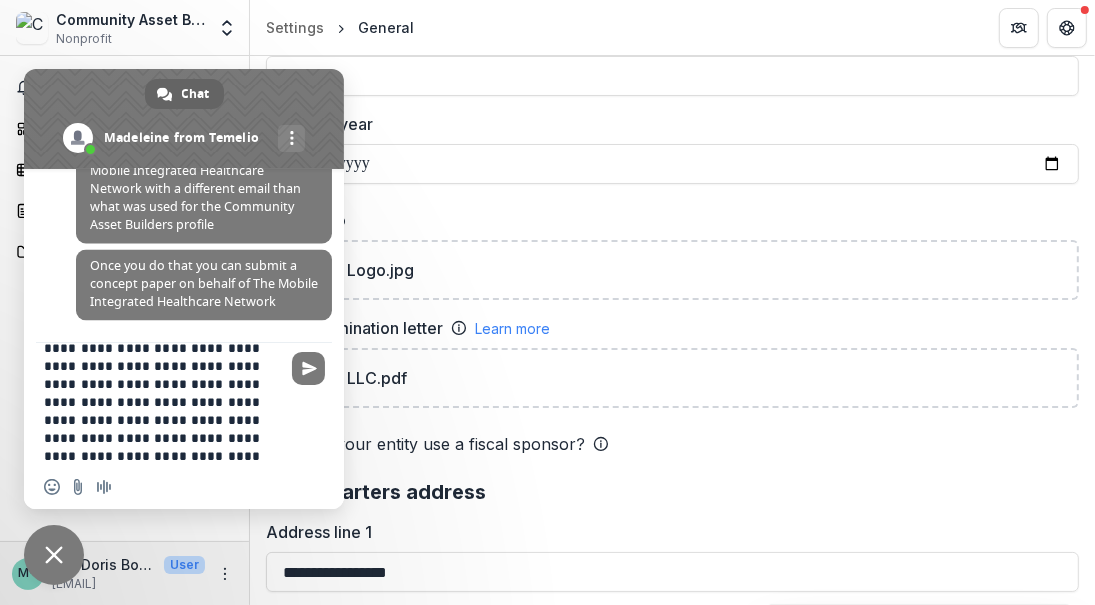 scroll, scrollTop: 39, scrollLeft: 0, axis: vertical 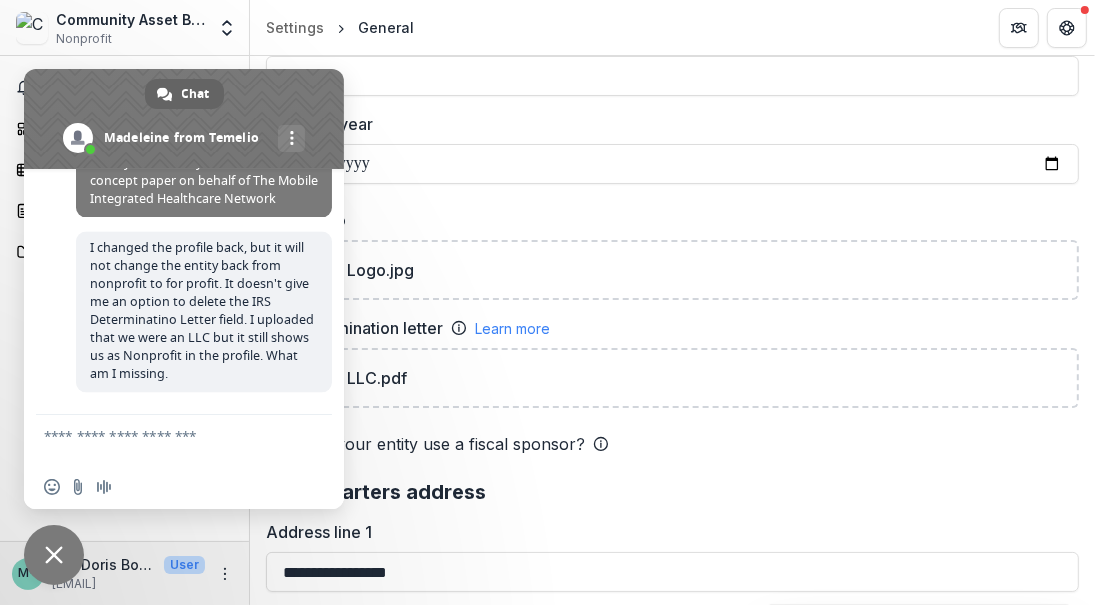 type 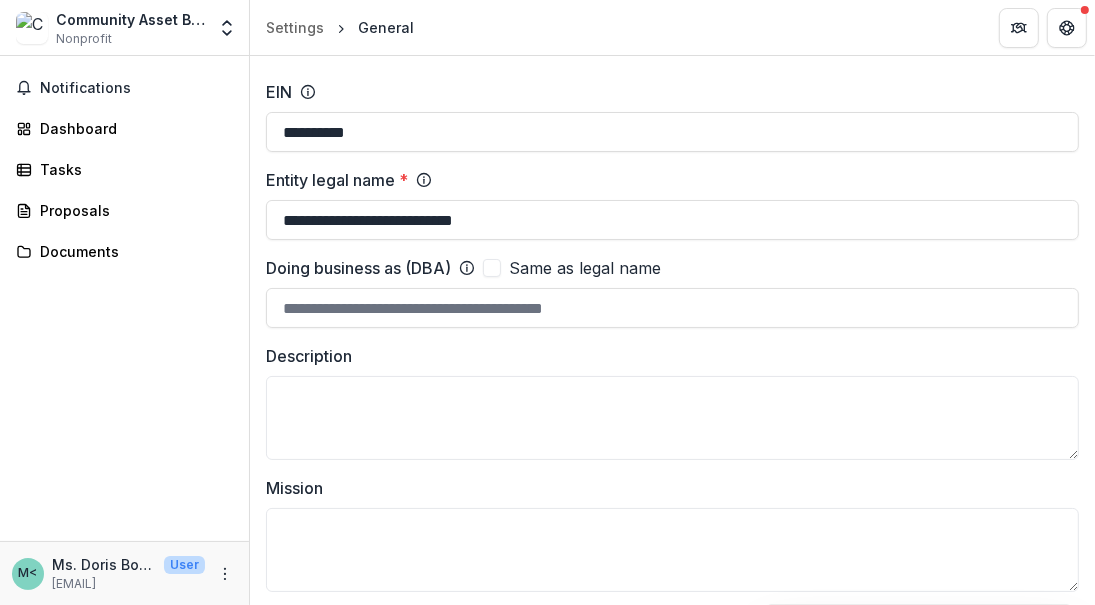 scroll, scrollTop: 0, scrollLeft: 0, axis: both 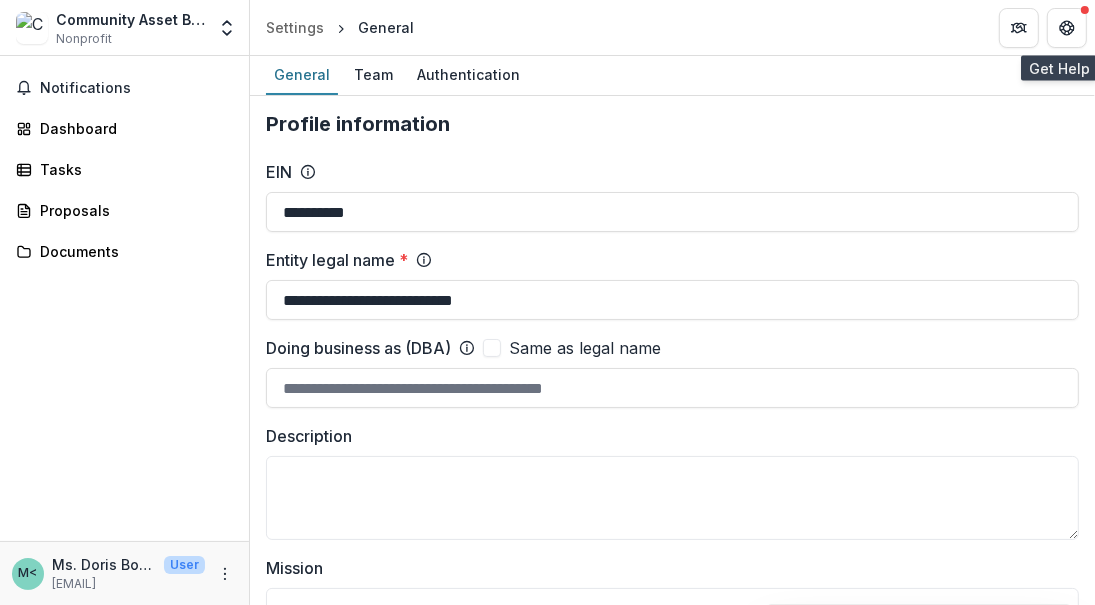 click at bounding box center (1067, 28) 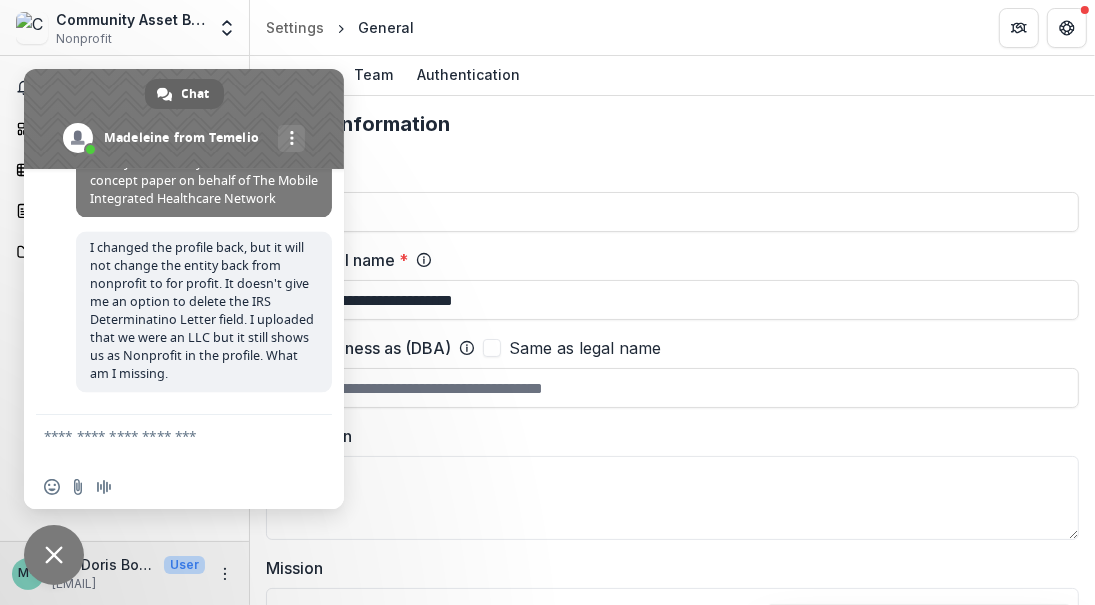 click at bounding box center [54, 555] 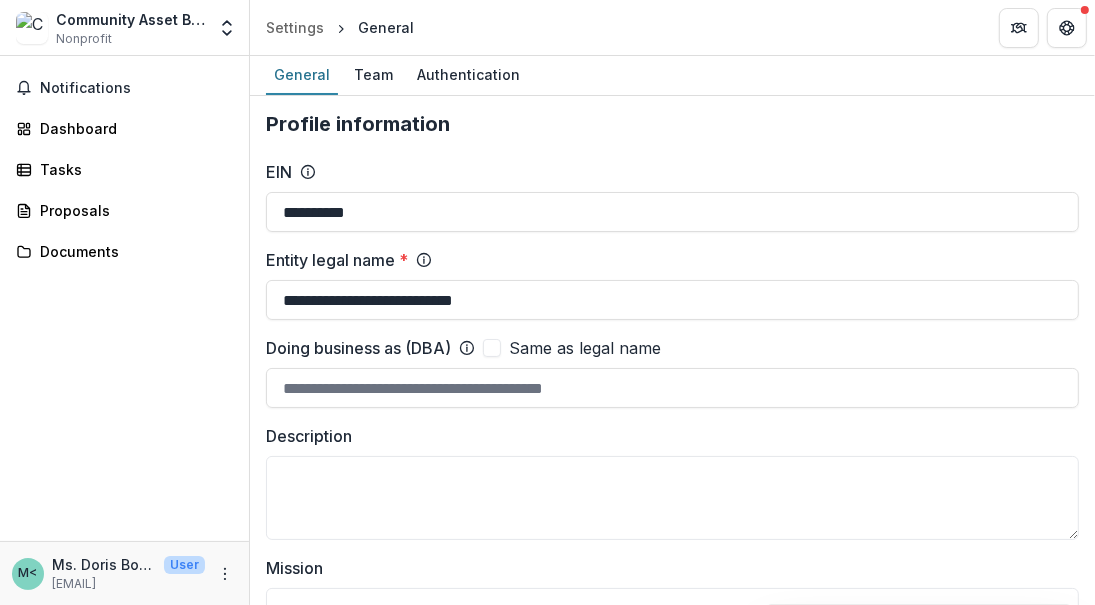 click on "Authentication" at bounding box center (468, 74) 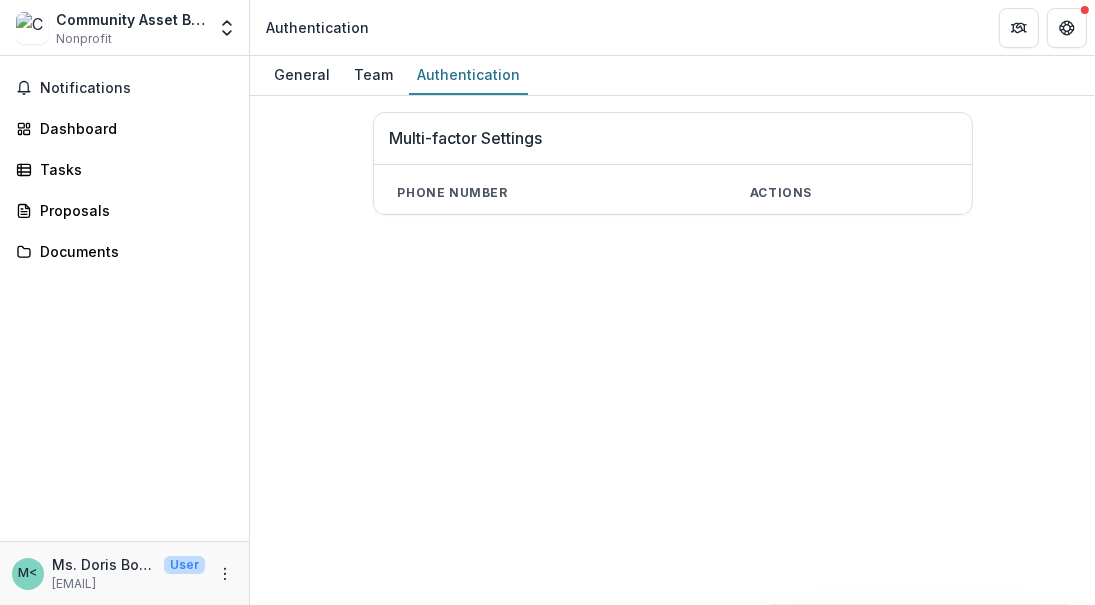 click on "General" at bounding box center [302, 74] 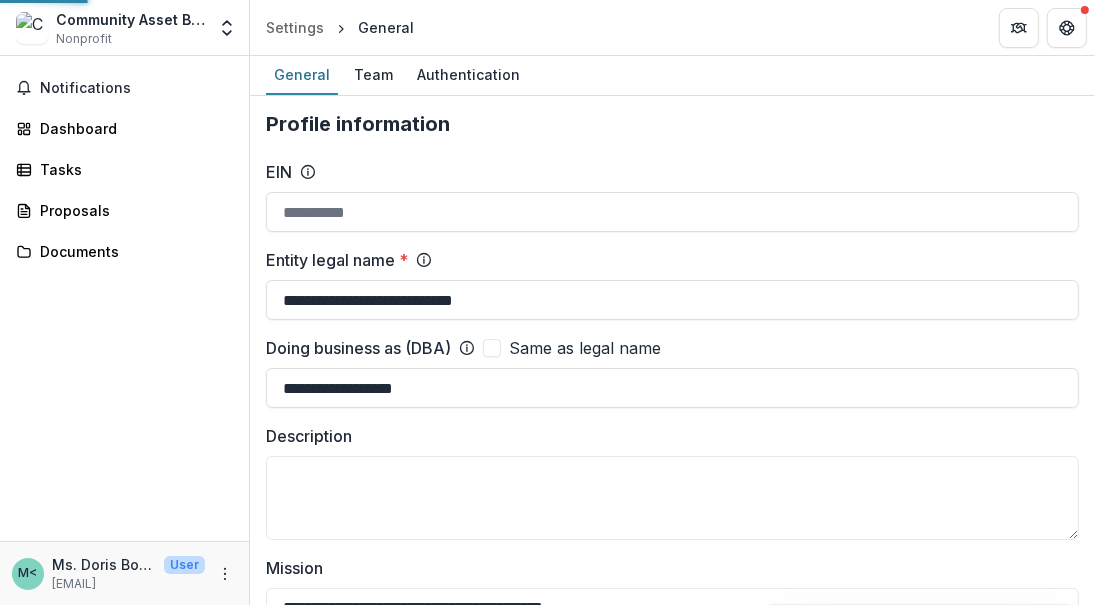 type on "**********" 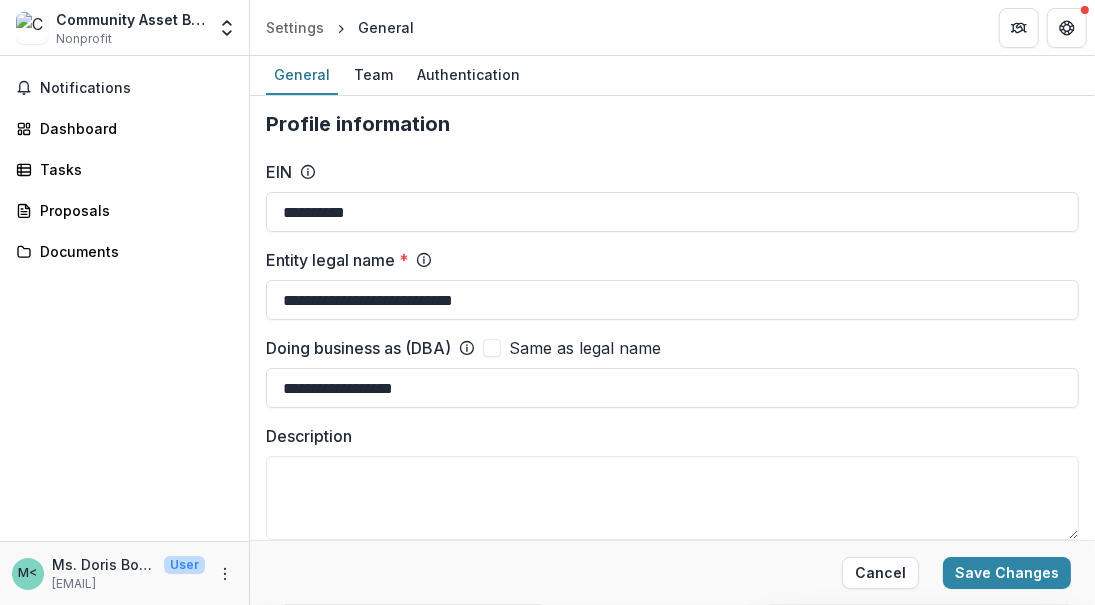 click on "**********" at bounding box center [672, 388] 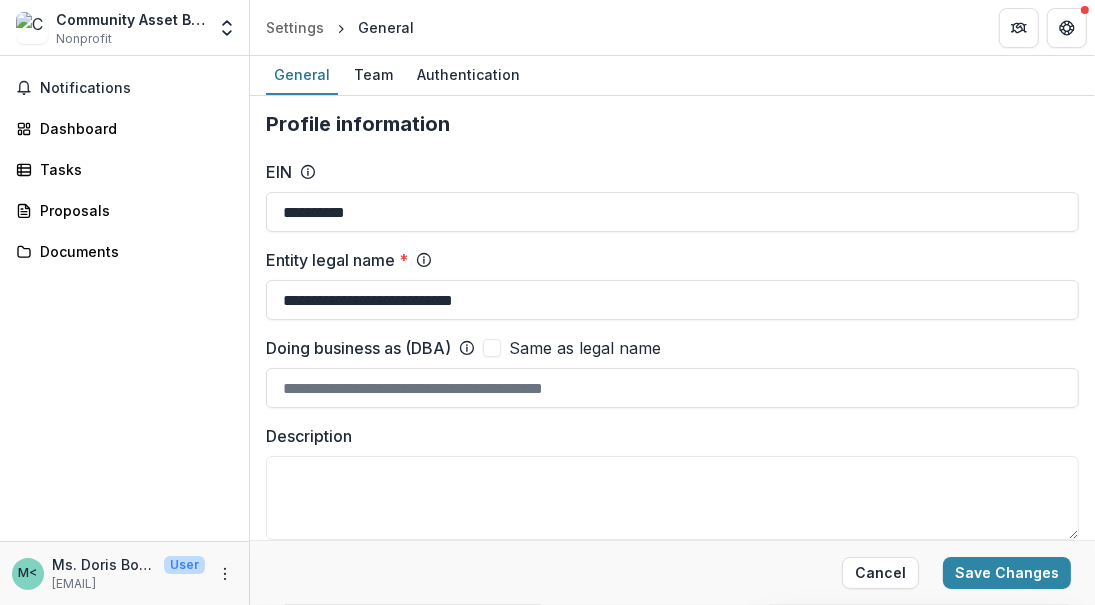 type 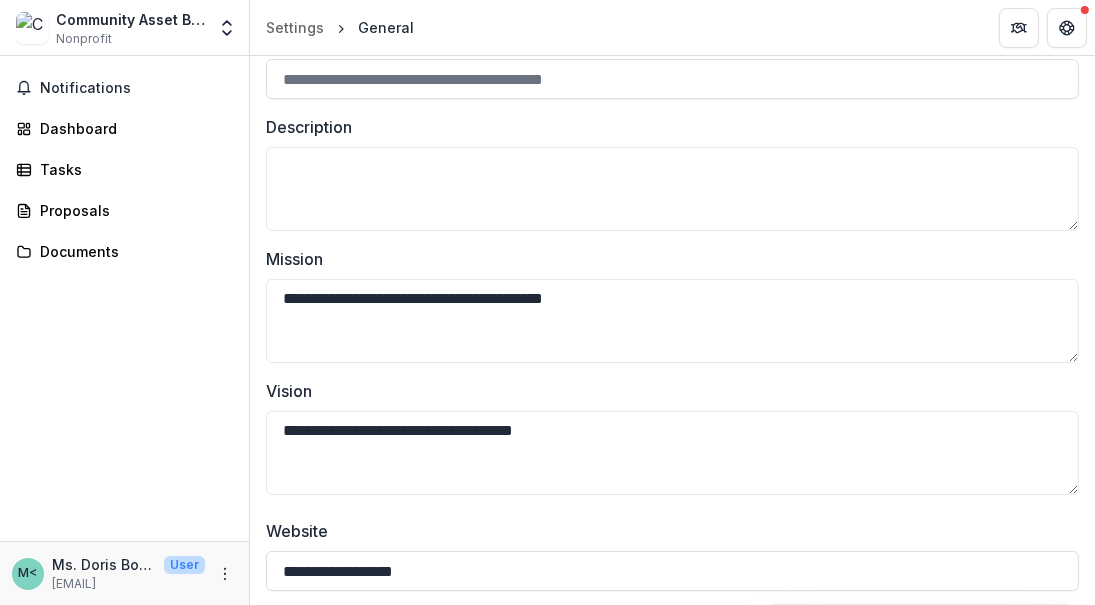 scroll, scrollTop: 400, scrollLeft: 0, axis: vertical 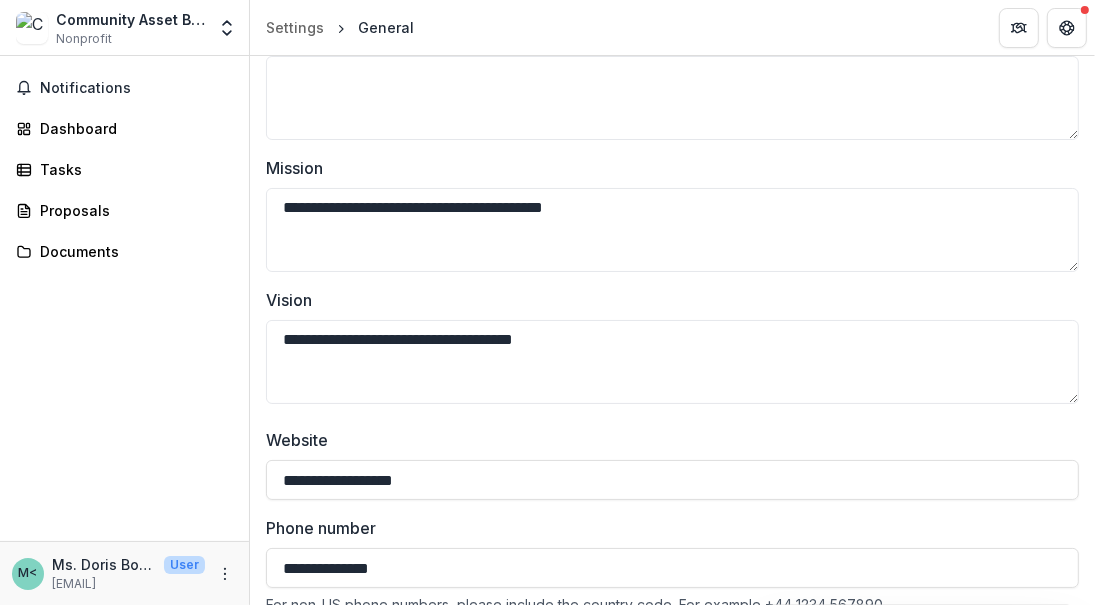 drag, startPoint x: 598, startPoint y: 194, endPoint x: 0, endPoint y: 227, distance: 598.90985 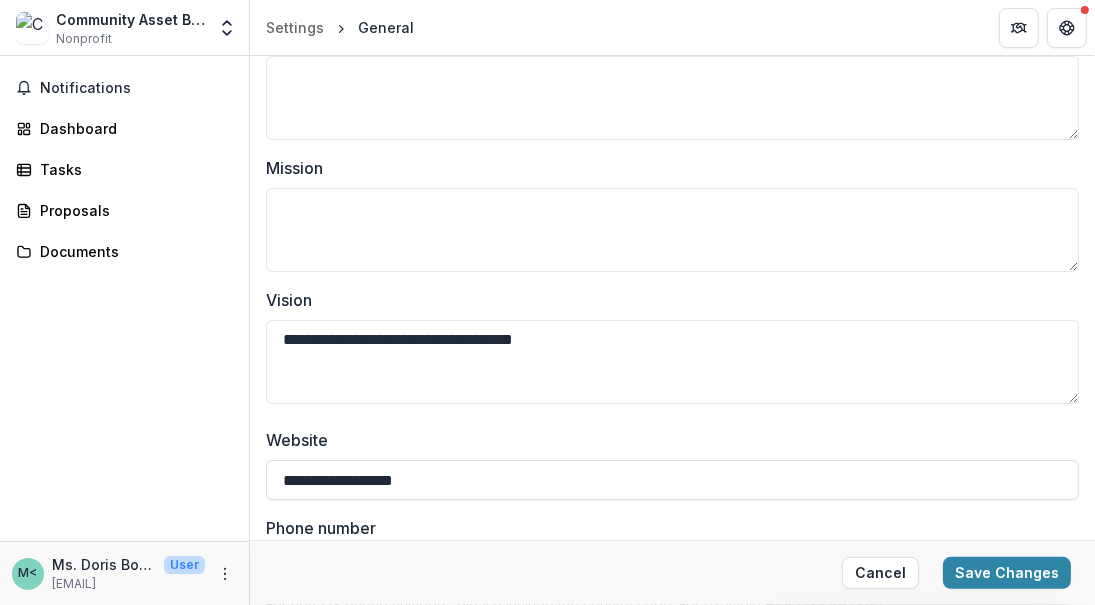 type 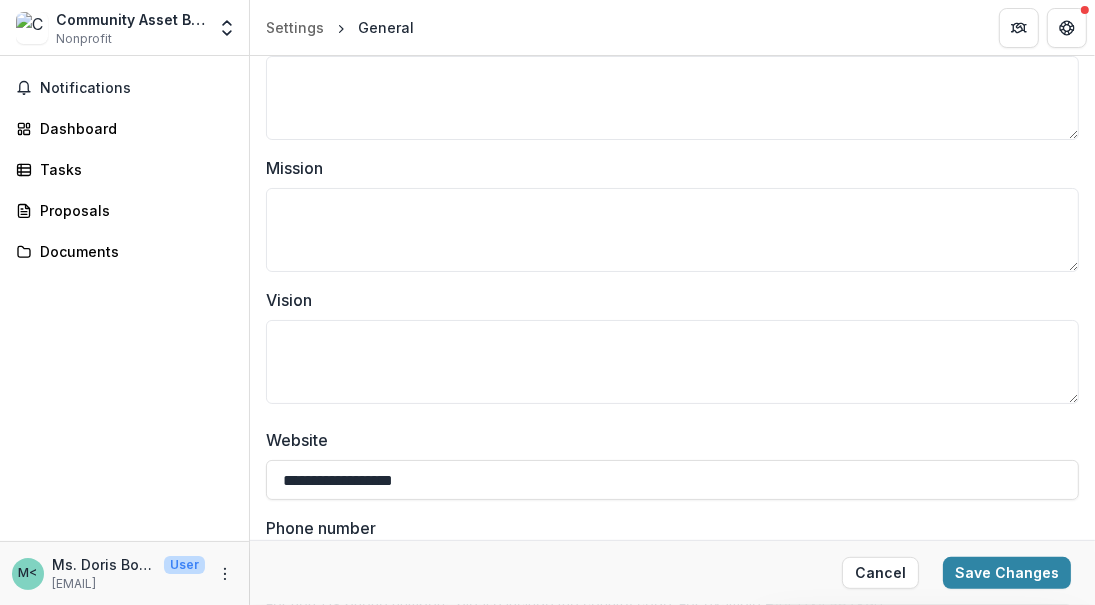 type 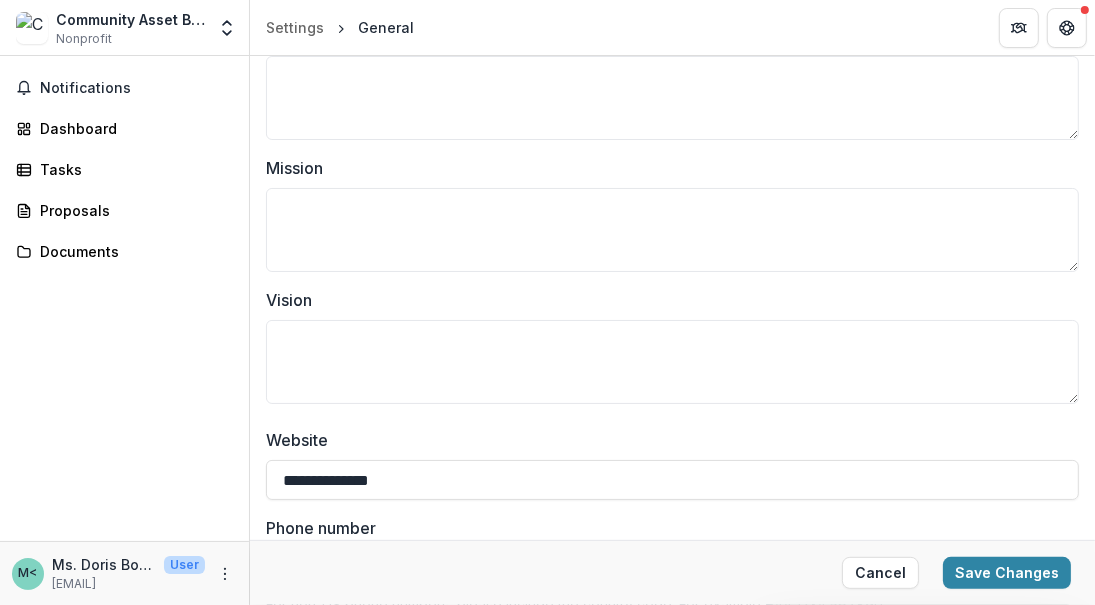 type on "**********" 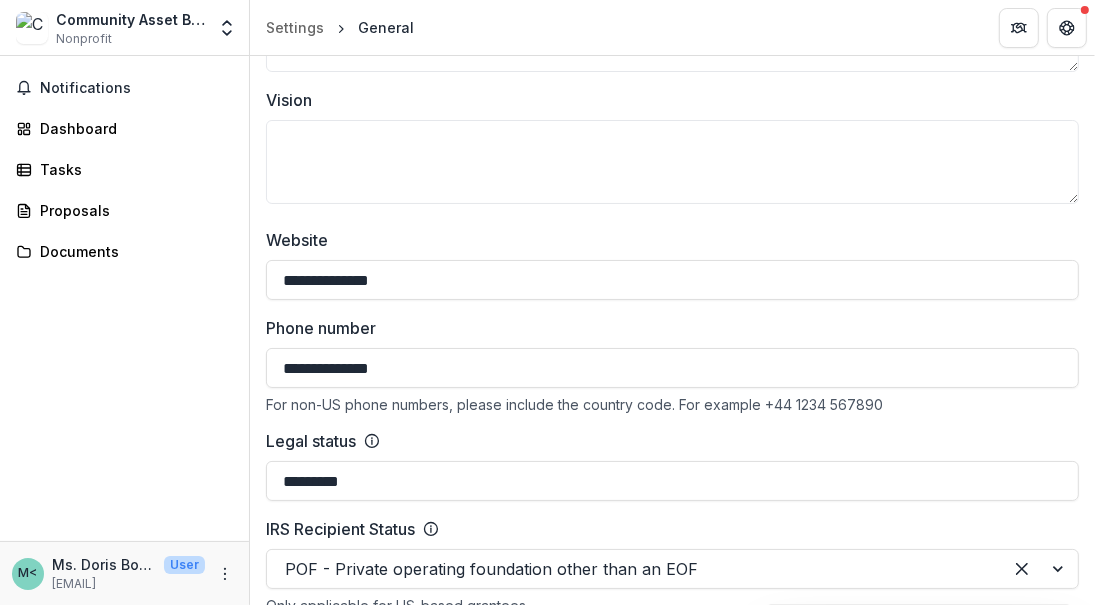 scroll, scrollTop: 700, scrollLeft: 0, axis: vertical 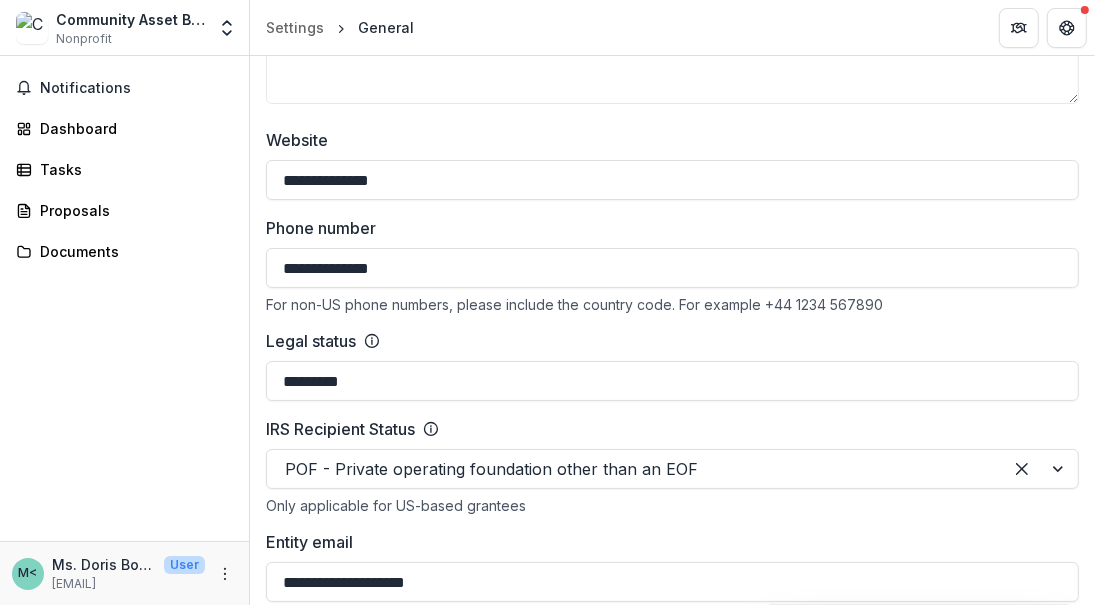 click on "*********" at bounding box center (672, 381) 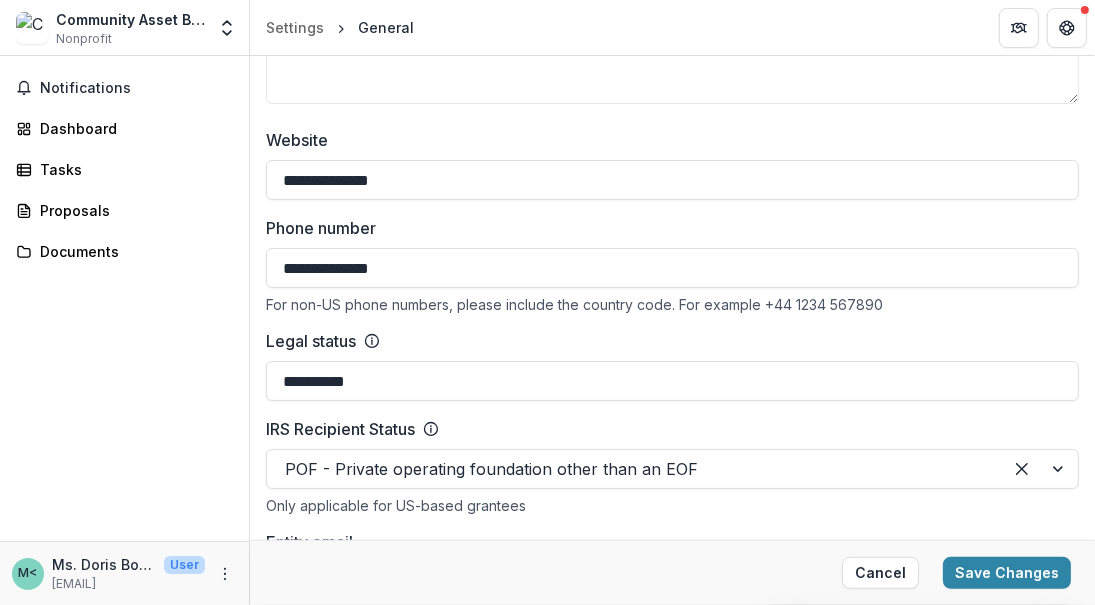 type on "**********" 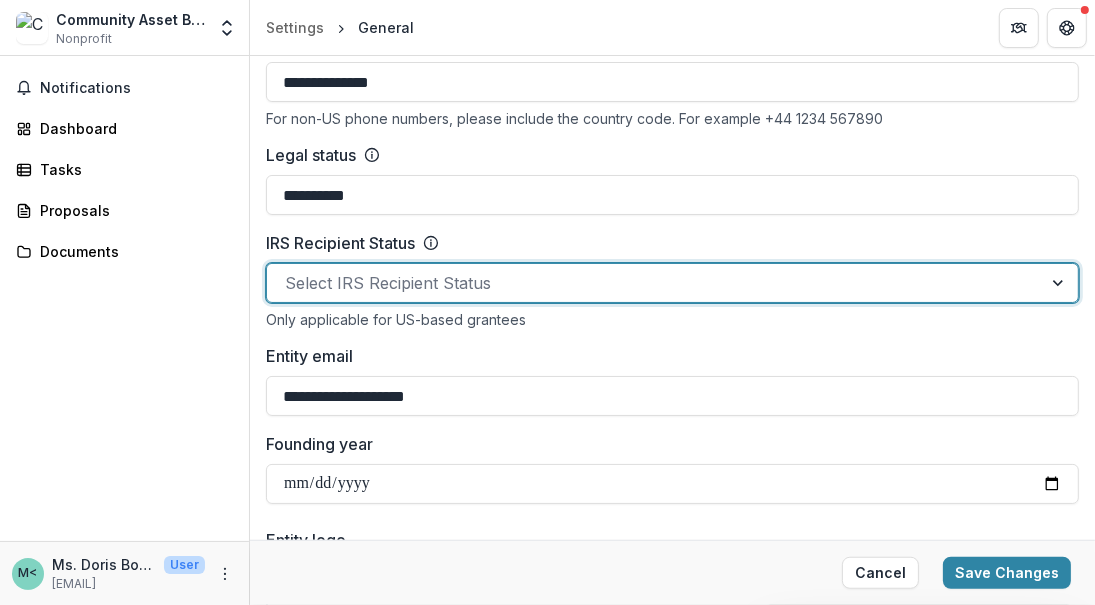 scroll, scrollTop: 900, scrollLeft: 0, axis: vertical 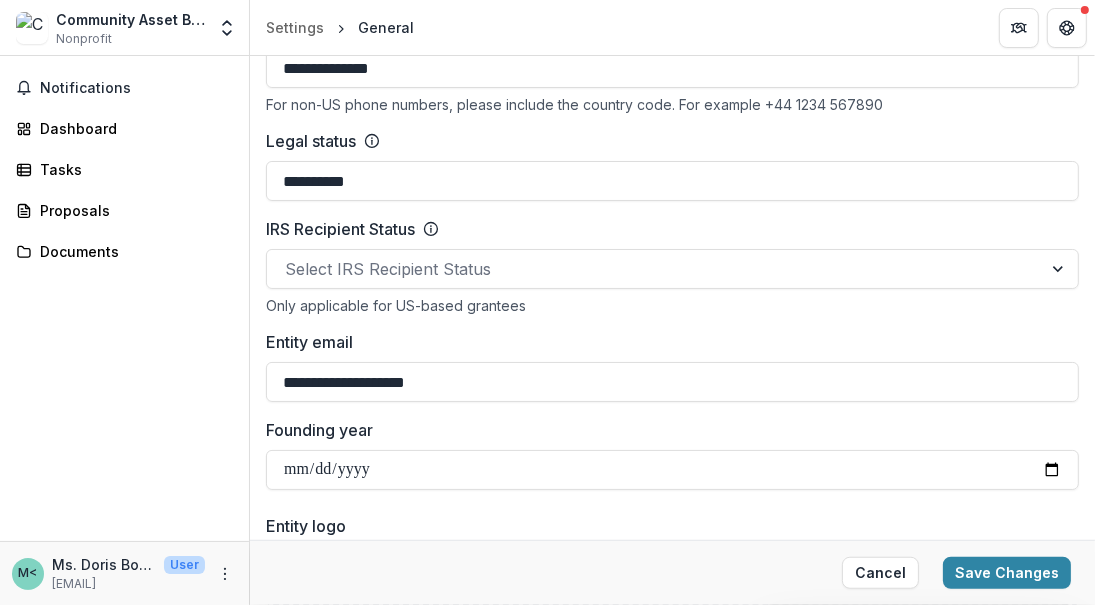 drag, startPoint x: 452, startPoint y: 384, endPoint x: 0, endPoint y: 349, distance: 453.35306 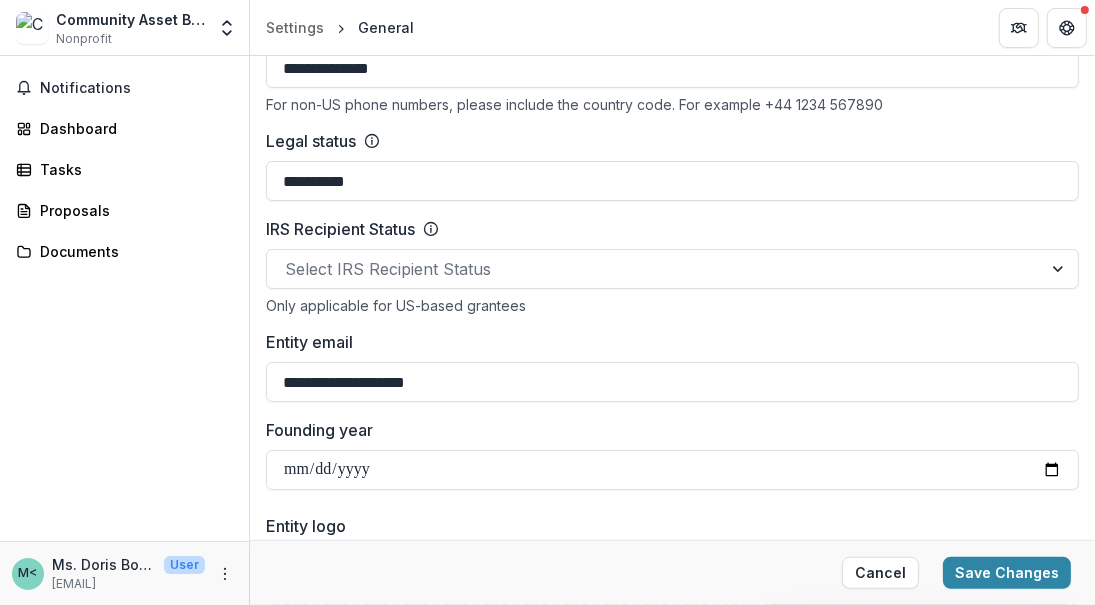 click on "**********" at bounding box center (547, 330) 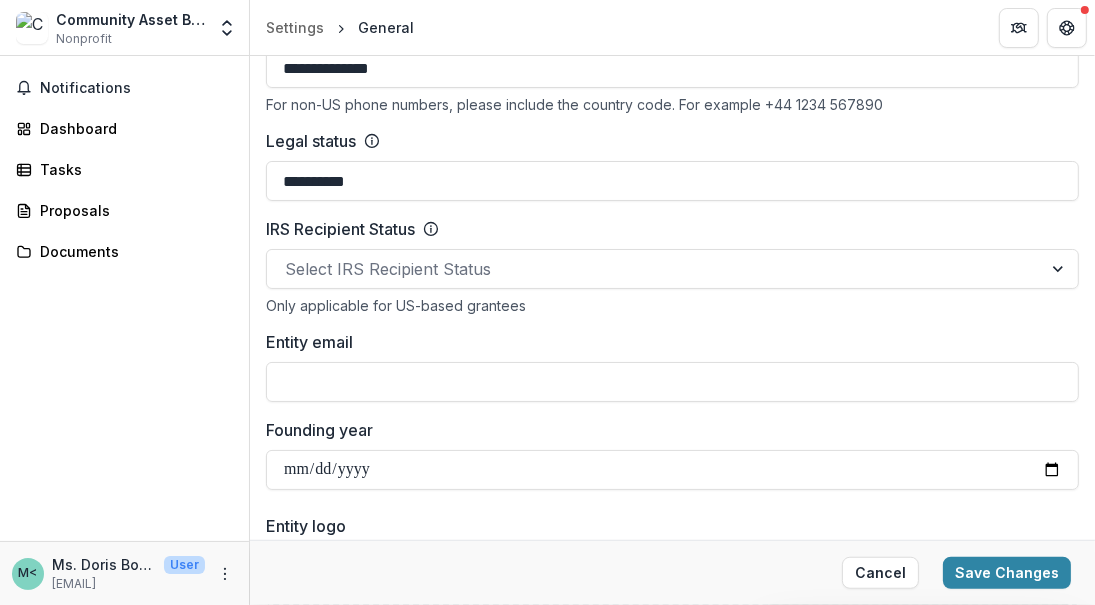 type 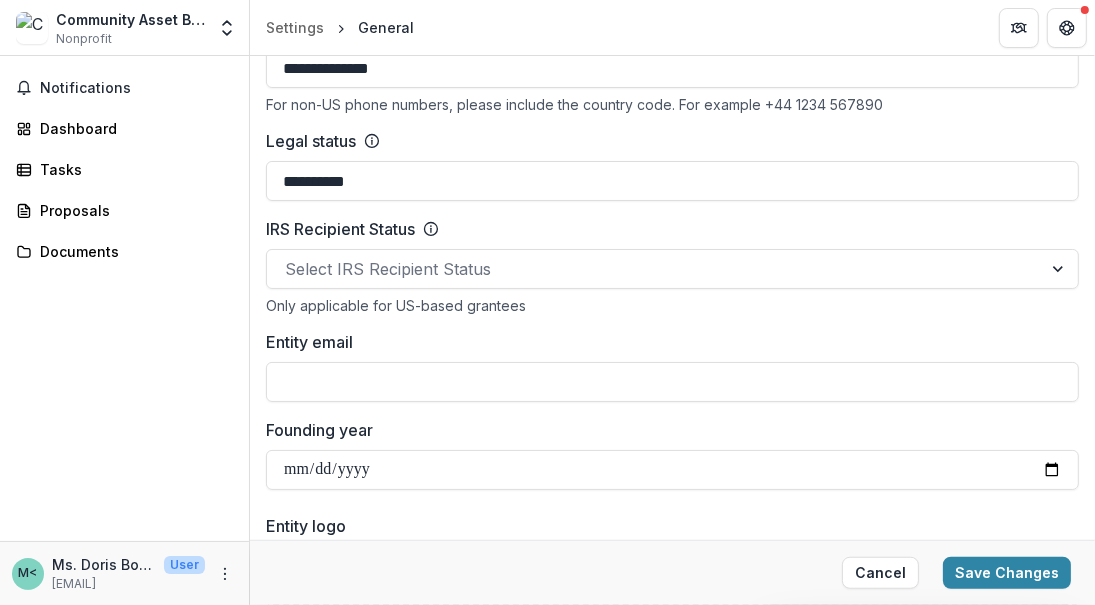click on "Save Changes" at bounding box center (1007, 573) 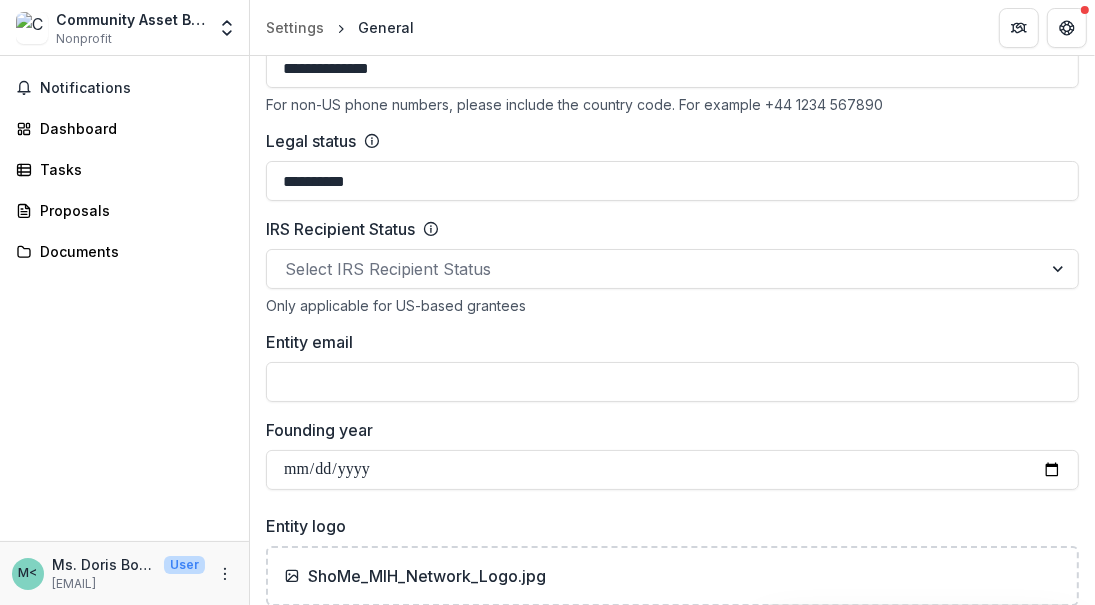 click on "**********" at bounding box center [672, 470] 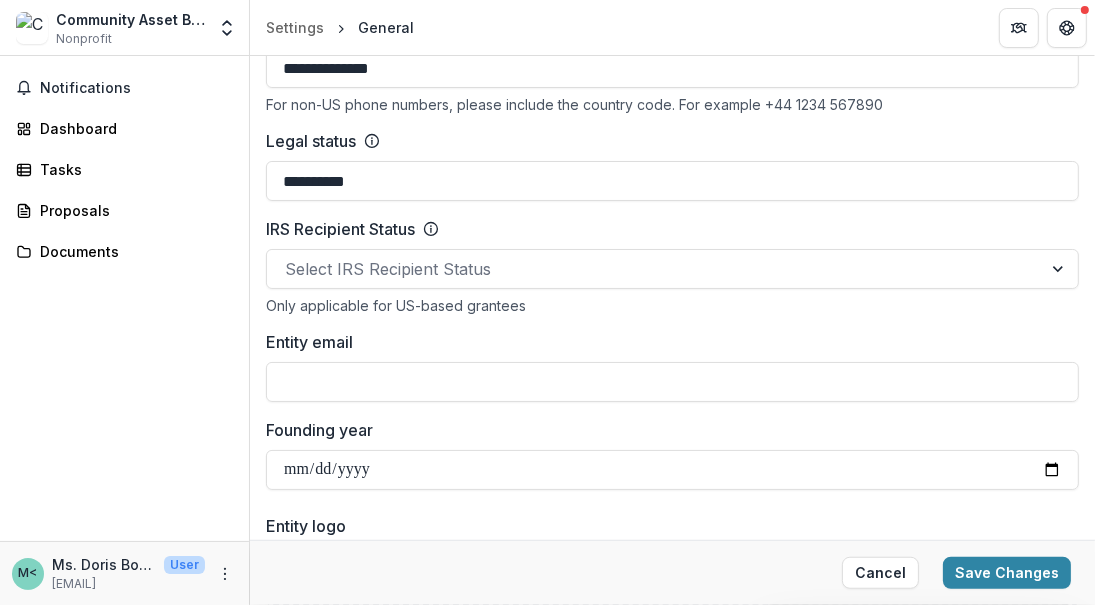 type on "**********" 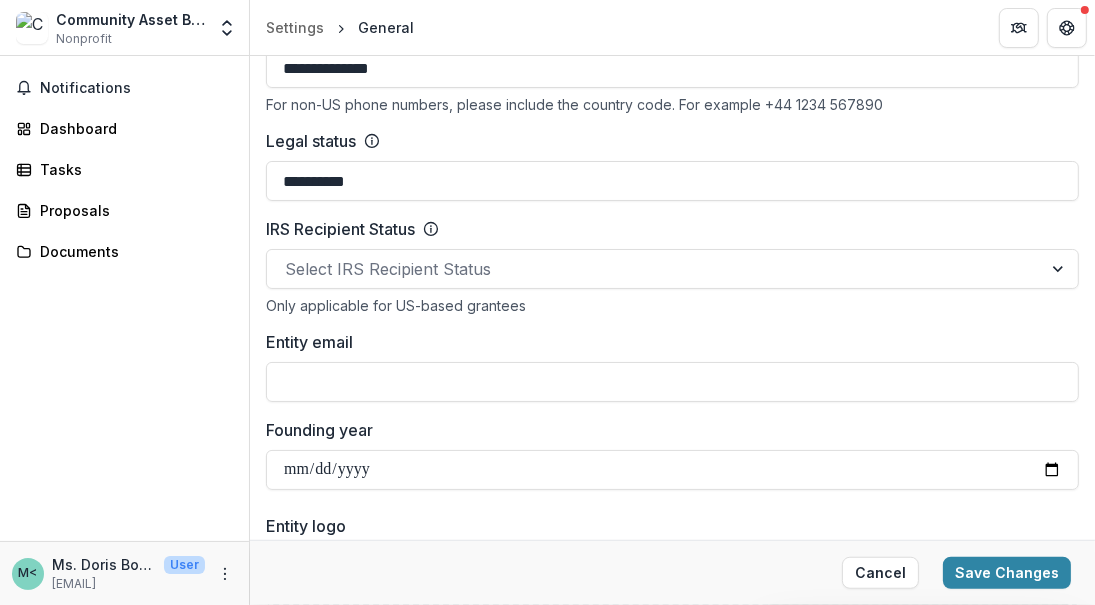 click on "Save Changes" at bounding box center [1007, 573] 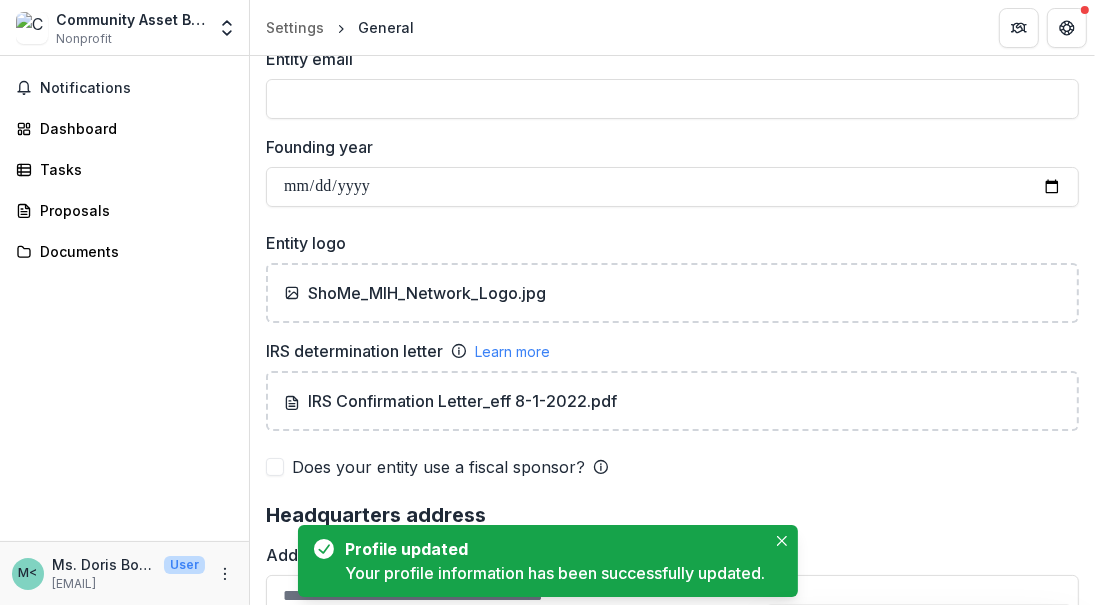 scroll, scrollTop: 1200, scrollLeft: 0, axis: vertical 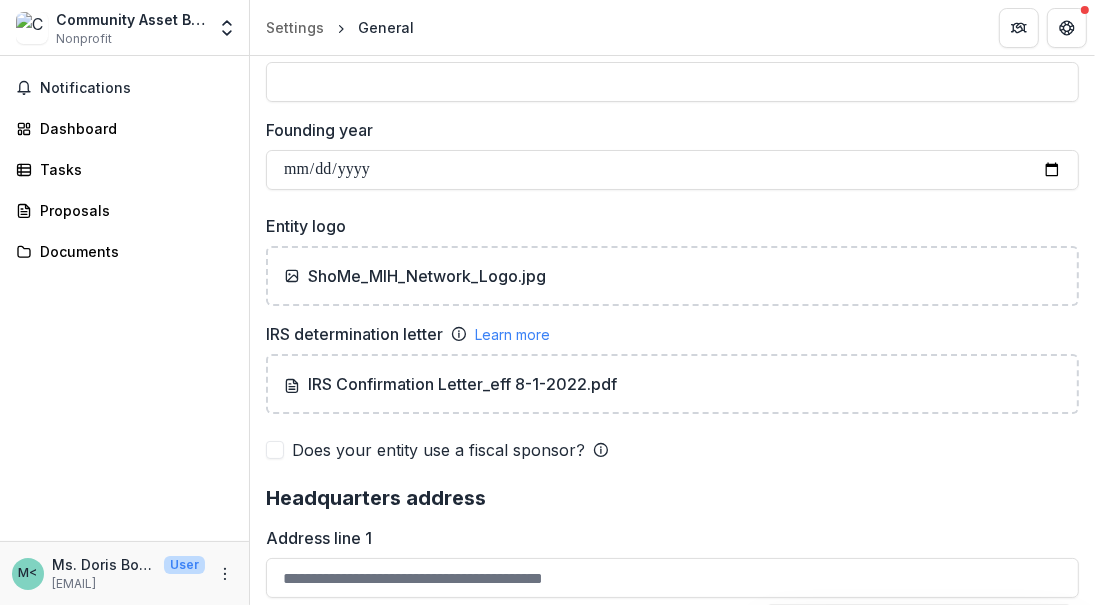 click on "ShoMe_MIH_Network_Logo.jpg" at bounding box center (672, 276) 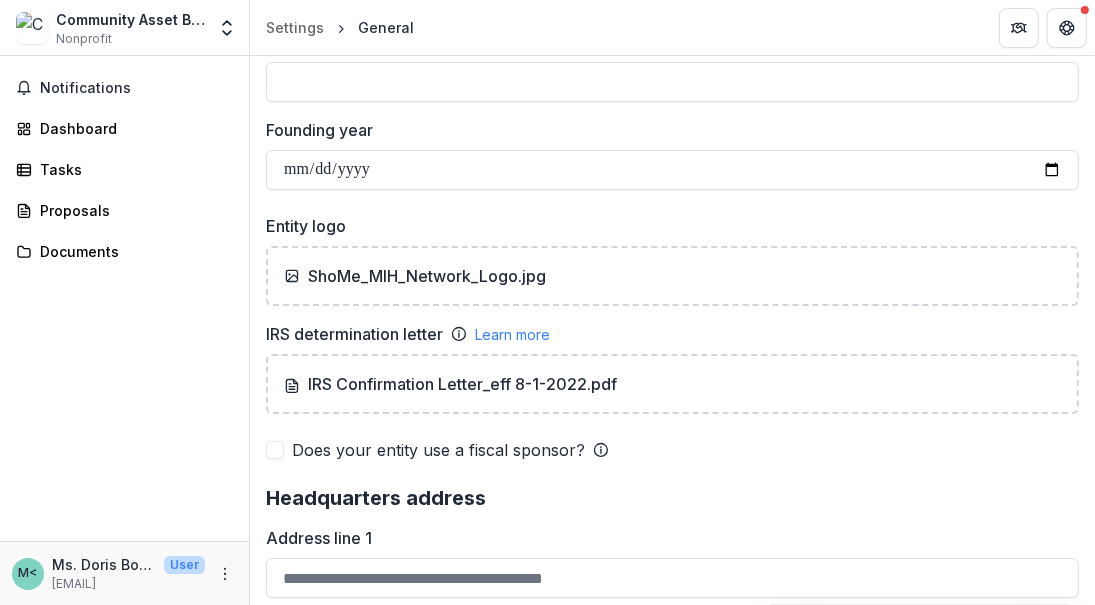 type on "**********" 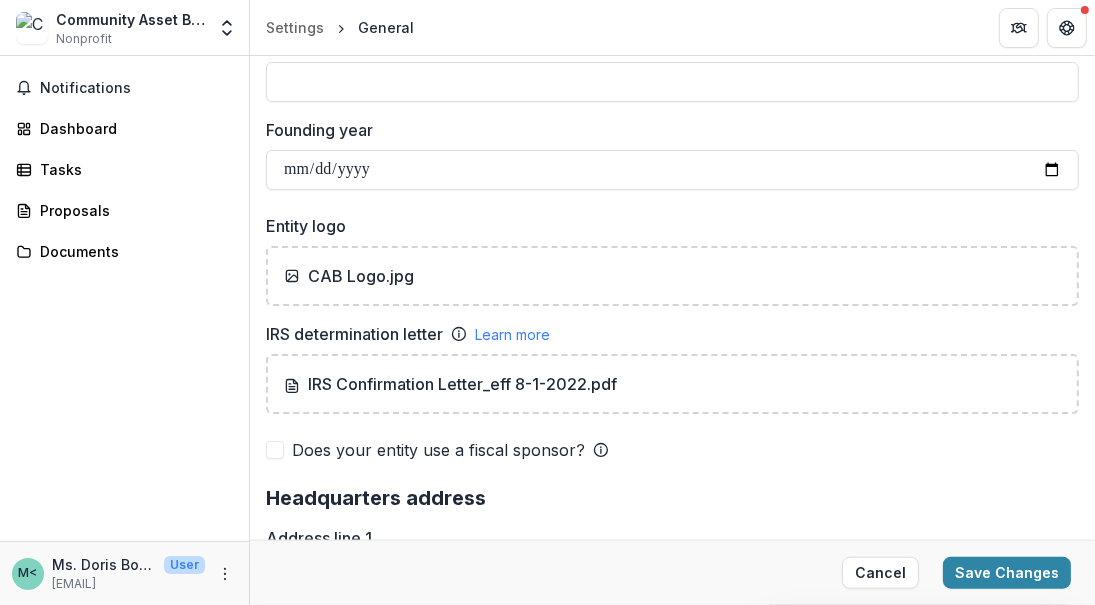 click on "Save Changes" at bounding box center (1007, 573) 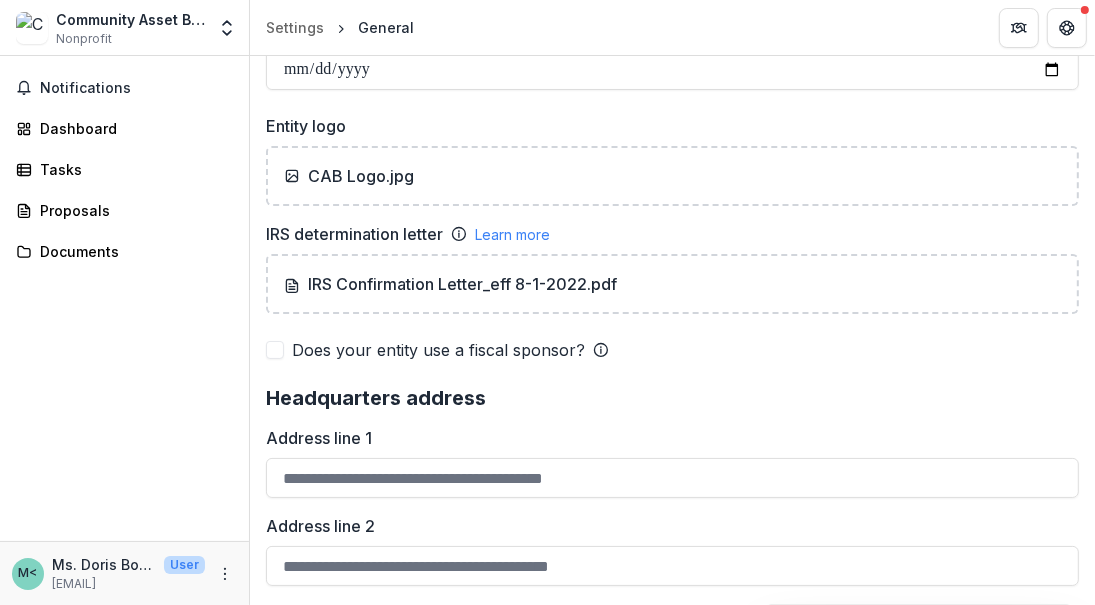 scroll, scrollTop: 1400, scrollLeft: 0, axis: vertical 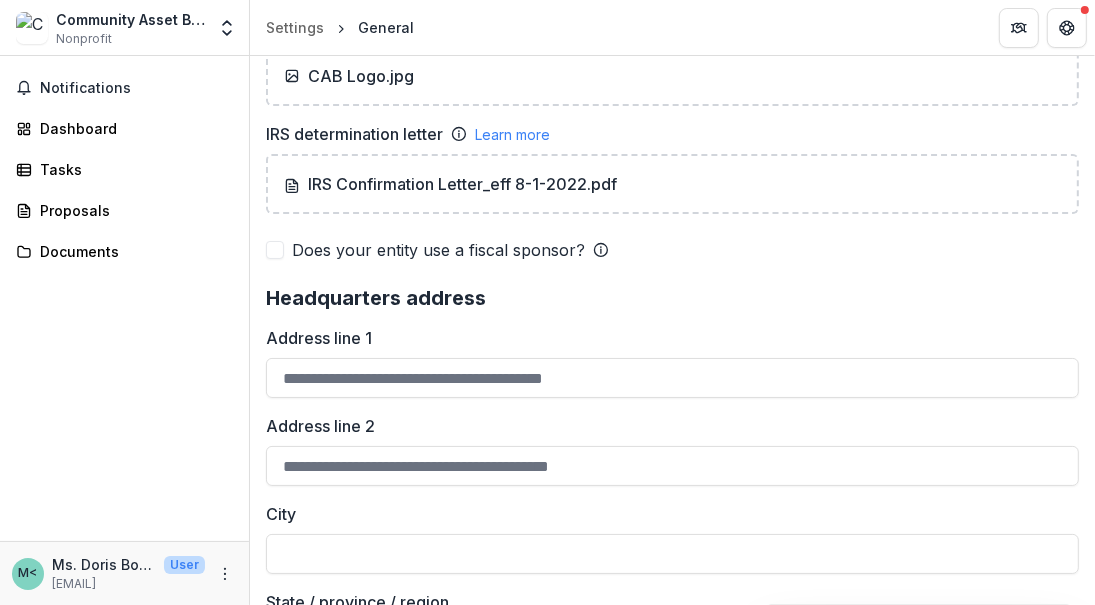 click on "Address line 1" at bounding box center [672, 378] 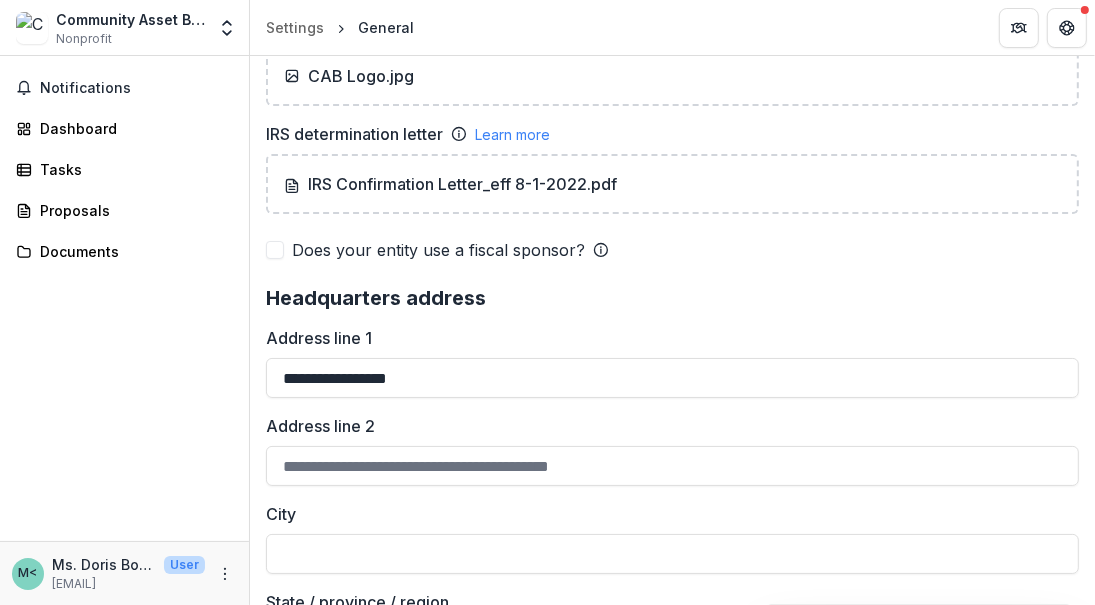 type on "**********" 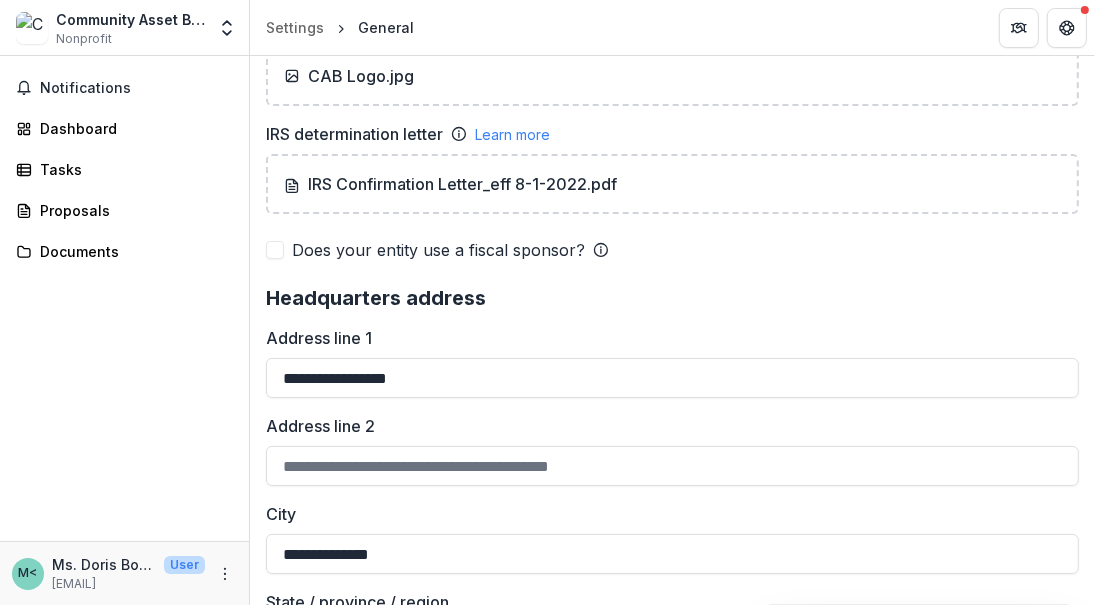 type on "**" 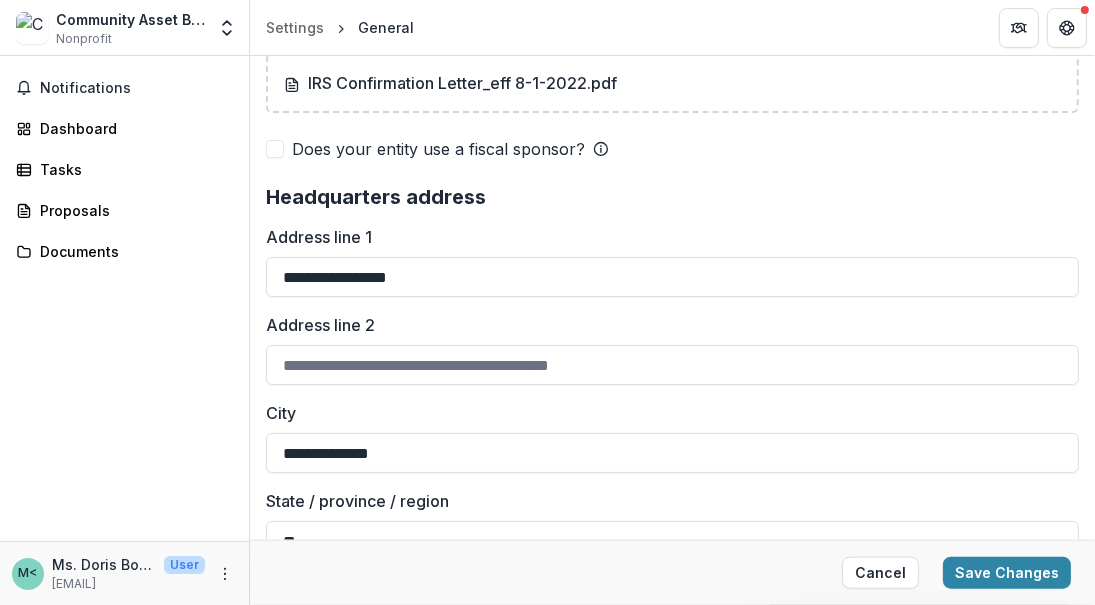 scroll, scrollTop: 1600, scrollLeft: 0, axis: vertical 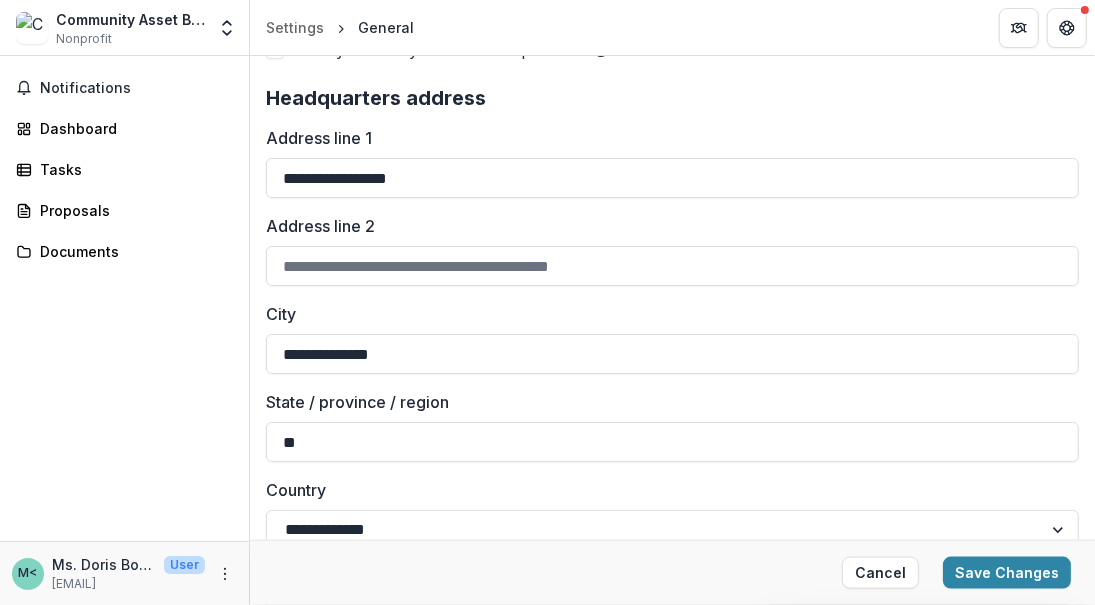 click on "Save Changes" at bounding box center (1007, 573) 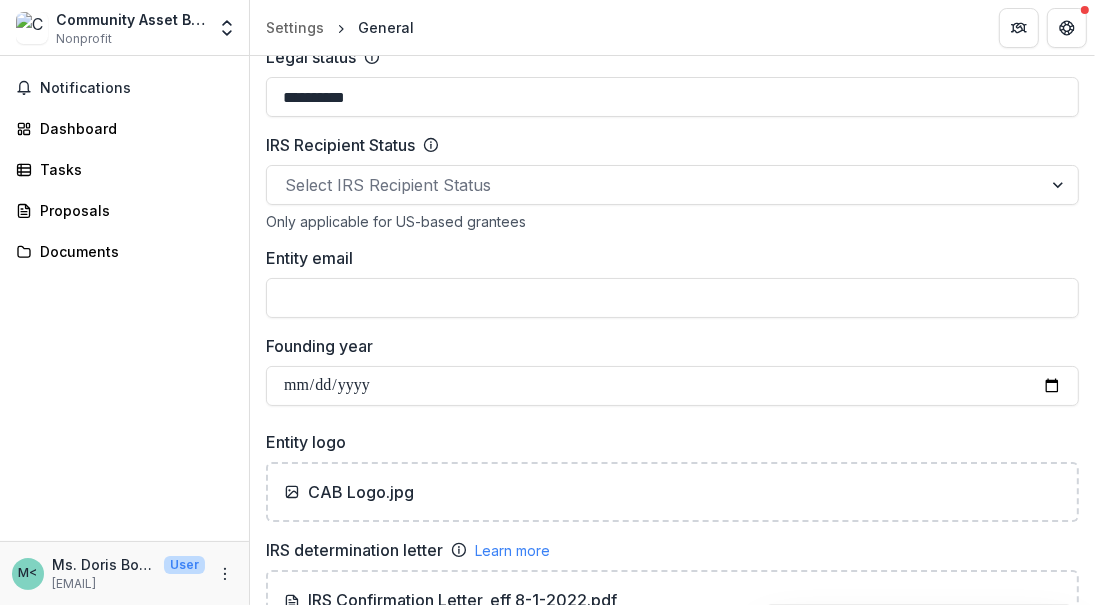 scroll, scrollTop: 1300, scrollLeft: 0, axis: vertical 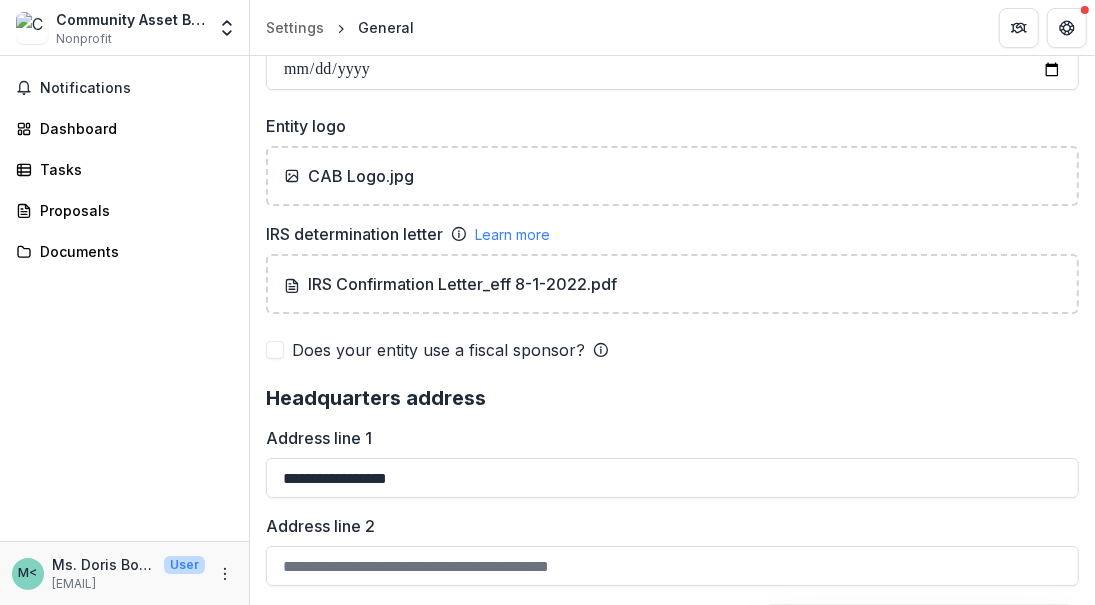 click on "IRS Confirmation Letter_eff 8-1-2022.pdf" at bounding box center (450, 284) 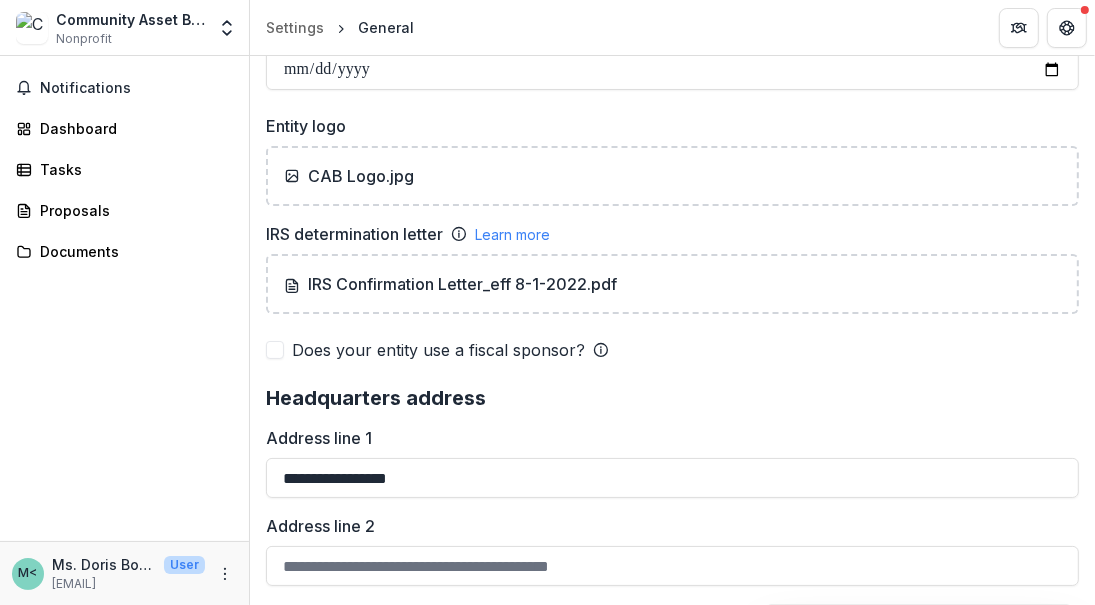 drag, startPoint x: 490, startPoint y: 278, endPoint x: 411, endPoint y: 357, distance: 111.72287 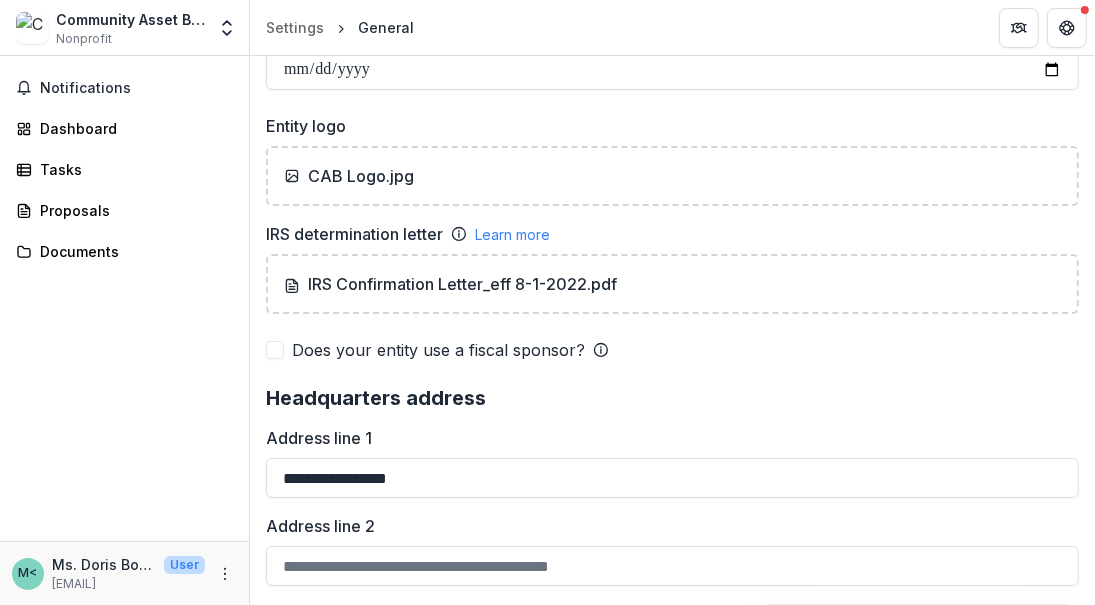 type on "**********" 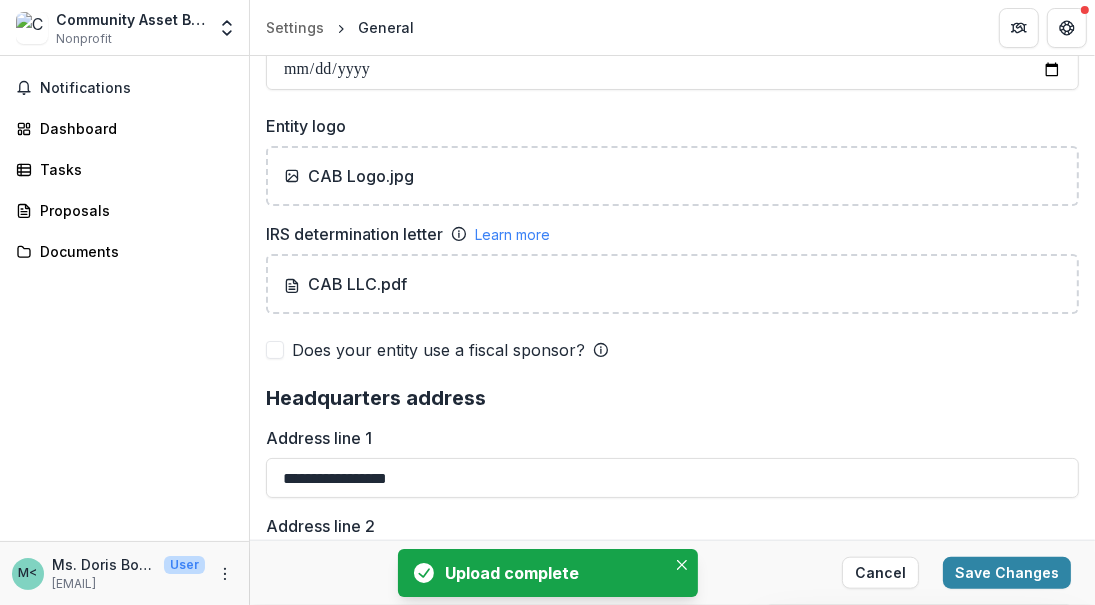 click on "Save Changes" at bounding box center [1007, 573] 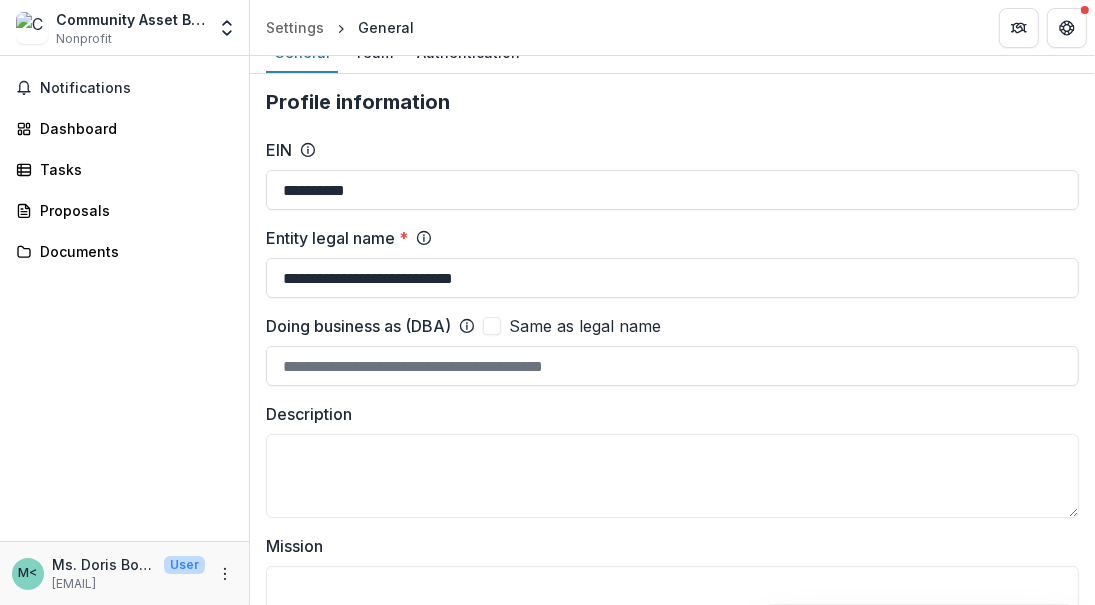 scroll, scrollTop: 0, scrollLeft: 0, axis: both 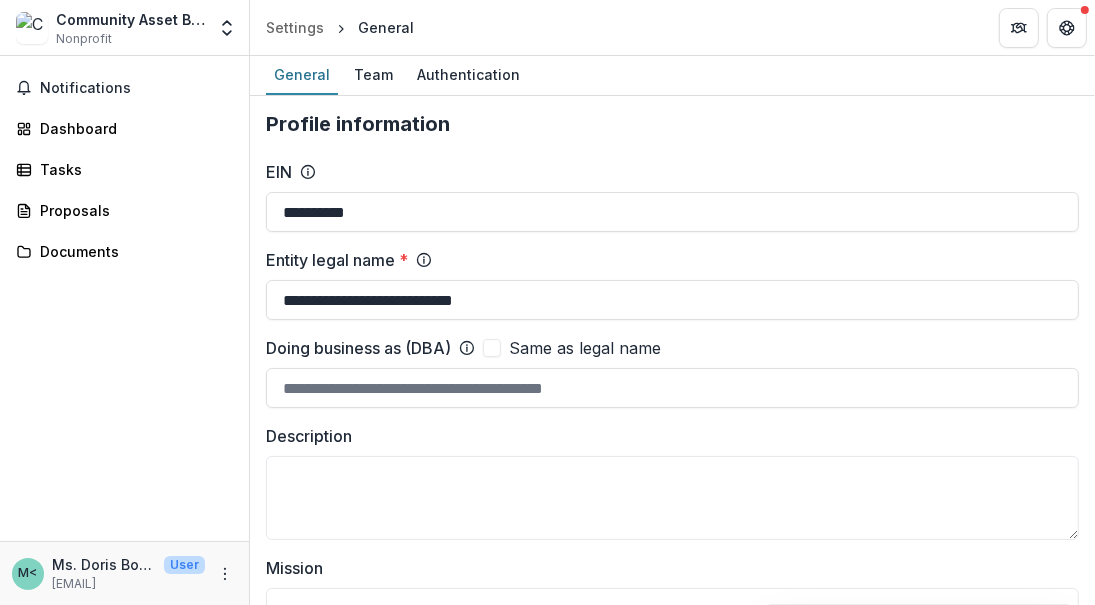 click on "Team" at bounding box center [373, 74] 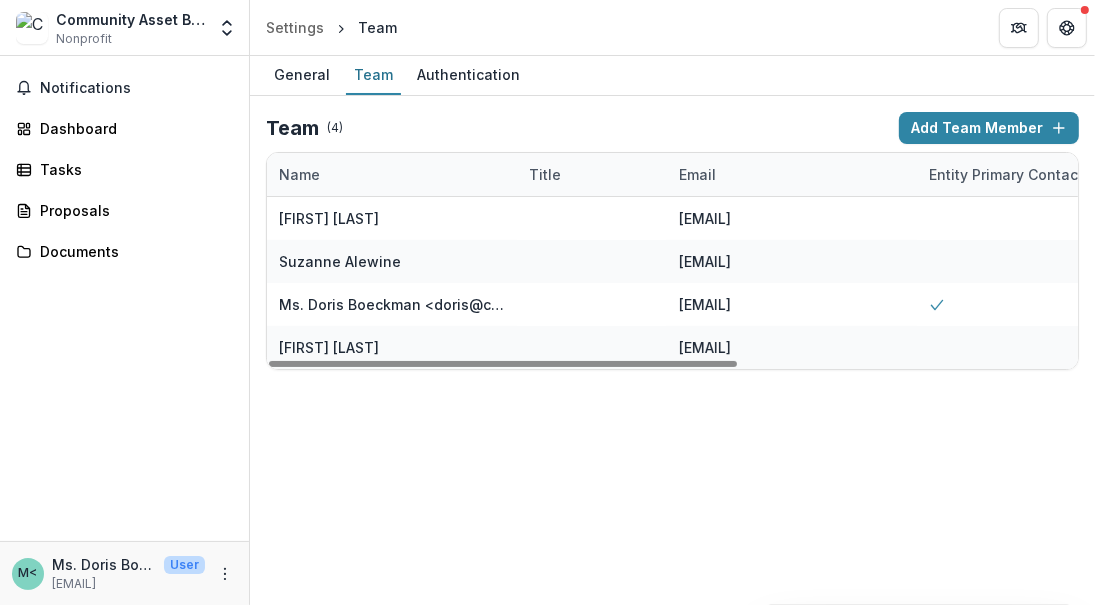 click on "Justin Duncan" at bounding box center [329, 347] 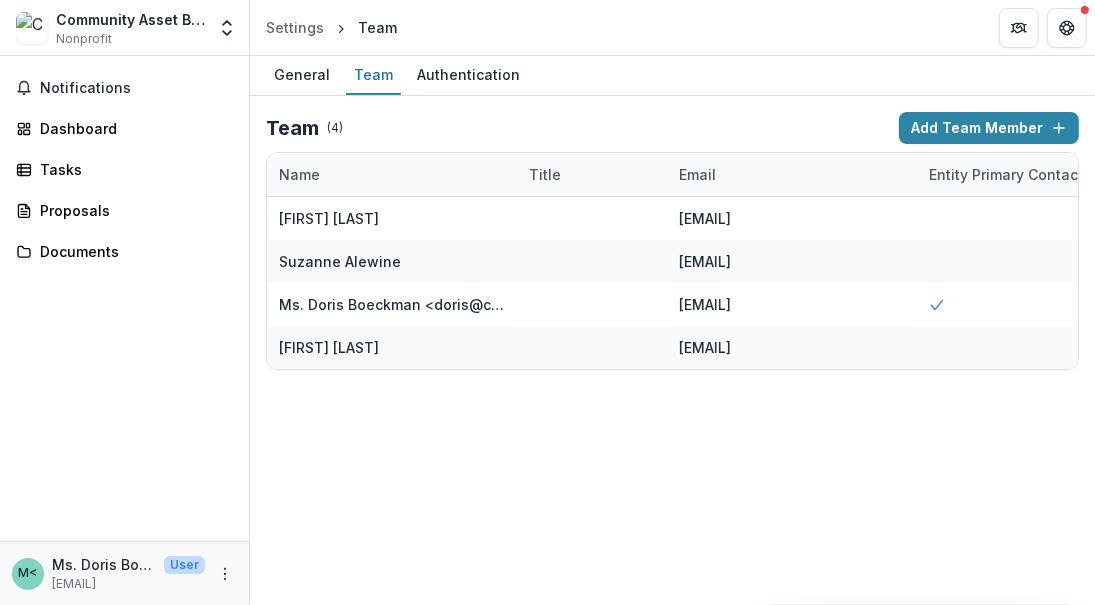 click on "Team" at bounding box center (377, 27) 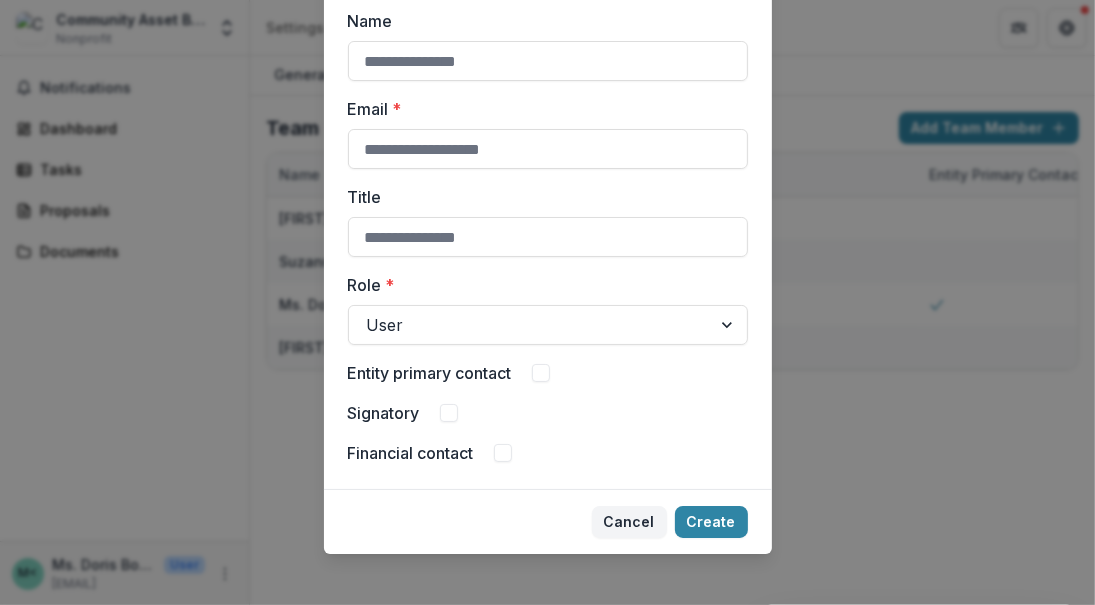 scroll, scrollTop: 151, scrollLeft: 0, axis: vertical 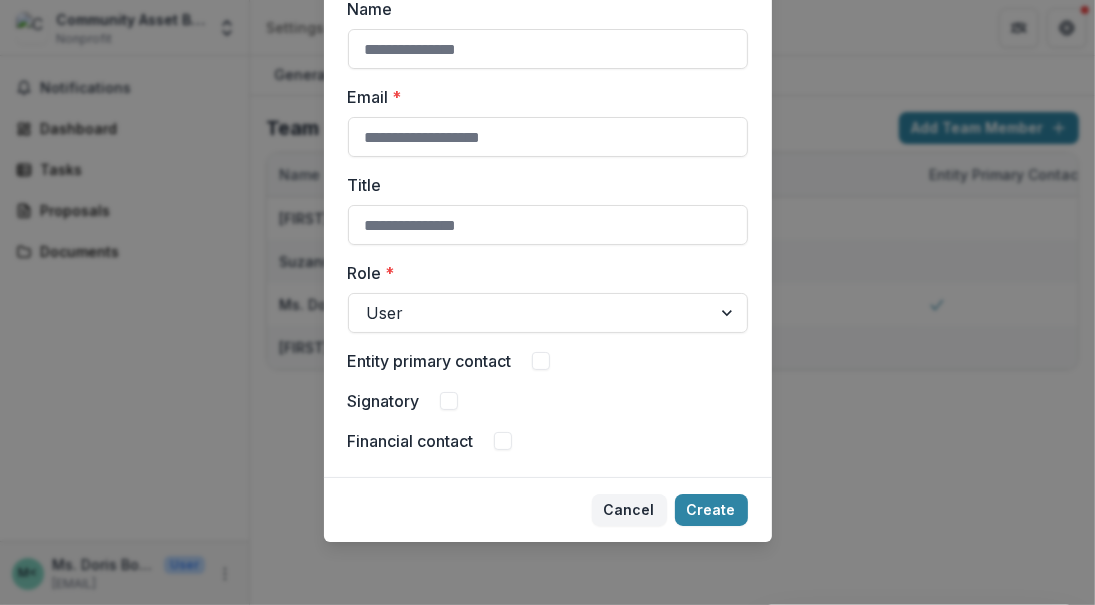 click on "Cancel" at bounding box center (629, 510) 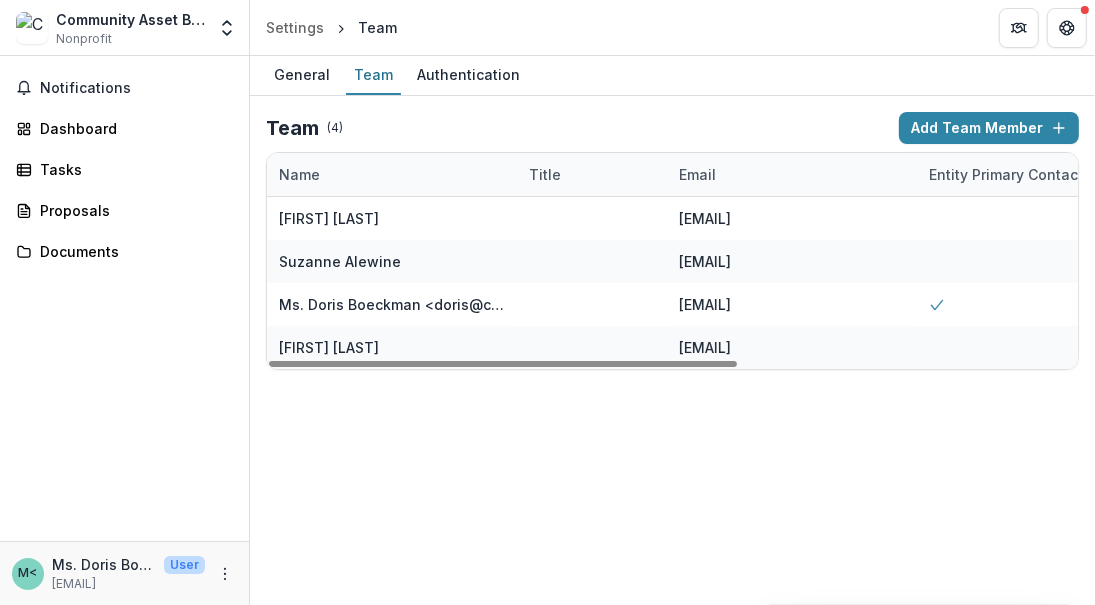 click on "jduncan@wcadems.org" at bounding box center (705, 347) 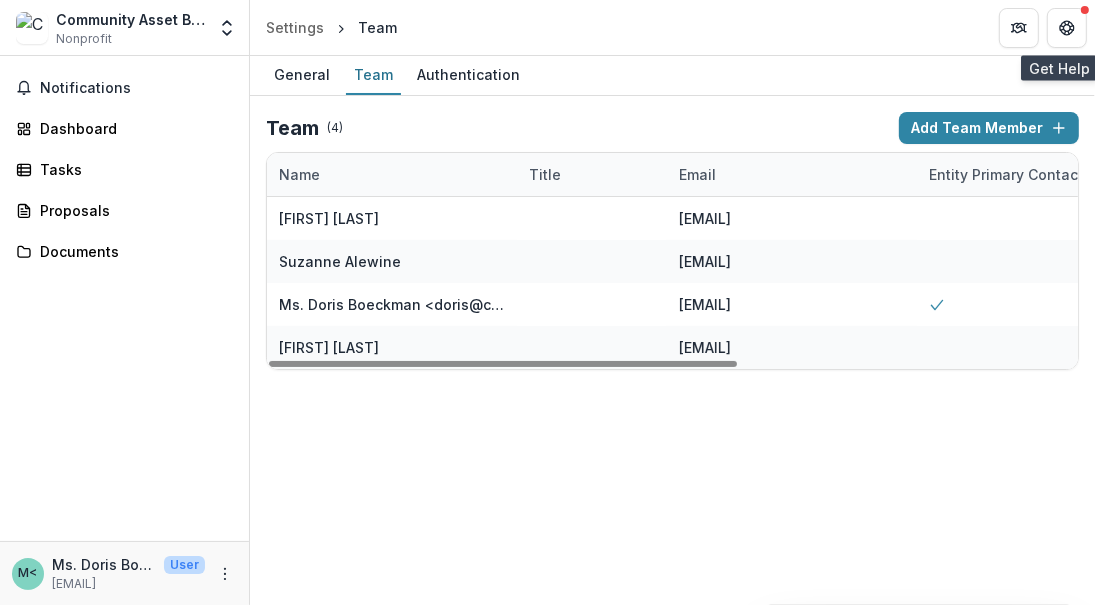 drag, startPoint x: 1066, startPoint y: 19, endPoint x: 1050, endPoint y: 26, distance: 17.464249 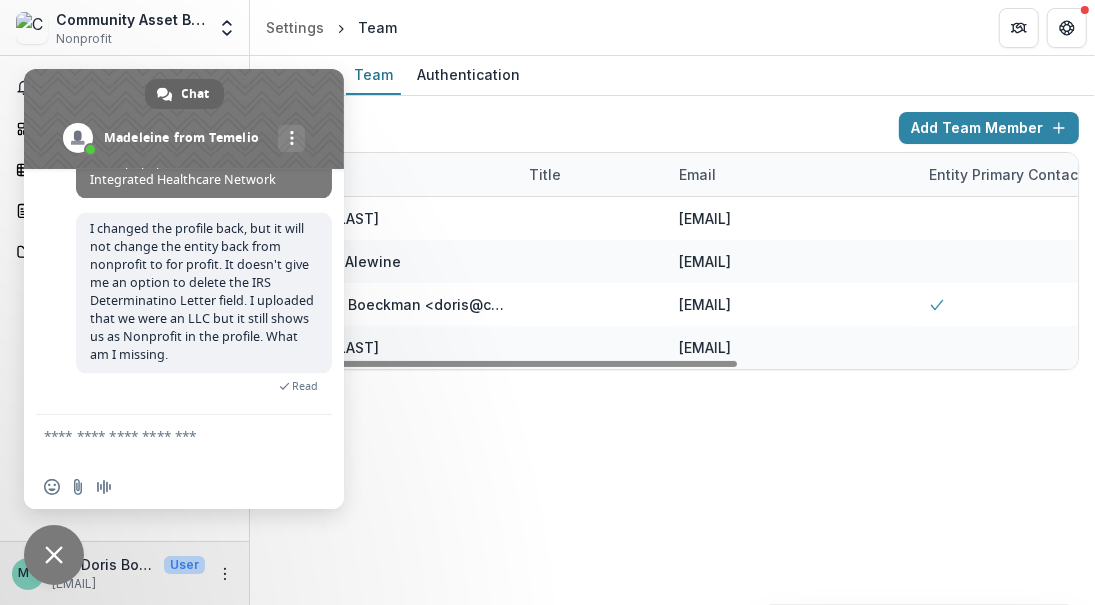 click at bounding box center [164, 440] 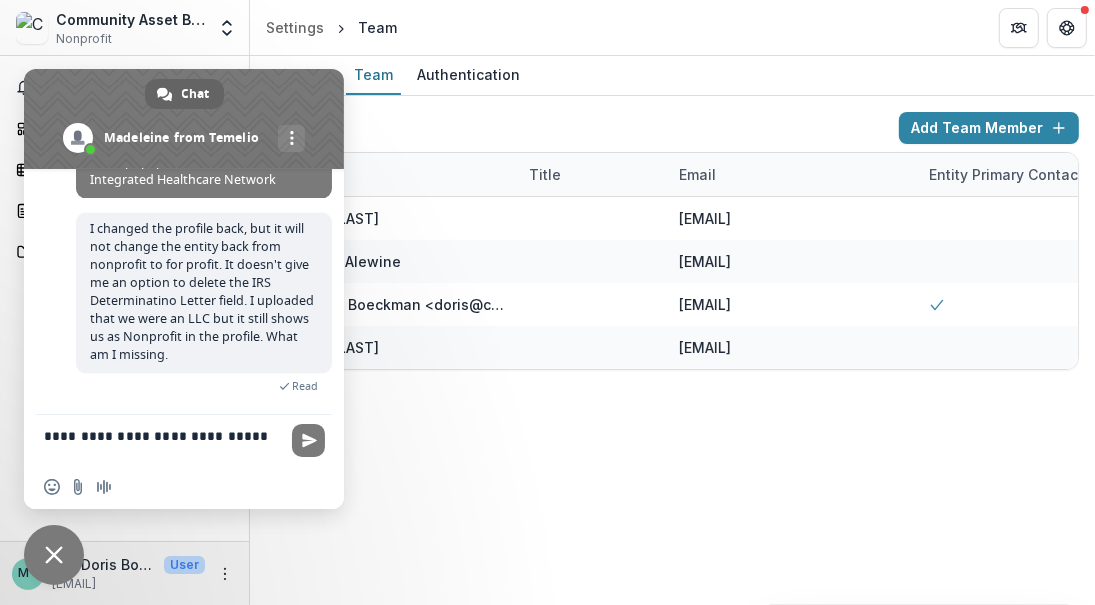scroll, scrollTop: 0, scrollLeft: 0, axis: both 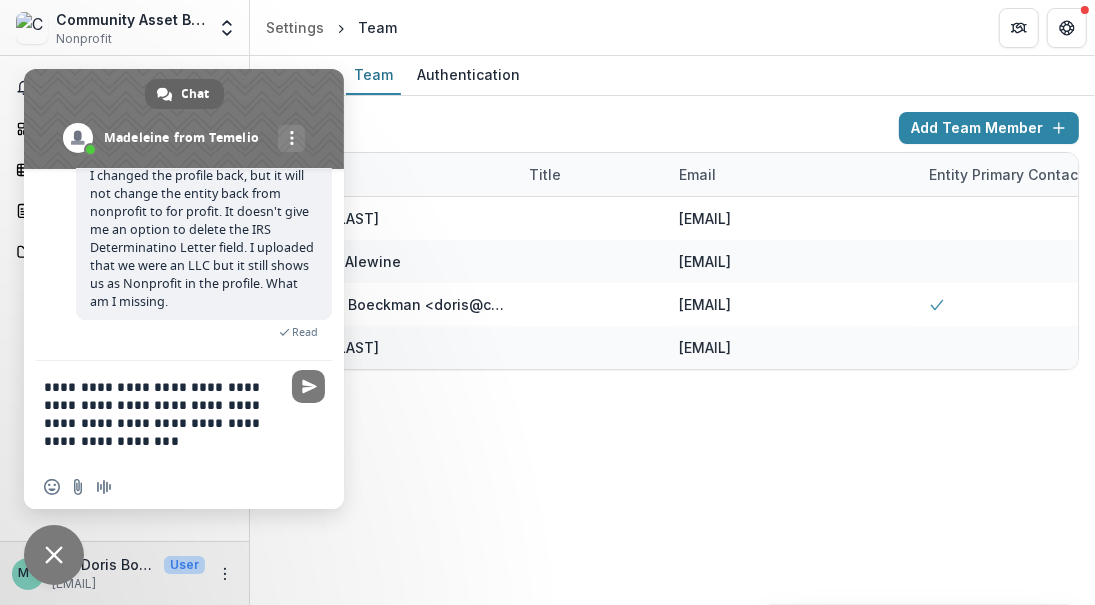type on "**********" 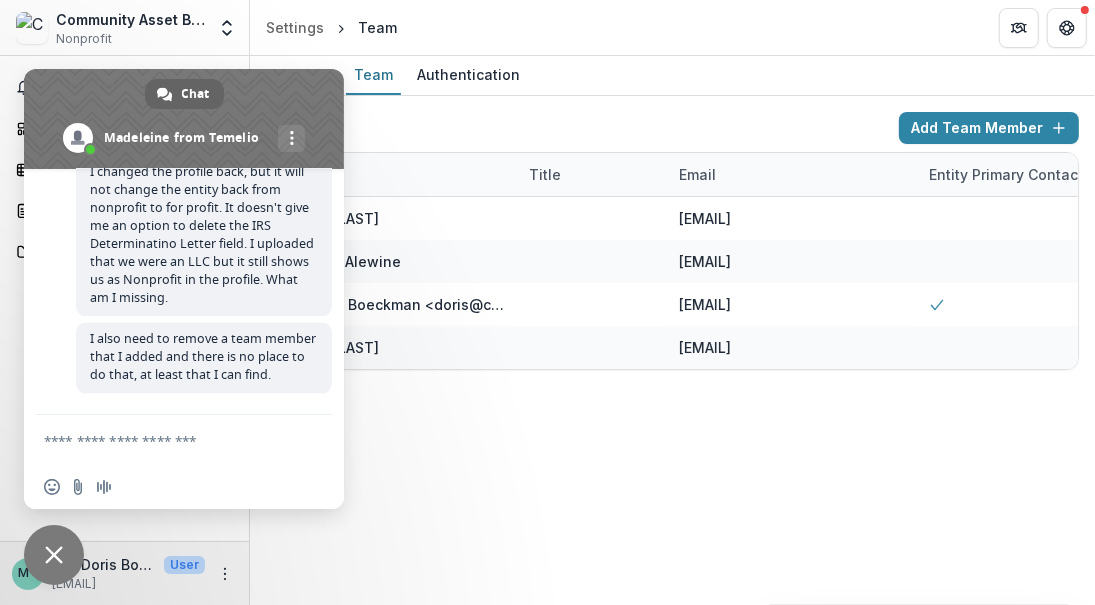 scroll, scrollTop: 3046, scrollLeft: 0, axis: vertical 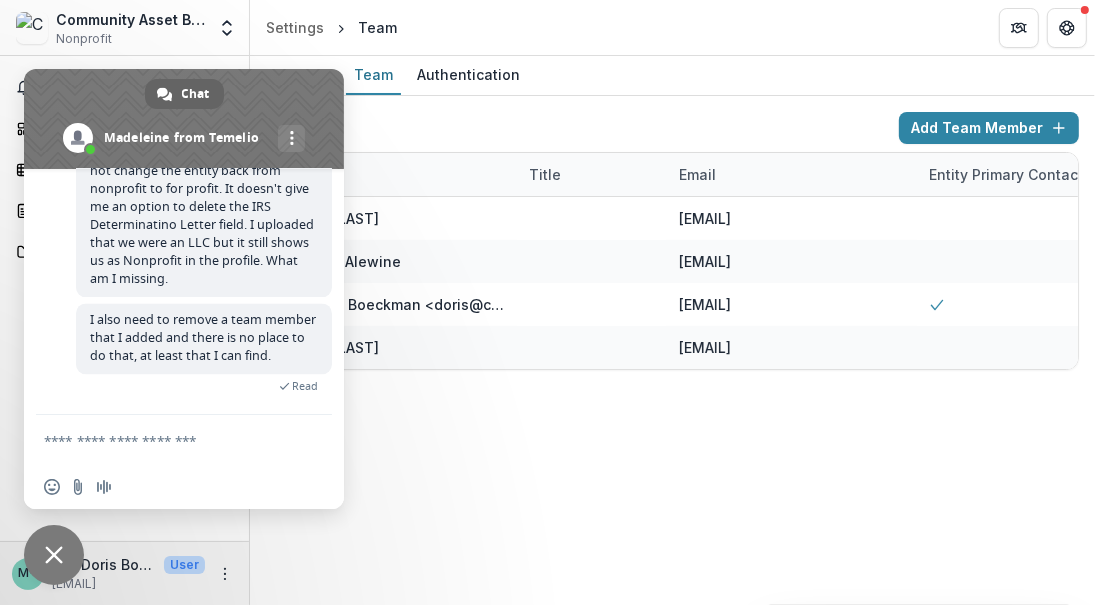 click on "General Team Authentication Team ( 4 ) Add Team Member Name Title Email Entity Primary Contact Entity Signatory Entity Financial Contact Felisha Richards felisha@cabllc.com Edit Delete Suzanne Alewine suzanne@cabllc.com Edit Delete Ms. Doris Boeckman <doris@cabllc.com> doris@cabllc.com Edit Delete Justin Duncan jduncan@wcadems.org Edit Delete" at bounding box center [672, 330] 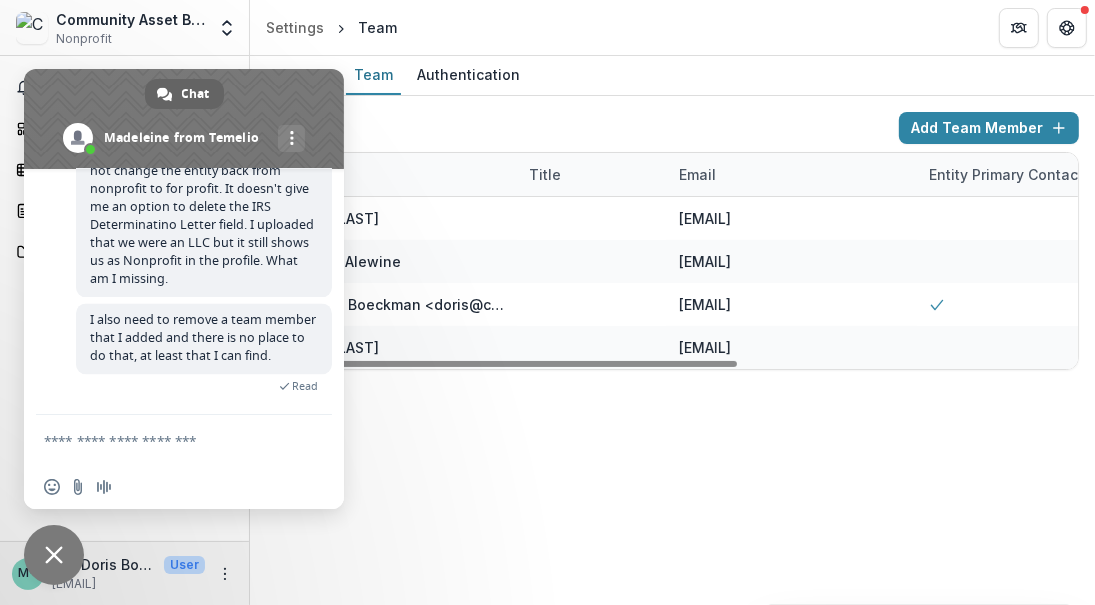 click on "General Team Authentication Team ( 4 ) Add Team Member Name Title Email Entity Primary Contact Entity Signatory Entity Financial Contact Felisha Richards felisha@cabllc.com Edit Delete Suzanne Alewine suzanne@cabllc.com Edit Delete Ms. Doris Boeckman <doris@cabllc.com> doris@cabllc.com Edit Delete Justin Duncan jduncan@wcadems.org Edit Delete" at bounding box center (672, 330) 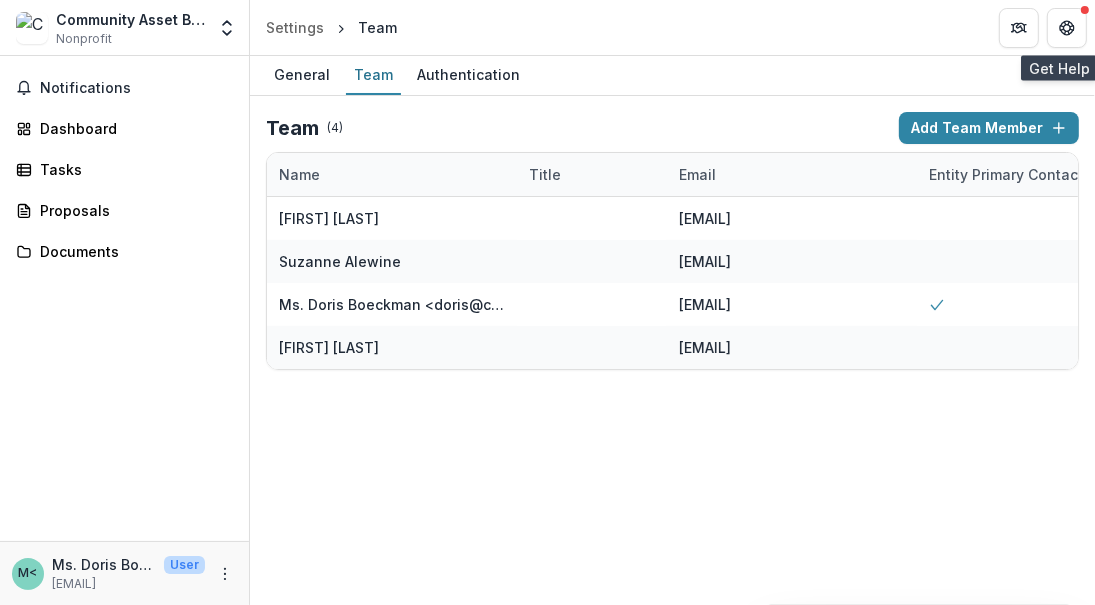 click 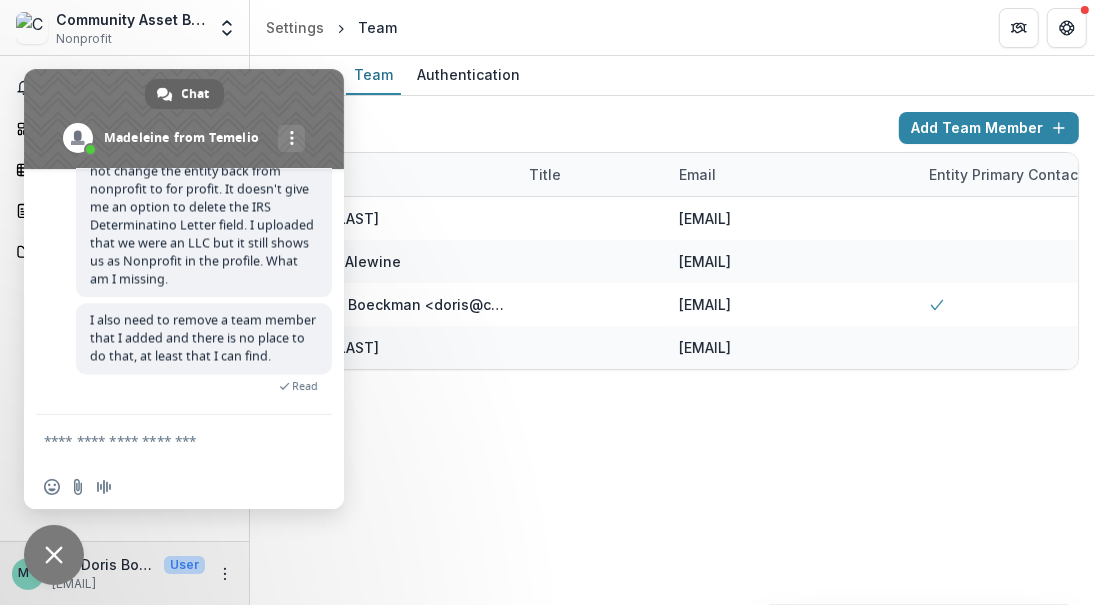 scroll, scrollTop: 3065, scrollLeft: 0, axis: vertical 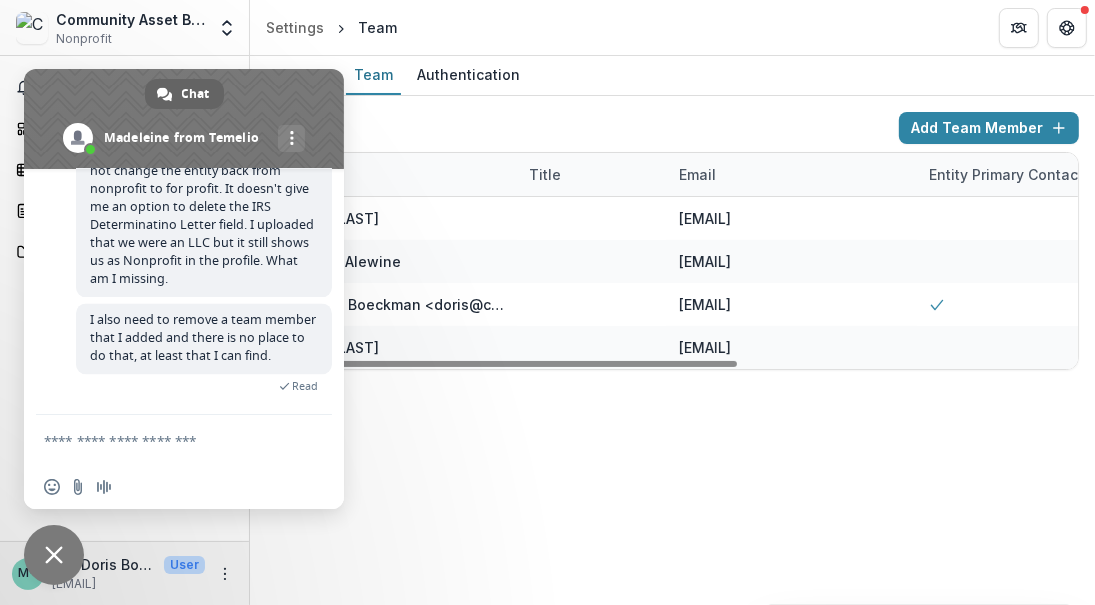 click on "General Team Authentication Team ( 4 ) Add Team Member Name Title Email Entity Primary Contact Entity Signatory Entity Financial Contact Felisha Richards felisha@cabllc.com Edit Delete Suzanne Alewine suzanne@cabllc.com Edit Delete Ms. Doris Boeckman <doris@cabllc.com> doris@cabllc.com Edit Delete Justin Duncan jduncan@wcadems.org Edit Delete" at bounding box center (672, 330) 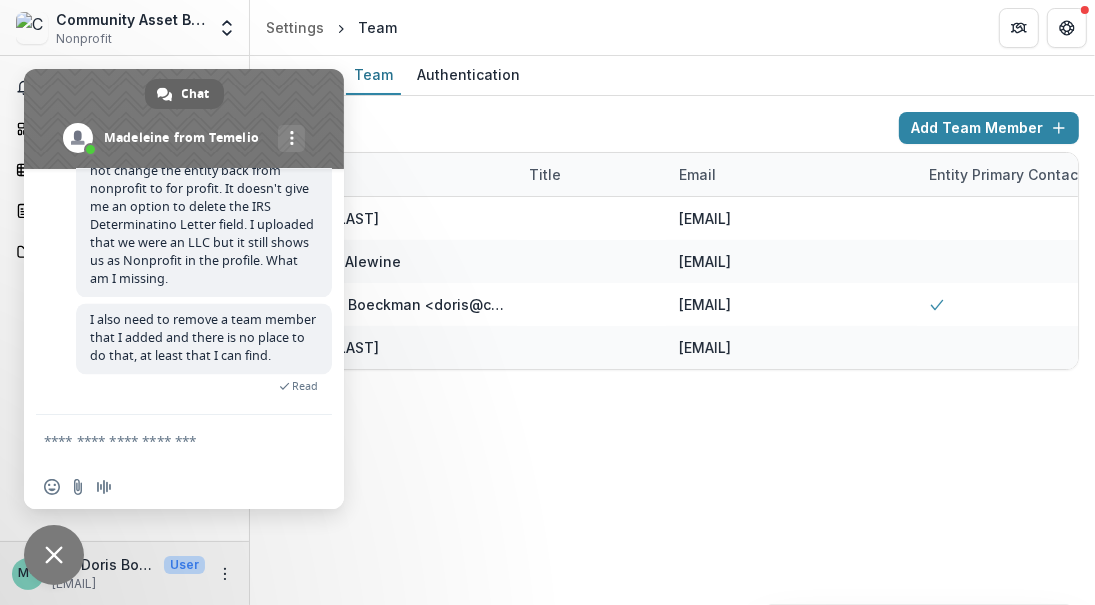 click on "General Team Authentication Team ( 4 ) Add Team Member Name Title Email Entity Primary Contact Entity Signatory Entity Financial Contact Felisha Richards felisha@cabllc.com Edit Delete Suzanne Alewine suzanne@cabllc.com Edit Delete Ms. Doris Boeckman <doris@cabllc.com> doris@cabllc.com Edit Delete Justin Duncan jduncan@wcadems.org Edit Delete" at bounding box center [672, 330] 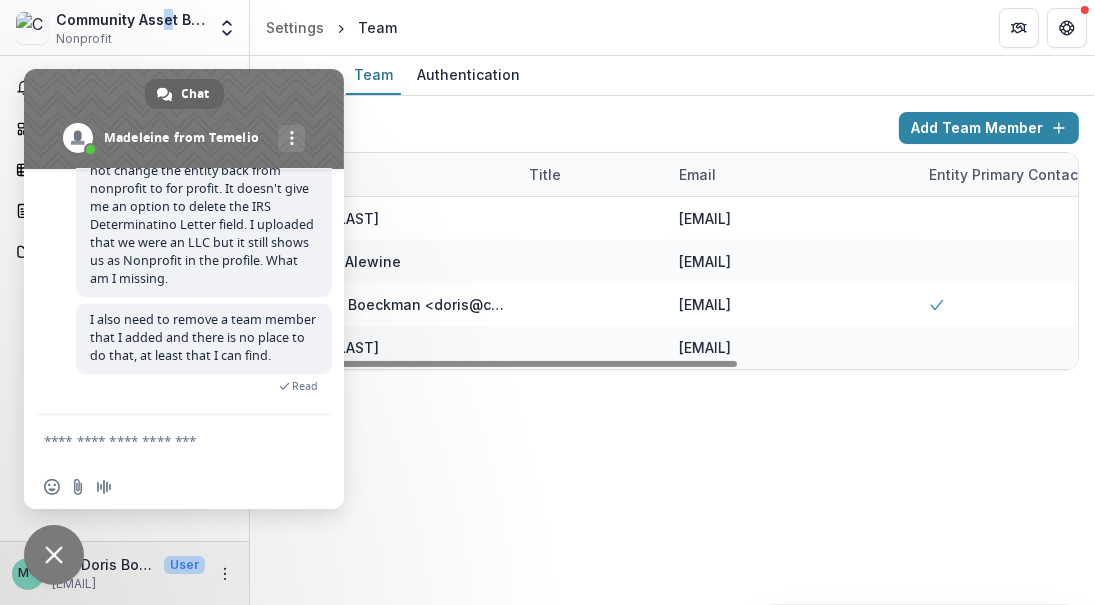 click on "Community Asset Builders LLC" at bounding box center [130, 19] 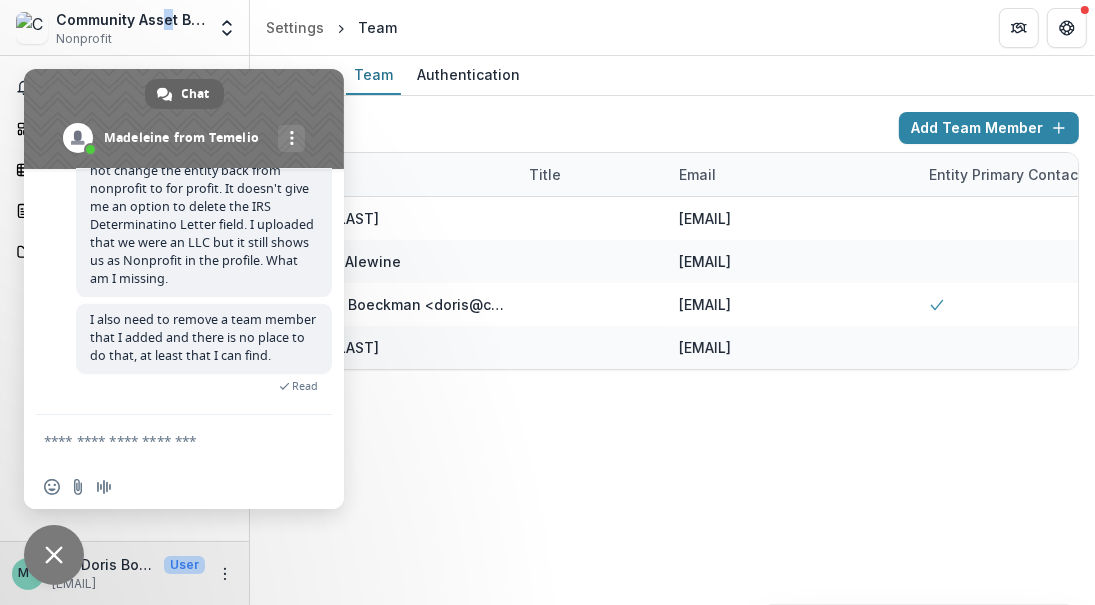 click 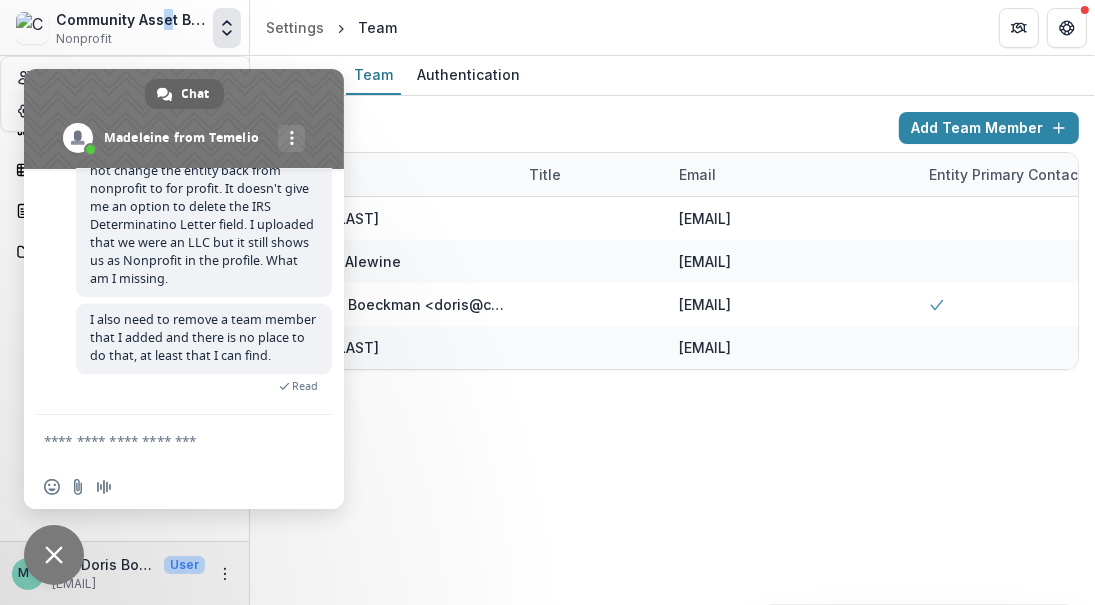 click 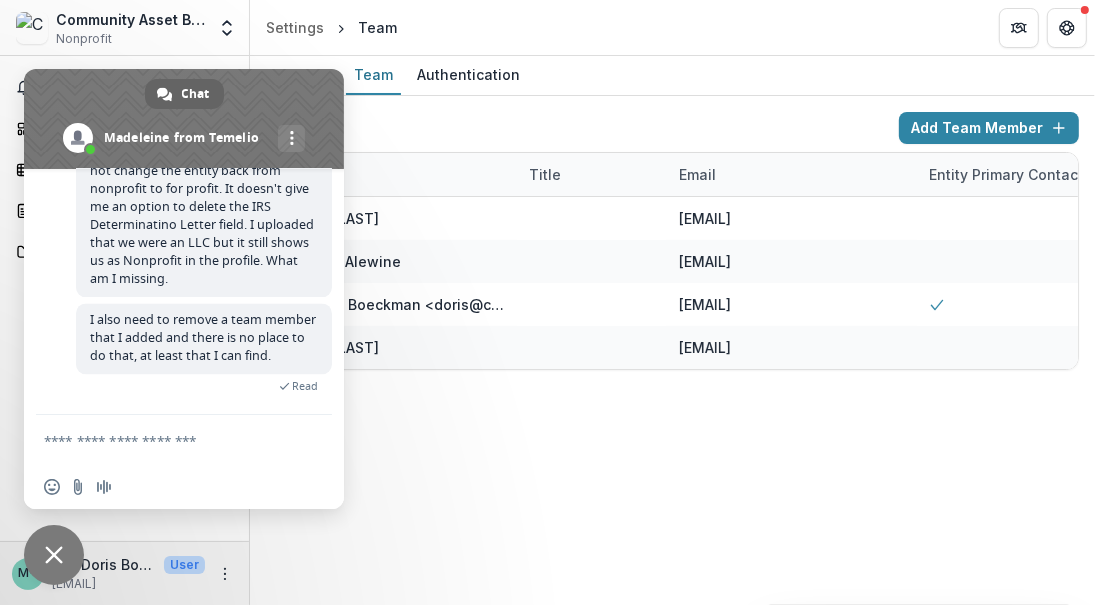 click on "General Team Authentication Team ( 4 ) Add Team Member Name Title Email Entity Primary Contact Entity Signatory Entity Financial Contact Felisha Richards felisha@cabllc.com Edit Delete Suzanne Alewine suzanne@cabllc.com Edit Delete Ms. Doris Boeckman <doris@cabllc.com> doris@cabllc.com Edit Delete Justin Duncan jduncan@wcadems.org Edit Delete" at bounding box center [672, 330] 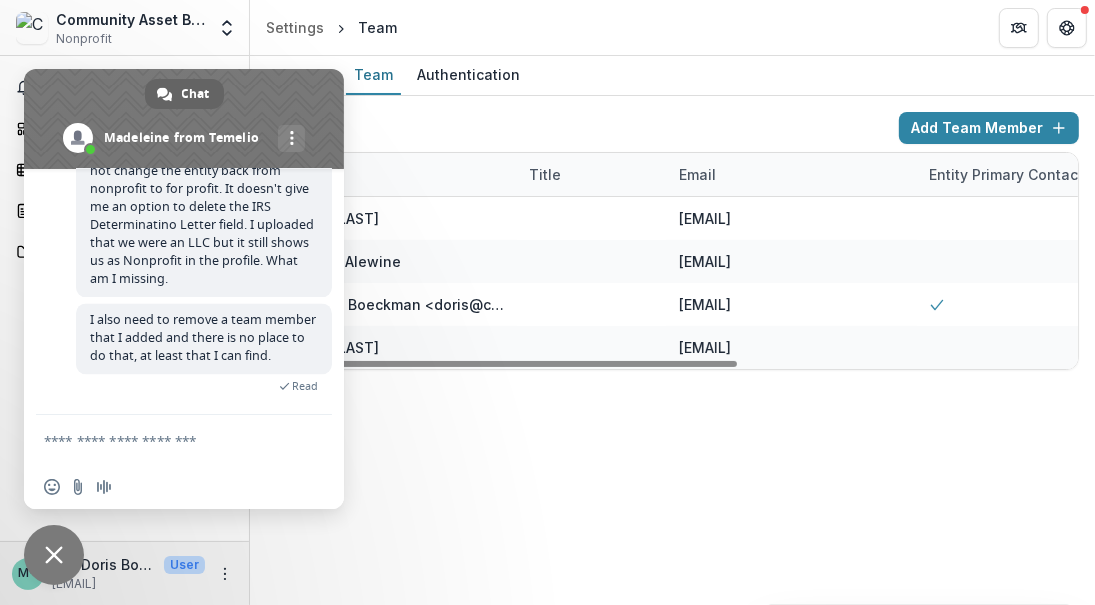 click on "Authentication" at bounding box center (468, 74) 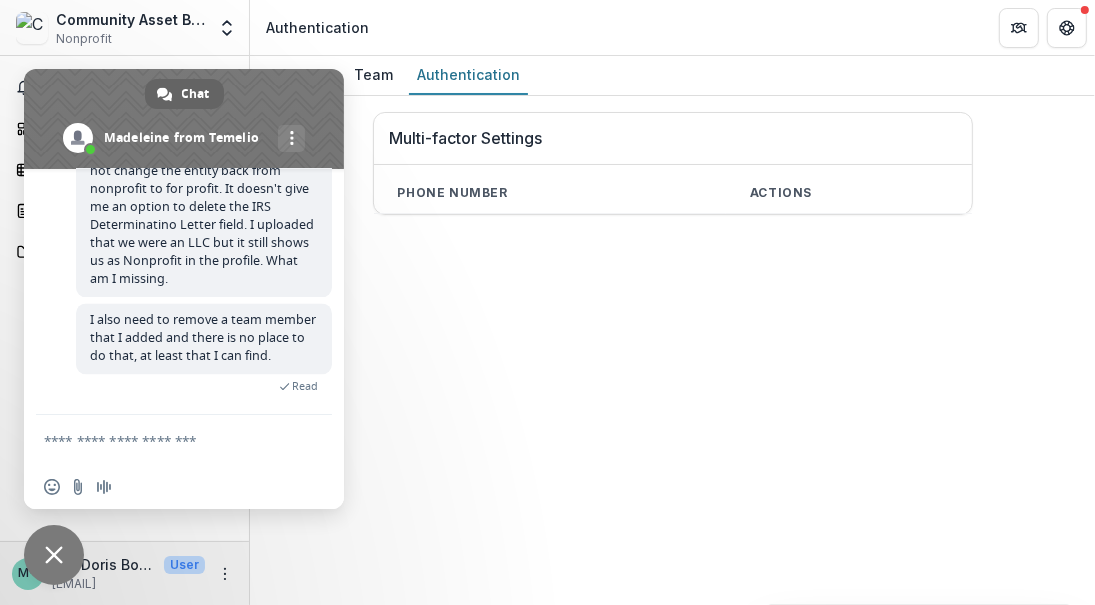 drag, startPoint x: 62, startPoint y: 553, endPoint x: 64, endPoint y: 525, distance: 28.071337 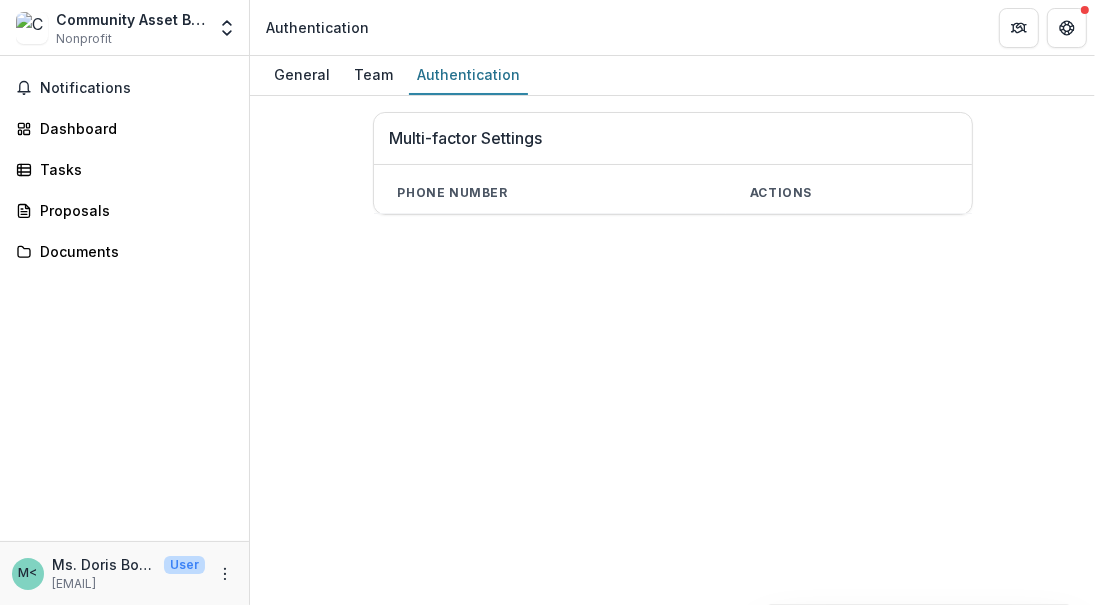 click on "General" at bounding box center (302, 74) 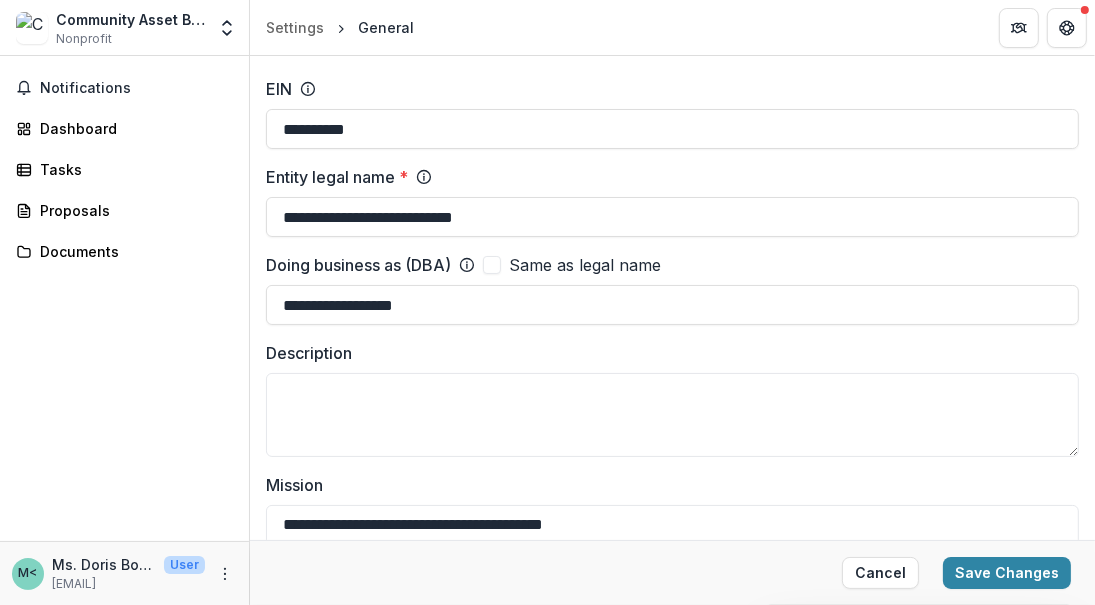 scroll, scrollTop: 100, scrollLeft: 0, axis: vertical 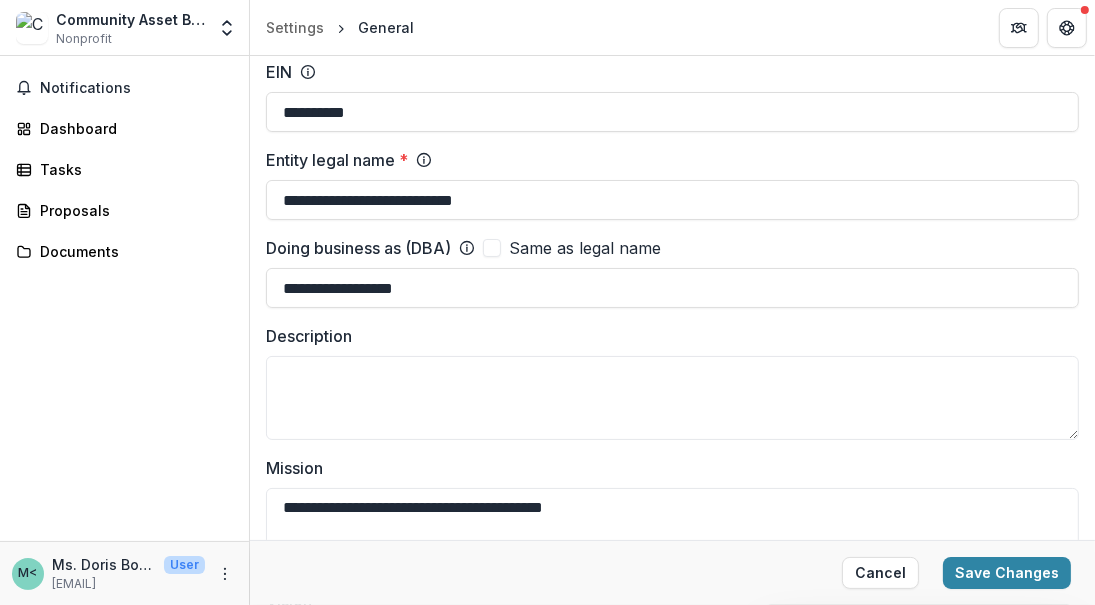 click on "**********" at bounding box center [672, 288] 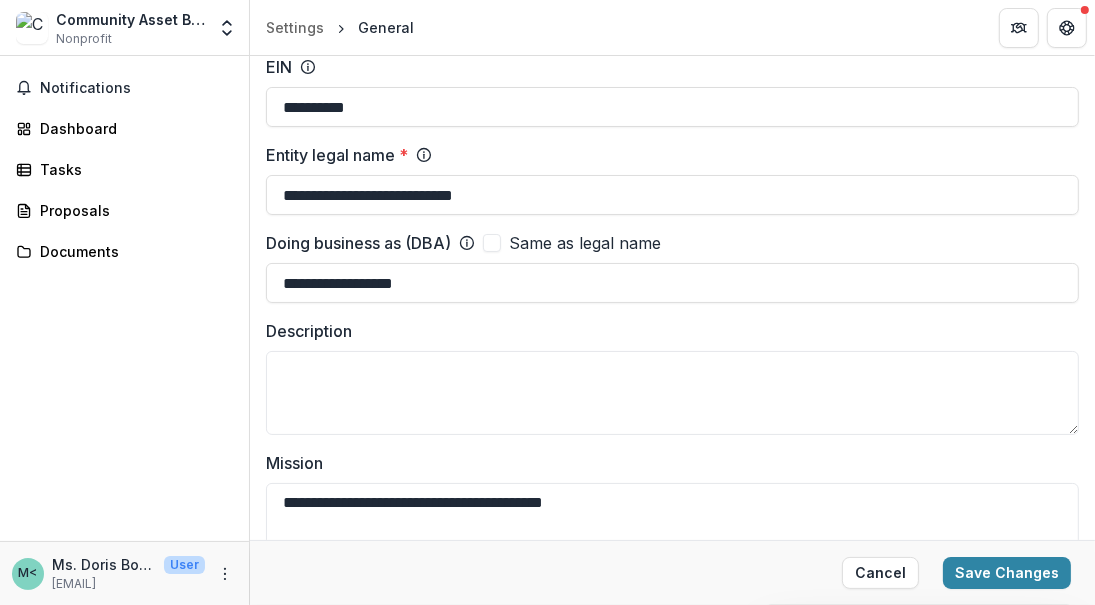 scroll, scrollTop: 100, scrollLeft: 0, axis: vertical 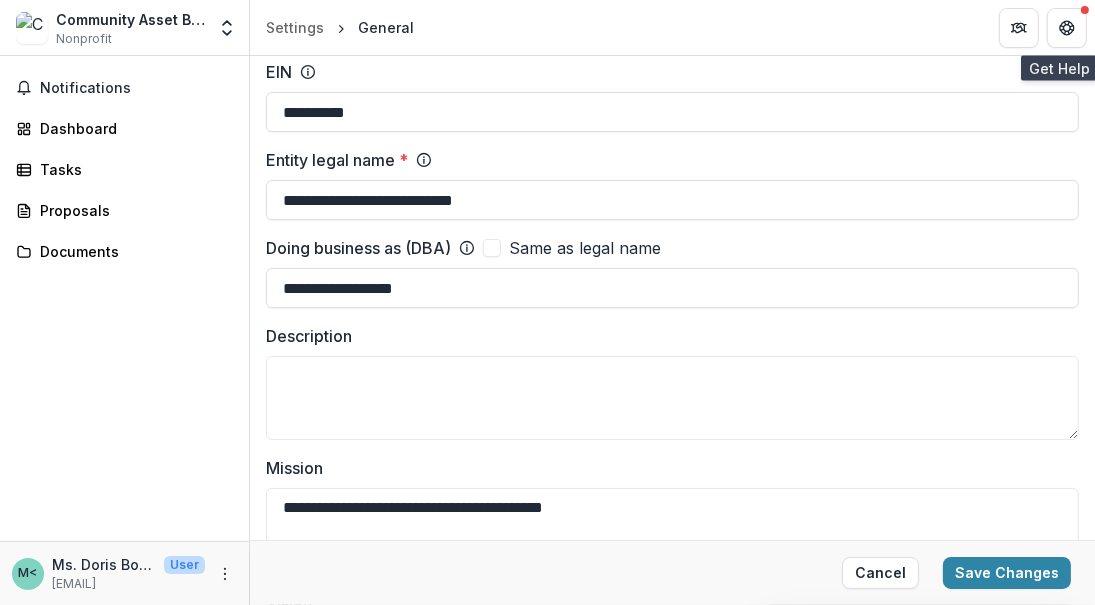click 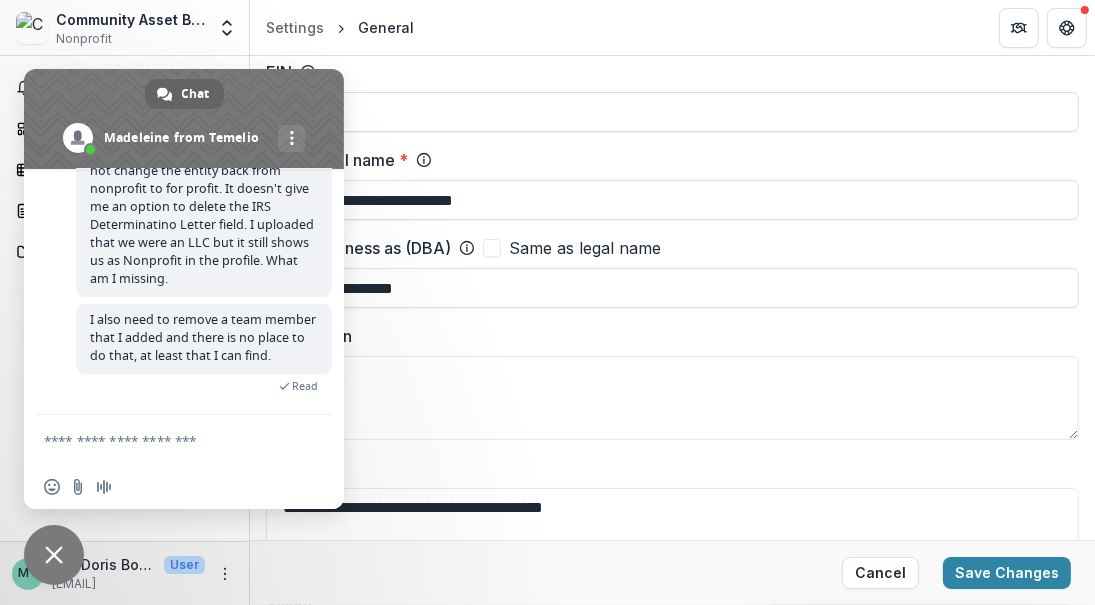 click at bounding box center [164, 440] 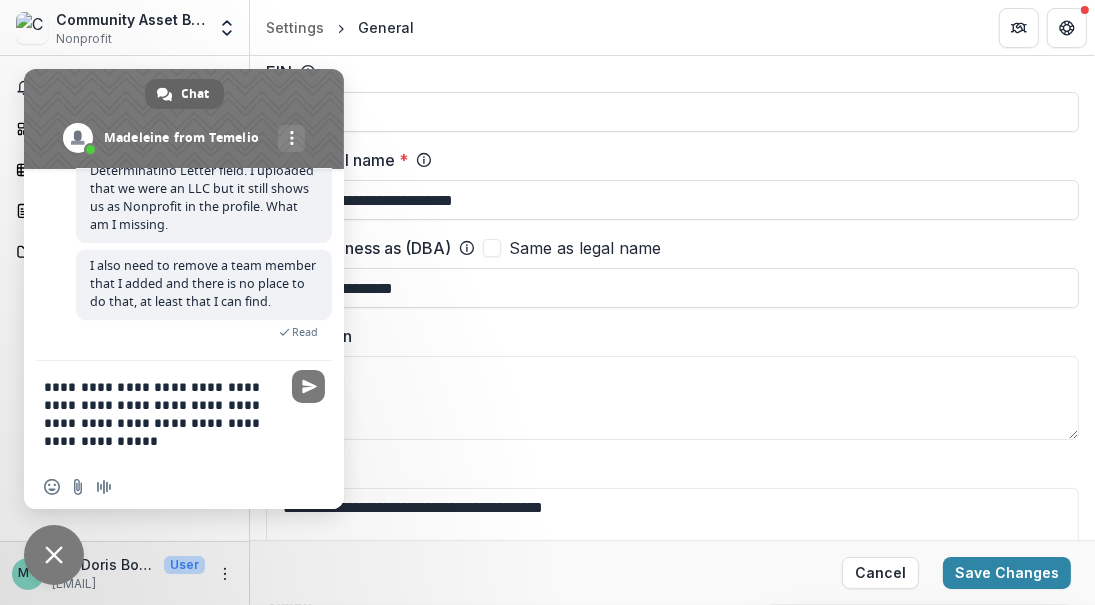 type on "**********" 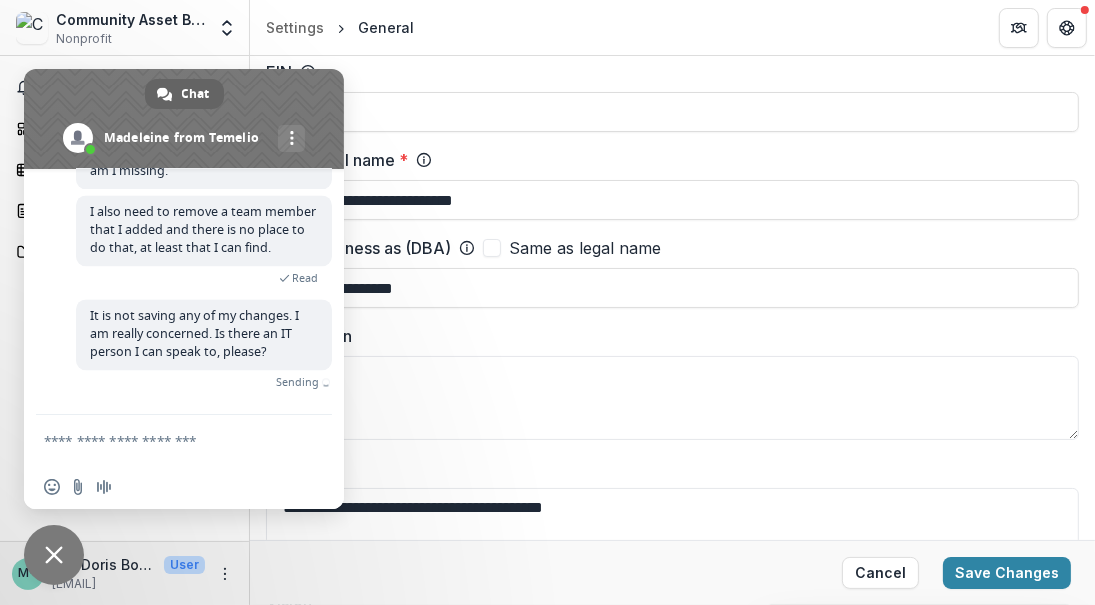 scroll, scrollTop: 3174, scrollLeft: 0, axis: vertical 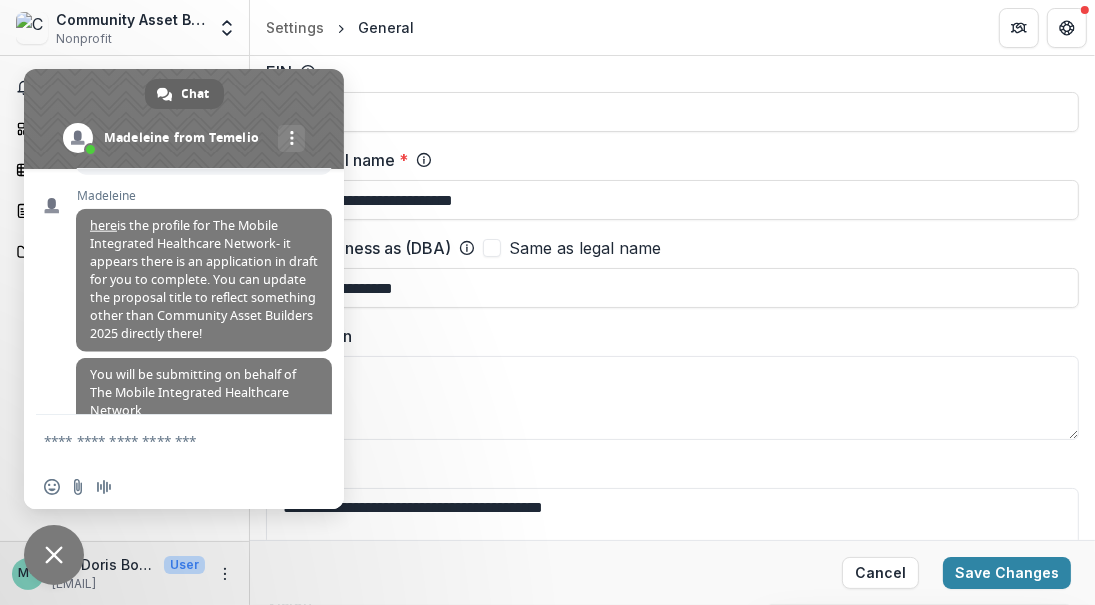 click on "**********" at bounding box center [672, 530] 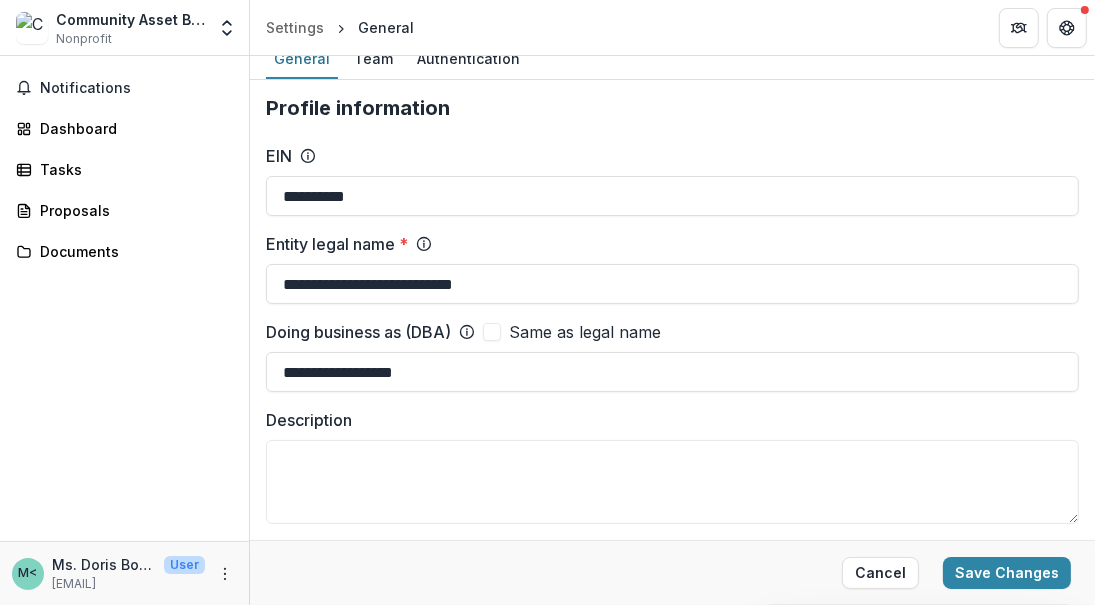 scroll, scrollTop: 0, scrollLeft: 0, axis: both 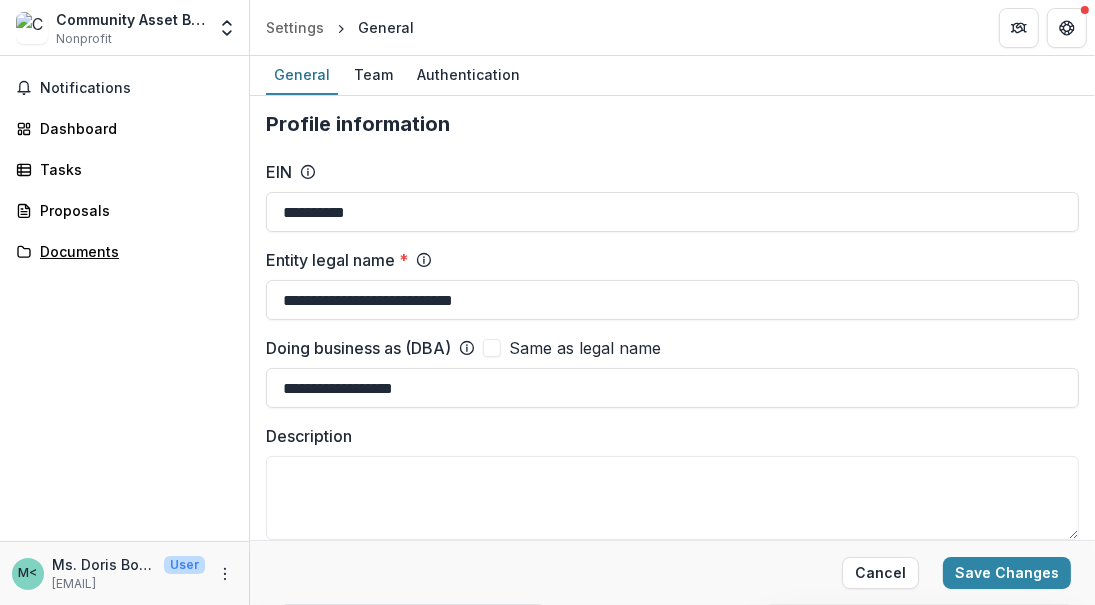 click on "Documents" at bounding box center (132, 251) 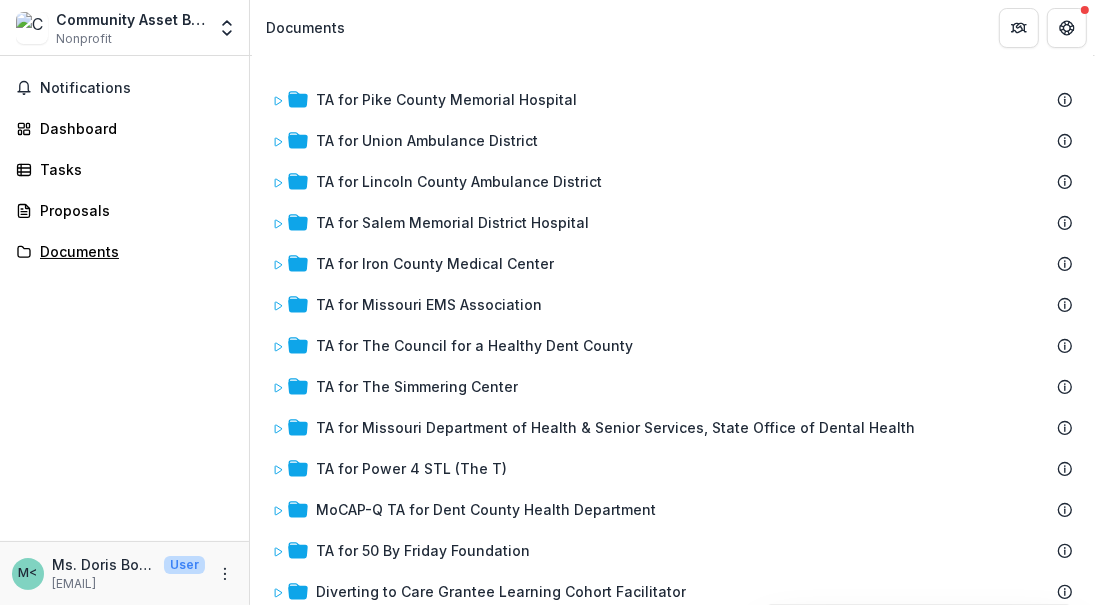 scroll, scrollTop: 58, scrollLeft: 0, axis: vertical 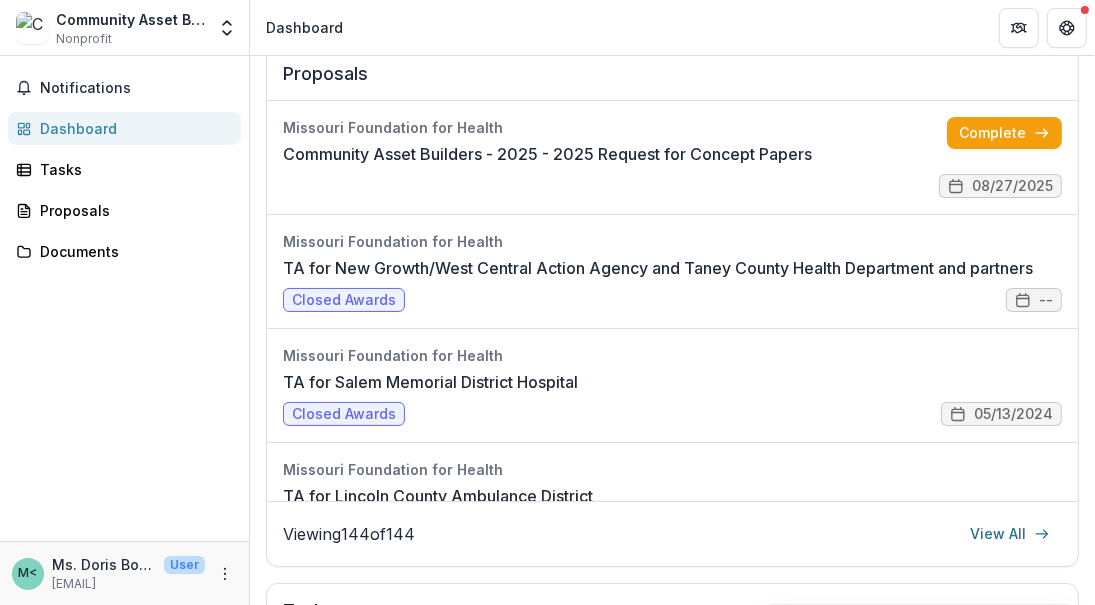 click on "Complete" at bounding box center (1004, 133) 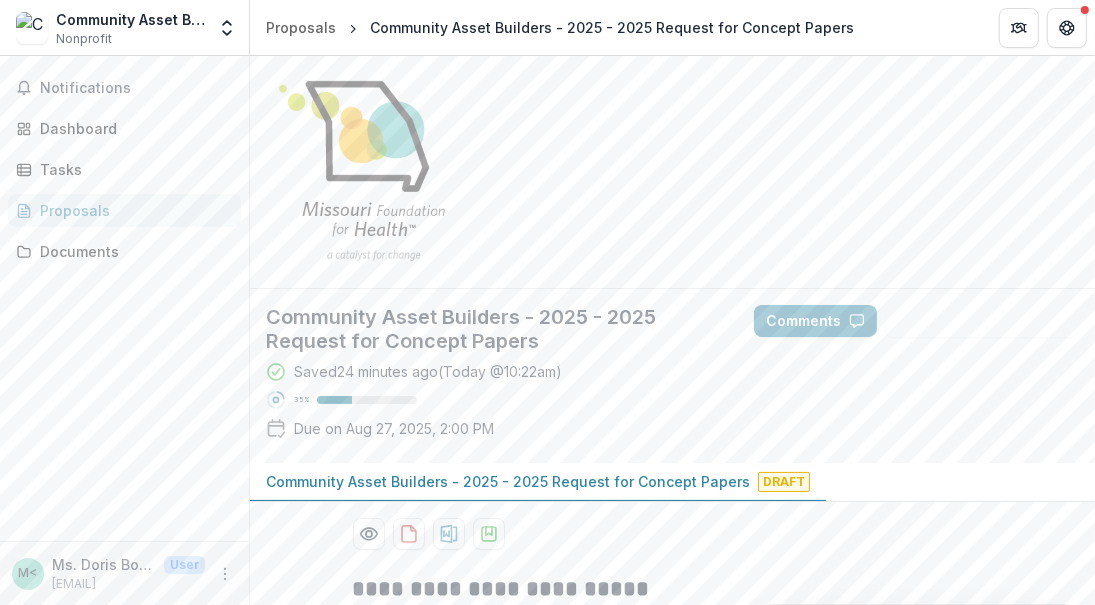 scroll, scrollTop: 0, scrollLeft: 0, axis: both 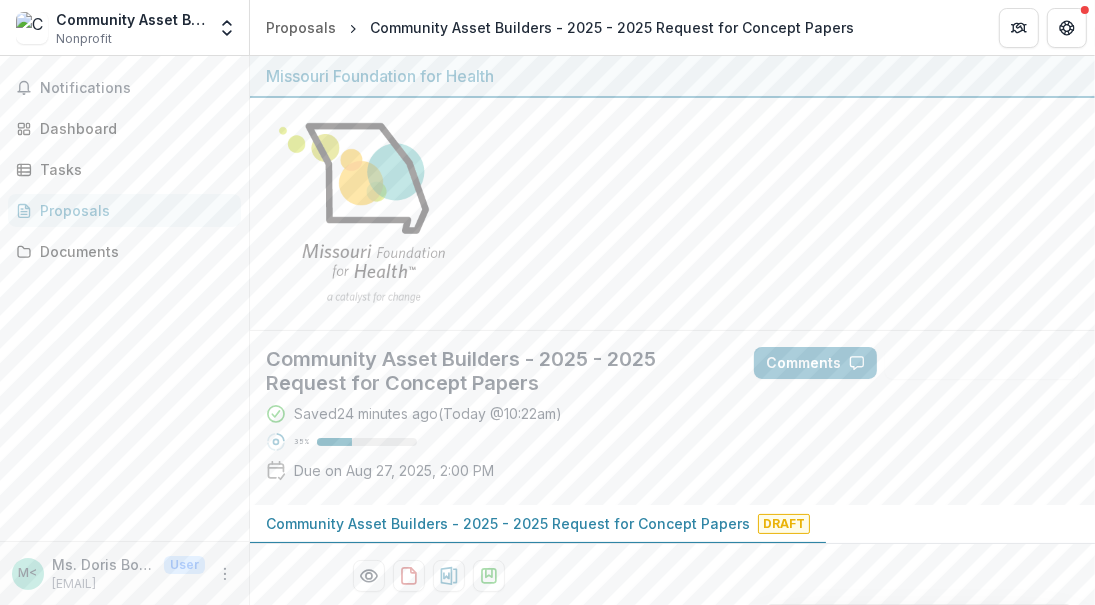 click on "Community Asset Builders LLC" at bounding box center (130, 19) 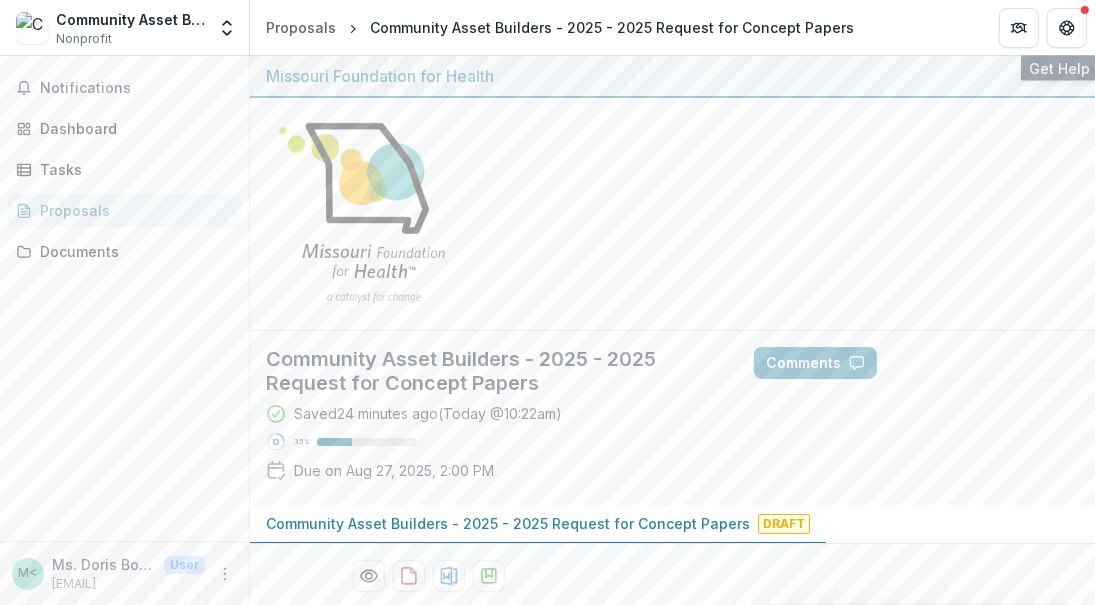 click at bounding box center (1067, 28) 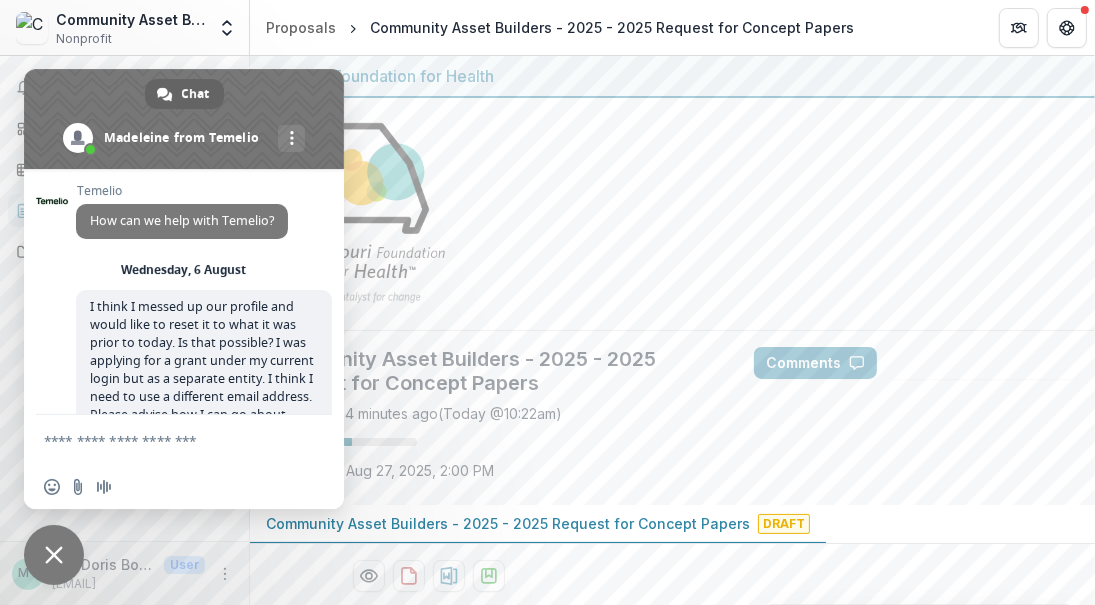 scroll, scrollTop: 3143, scrollLeft: 0, axis: vertical 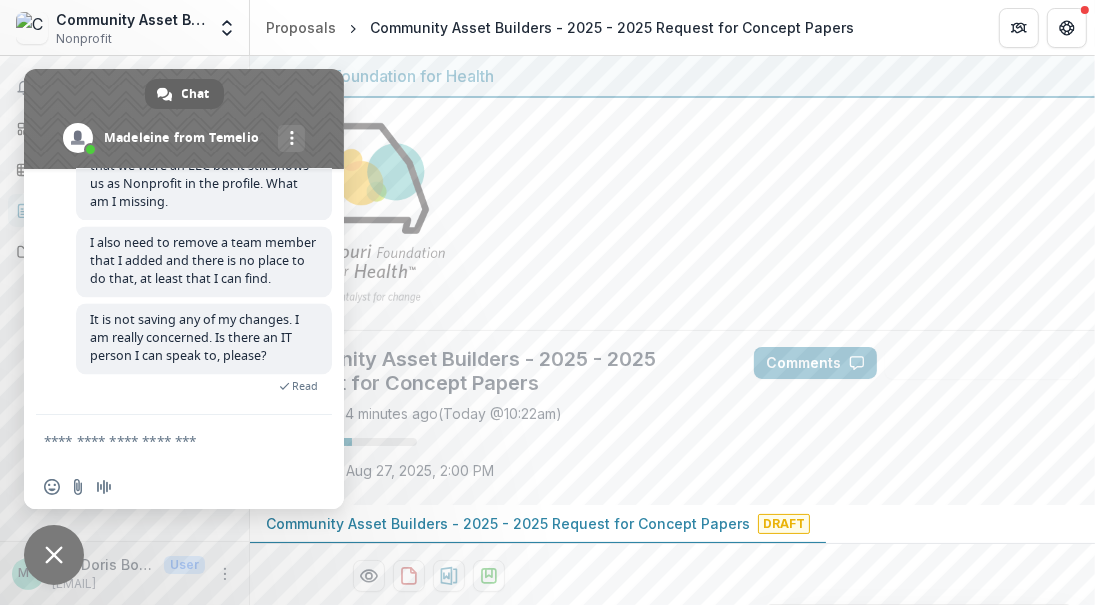 click at bounding box center [672, 214] 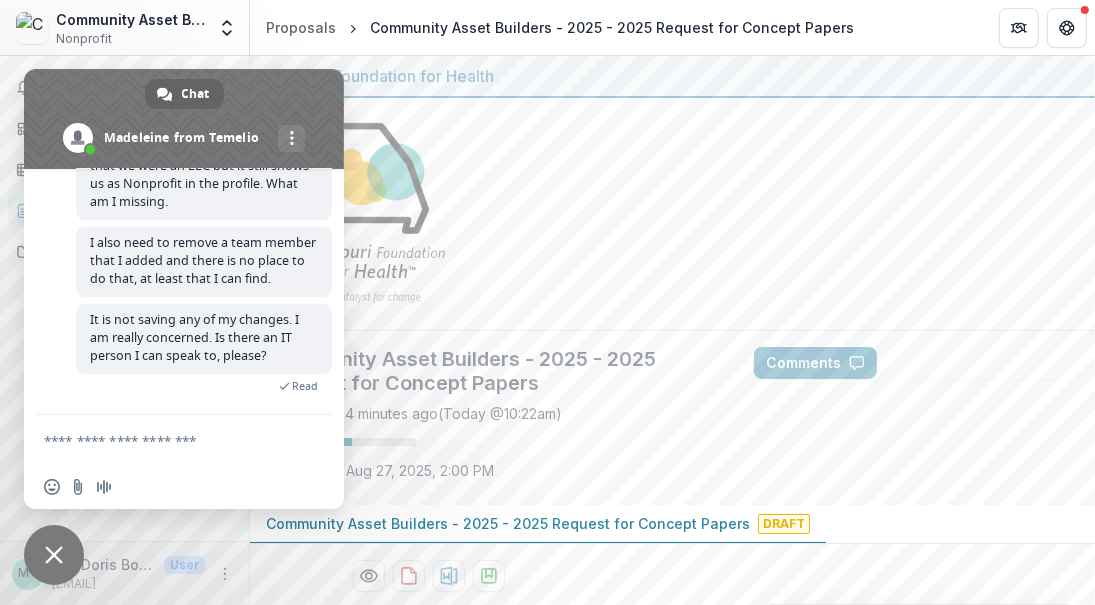 click on "Community Asset Builders - 2025 - 2025 Request for Concept Papers Saved  24 minutes ago  ( Today   @  10:22am ) 35 % Due on   Aug 27, 2025, 2:00 PM Comments Answer Suggestions" at bounding box center (672, 418) 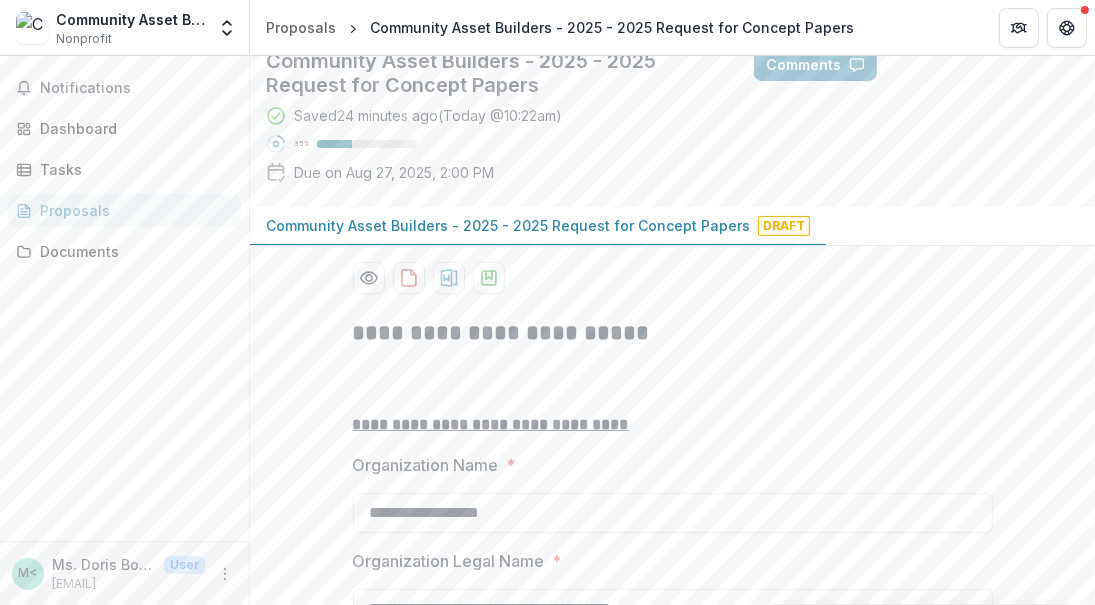 scroll, scrollTop: 200, scrollLeft: 0, axis: vertical 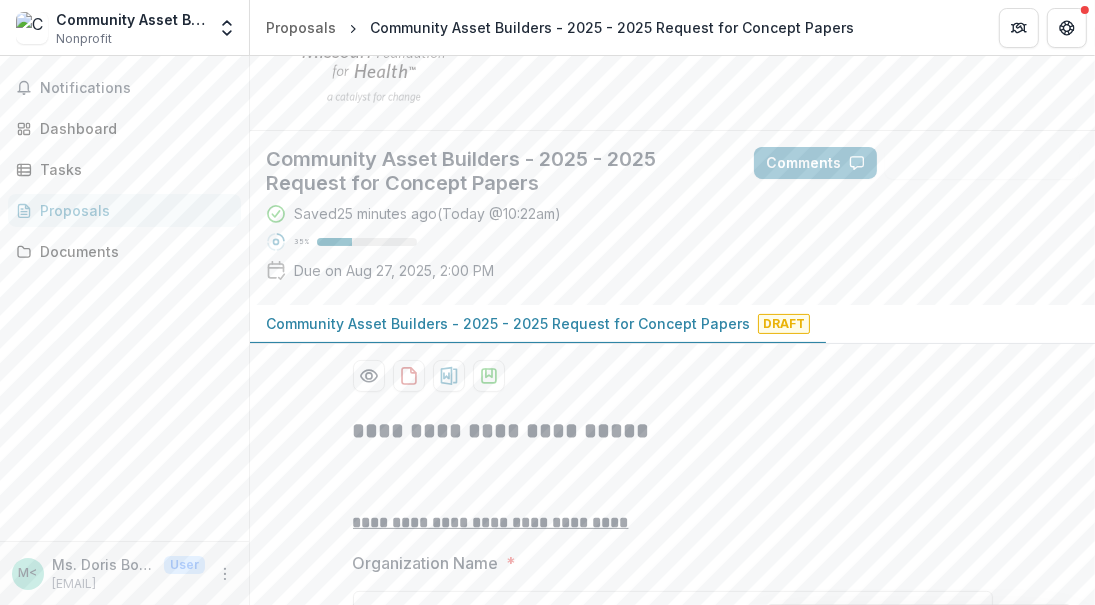 drag, startPoint x: 760, startPoint y: 322, endPoint x: 573, endPoint y: 323, distance: 187.00267 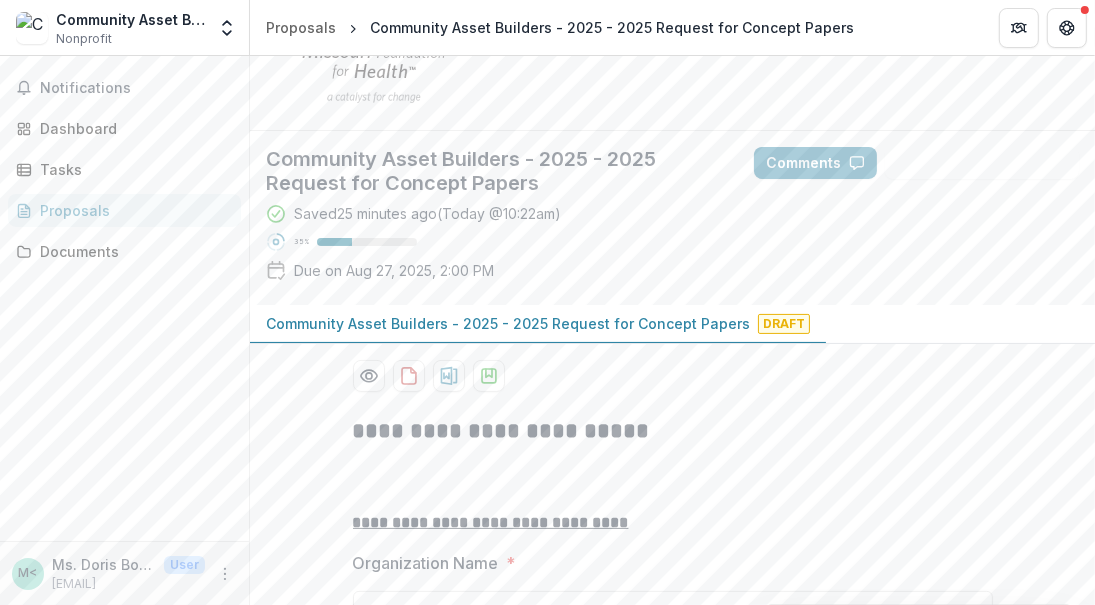 click 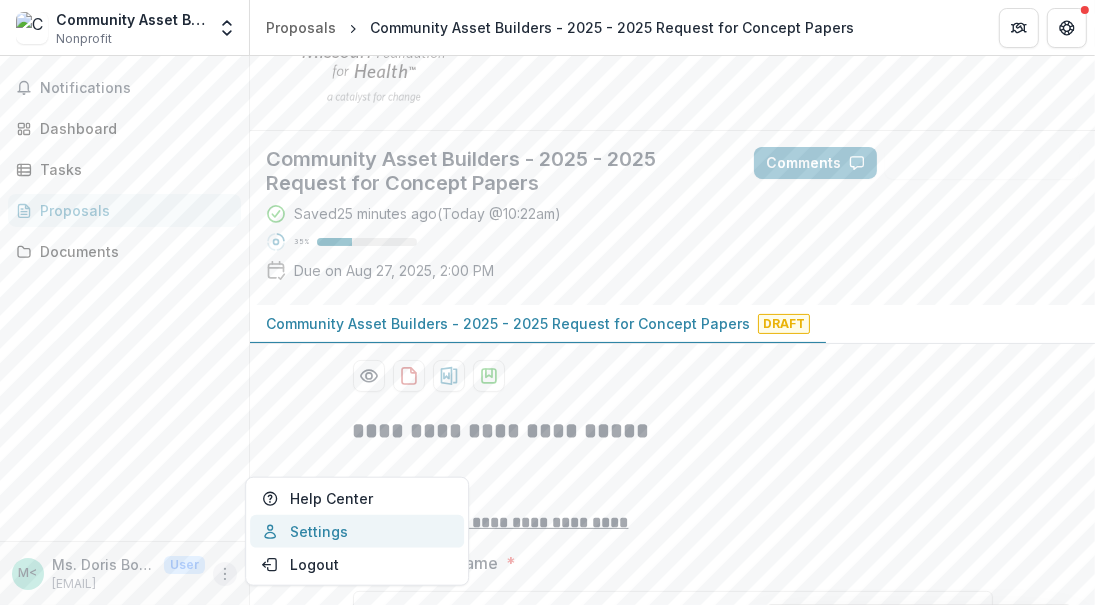 click on "Settings" at bounding box center (357, 531) 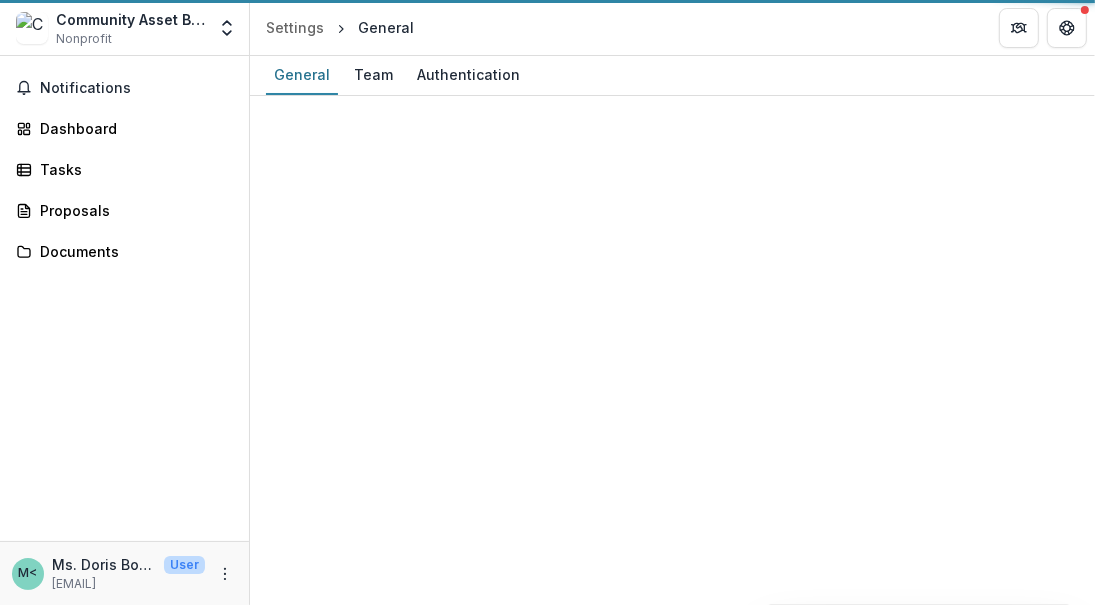 scroll, scrollTop: 0, scrollLeft: 0, axis: both 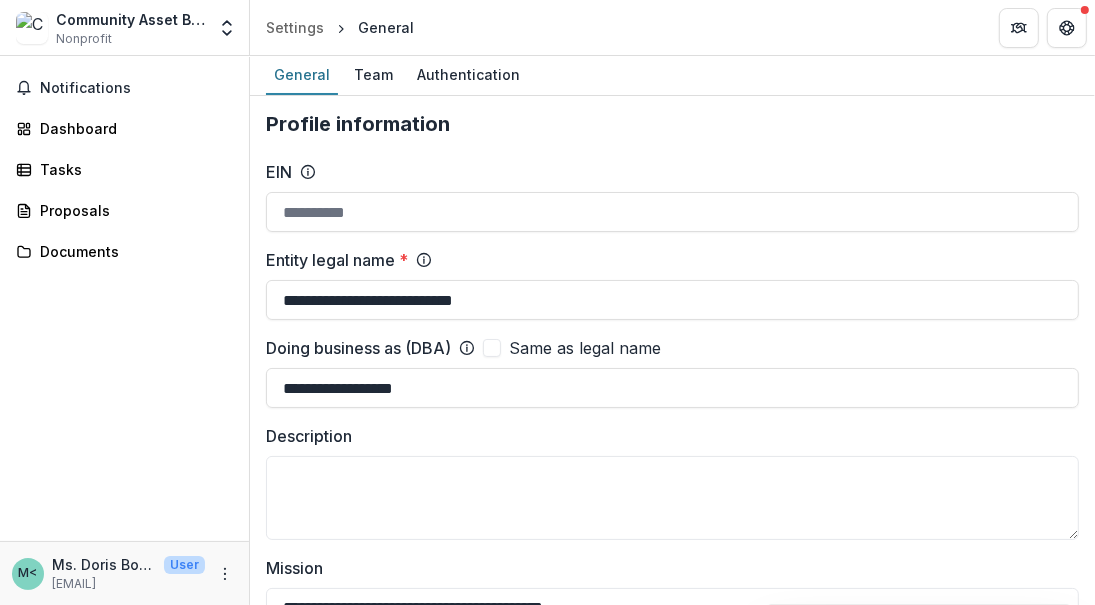 type on "**********" 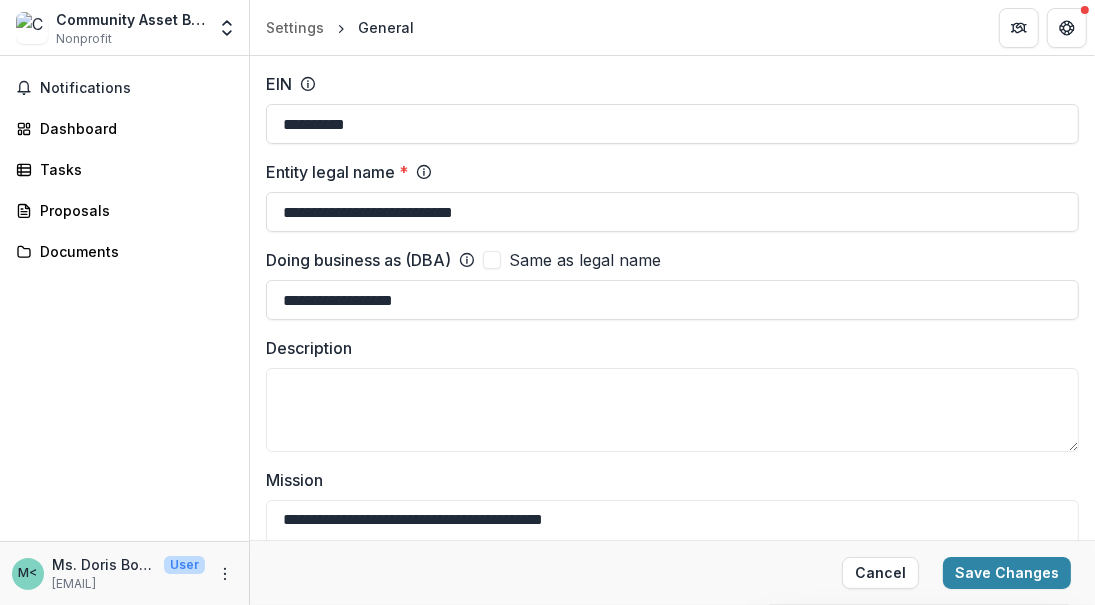 scroll, scrollTop: 100, scrollLeft: 0, axis: vertical 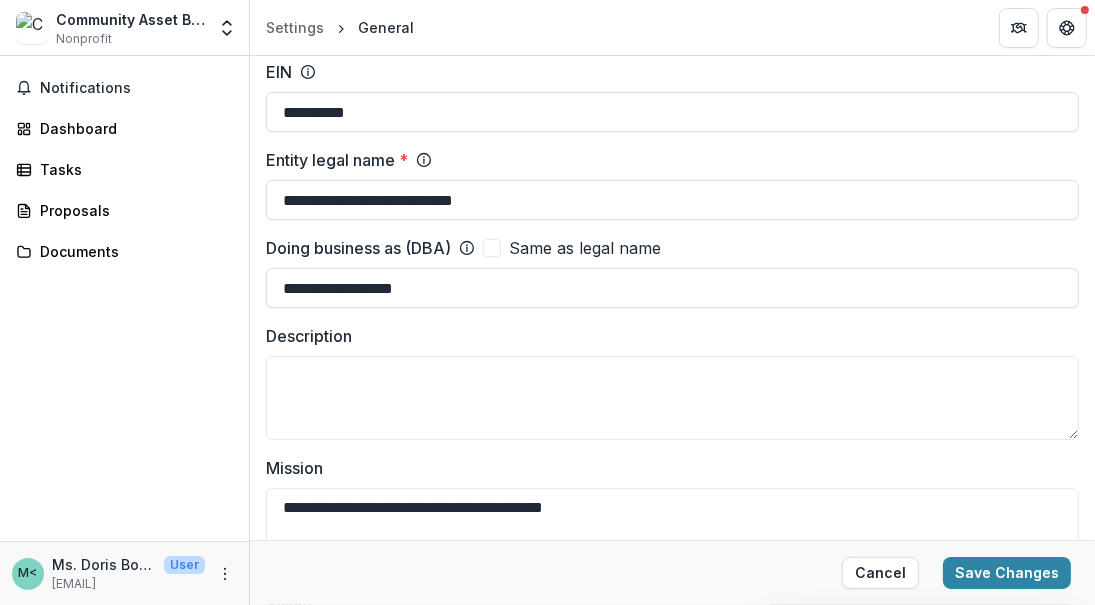 drag, startPoint x: 463, startPoint y: 288, endPoint x: 158, endPoint y: 279, distance: 305.13275 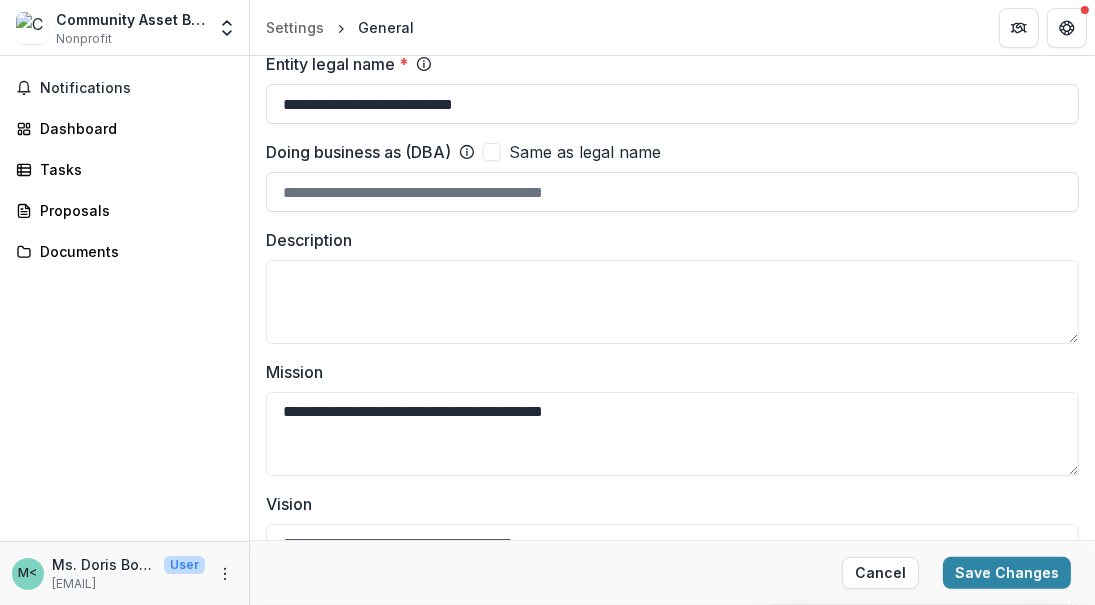 scroll, scrollTop: 500, scrollLeft: 0, axis: vertical 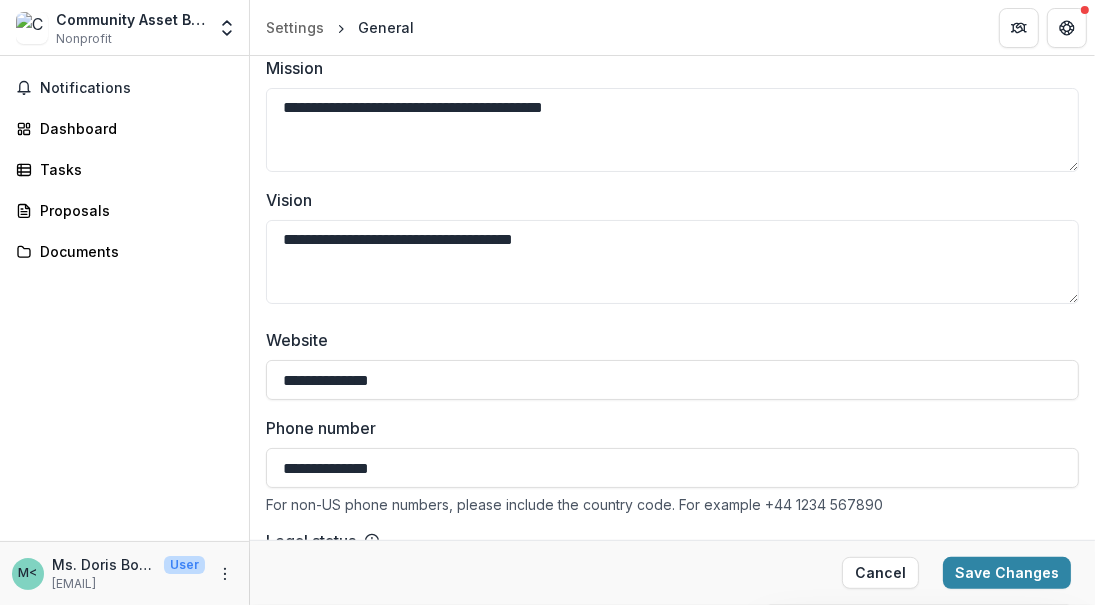 type 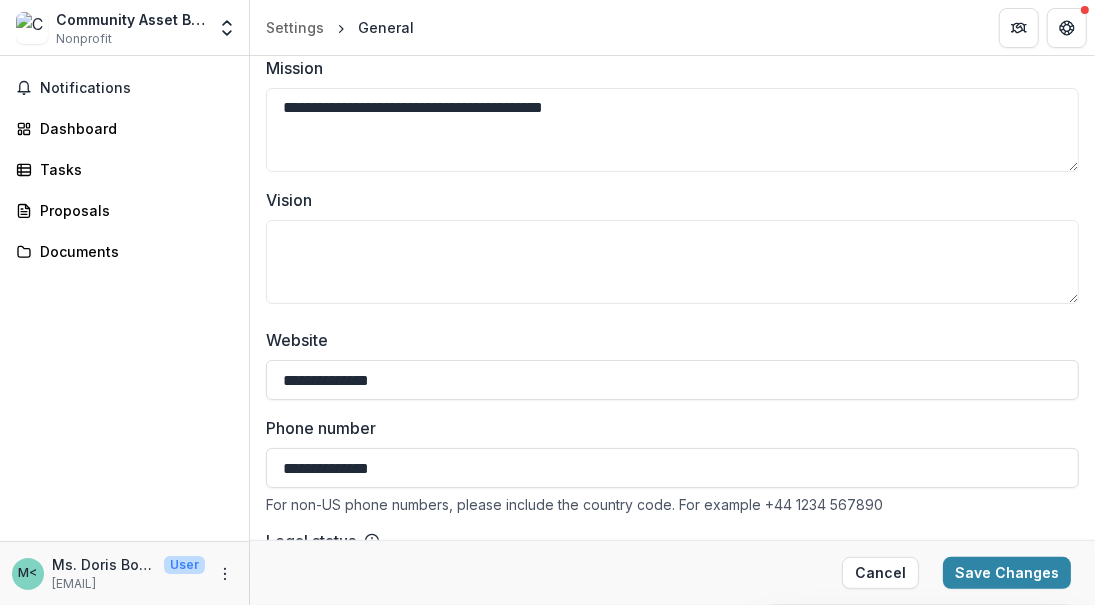 type 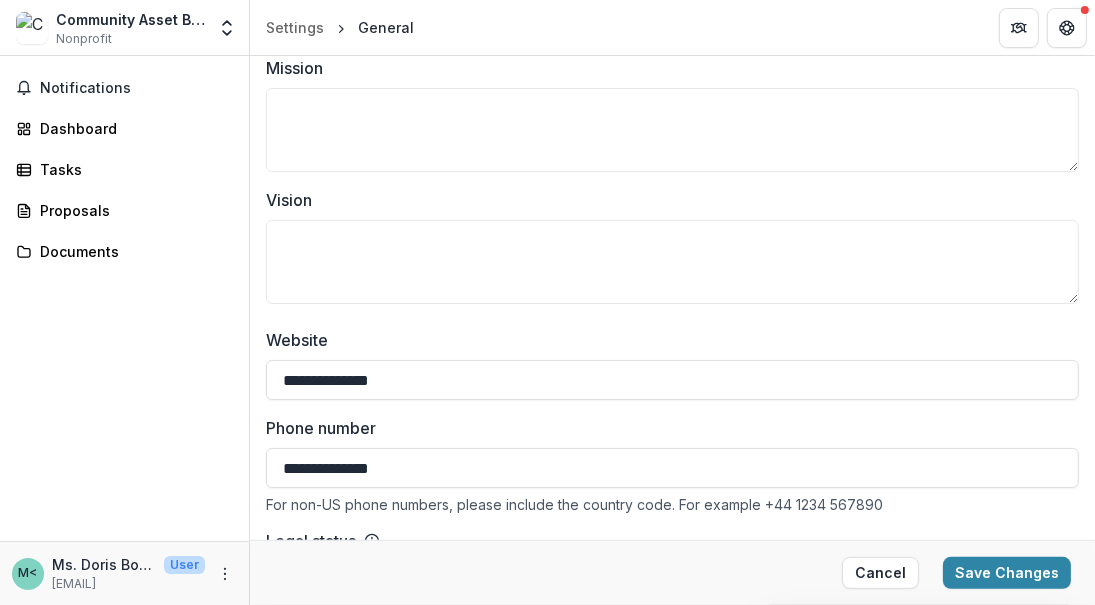 type 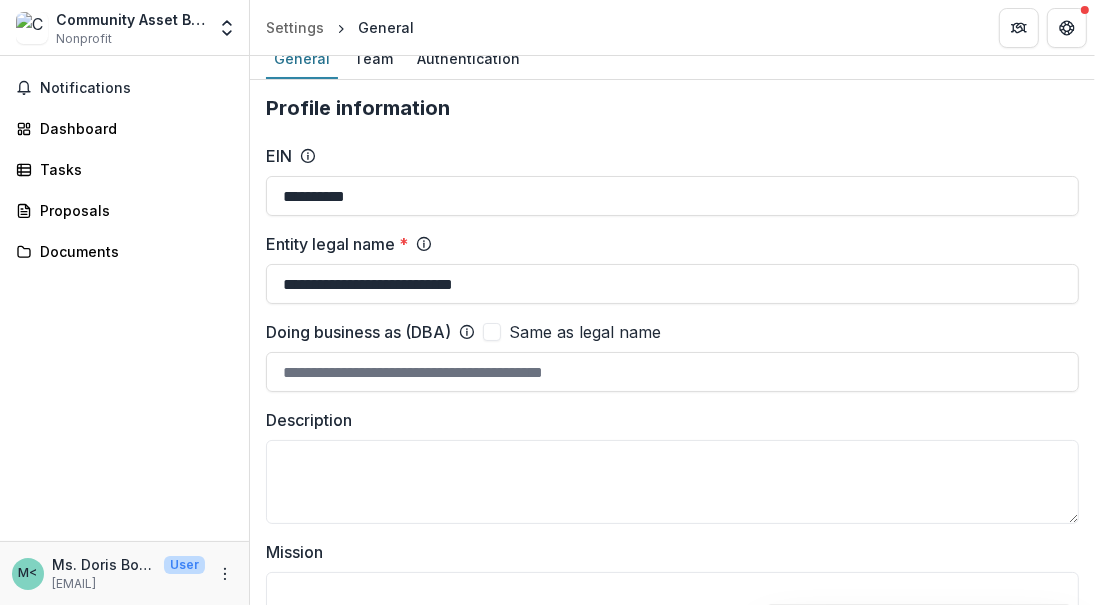 scroll, scrollTop: 0, scrollLeft: 0, axis: both 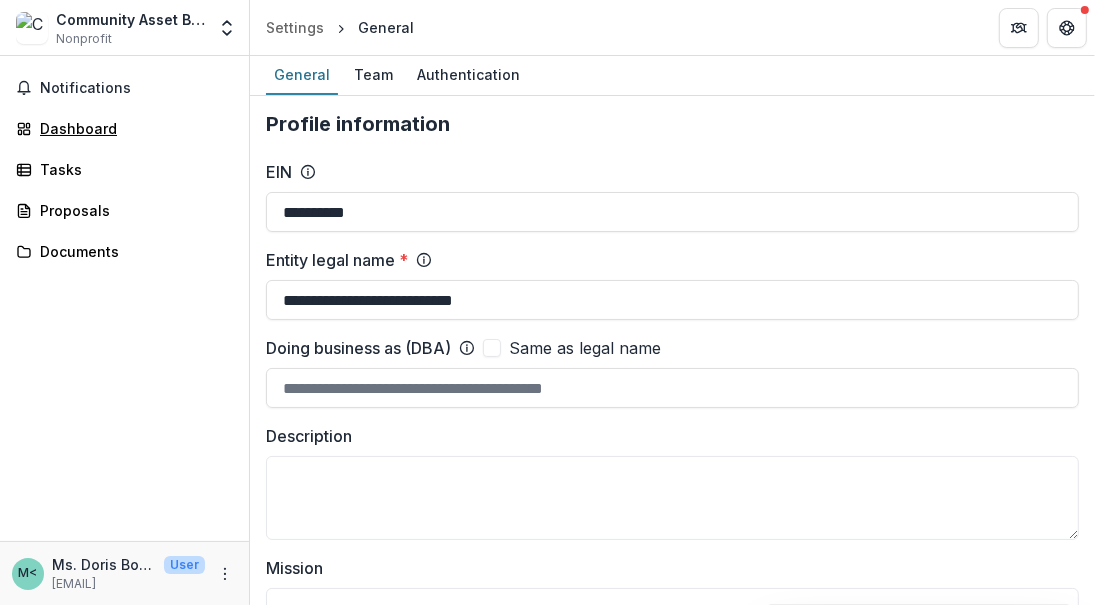 click on "Dashboard" at bounding box center (132, 128) 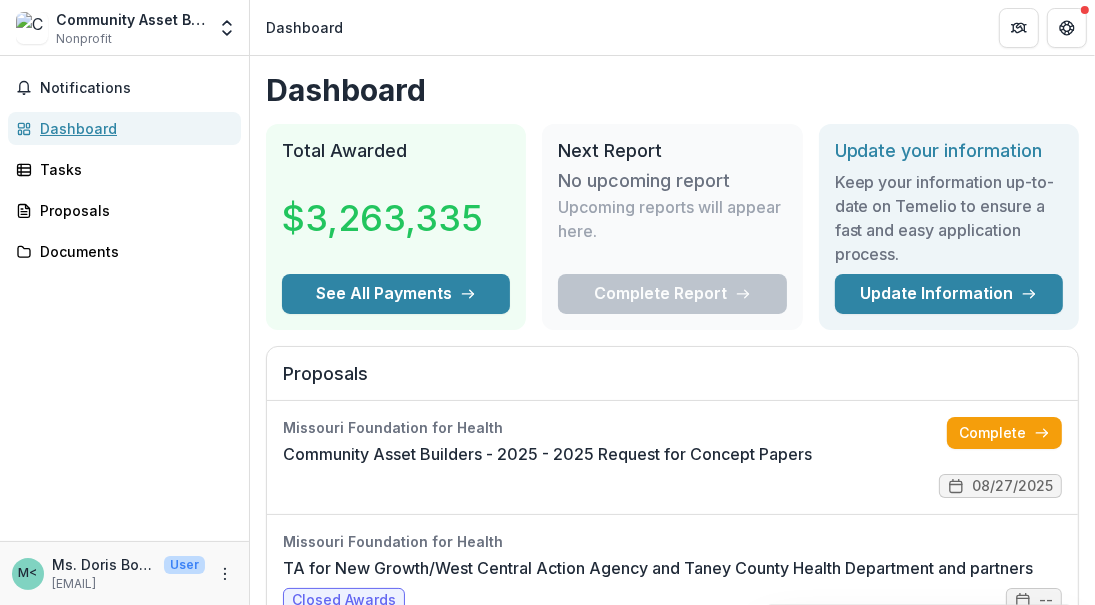 scroll, scrollTop: 73, scrollLeft: 0, axis: vertical 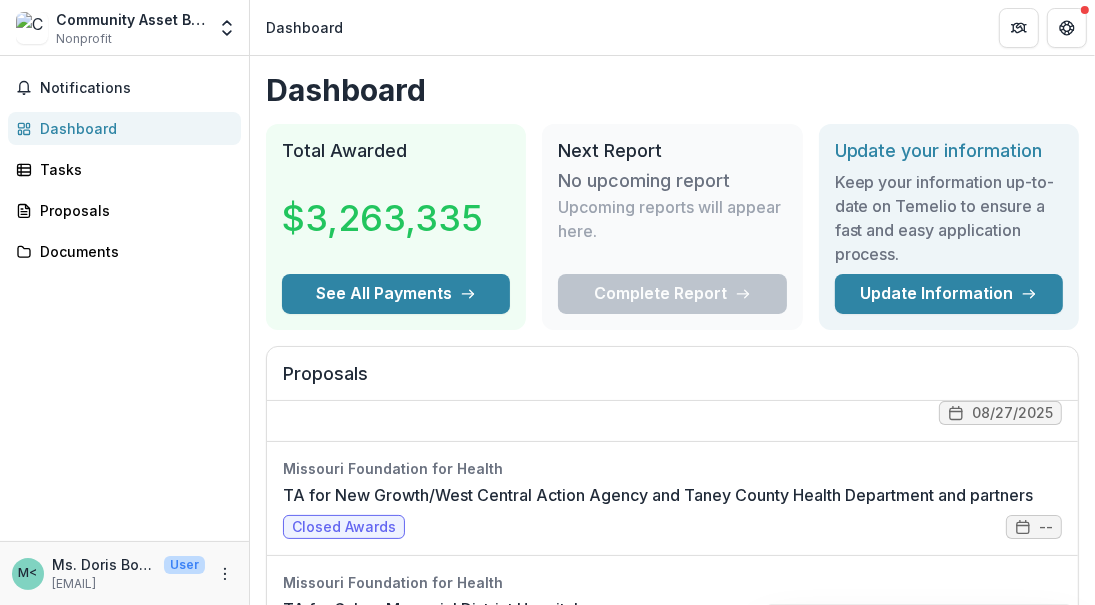 click on "Complete" at bounding box center (1004, 360) 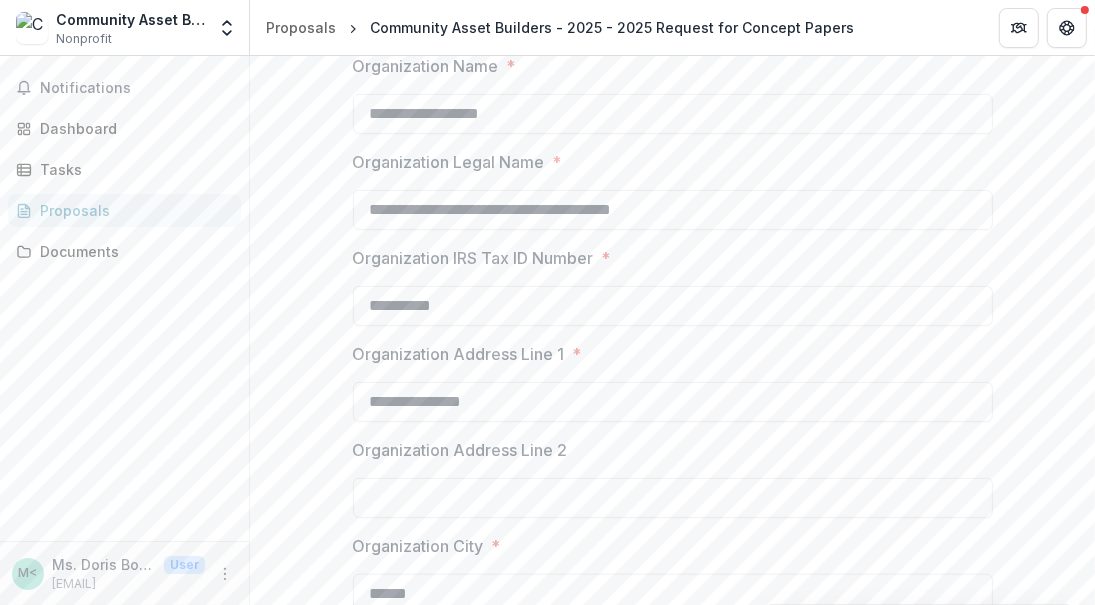 scroll, scrollTop: 396, scrollLeft: 0, axis: vertical 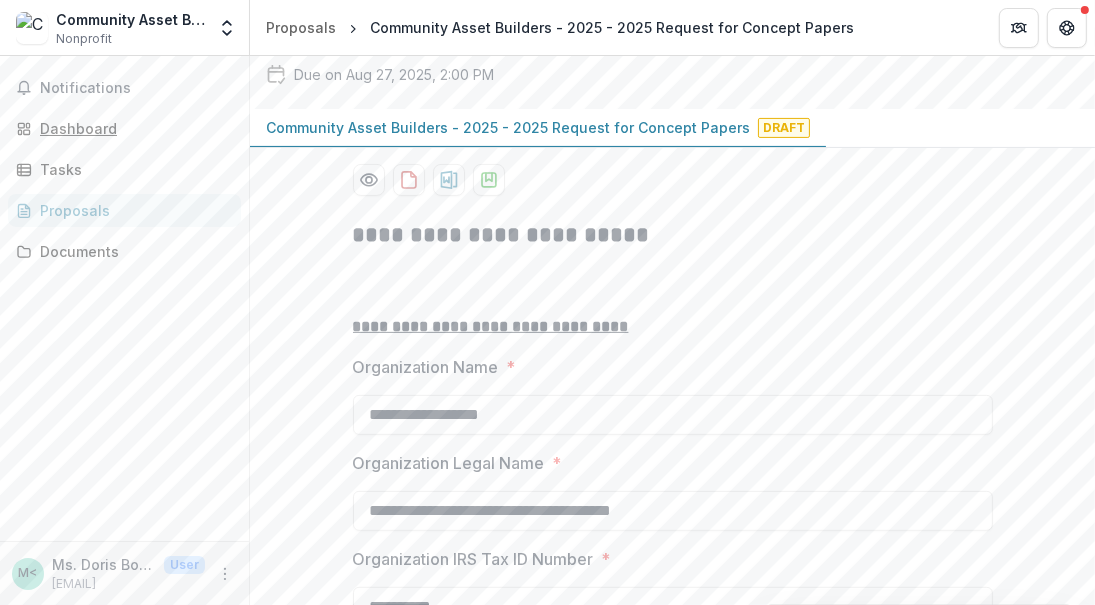 click on "Dashboard" at bounding box center (132, 128) 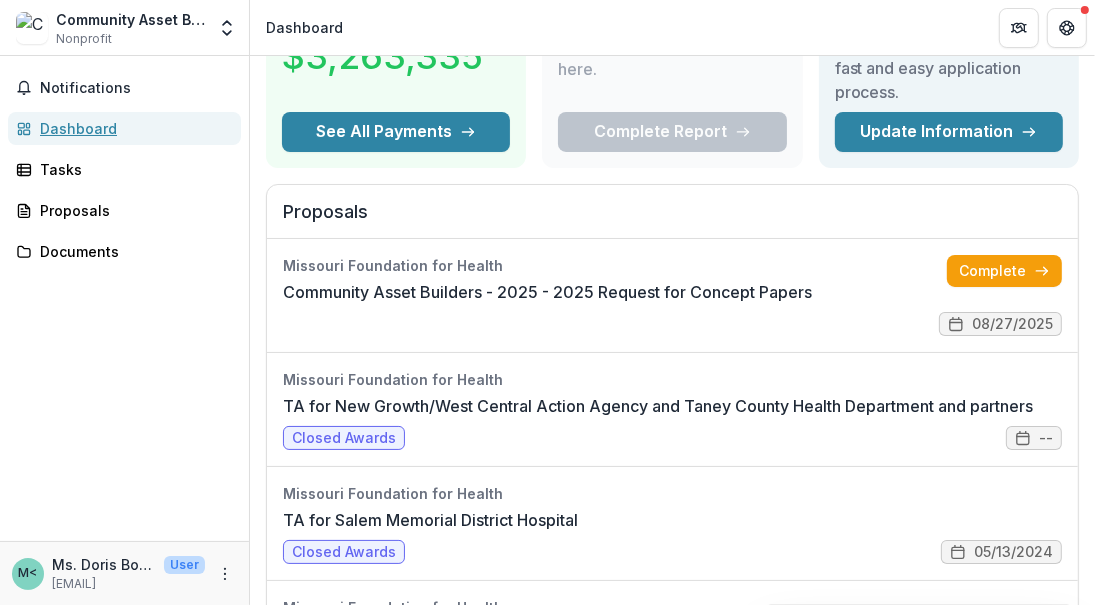 scroll, scrollTop: 0, scrollLeft: 0, axis: both 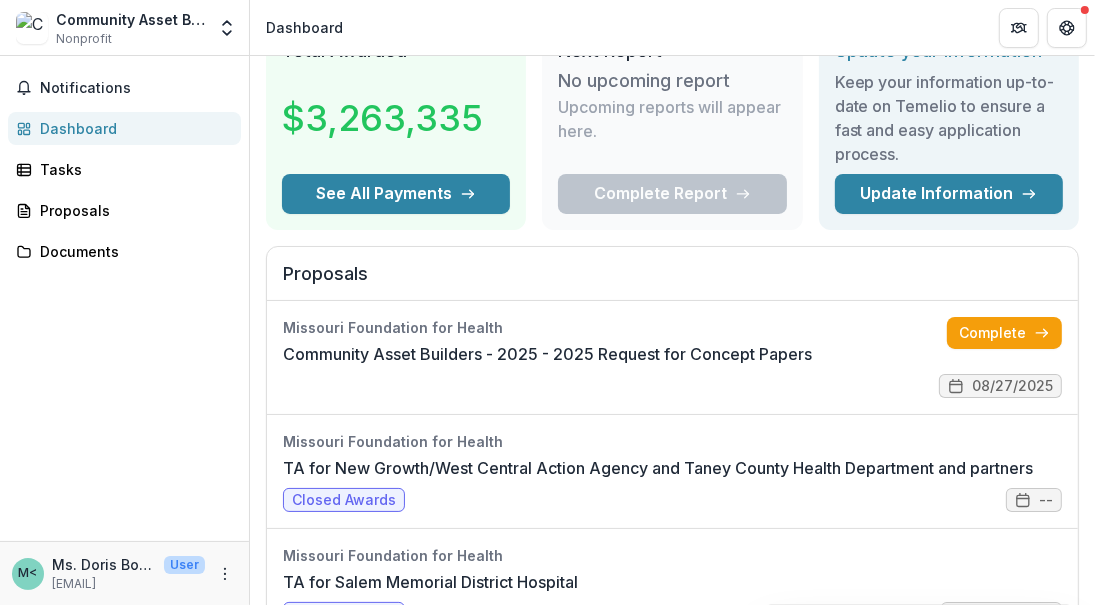 click on "Update Information" at bounding box center (949, 194) 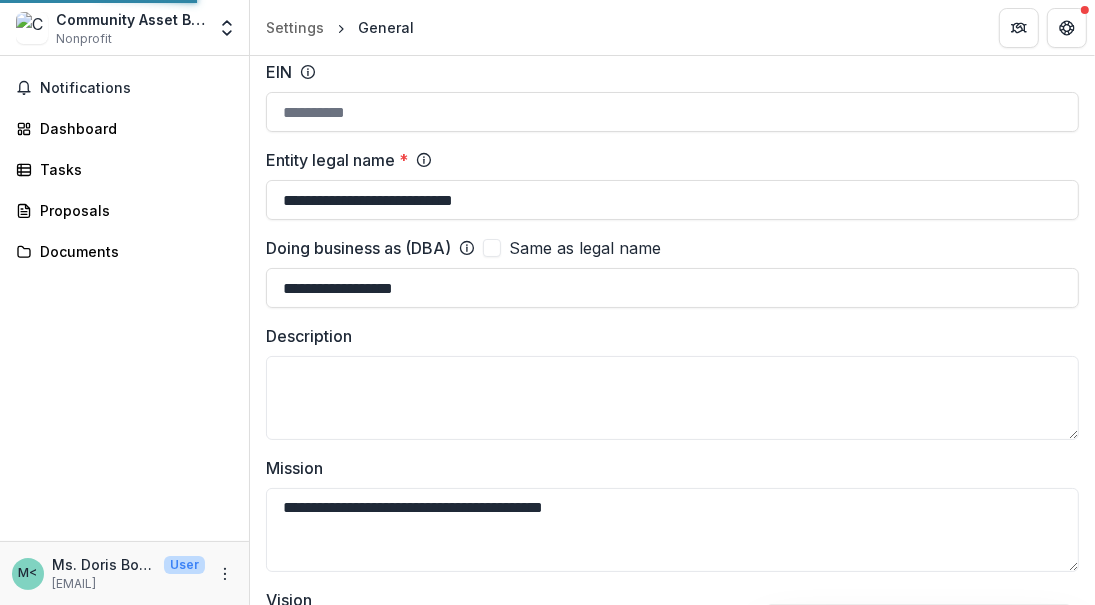 type on "**********" 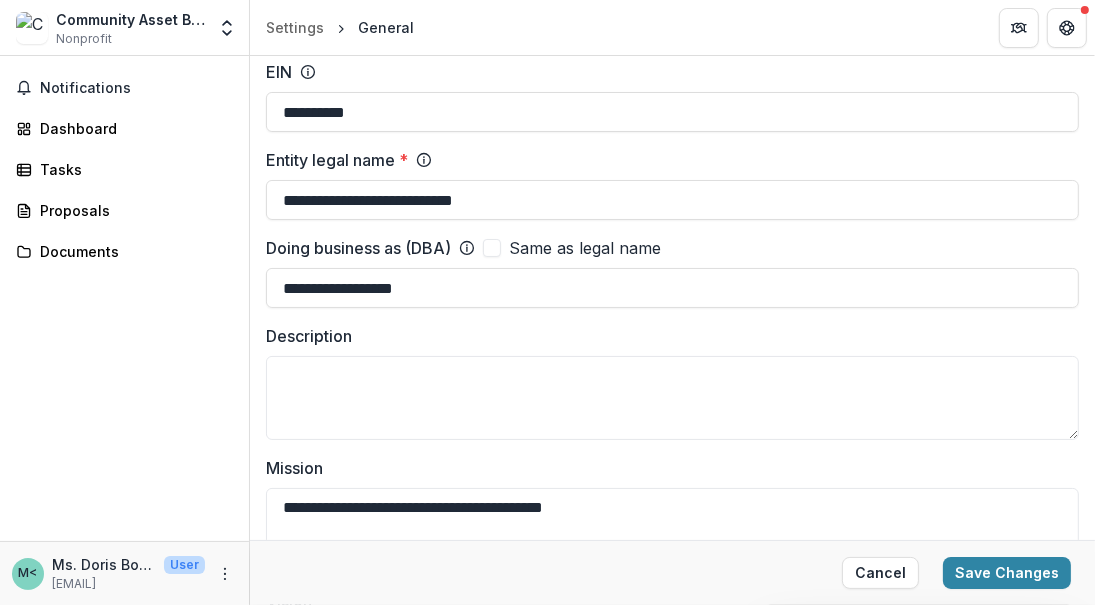 drag, startPoint x: 476, startPoint y: 282, endPoint x: 203, endPoint y: 269, distance: 273.30936 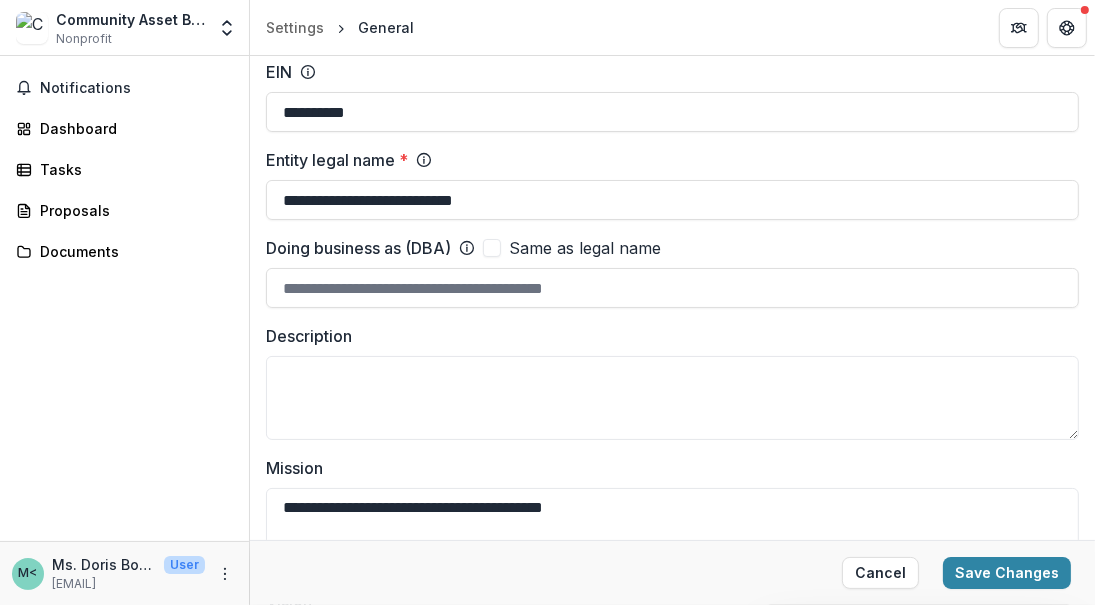 type 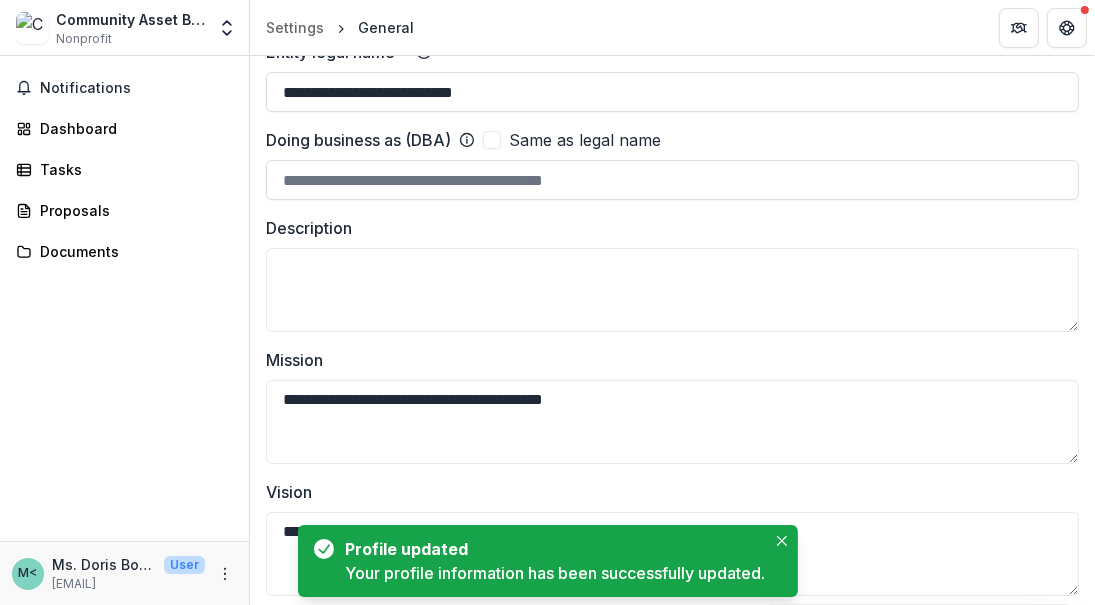 scroll, scrollTop: 300, scrollLeft: 0, axis: vertical 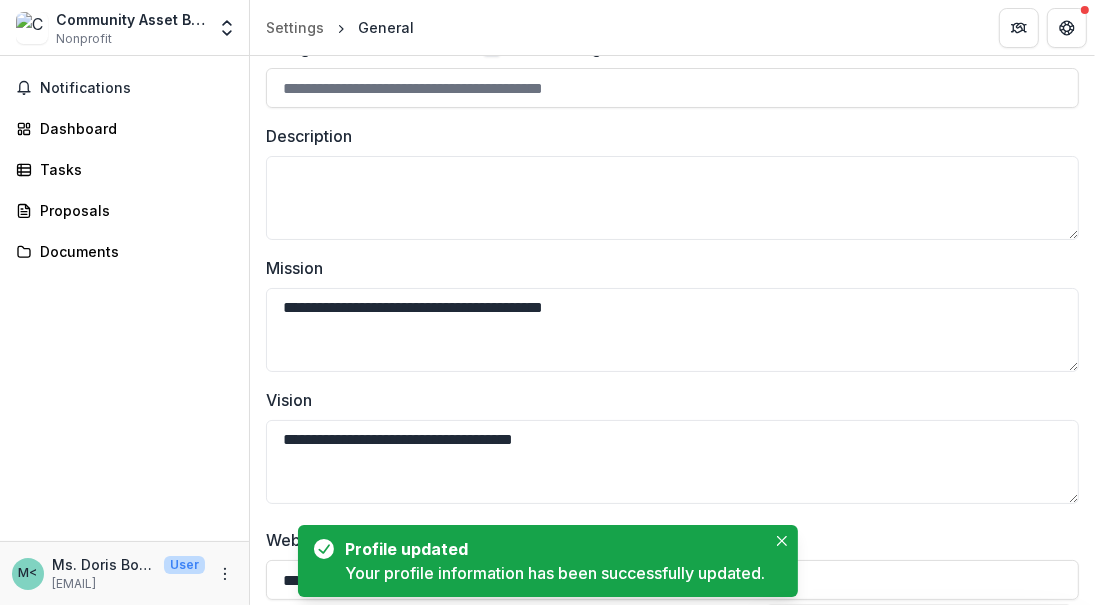 drag, startPoint x: 610, startPoint y: 305, endPoint x: 123, endPoint y: 288, distance: 487.29663 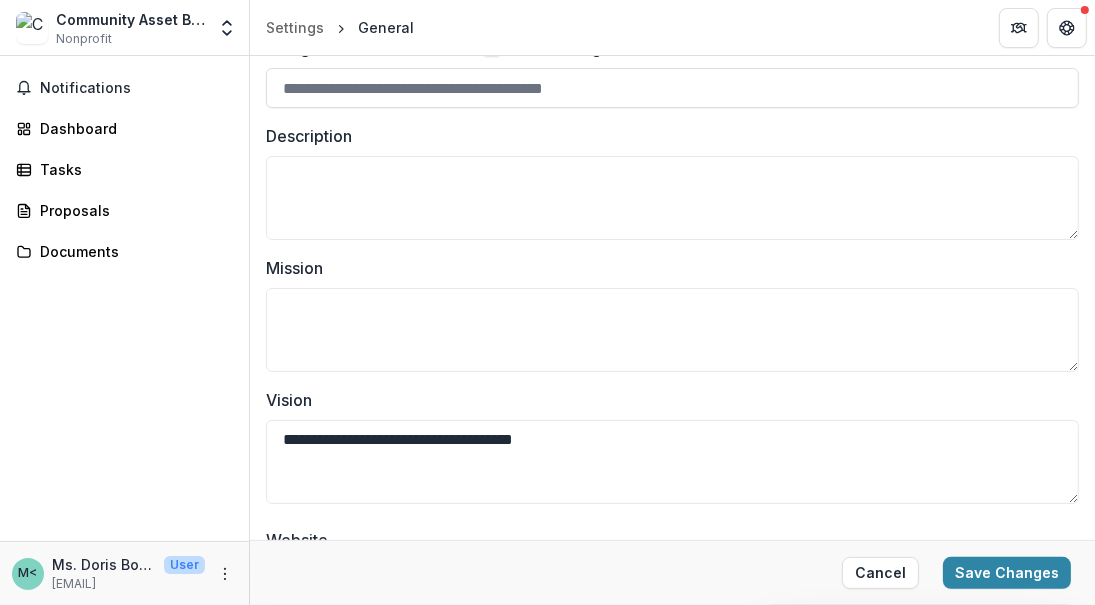 type 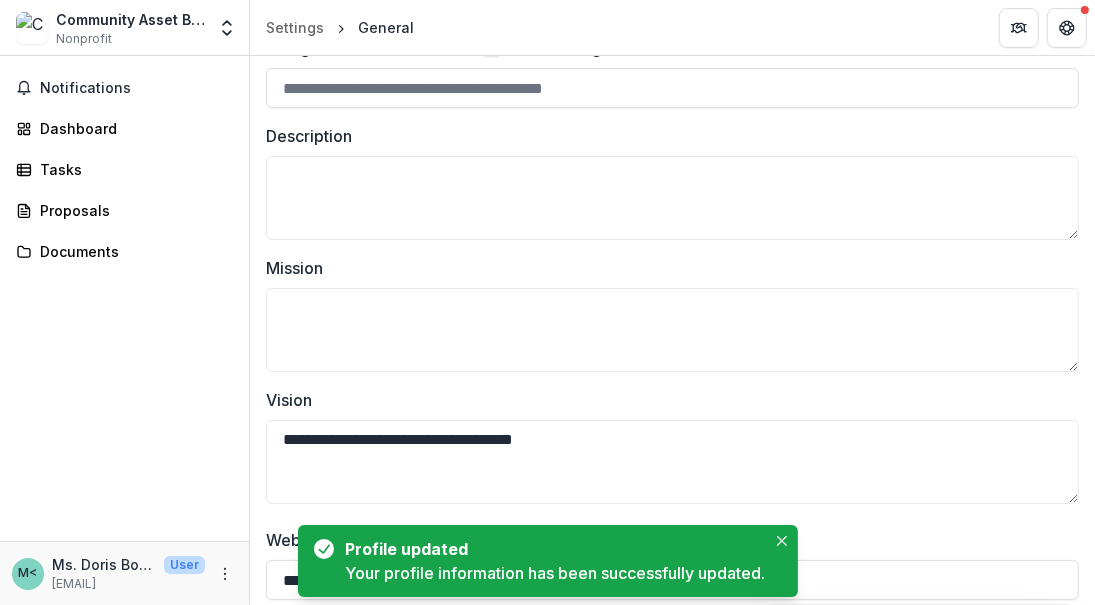 drag, startPoint x: 578, startPoint y: 443, endPoint x: 0, endPoint y: 427, distance: 578.22144 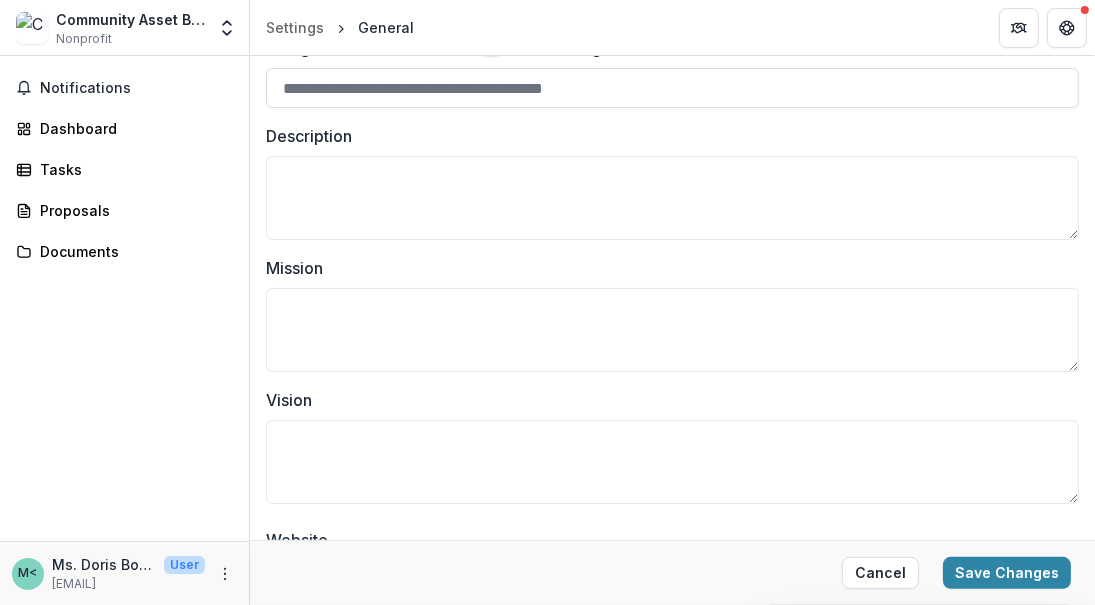 type 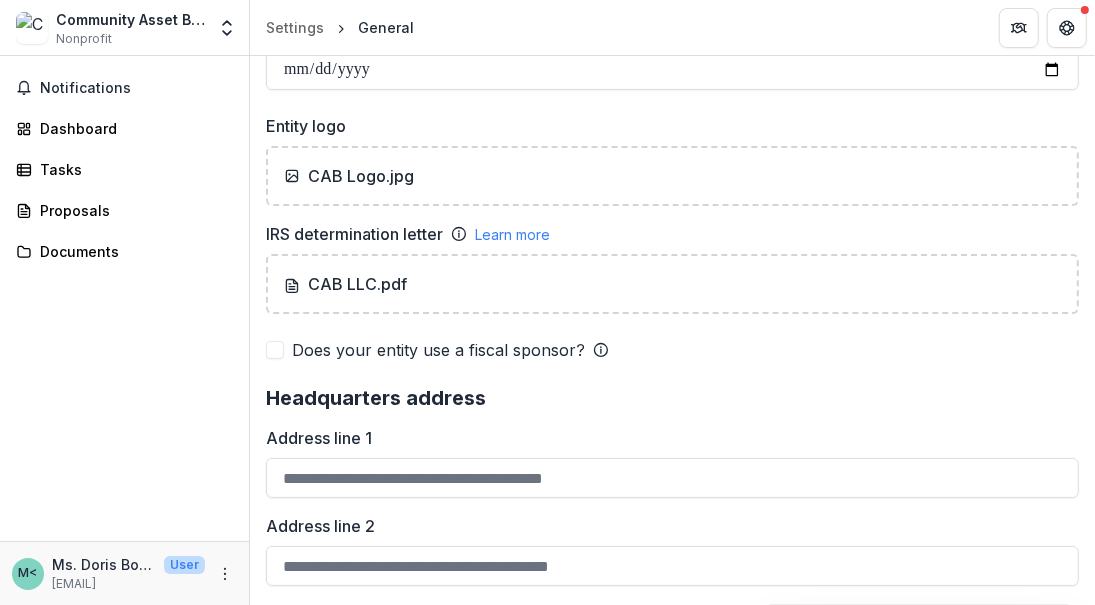scroll, scrollTop: 1500, scrollLeft: 0, axis: vertical 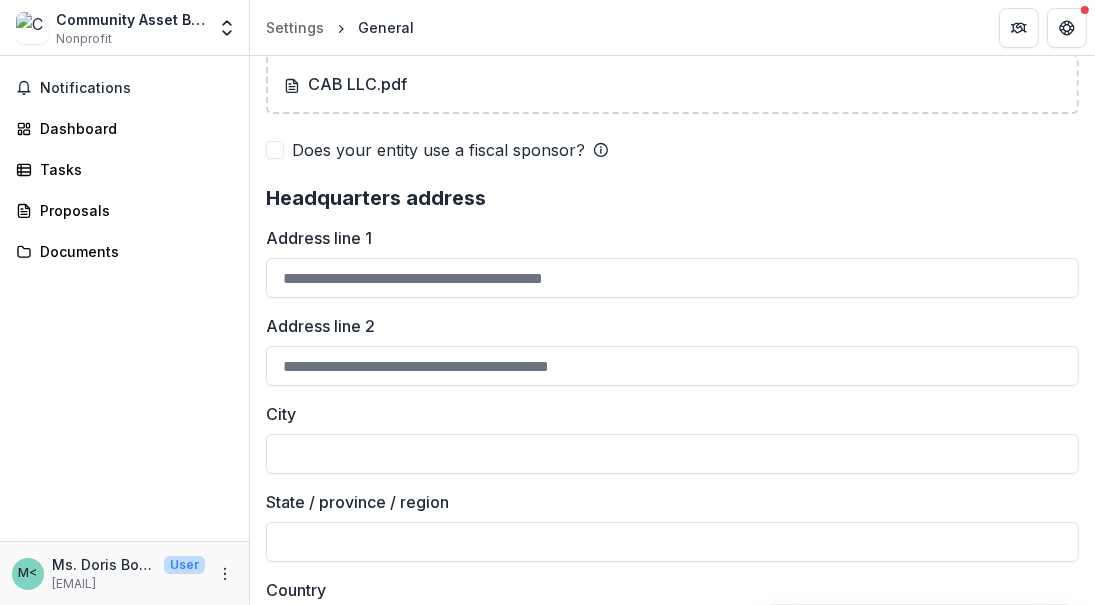 click on "Address line 1" at bounding box center (672, 278) 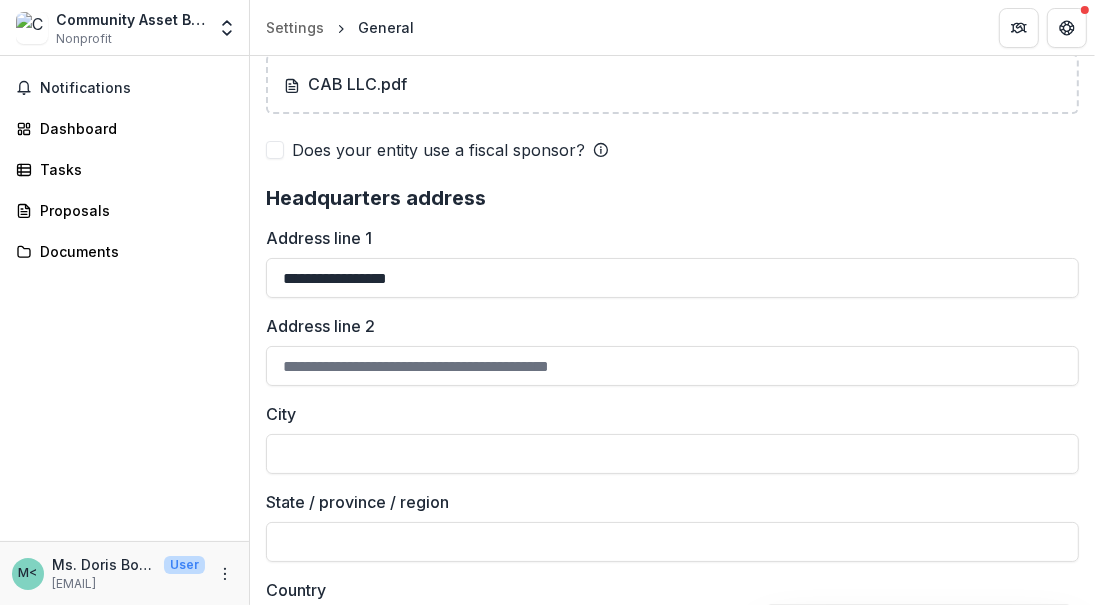 type on "**********" 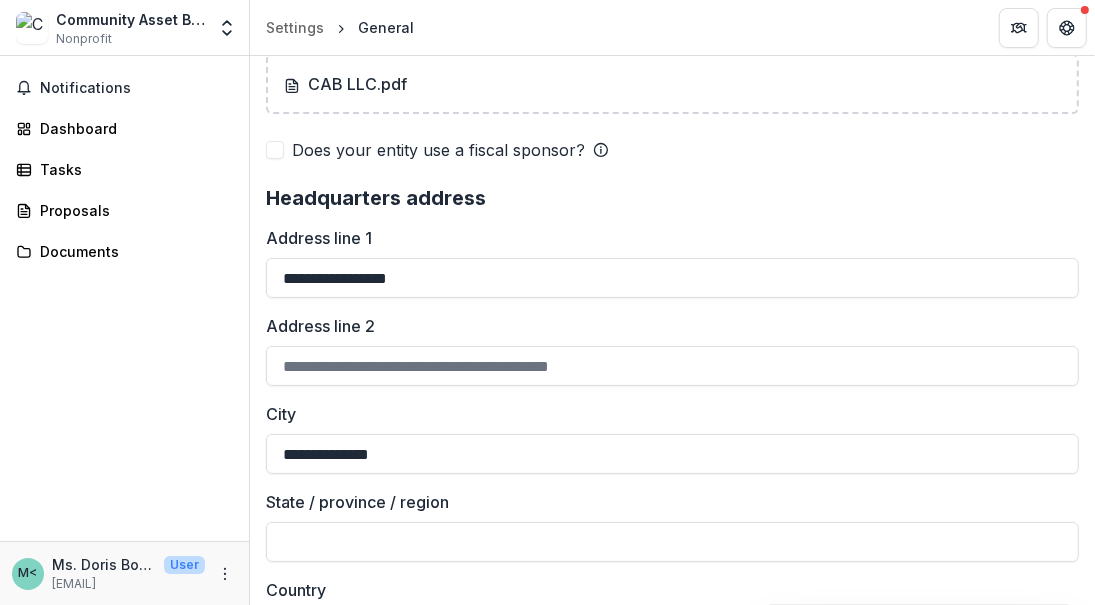 type on "**" 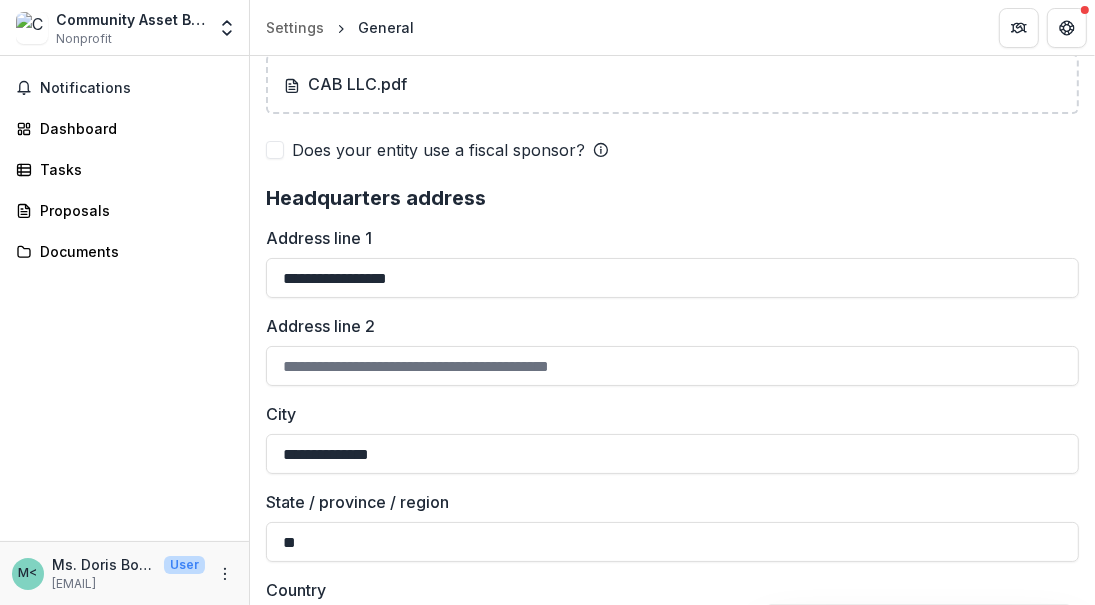 type on "**********" 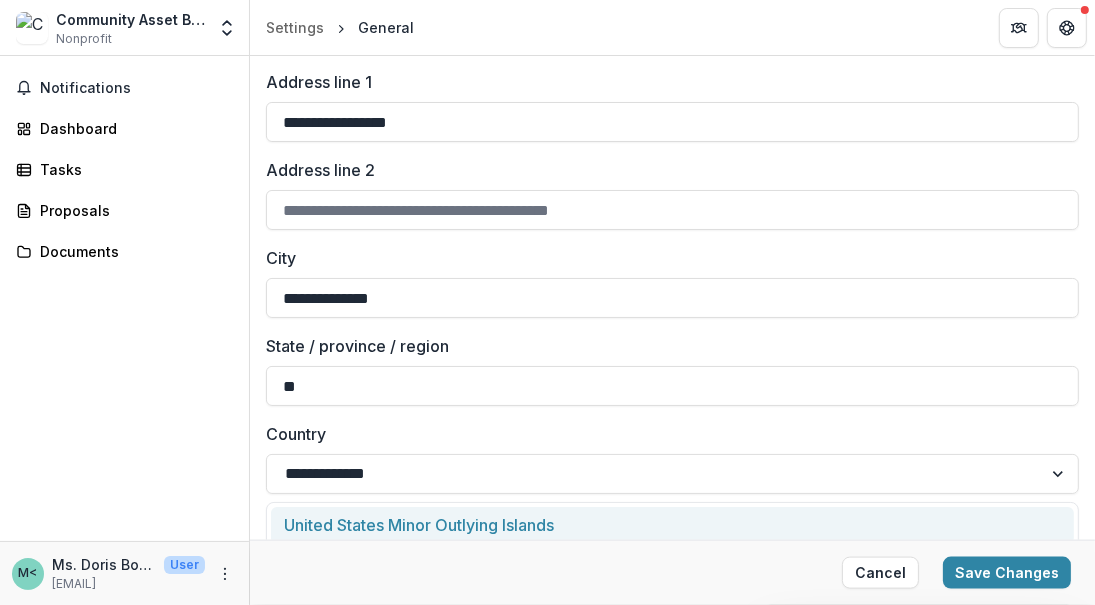 scroll, scrollTop: 1700, scrollLeft: 0, axis: vertical 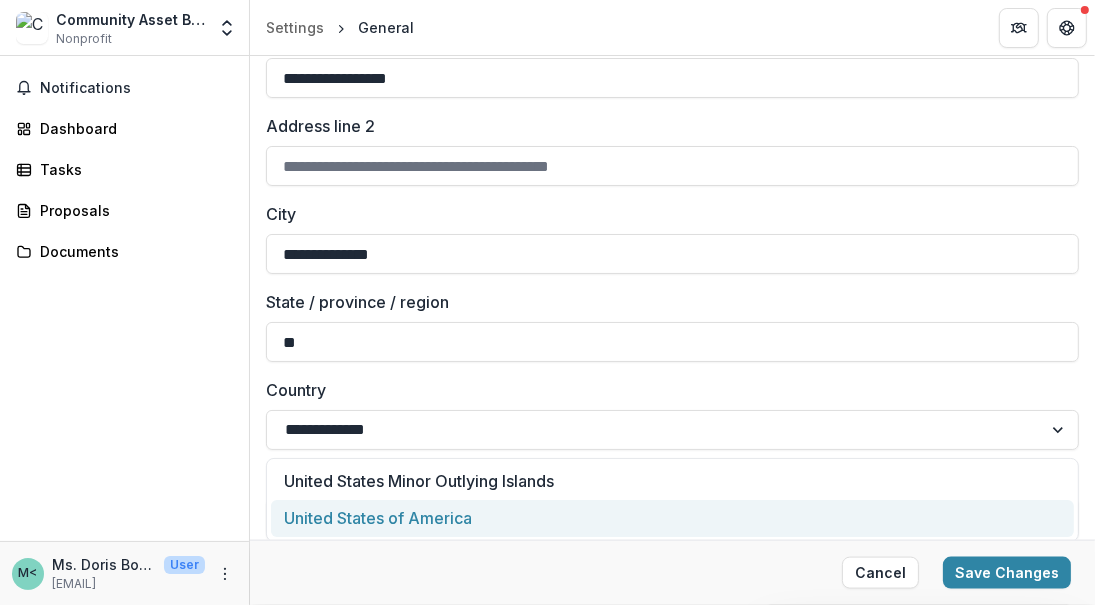 click on "Save Changes" at bounding box center (1007, 573) 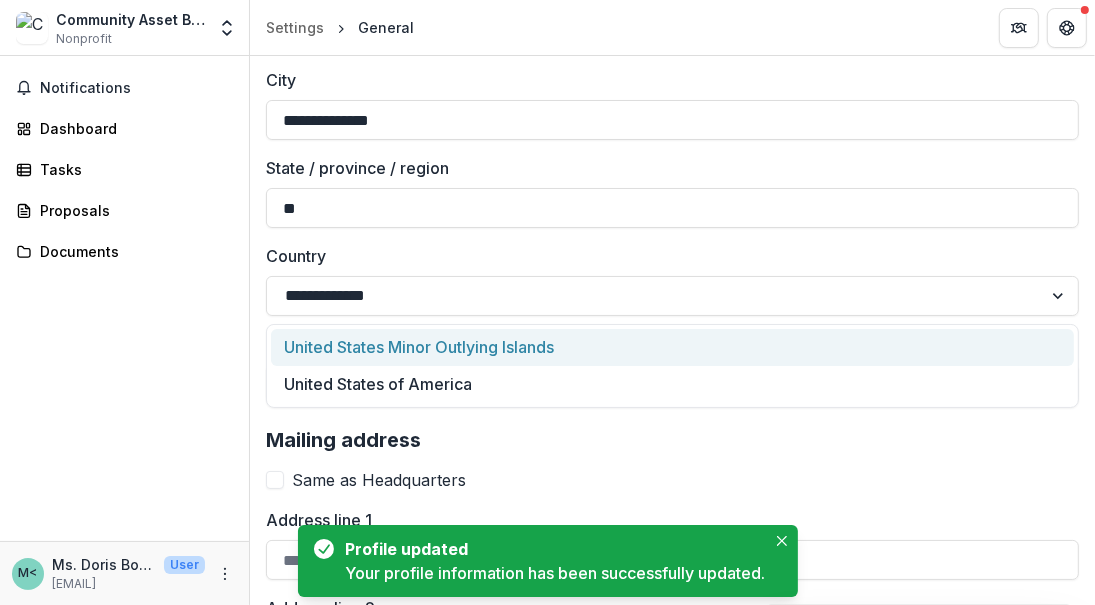 scroll, scrollTop: 1900, scrollLeft: 0, axis: vertical 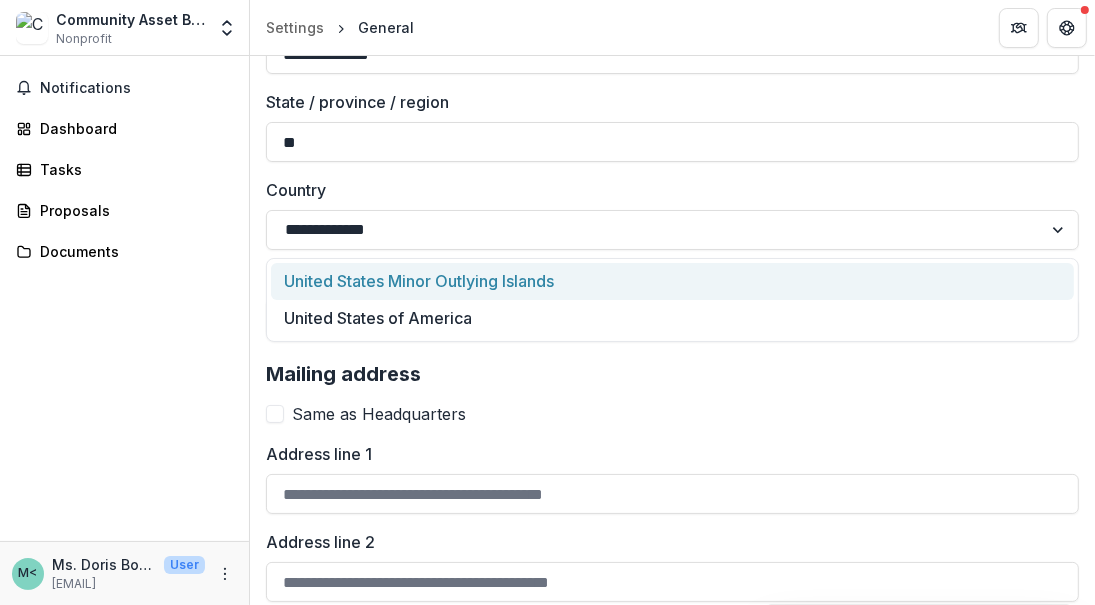 click at bounding box center (275, 414) 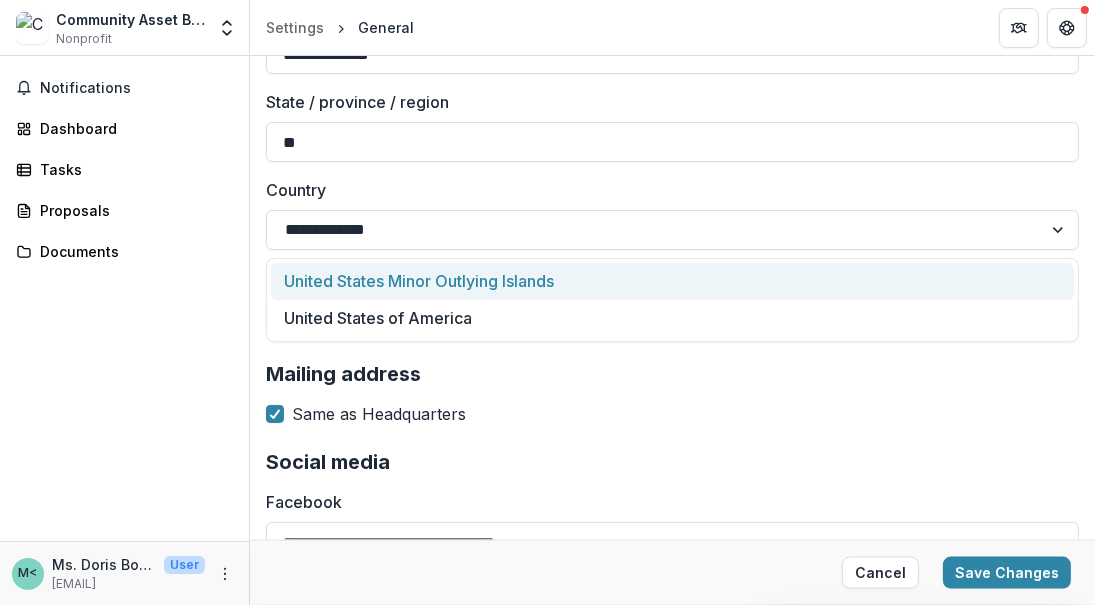 click on "Save Changes" at bounding box center [1007, 573] 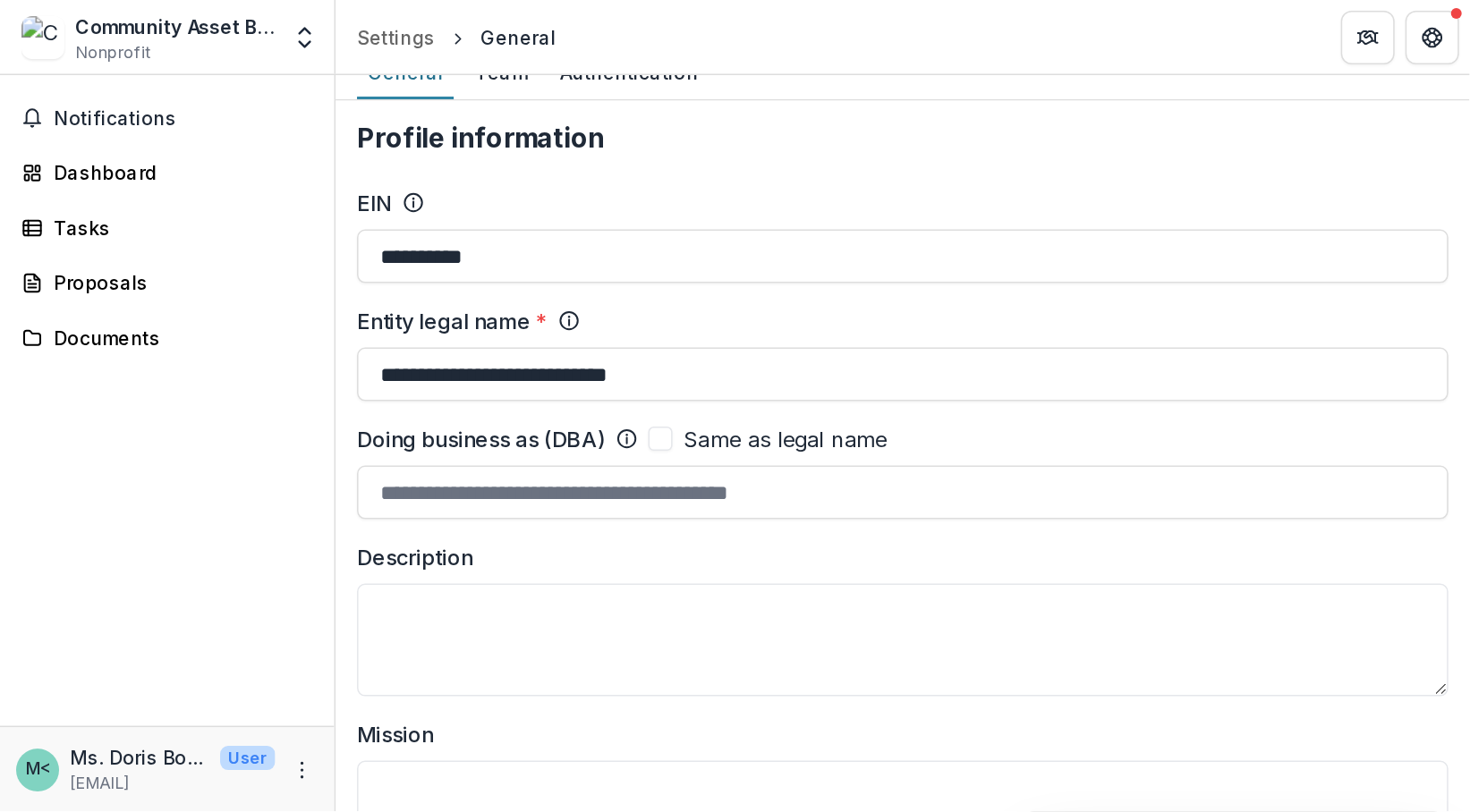 scroll, scrollTop: 0, scrollLeft: 0, axis: both 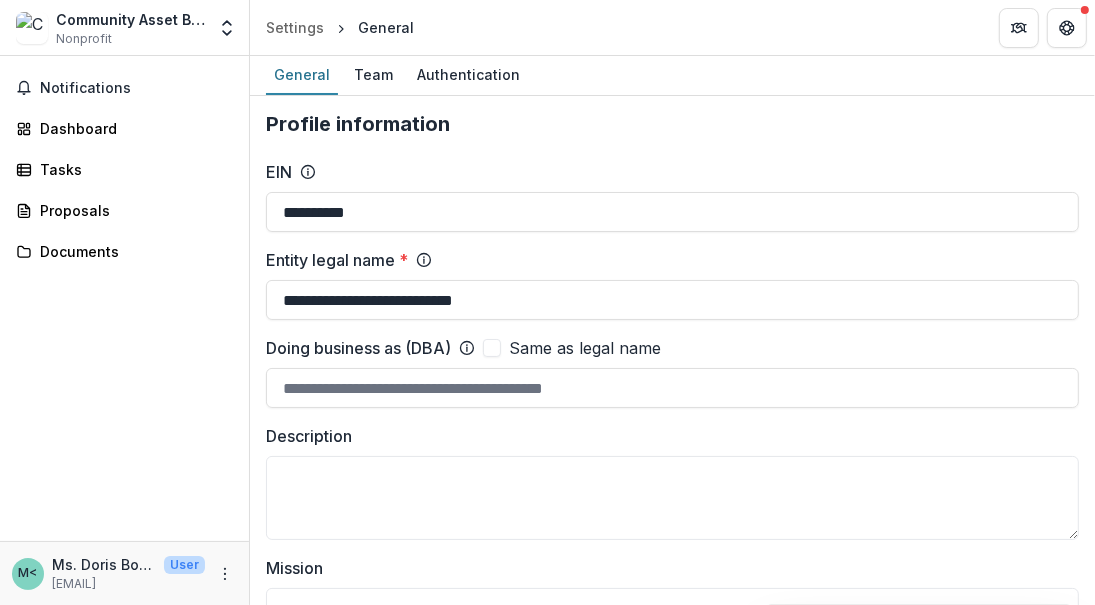 click on "Team" at bounding box center (373, 74) 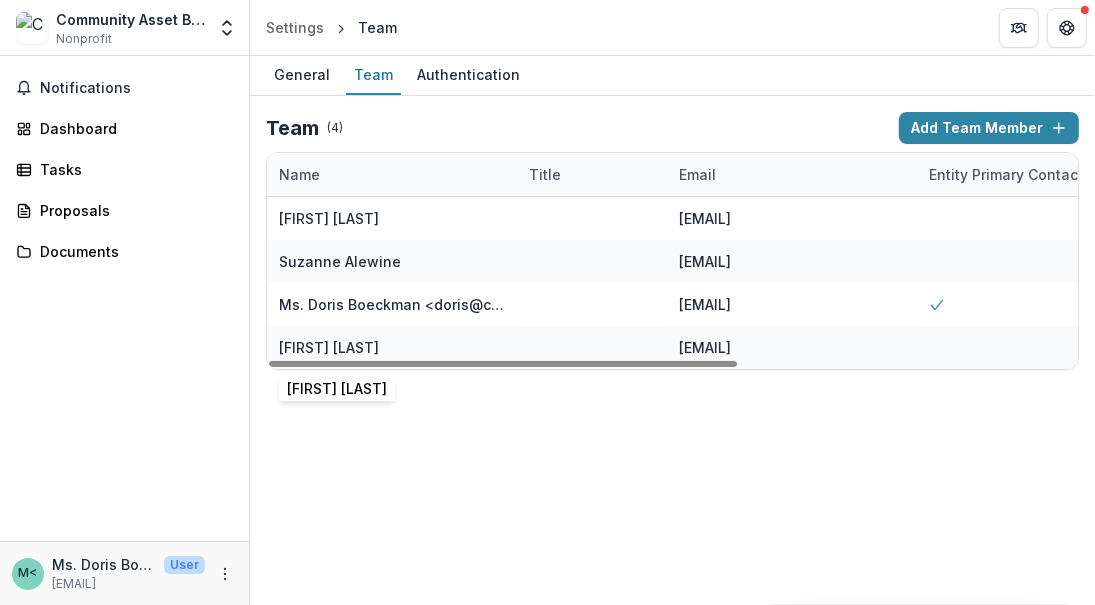 click on "[FIRST] [LAST]" at bounding box center [329, 347] 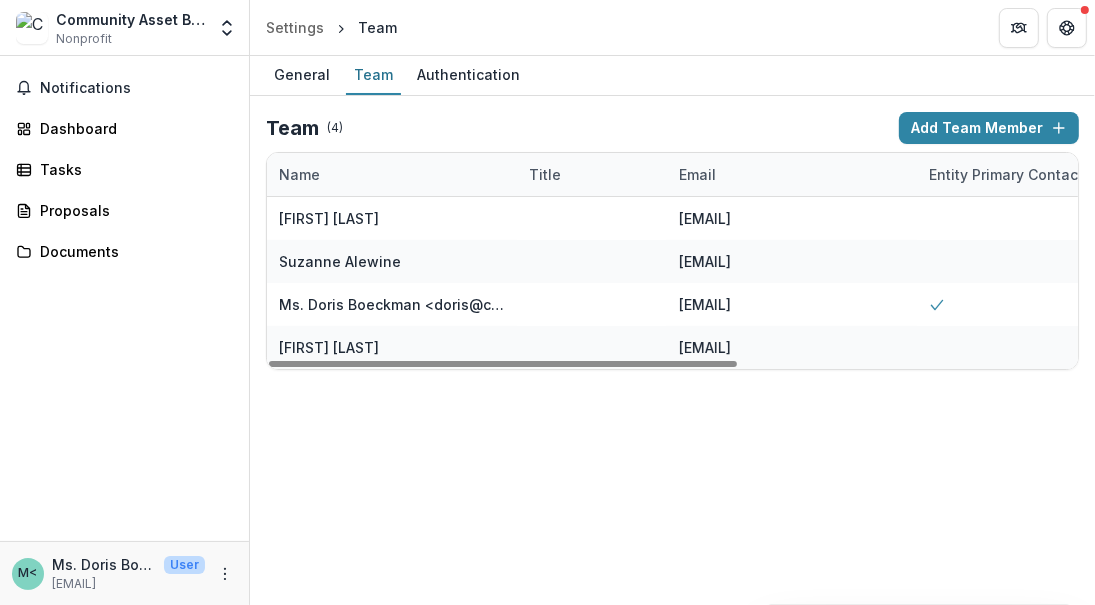 click on "[FIRST] [LAST]" at bounding box center (329, 347) 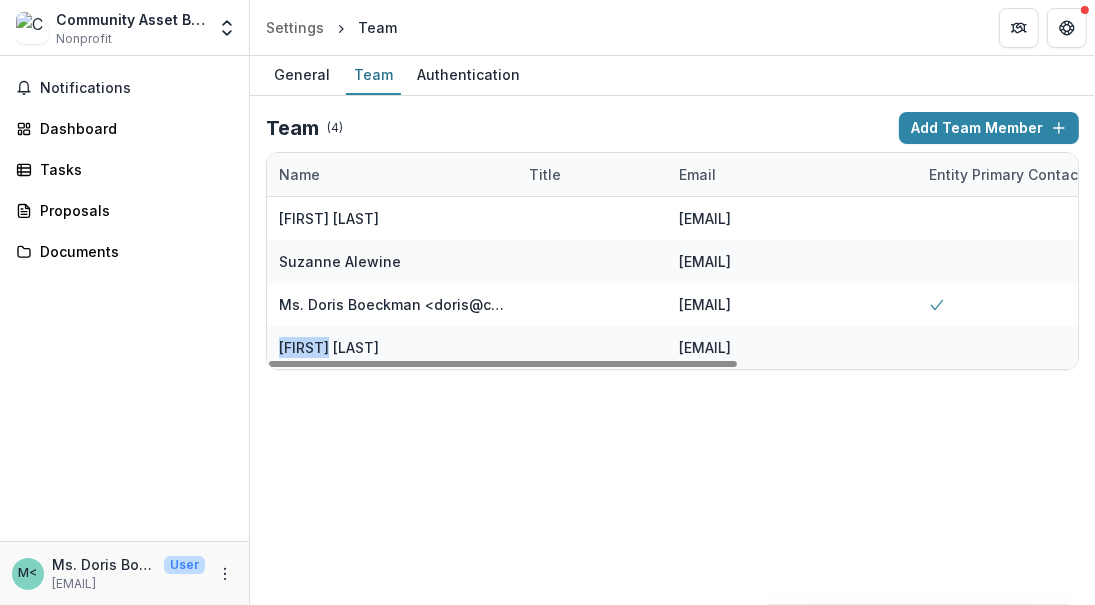 click on "[FIRST] [LAST]" at bounding box center [329, 347] 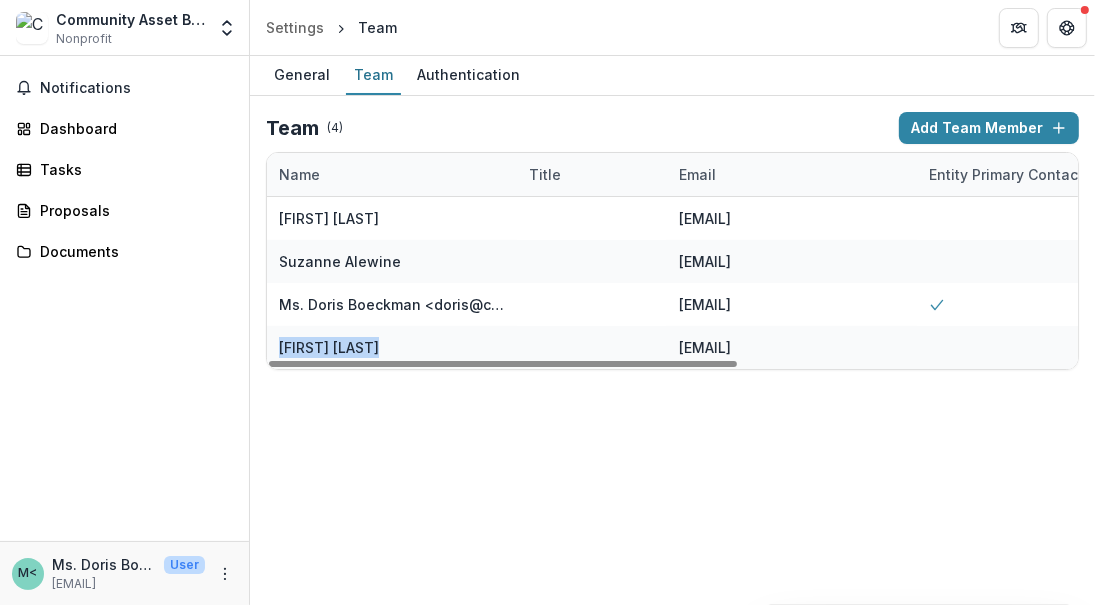 click on "[FIRST] [LAST]" at bounding box center [329, 347] 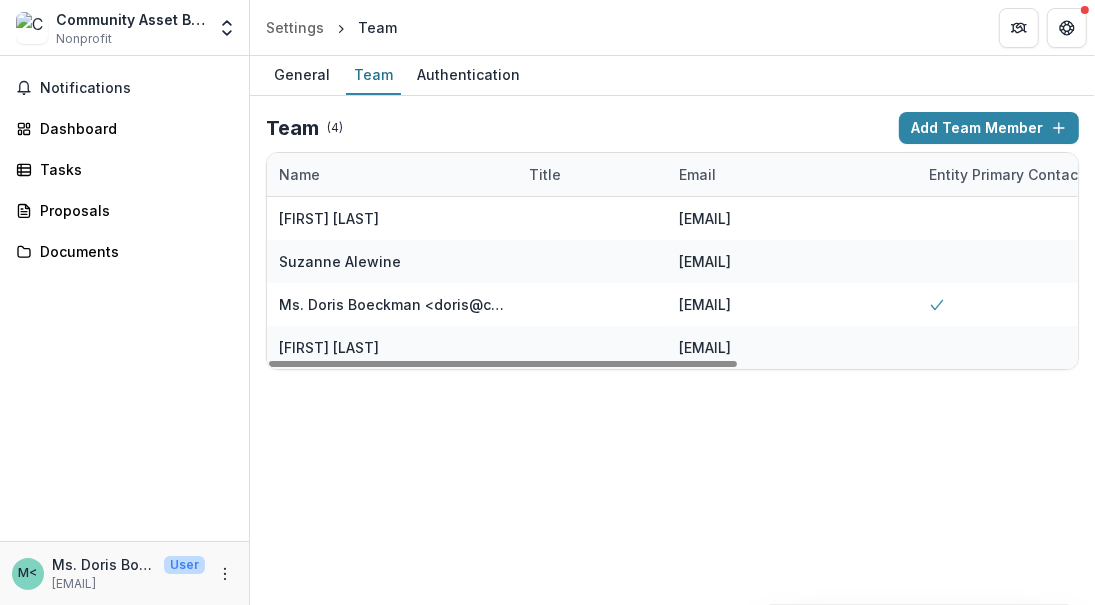 click on "[EMAIL]" at bounding box center [792, 347] 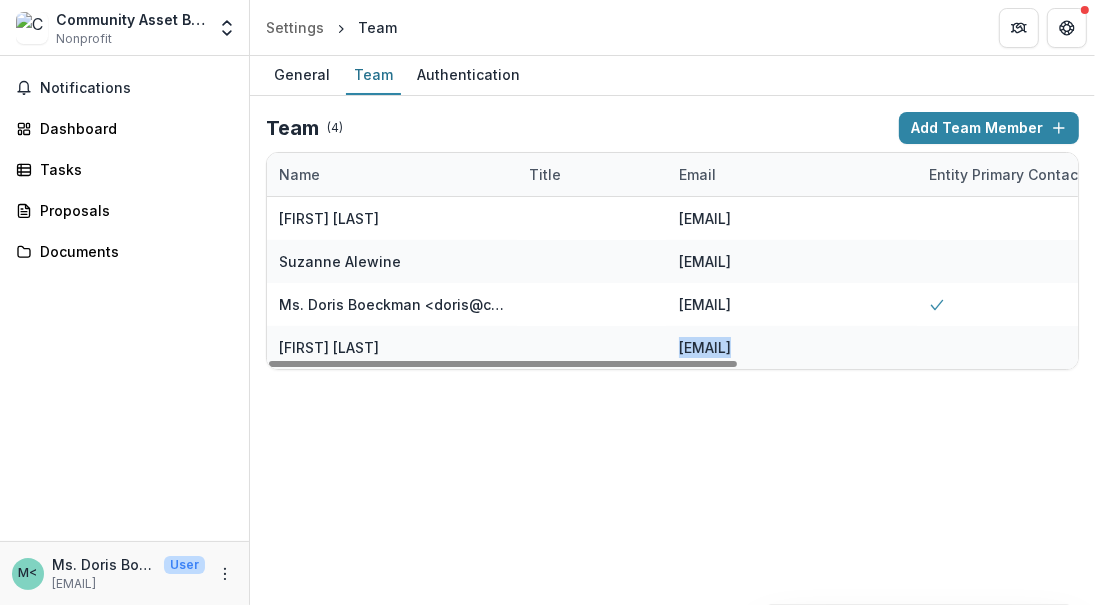 click on "[EMAIL]" at bounding box center (792, 347) 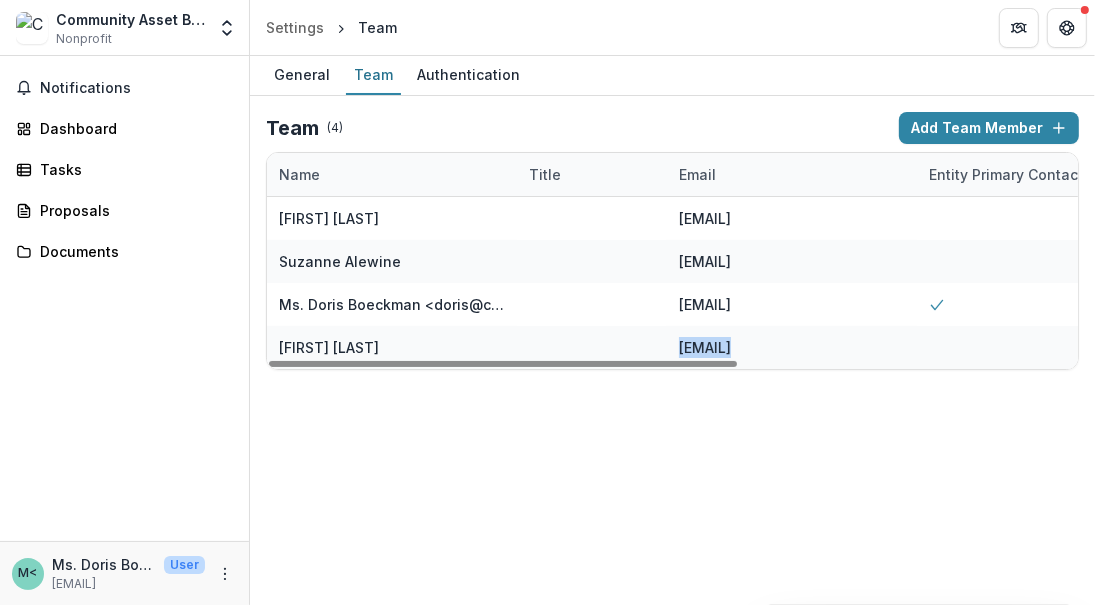 click on "[EMAIL]" at bounding box center [792, 347] 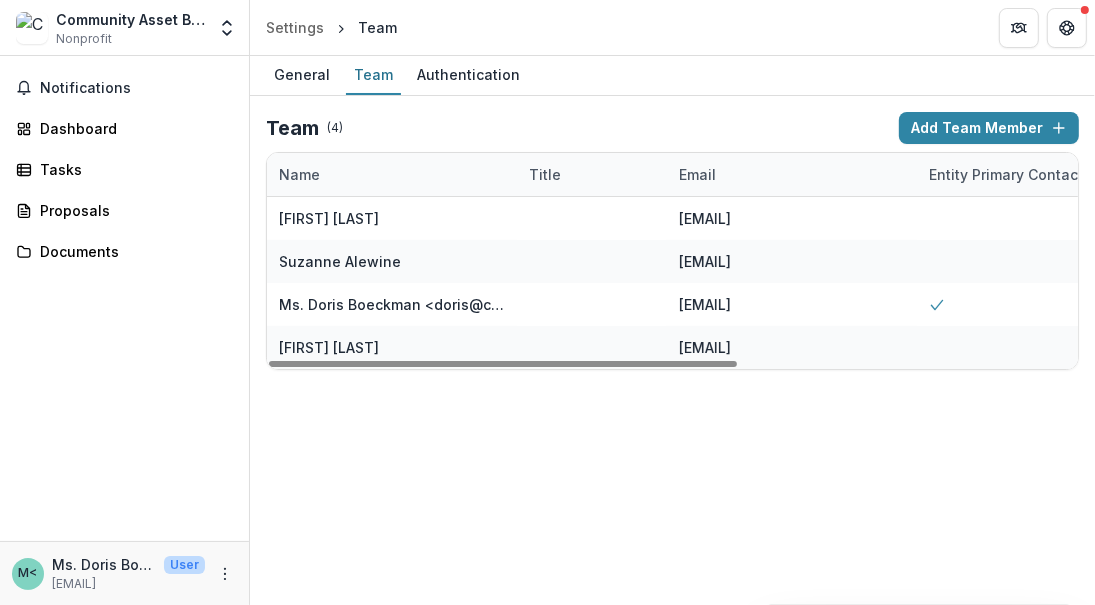 click on "[EMAIL]" at bounding box center (705, 347) 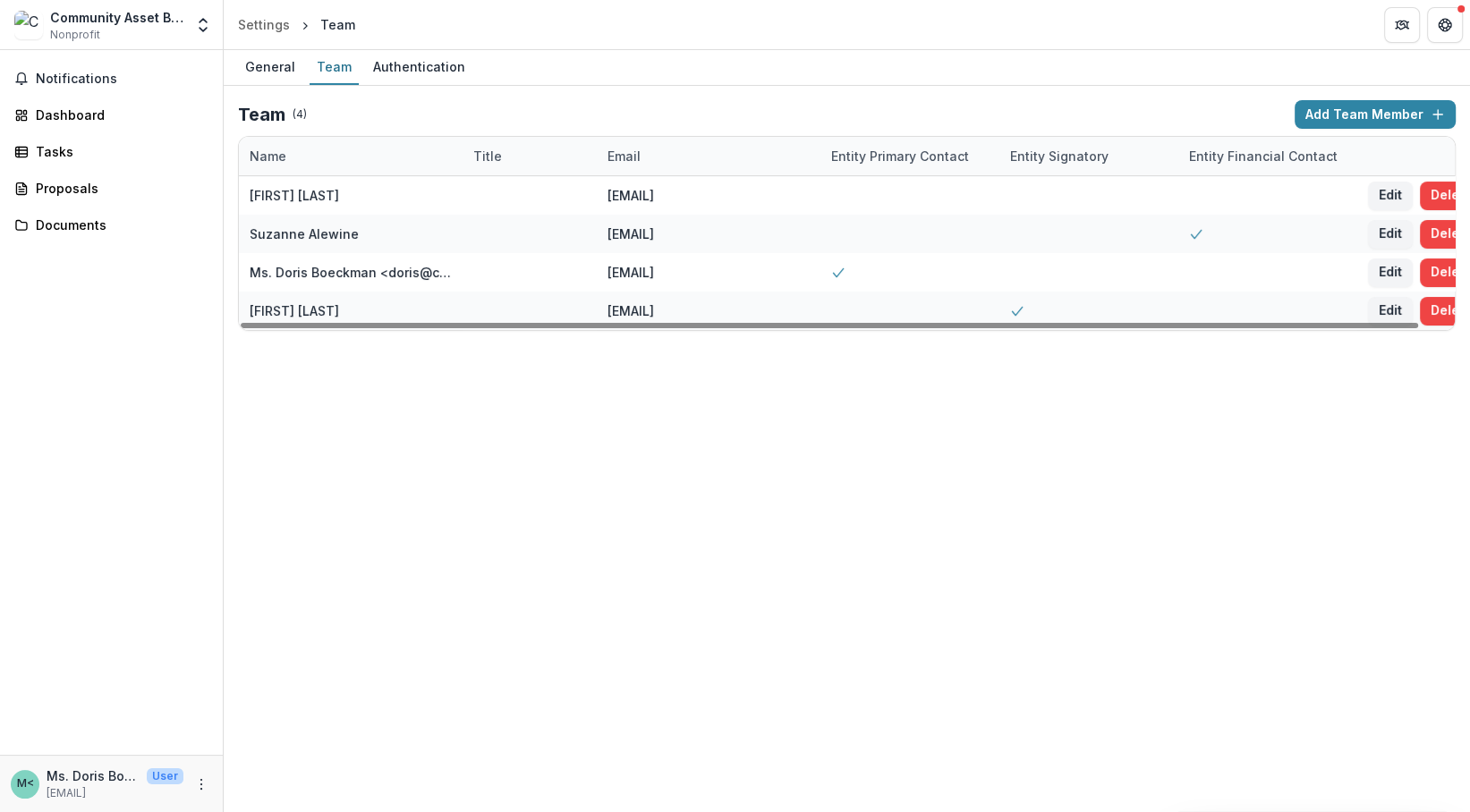 click on "Delete" at bounding box center [1451, 311] 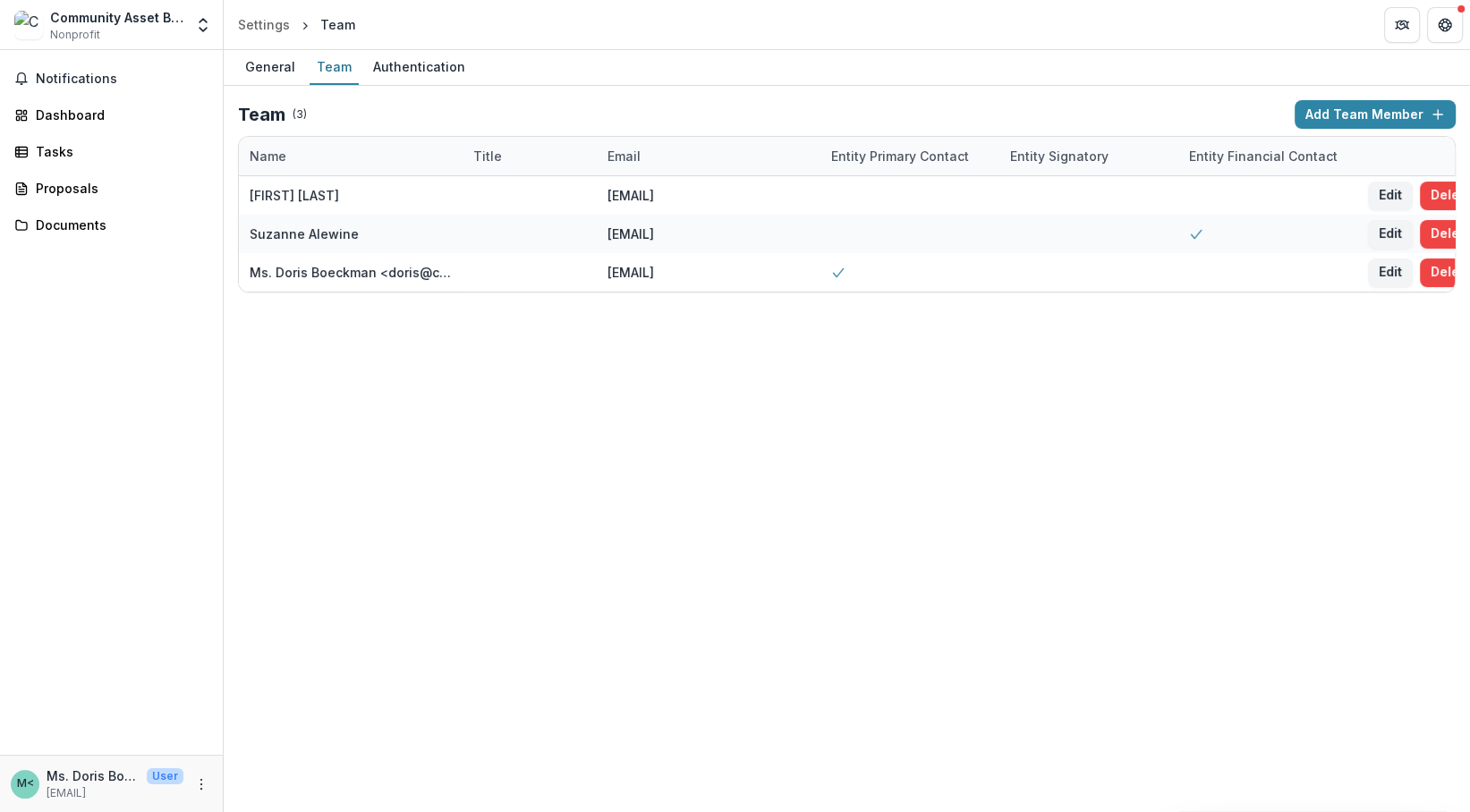 click on "Authentication" at bounding box center (419, 66) 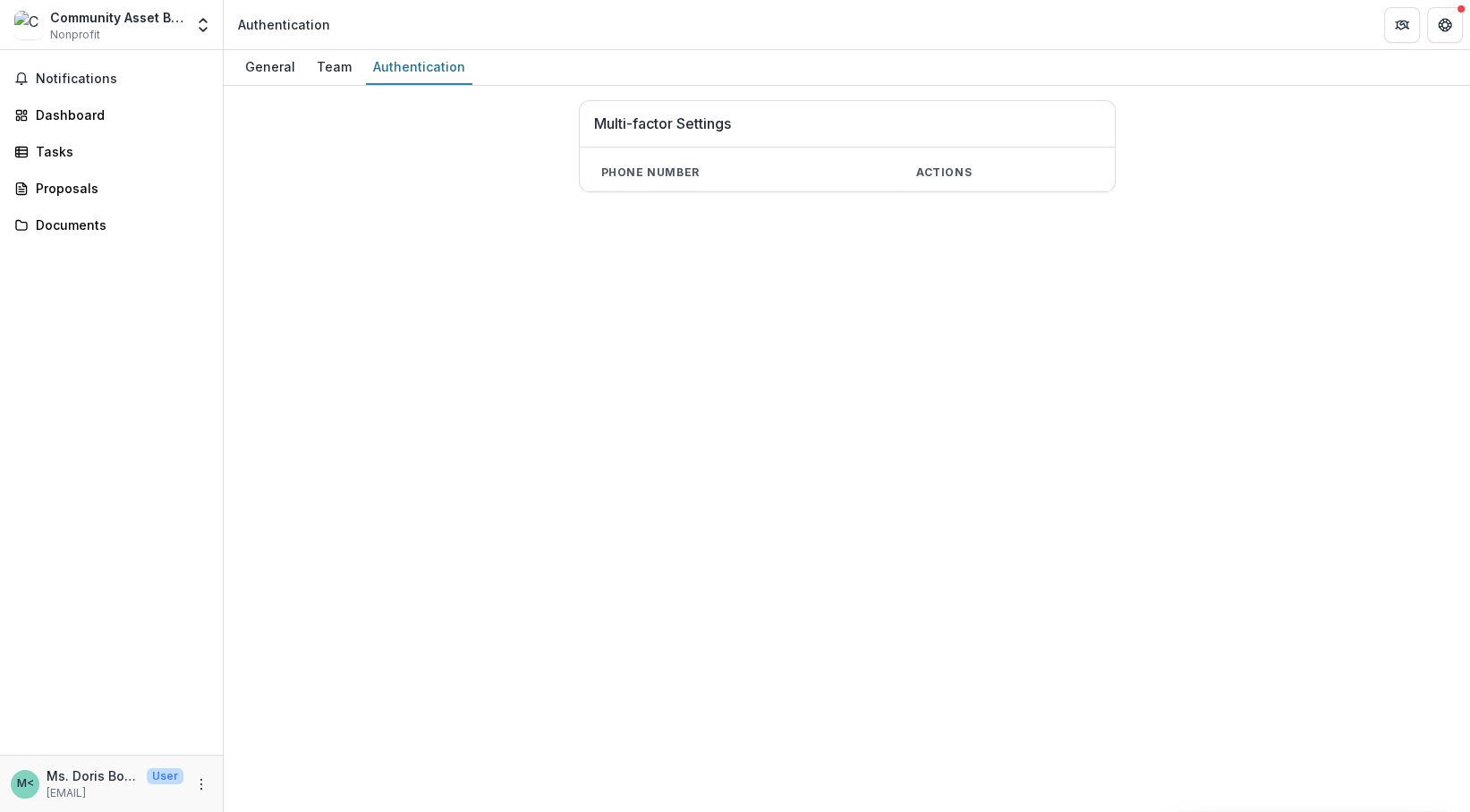 click on "General" at bounding box center [270, 66] 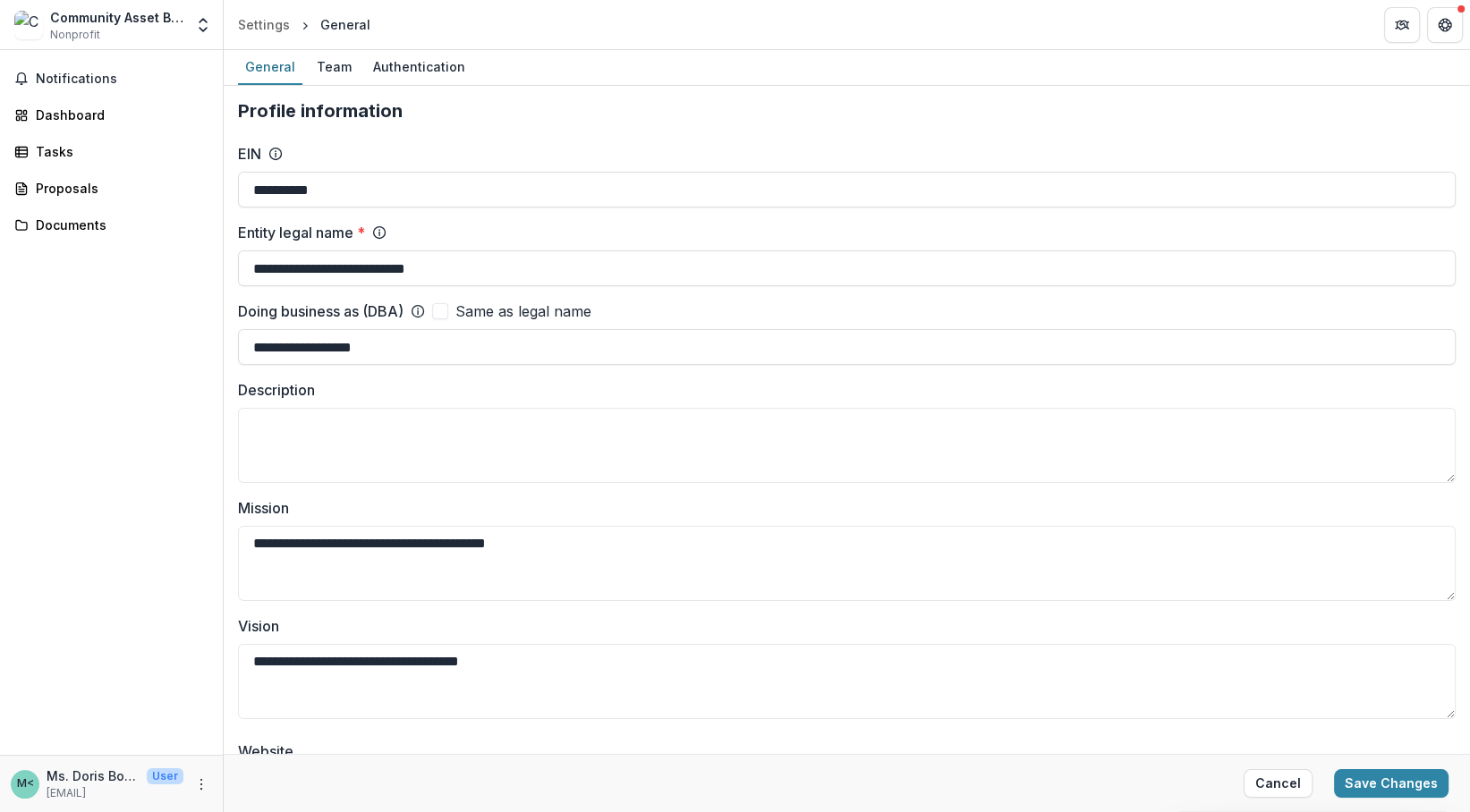 click on "**********" at bounding box center [846, 347] 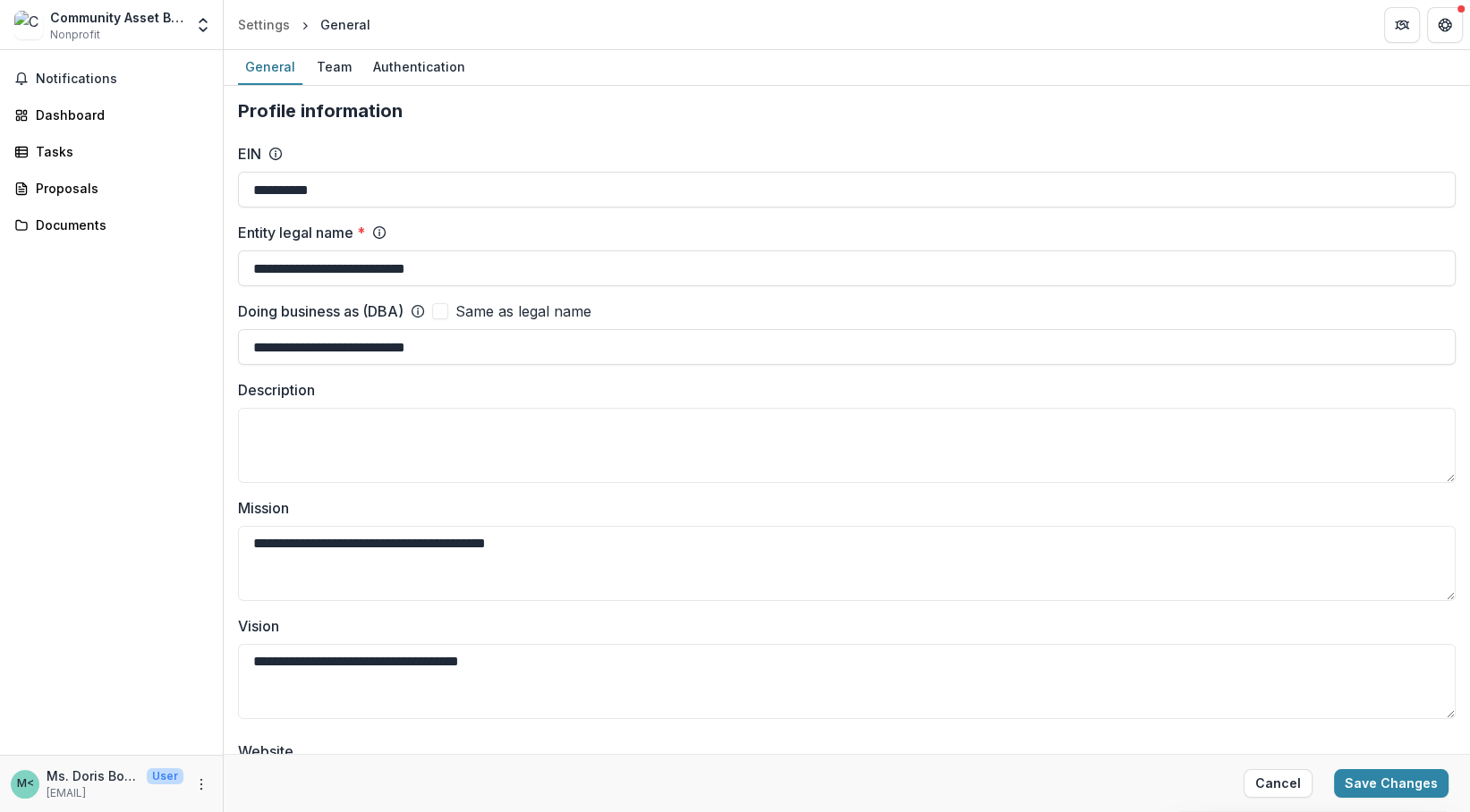 type on "**********" 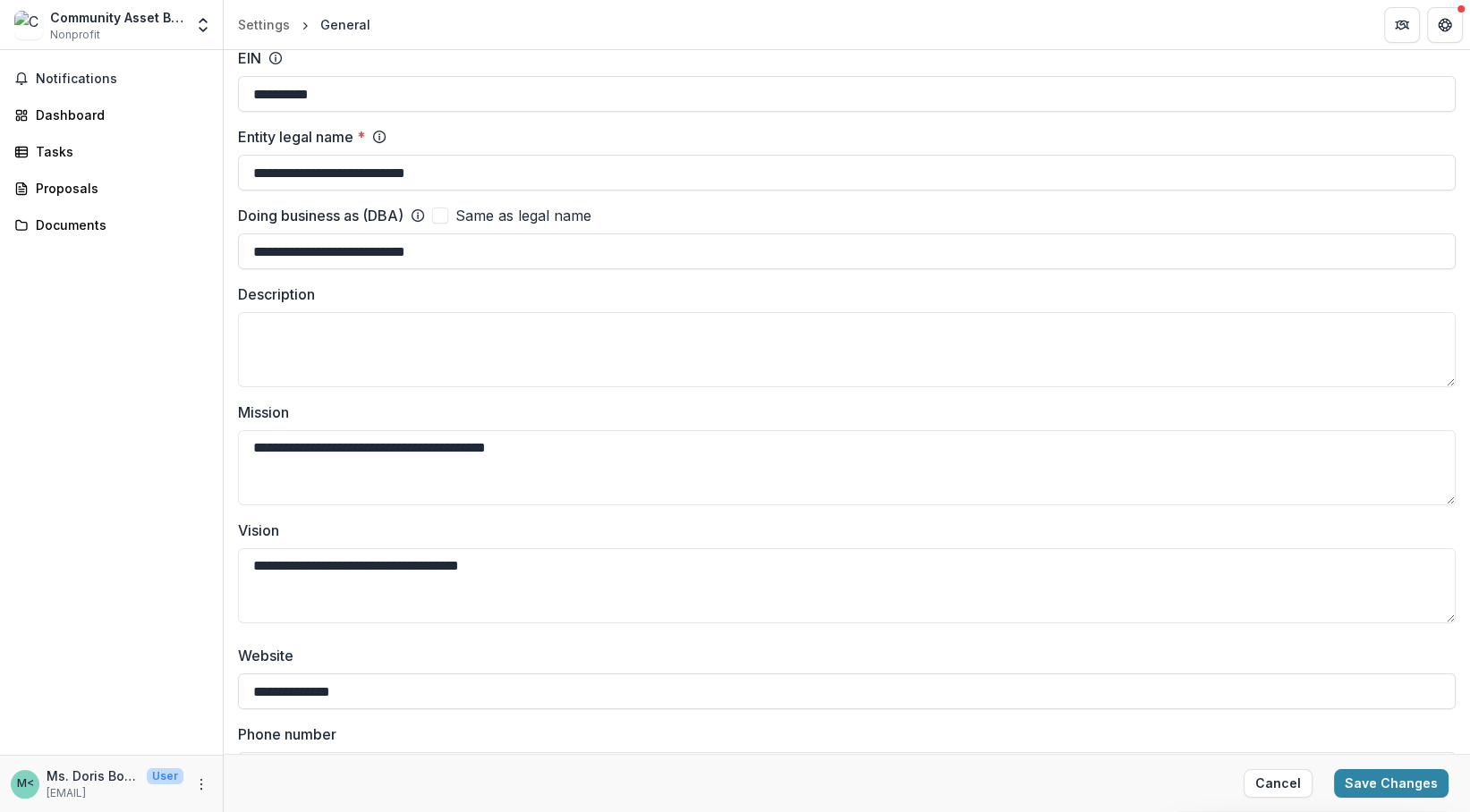scroll, scrollTop: 134, scrollLeft: 0, axis: vertical 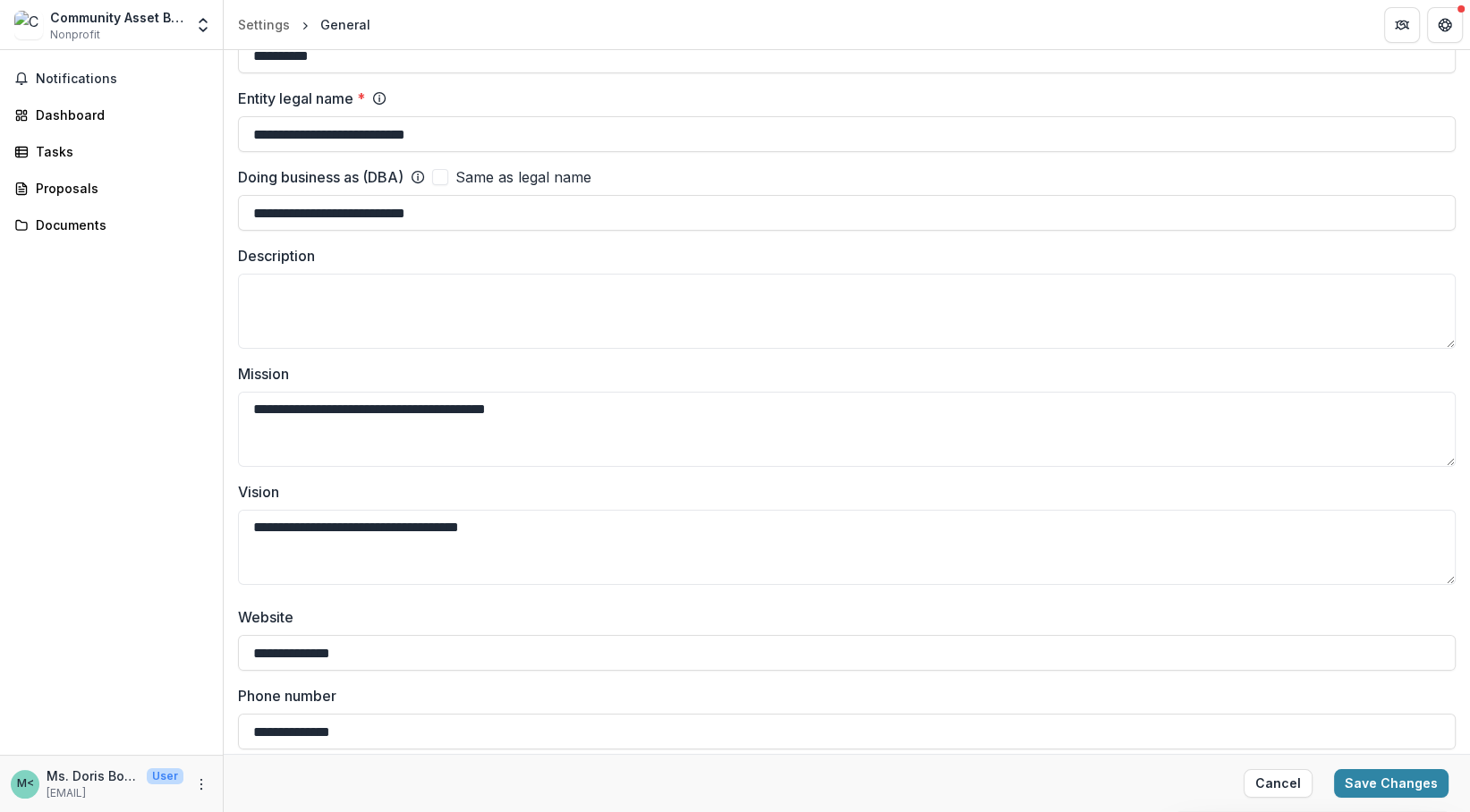 drag, startPoint x: 527, startPoint y: 404, endPoint x: 90, endPoint y: 375, distance: 437.9612 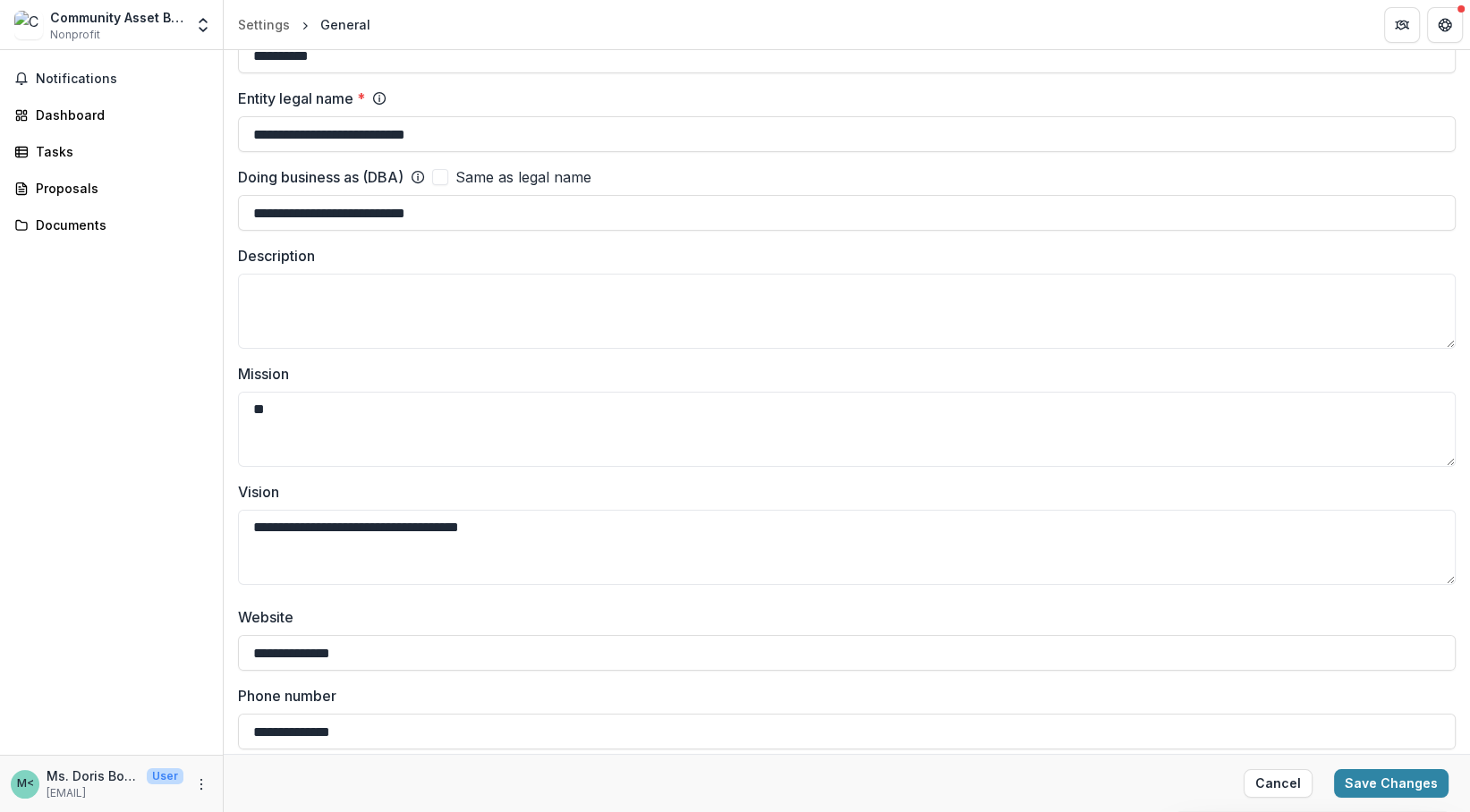 type on "*" 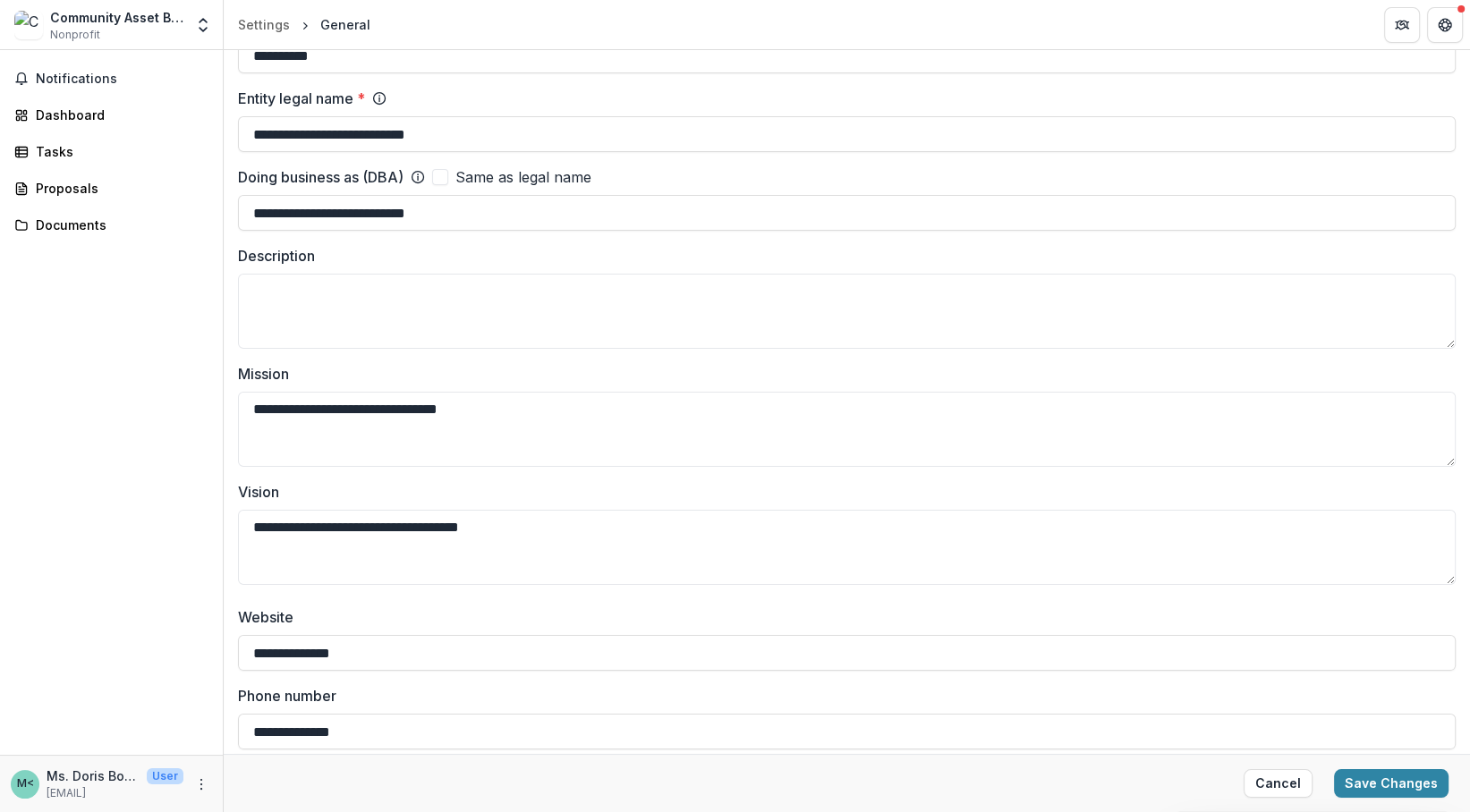 type on "**********" 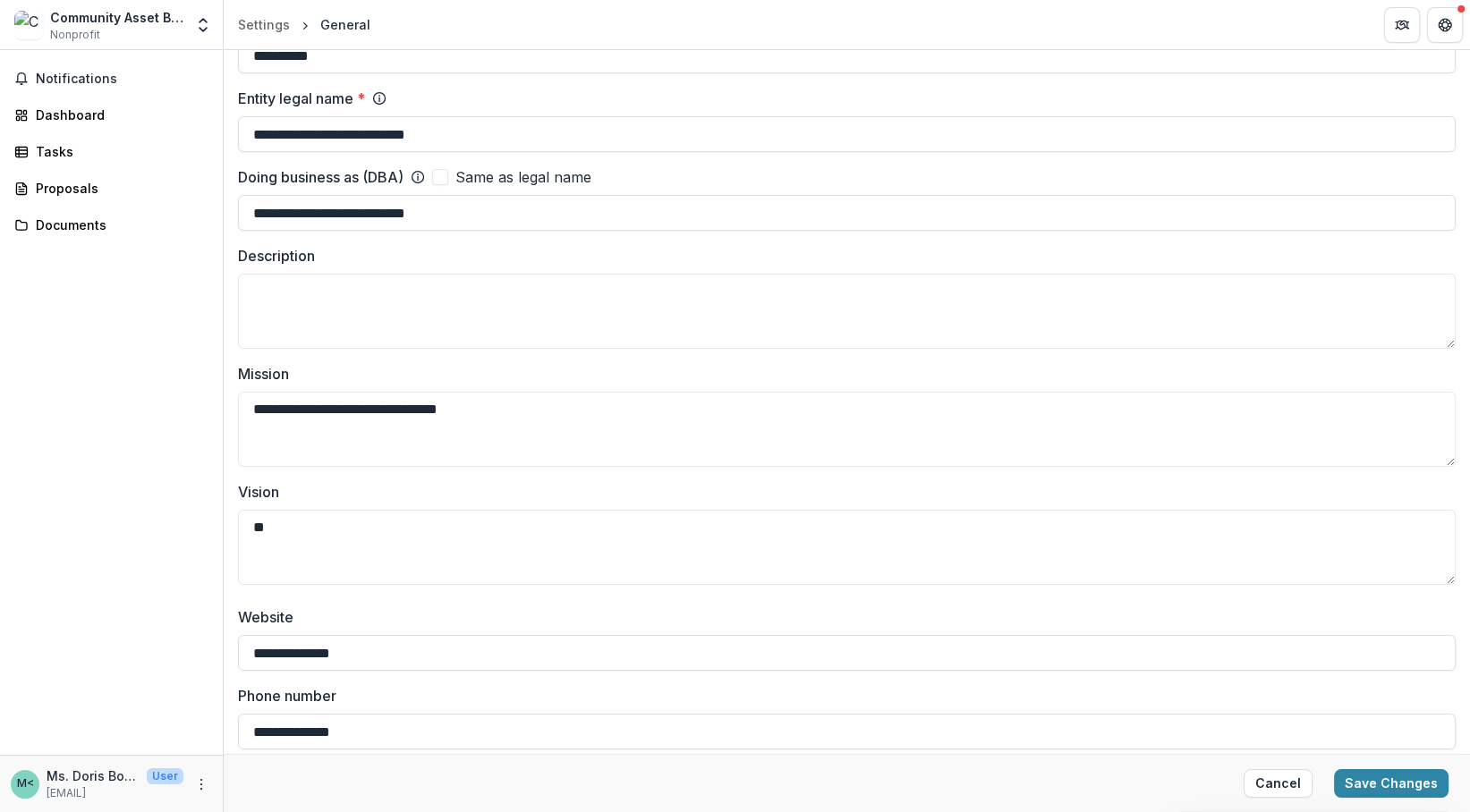 type on "*" 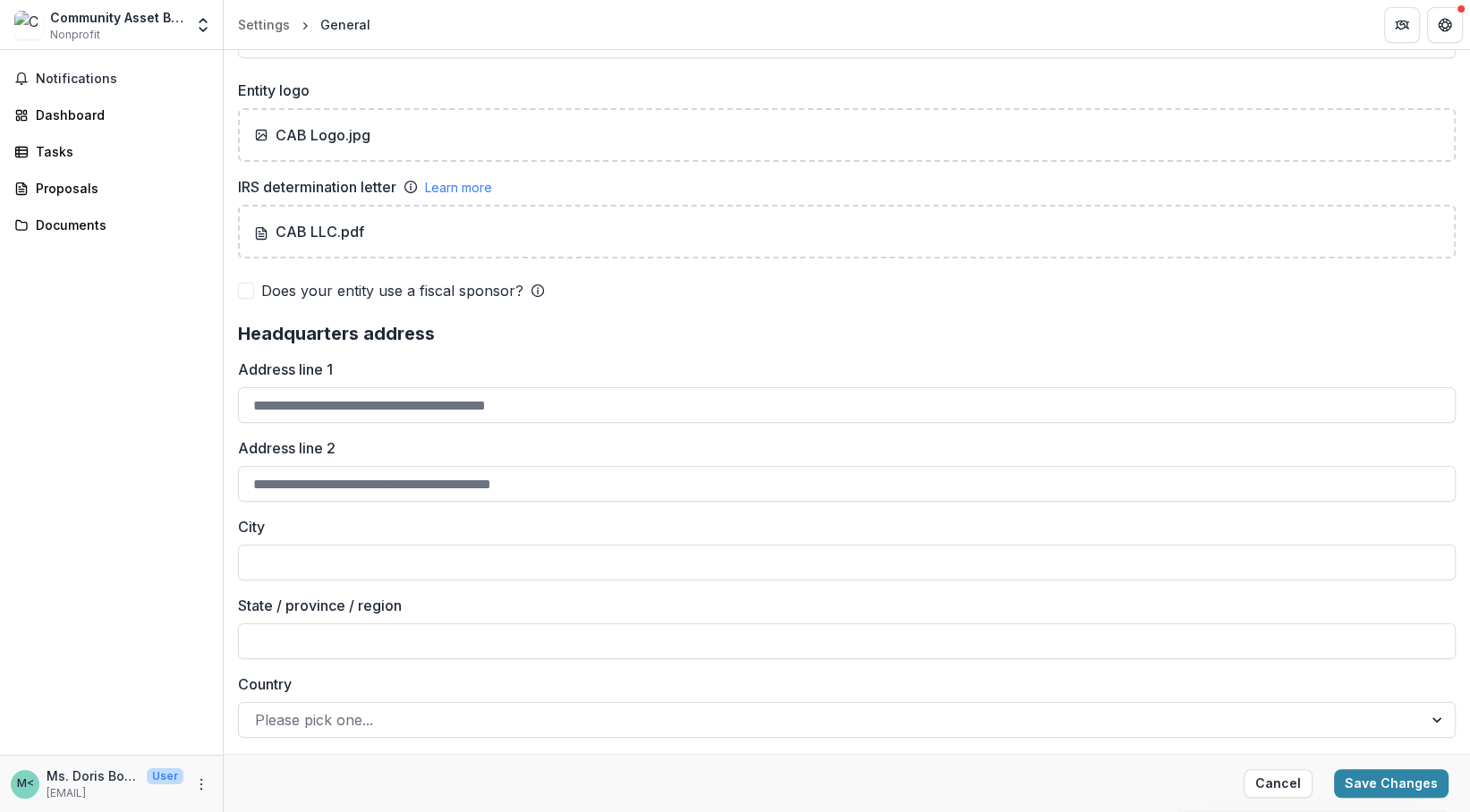 scroll, scrollTop: 1206, scrollLeft: 0, axis: vertical 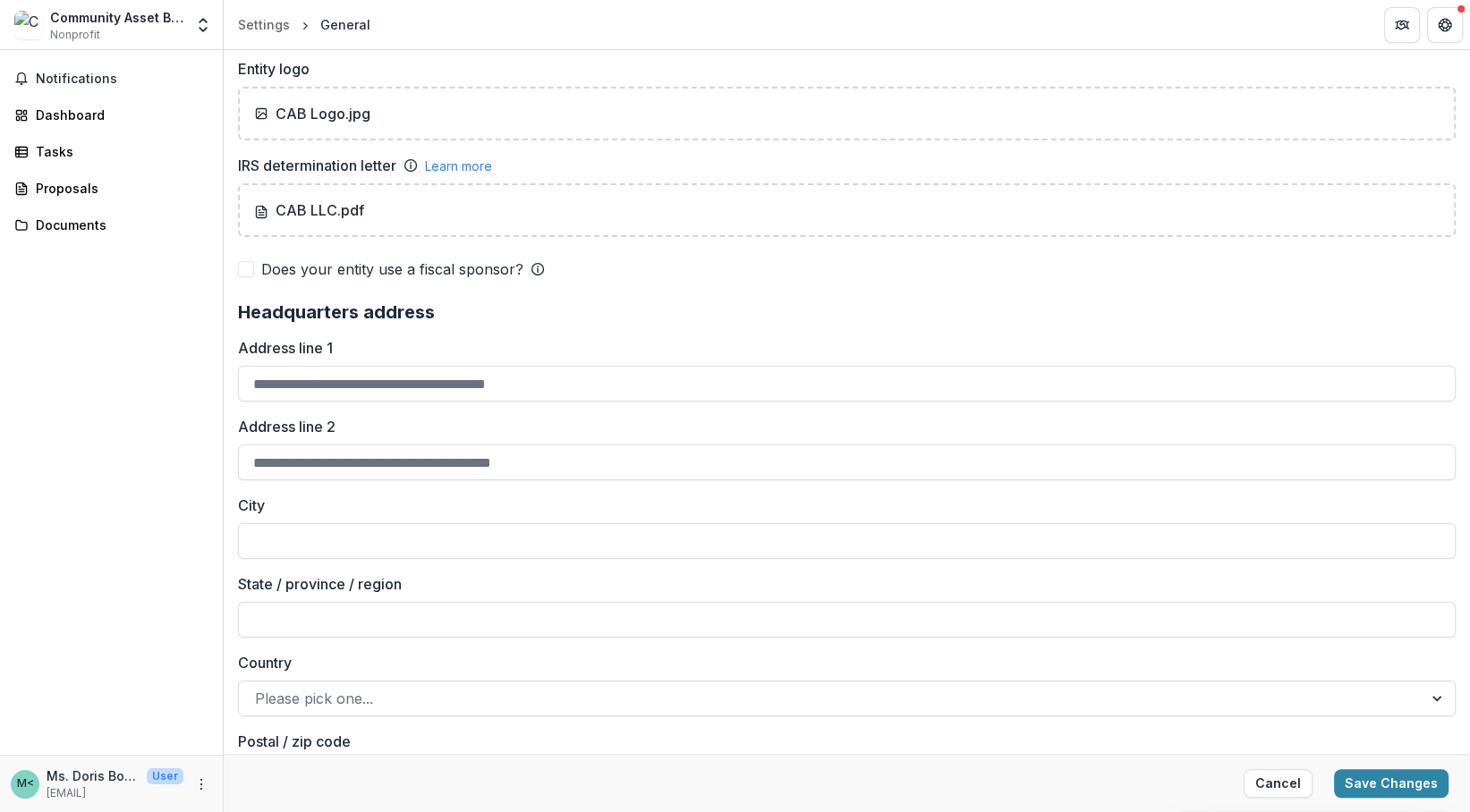 type on "**********" 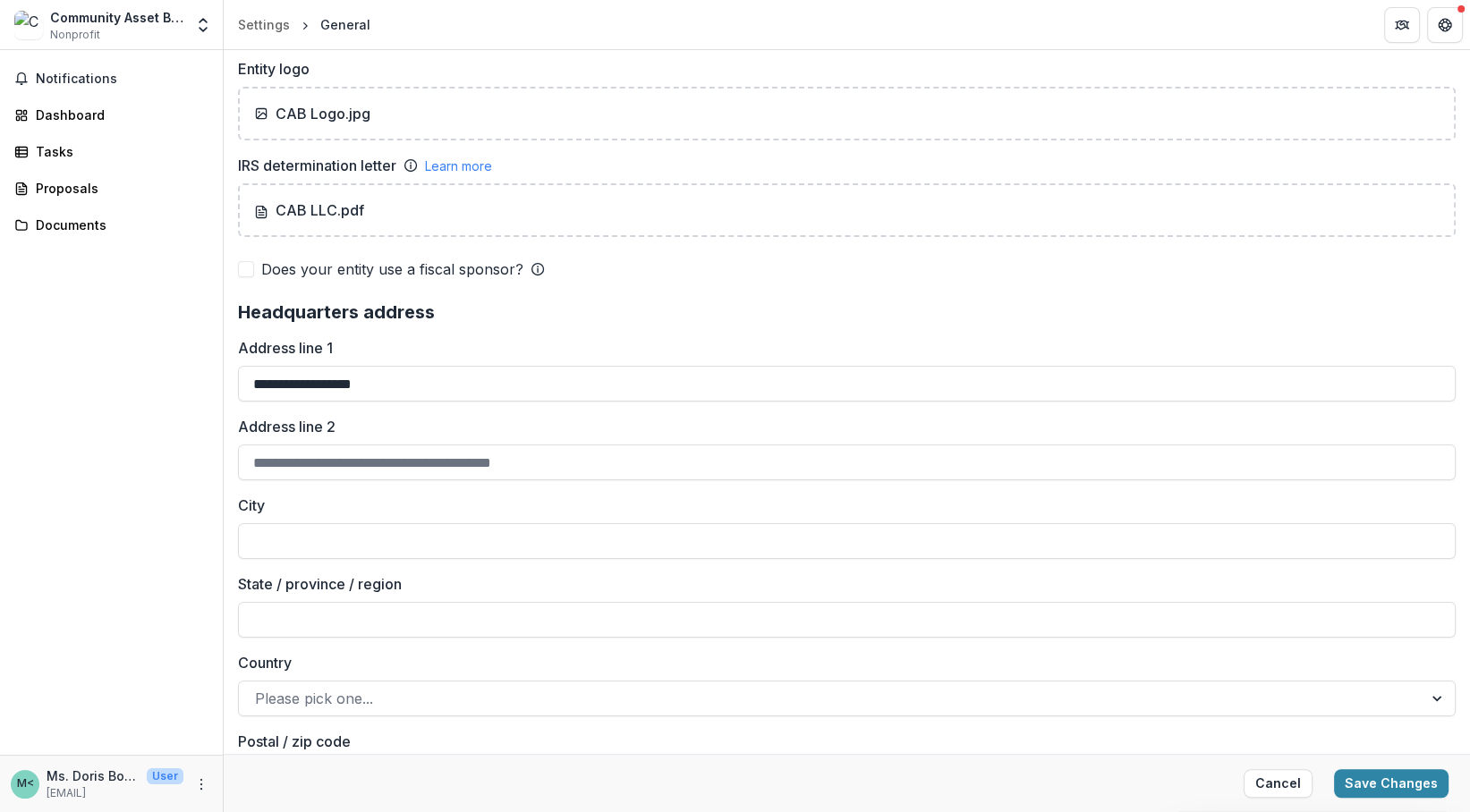 type on "**********" 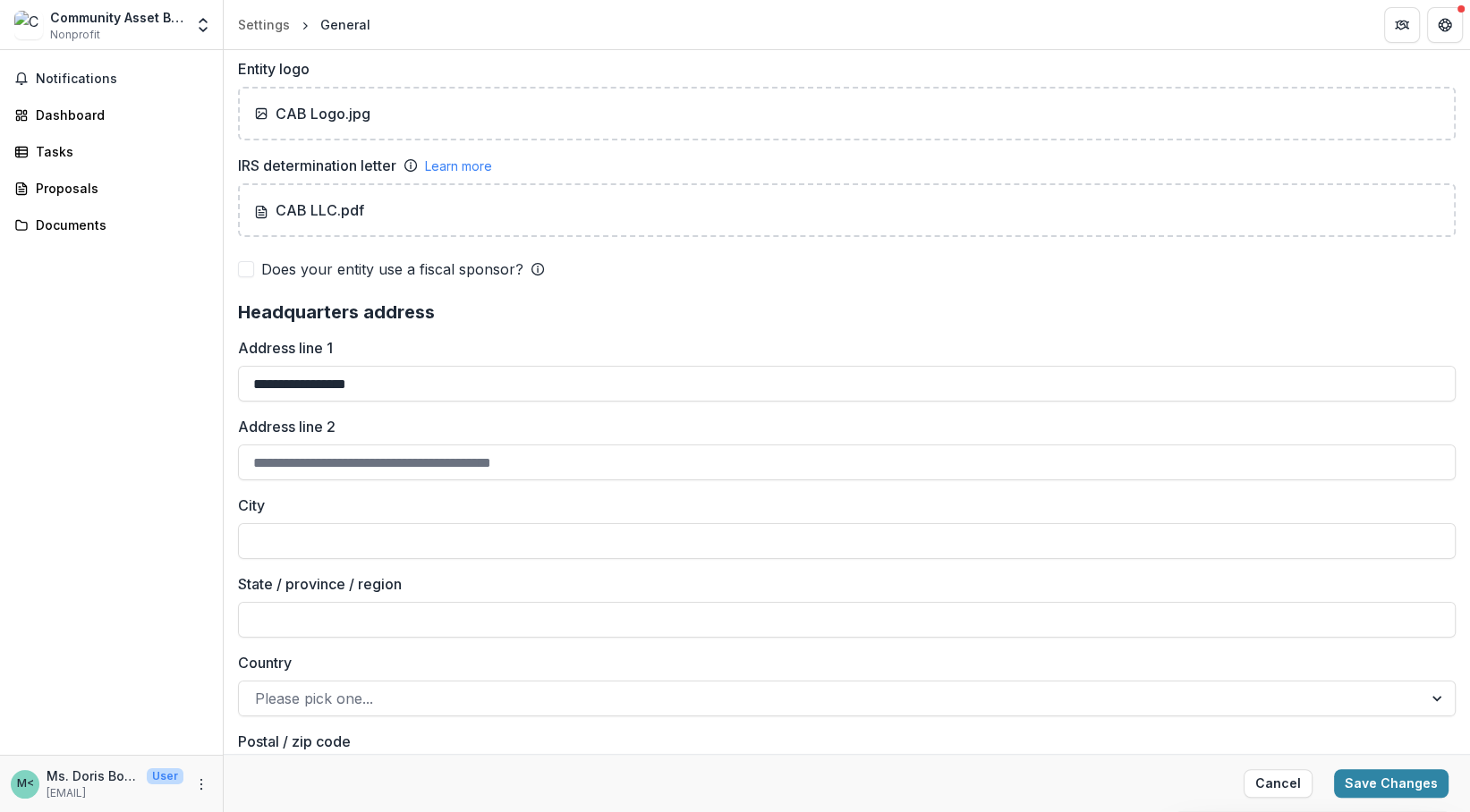 type on "**********" 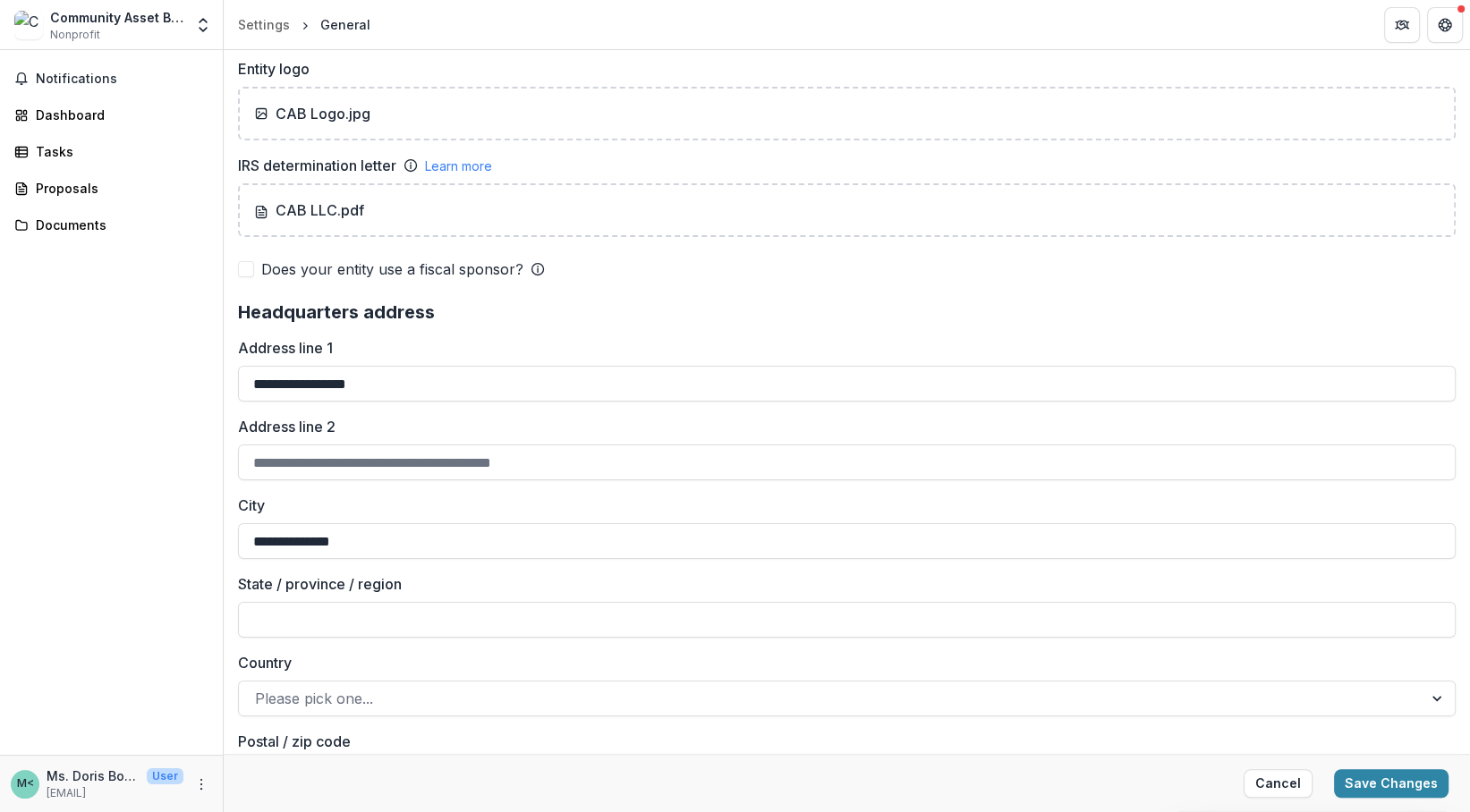 type on "**" 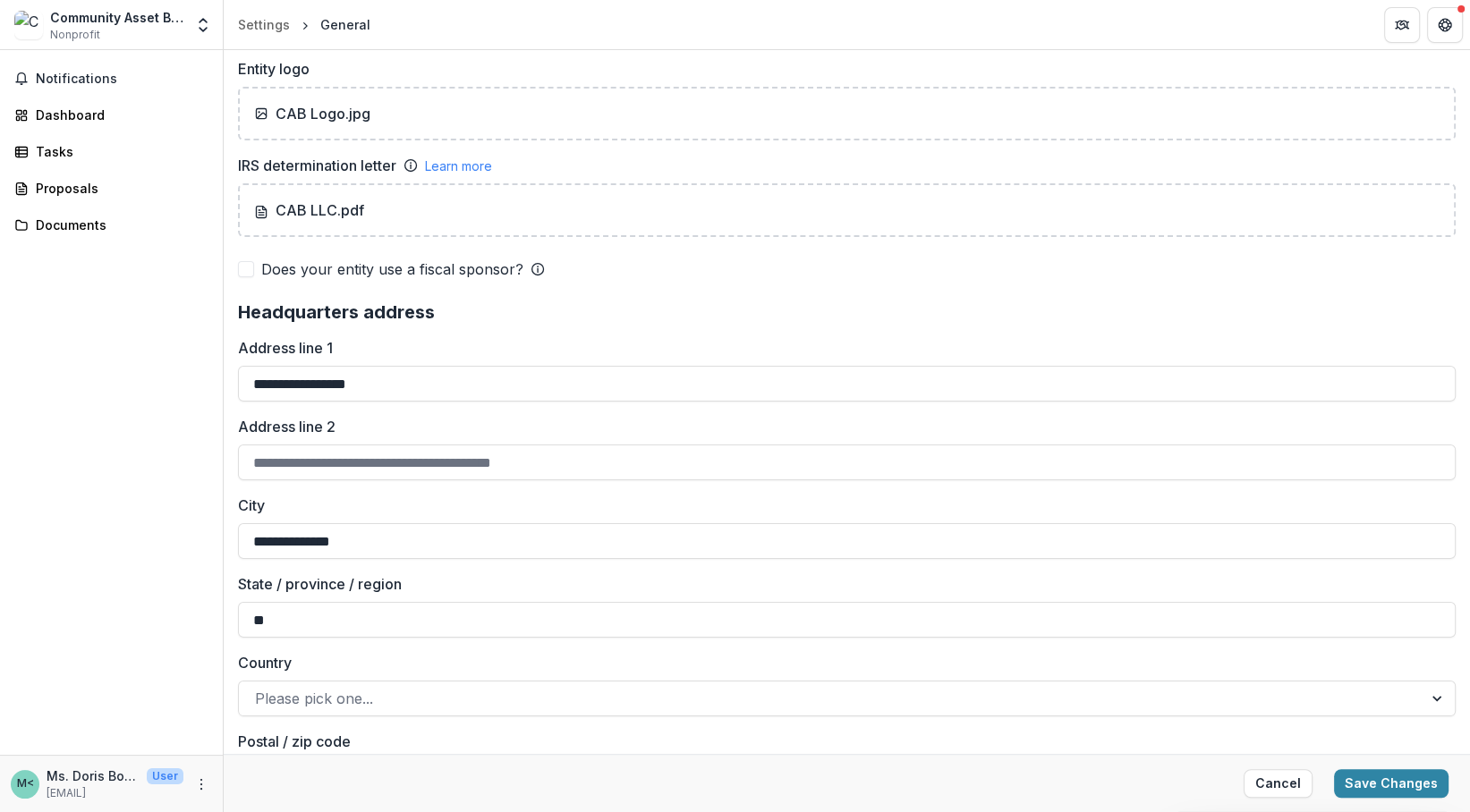 type on "**********" 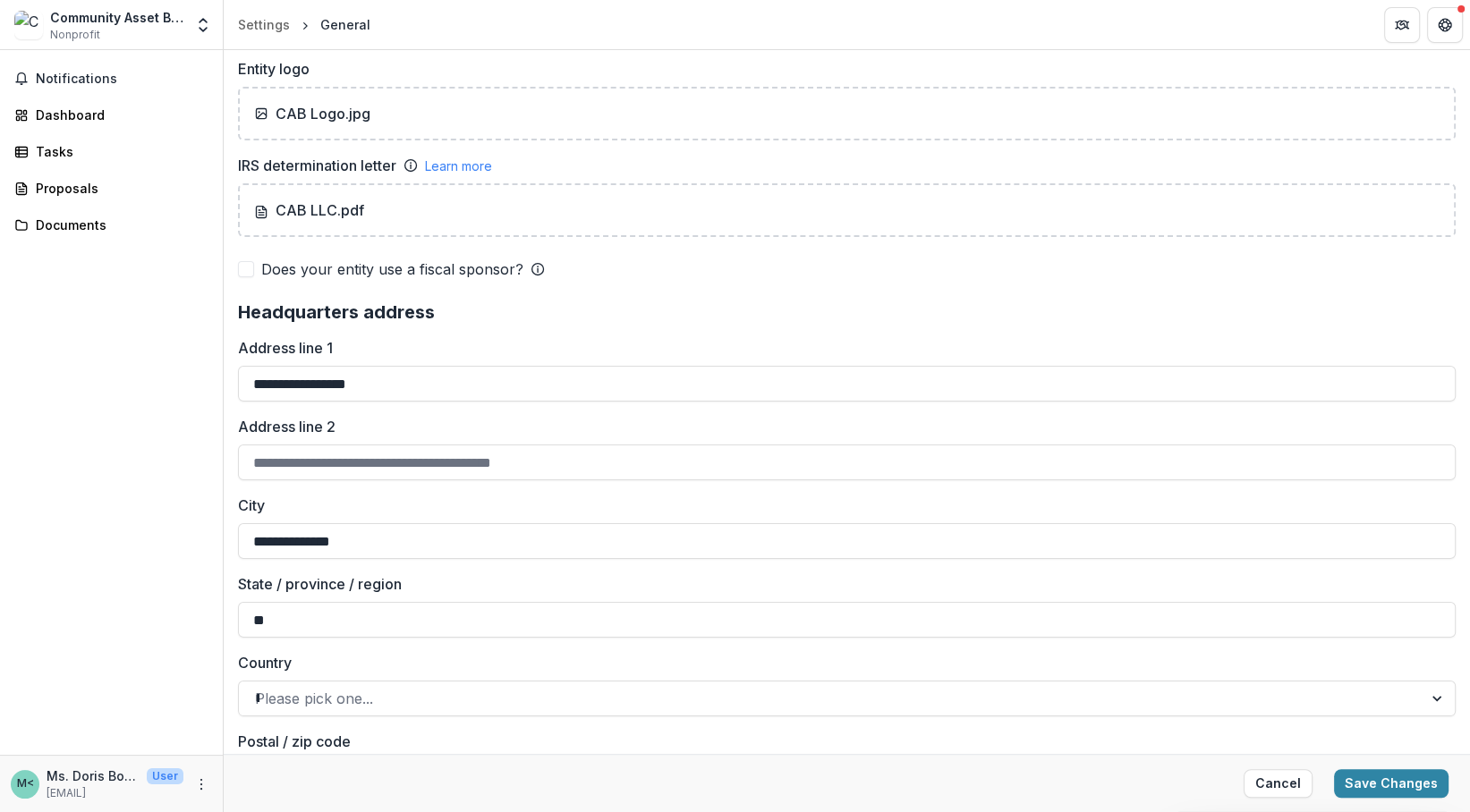 type on "*****" 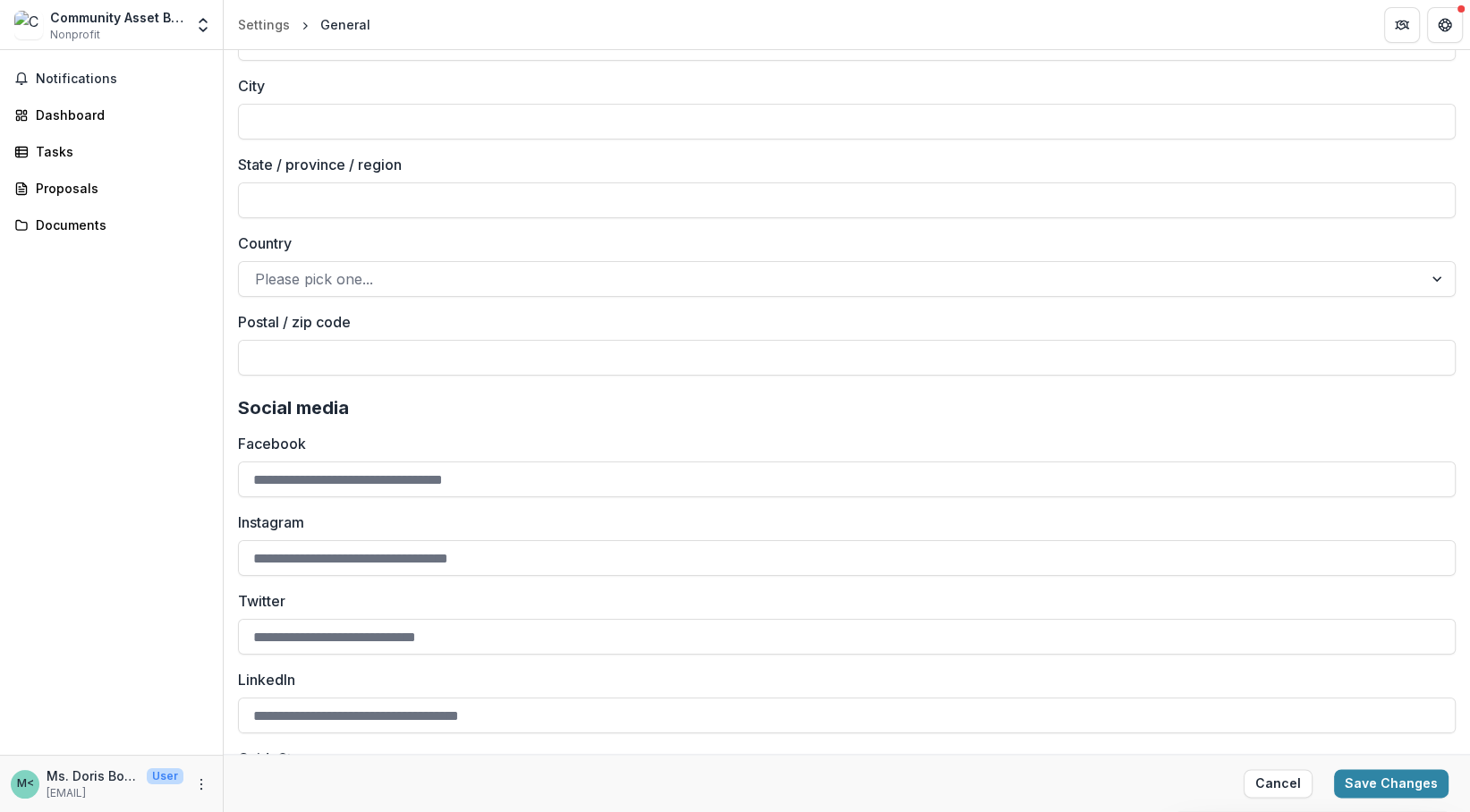 scroll, scrollTop: 2245, scrollLeft: 0, axis: vertical 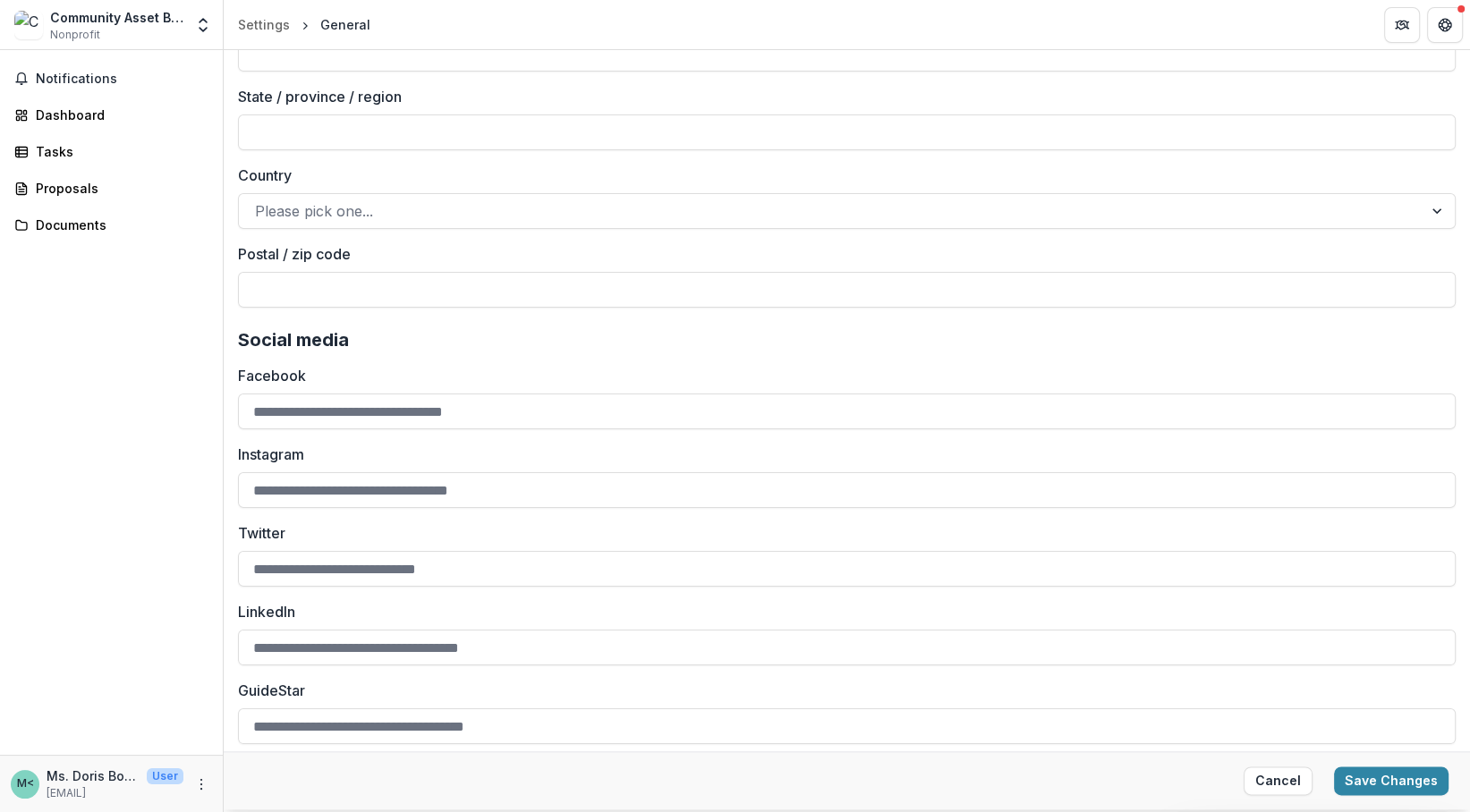 click on "Cancel Save Changes" at bounding box center (846, 780) 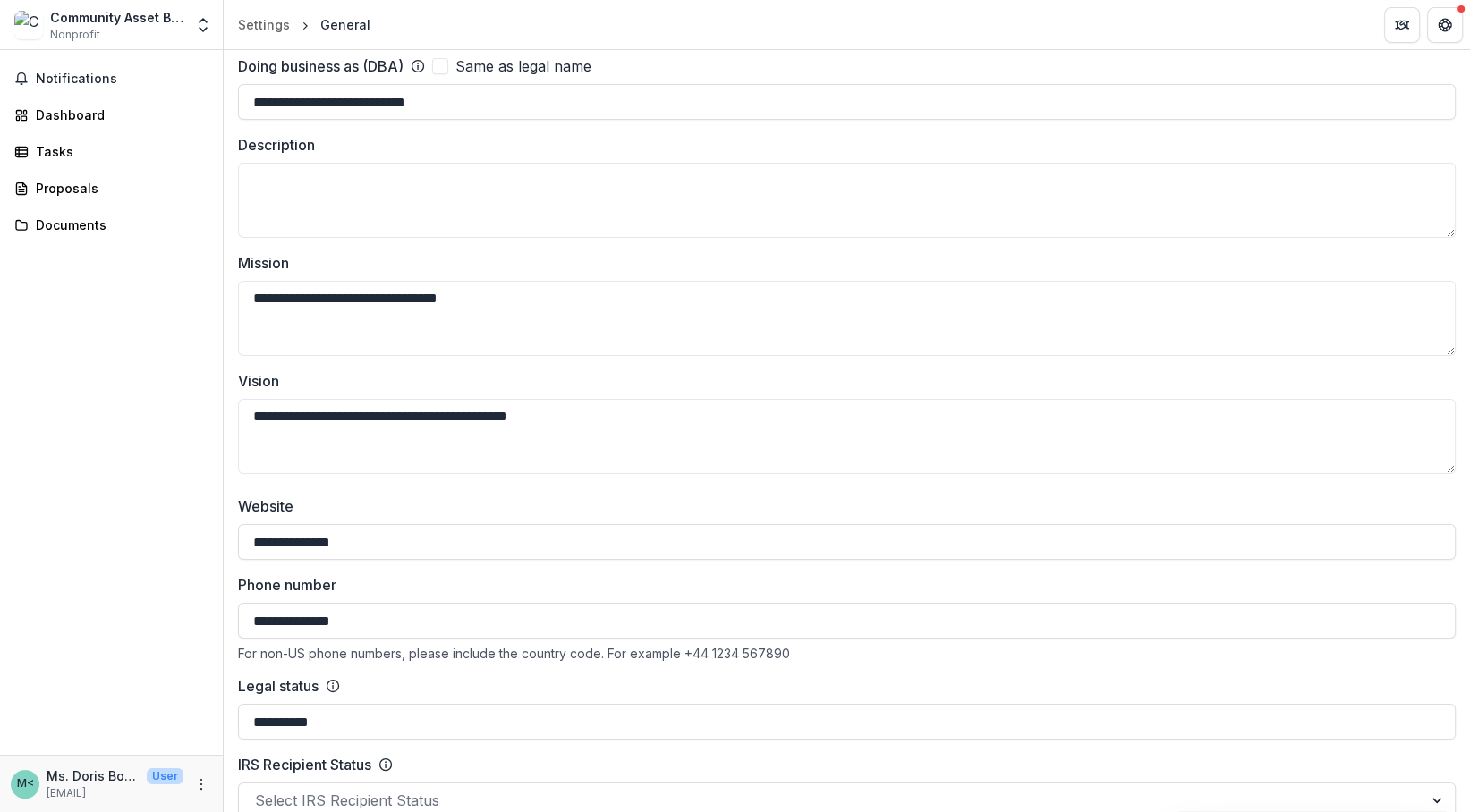 scroll, scrollTop: 0, scrollLeft: 0, axis: both 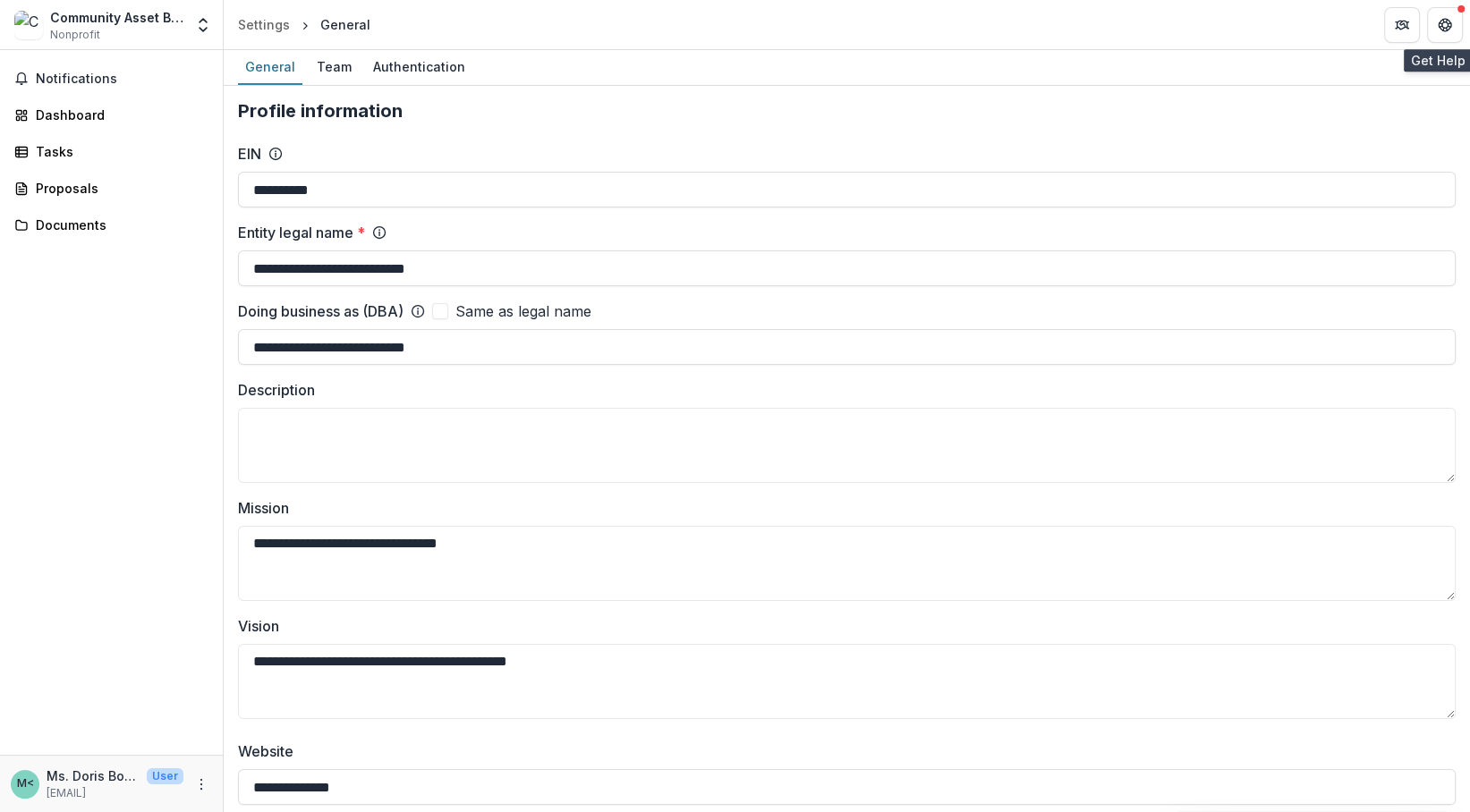 click 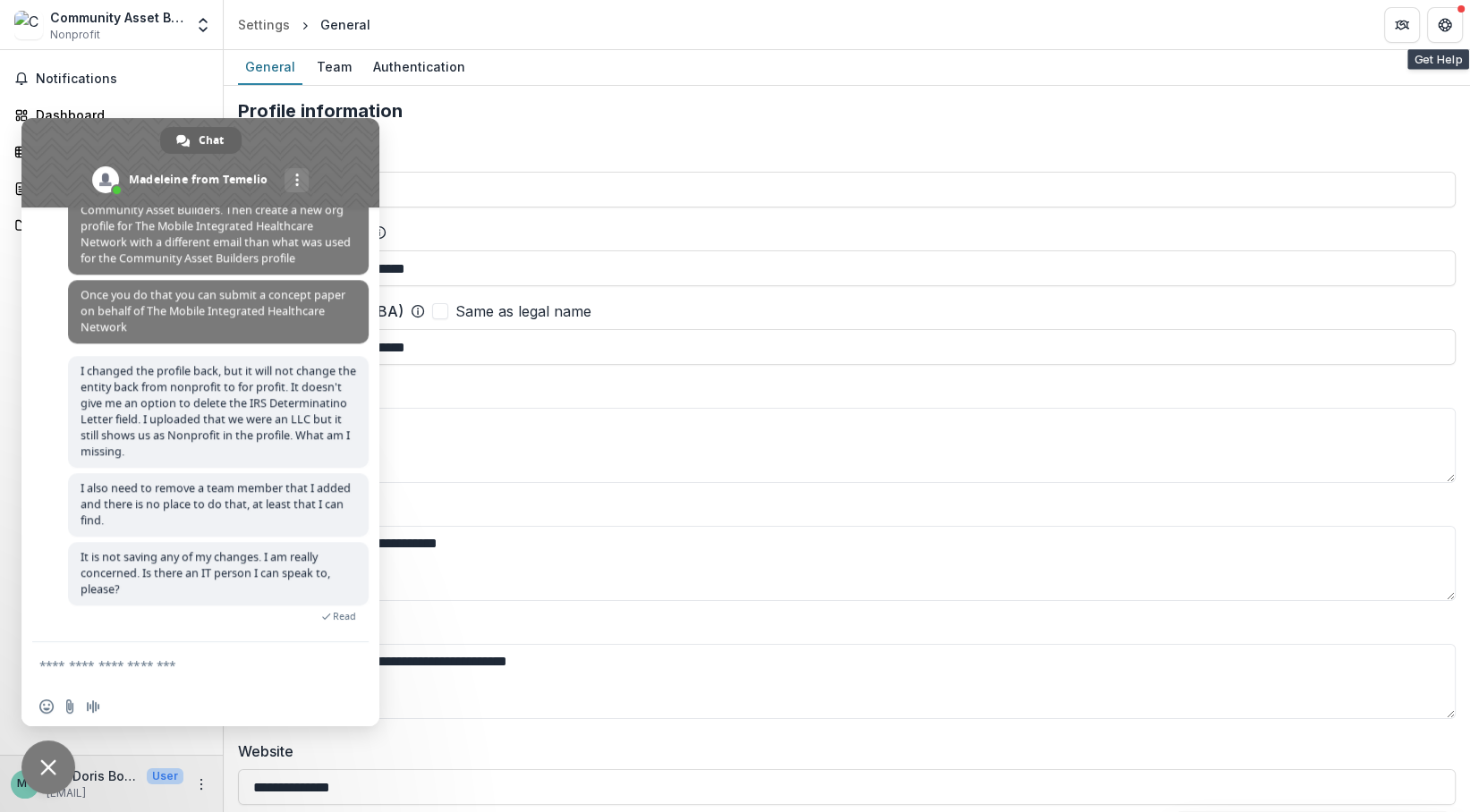 scroll, scrollTop: 2103, scrollLeft: 0, axis: vertical 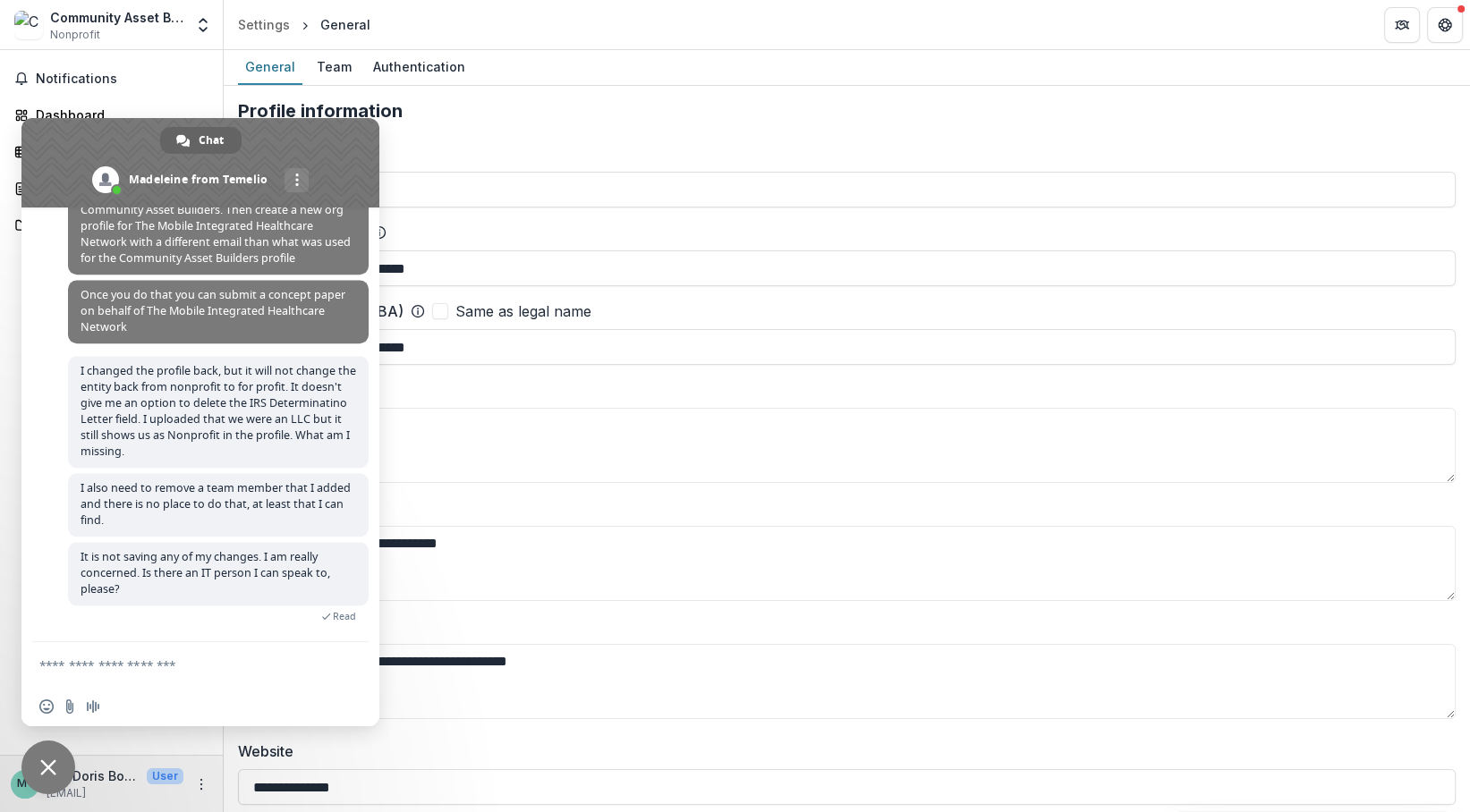 click at bounding box center (183, 664) 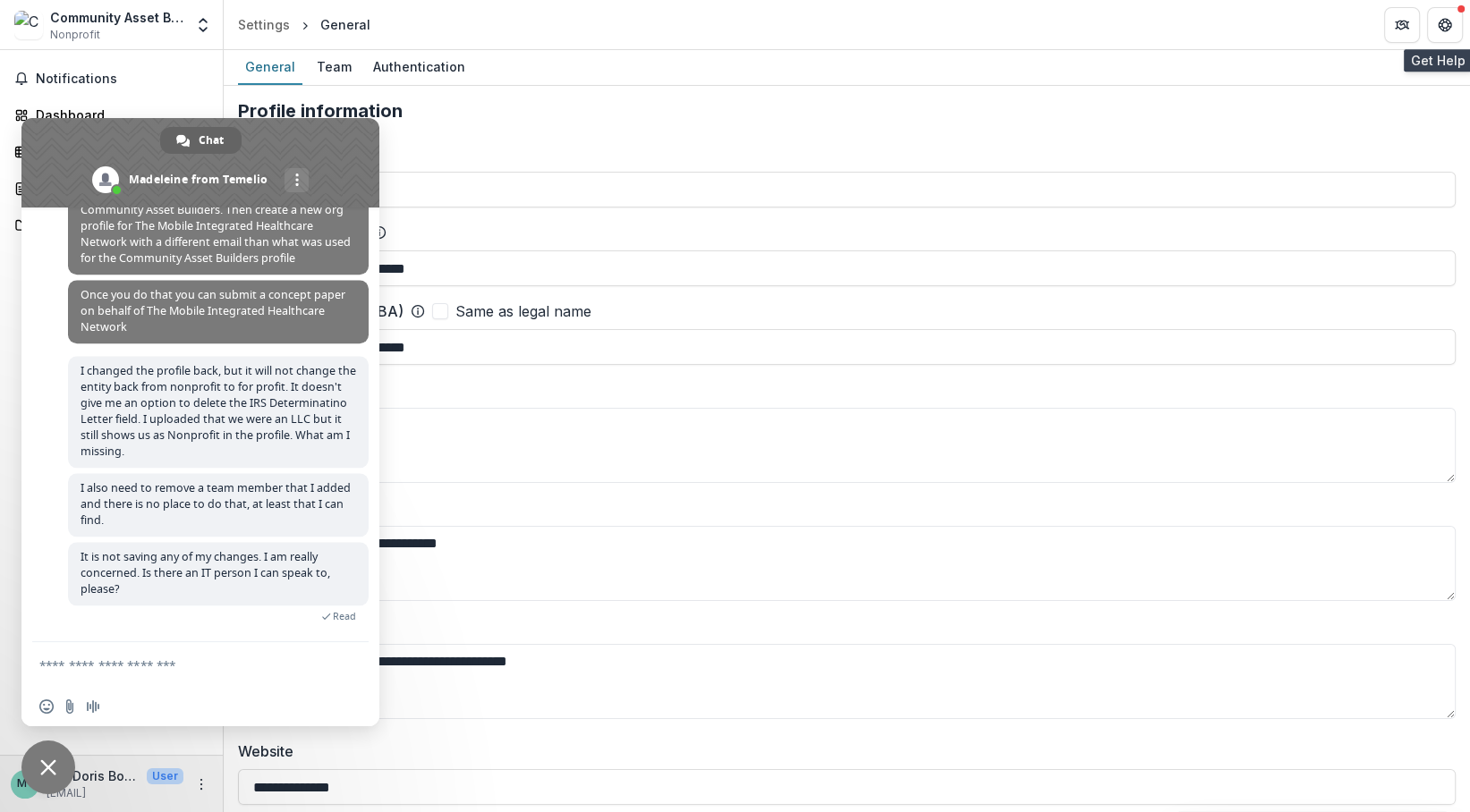 click at bounding box center [1445, 25] 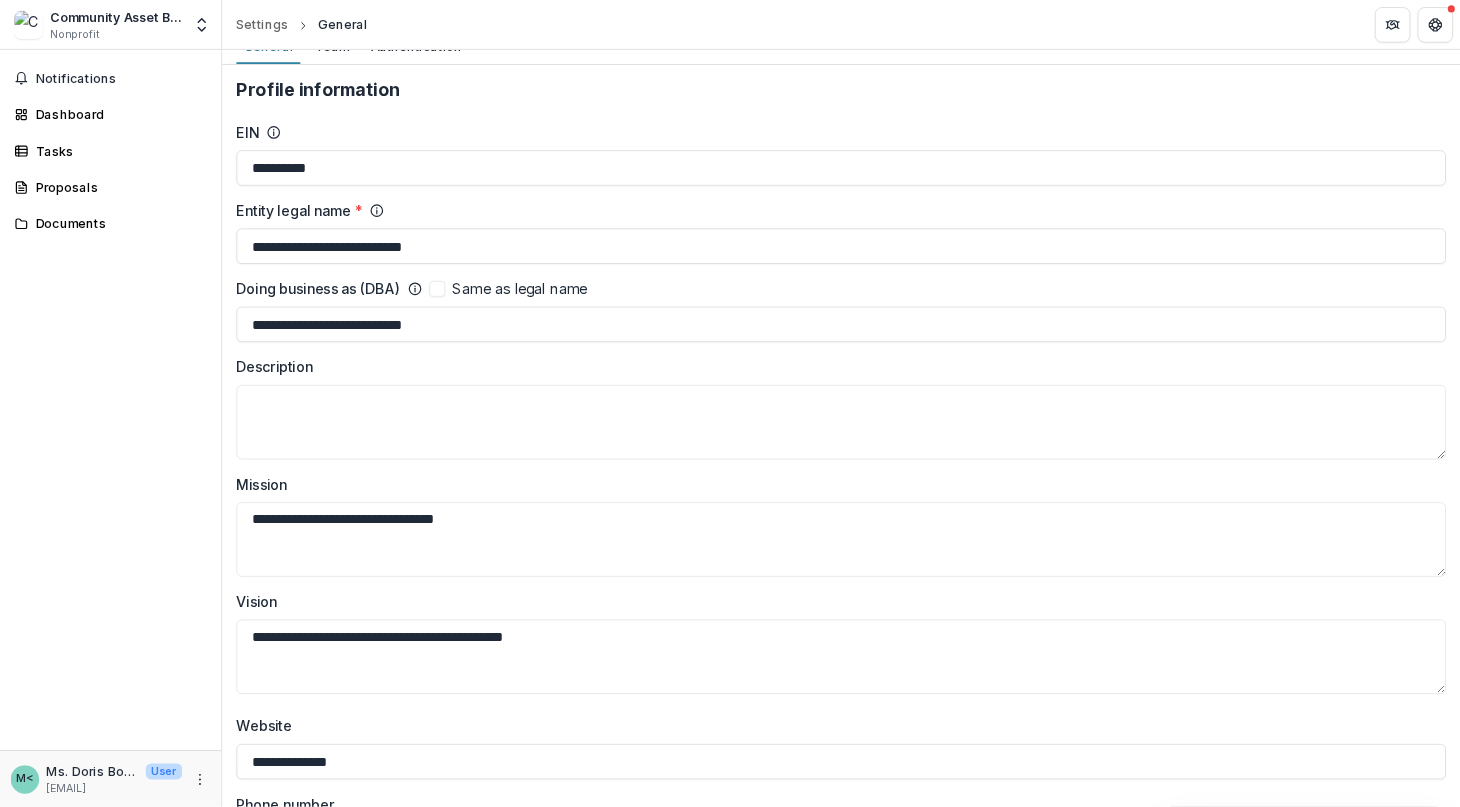 scroll, scrollTop: 0, scrollLeft: 0, axis: both 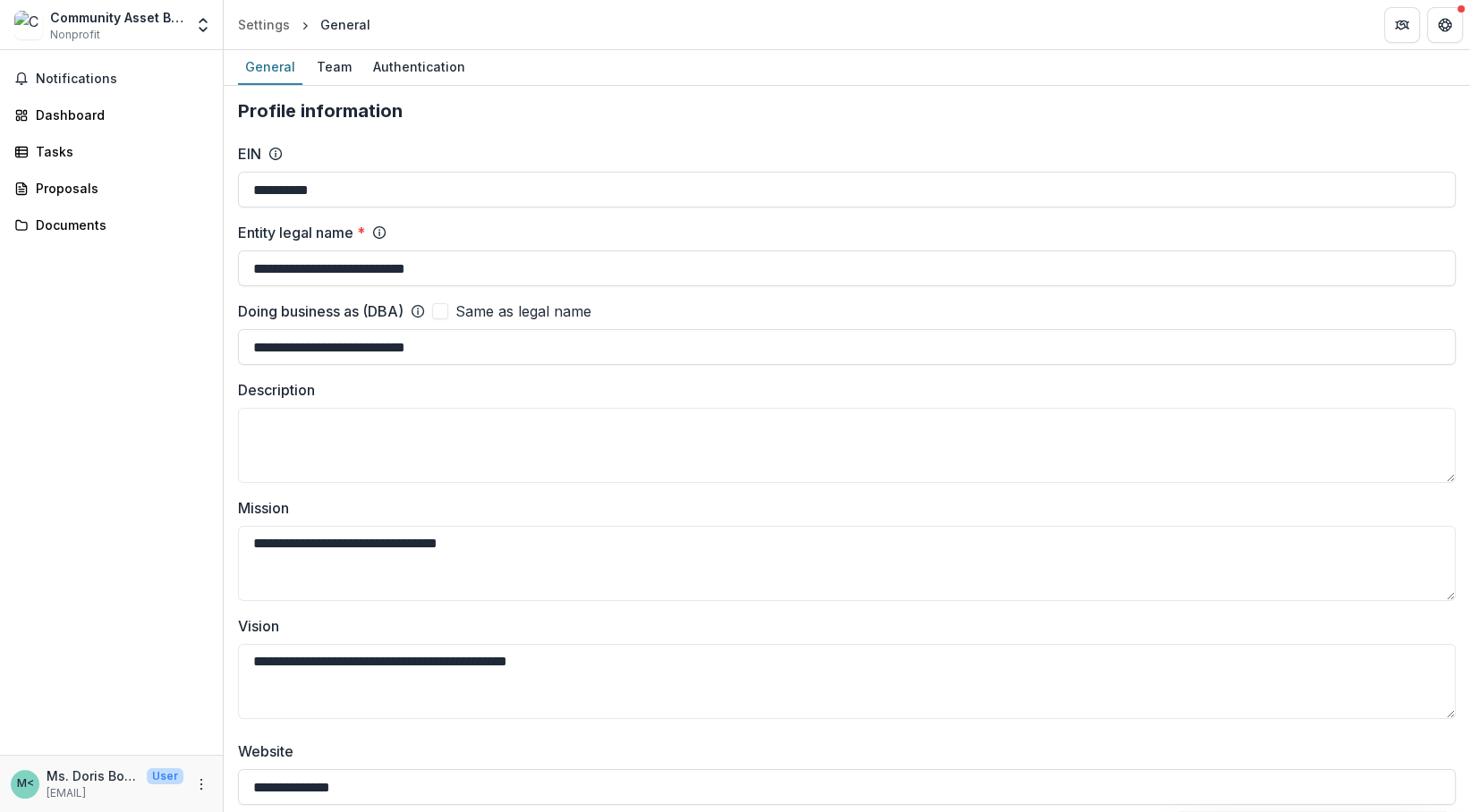 click on "Team" at bounding box center (334, 66) 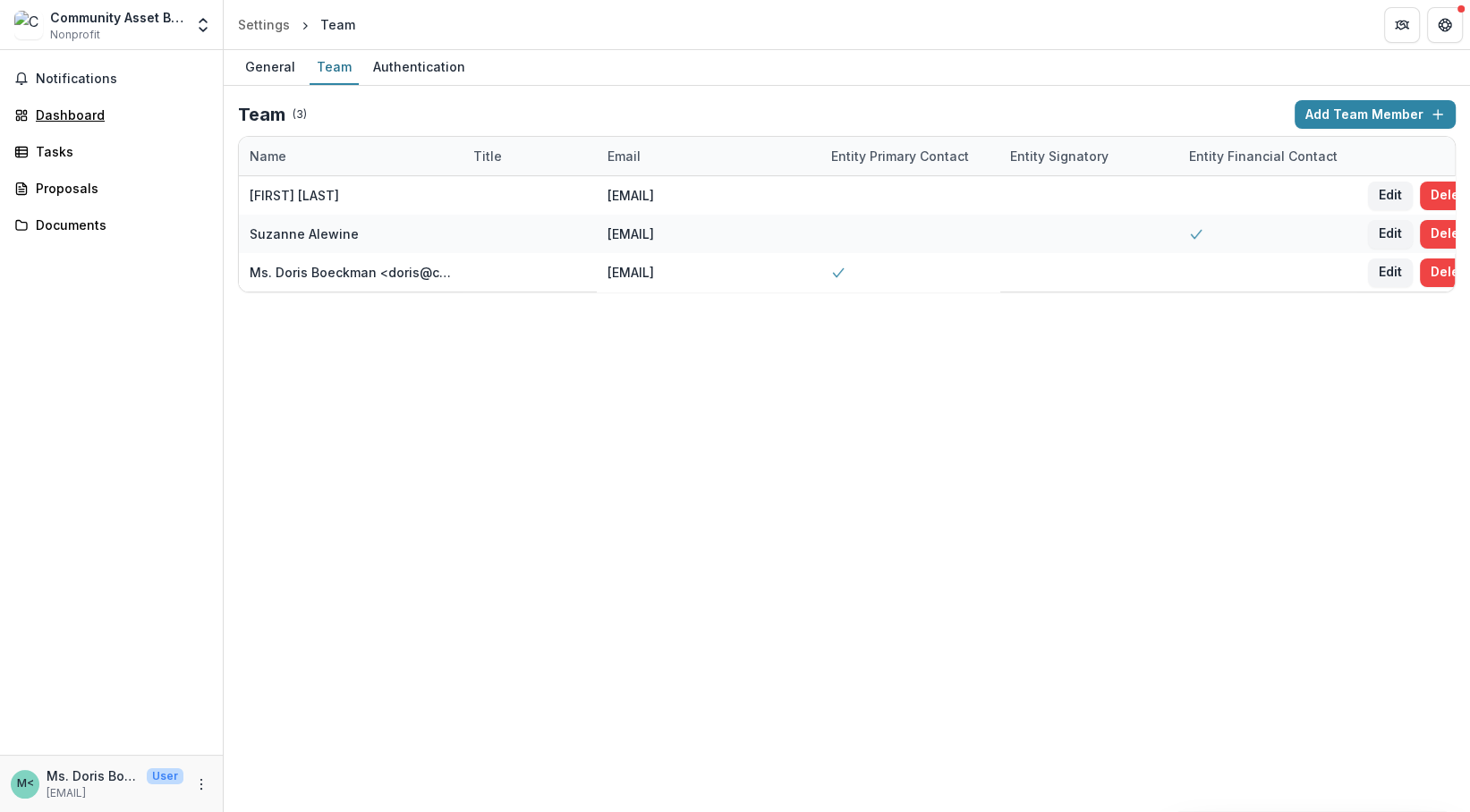 click on "Dashboard" at bounding box center [118, 114] 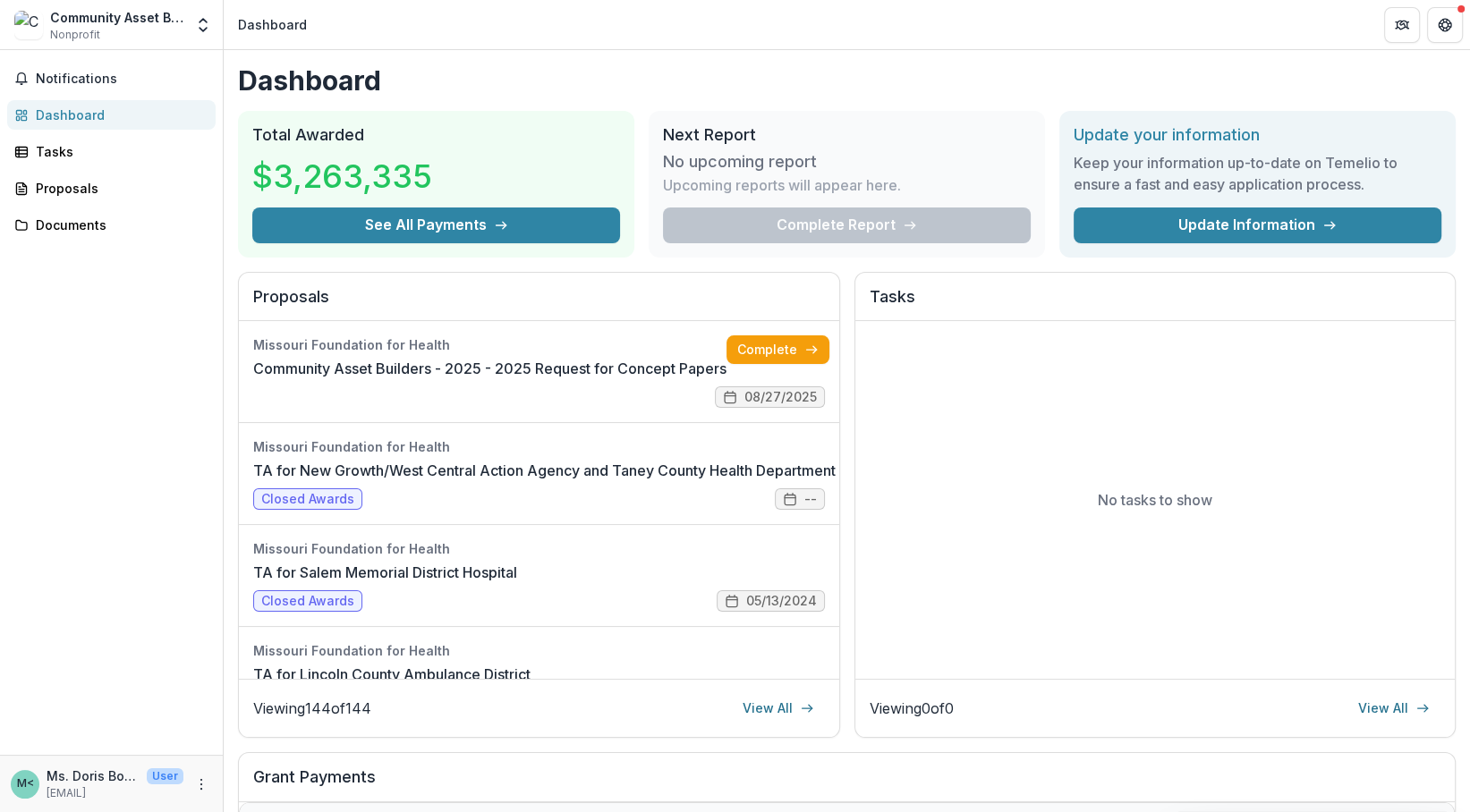click on "Community Asset Builders - 2025 - 2025 Request for Concept Papers" at bounding box center (489, 368) 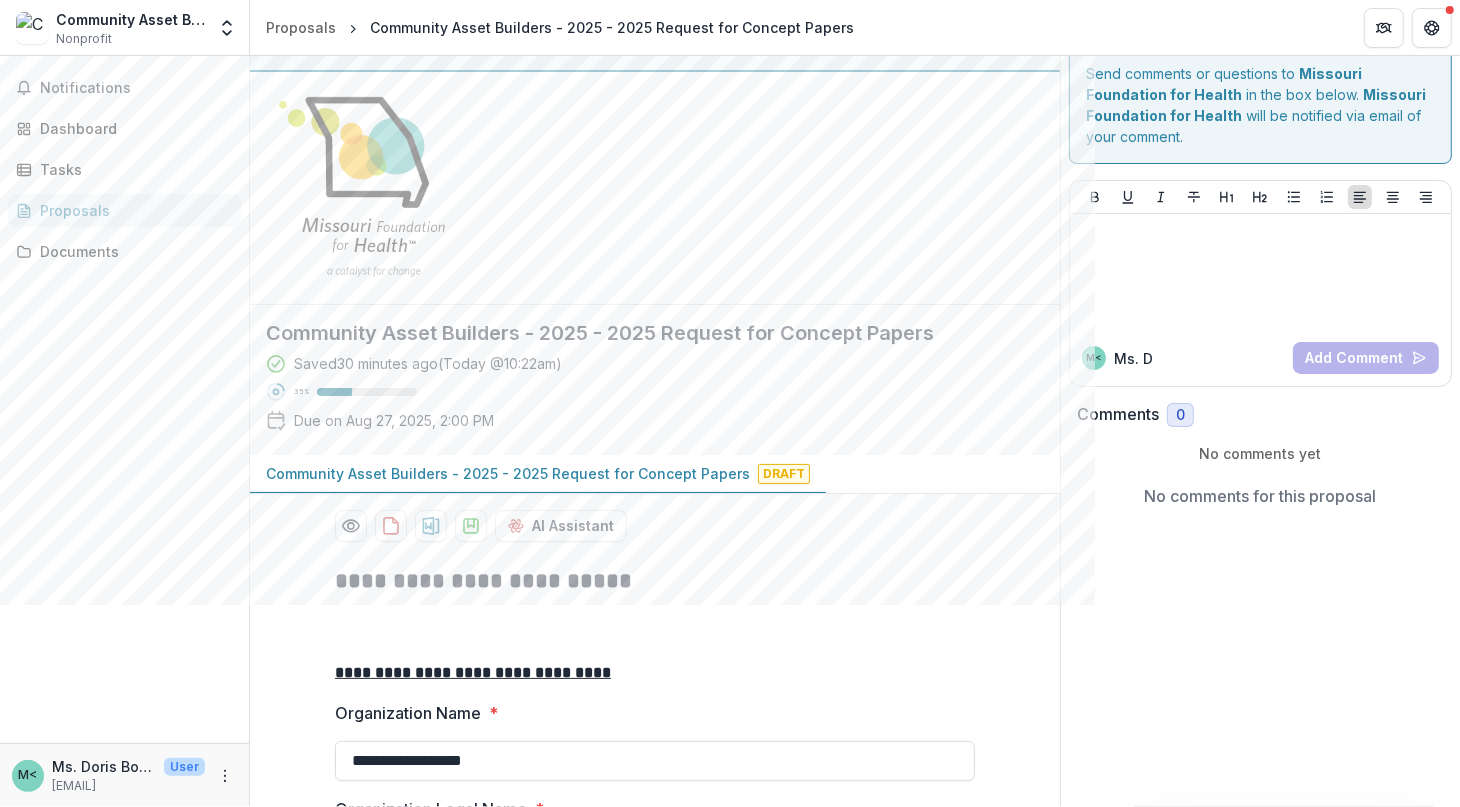 scroll, scrollTop: 0, scrollLeft: 0, axis: both 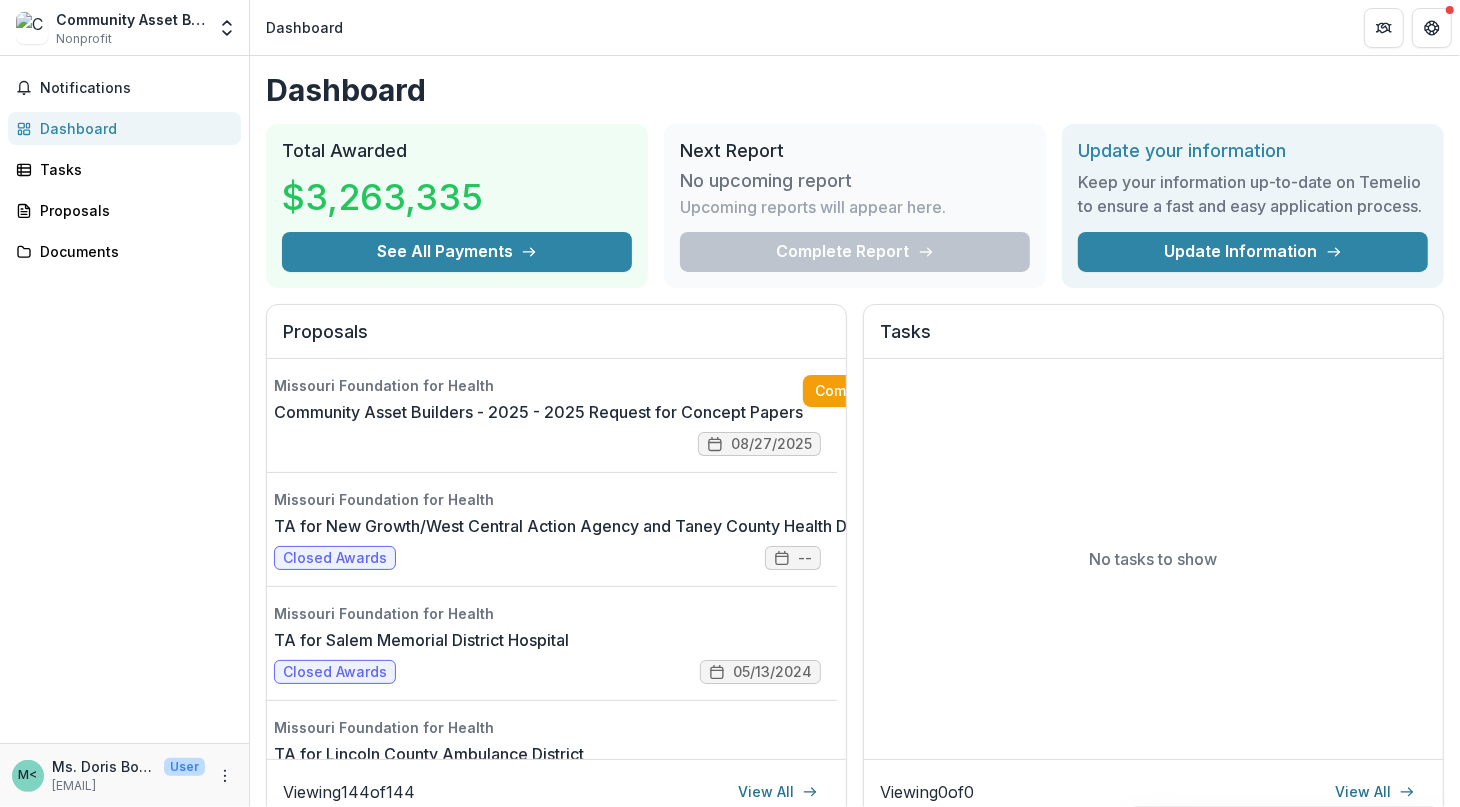 click on "Complete" at bounding box center [860, 391] 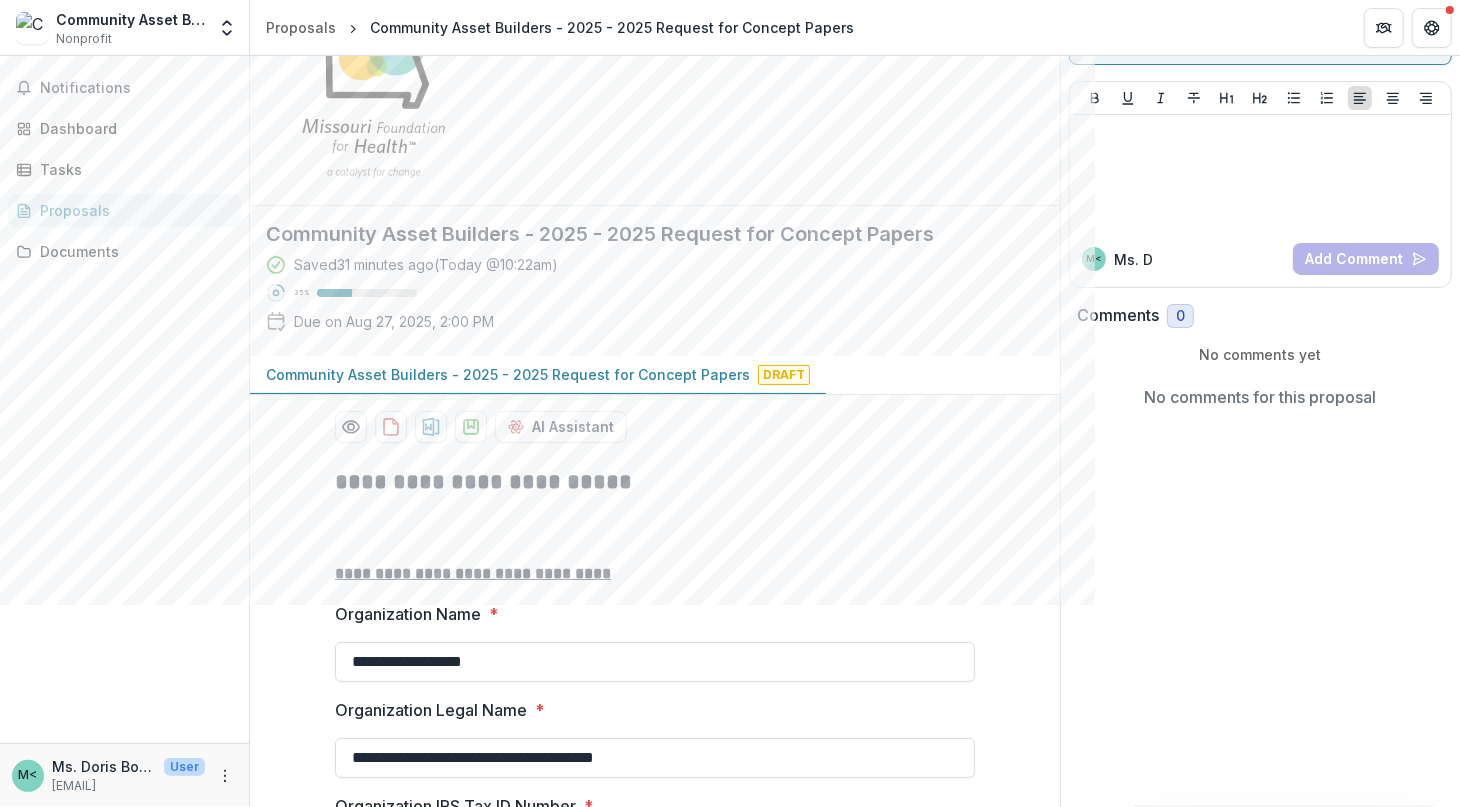 scroll, scrollTop: 0, scrollLeft: 0, axis: both 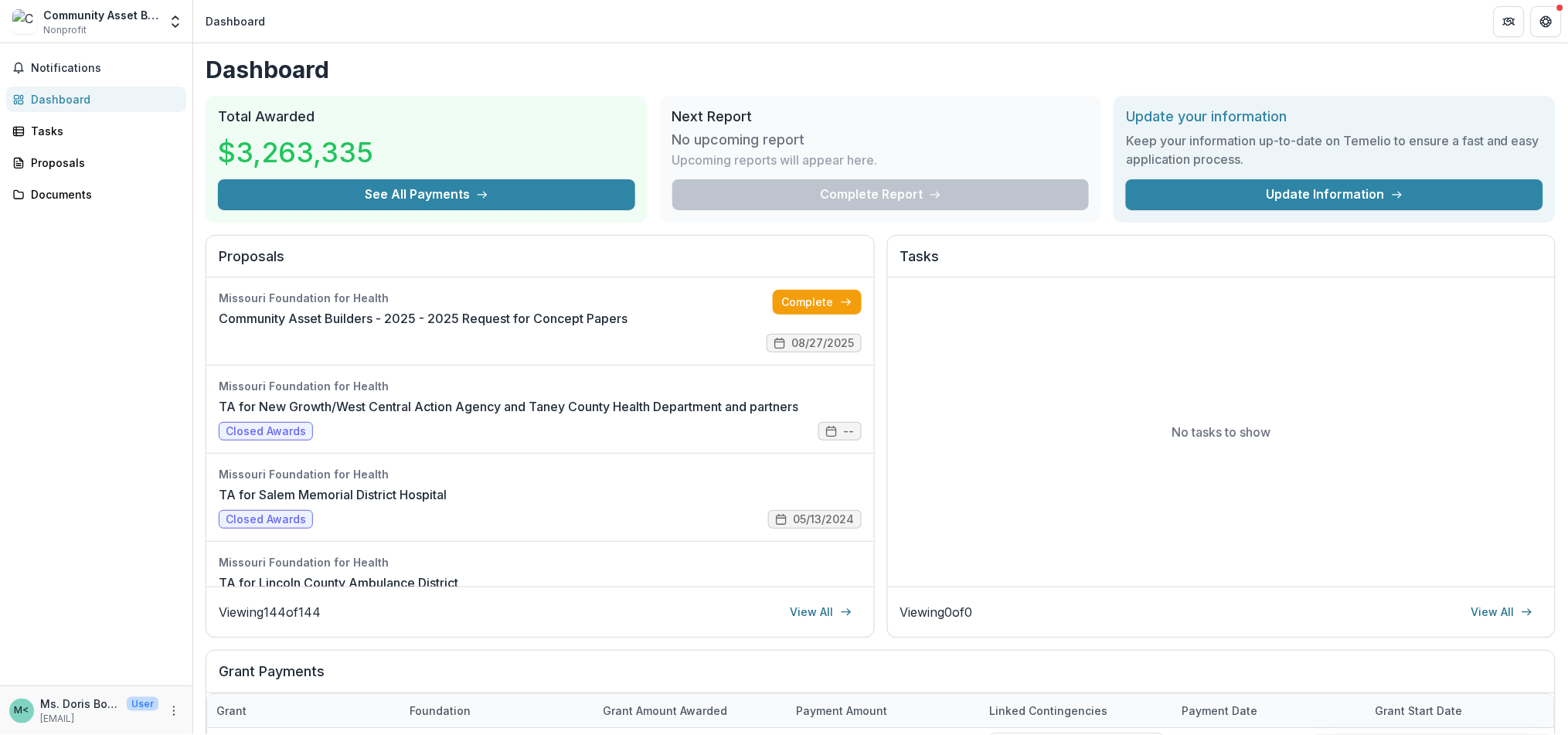 click on "Complete" at bounding box center [817, 302] 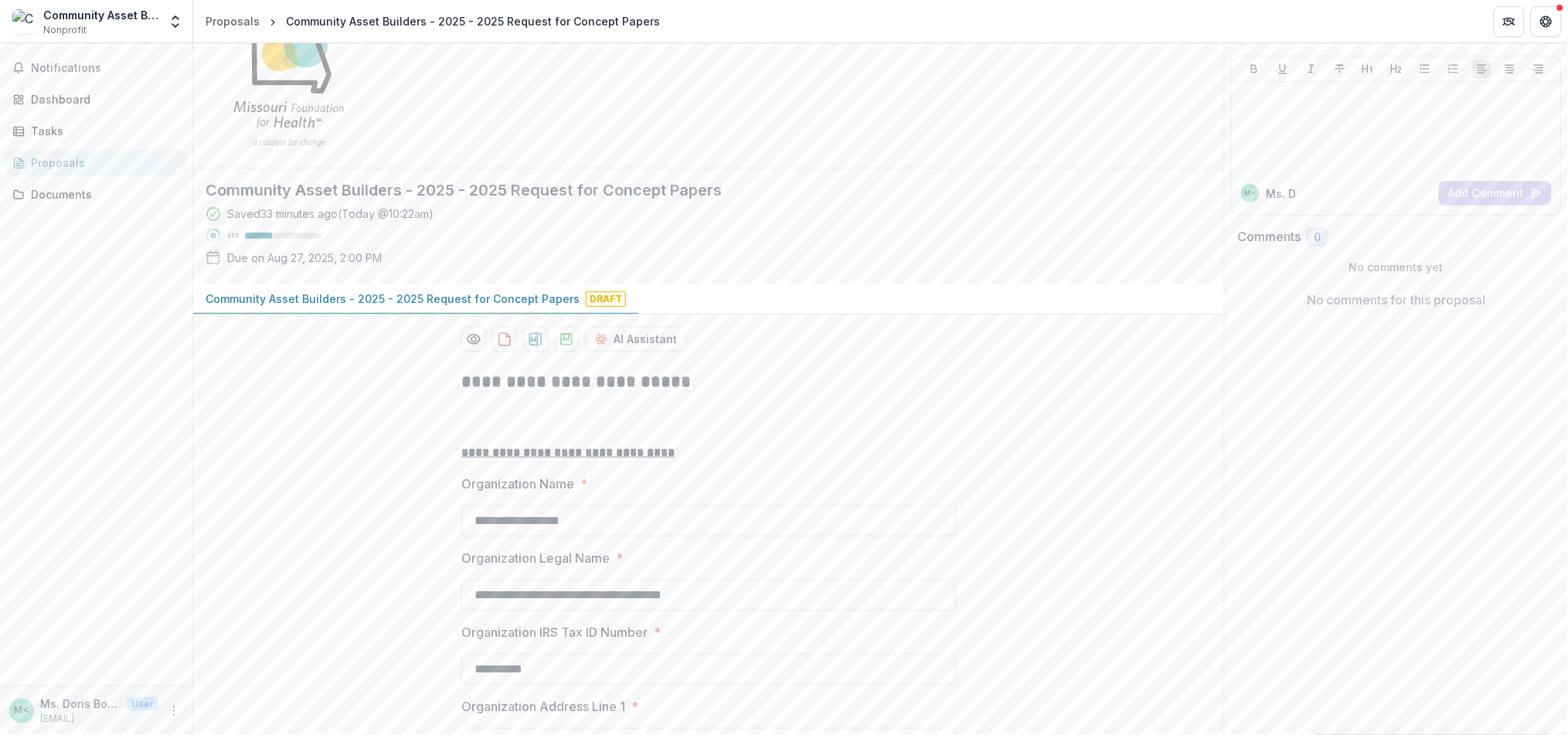 scroll, scrollTop: 0, scrollLeft: 0, axis: both 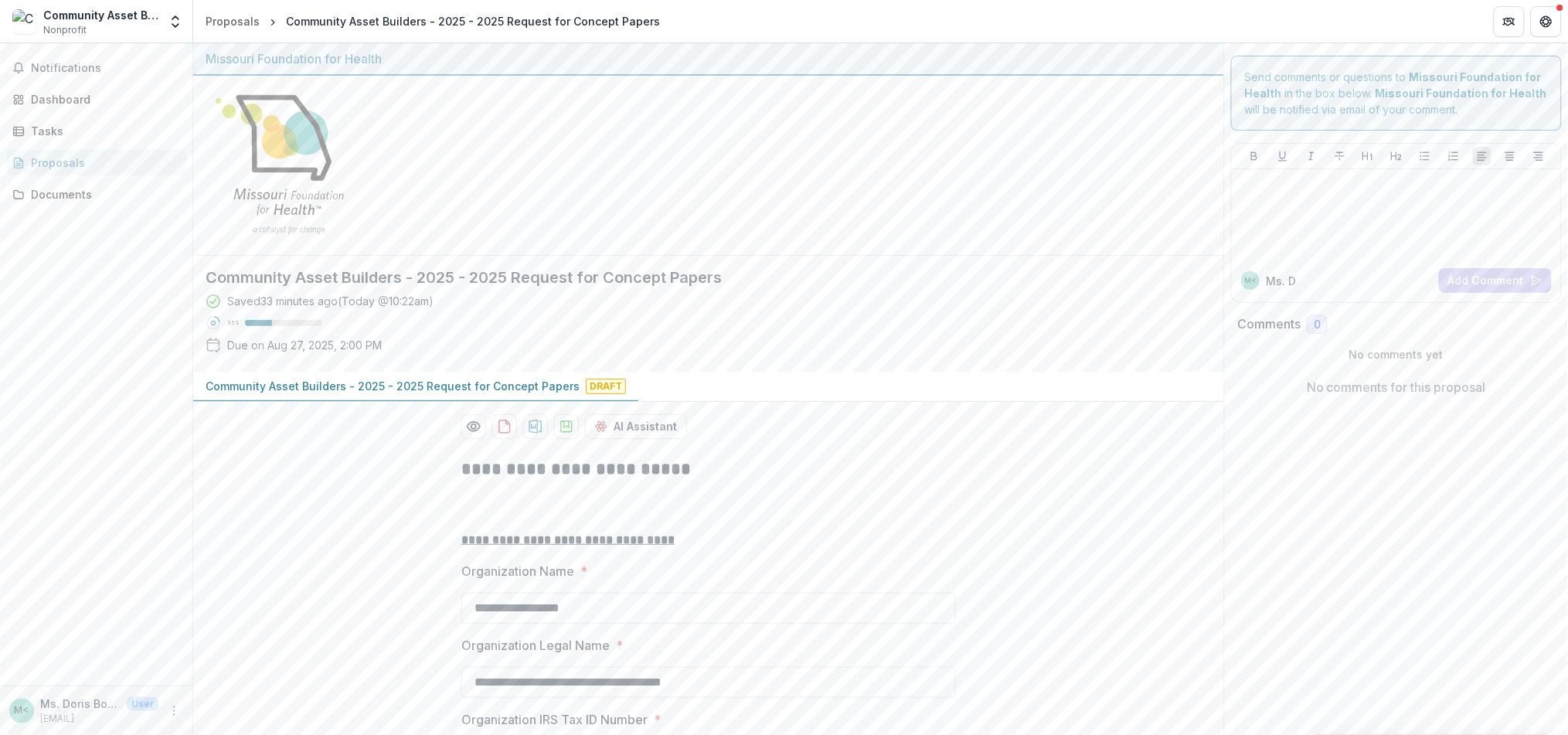 click on "Community Asset Builders LLC" at bounding box center (100, 15) 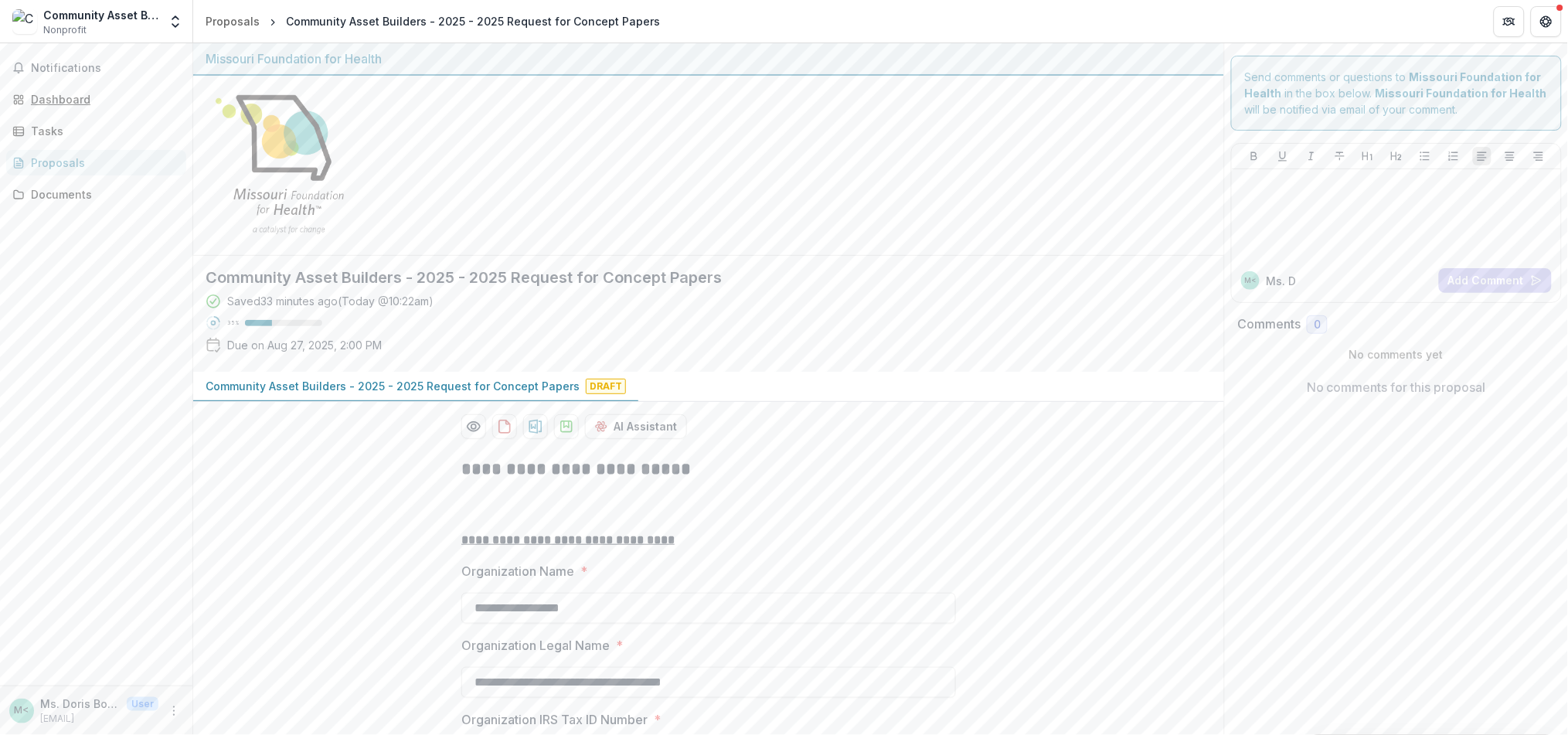 click on "Dashboard" at bounding box center (102, 99) 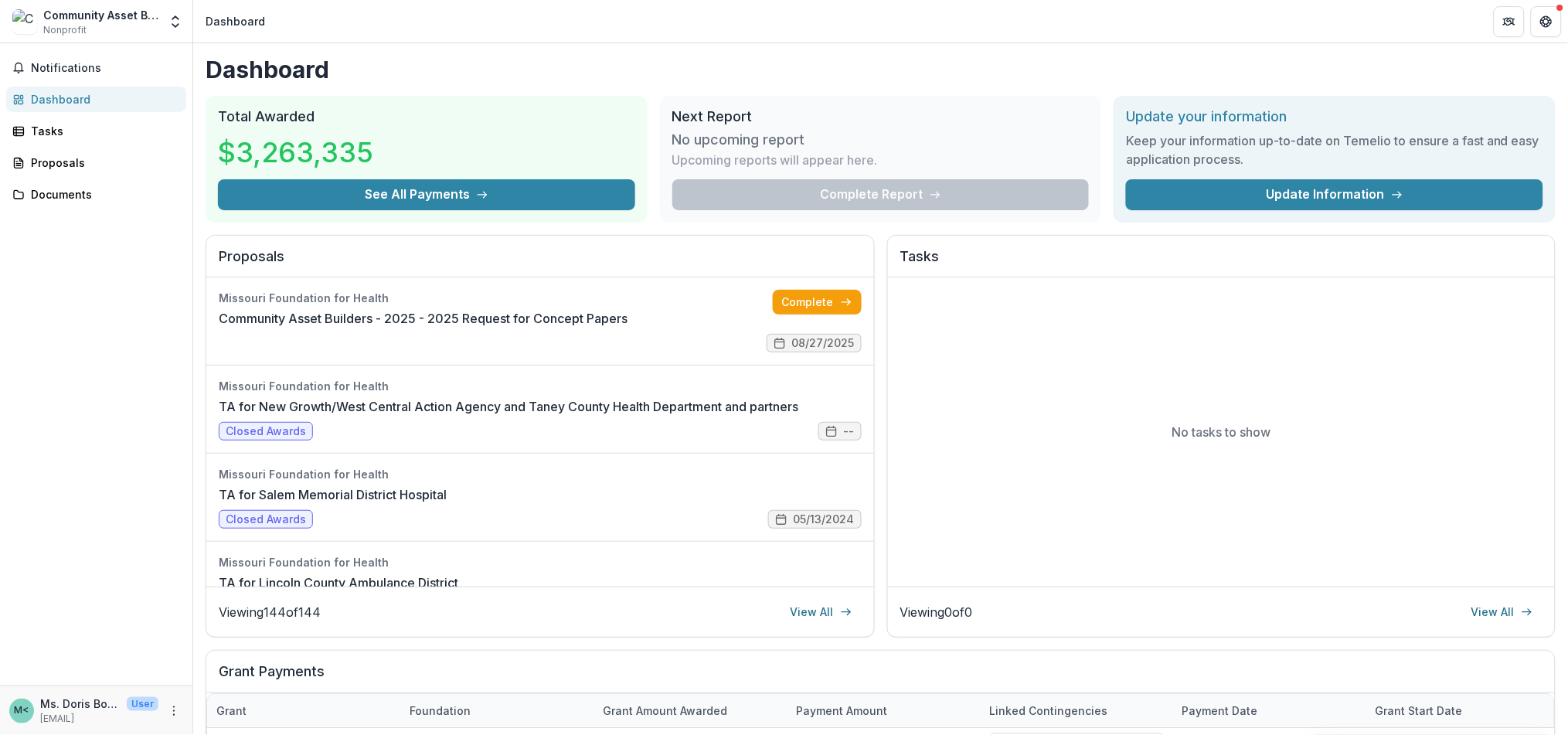 click on "Update Information" at bounding box center (1335, 195) 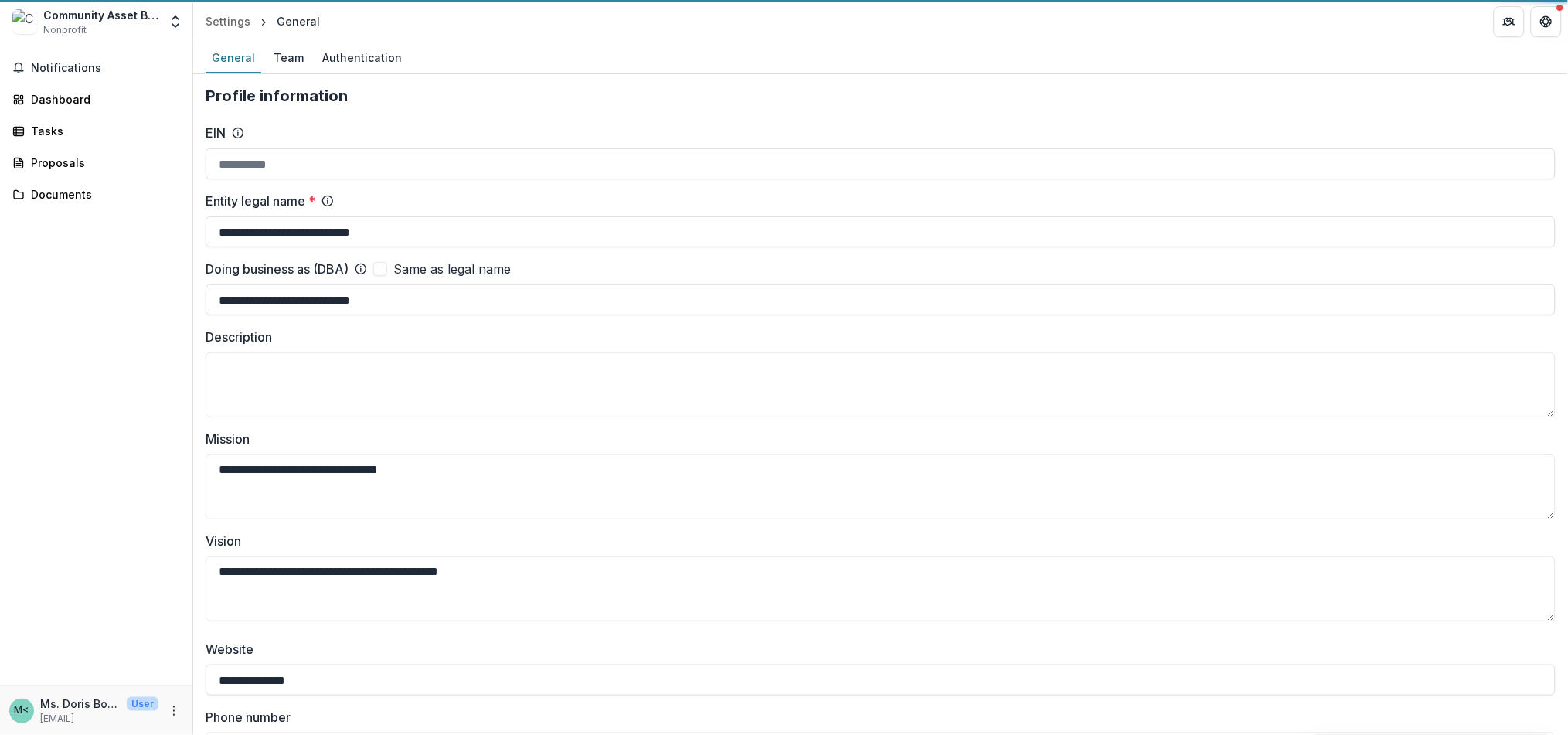type on "**********" 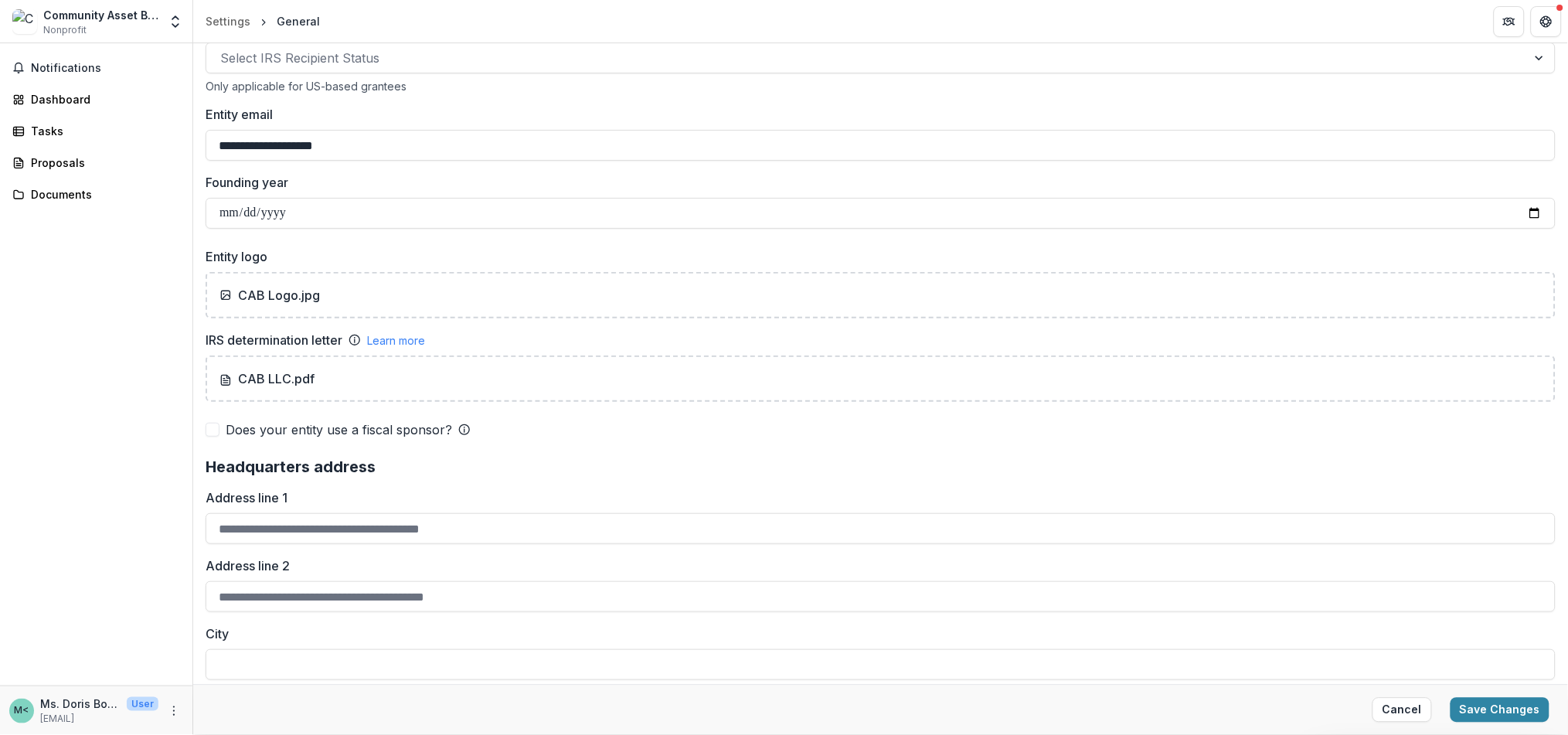 scroll, scrollTop: 721, scrollLeft: 0, axis: vertical 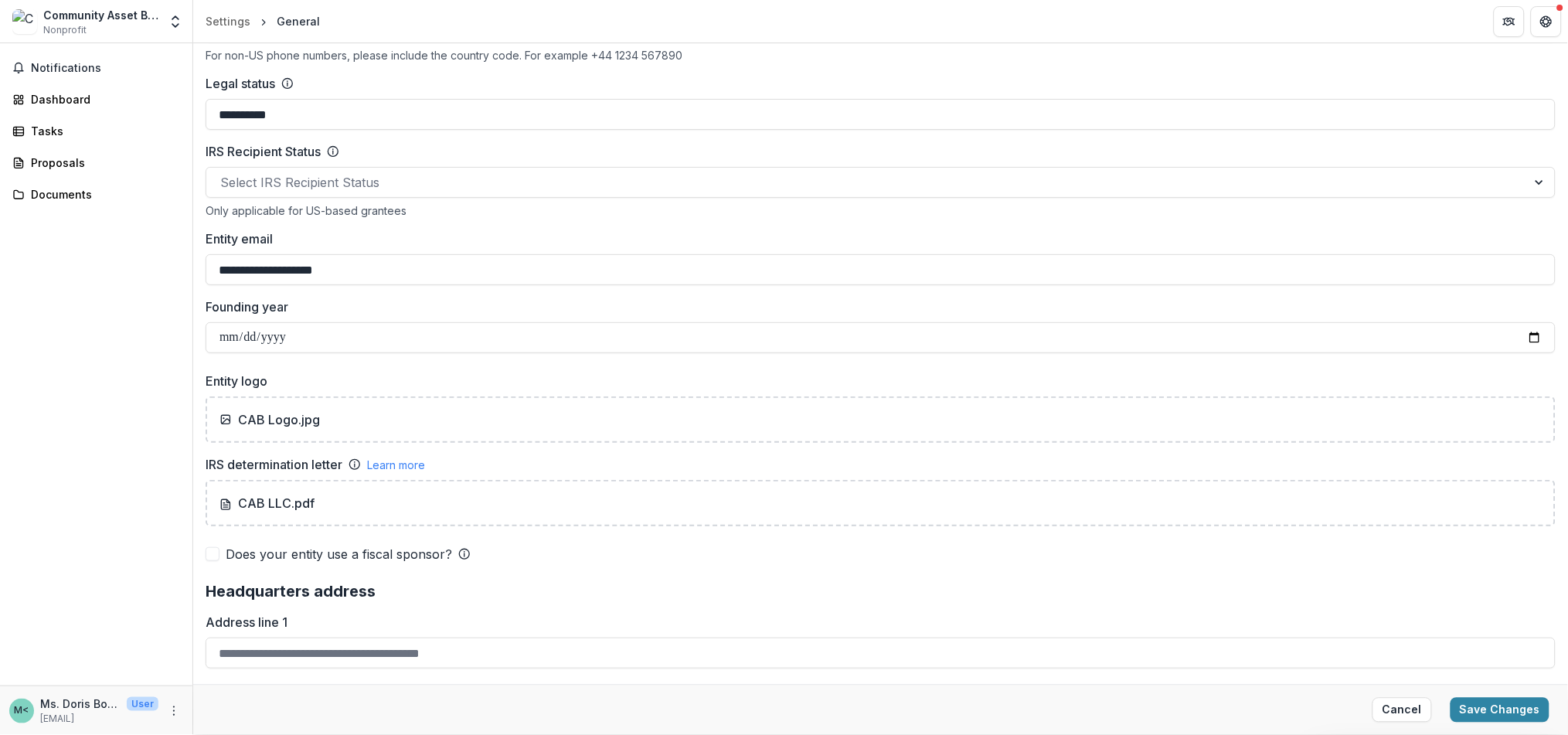 drag, startPoint x: 361, startPoint y: 273, endPoint x: 175, endPoint y: 275, distance: 186.01075 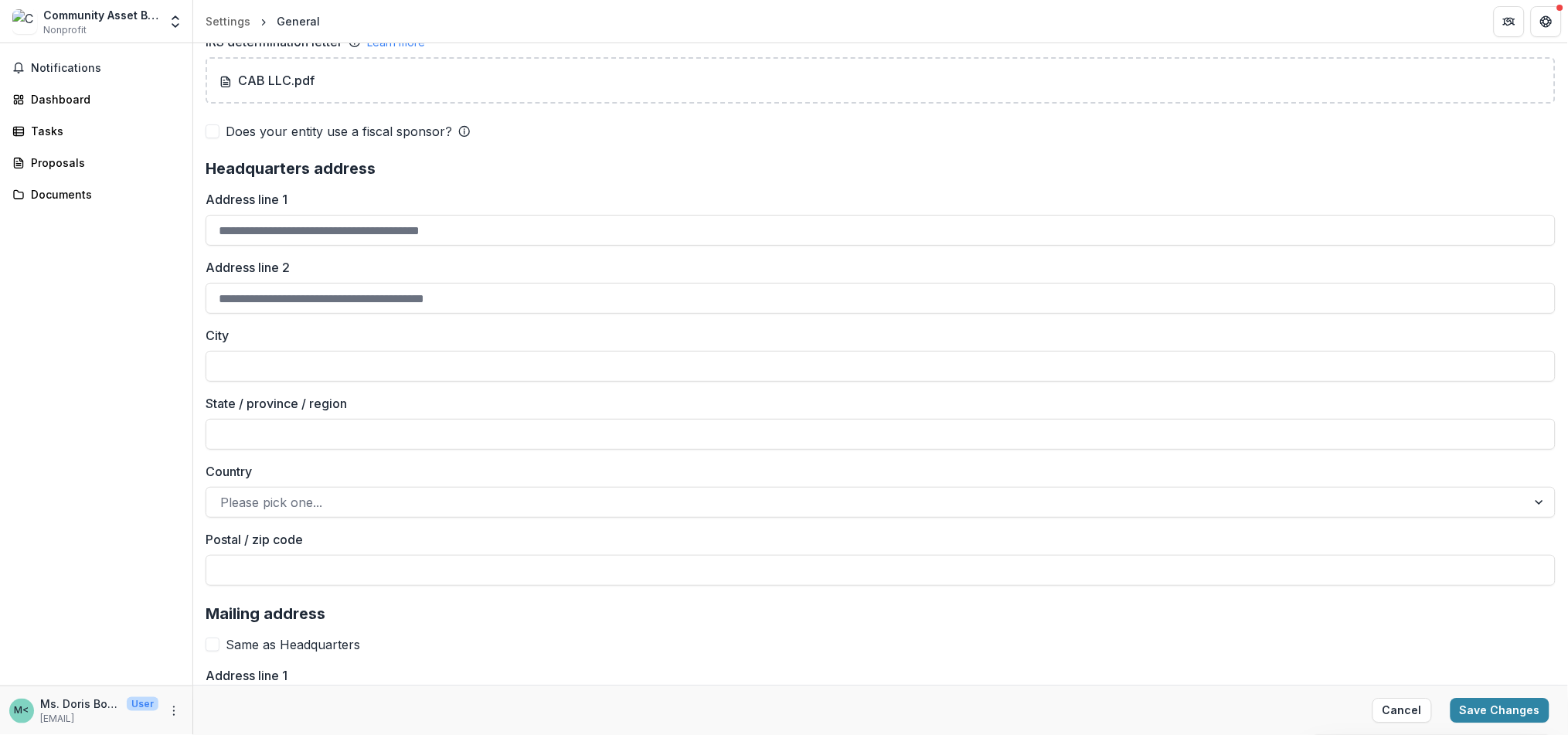 scroll, scrollTop: 1133, scrollLeft: 0, axis: vertical 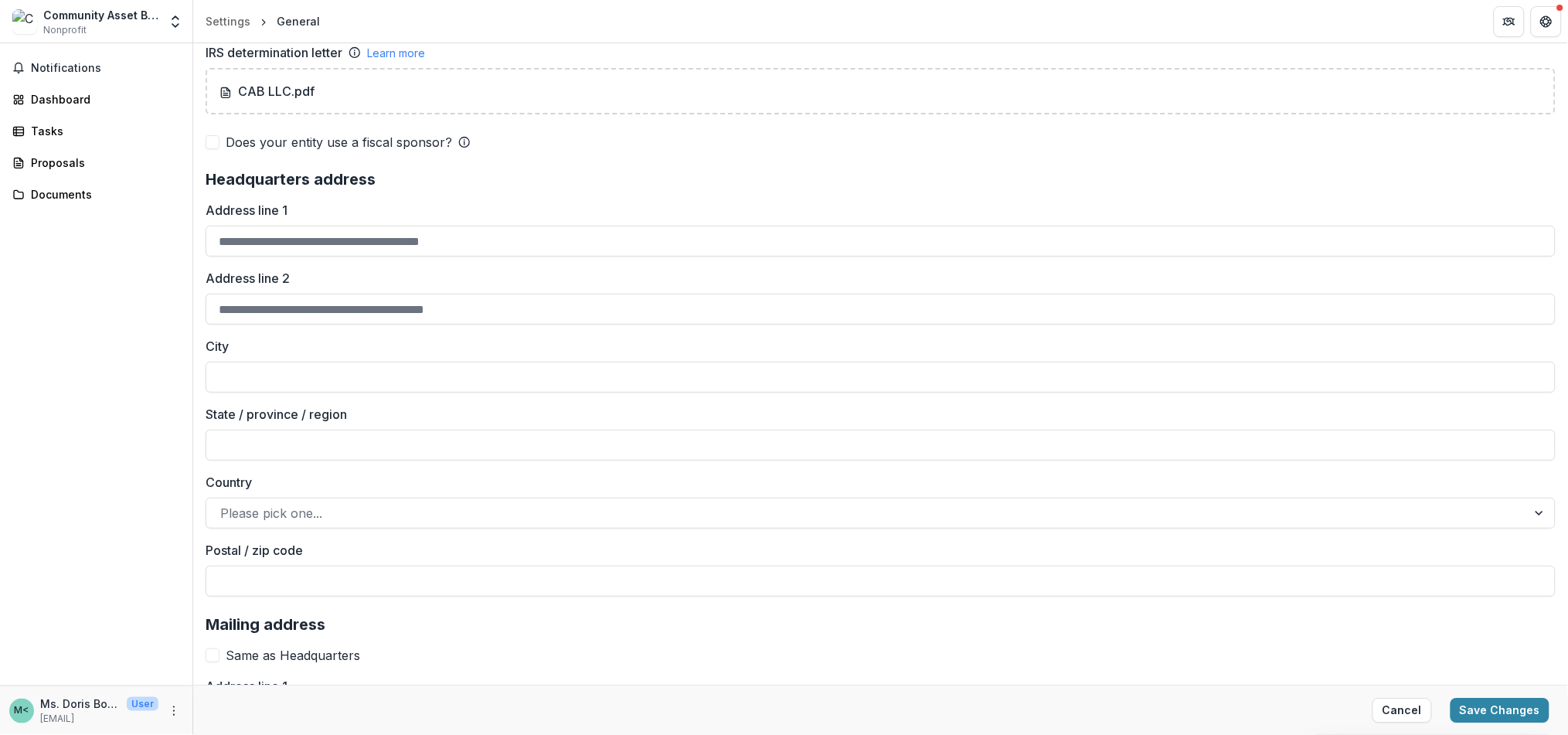 click on "Address line 1" at bounding box center (880, 241) 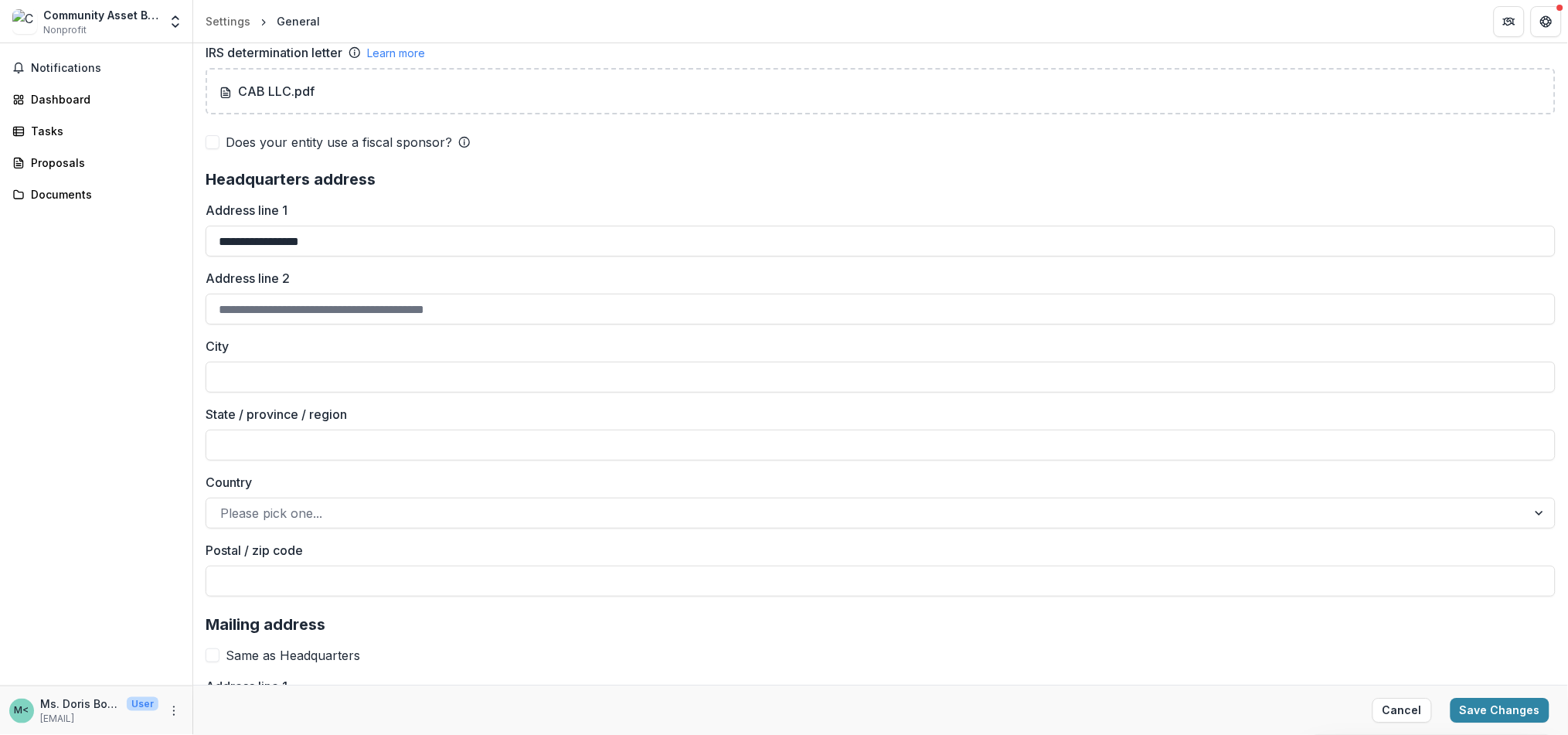 type on "**********" 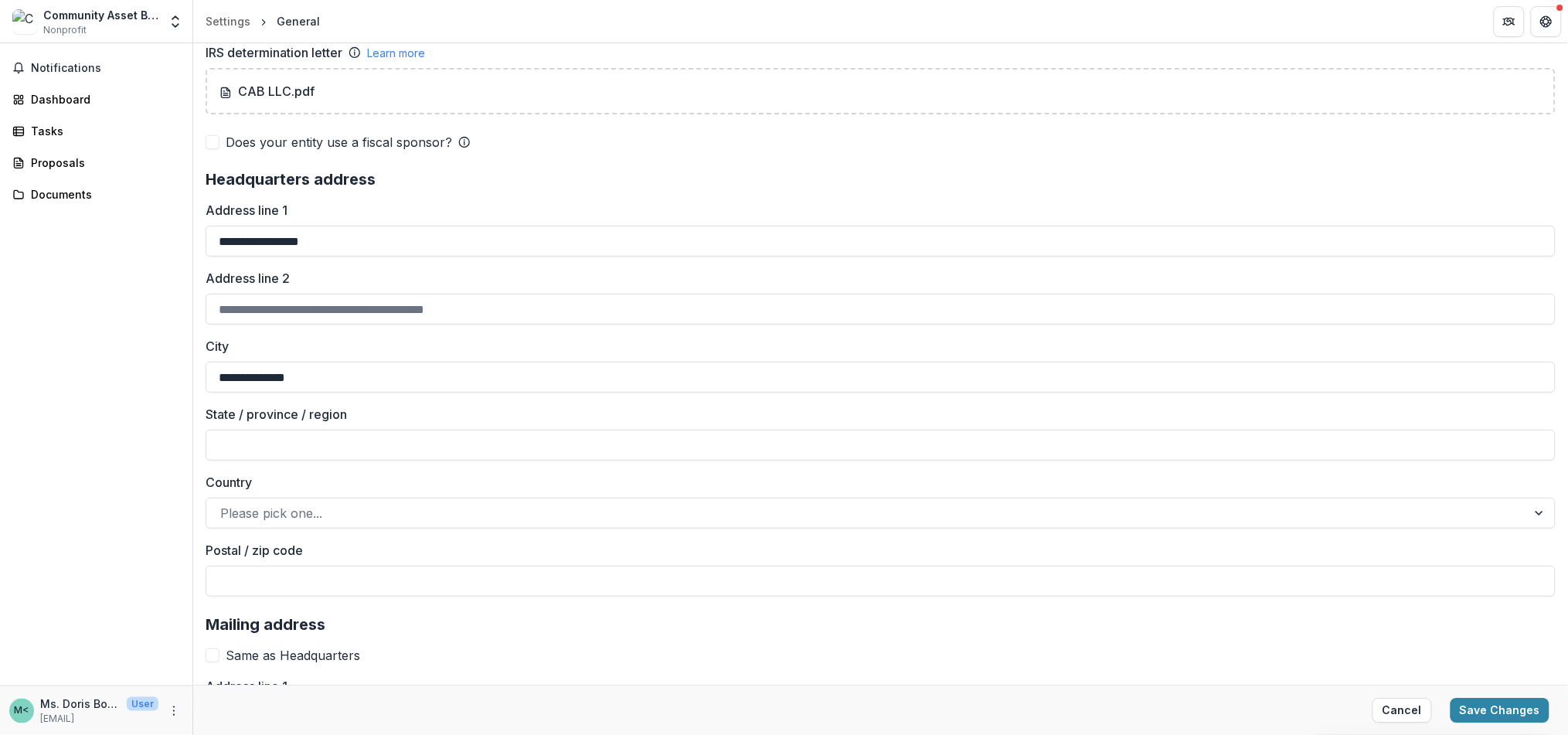 type on "**" 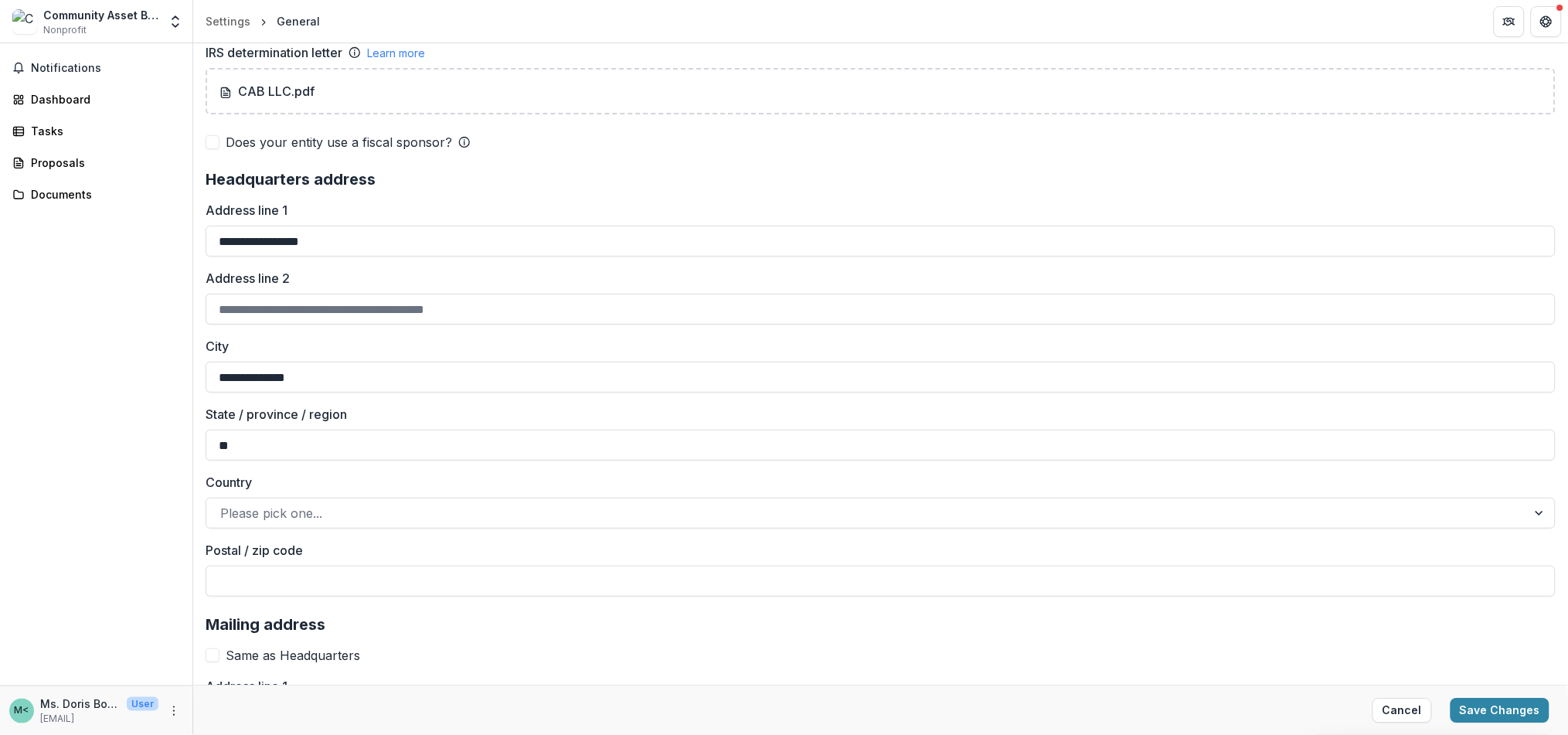 type on "**********" 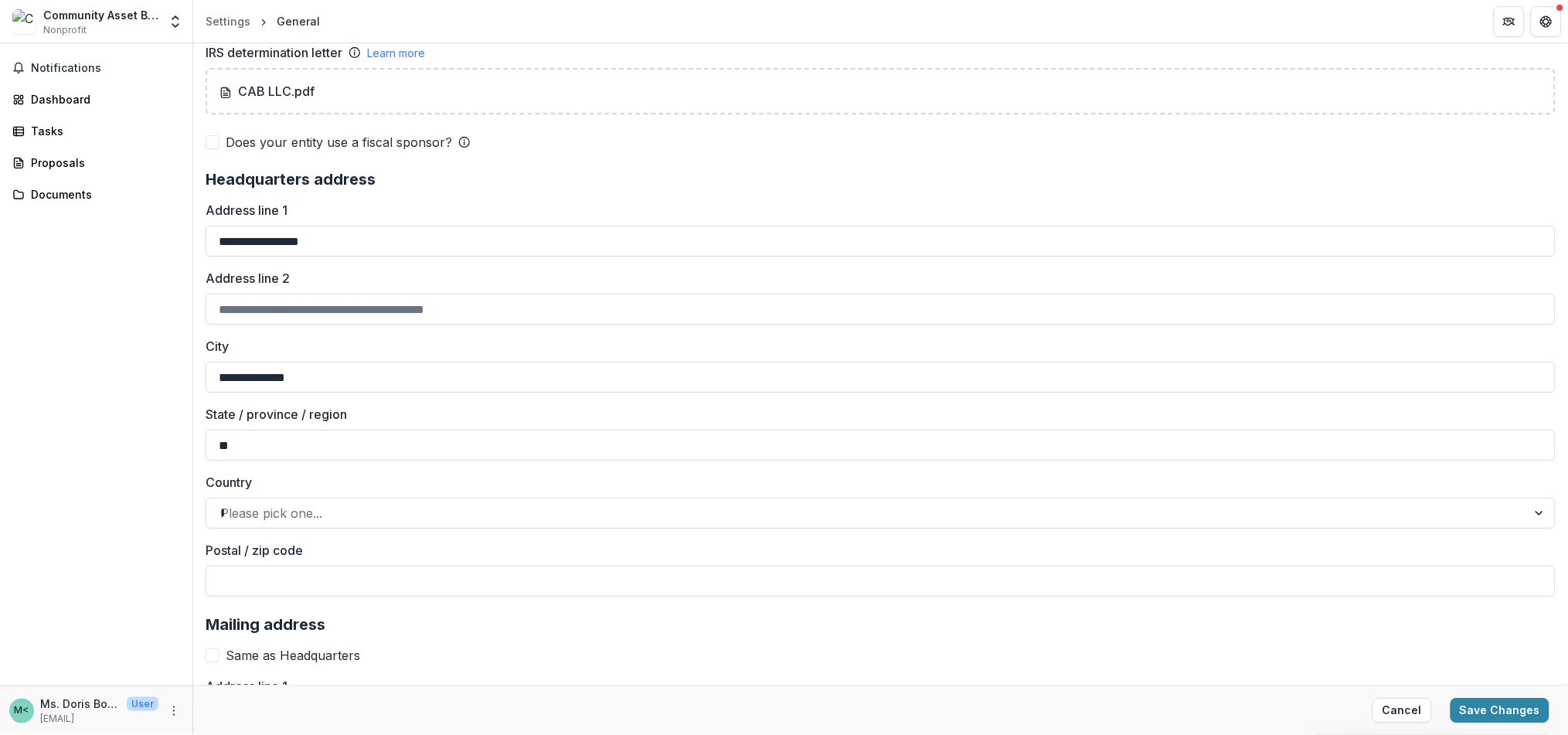 type on "*****" 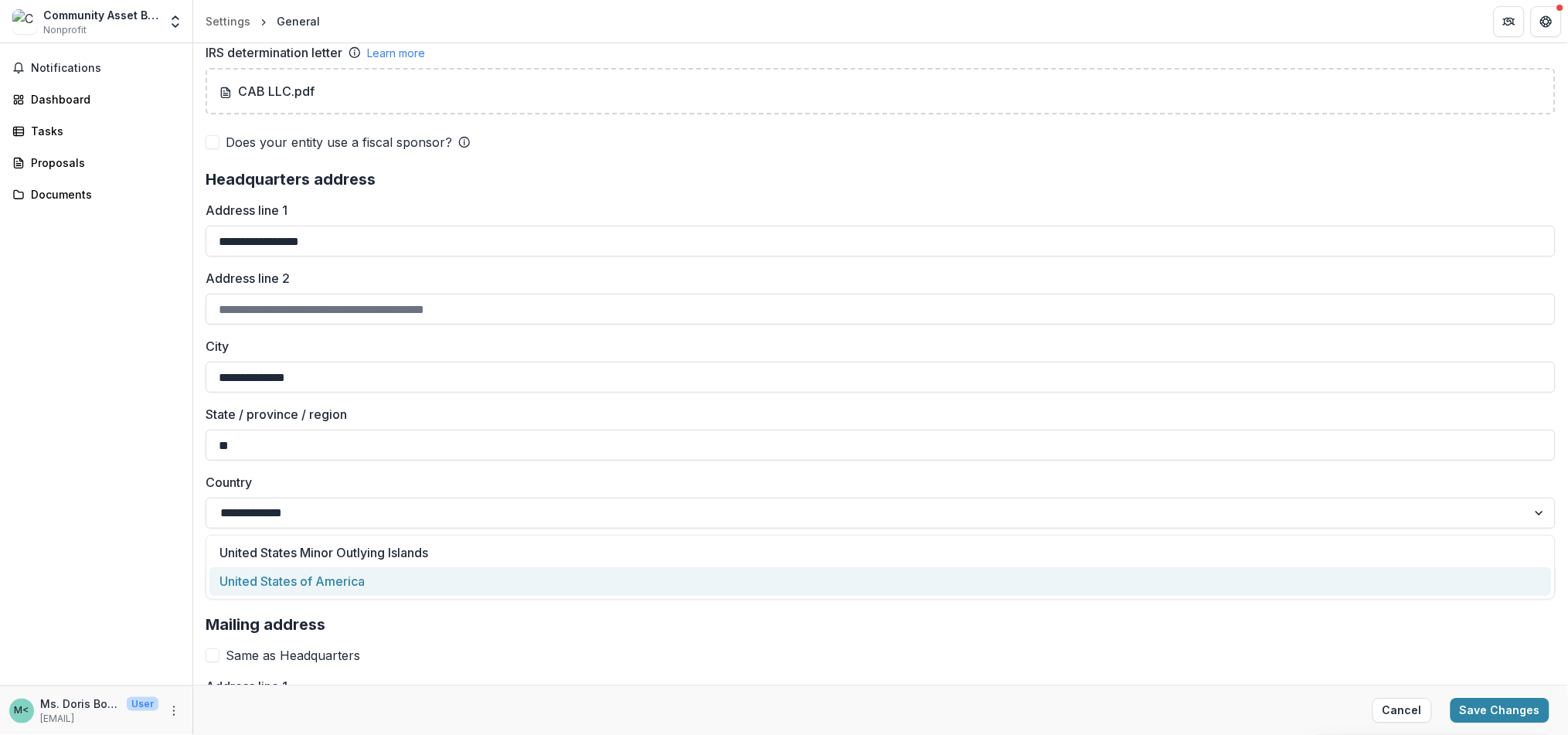 click on "Save Changes" at bounding box center (1500, 710) 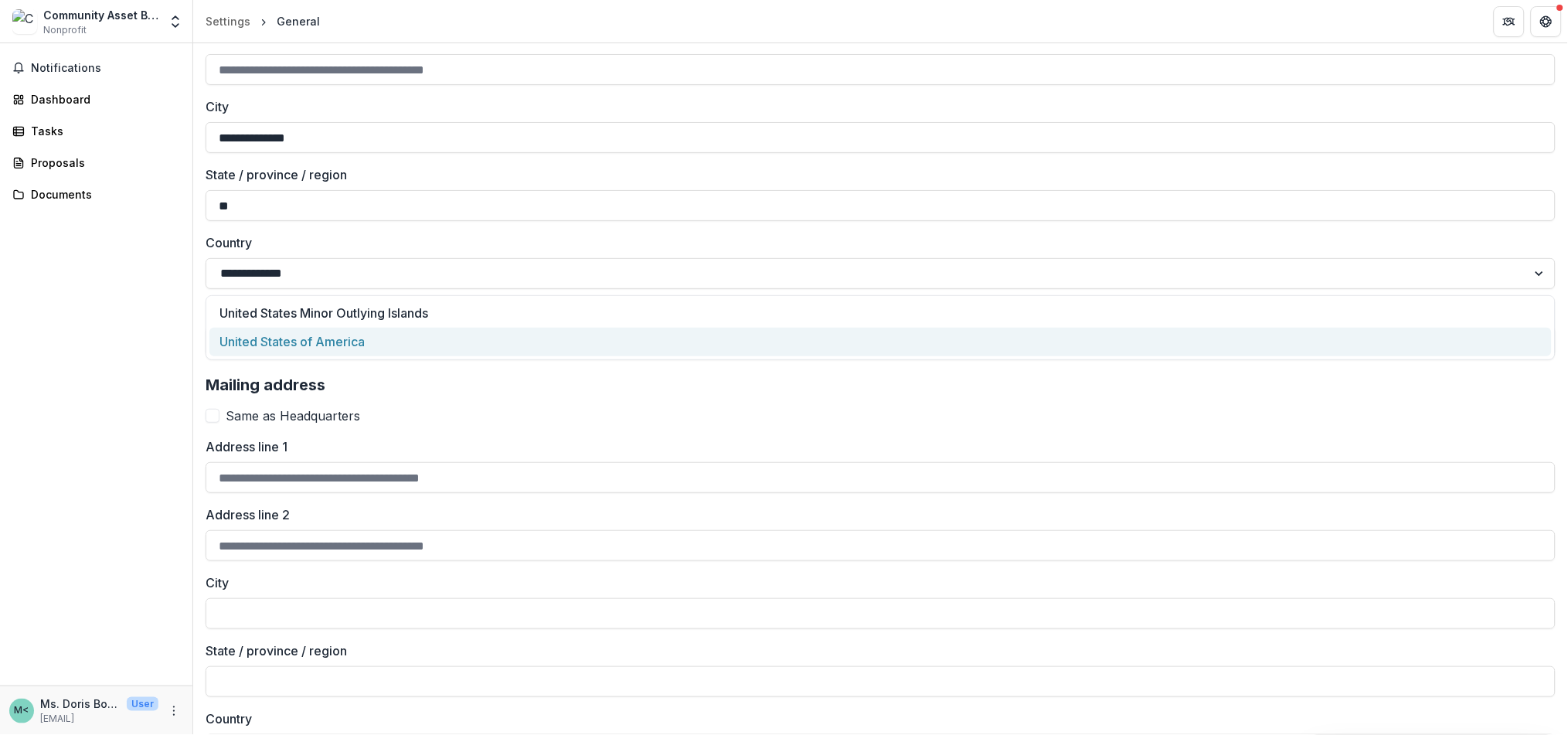 scroll, scrollTop: 1442, scrollLeft: 0, axis: vertical 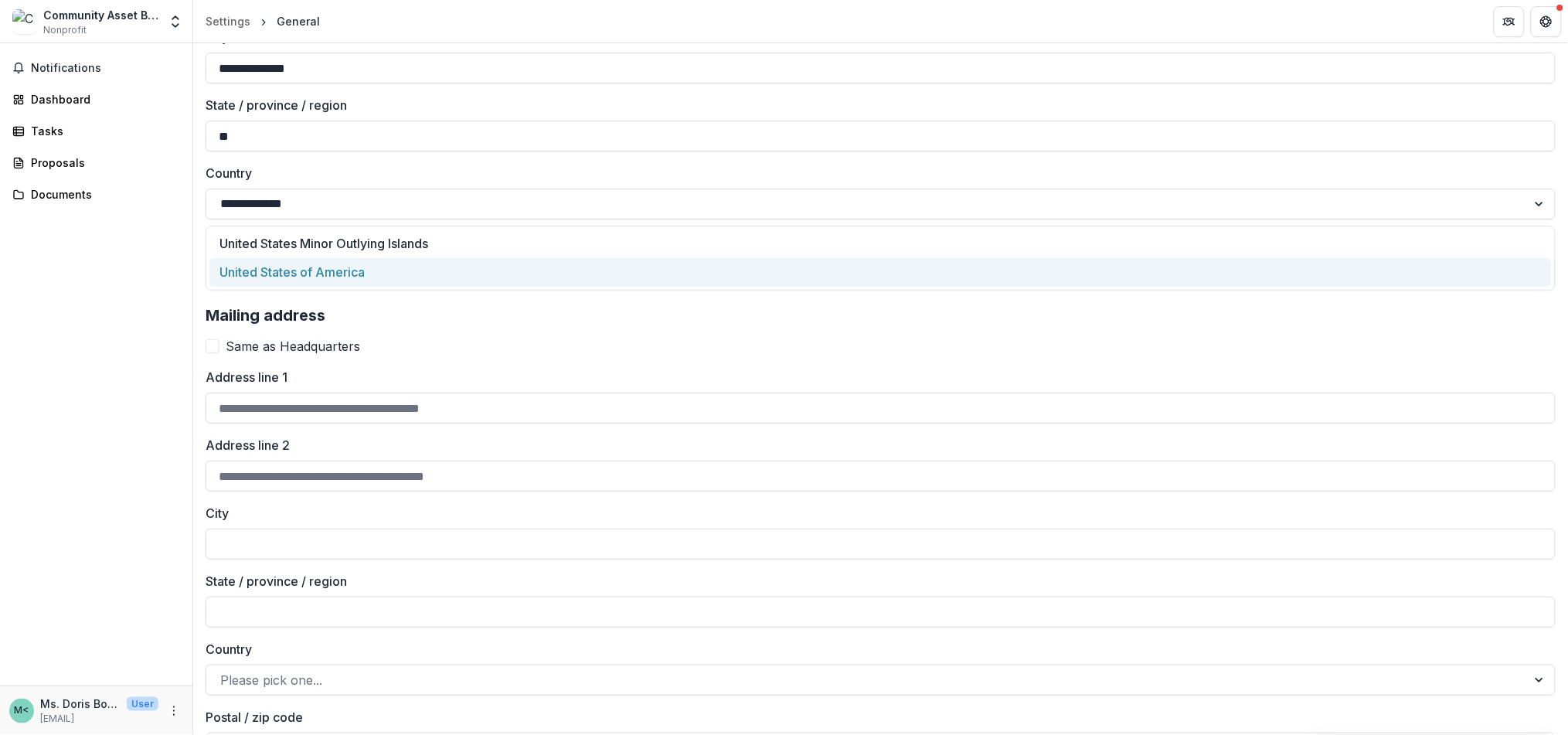click on "**********" at bounding box center (880, -86) 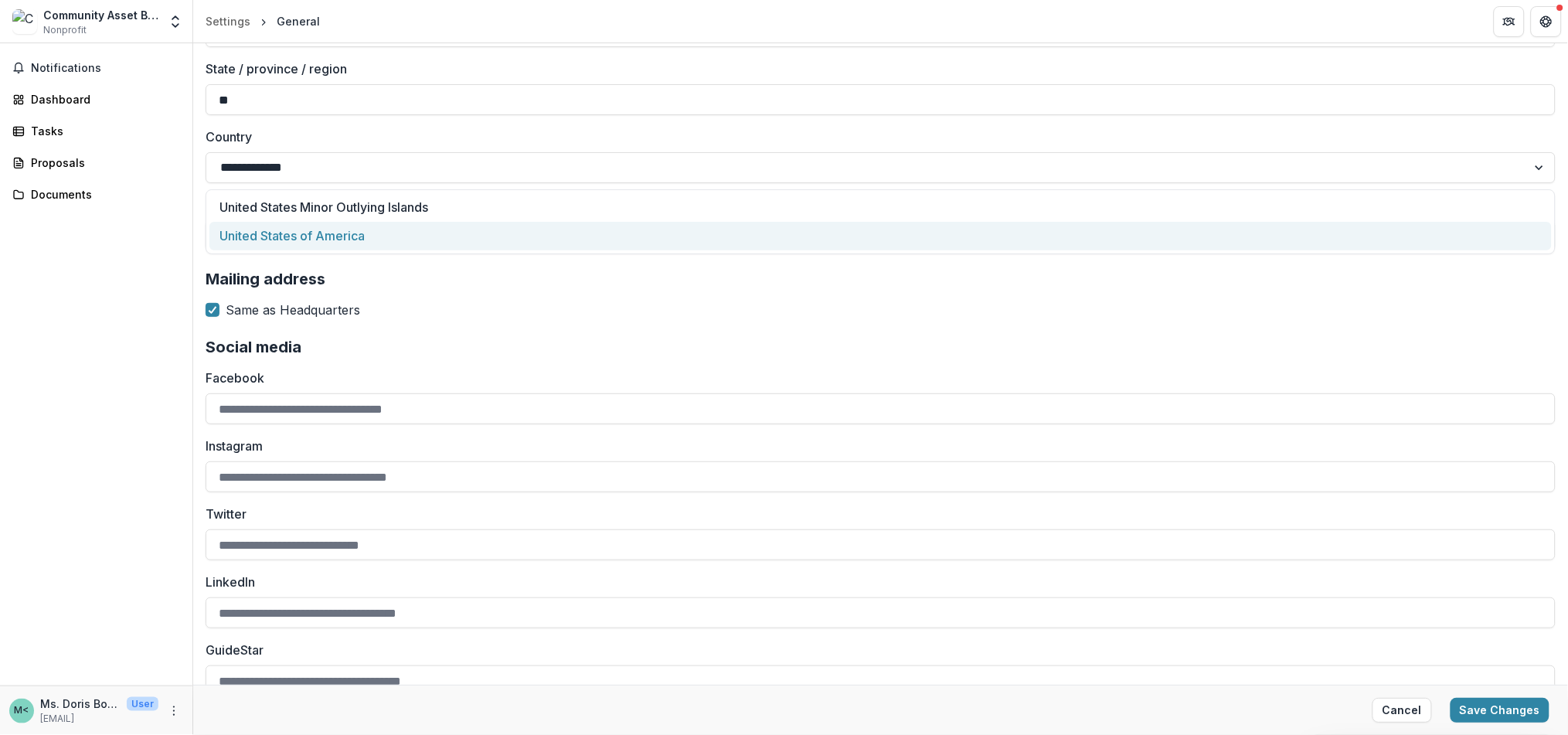 scroll, scrollTop: 1499, scrollLeft: 0, axis: vertical 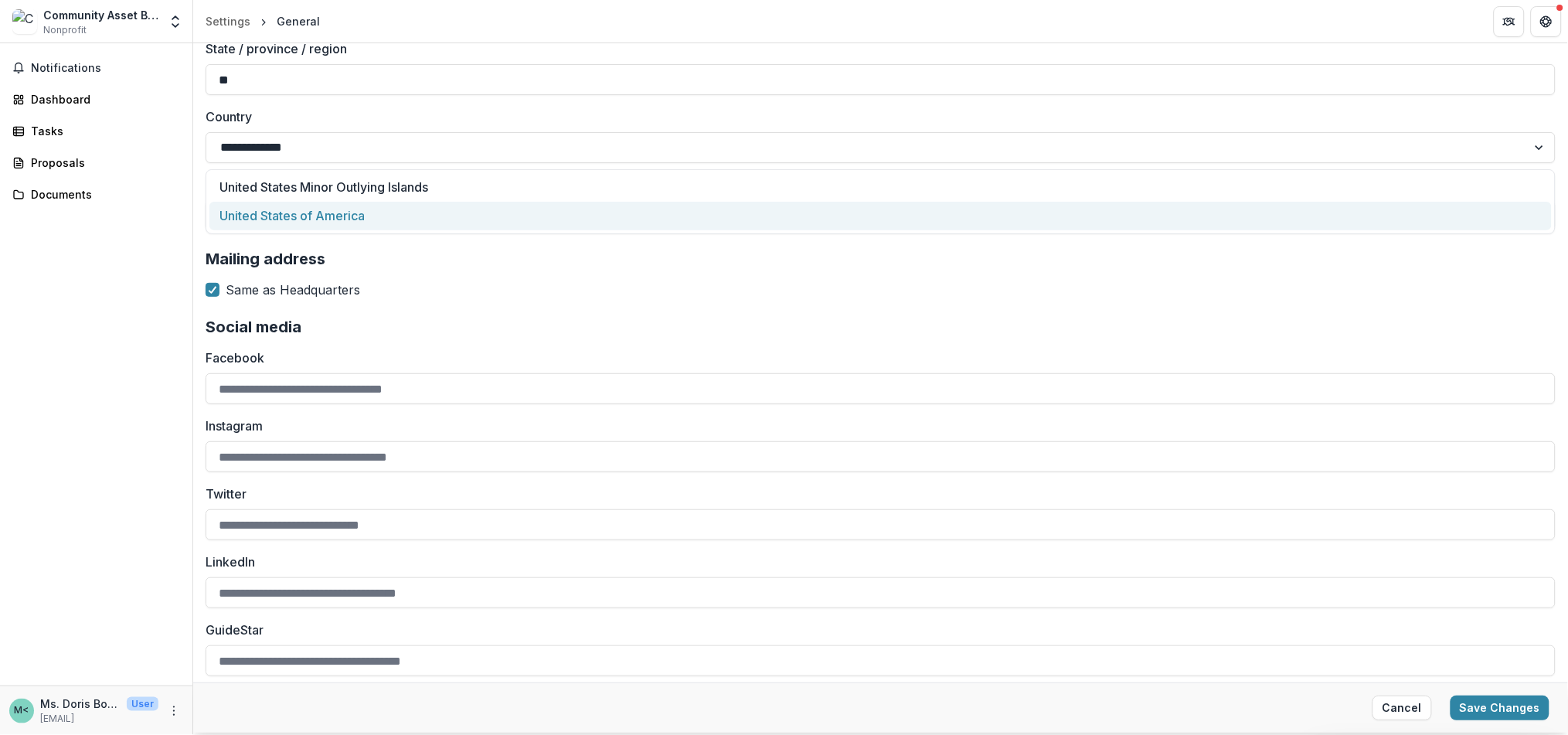 click on "Save Changes" at bounding box center [1500, 708] 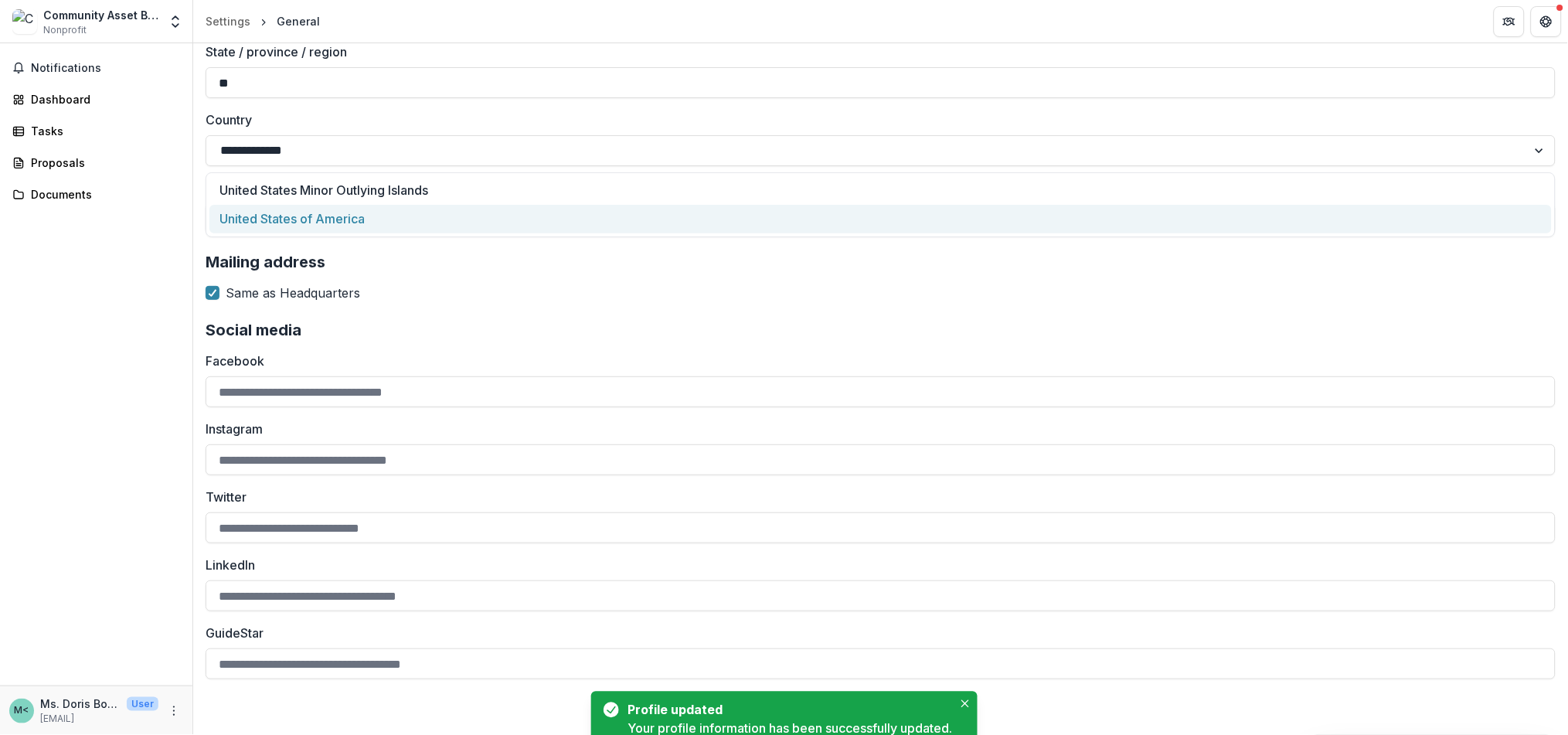 scroll, scrollTop: 1492, scrollLeft: 0, axis: vertical 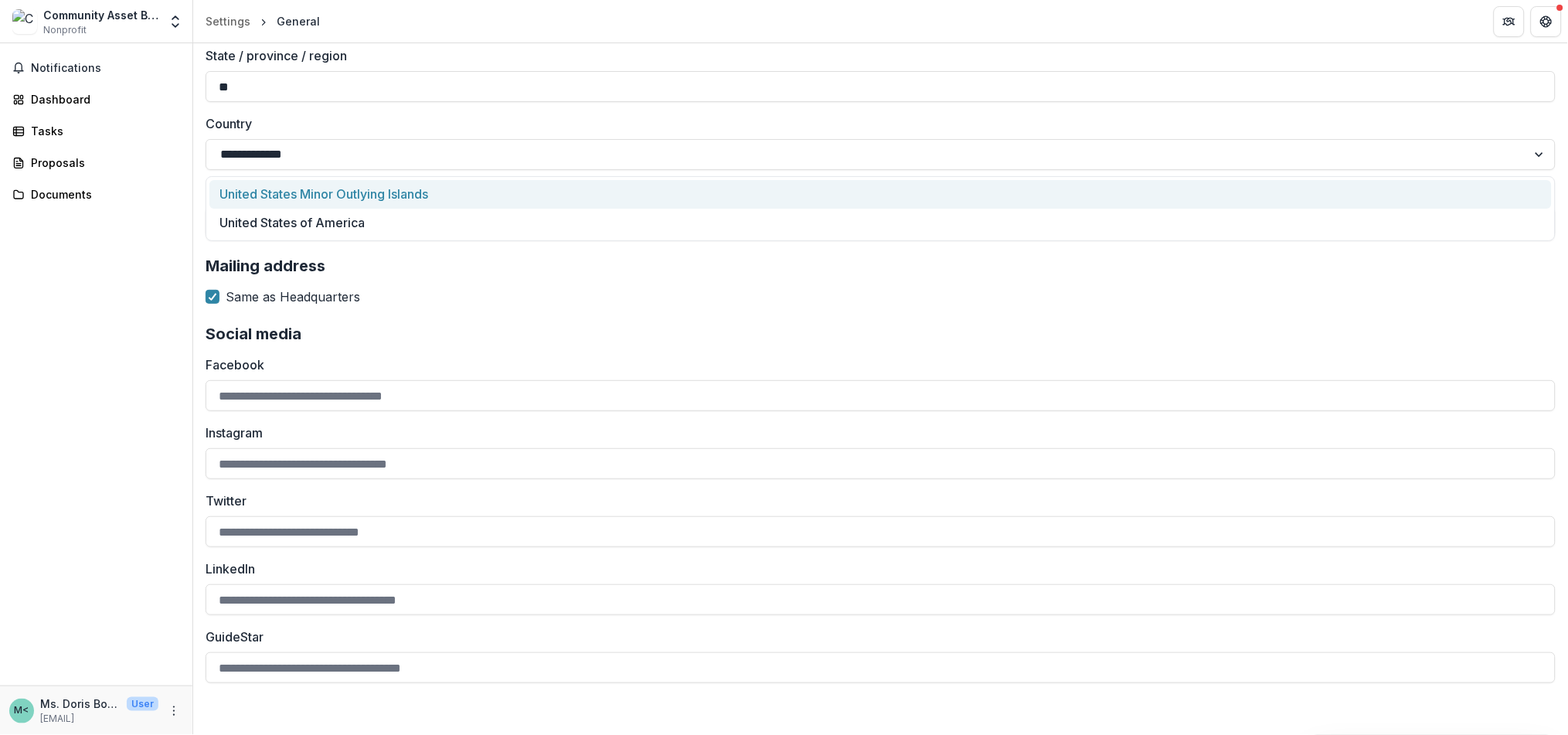 click on "**********" at bounding box center [880, 142] 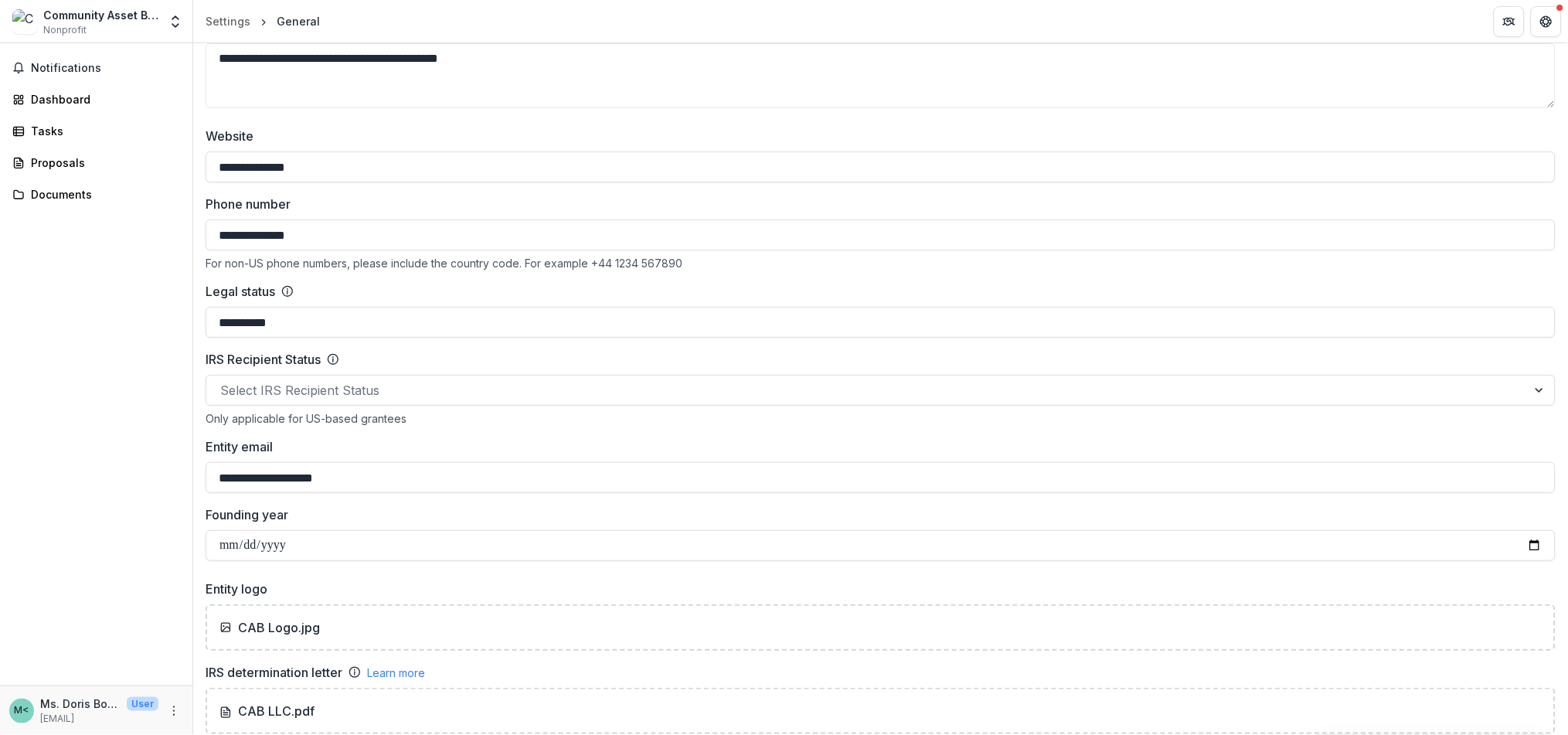 scroll, scrollTop: 515, scrollLeft: 0, axis: vertical 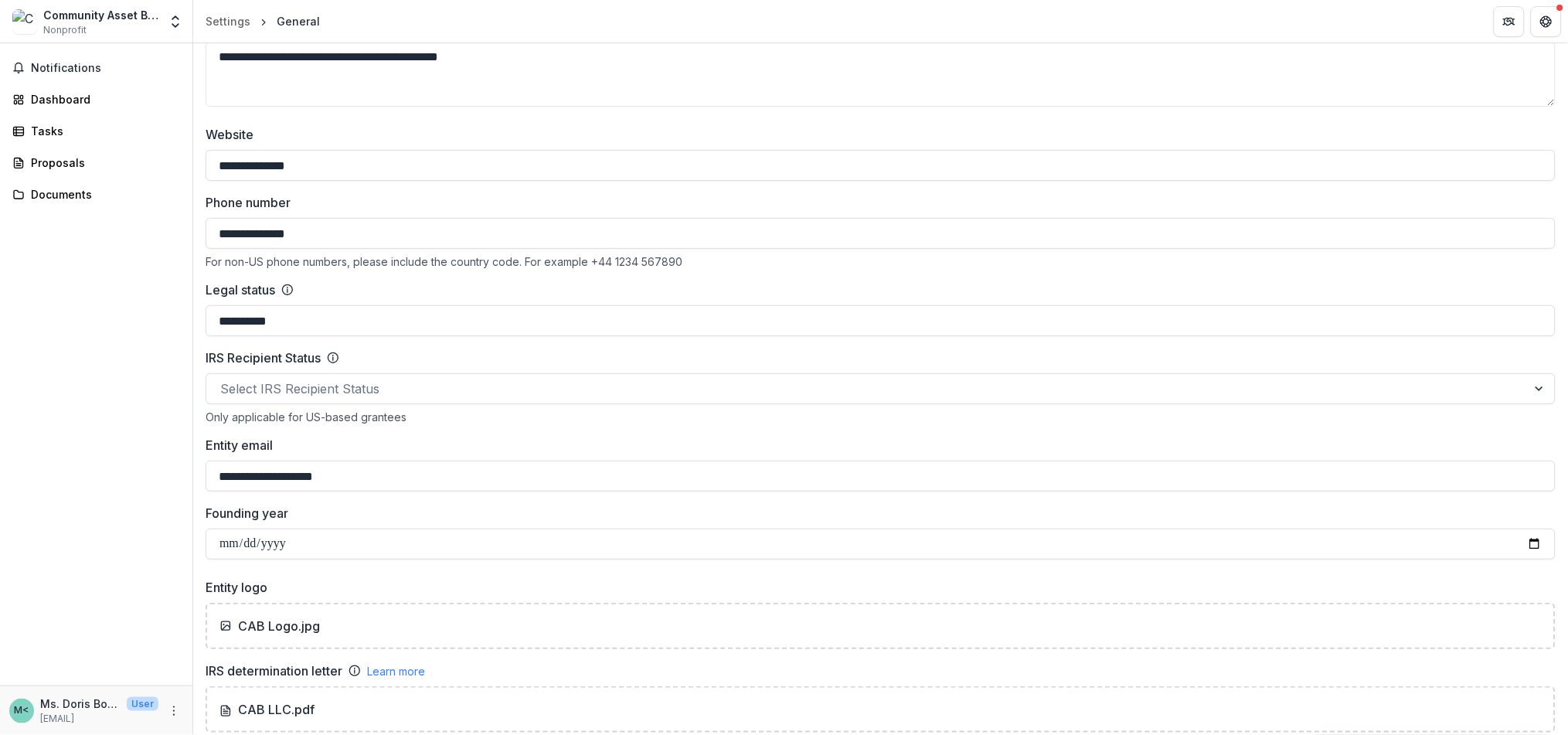 drag, startPoint x: 355, startPoint y: 477, endPoint x: 15, endPoint y: 456, distance: 340.6479 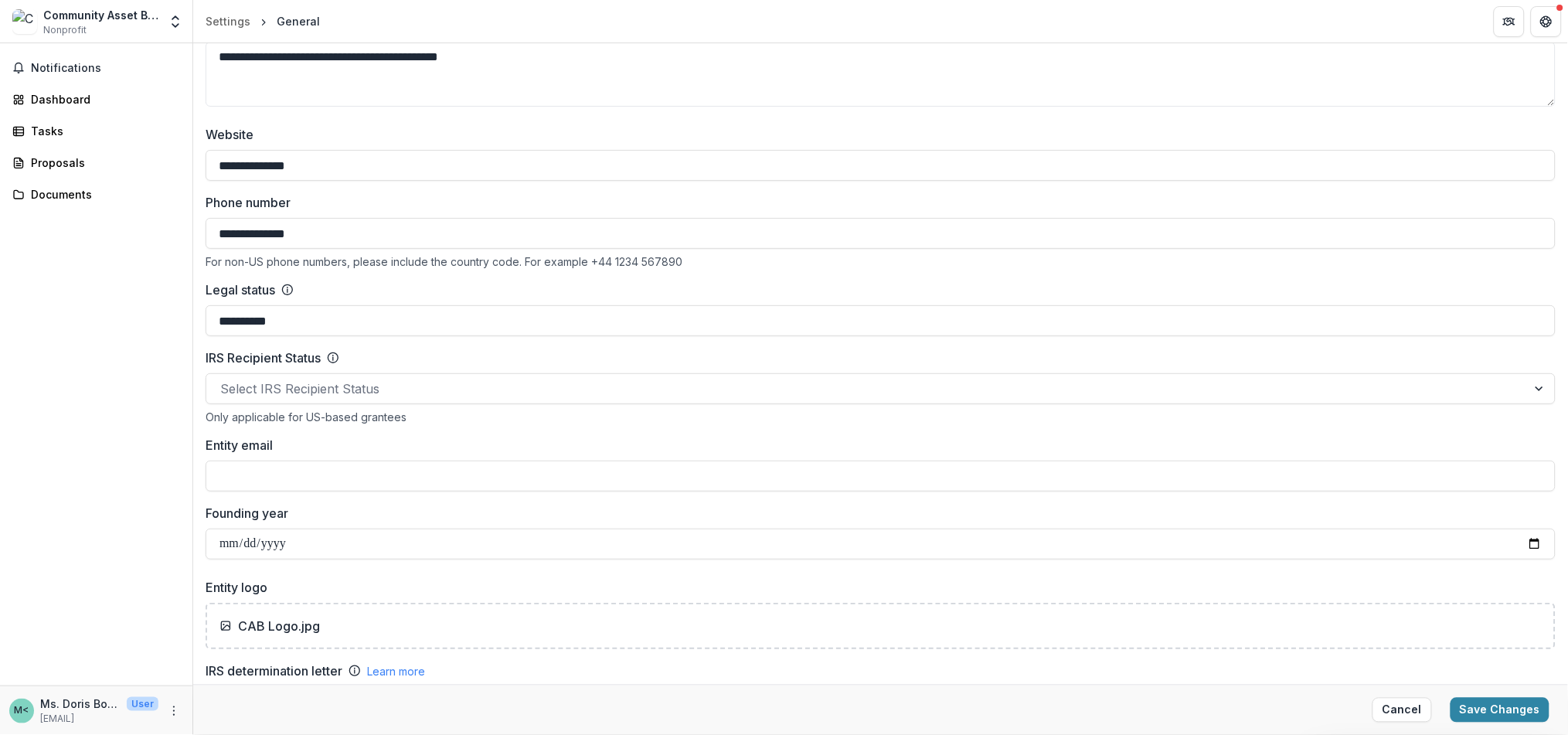 type 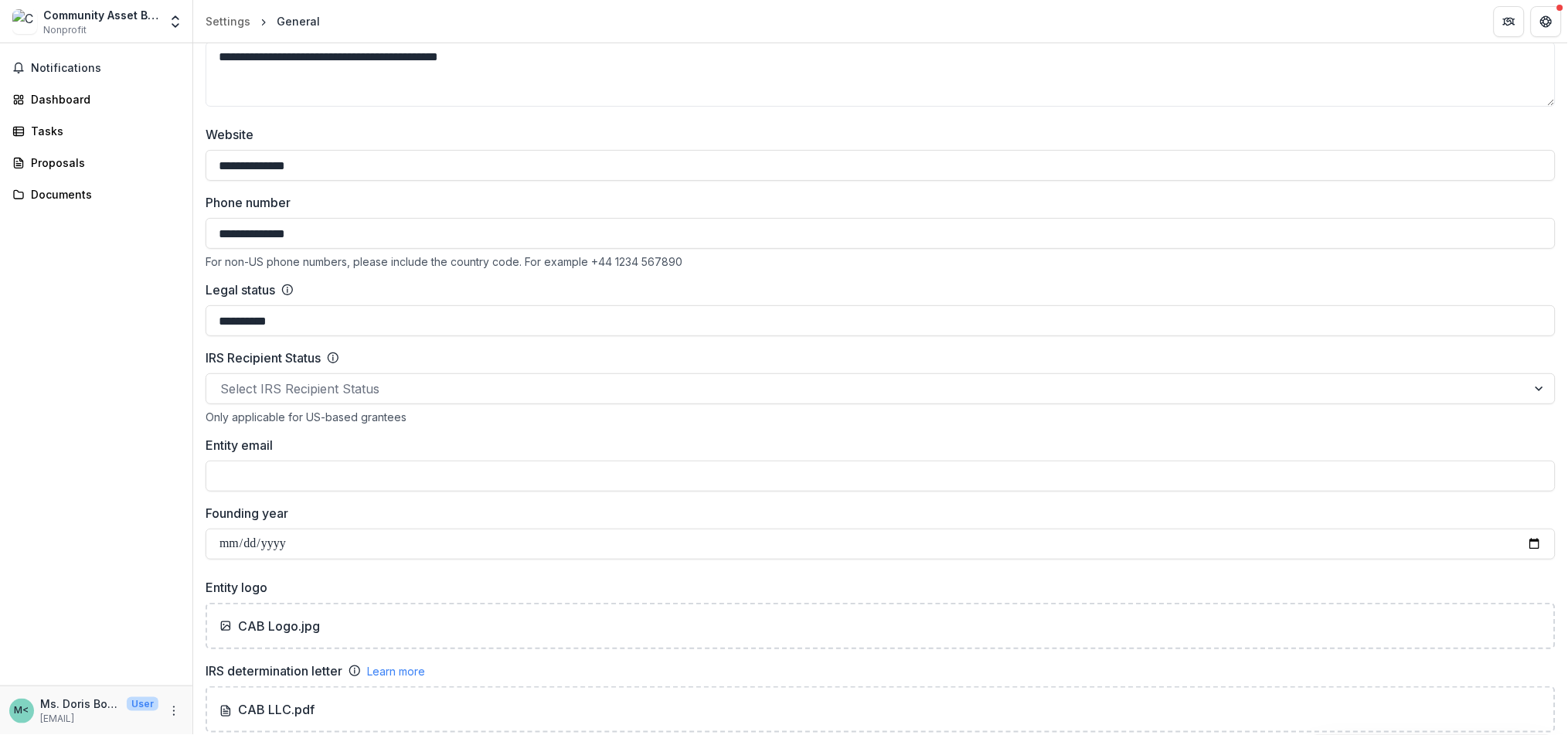 click 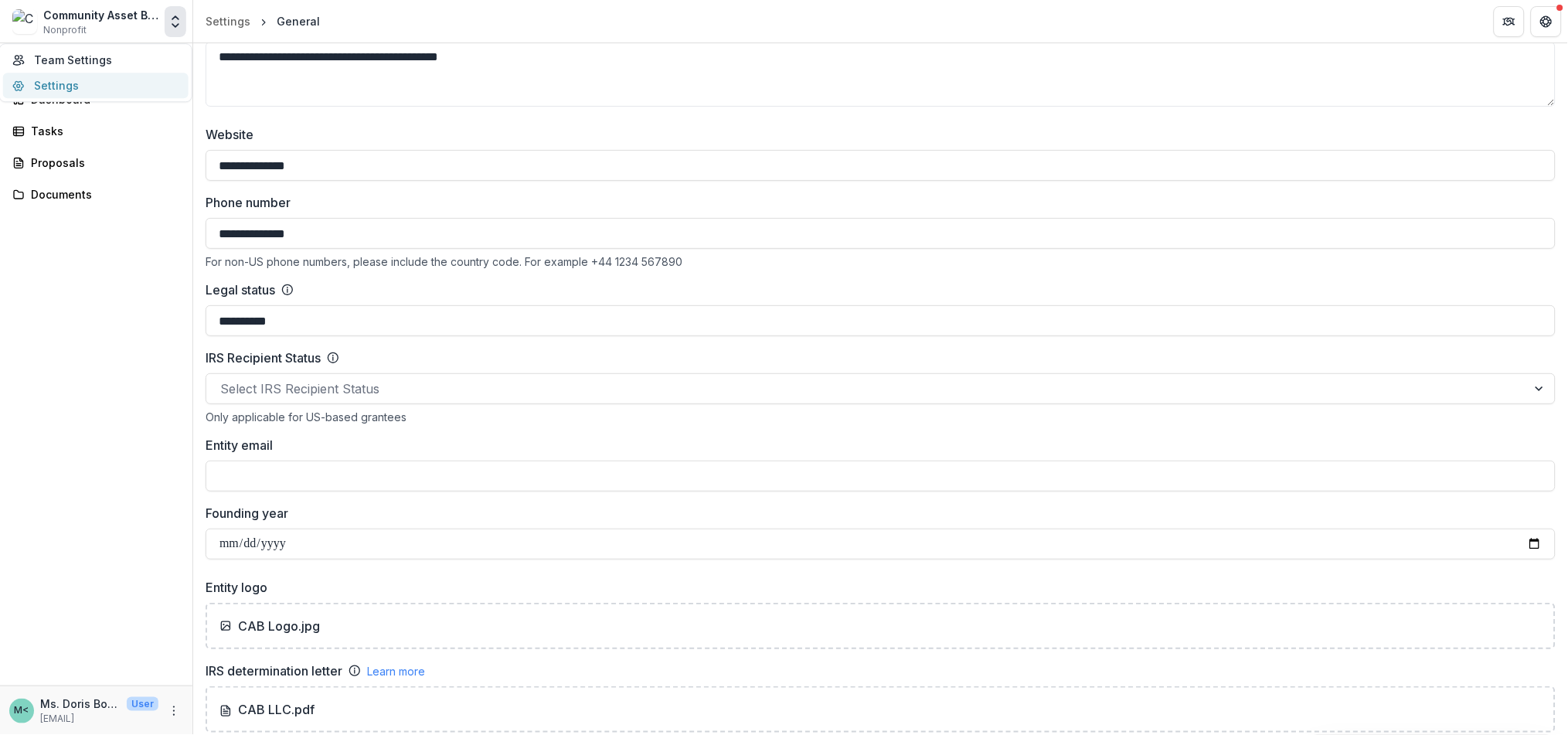 click on "Settings" at bounding box center (96, 85) 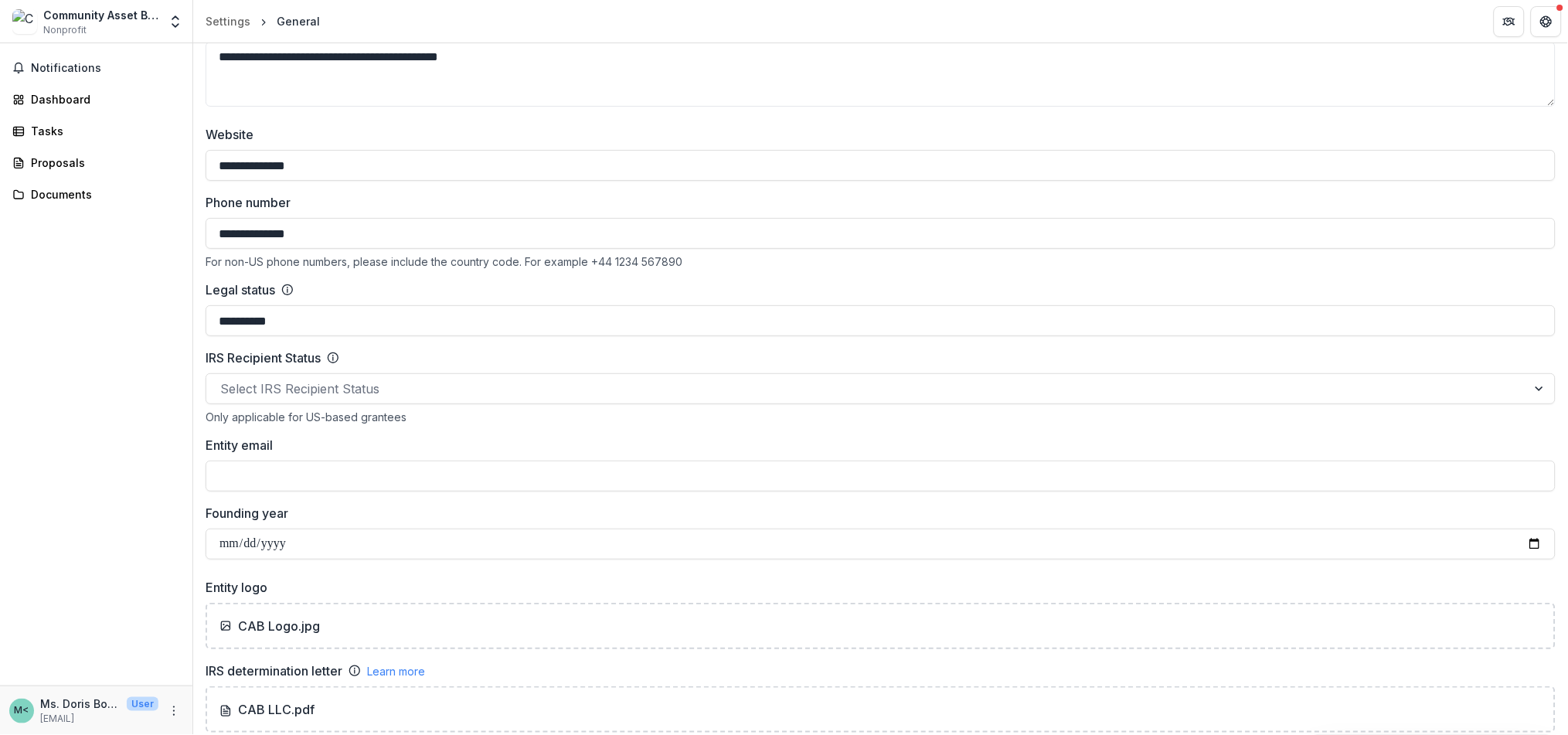 click on "Community Asset Builders LLC Nonprofit Team Settings Settings" at bounding box center (96, 22) 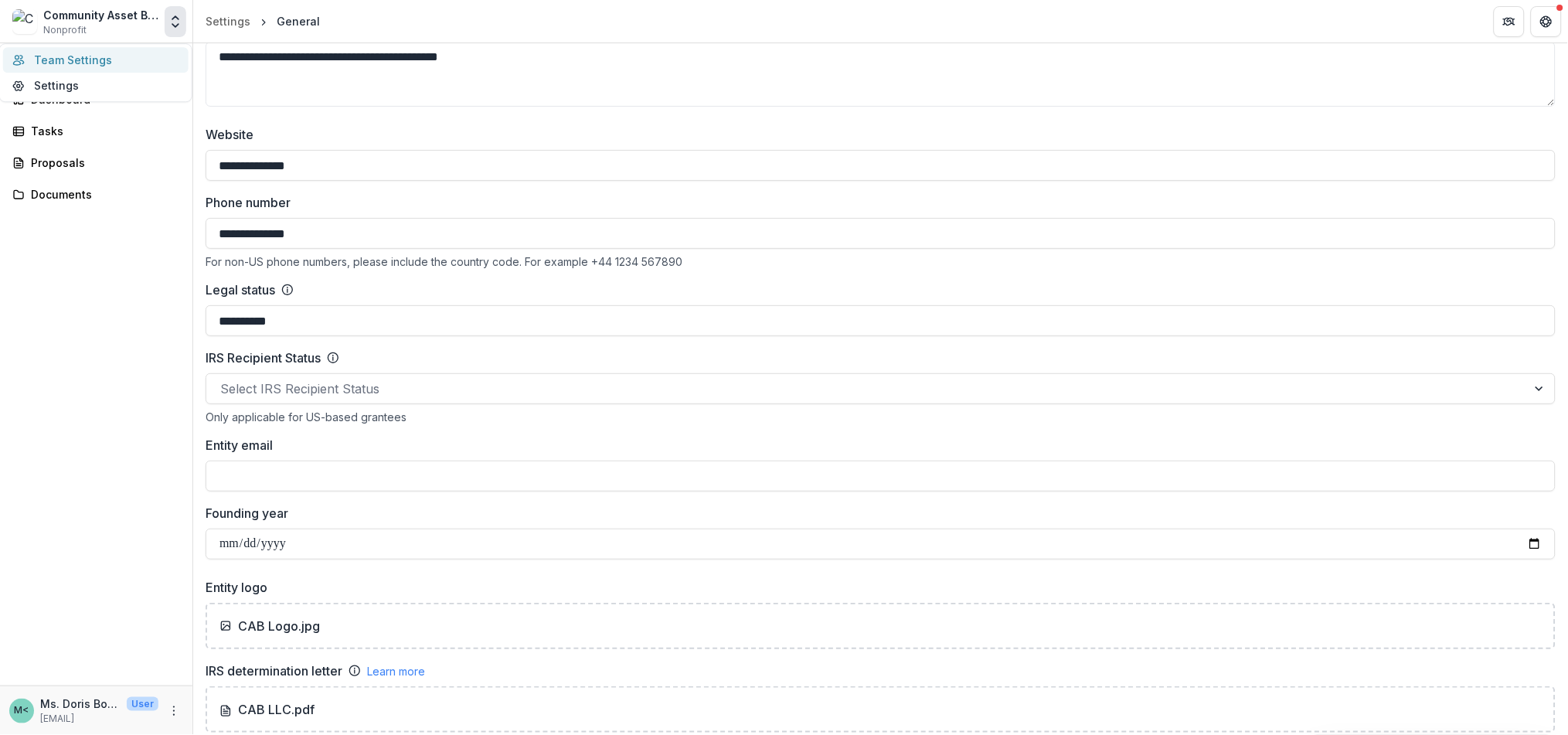 click on "Team Settings" at bounding box center [96, 60] 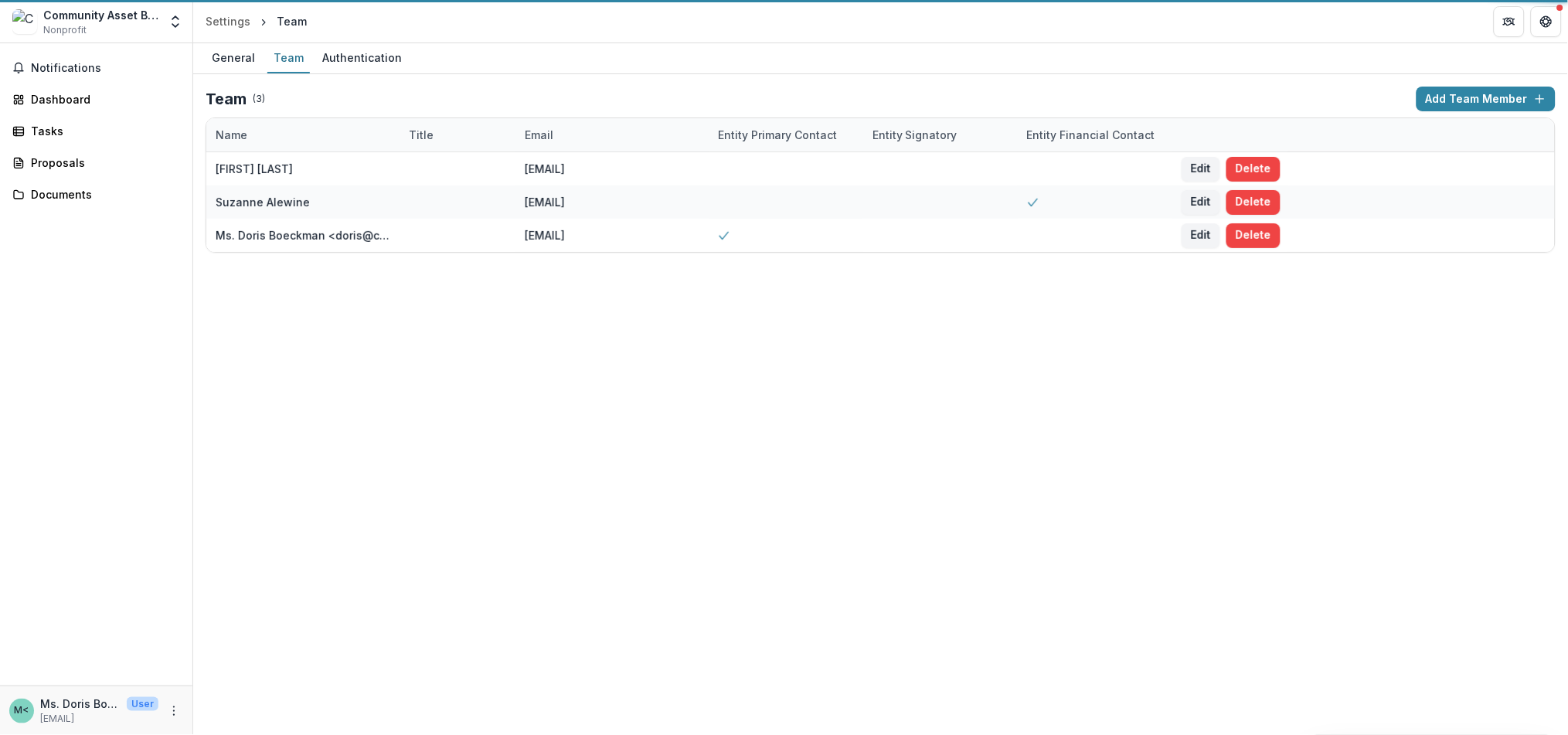scroll, scrollTop: 0, scrollLeft: 0, axis: both 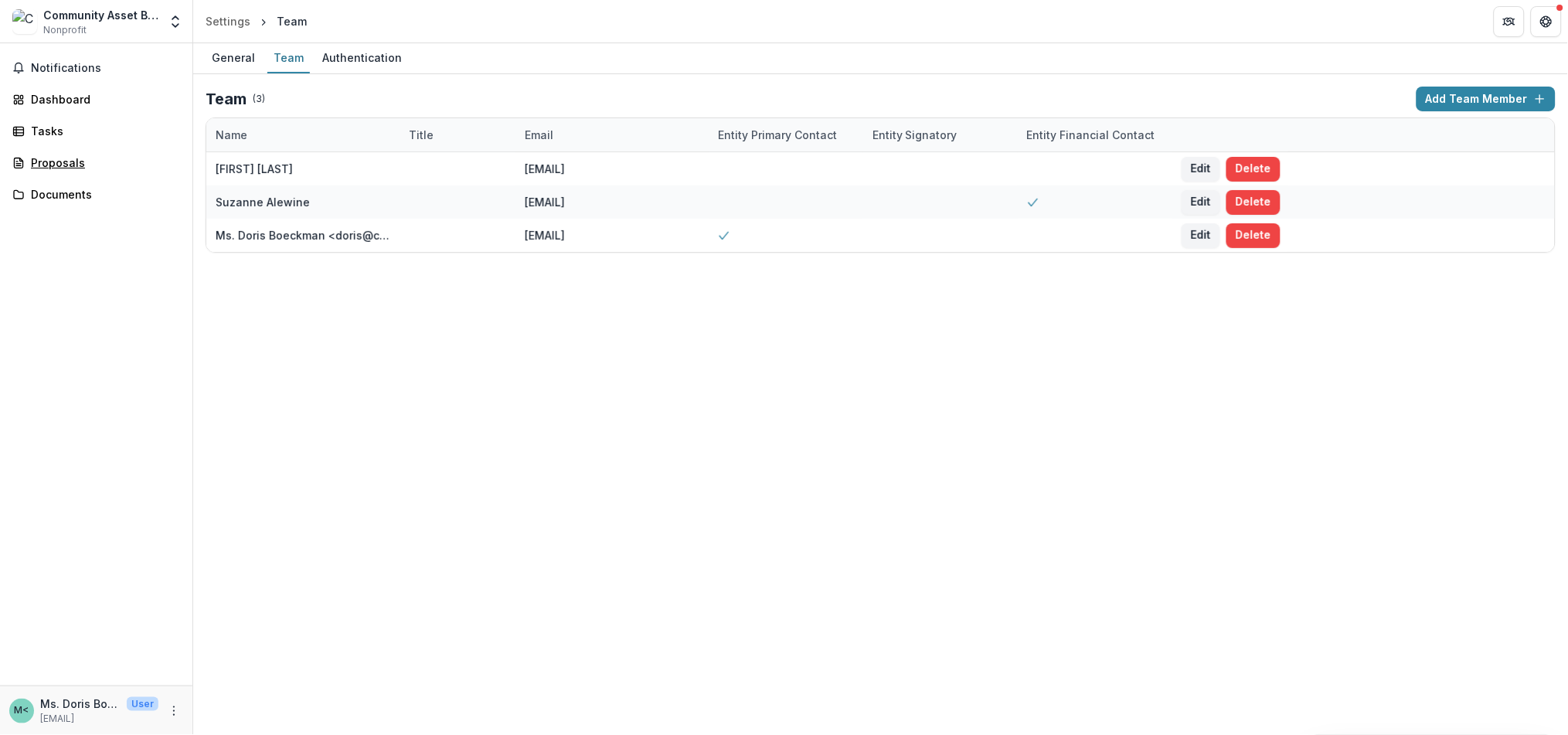 click on "Proposals" at bounding box center [102, 162] 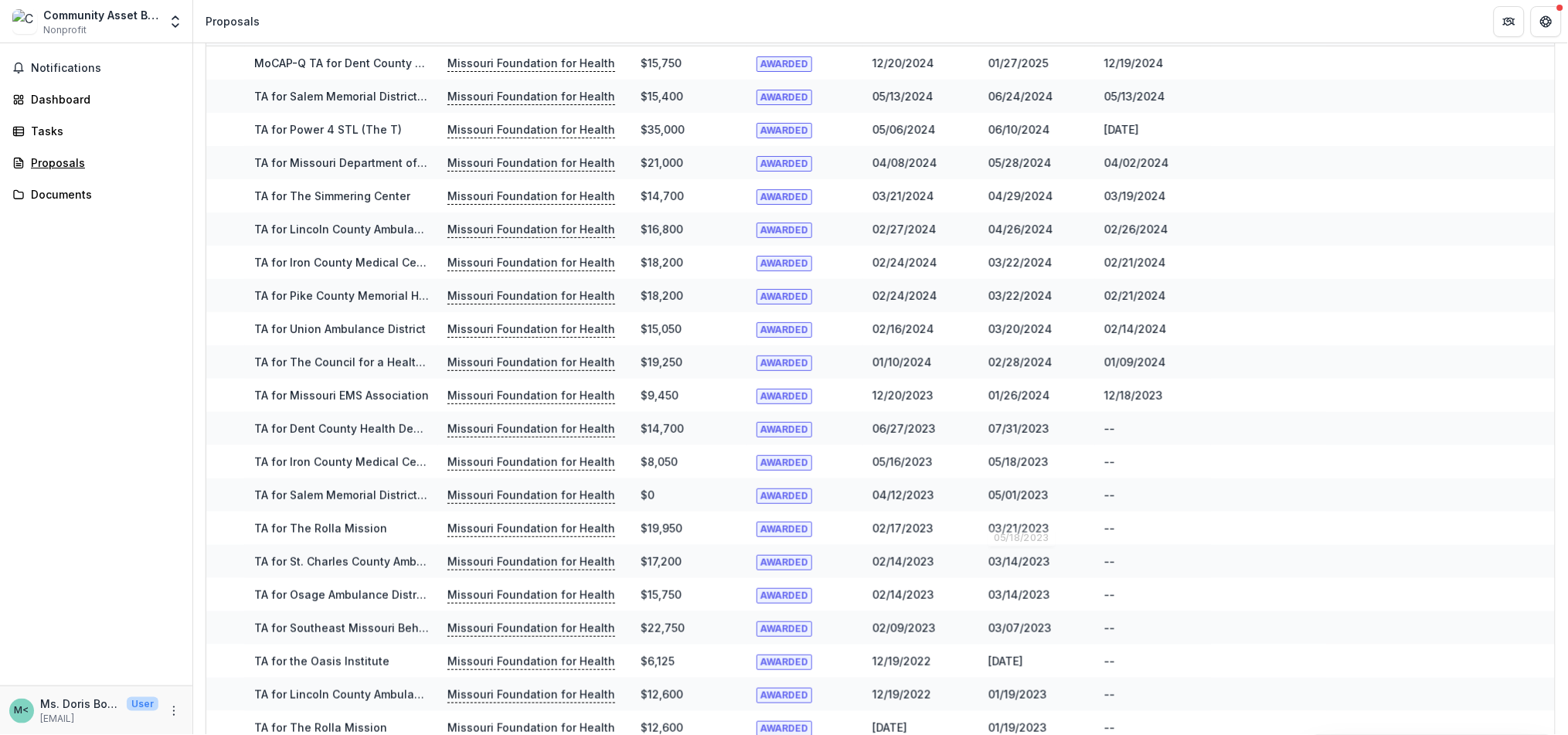 scroll, scrollTop: 0, scrollLeft: 0, axis: both 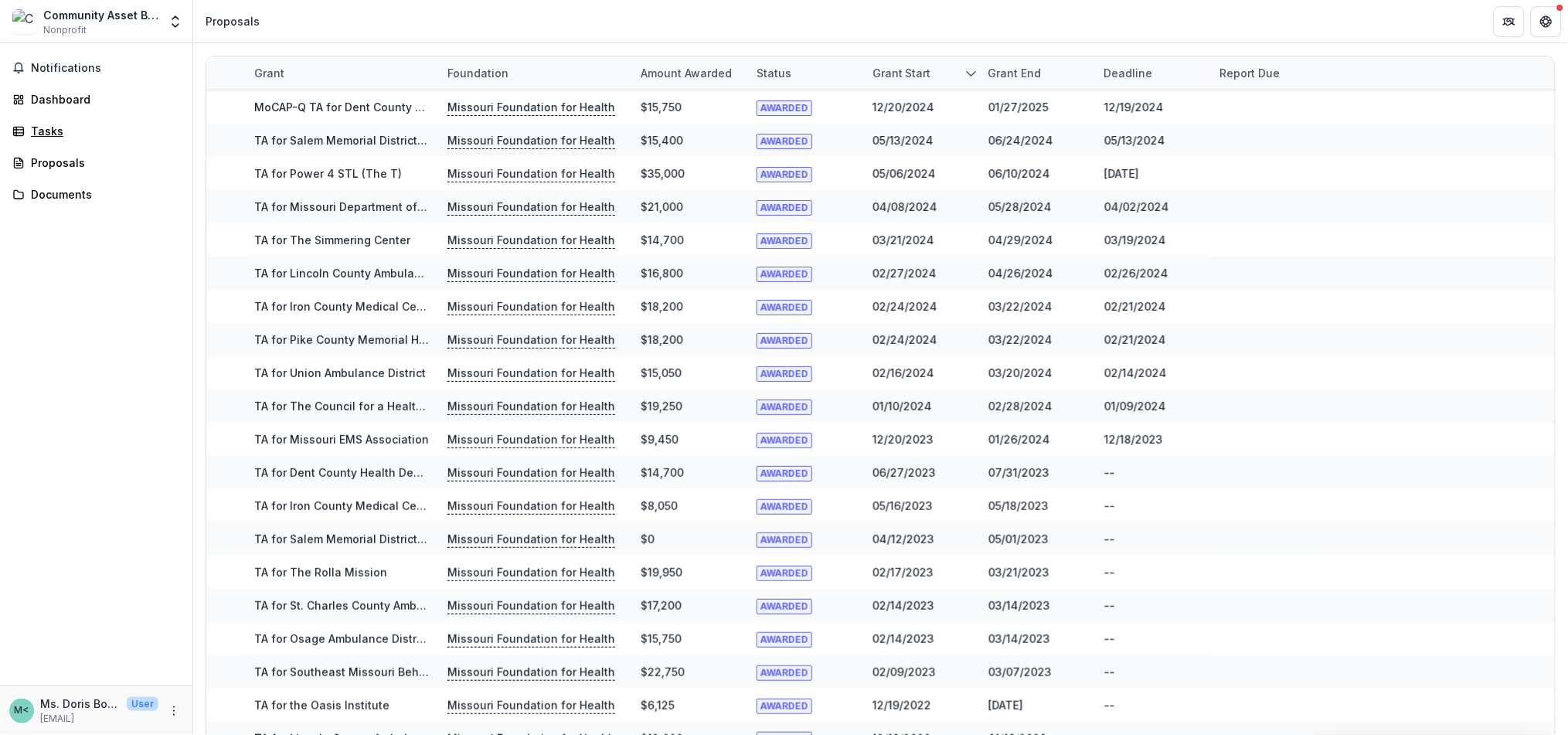 click on "Tasks" at bounding box center [102, 131] 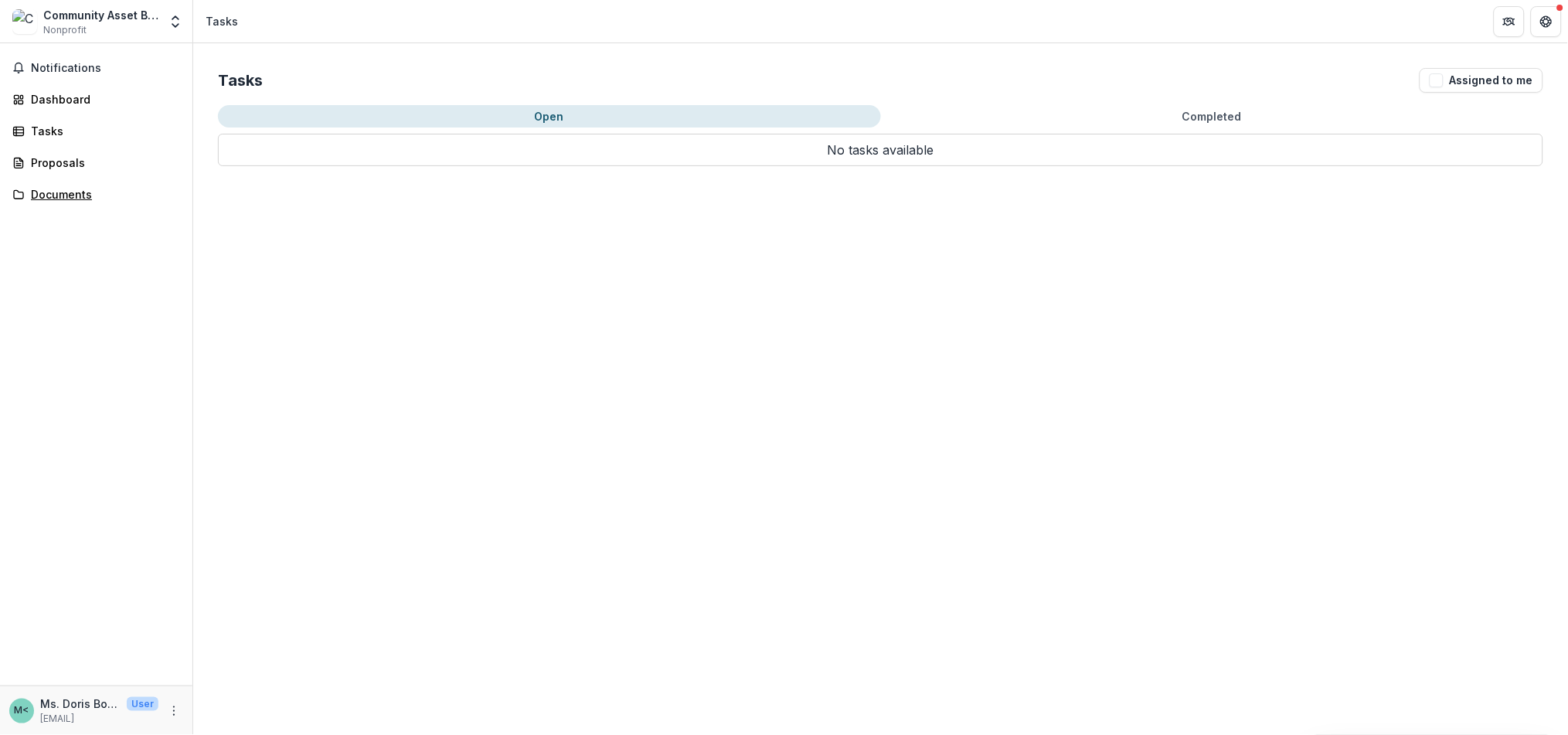click on "Documents" at bounding box center [102, 194] 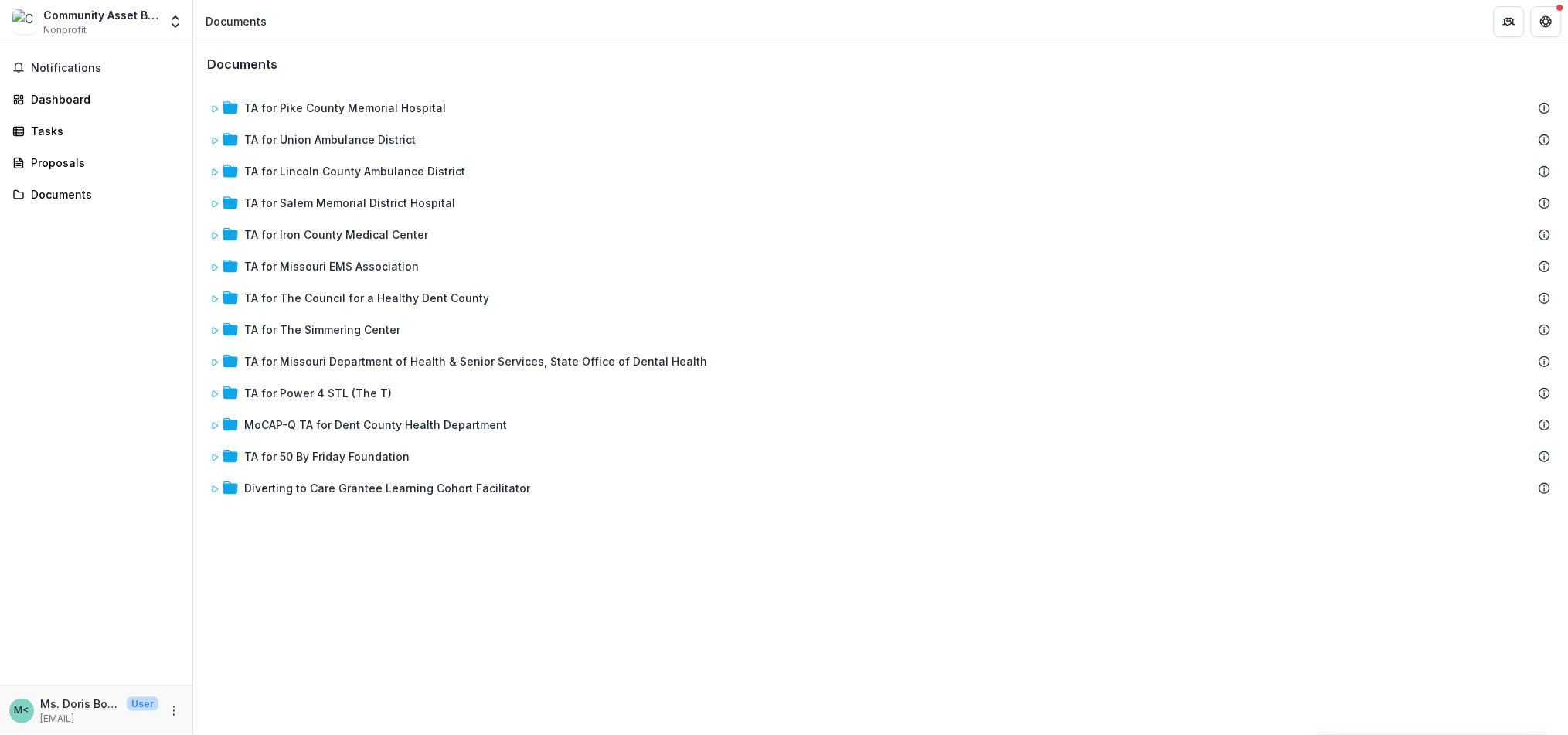 click on "Notifications" at bounding box center (105, 68) 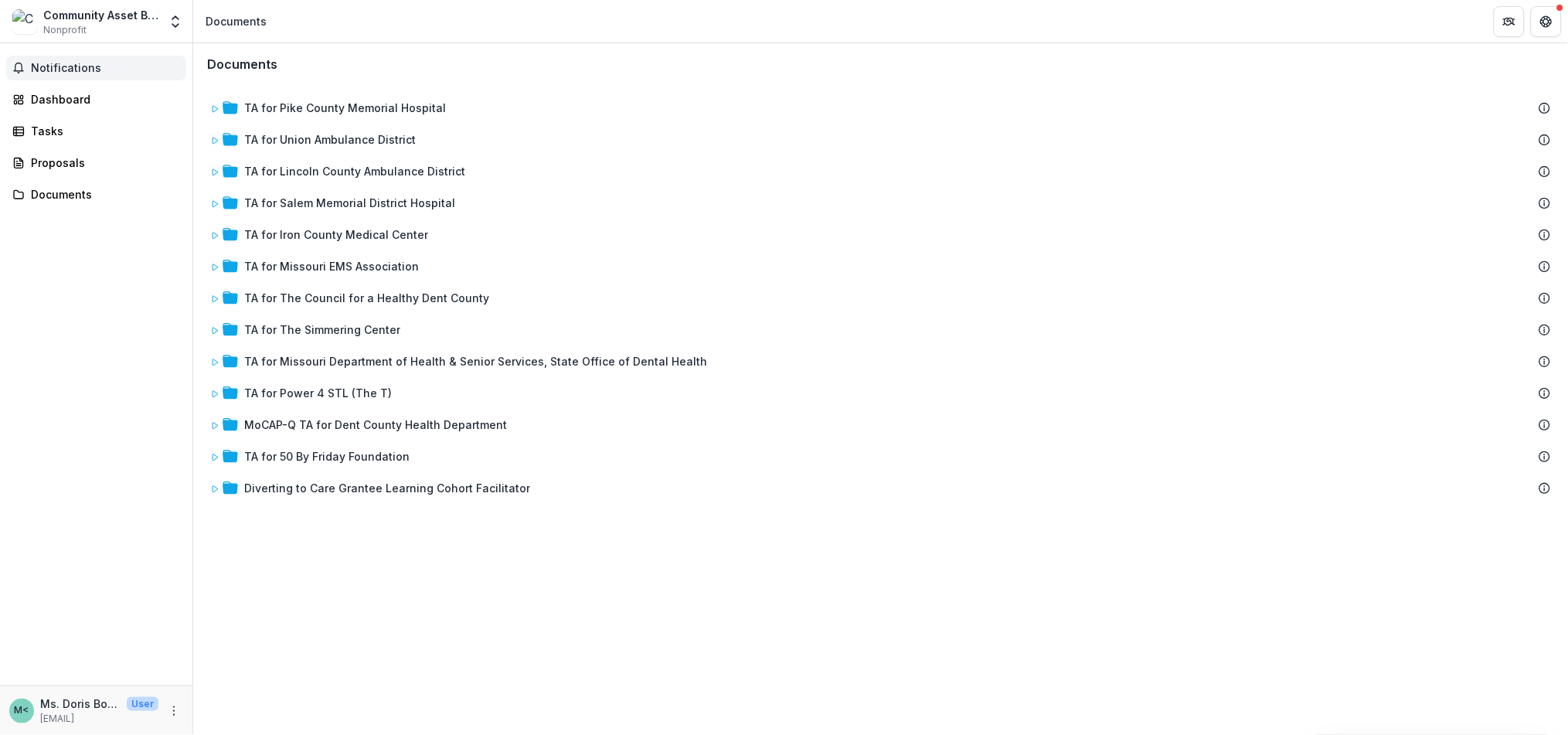click on "Dashboard" at bounding box center (102, 99) 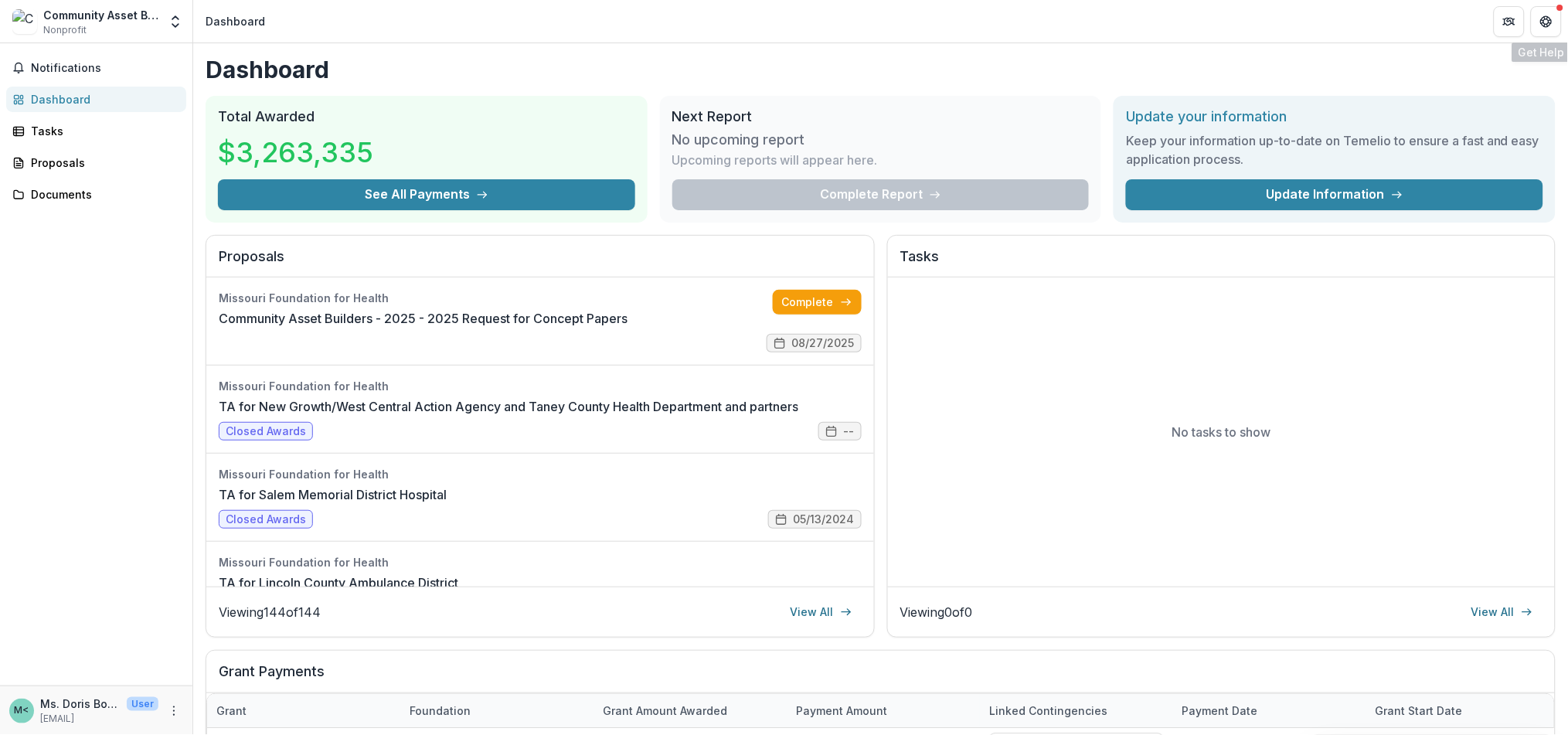 click 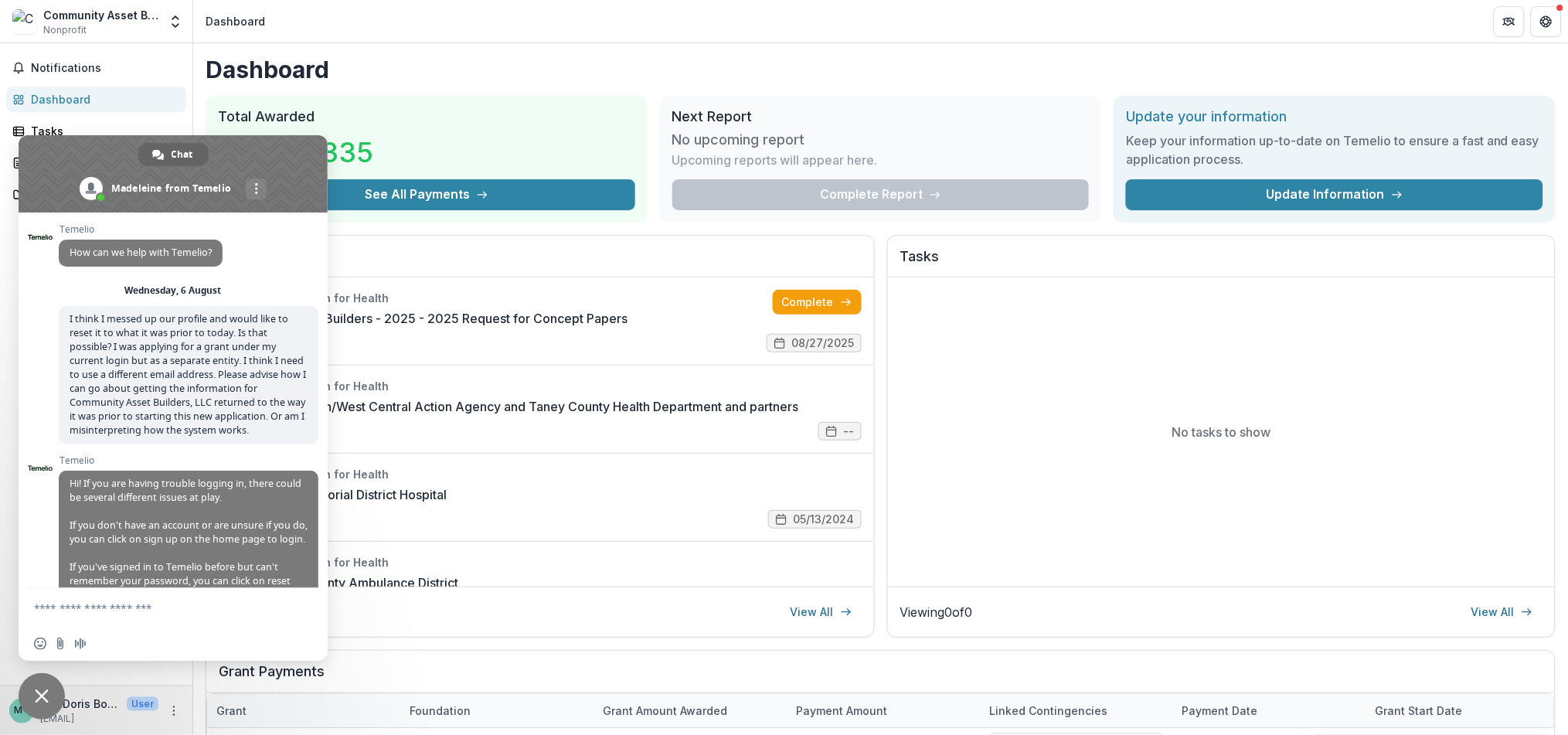 scroll, scrollTop: 1881, scrollLeft: 0, axis: vertical 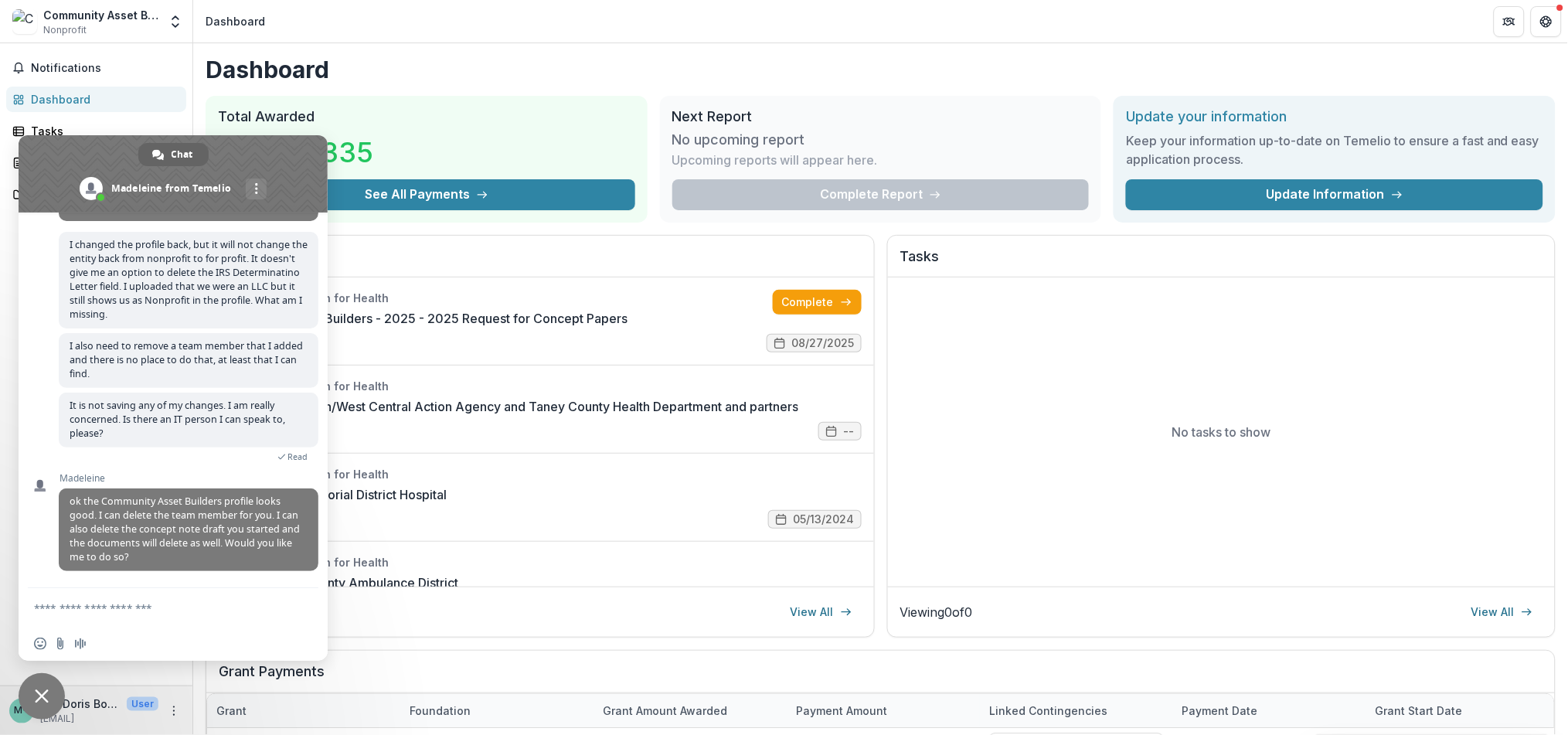 click at bounding box center (158, 607) 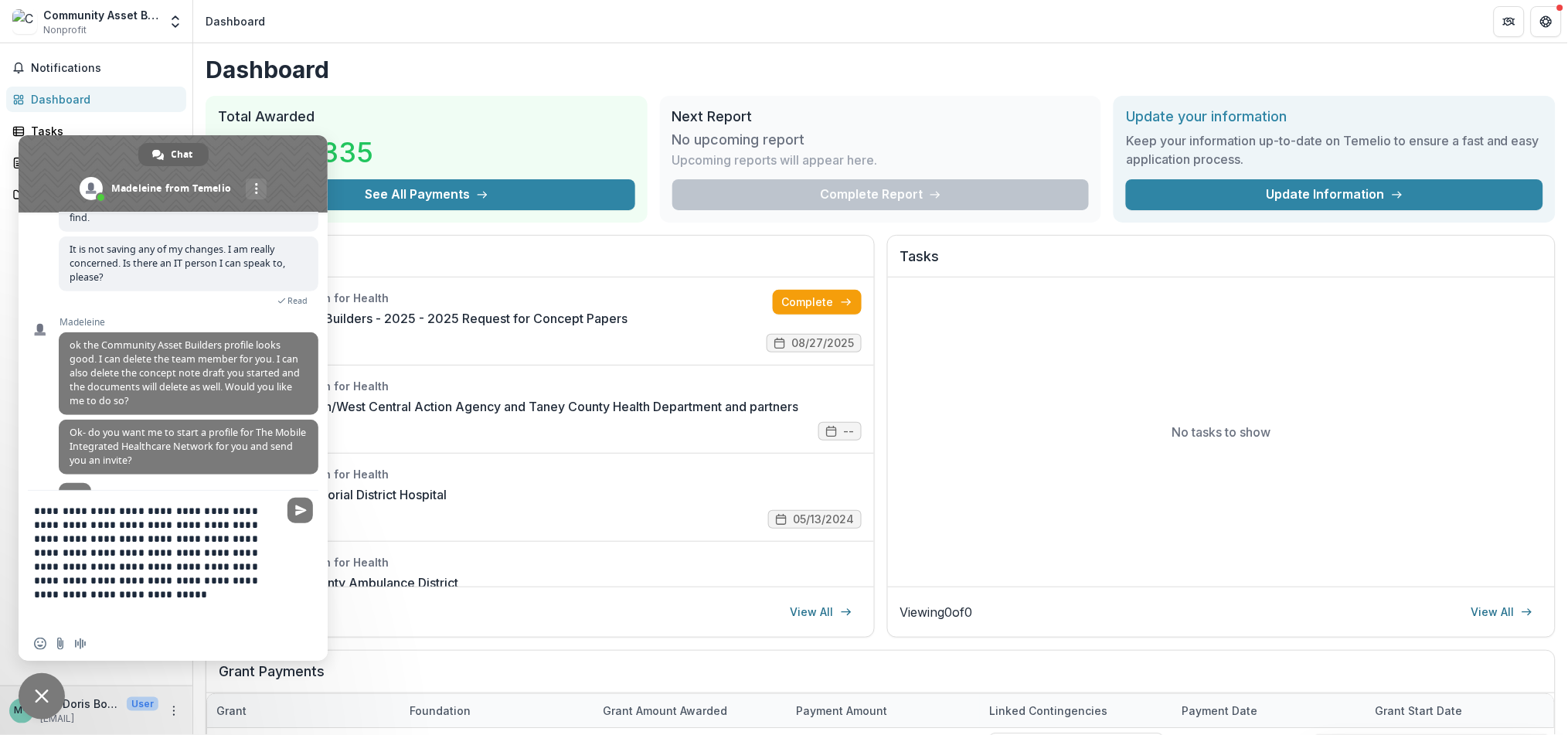 scroll, scrollTop: 2069, scrollLeft: 0, axis: vertical 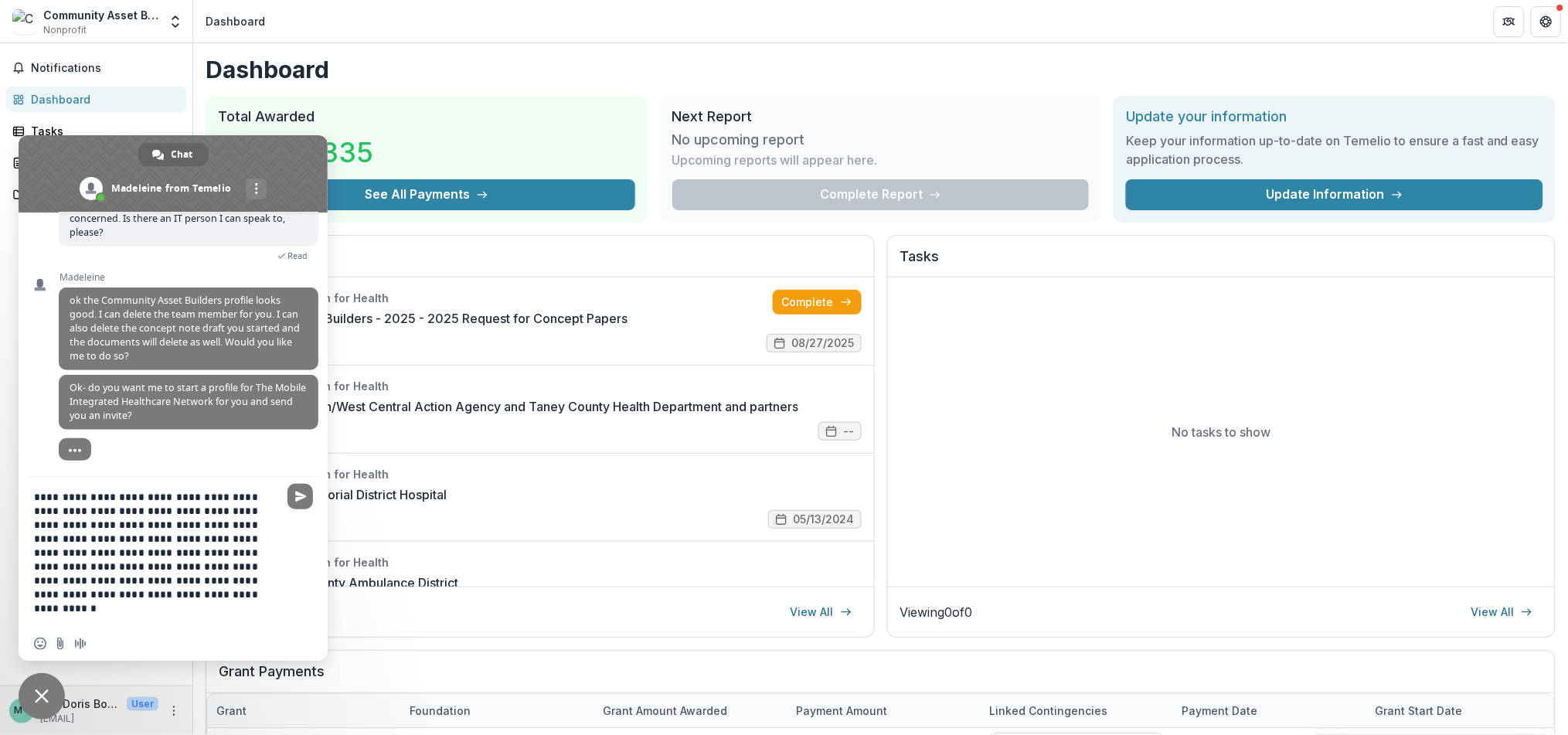 type on "**********" 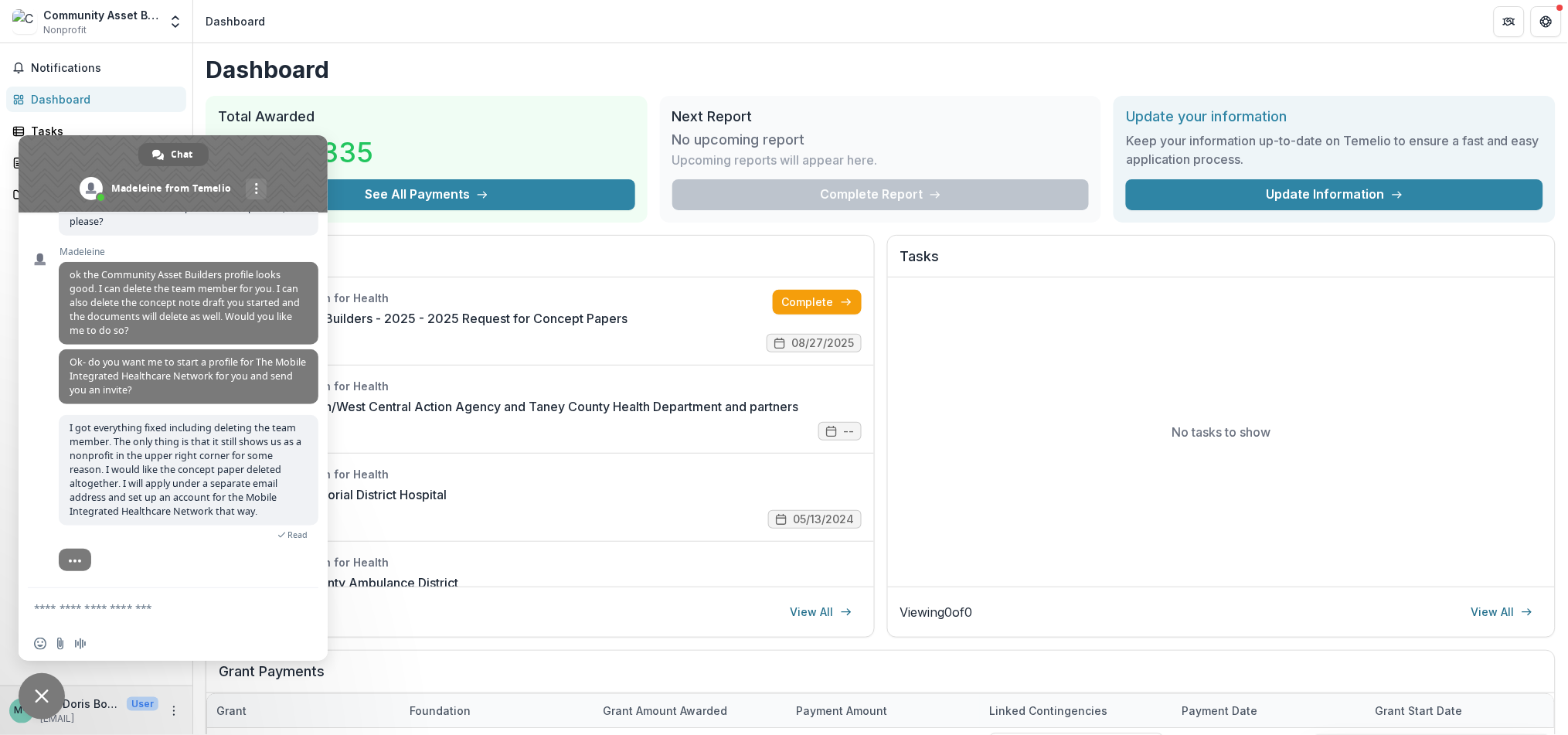 scroll, scrollTop: 2115, scrollLeft: 0, axis: vertical 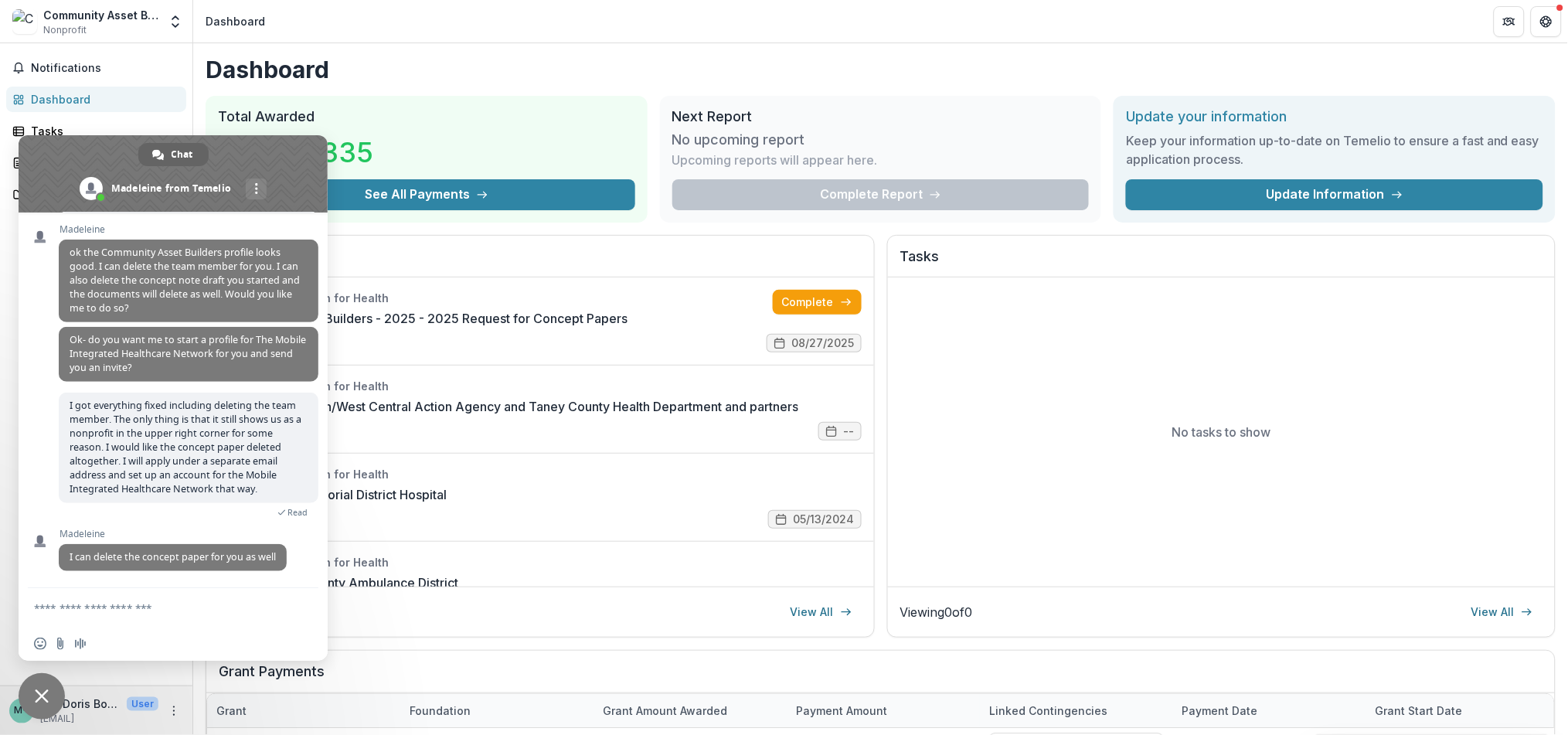 click at bounding box center [158, 607] 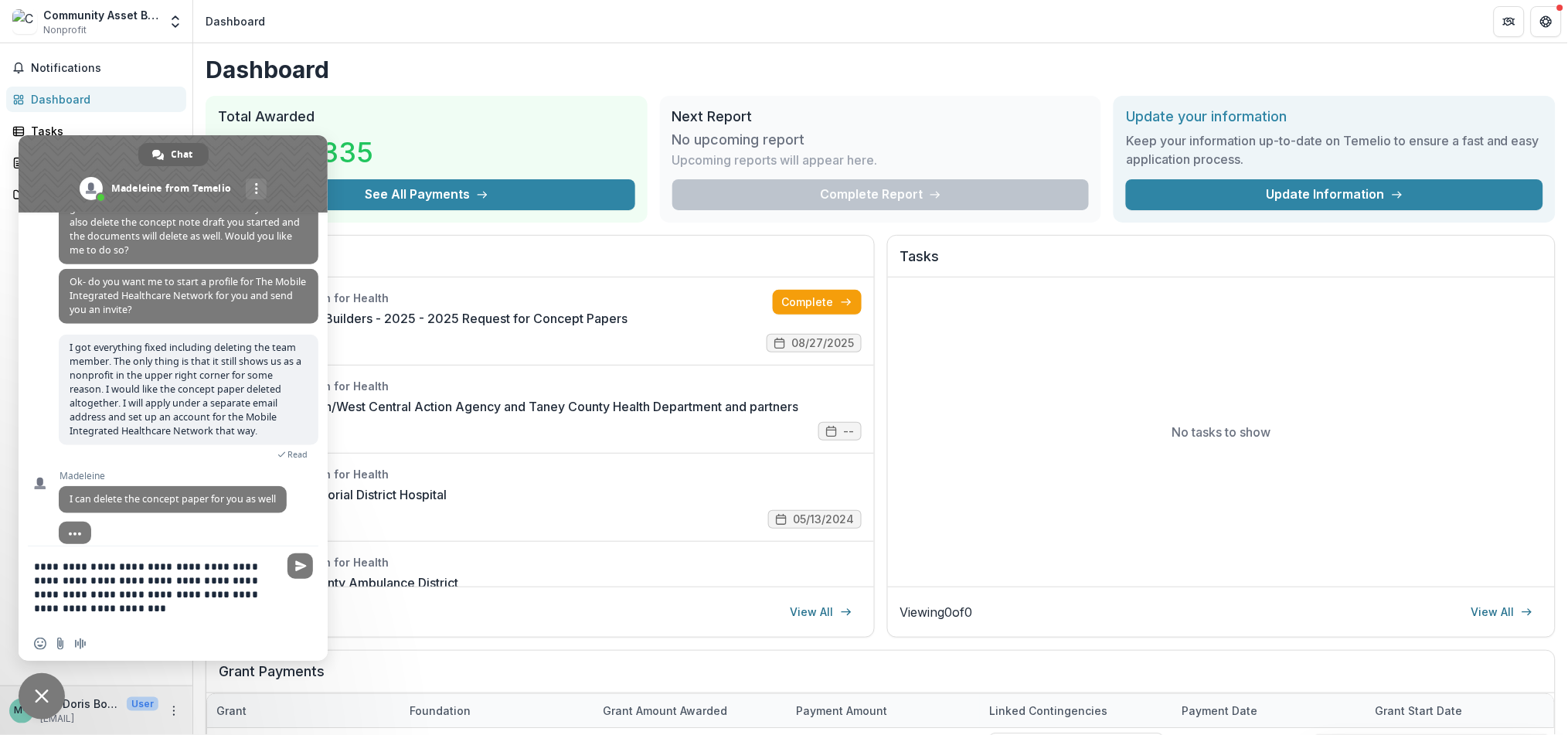 scroll, scrollTop: 2189, scrollLeft: 0, axis: vertical 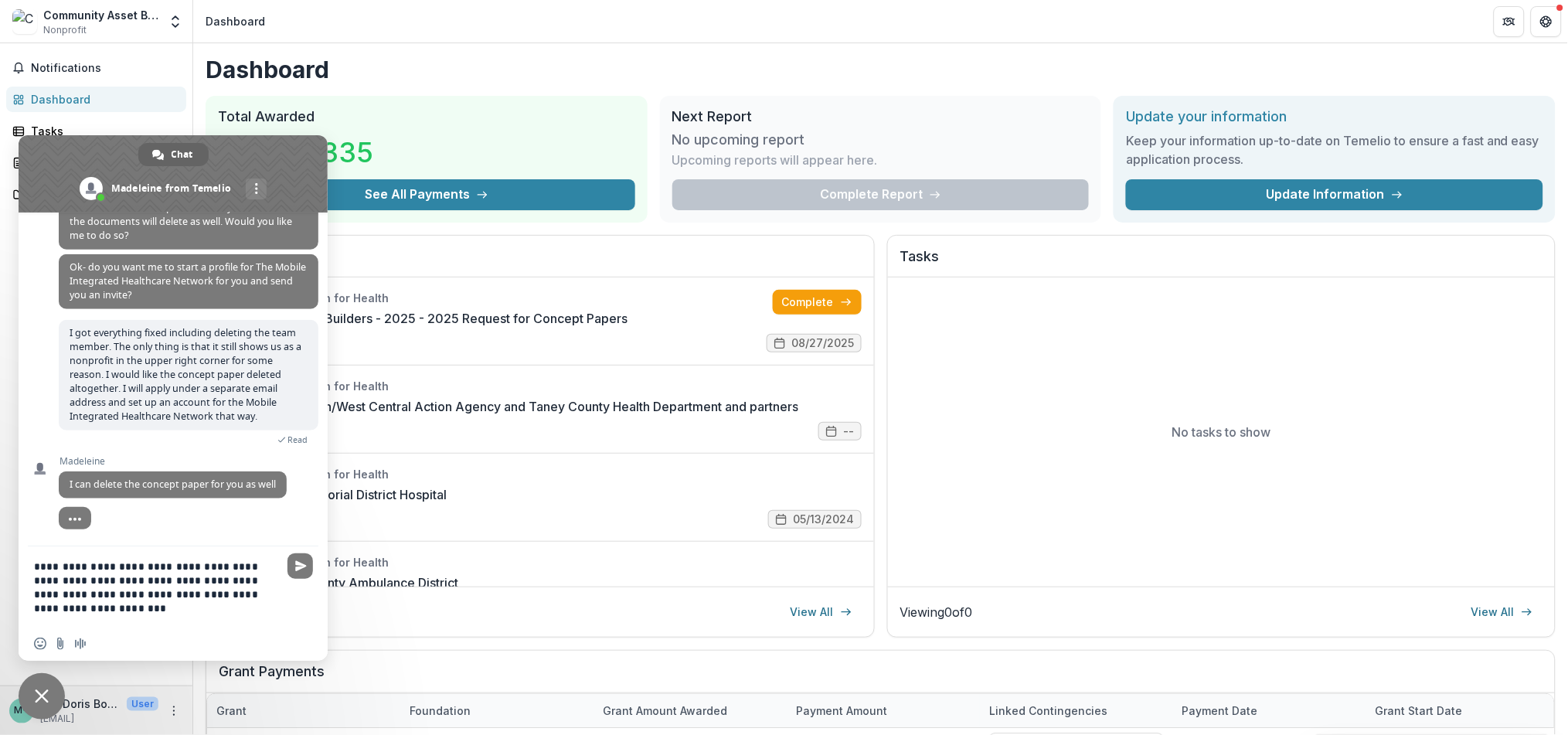 type on "**********" 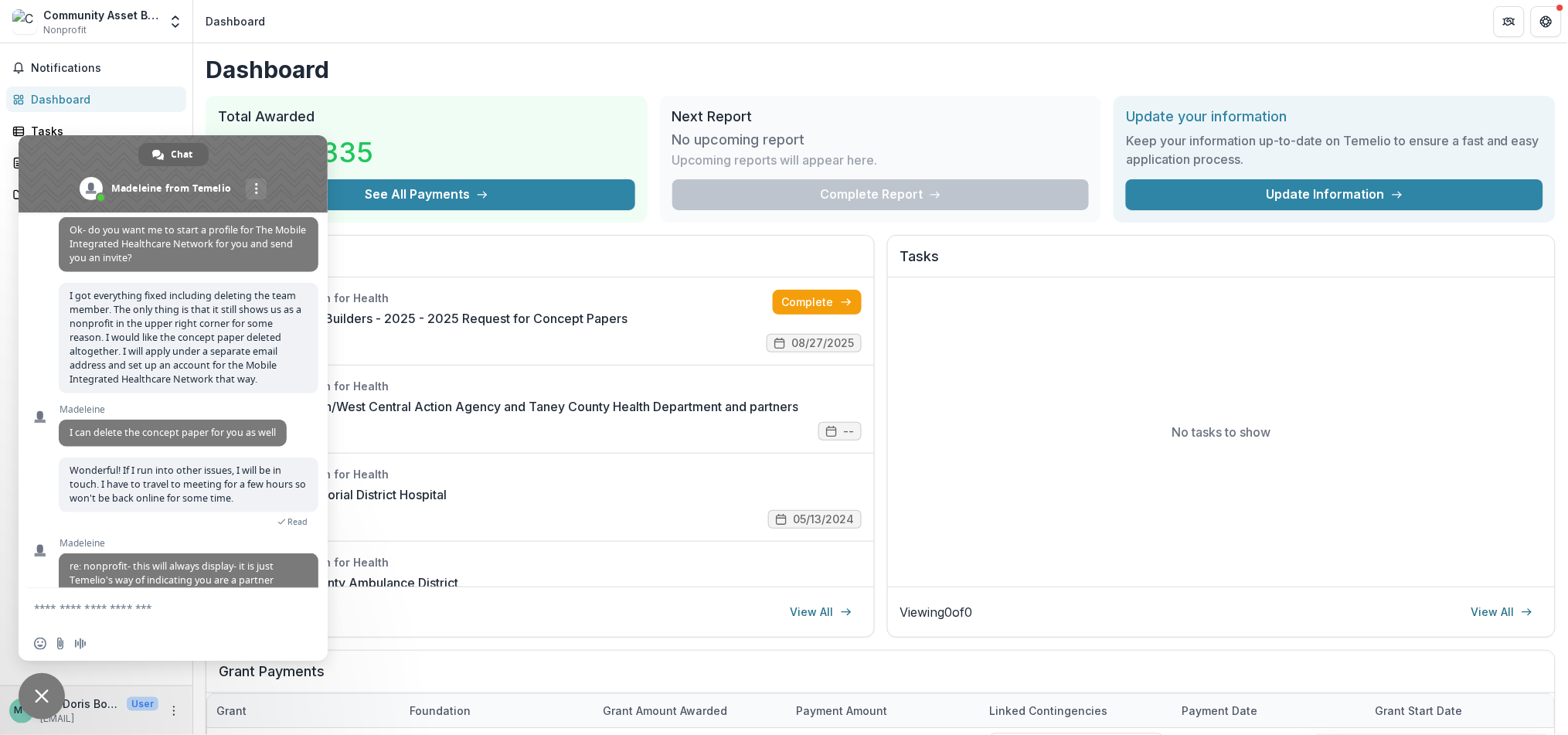 scroll, scrollTop: 2261, scrollLeft: 0, axis: vertical 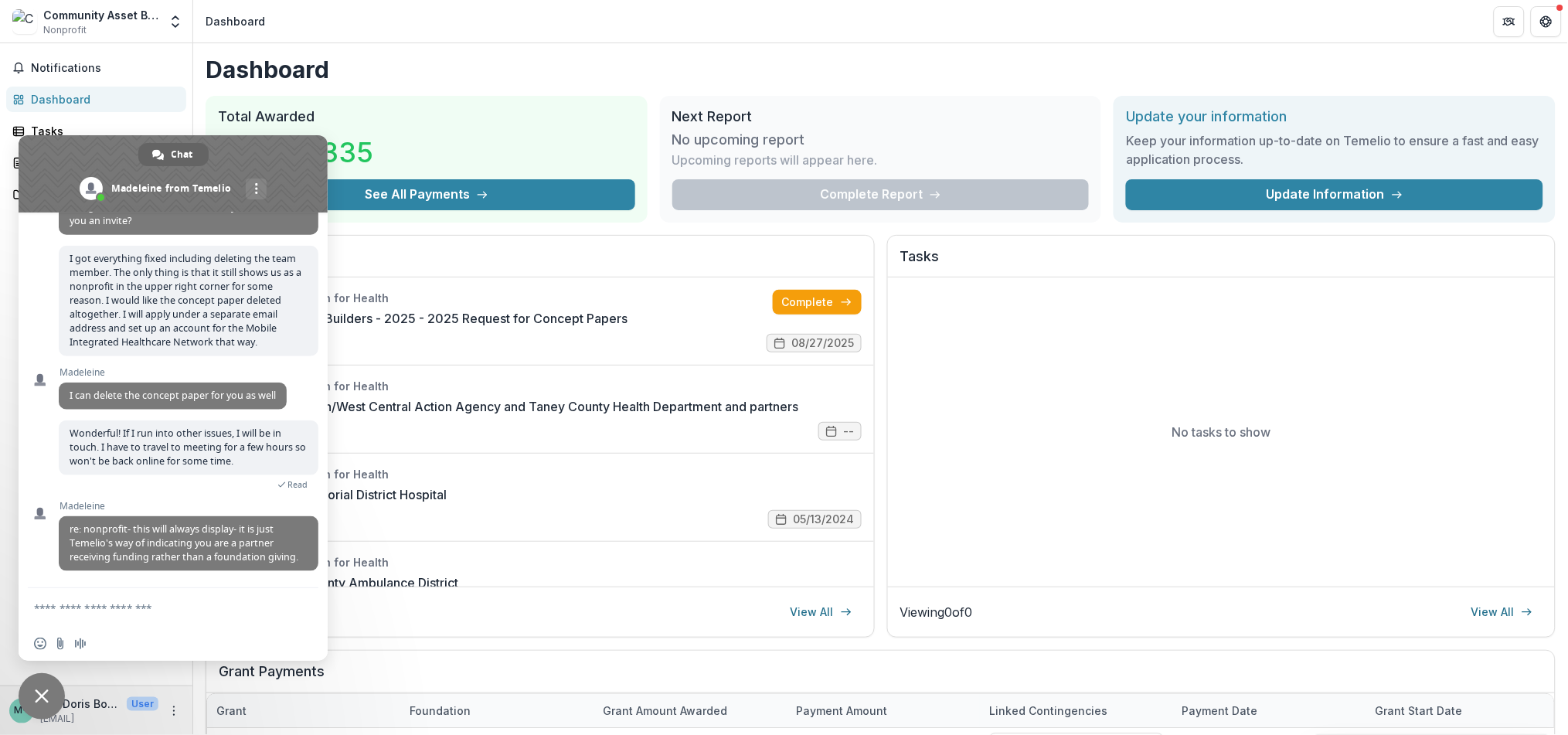 click at bounding box center (158, 607) 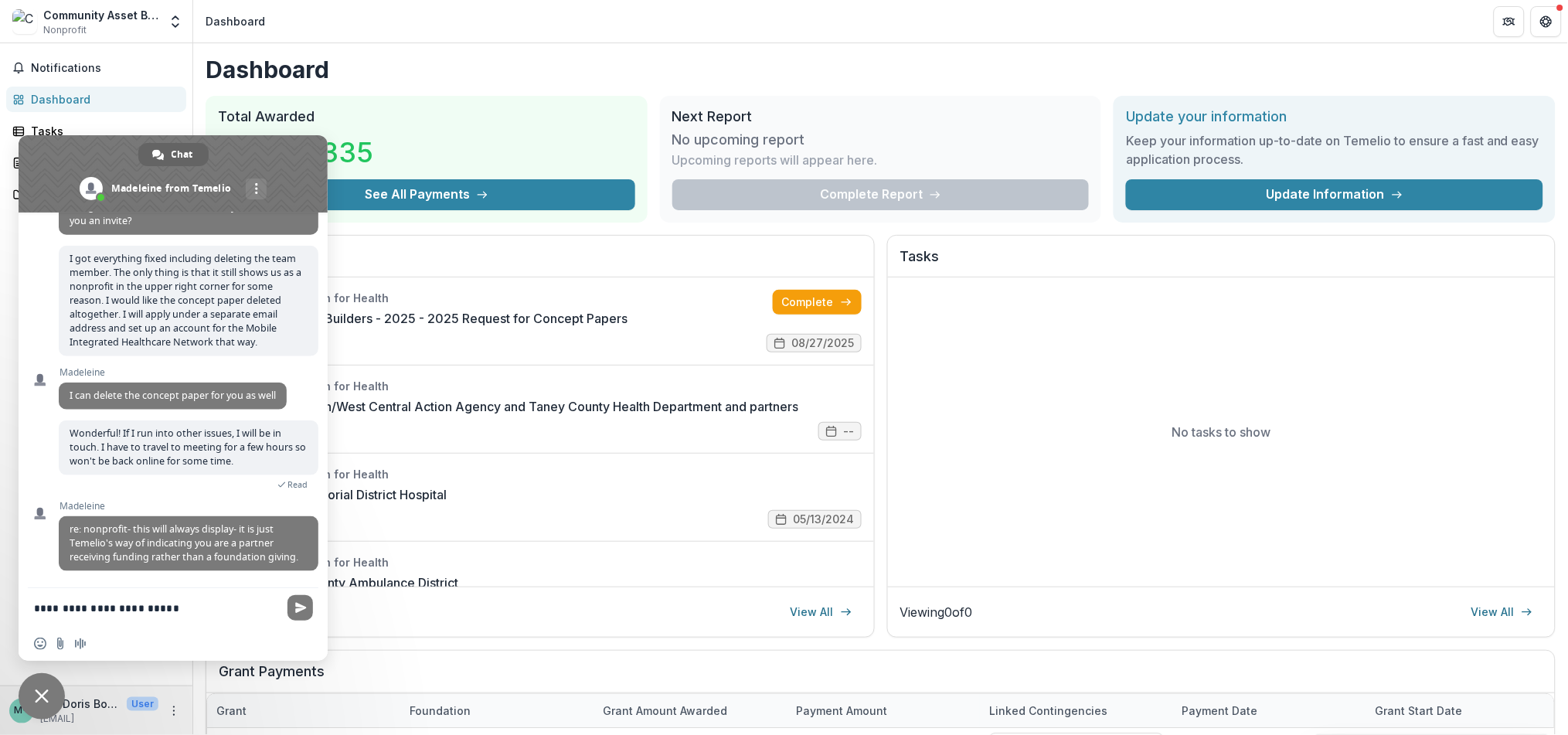 type on "**********" 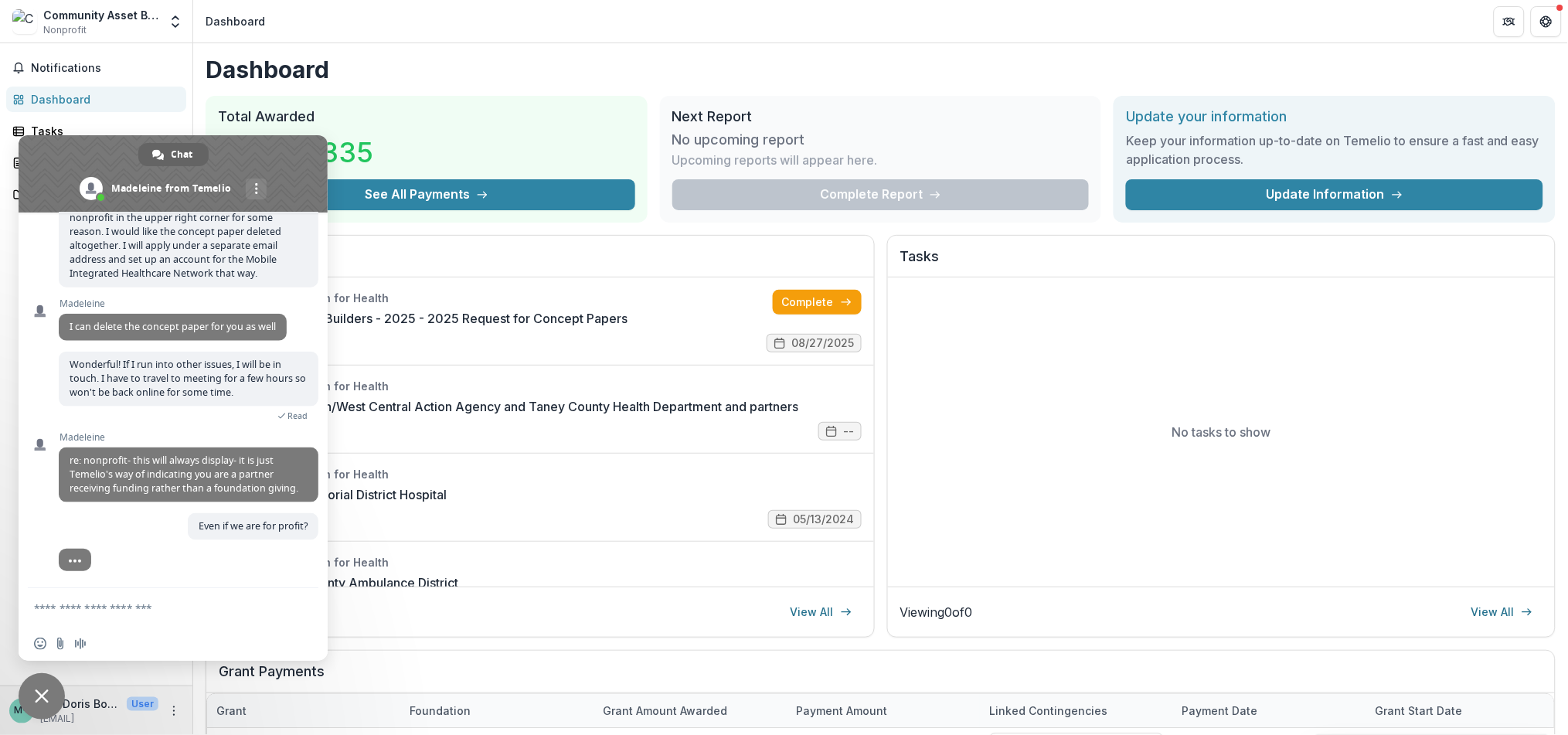 scroll, scrollTop: 2381, scrollLeft: 0, axis: vertical 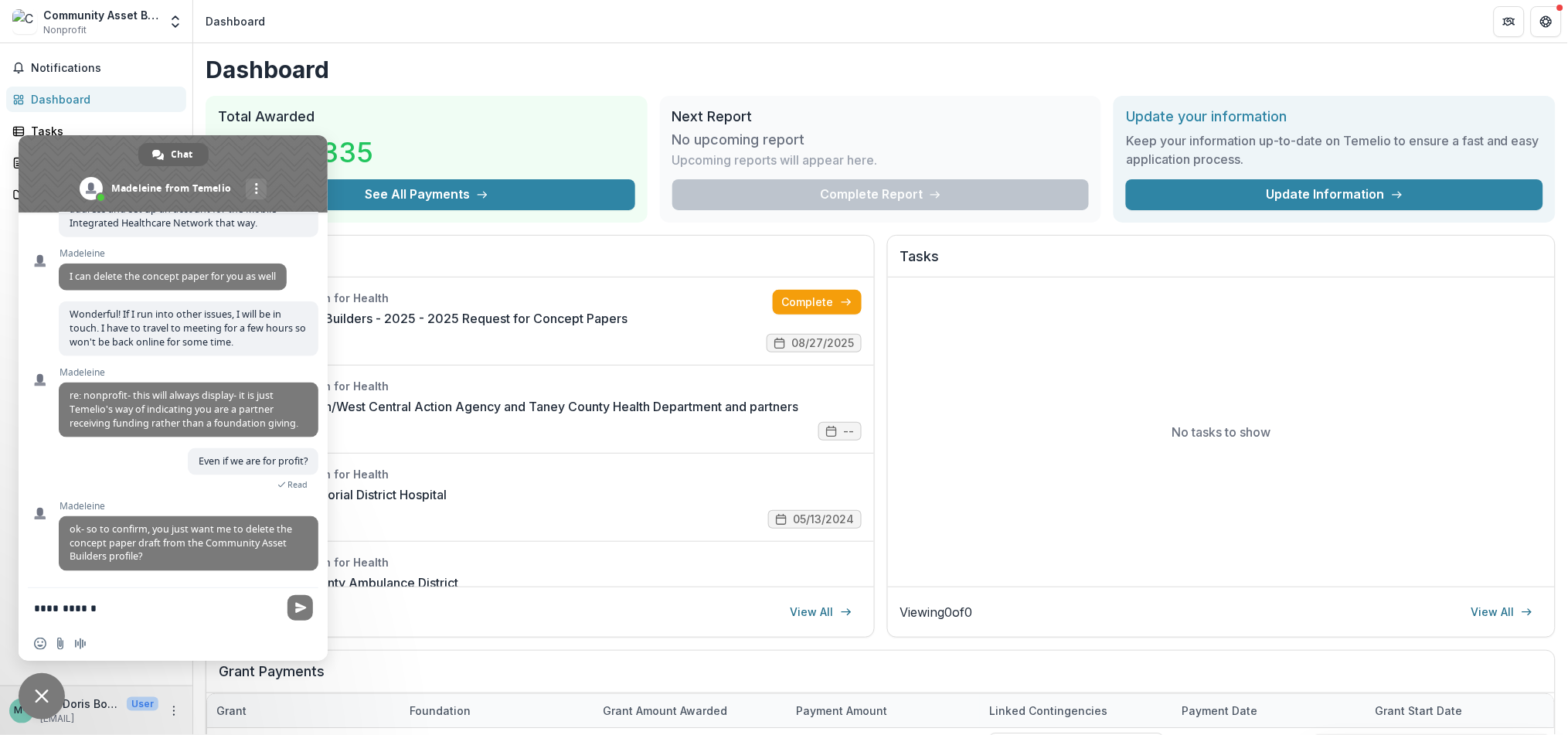 type on "**********" 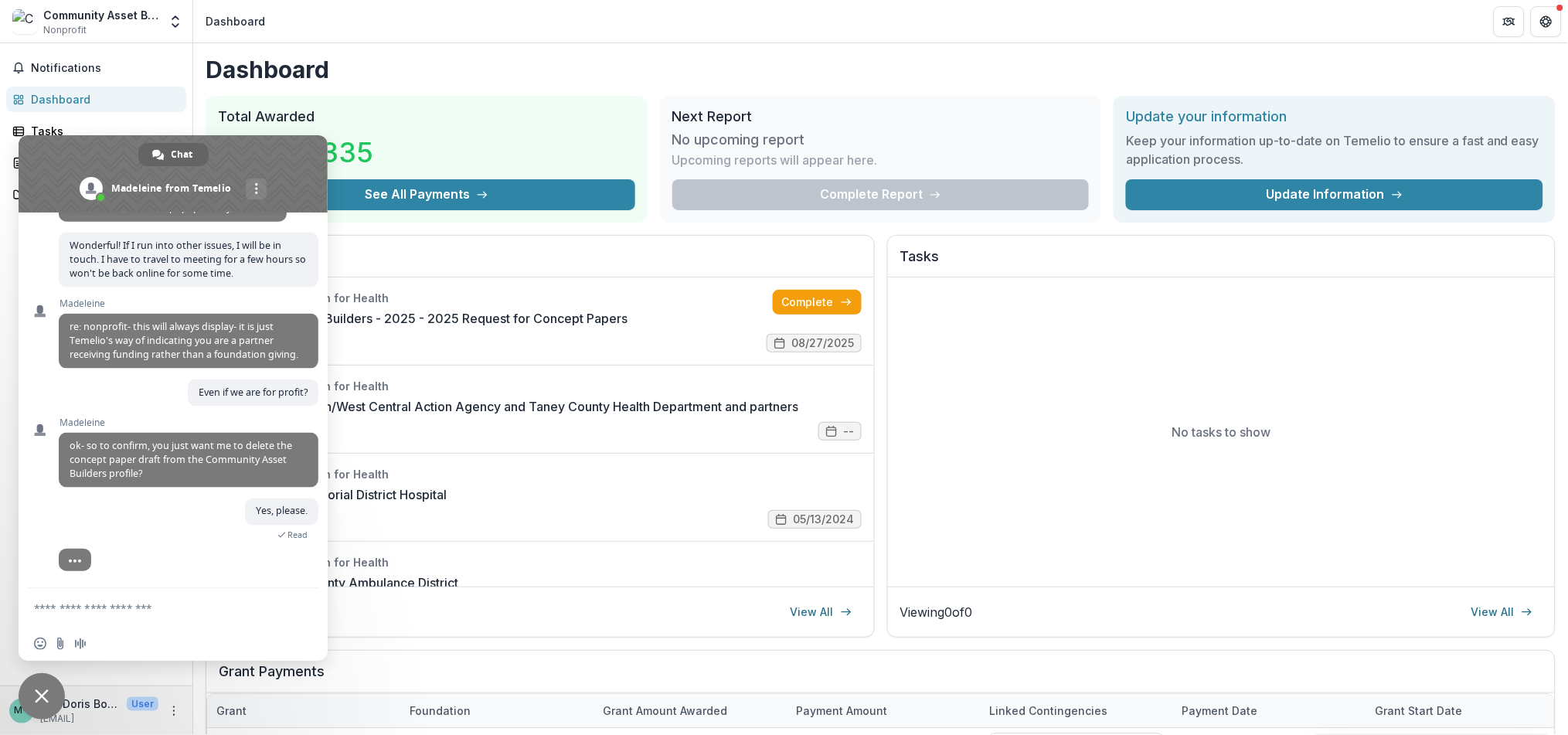 scroll, scrollTop: 2500, scrollLeft: 0, axis: vertical 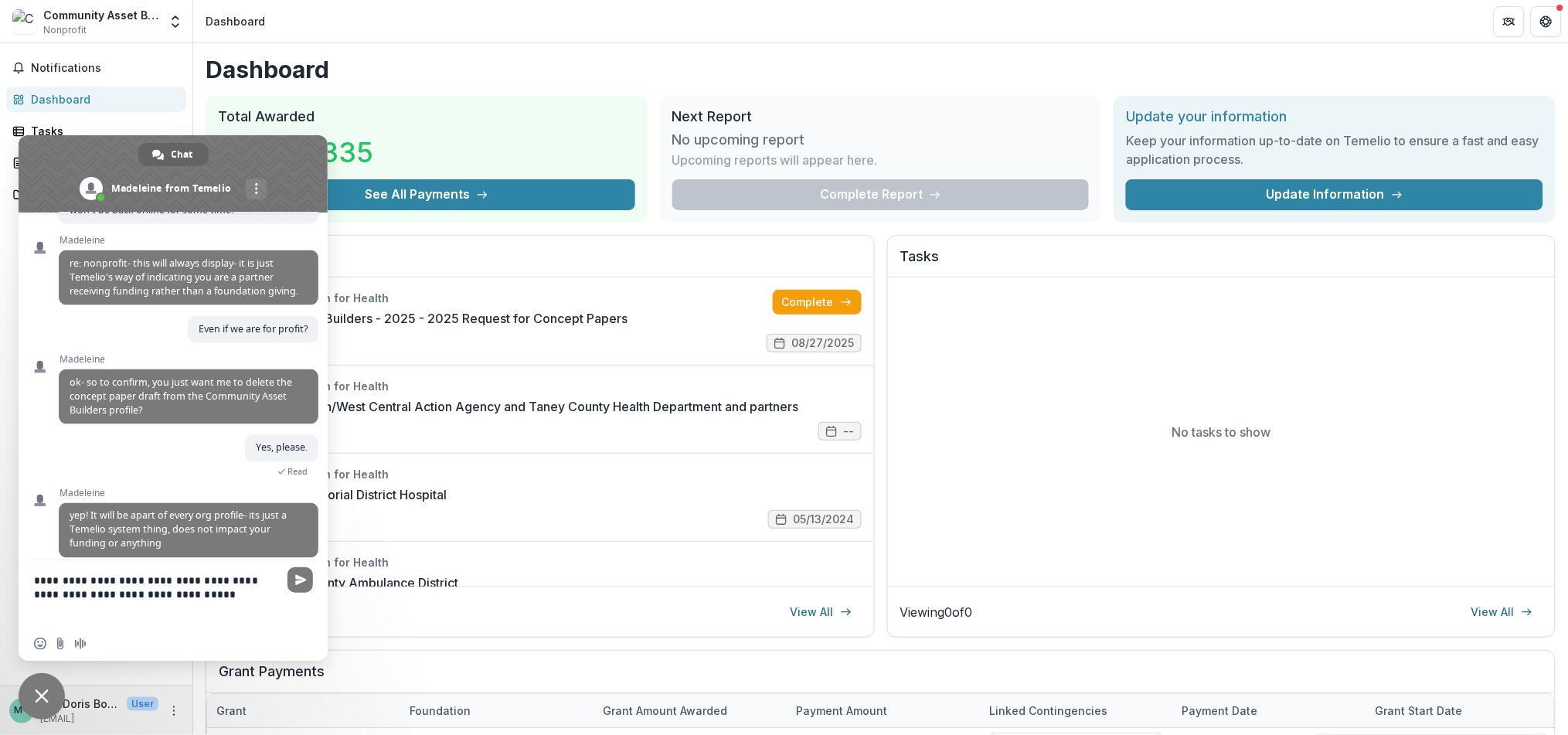 type on "**********" 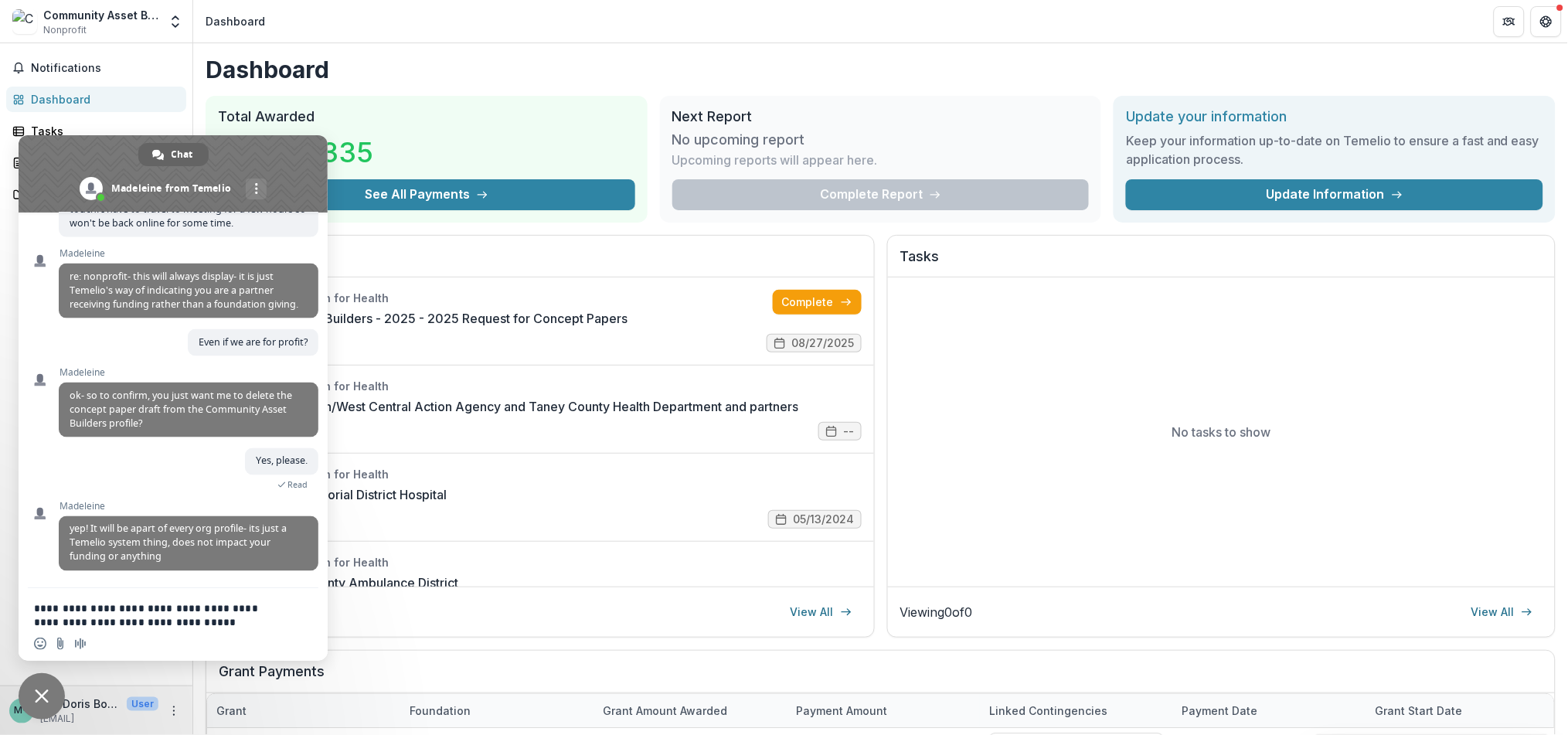 type 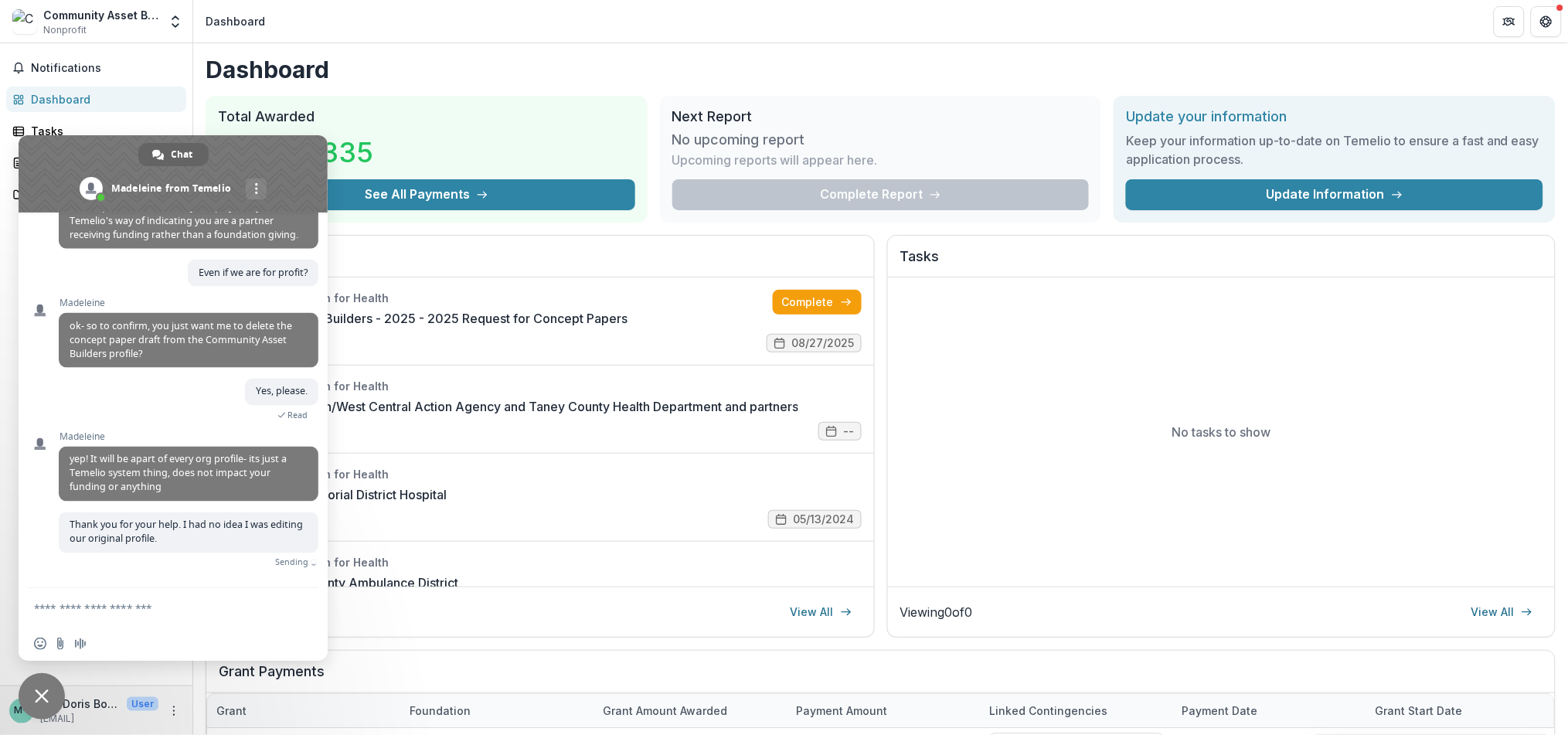 scroll, scrollTop: 2552, scrollLeft: 0, axis: vertical 